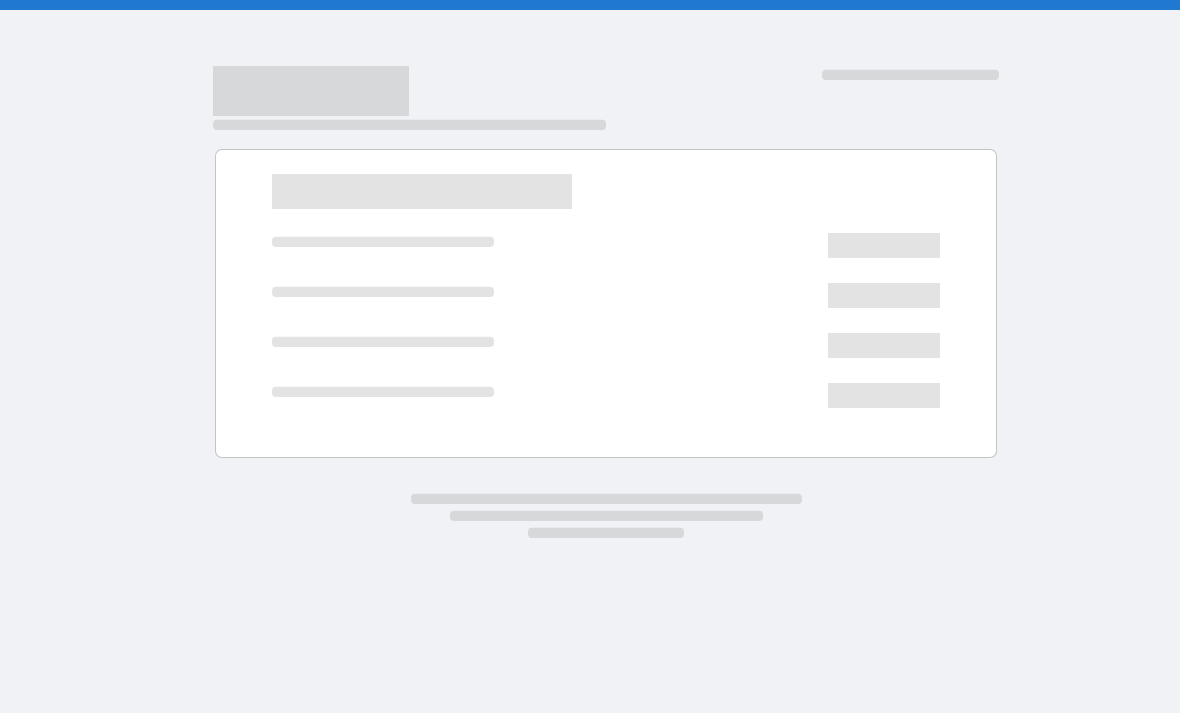 scroll, scrollTop: 0, scrollLeft: 0, axis: both 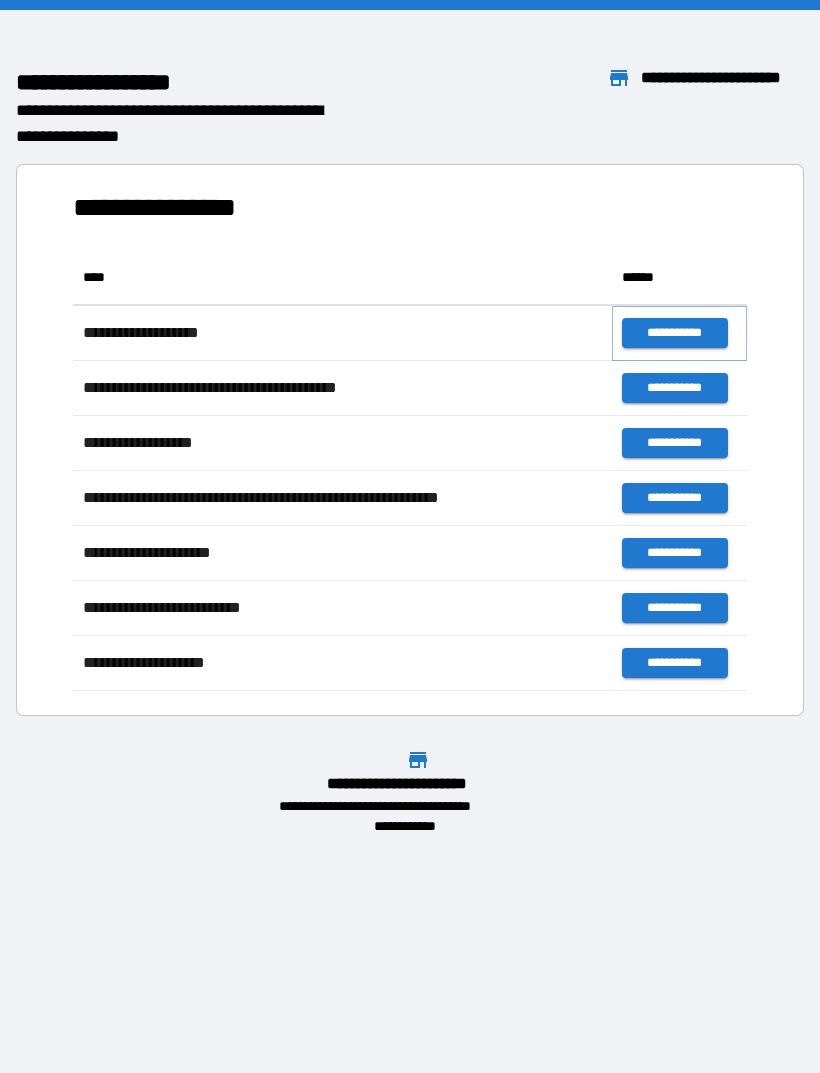 click on "**********" at bounding box center [674, 333] 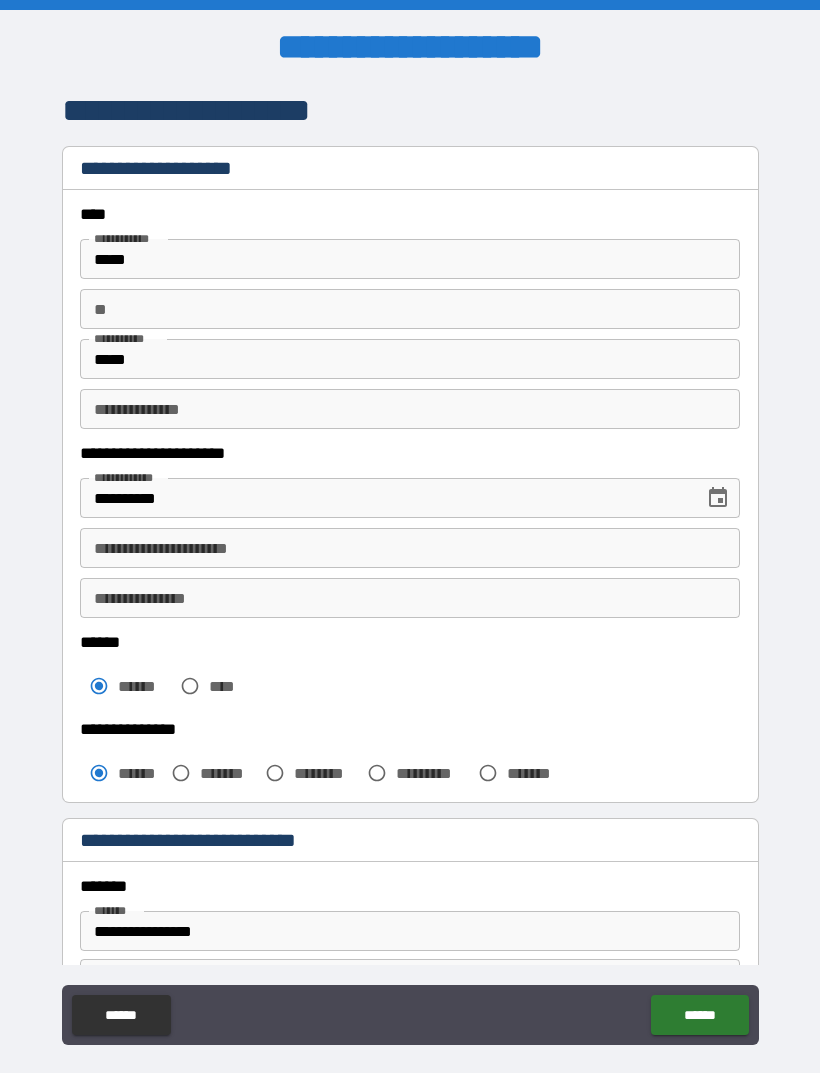 scroll, scrollTop: 0, scrollLeft: 0, axis: both 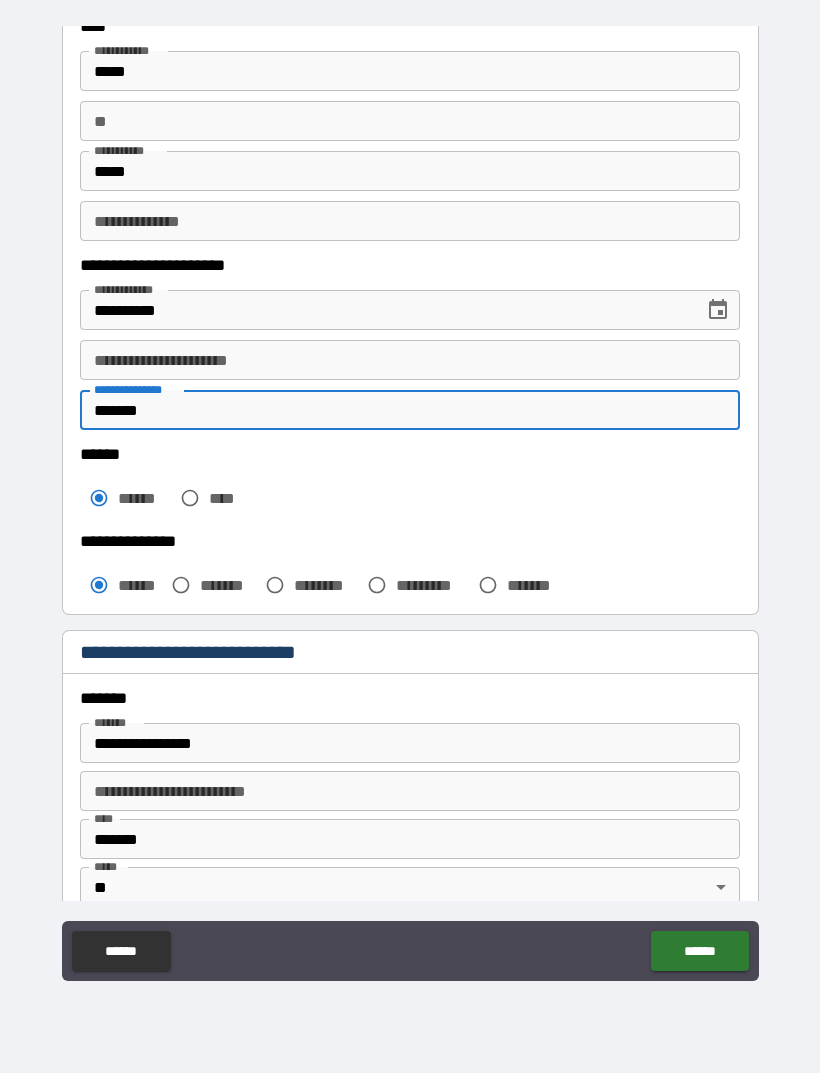 type on "*******" 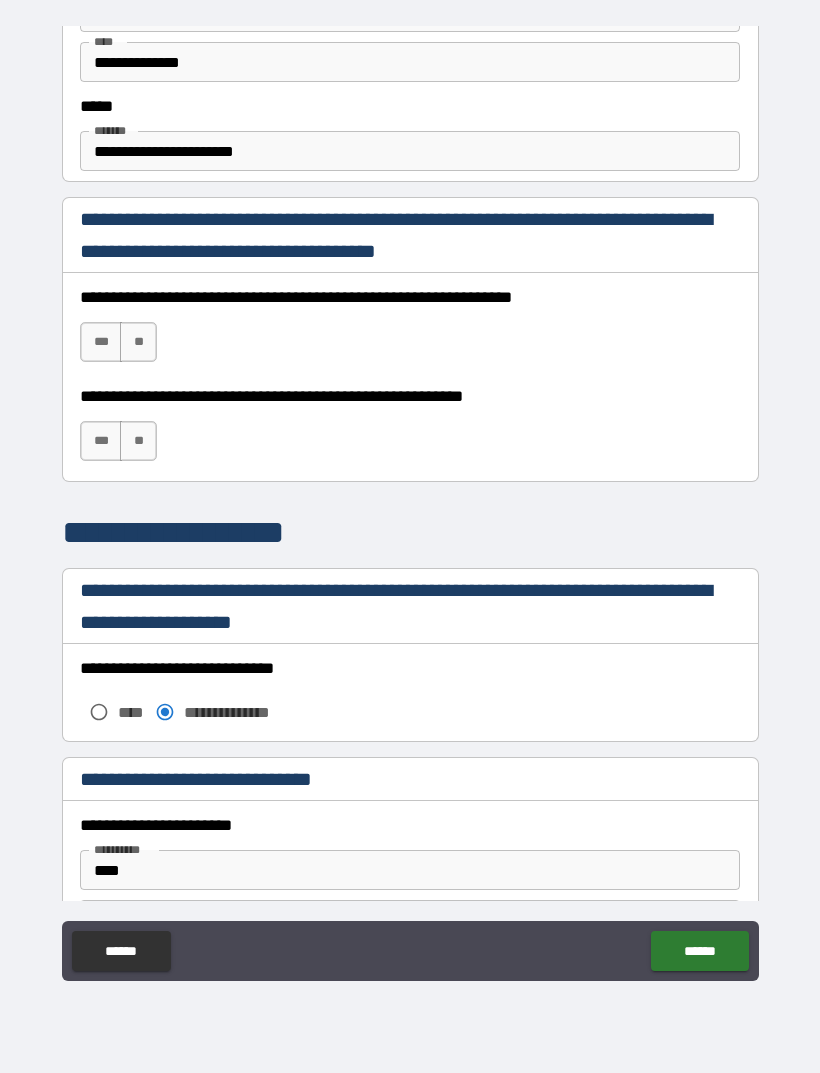 scroll, scrollTop: 1183, scrollLeft: 0, axis: vertical 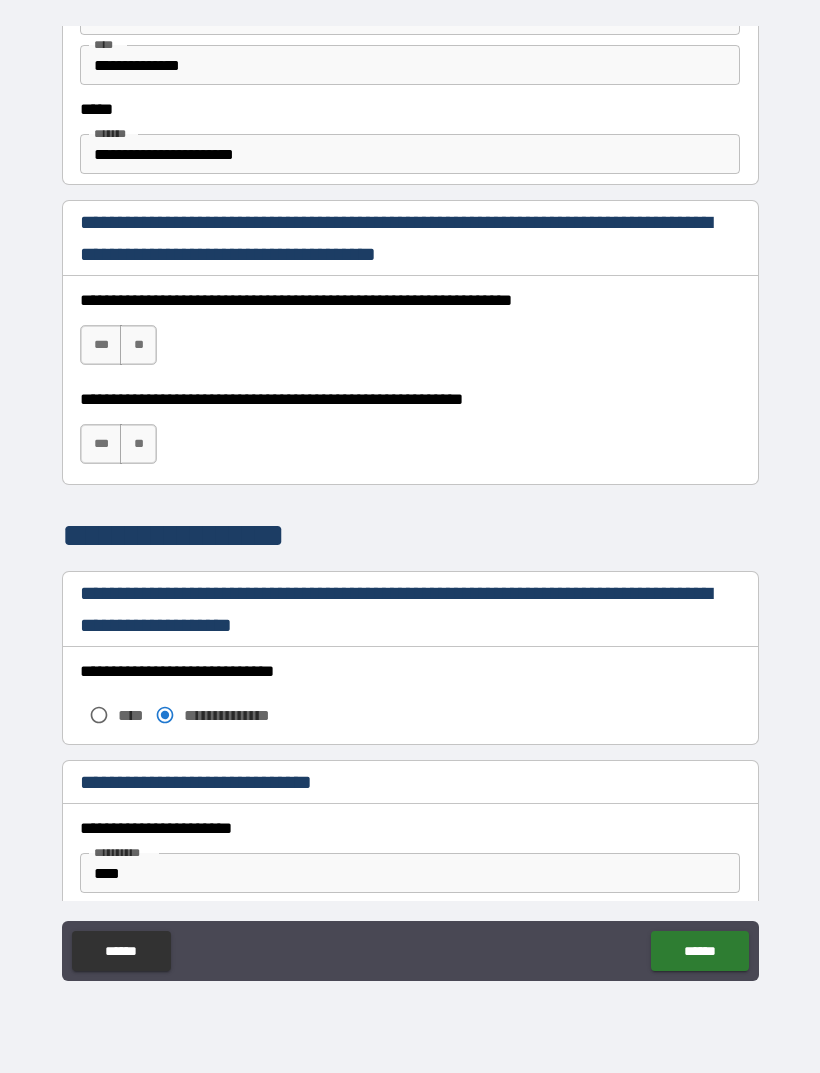 type on "**********" 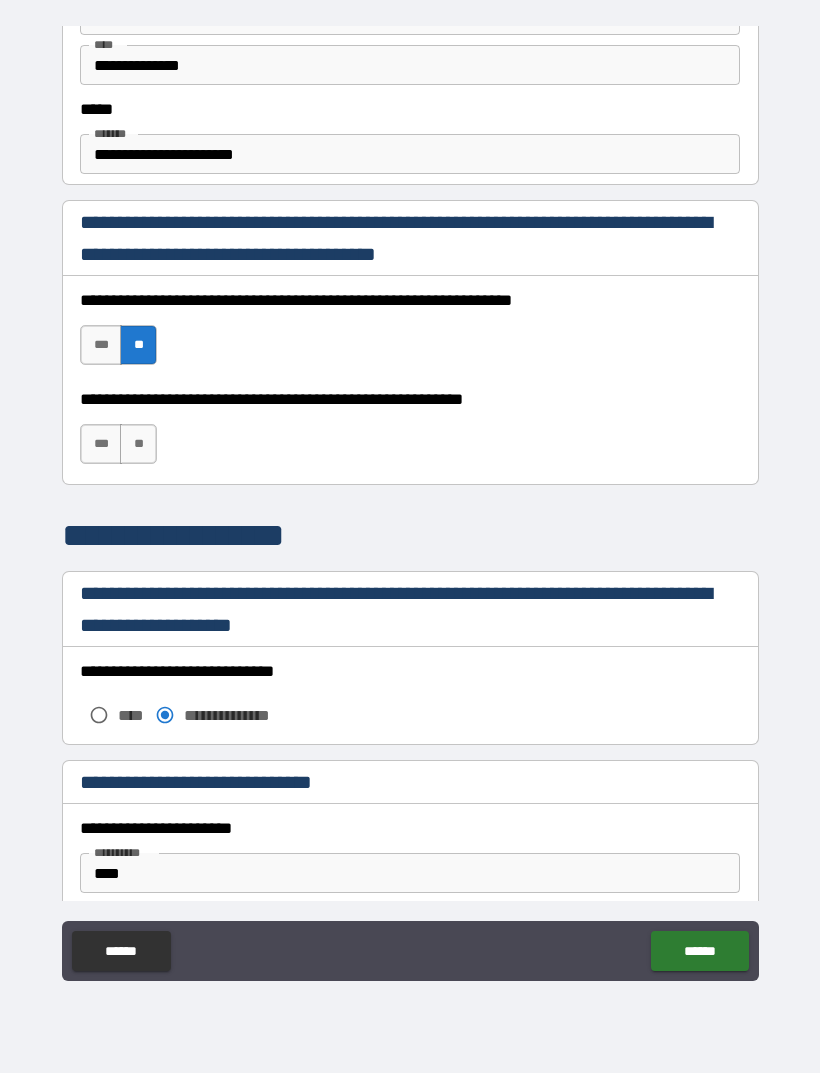 click on "***" at bounding box center [101, 345] 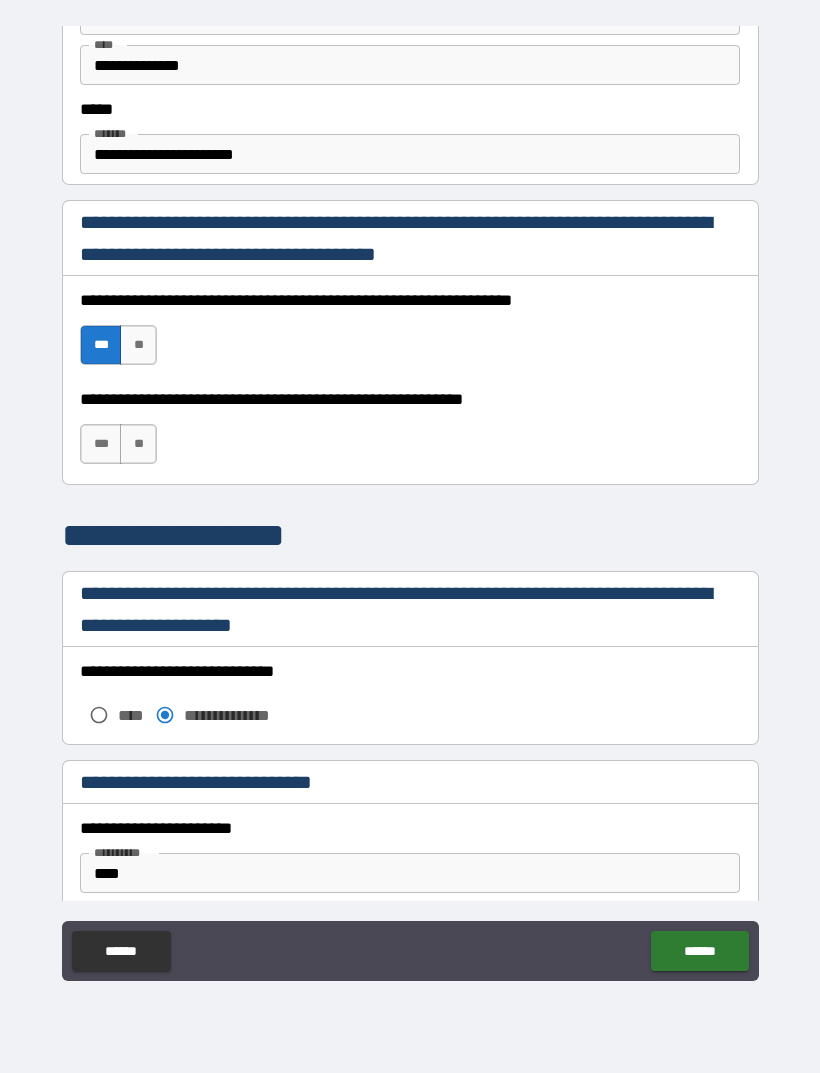 click on "***" at bounding box center (101, 444) 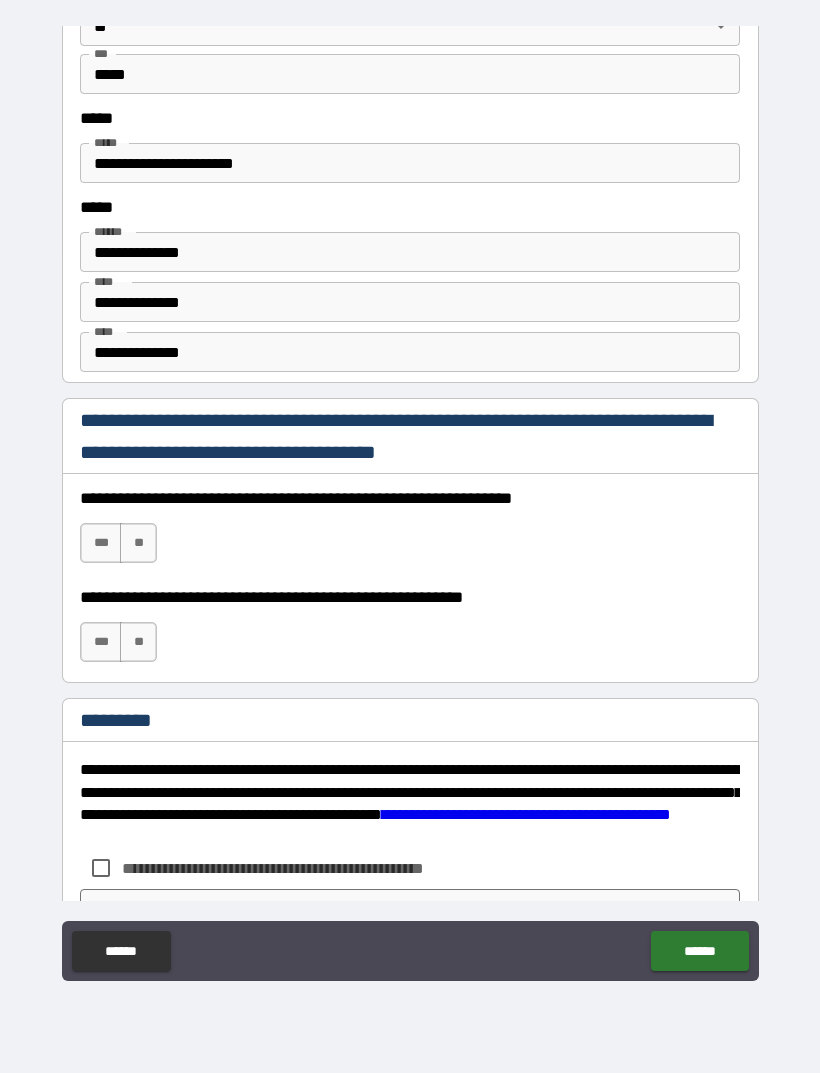 scroll, scrollTop: 2713, scrollLeft: 0, axis: vertical 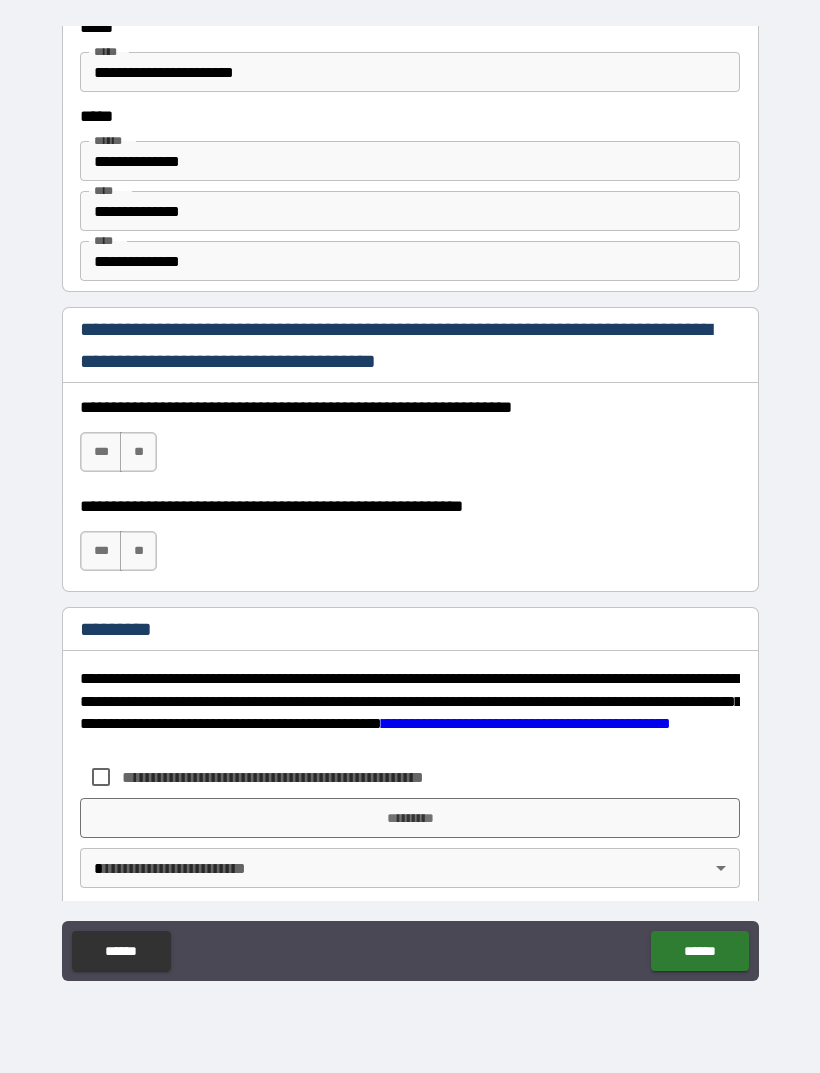 click on "***" at bounding box center (101, 452) 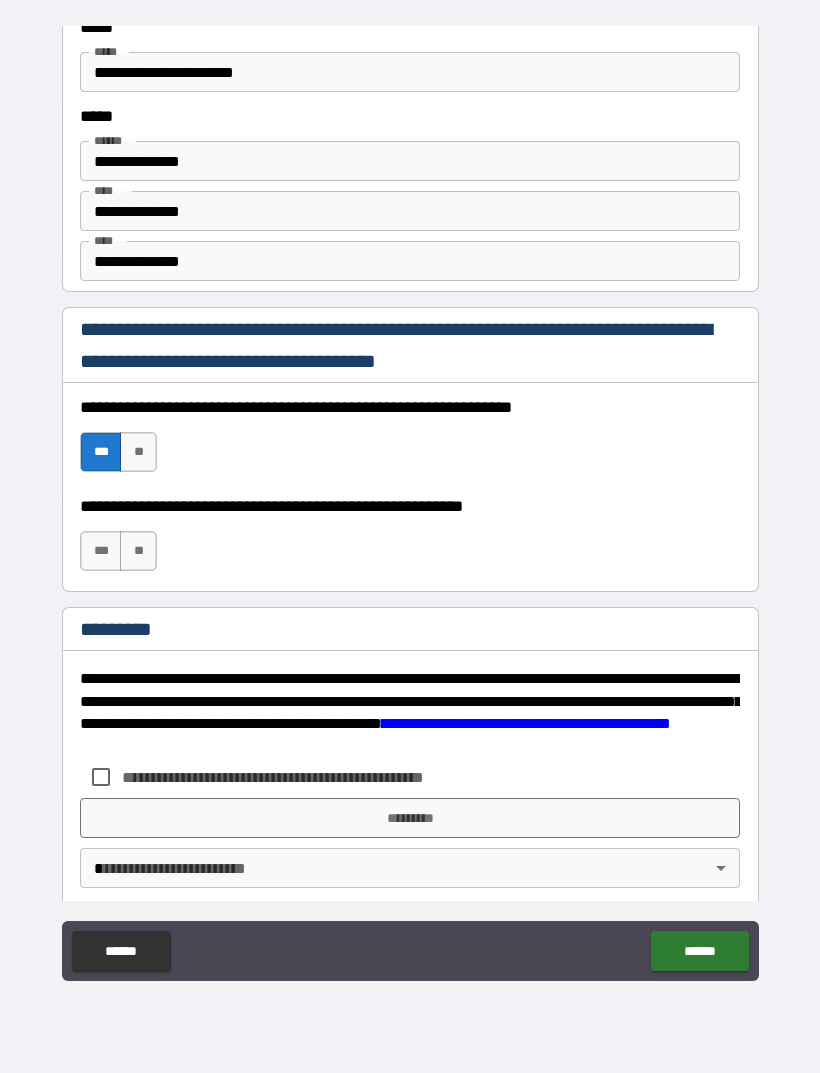 click on "***" at bounding box center [101, 551] 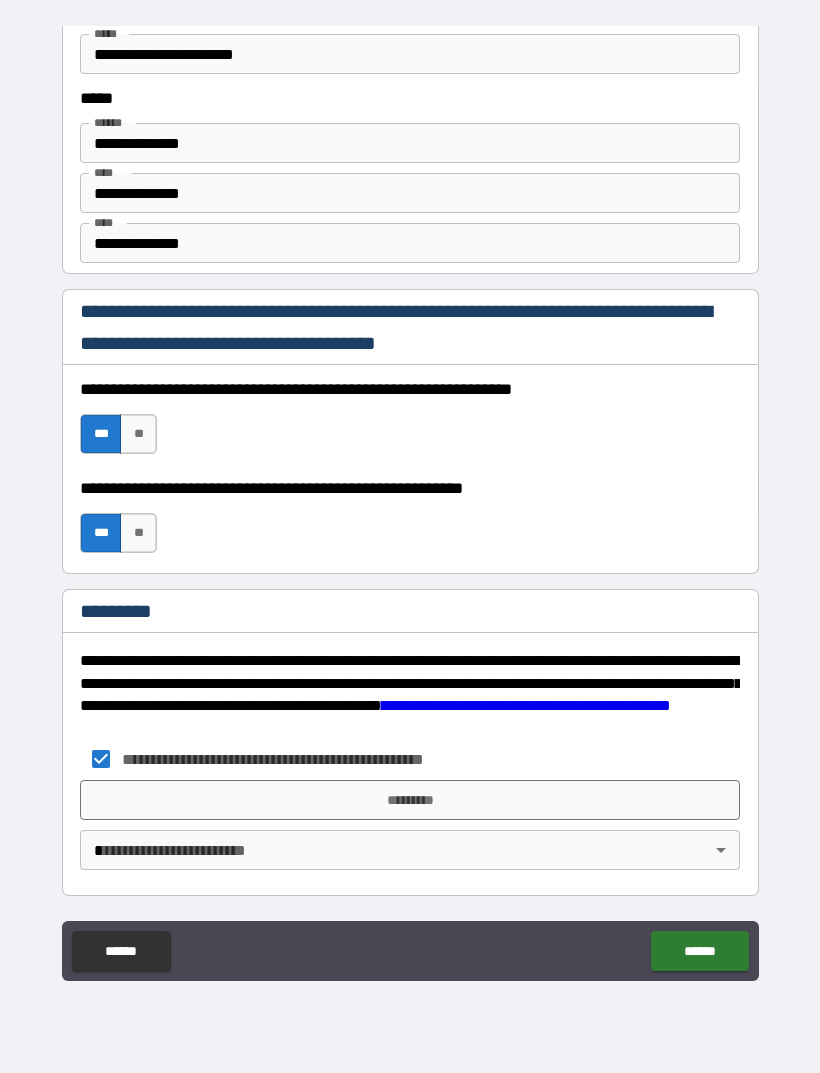 scroll, scrollTop: 2731, scrollLeft: 0, axis: vertical 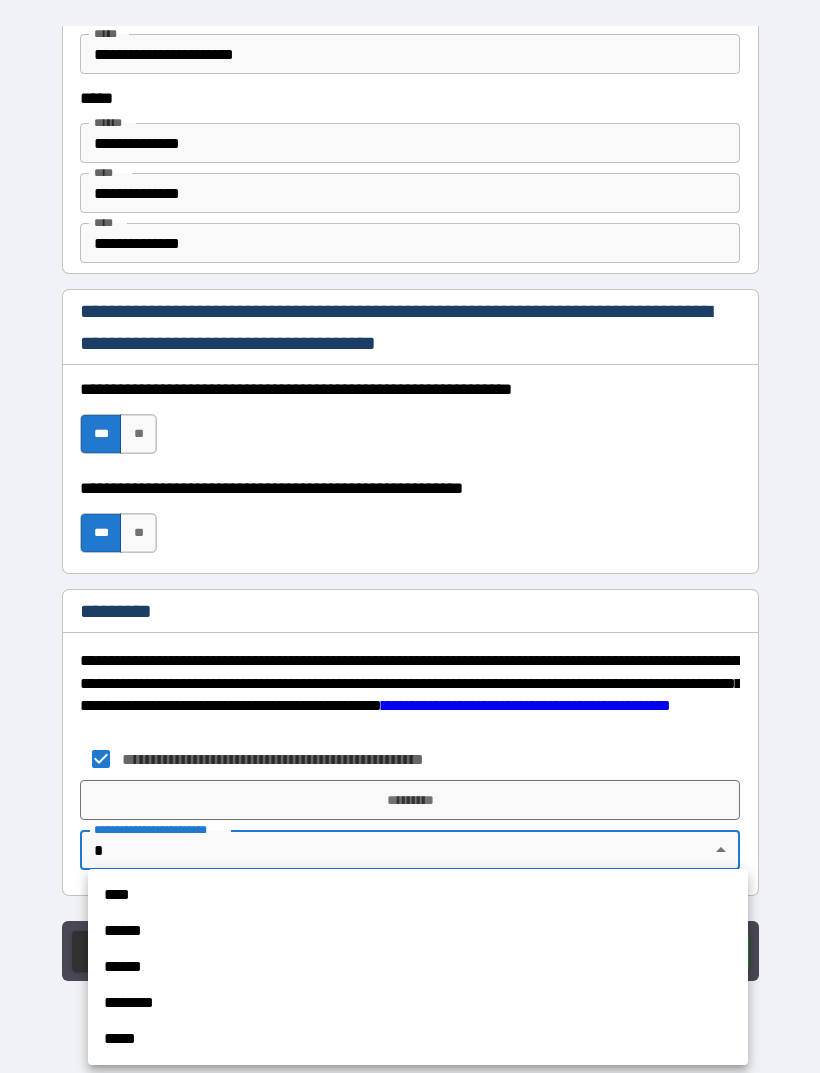 click on "******" at bounding box center [418, 931] 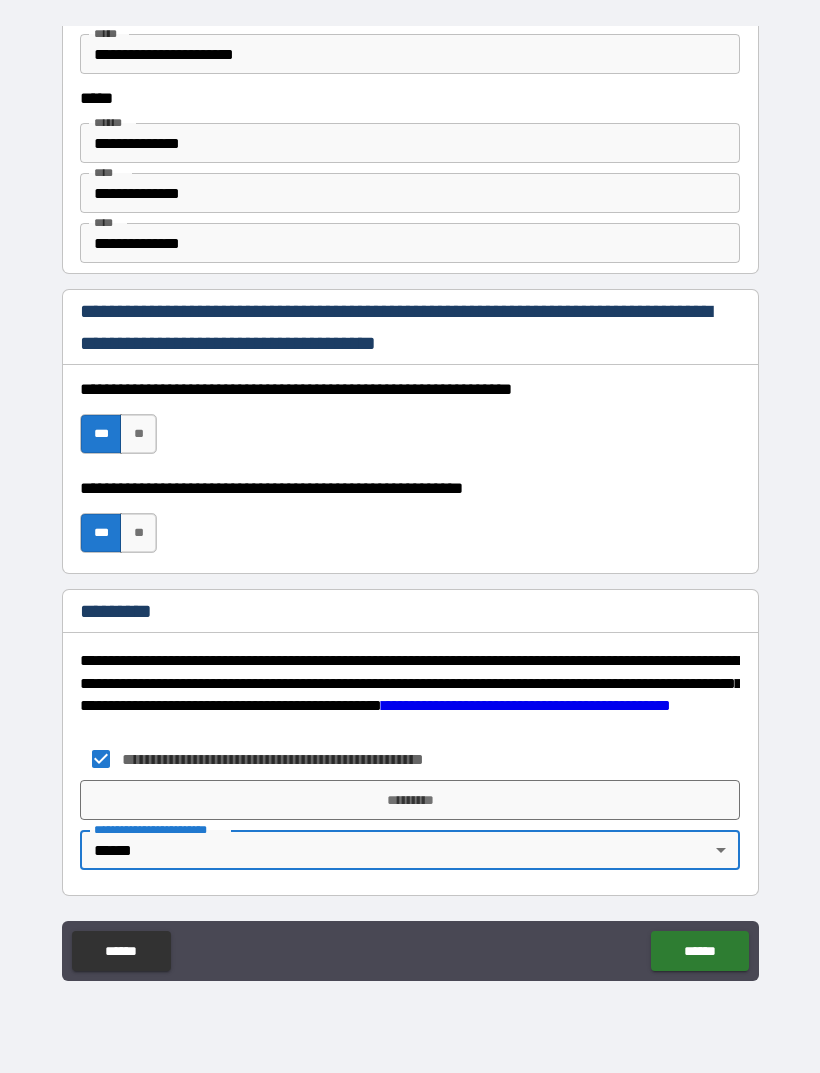 click on "*********" at bounding box center (410, 800) 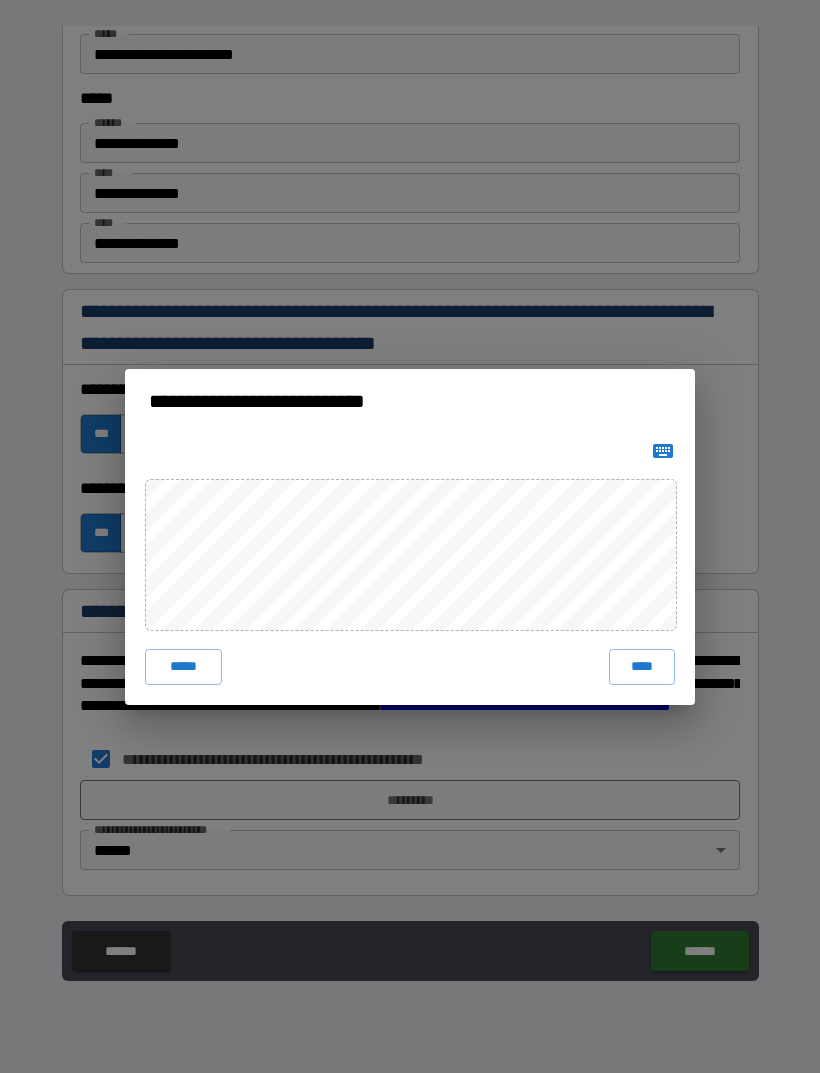 click on "****" at bounding box center (642, 667) 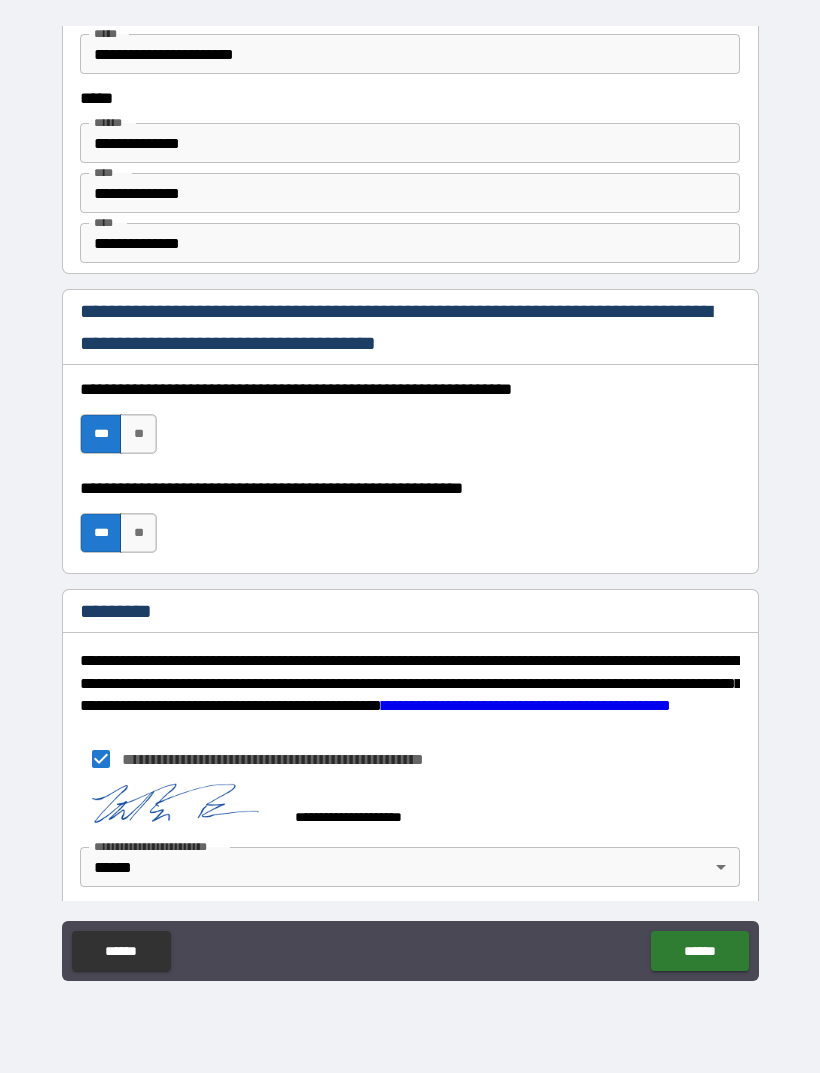 scroll, scrollTop: 2721, scrollLeft: 0, axis: vertical 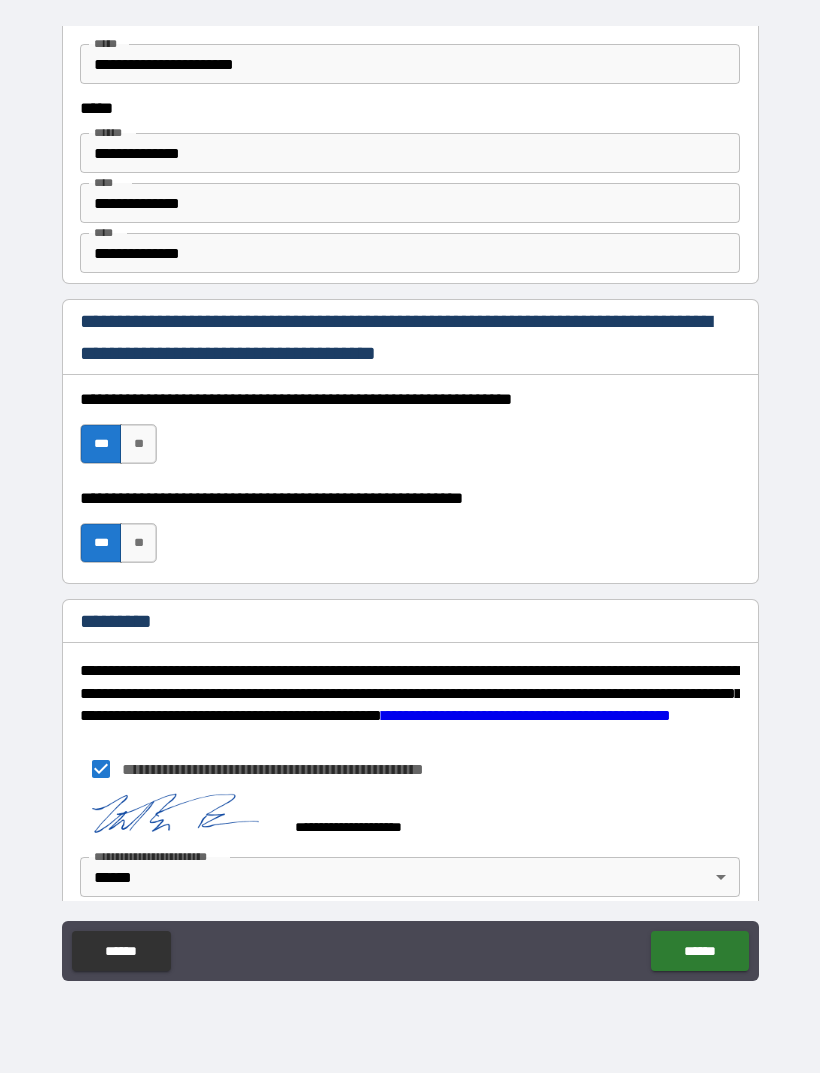 click on "******" at bounding box center (699, 951) 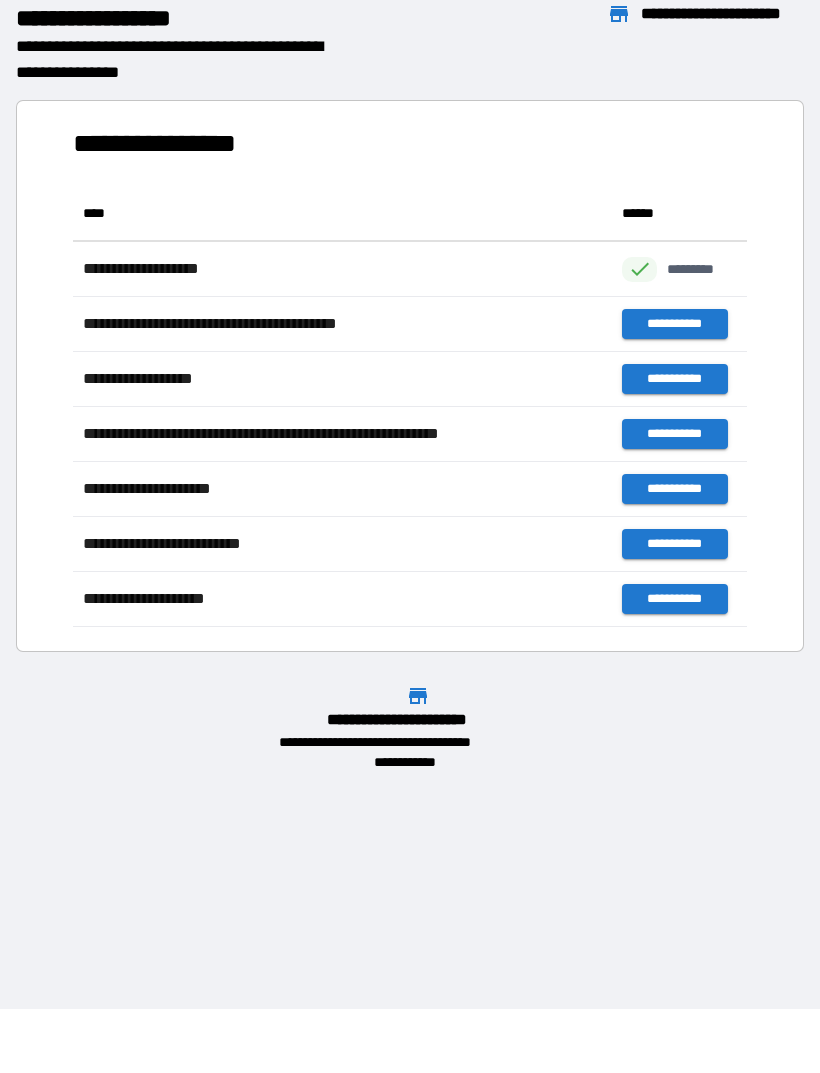 scroll, scrollTop: 441, scrollLeft: 674, axis: both 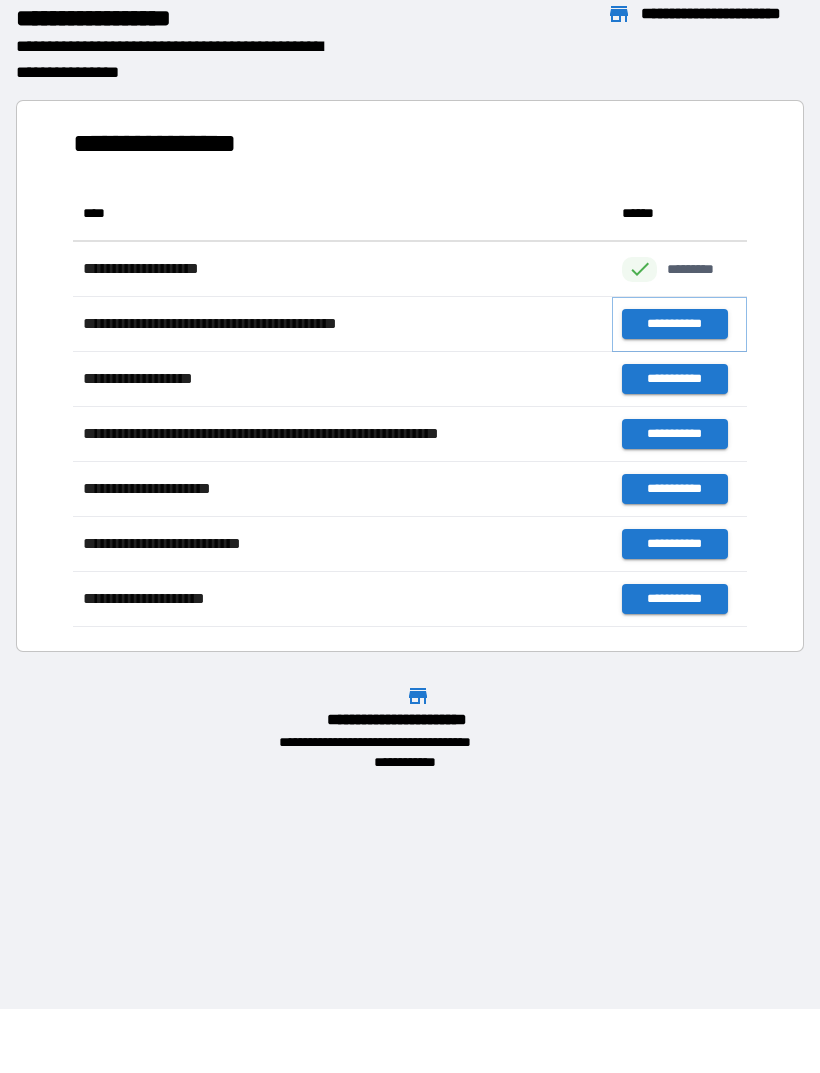 click on "**********" at bounding box center (674, 324) 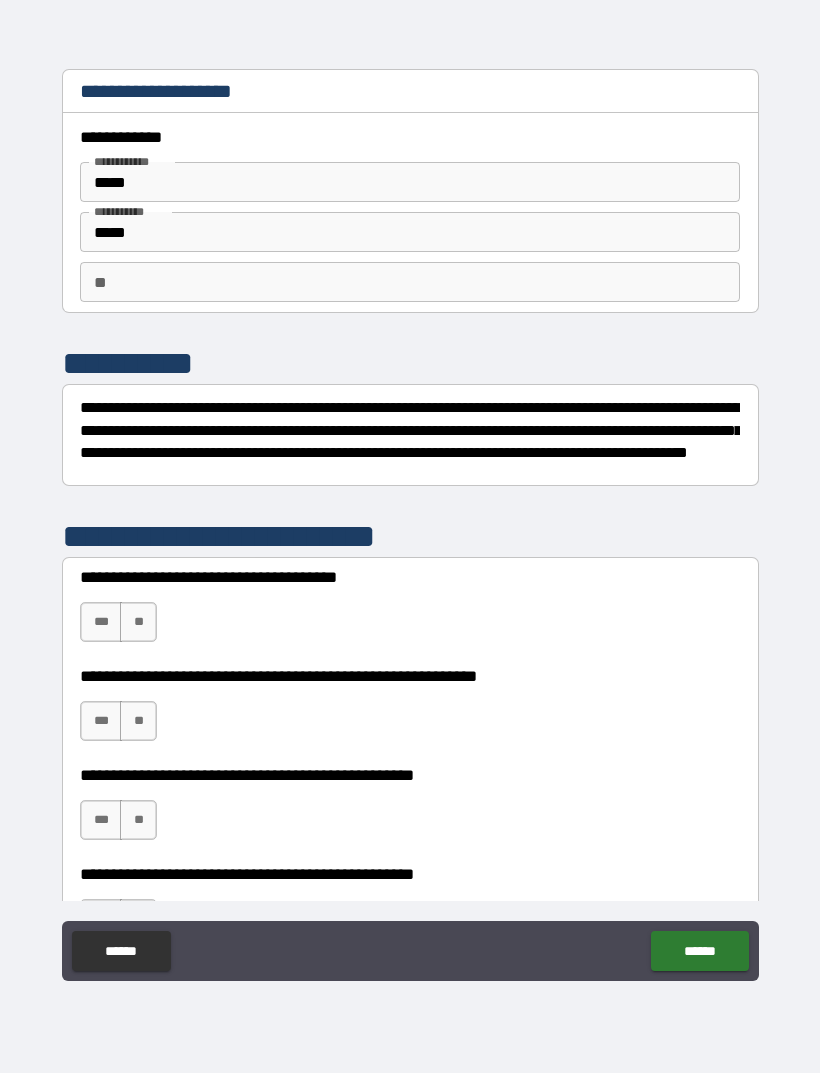 click on "***" at bounding box center [101, 622] 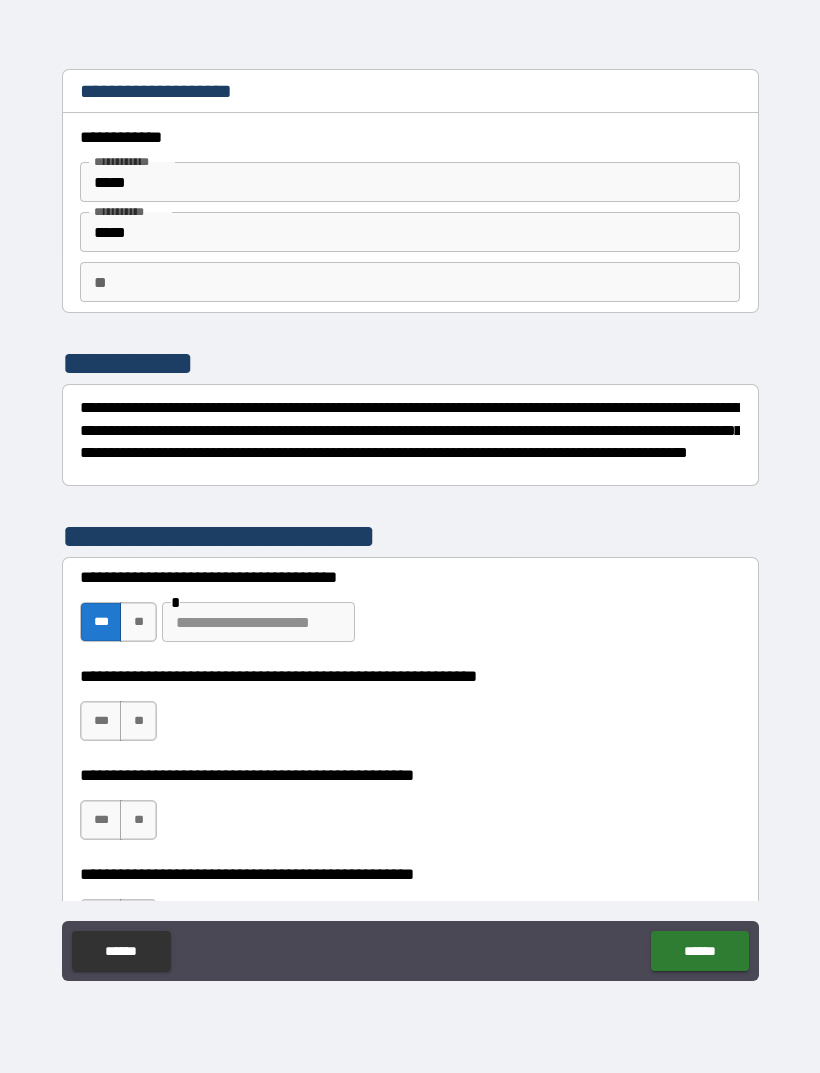 click on "**" at bounding box center (138, 622) 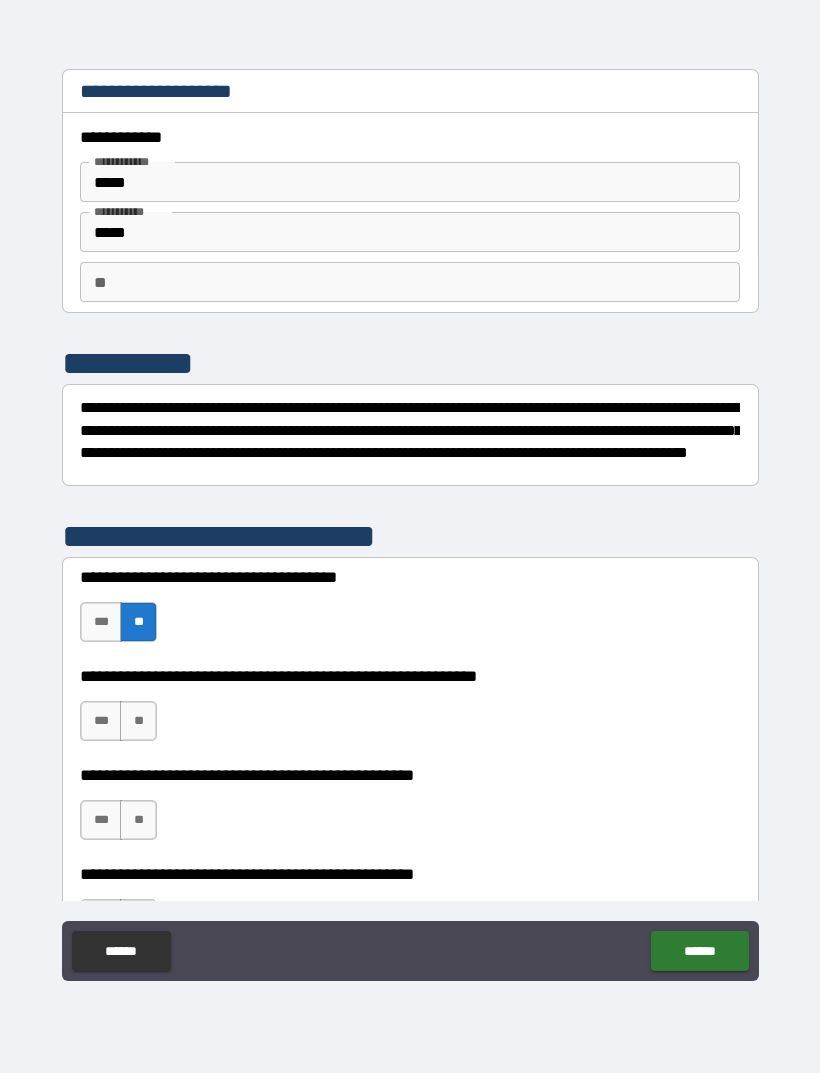 click on "**" at bounding box center (138, 721) 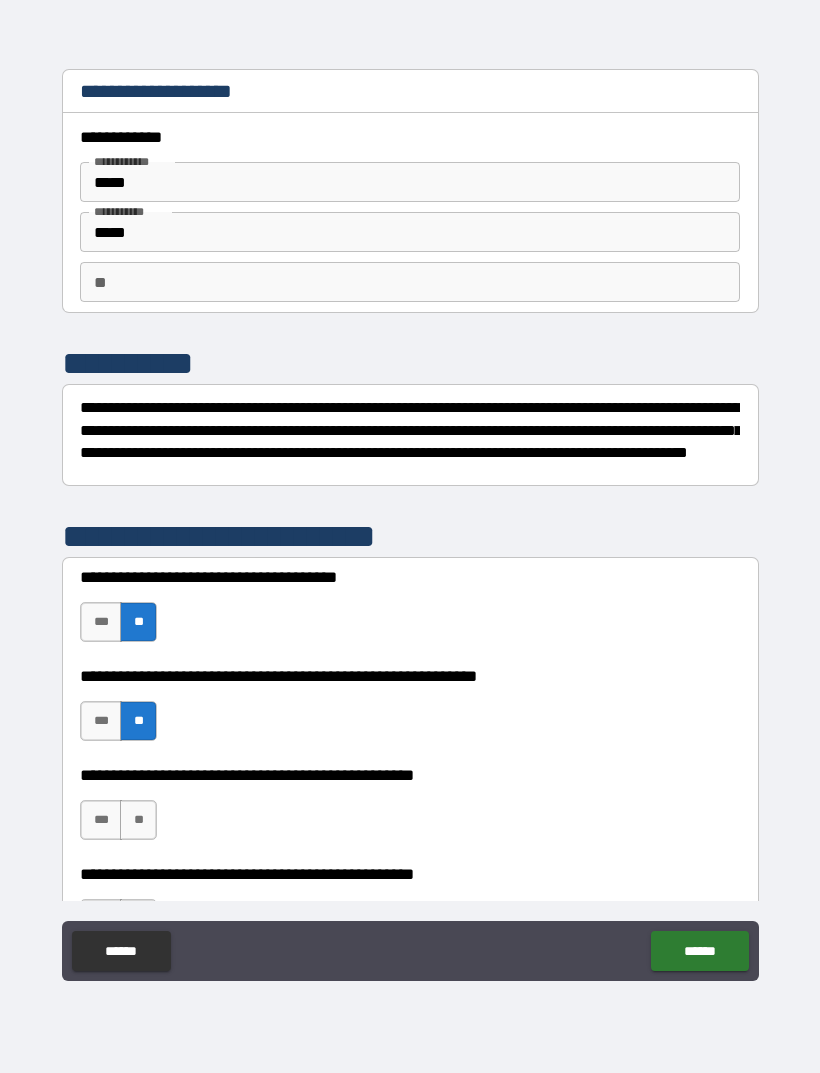 click on "**" at bounding box center [138, 820] 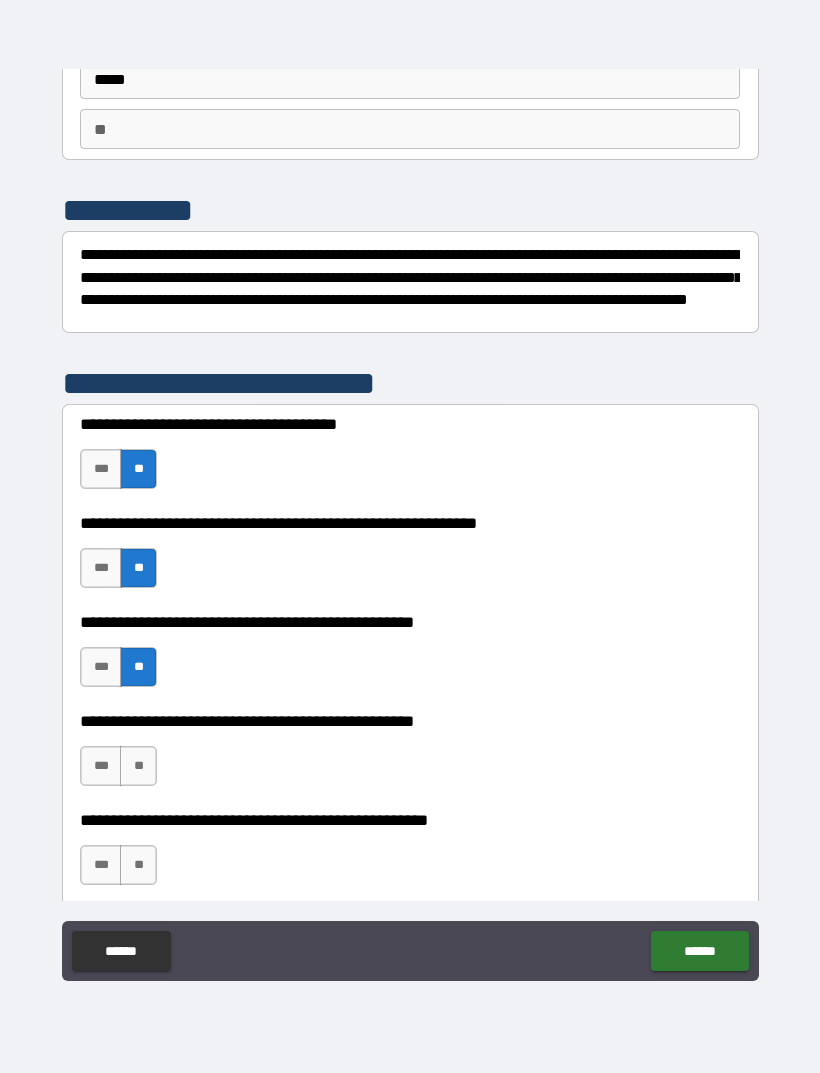 scroll, scrollTop: 186, scrollLeft: 0, axis: vertical 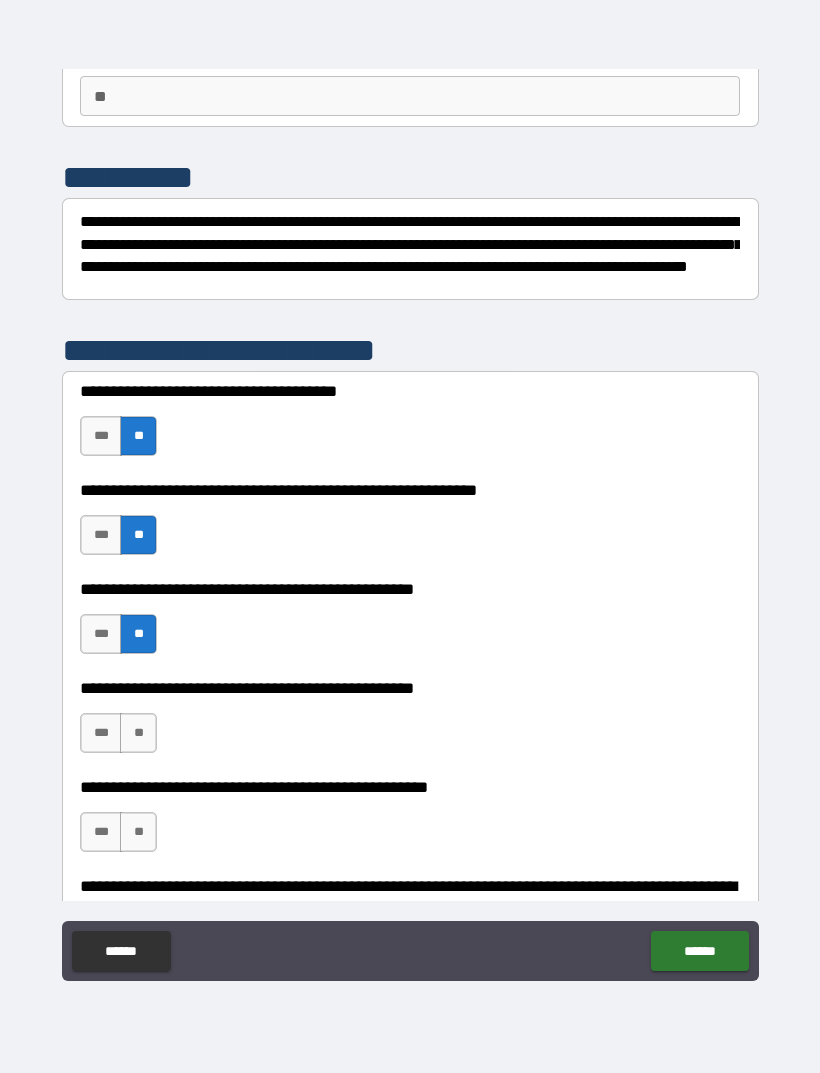 click on "**" at bounding box center (138, 733) 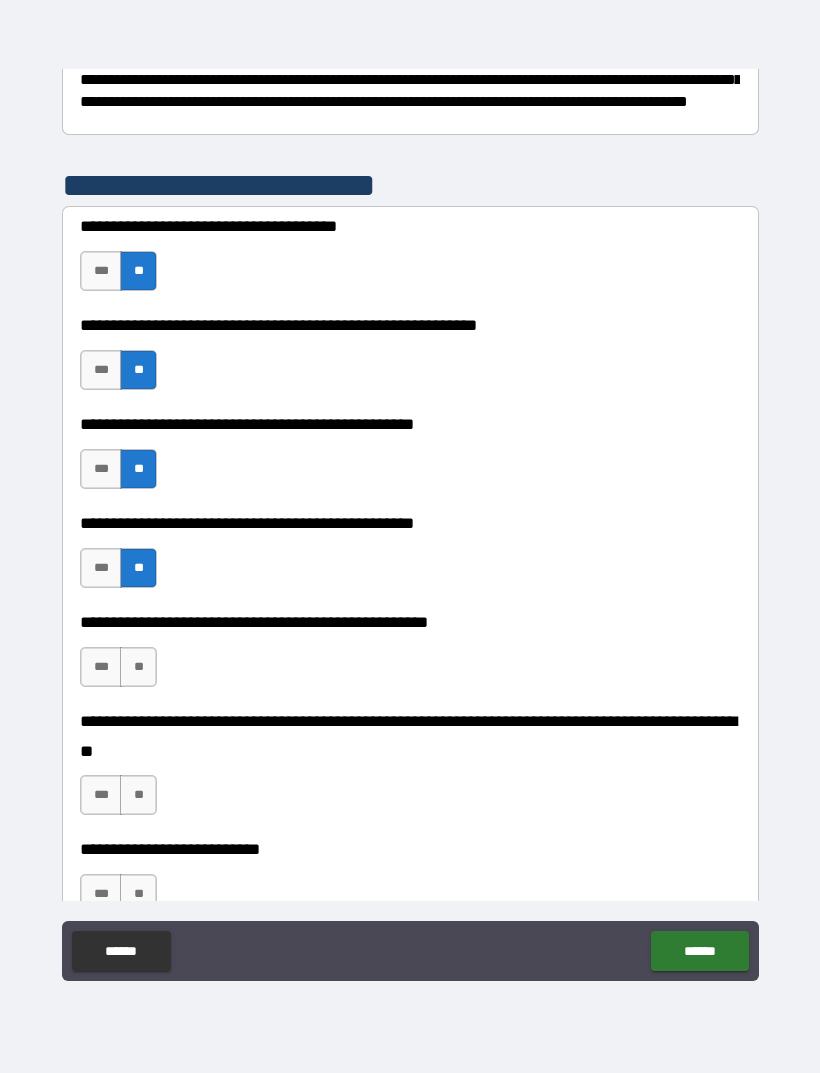scroll, scrollTop: 355, scrollLeft: 0, axis: vertical 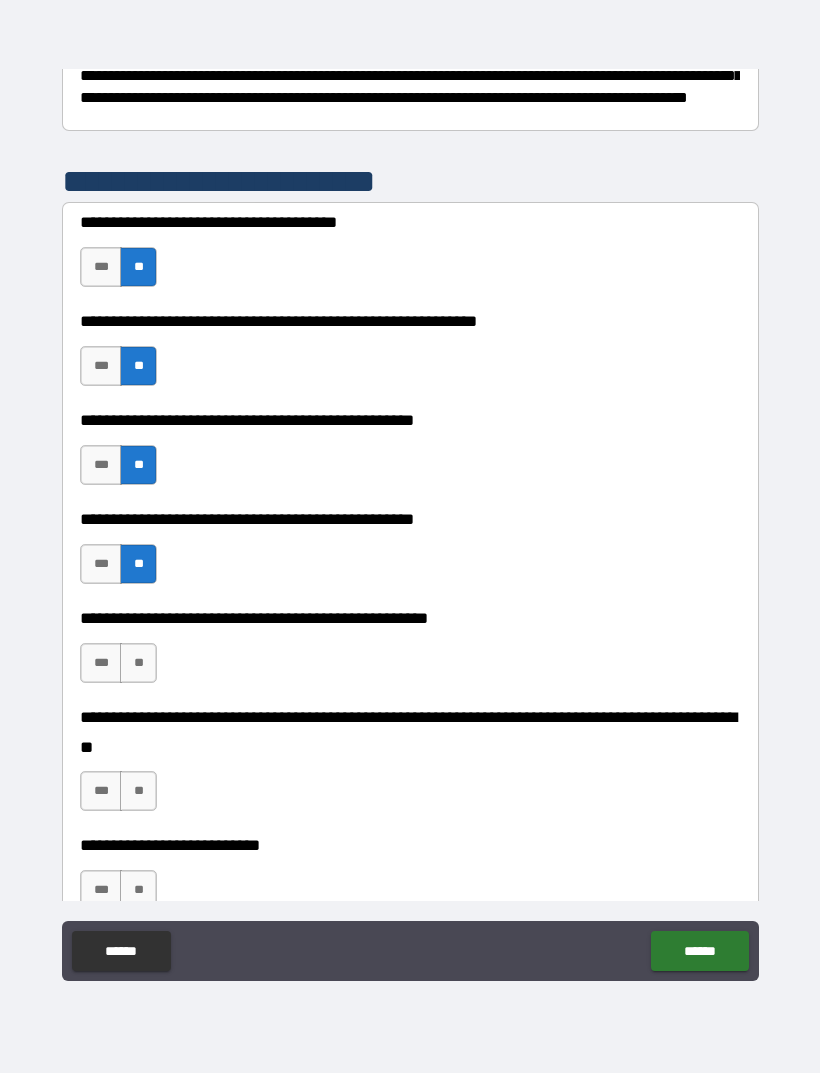 click on "**" at bounding box center (138, 663) 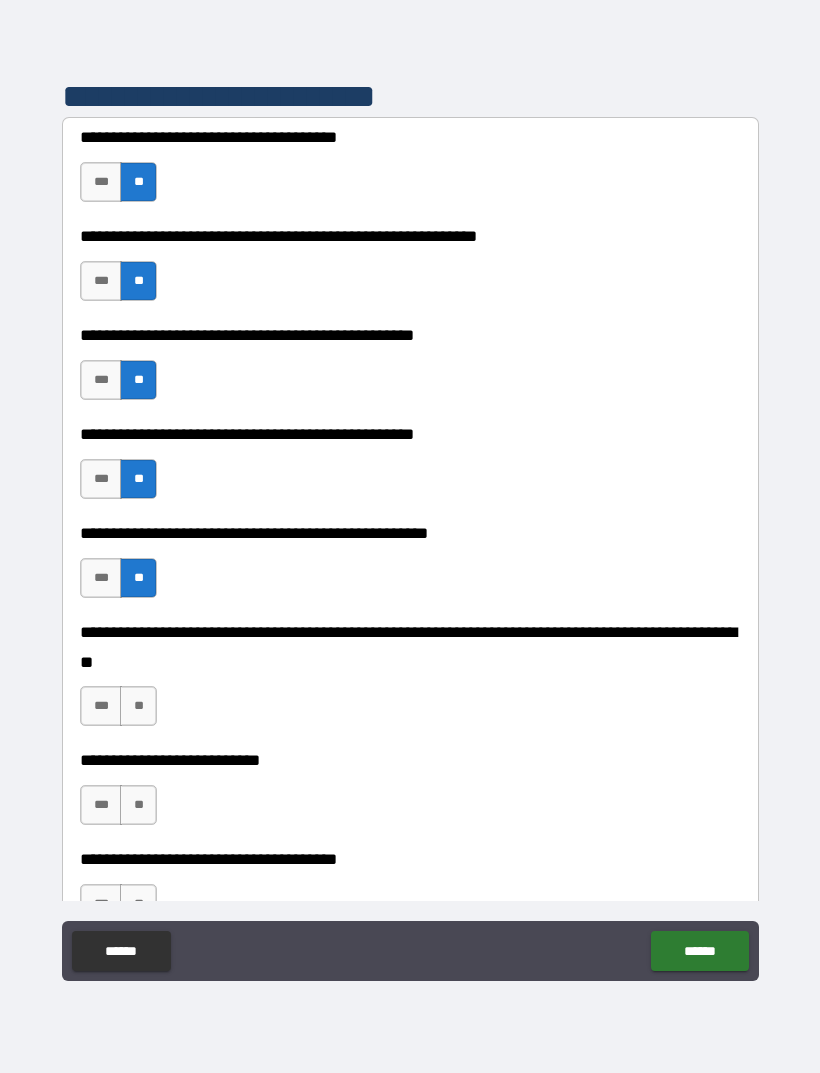 scroll, scrollTop: 441, scrollLeft: 0, axis: vertical 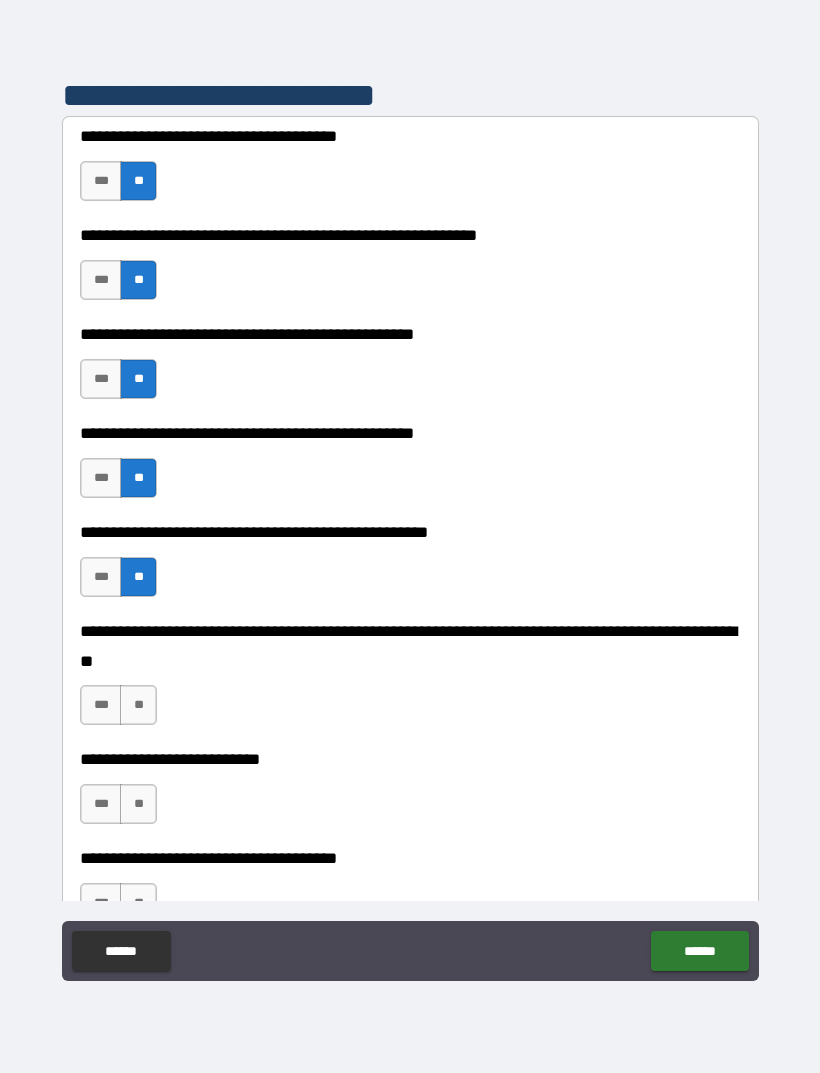 click on "**" at bounding box center (138, 705) 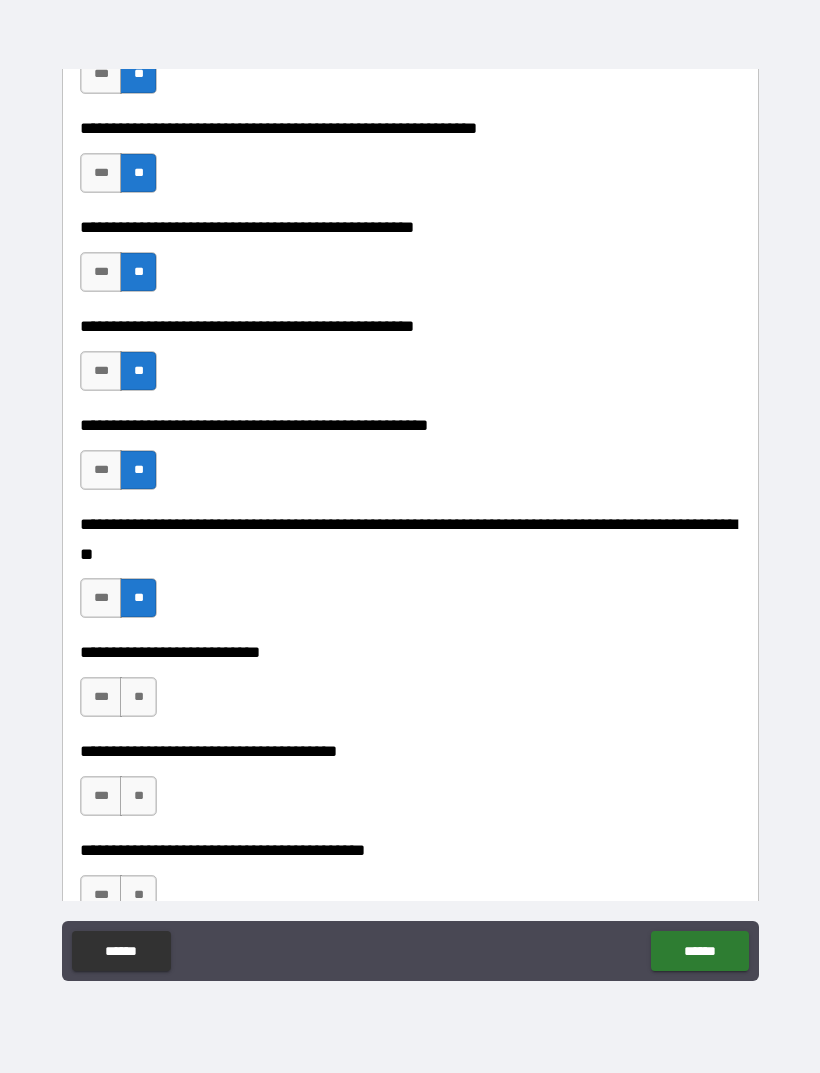 scroll, scrollTop: 550, scrollLeft: 0, axis: vertical 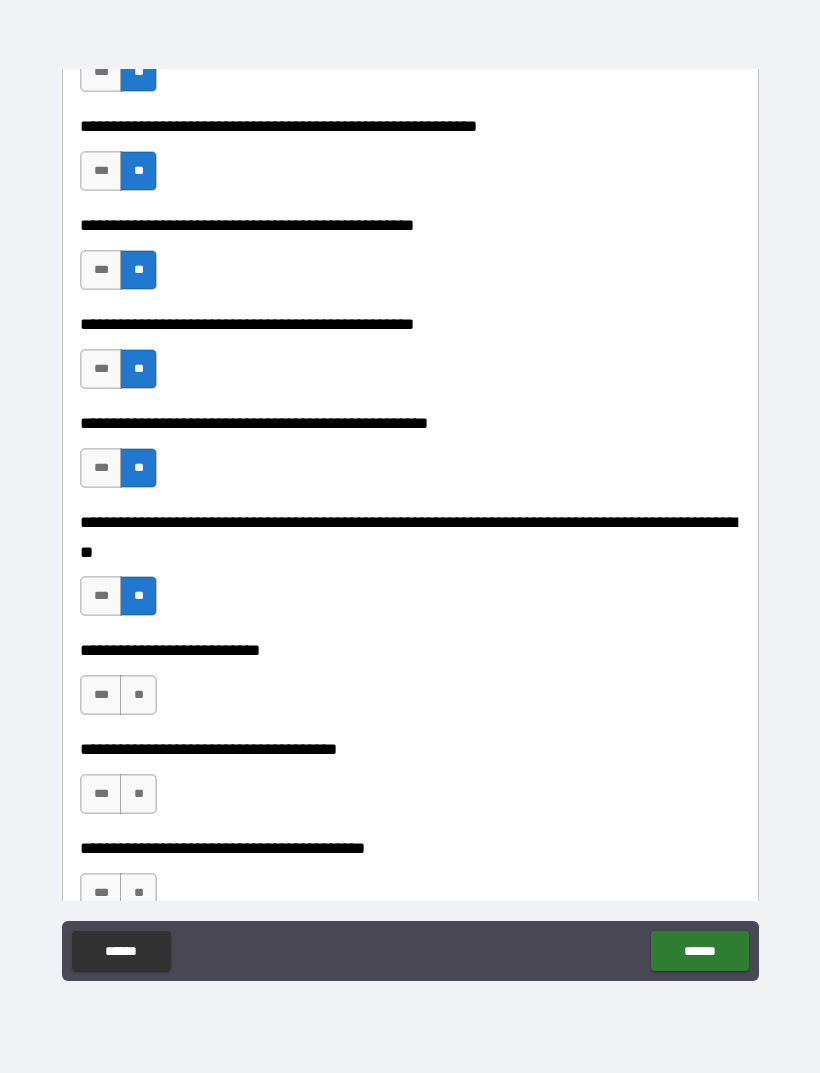 click on "**" at bounding box center [138, 695] 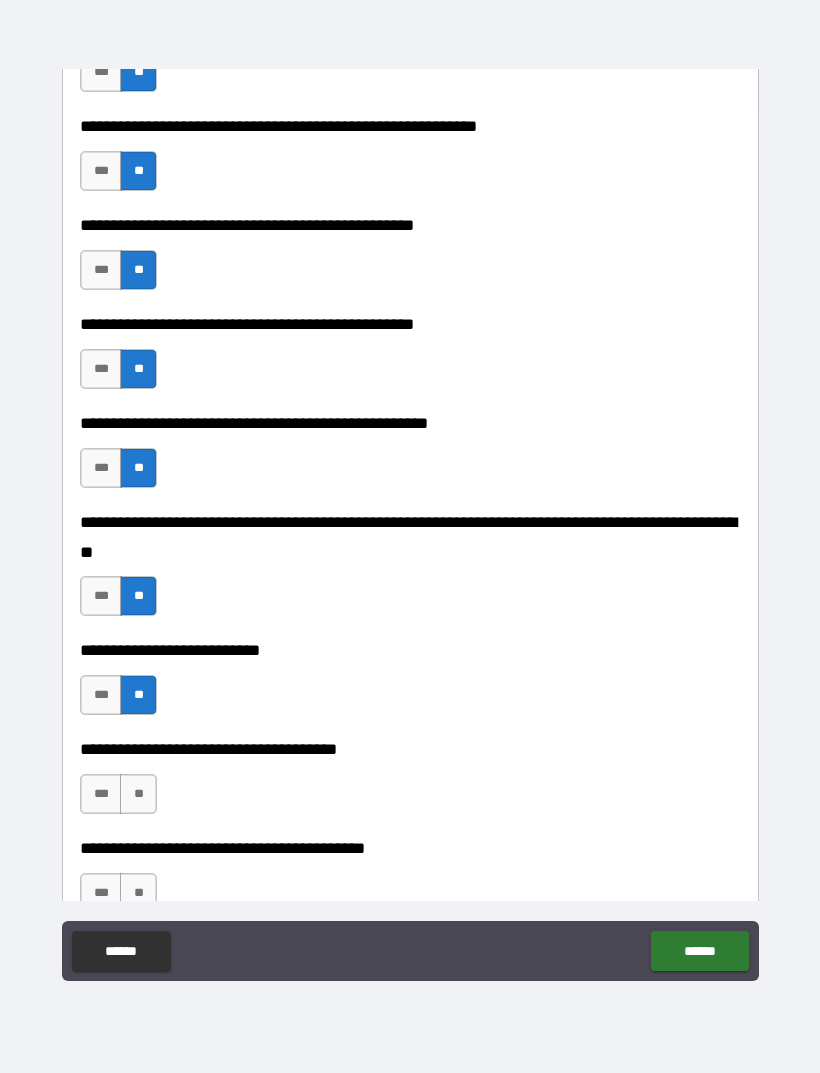 click on "**" at bounding box center (138, 794) 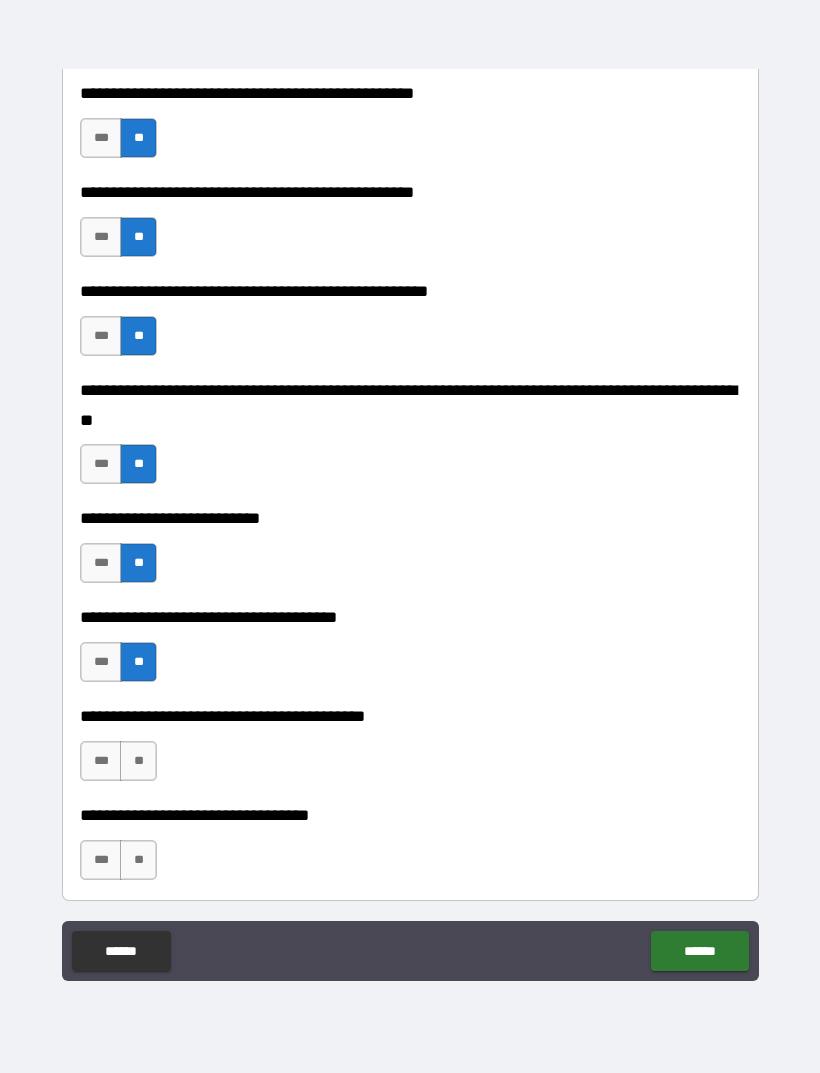 scroll, scrollTop: 697, scrollLeft: 0, axis: vertical 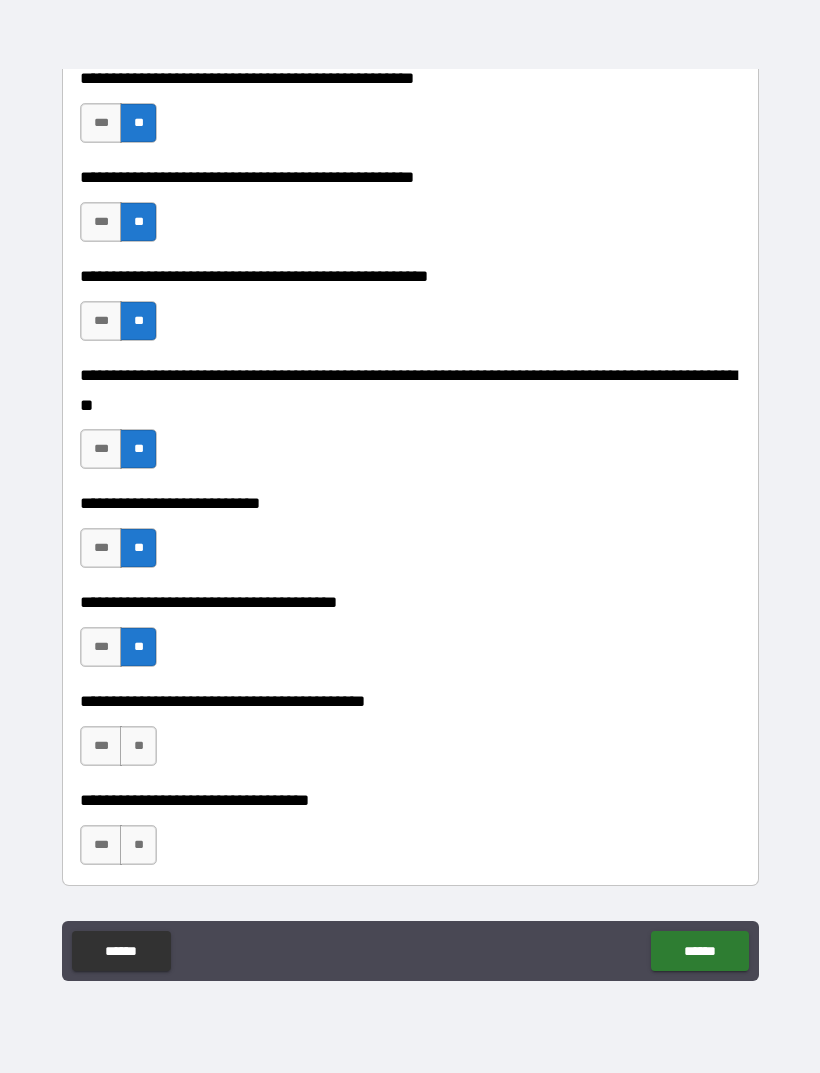 click on "**" at bounding box center [138, 746] 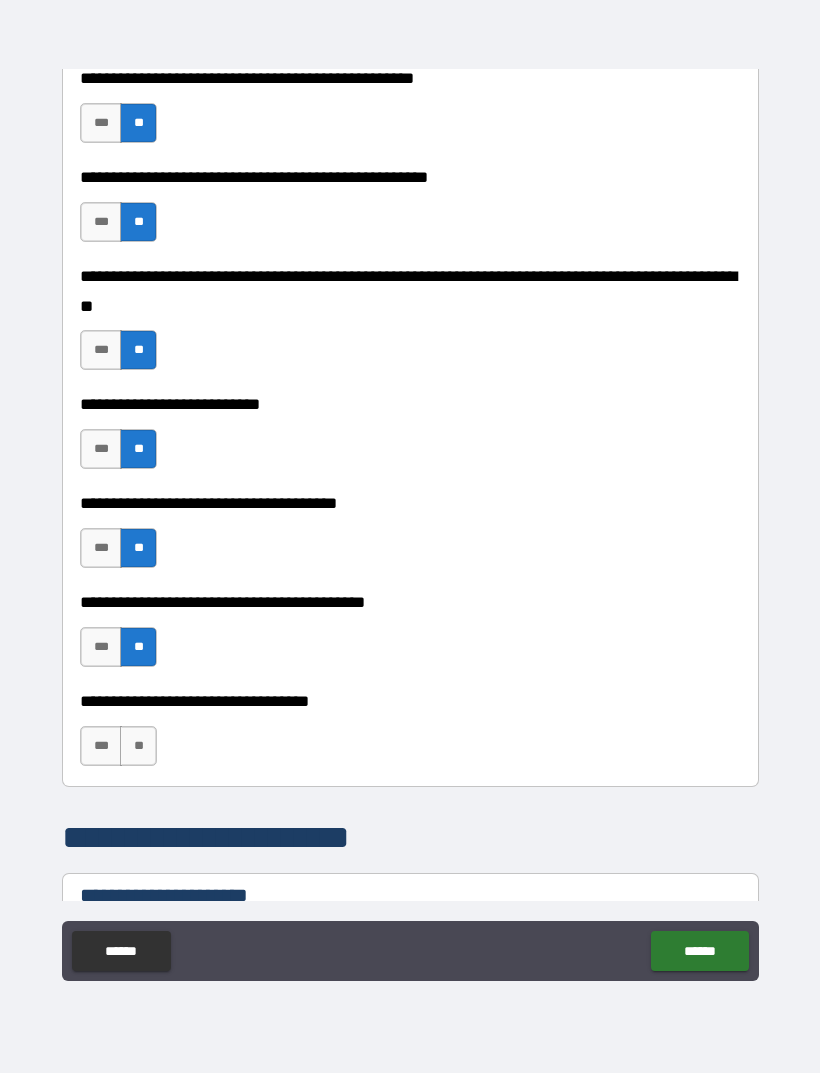scroll, scrollTop: 853, scrollLeft: 0, axis: vertical 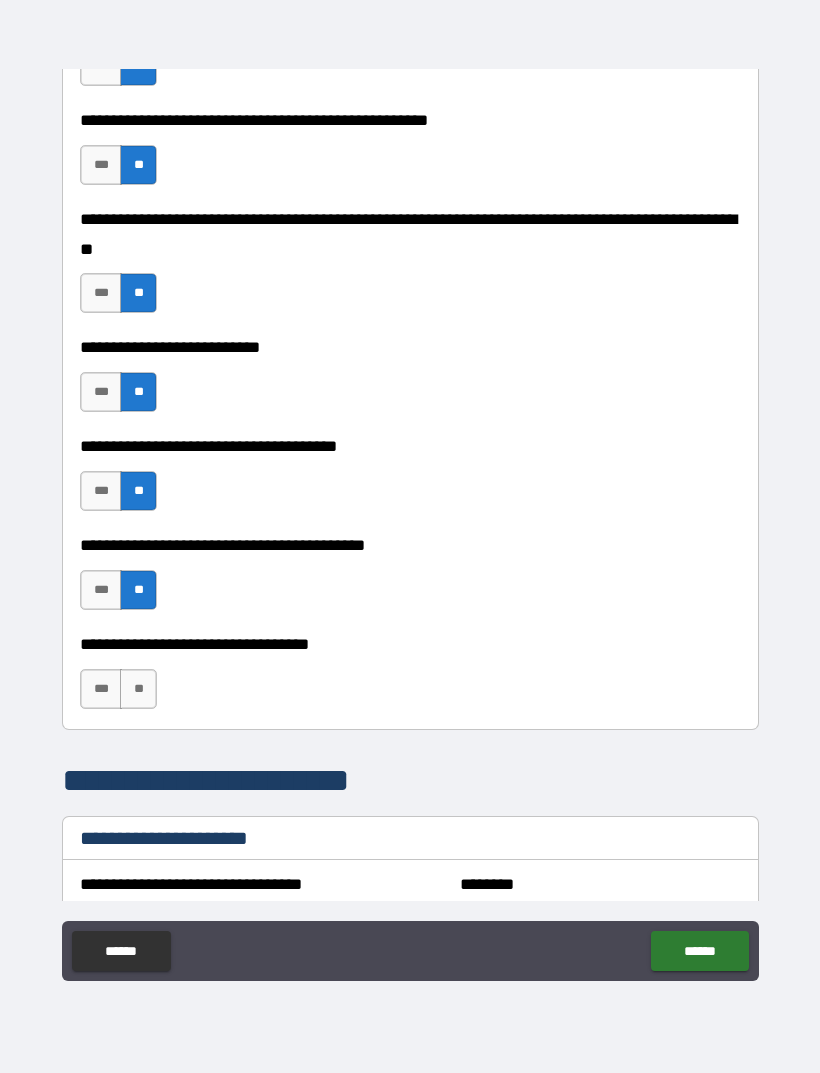 click on "**" at bounding box center (138, 689) 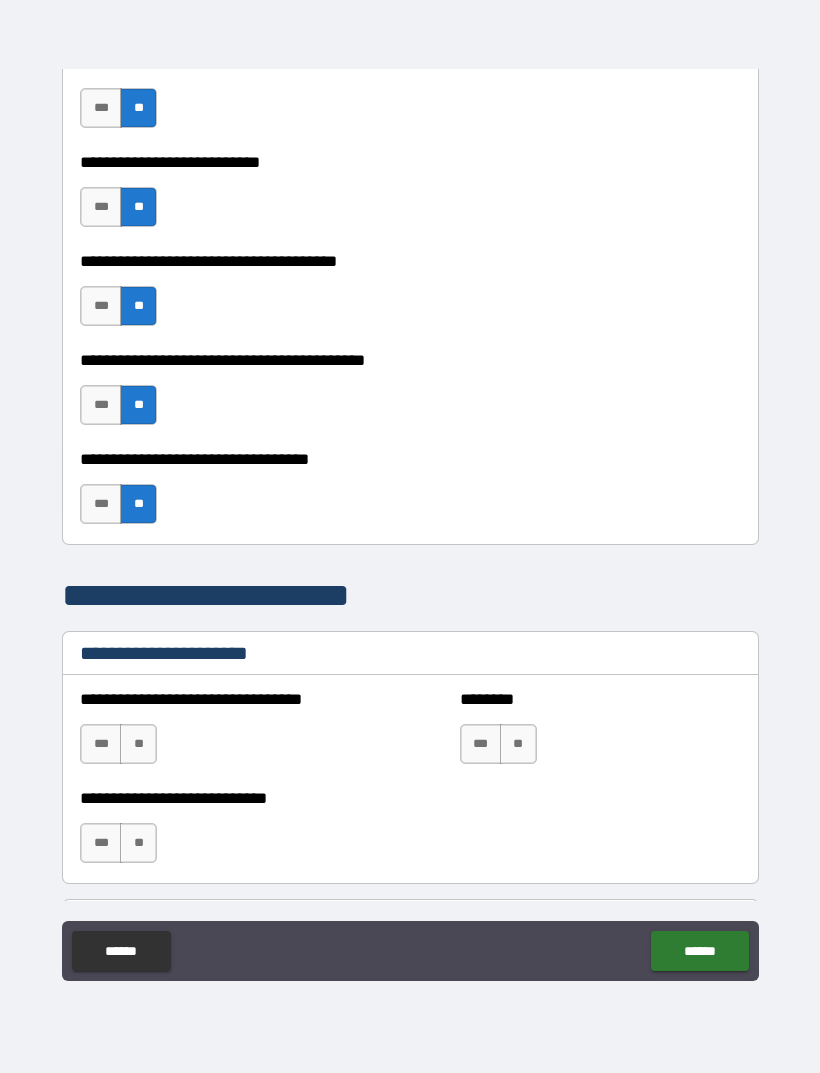 scroll, scrollTop: 1039, scrollLeft: 0, axis: vertical 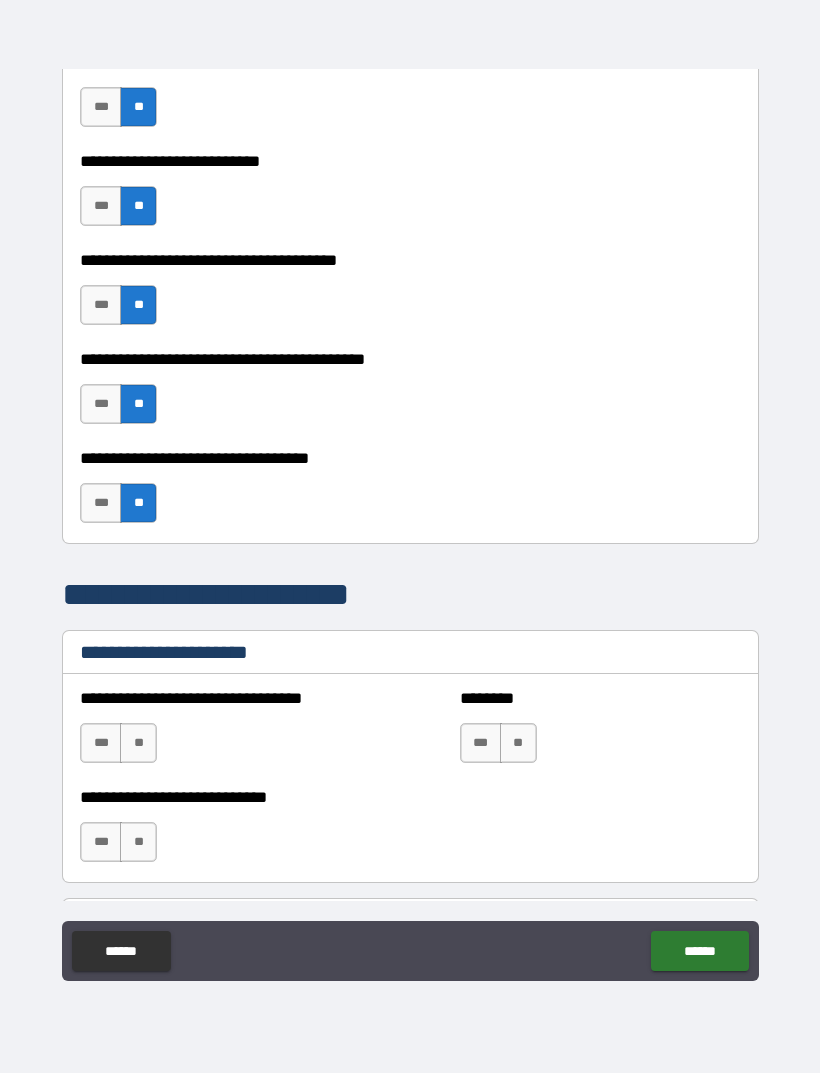 click on "**" at bounding box center (138, 743) 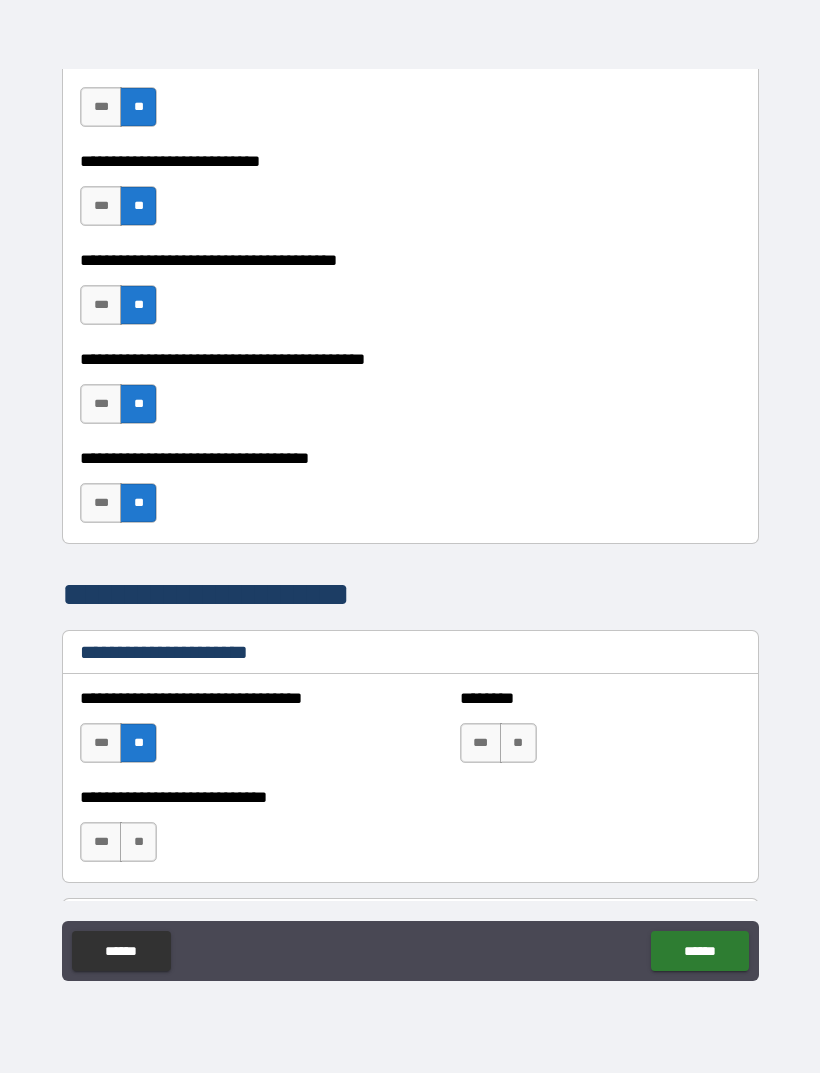 click on "**" at bounding box center [518, 743] 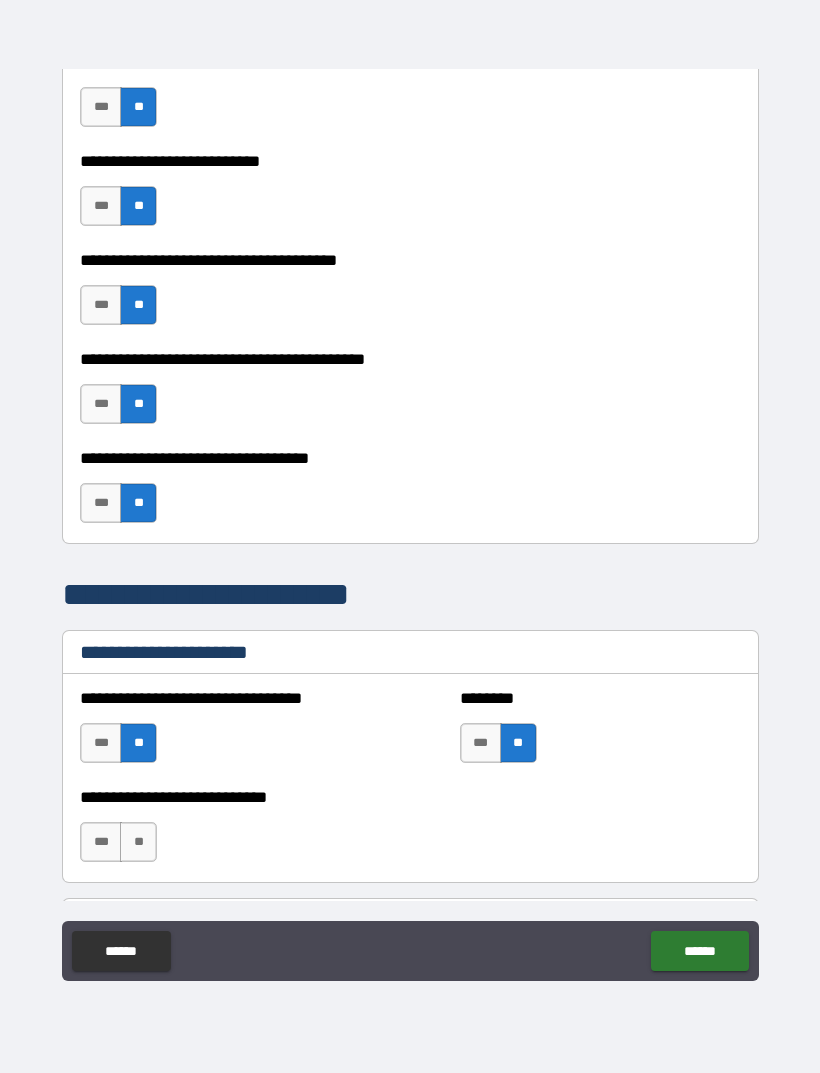 click on "**" at bounding box center (138, 842) 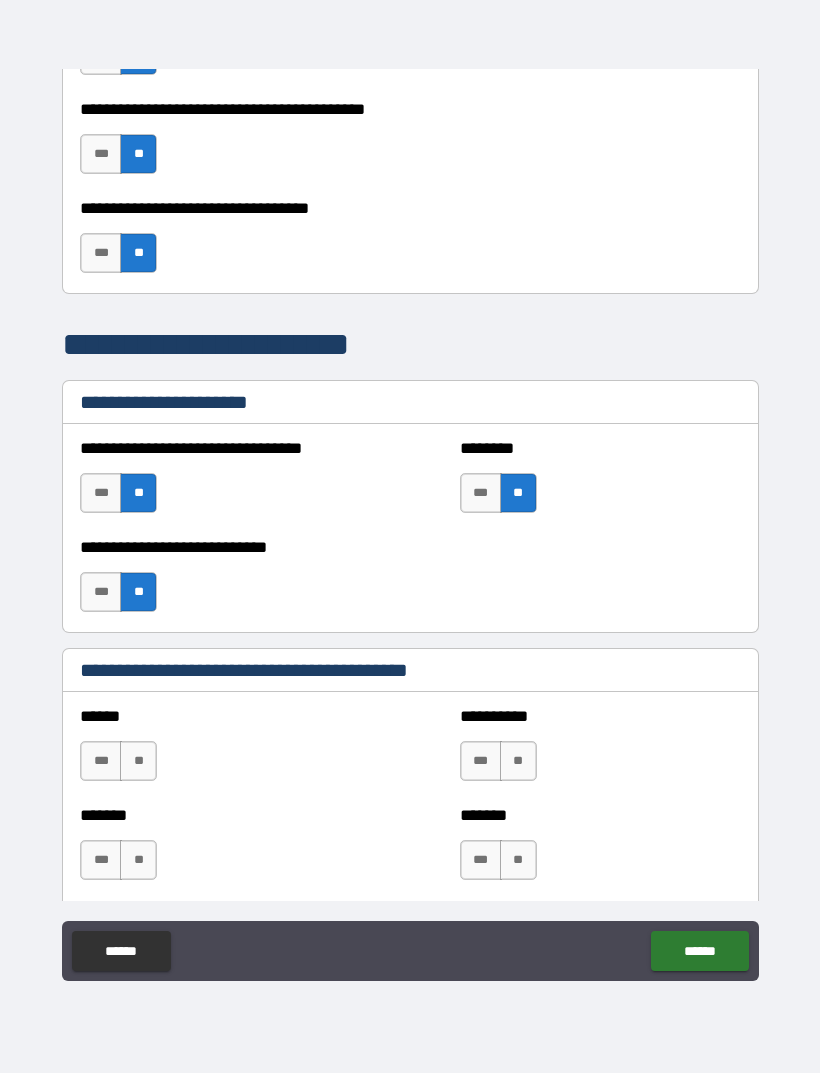 scroll, scrollTop: 1294, scrollLeft: 0, axis: vertical 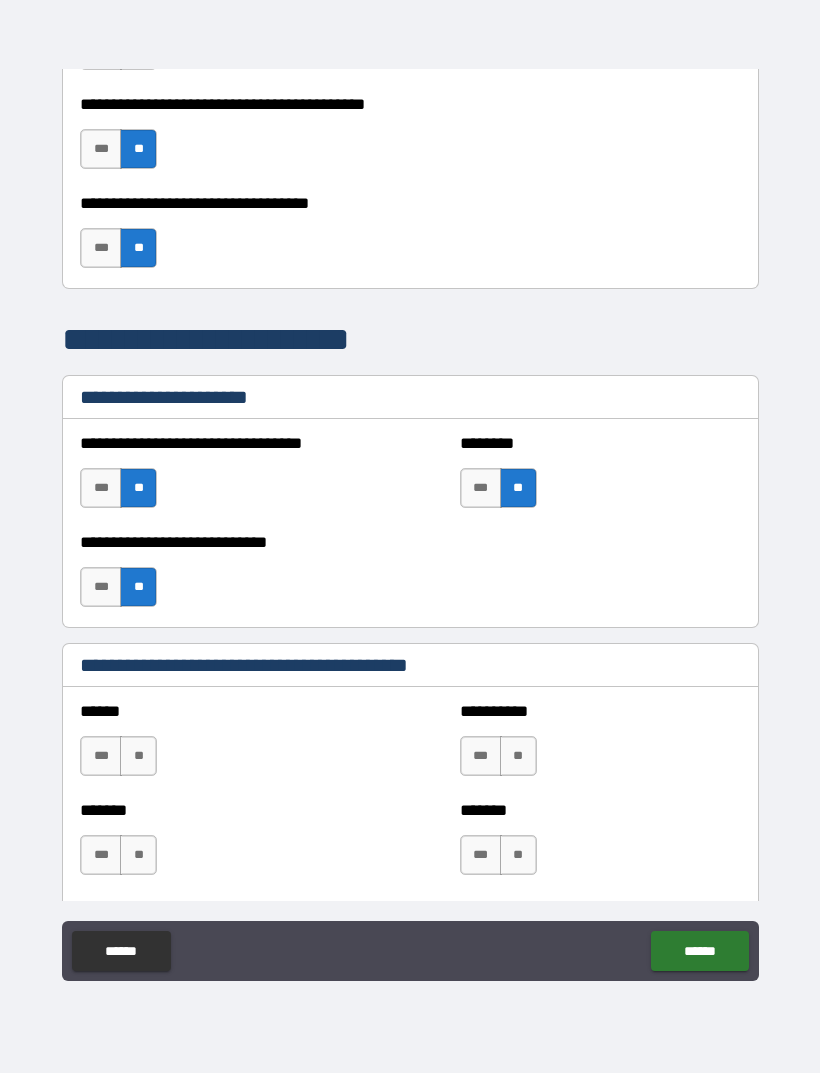click on "**" at bounding box center [518, 756] 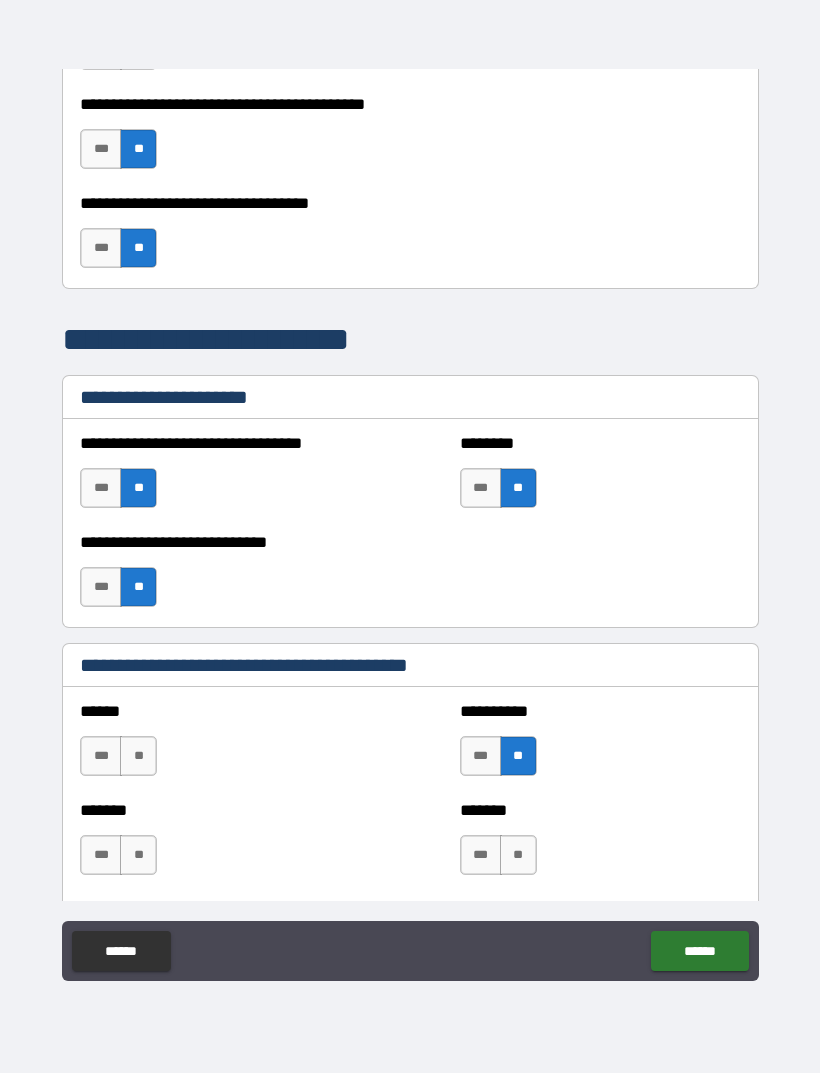click on "**" at bounding box center [518, 855] 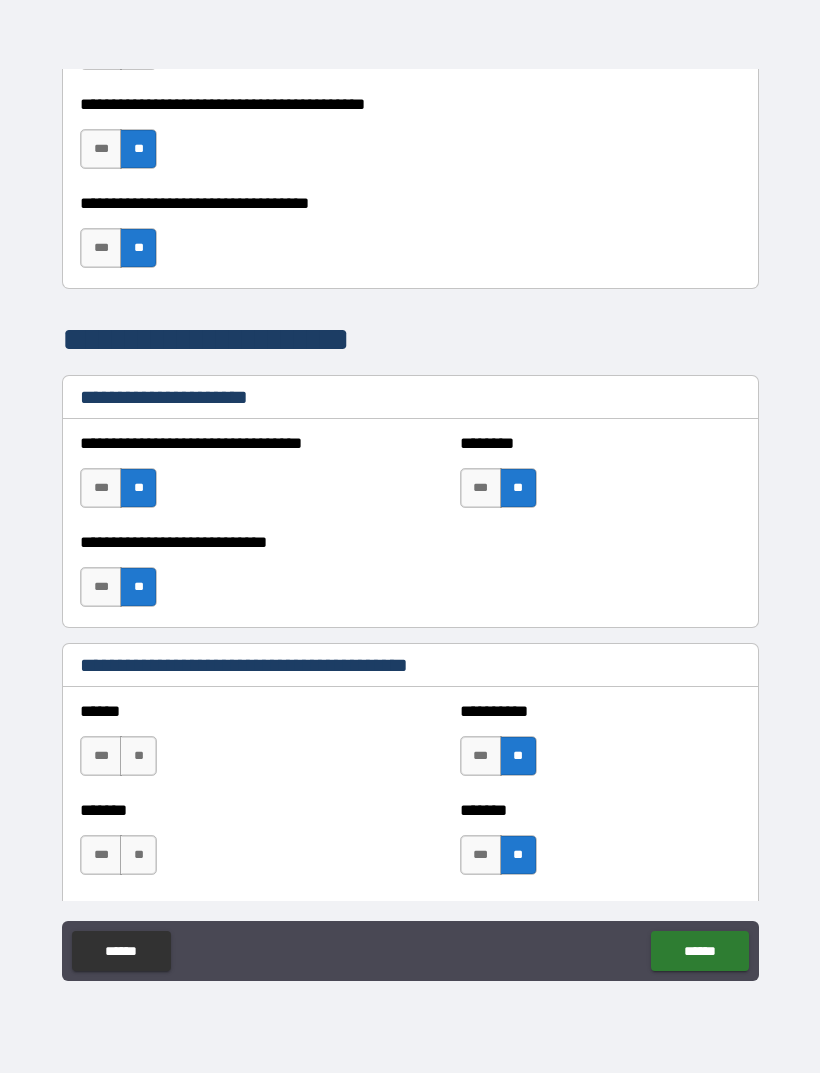 click on "**" at bounding box center [138, 855] 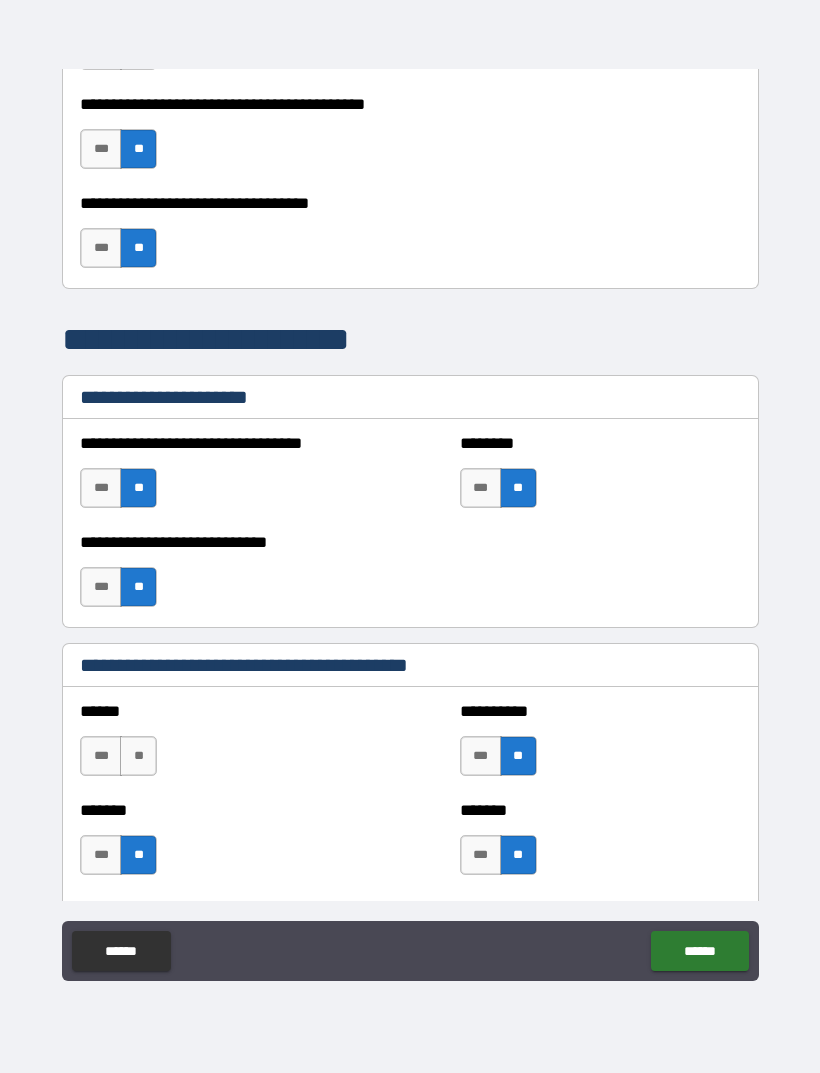 click on "**" at bounding box center (138, 756) 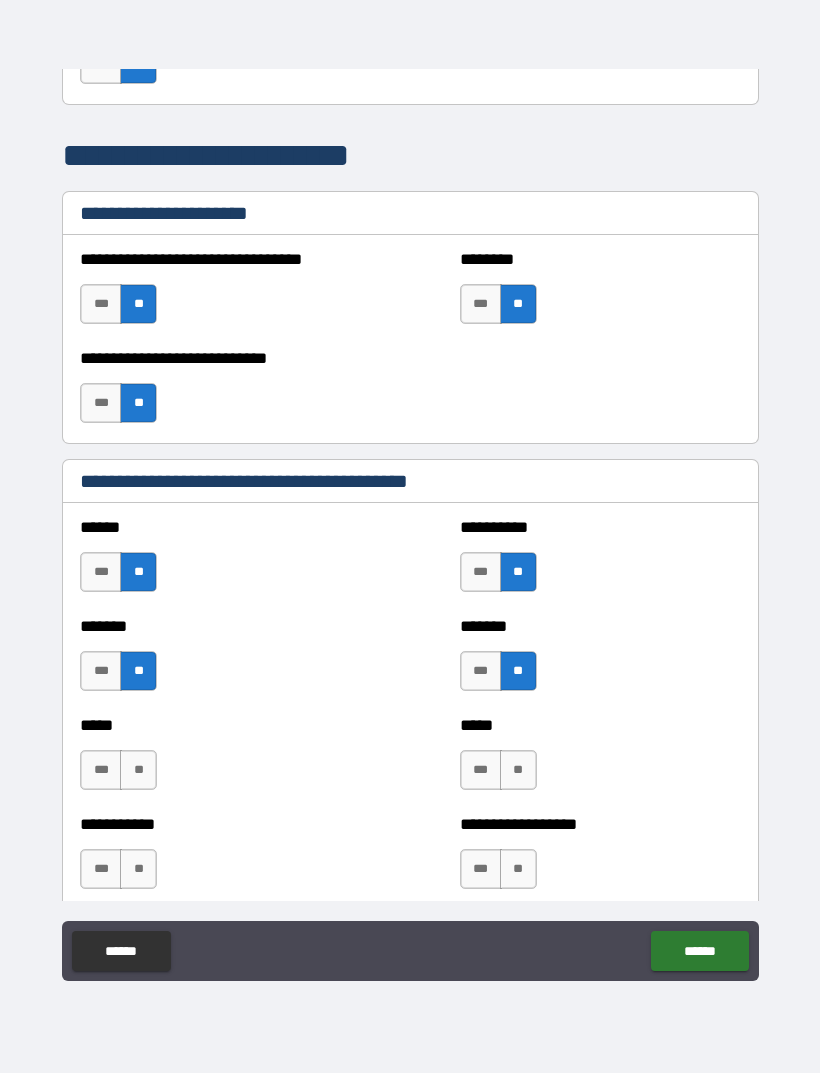 scroll, scrollTop: 1485, scrollLeft: 0, axis: vertical 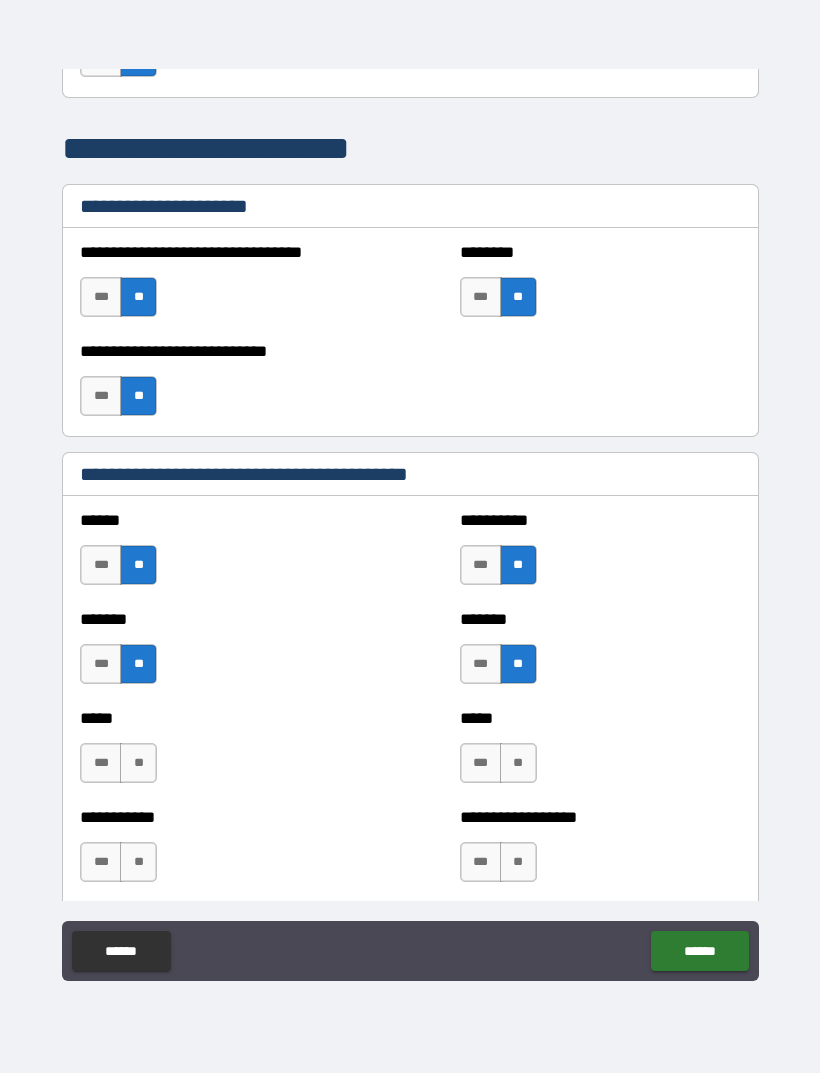 click on "**" at bounding box center [138, 763] 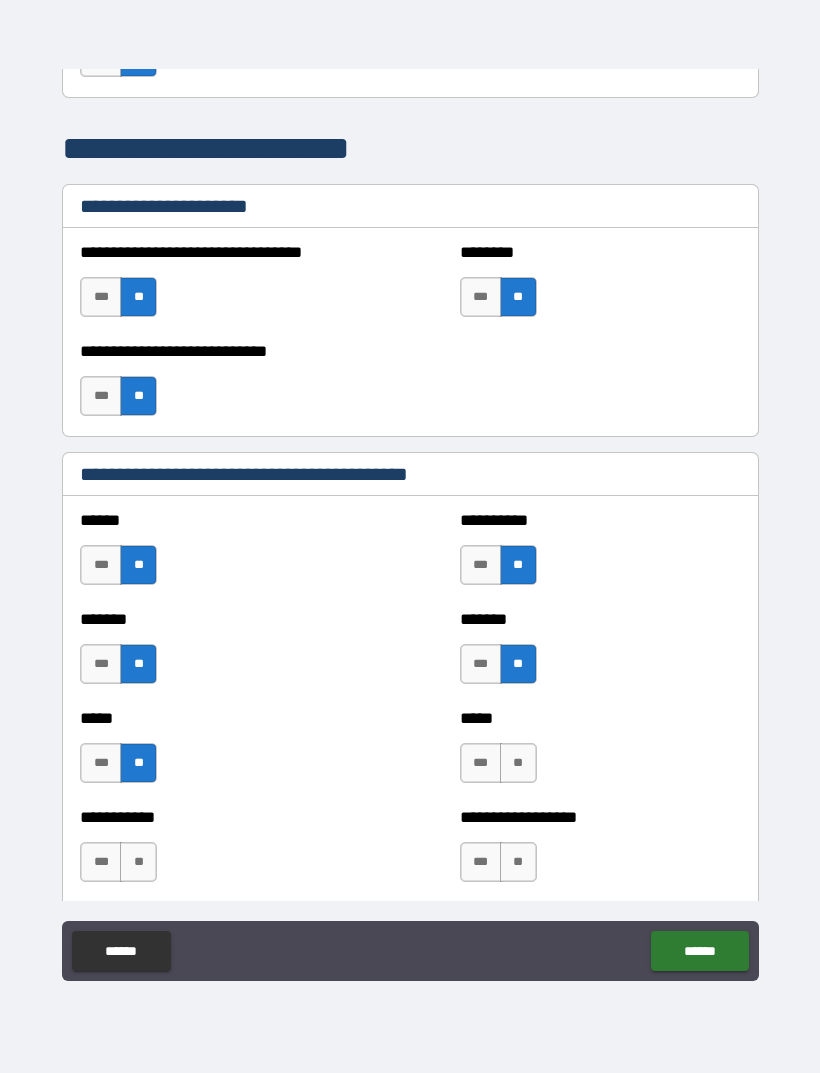 click on "**" at bounding box center [138, 862] 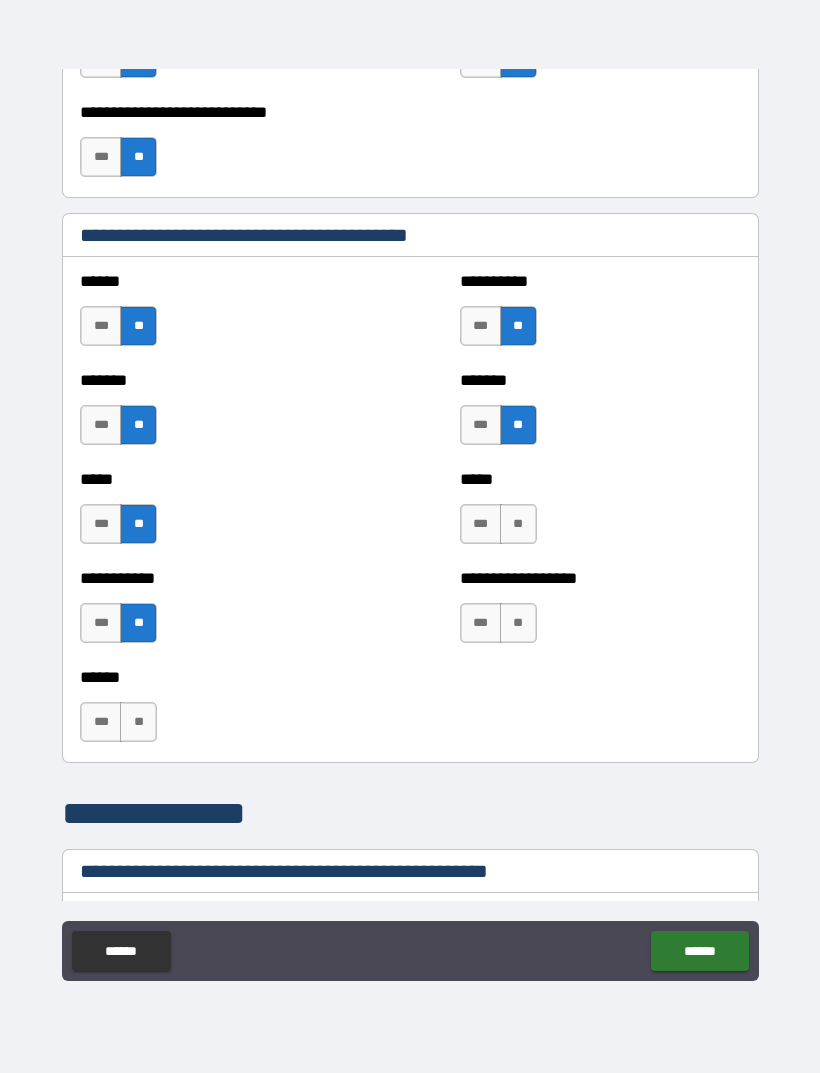 scroll, scrollTop: 1725, scrollLeft: 0, axis: vertical 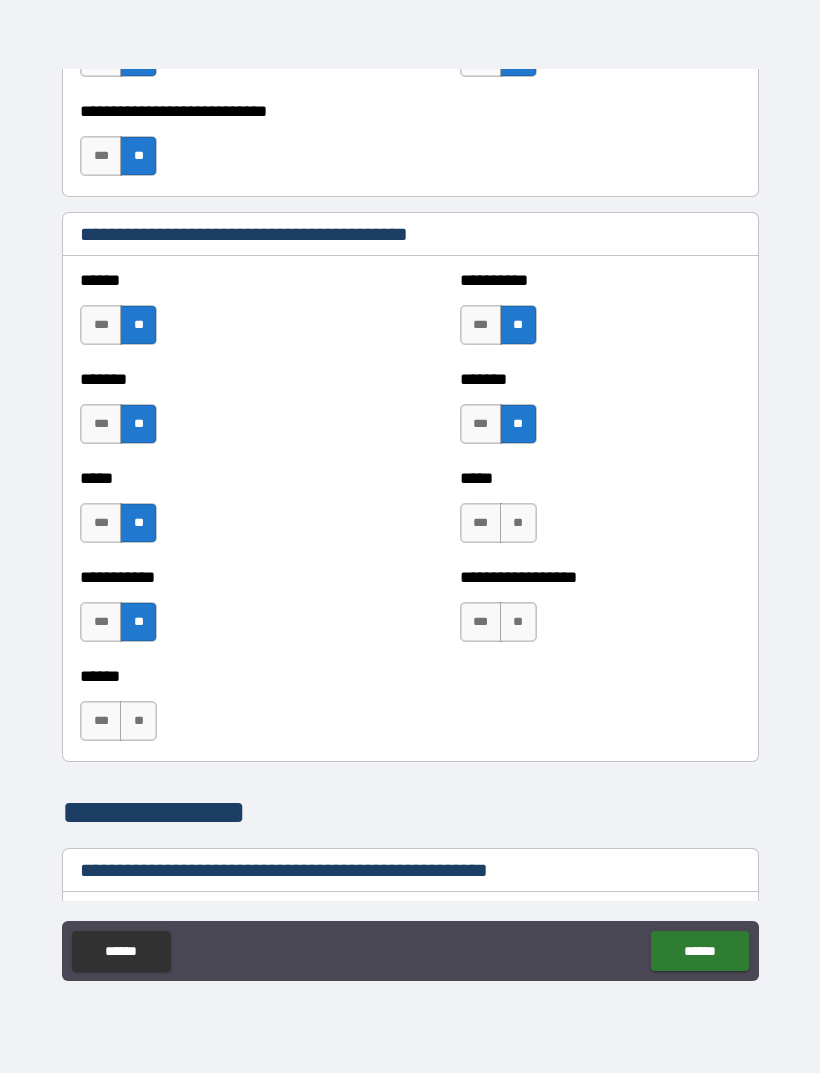 click on "**" at bounding box center [138, 721] 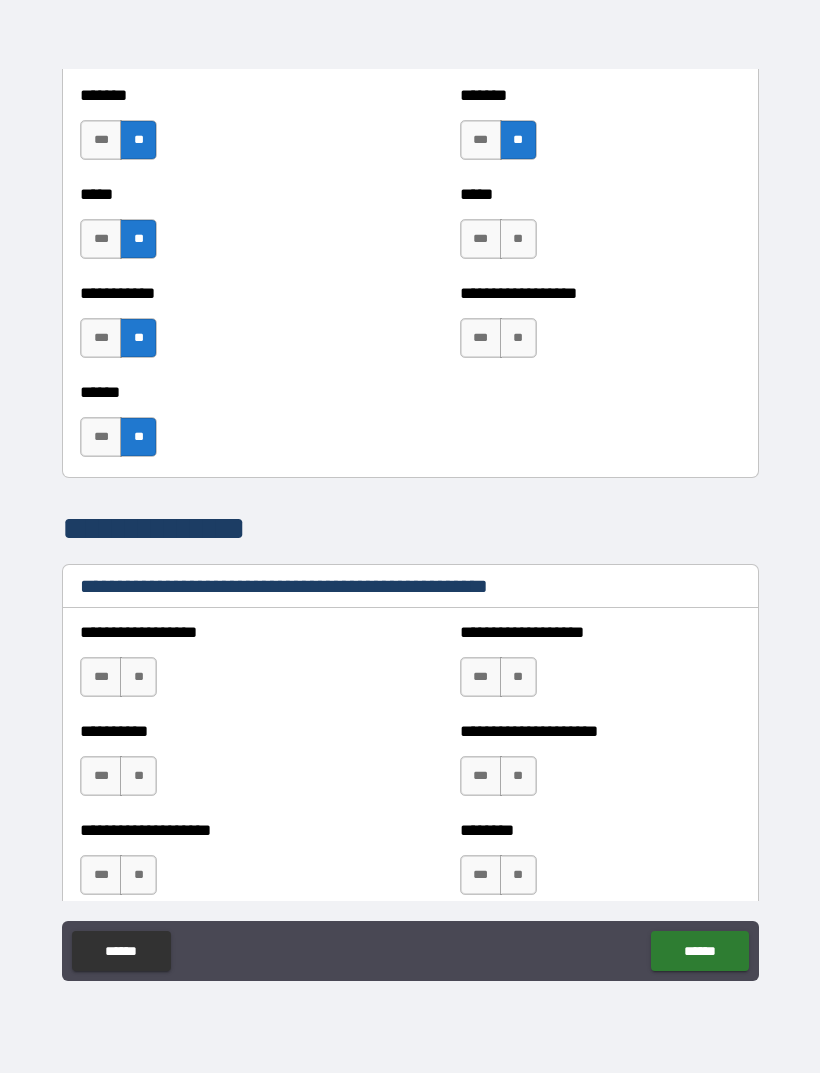 scroll, scrollTop: 2016, scrollLeft: 0, axis: vertical 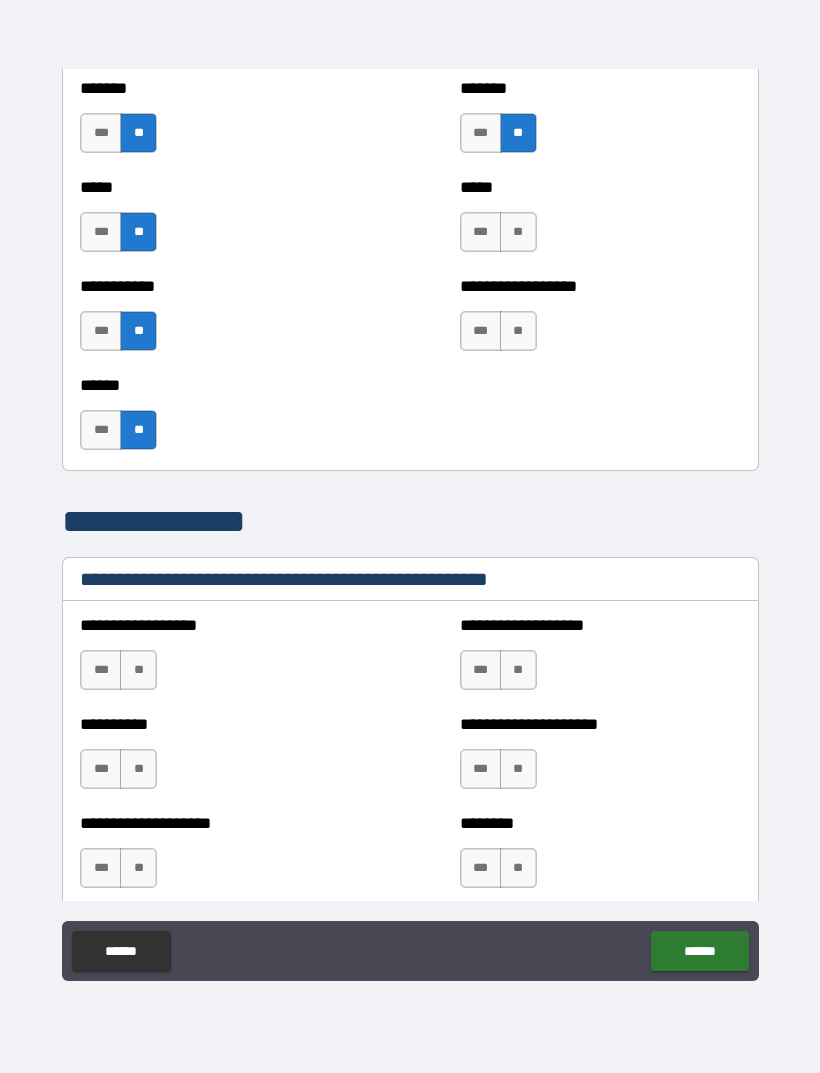 click on "**" at bounding box center (138, 670) 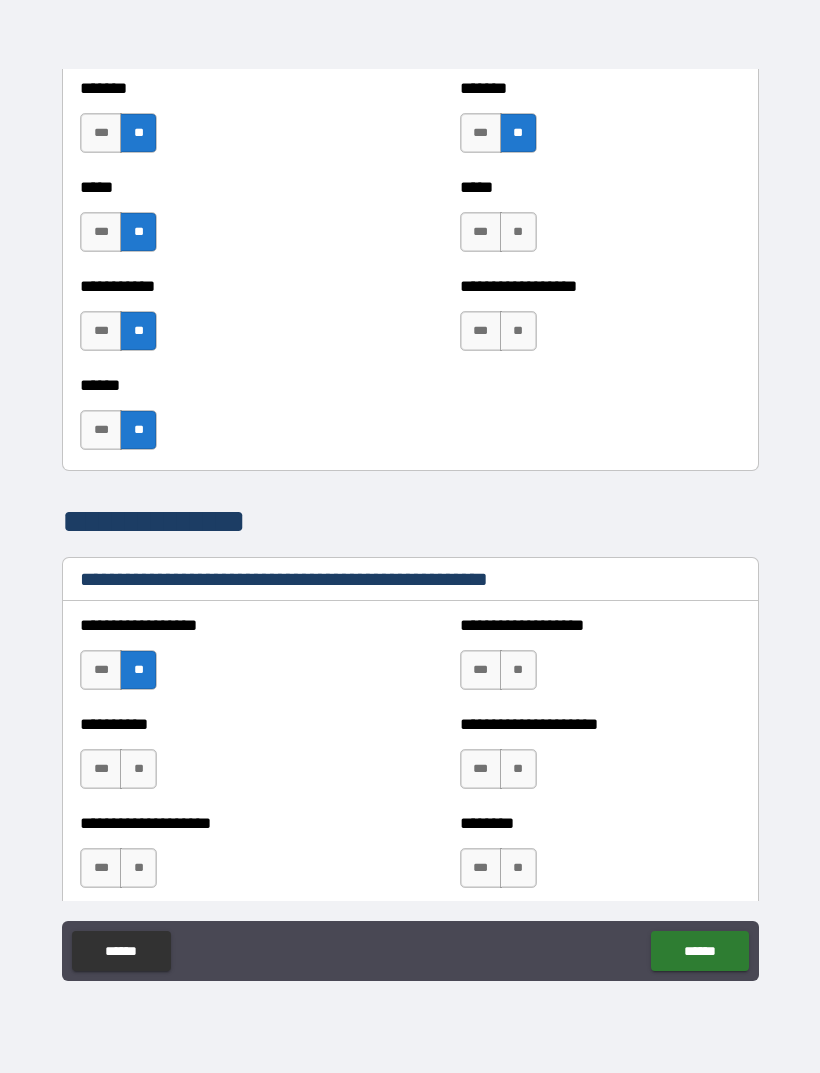 click on "**" at bounding box center (138, 769) 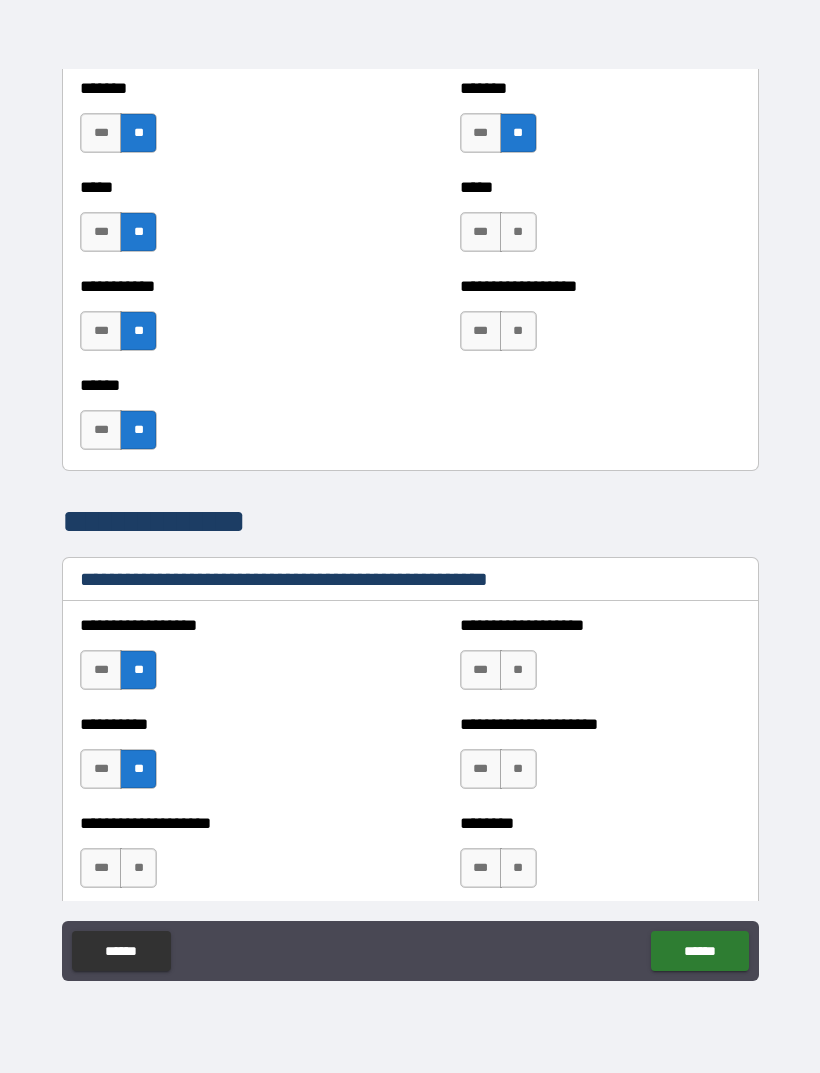 click on "**" at bounding box center (138, 868) 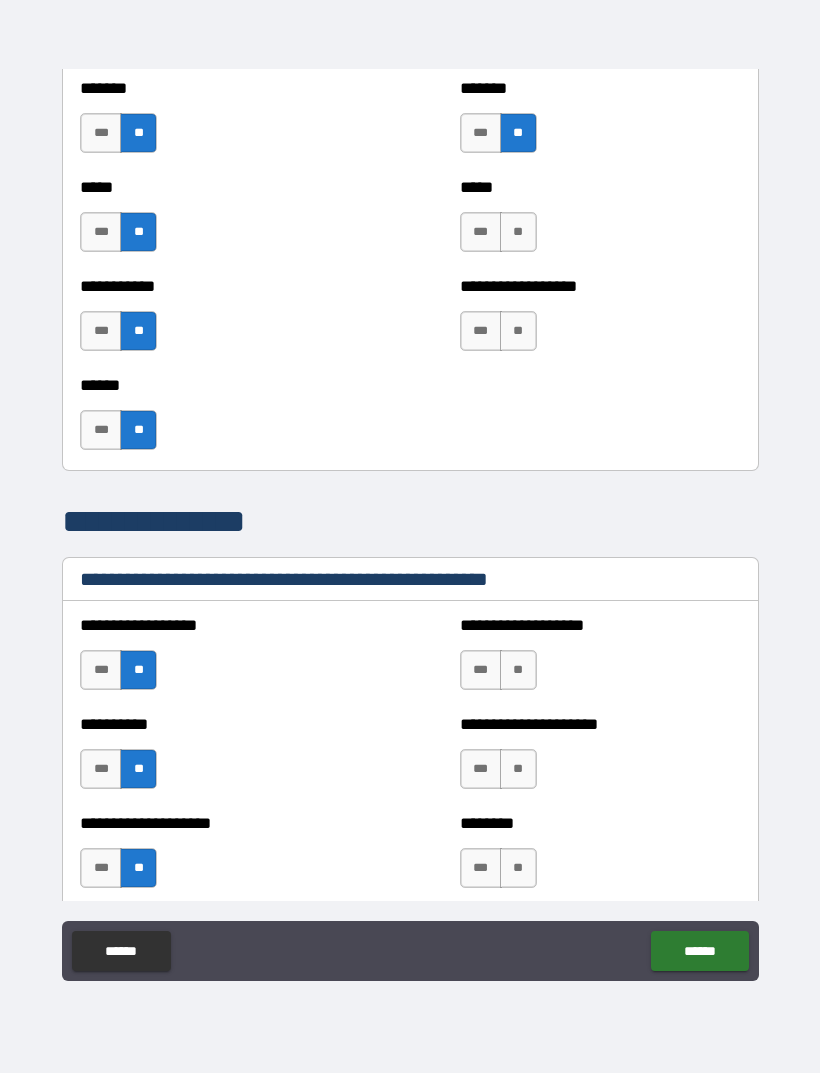 click on "**" at bounding box center (518, 670) 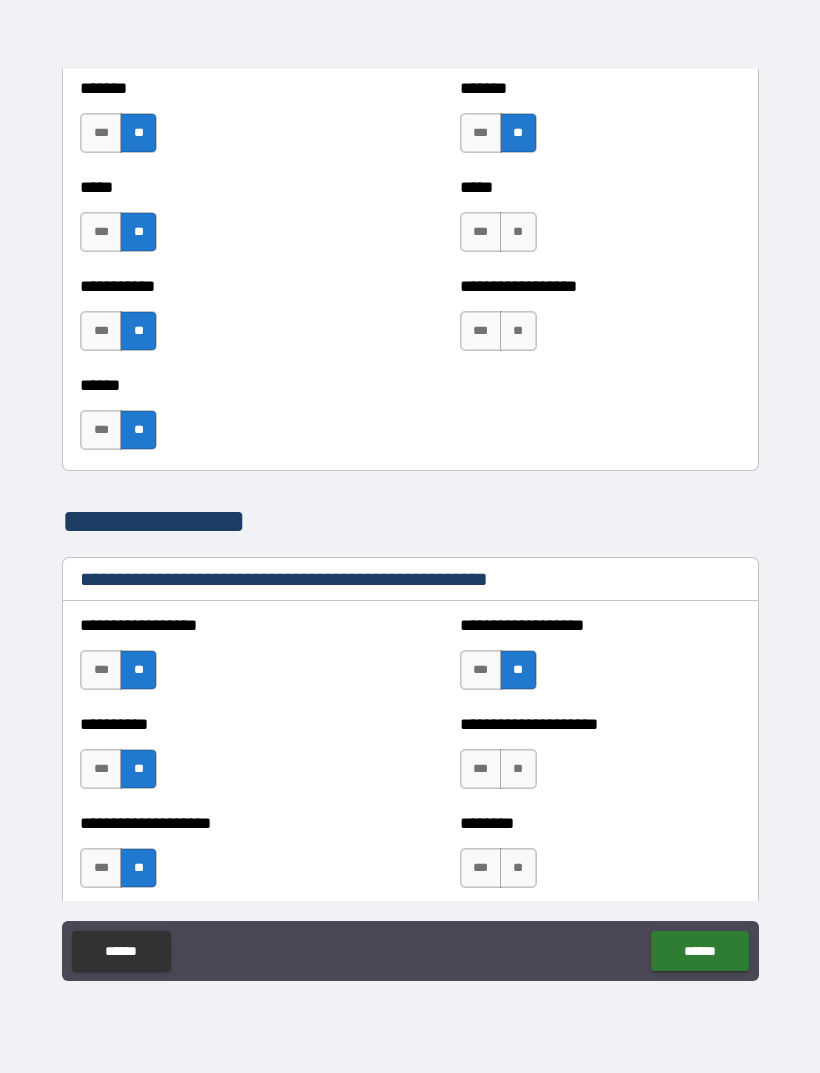 click on "**" at bounding box center (518, 769) 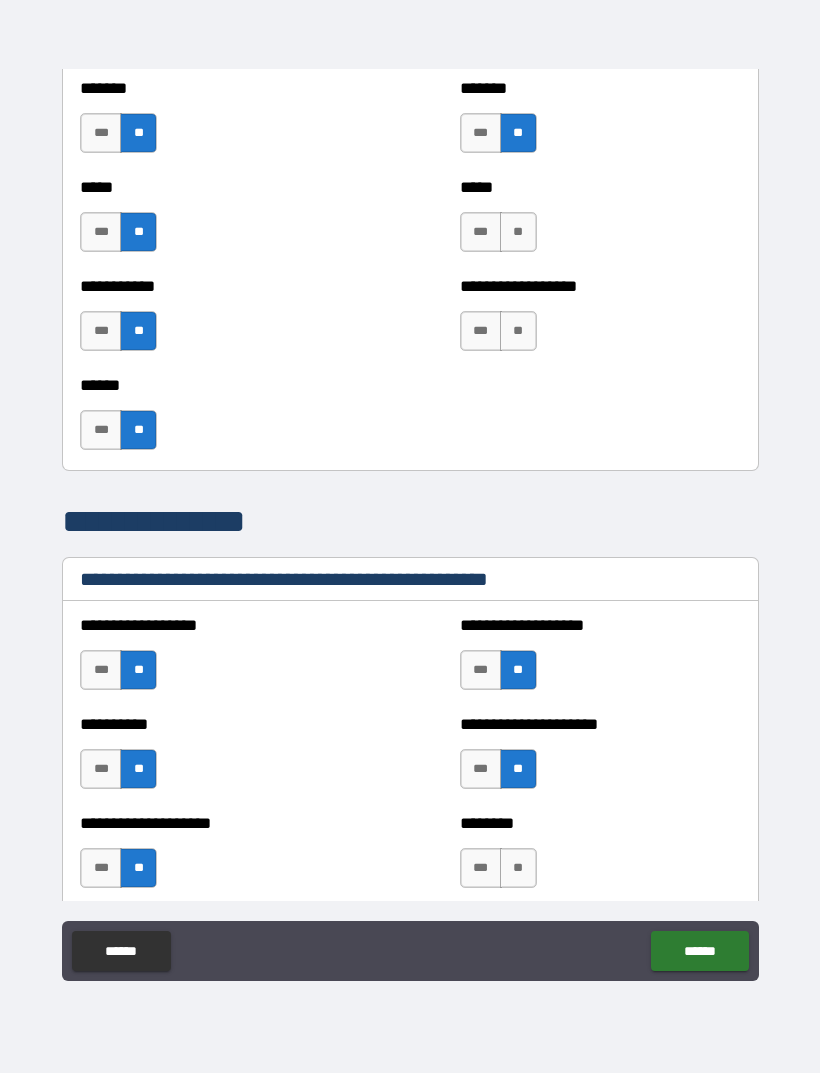 click on "**" at bounding box center [518, 868] 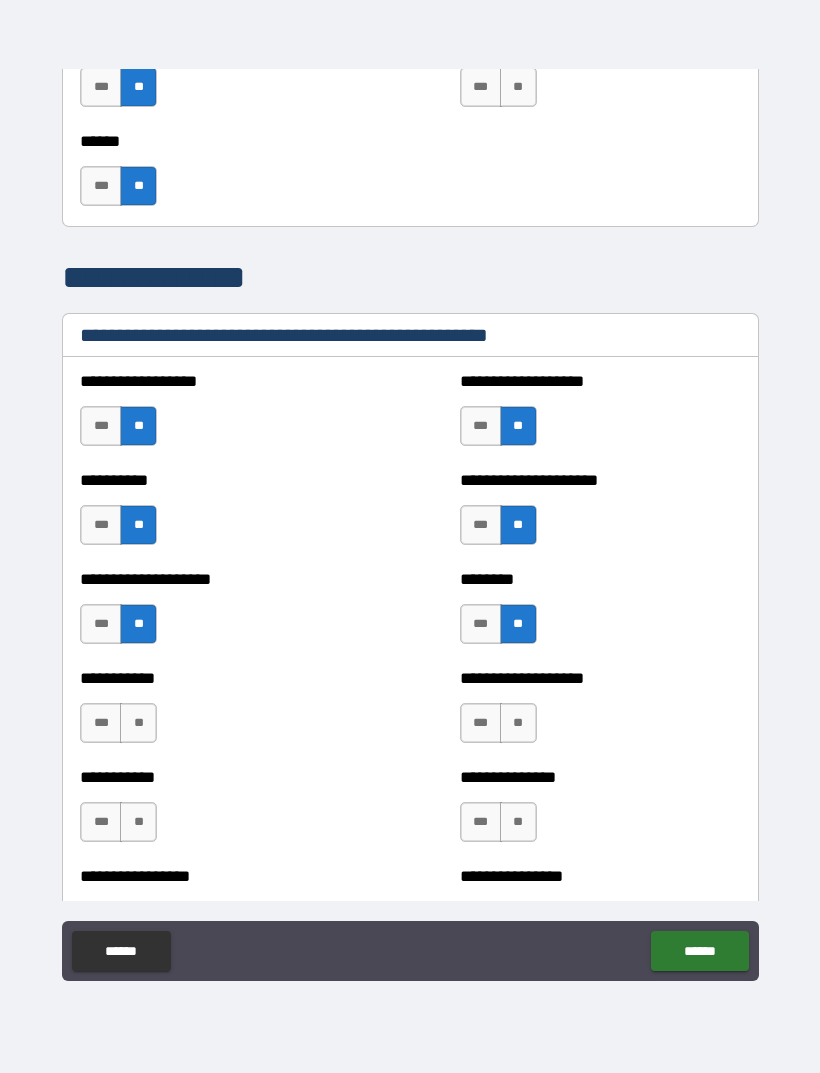 scroll, scrollTop: 2282, scrollLeft: 0, axis: vertical 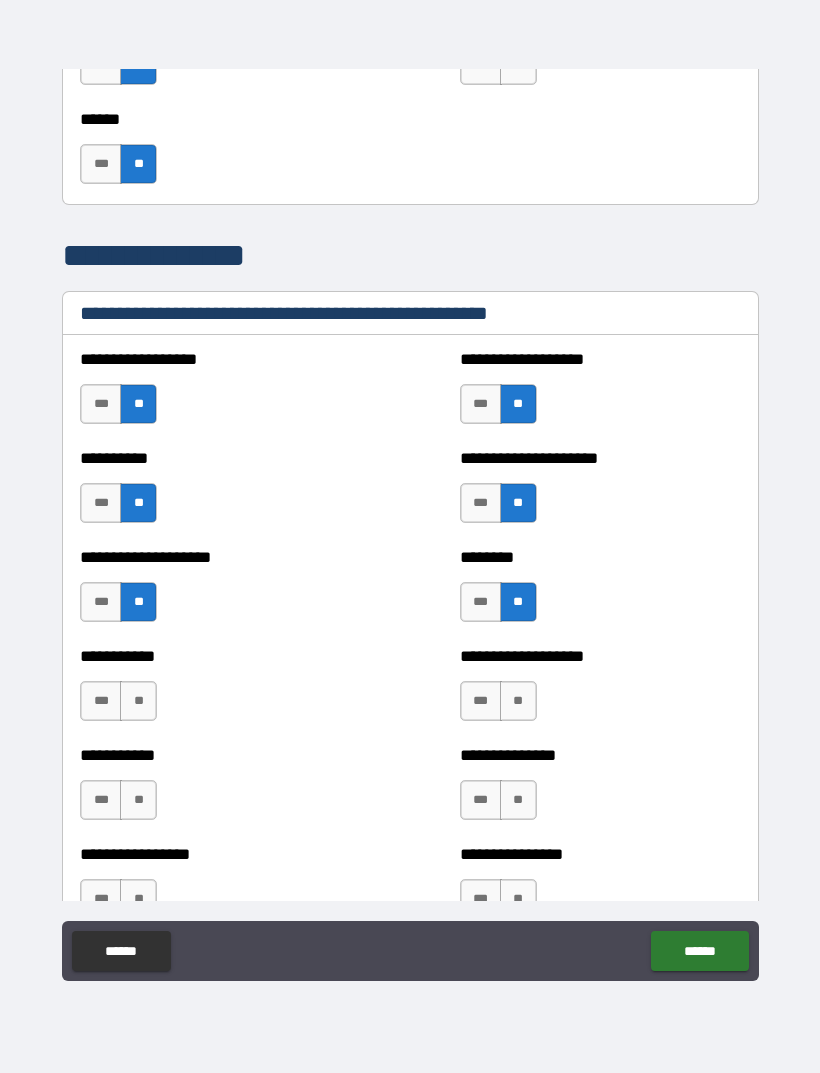 click on "**" at bounding box center (518, 701) 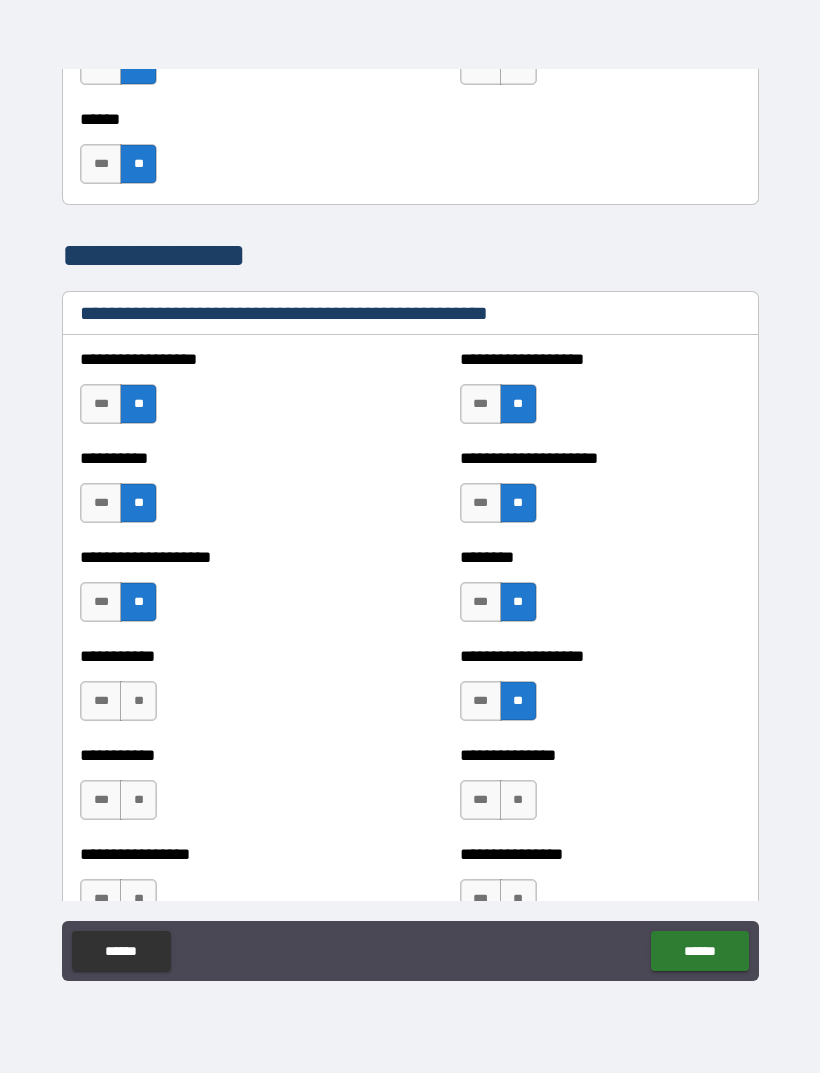 click on "**" at bounding box center (138, 701) 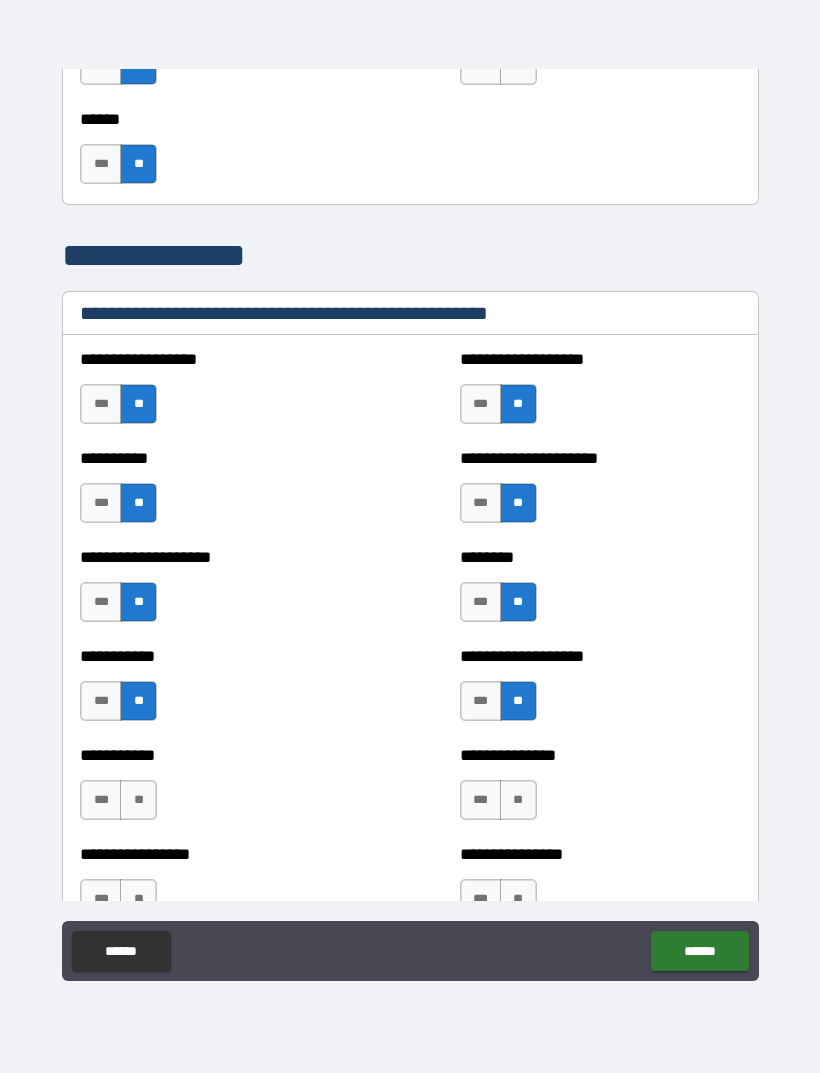 click on "**" at bounding box center [138, 800] 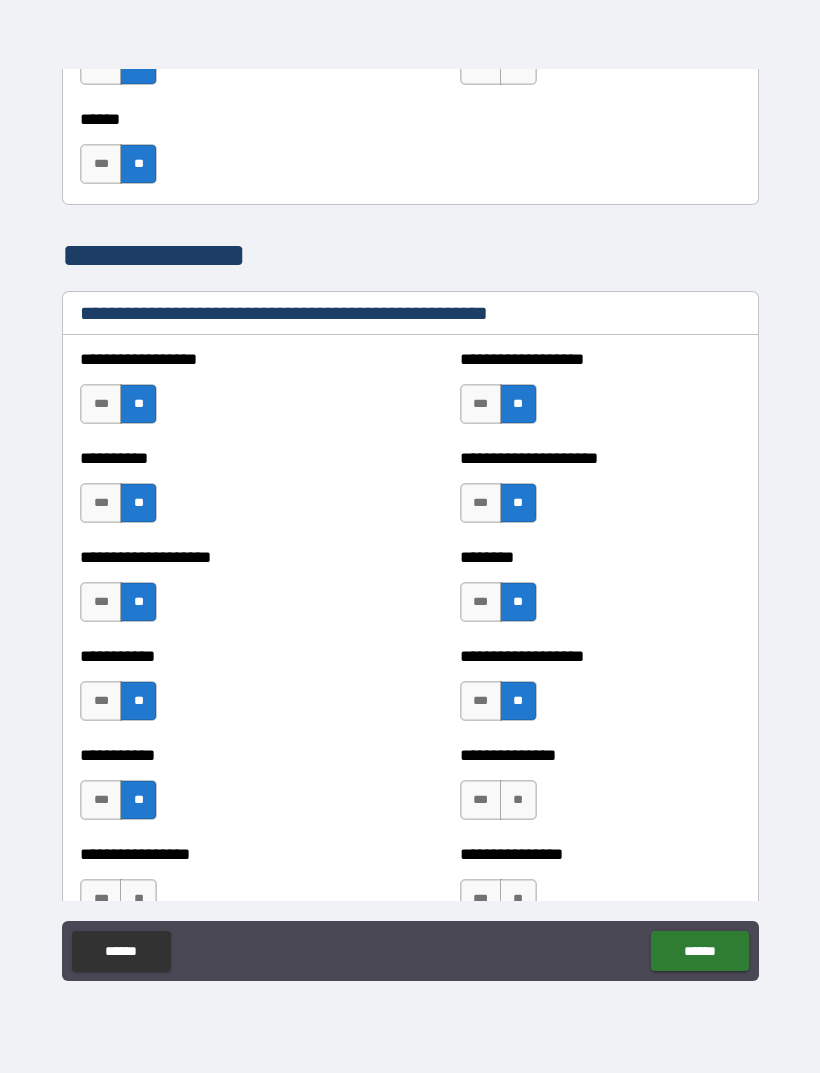 click on "**" at bounding box center [518, 800] 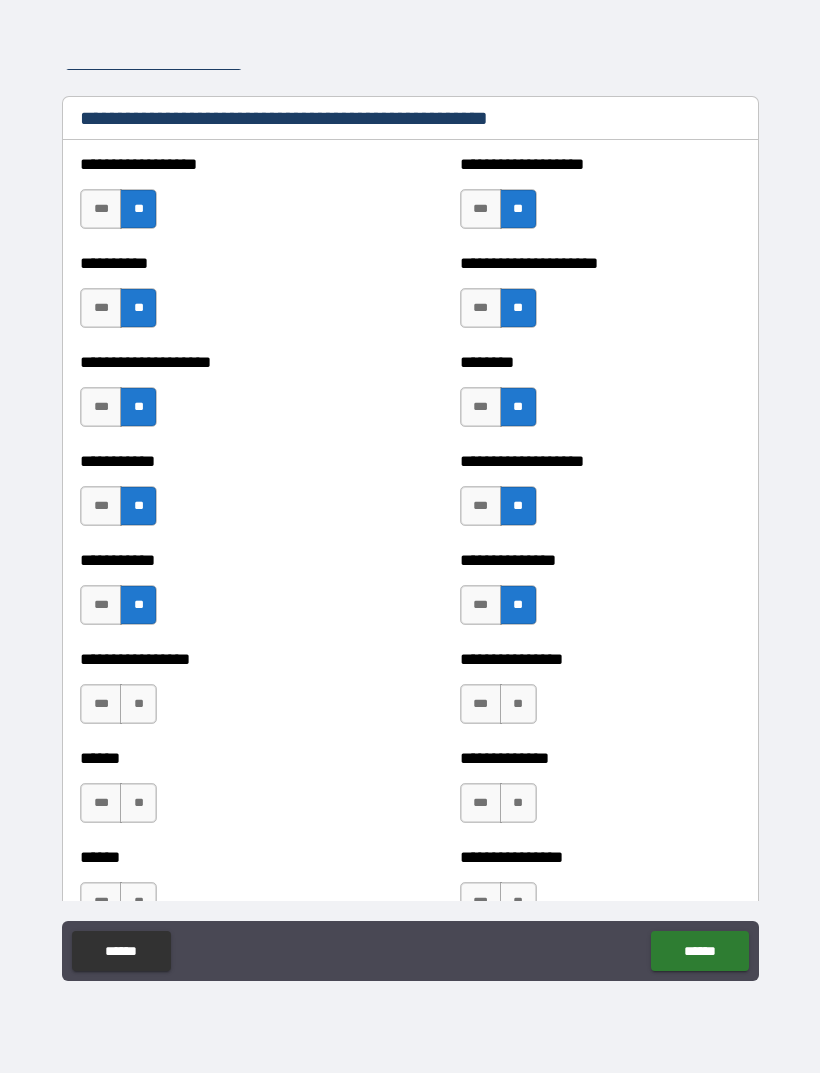 scroll, scrollTop: 2523, scrollLeft: 0, axis: vertical 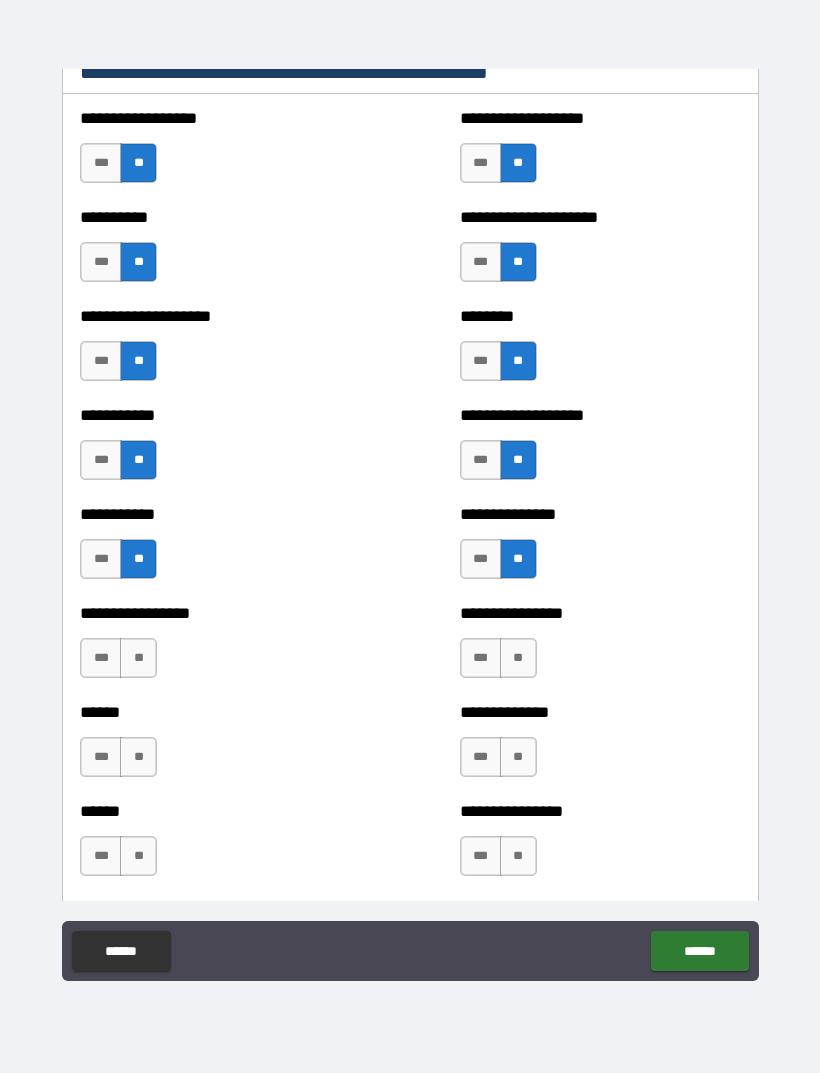 click on "**" at bounding box center [138, 658] 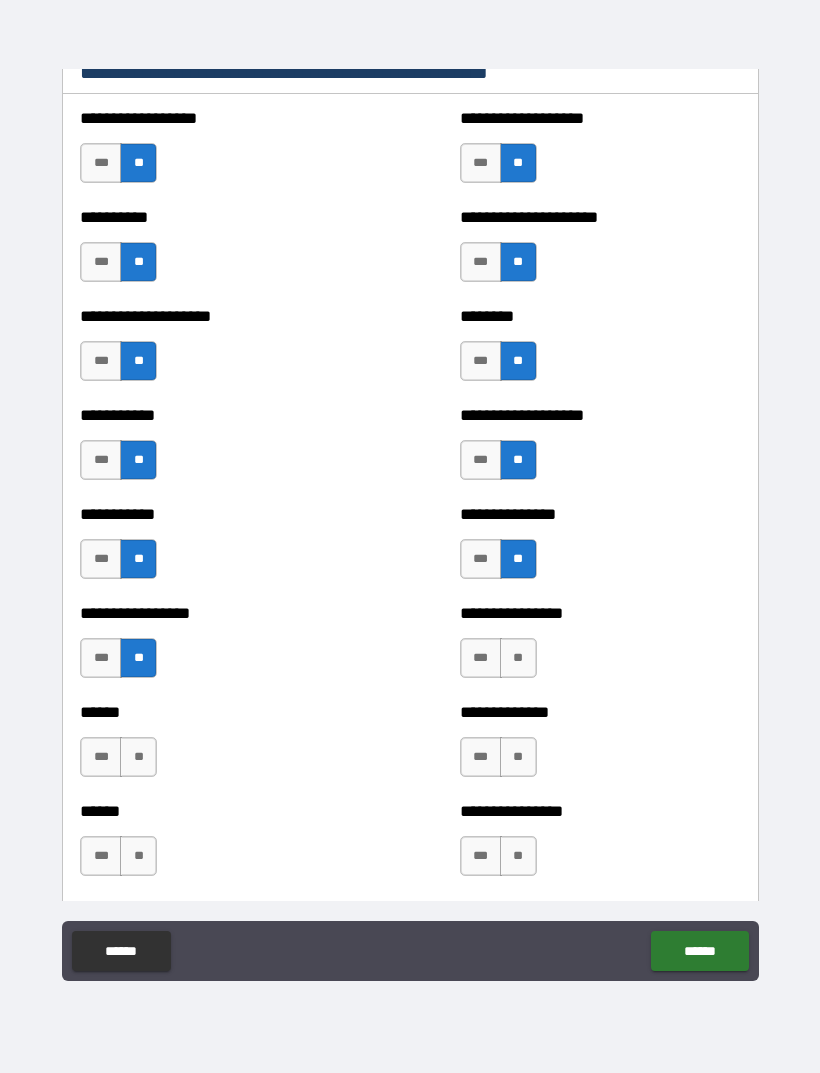 click on "**" at bounding box center [138, 757] 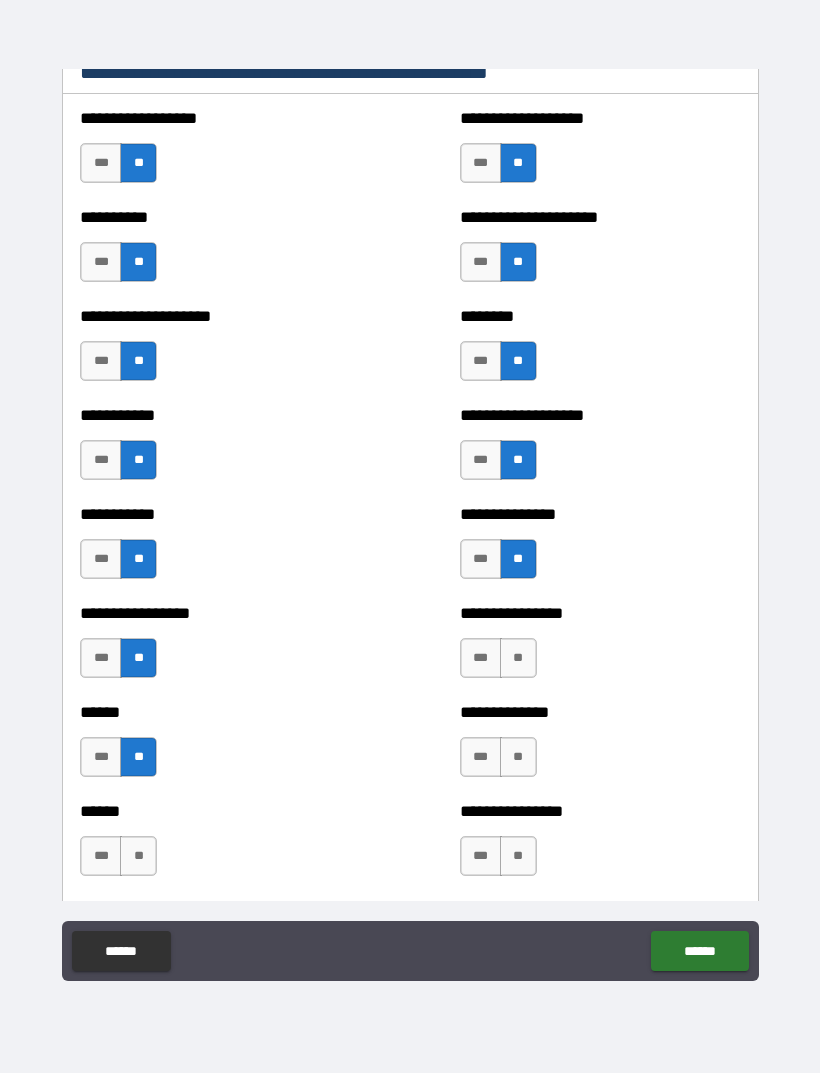 click on "**" at bounding box center (138, 856) 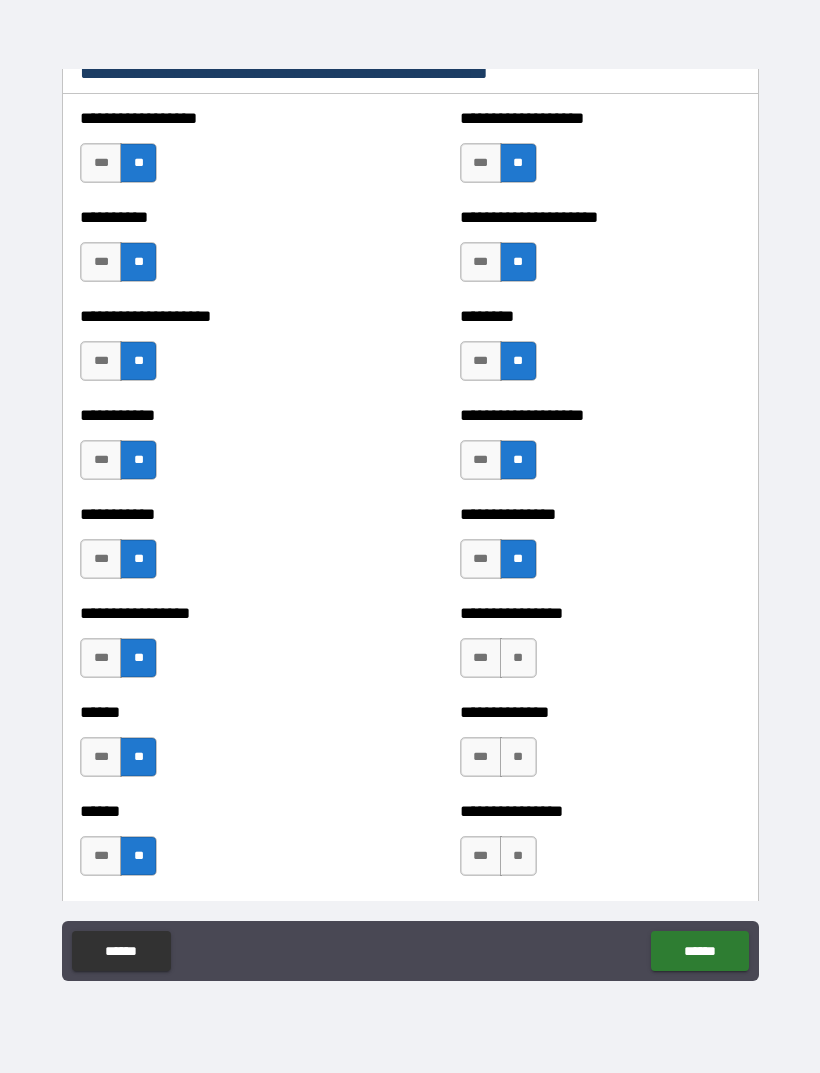 click on "**" at bounding box center (518, 658) 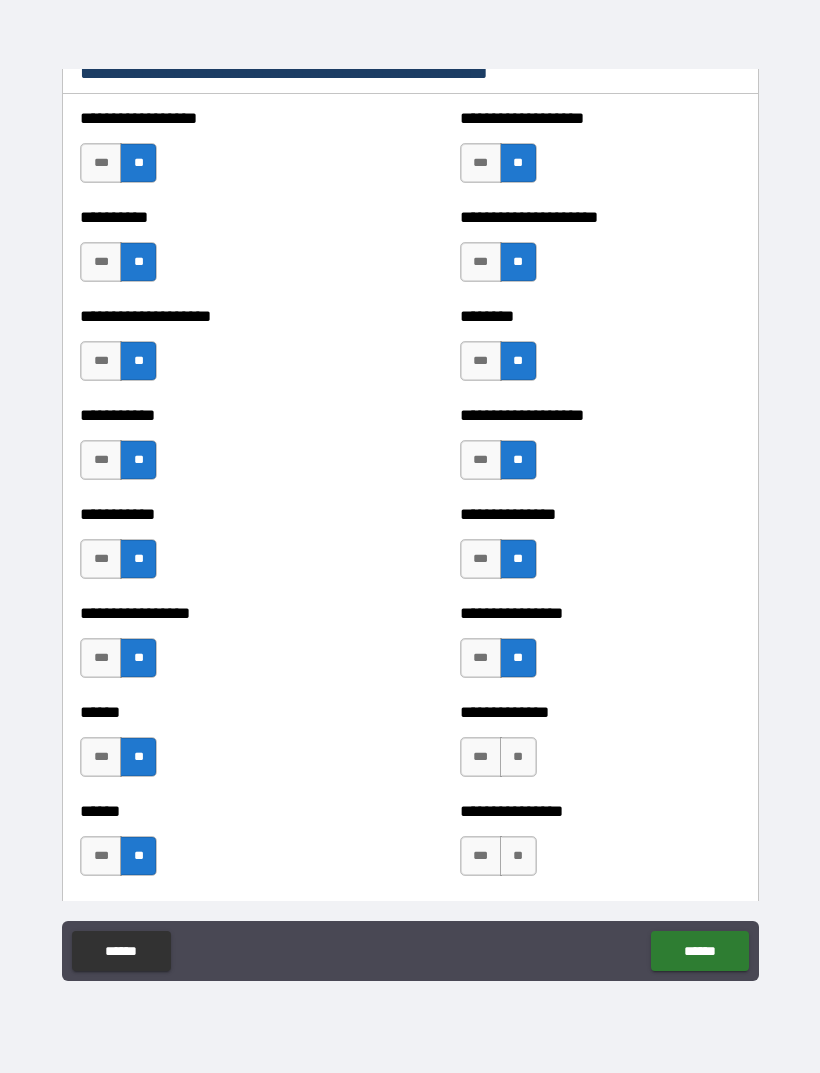 click on "**" at bounding box center [518, 757] 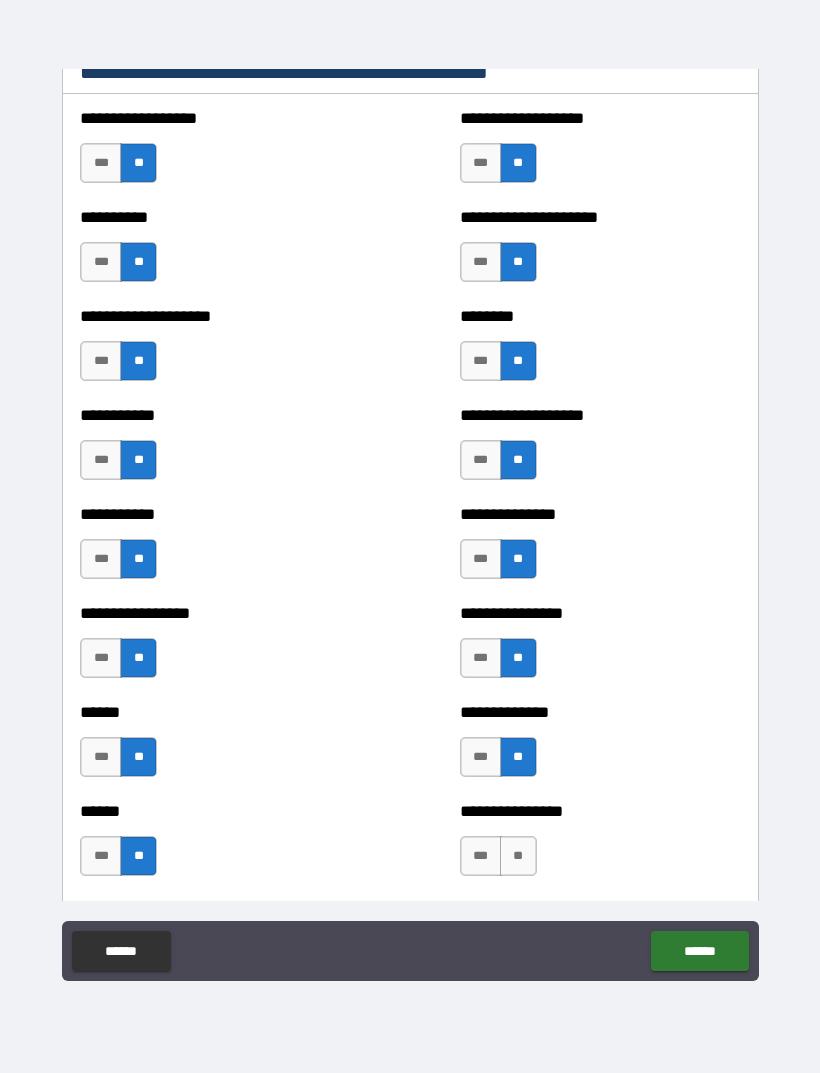 click on "**" at bounding box center [518, 856] 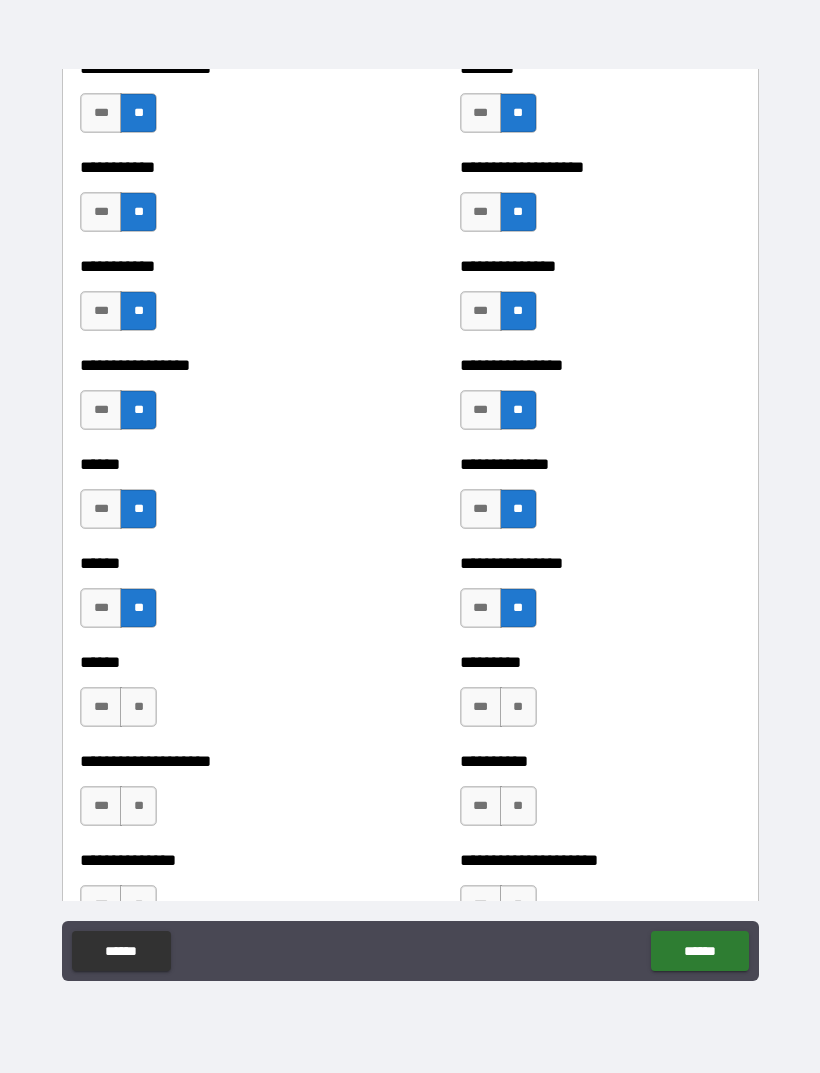 scroll, scrollTop: 2782, scrollLeft: 0, axis: vertical 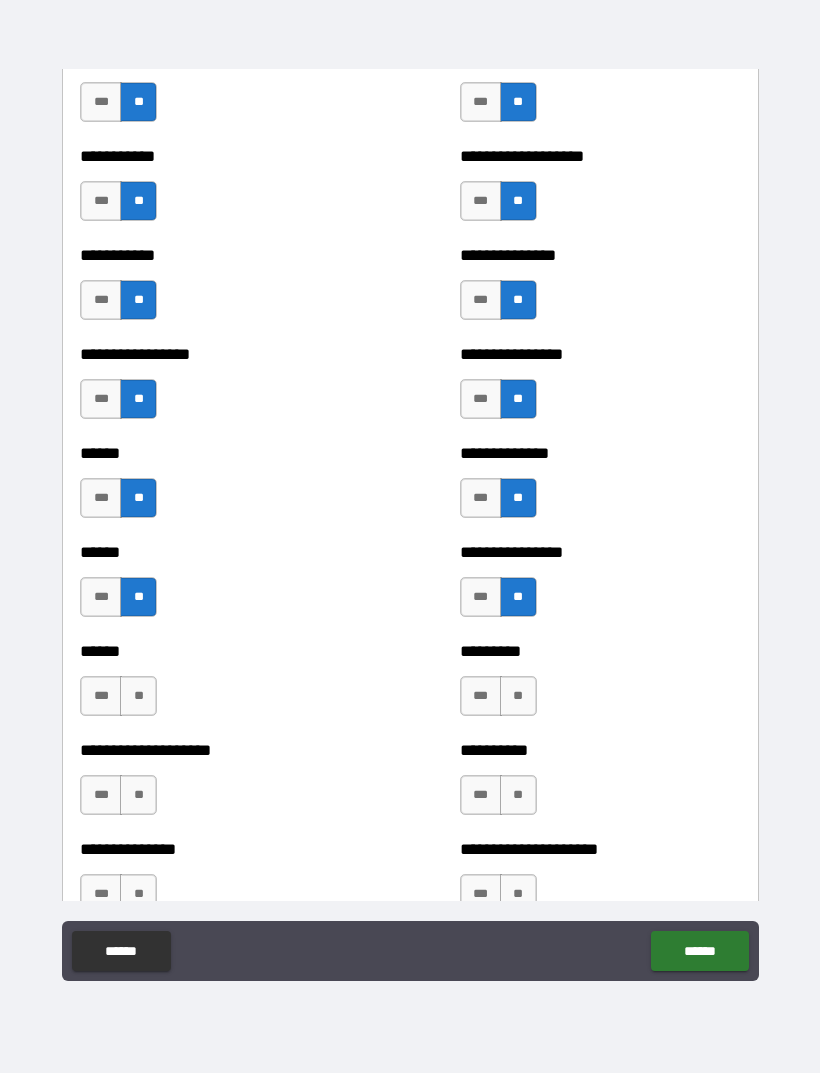 click on "**" at bounding box center (138, 696) 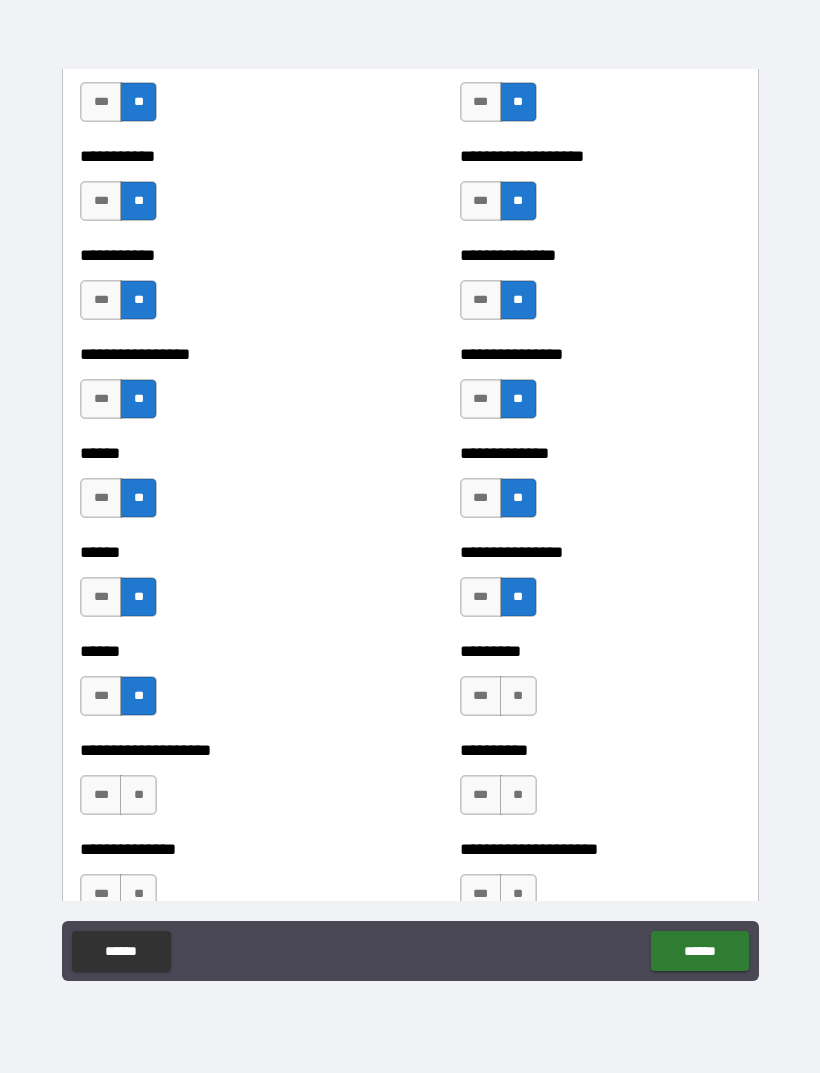 click on "**" at bounding box center [138, 795] 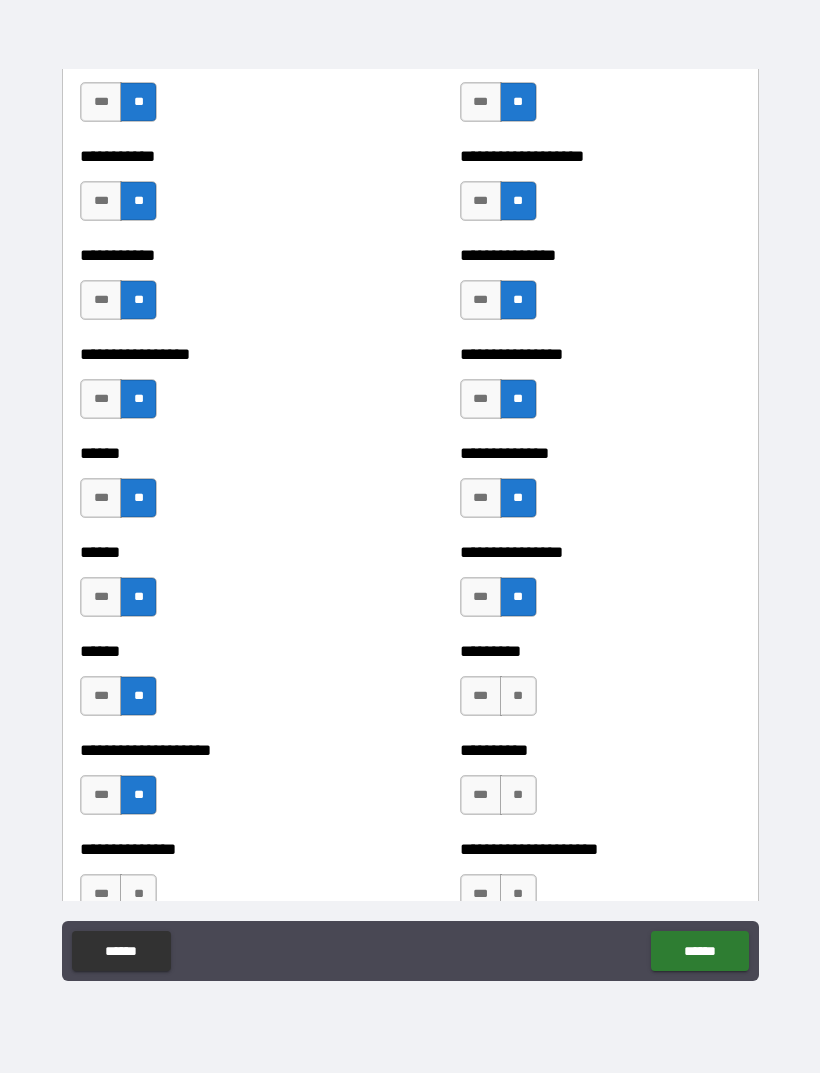 click on "**" at bounding box center [138, 894] 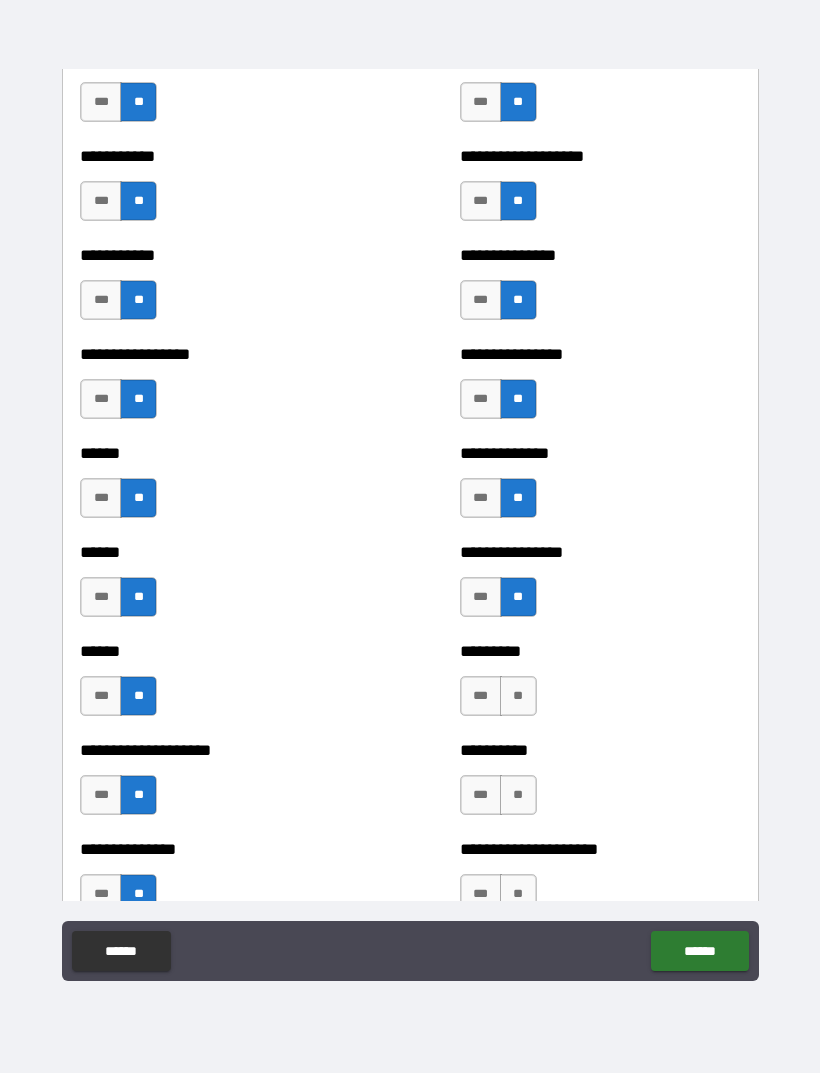 click on "**" at bounding box center (518, 696) 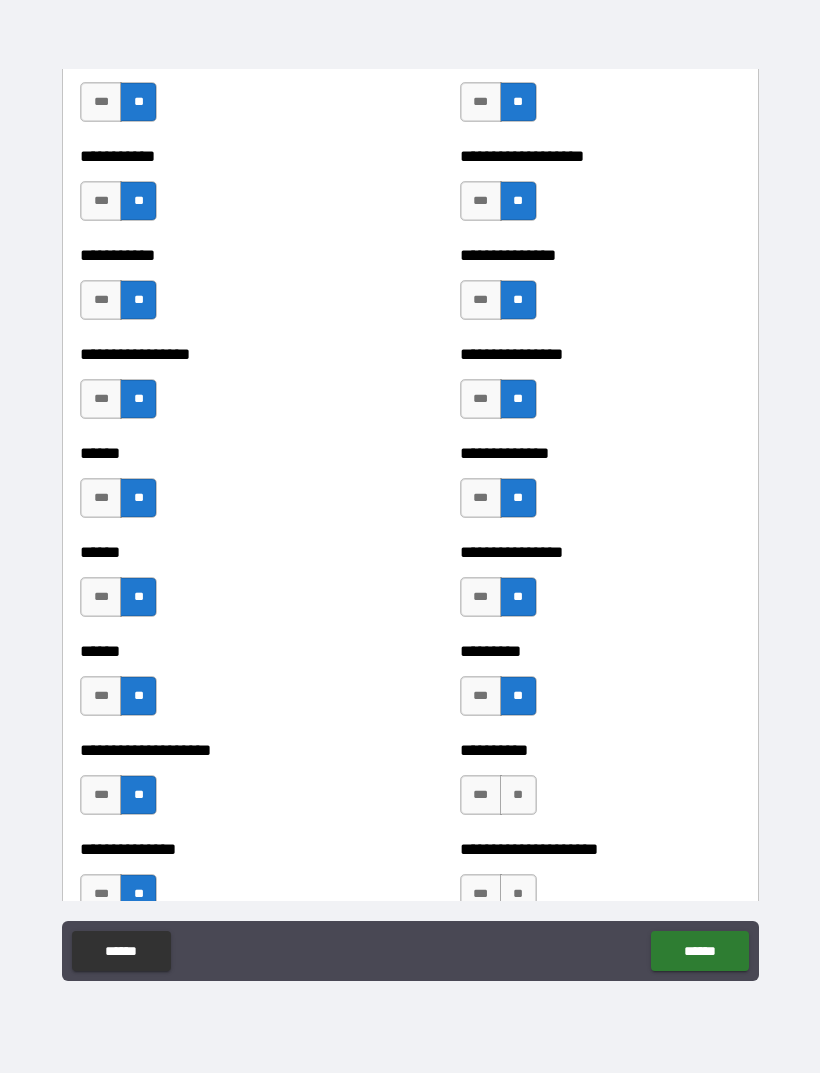 click on "**" at bounding box center (518, 795) 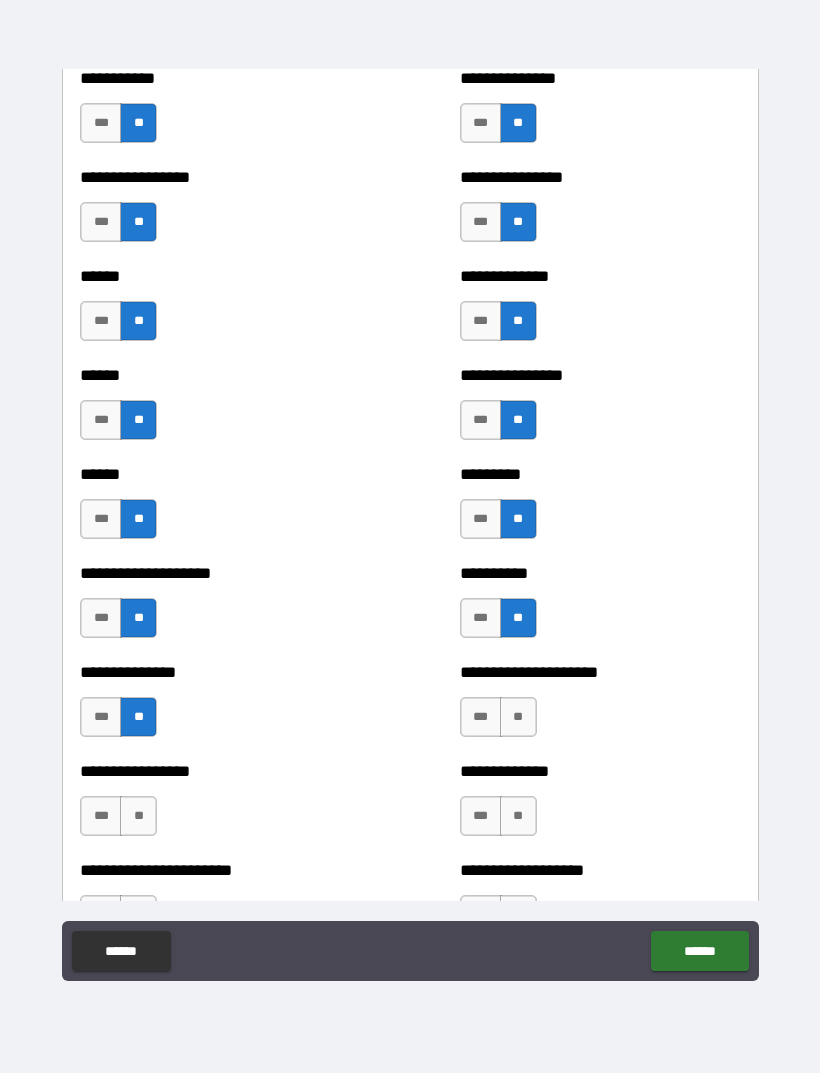 scroll, scrollTop: 2977, scrollLeft: 0, axis: vertical 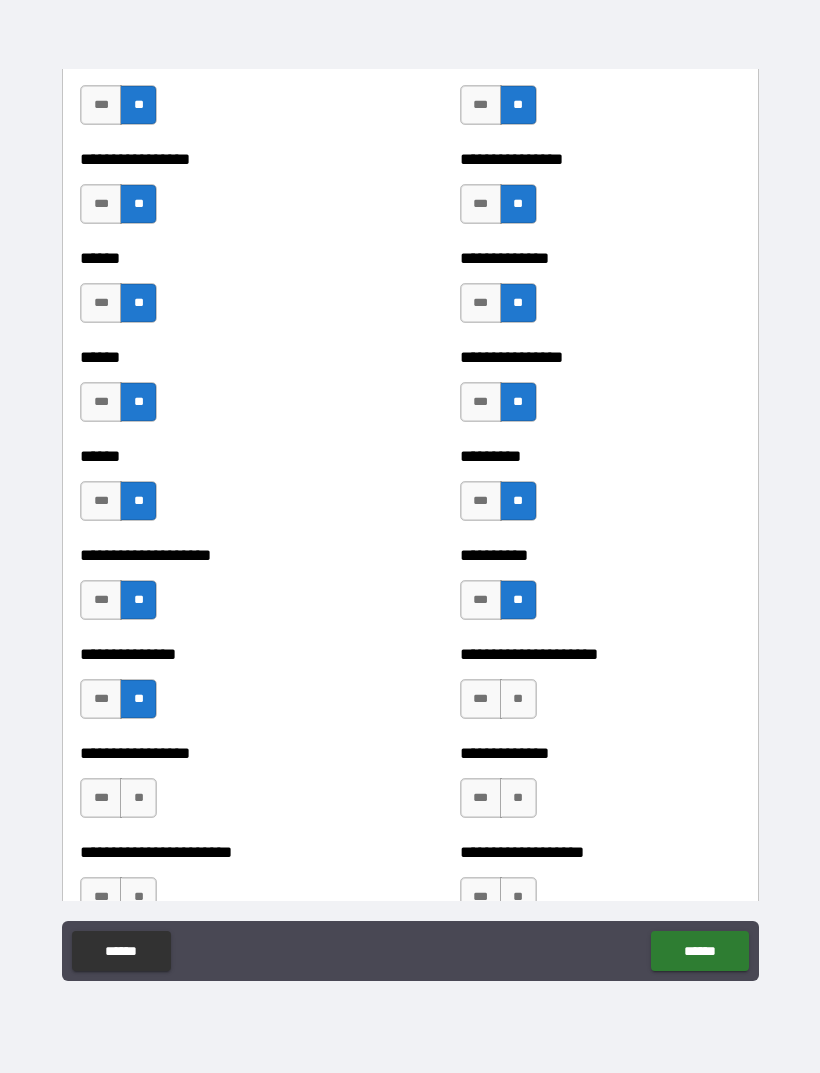 click on "**" at bounding box center (518, 699) 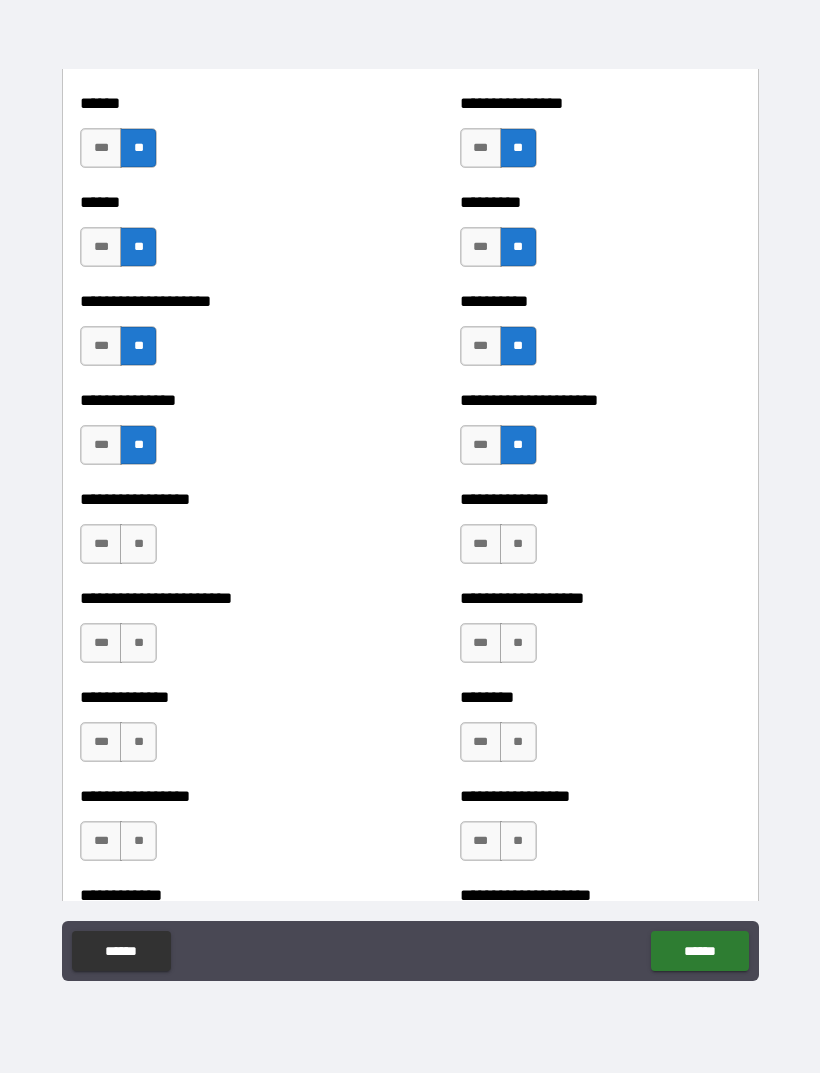 scroll, scrollTop: 3249, scrollLeft: 0, axis: vertical 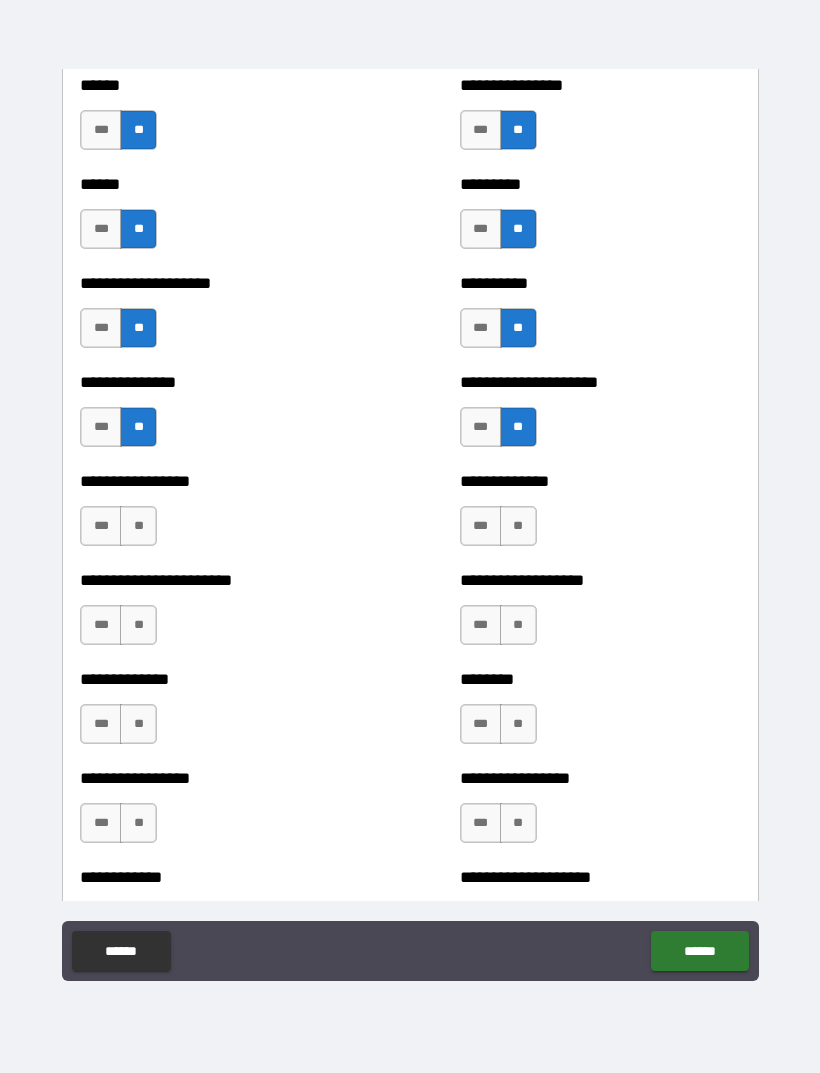 click on "**" at bounding box center [138, 526] 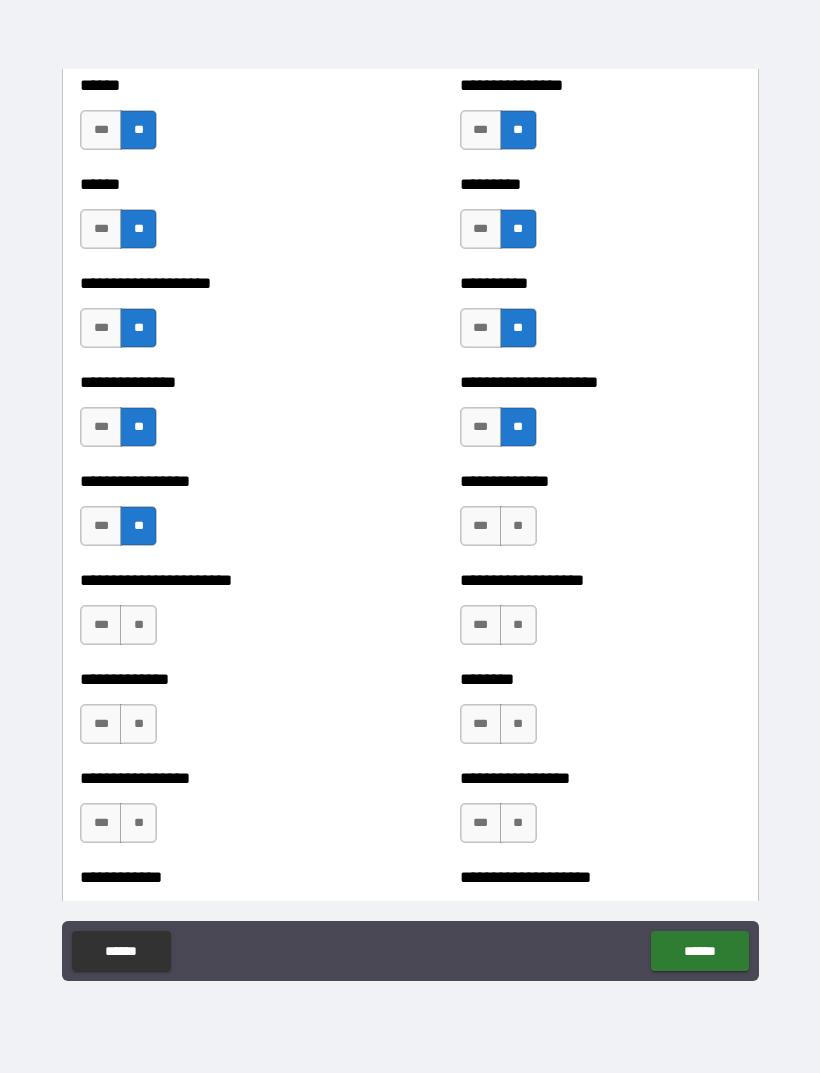 click on "**" at bounding box center [138, 625] 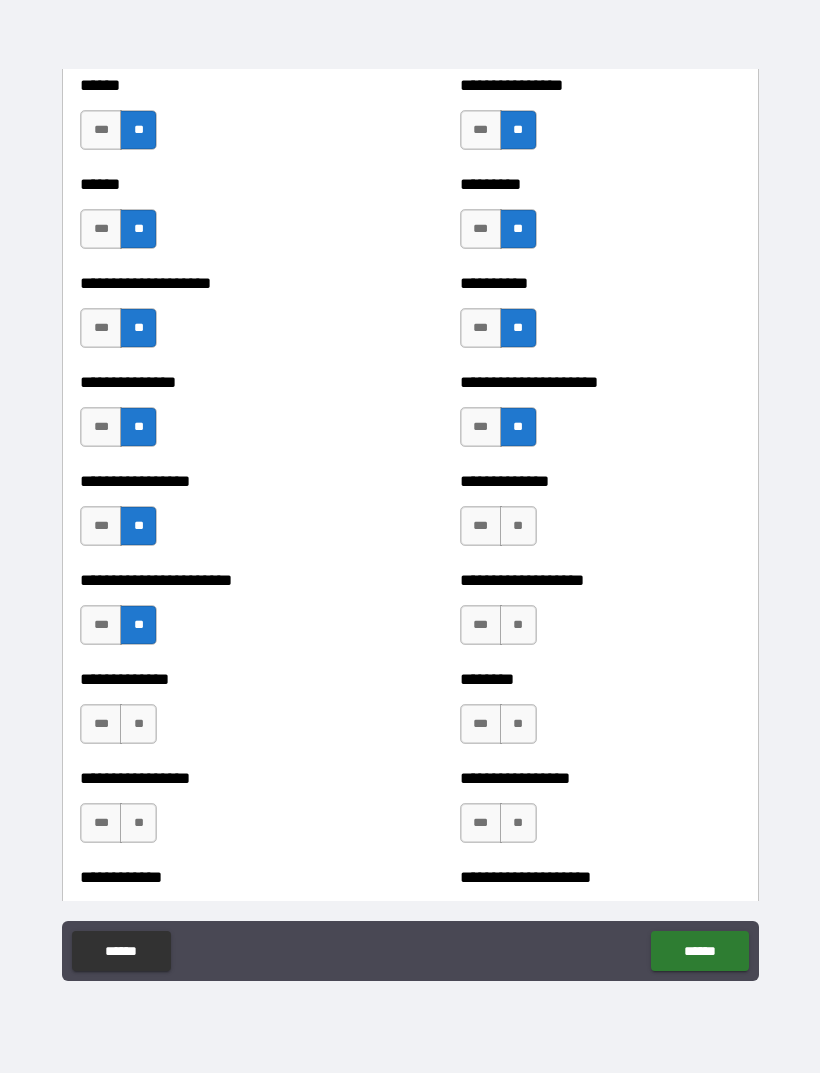 click on "**" at bounding box center (518, 526) 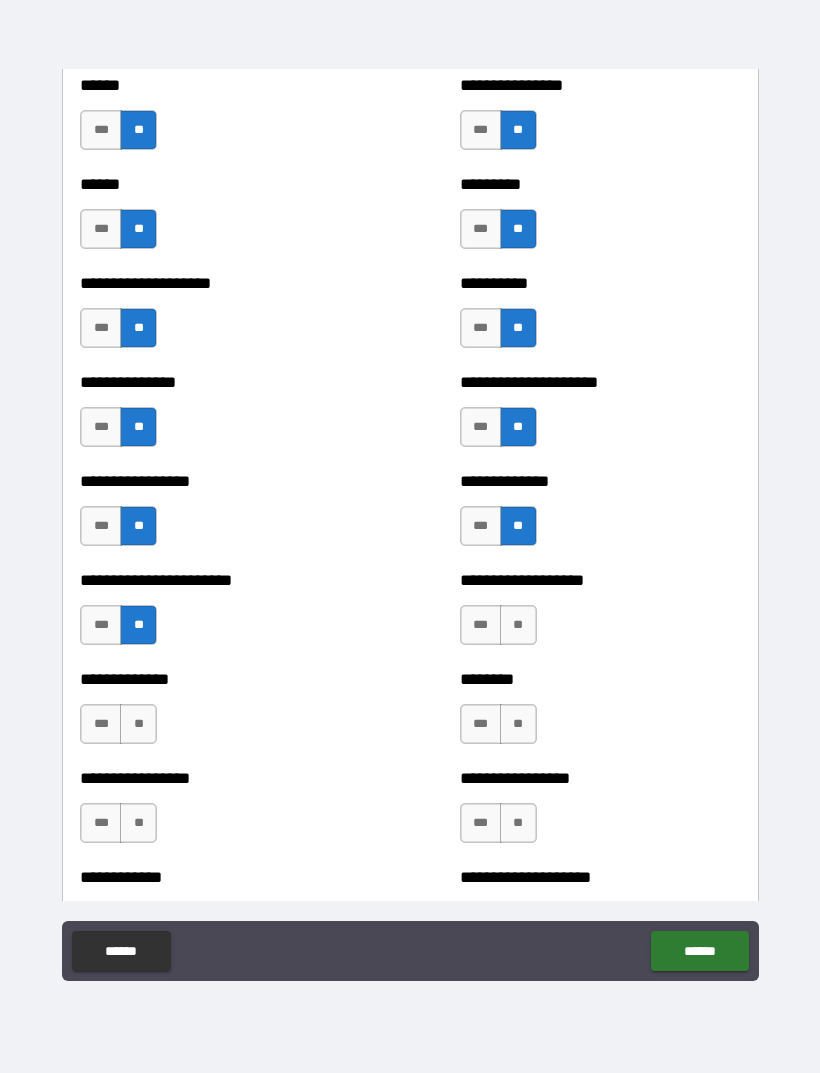 click on "**" at bounding box center (518, 625) 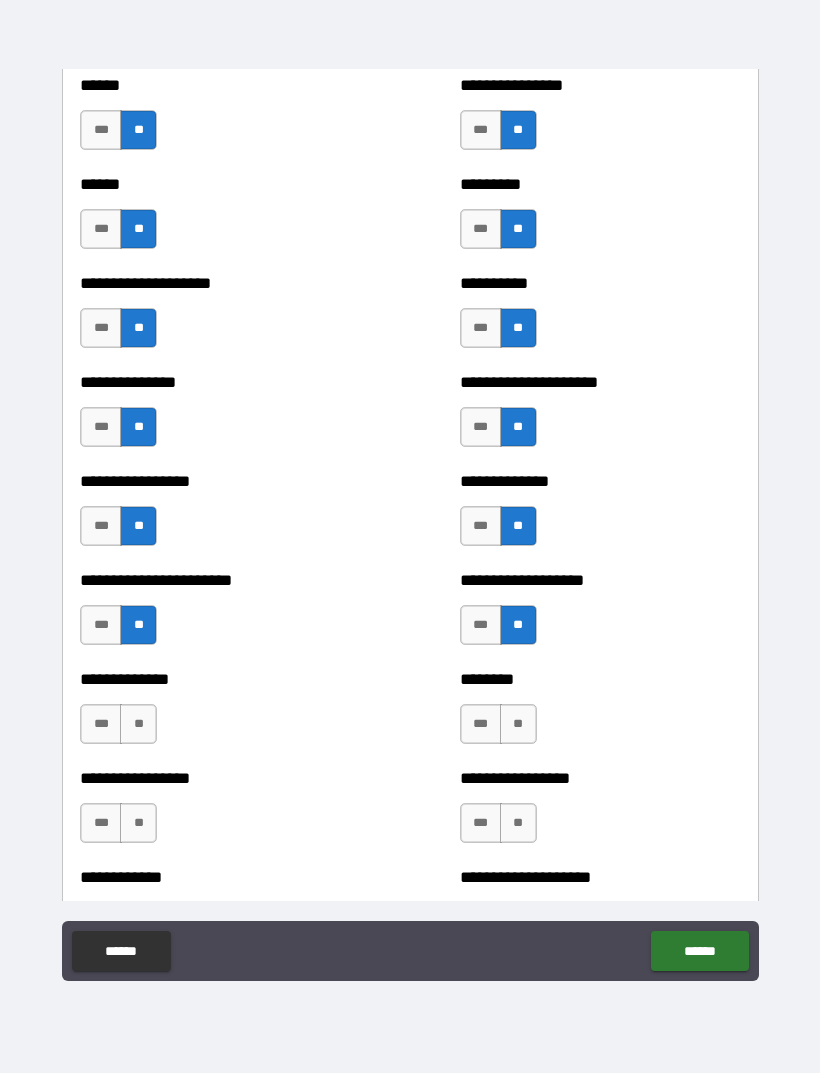 click on "**" at bounding box center [518, 724] 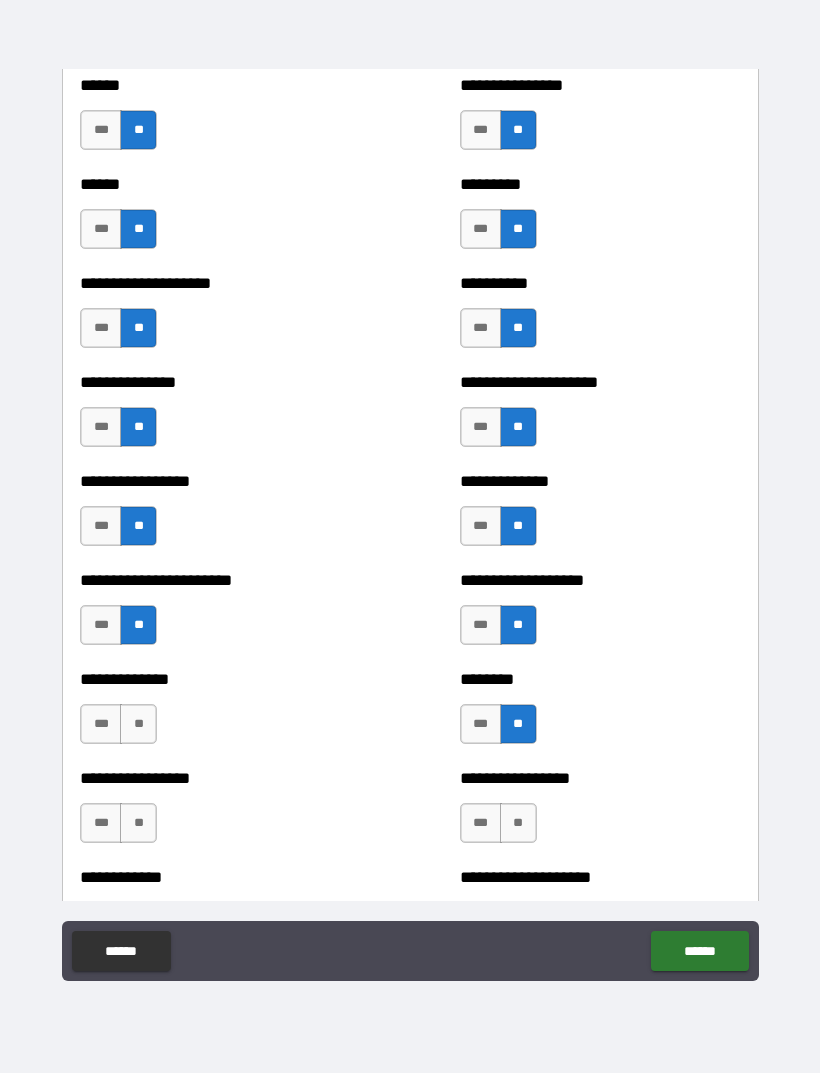 click on "**" at bounding box center [518, 823] 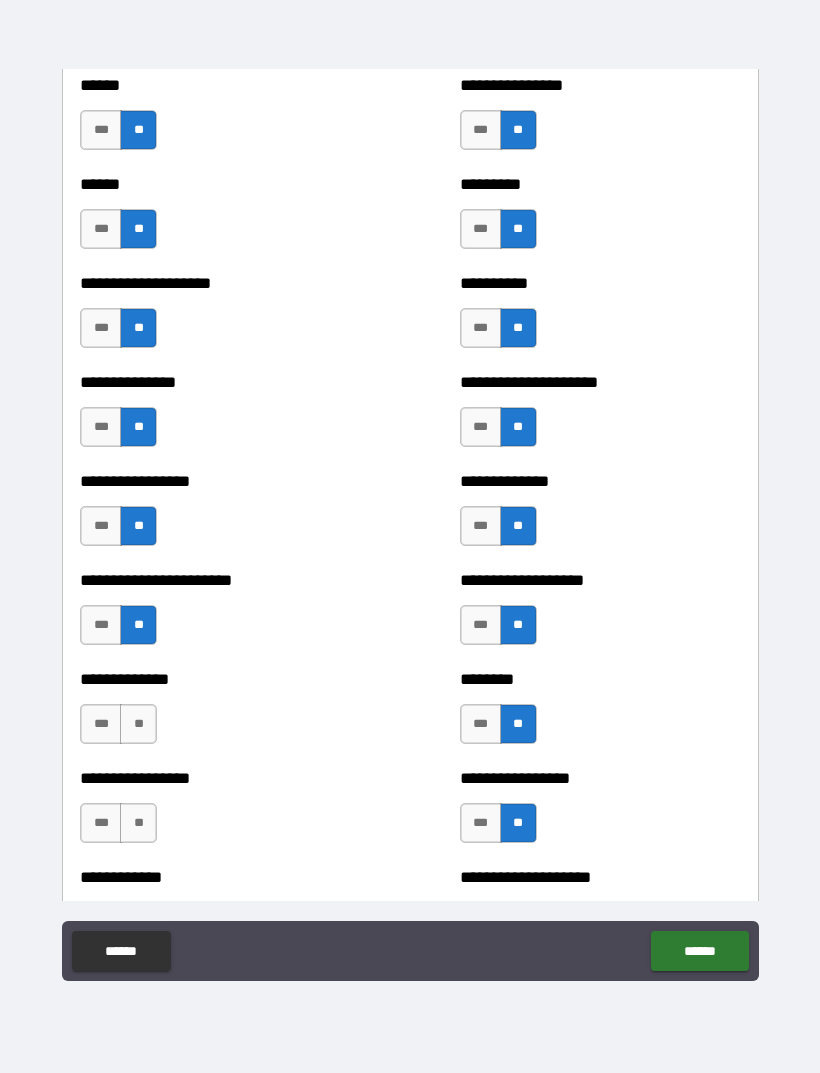 click on "**" at bounding box center [138, 724] 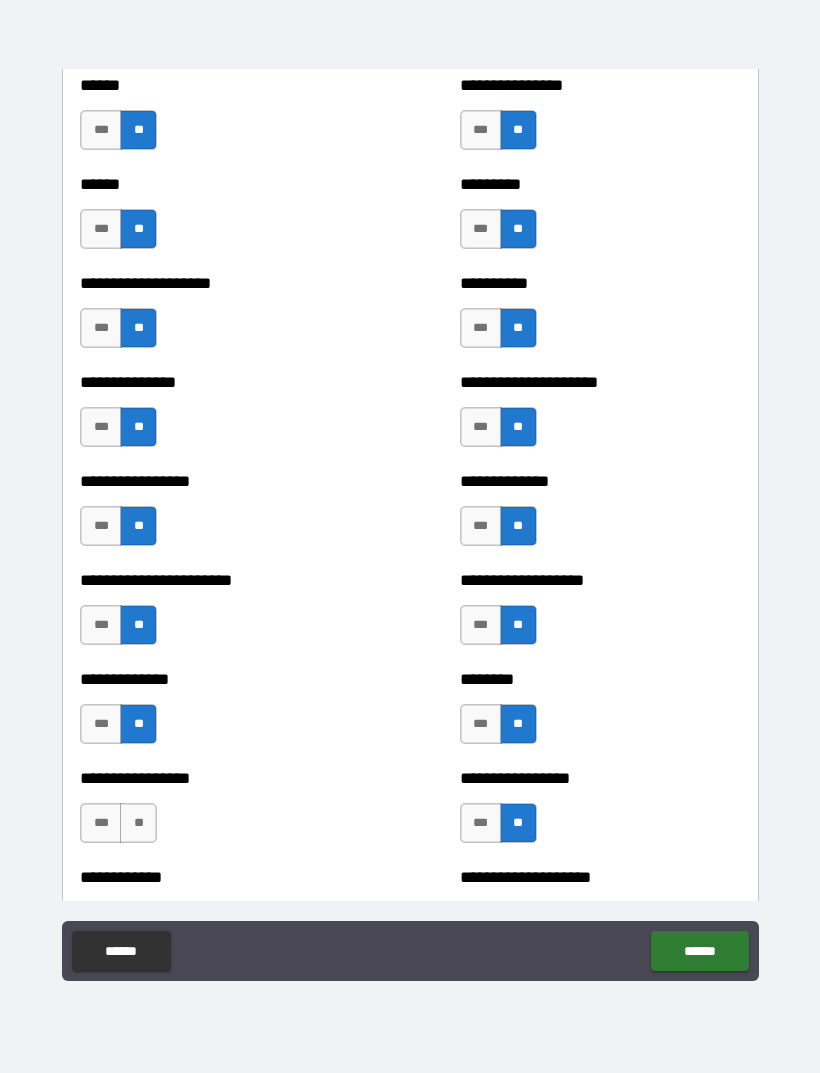 click on "**" at bounding box center [138, 823] 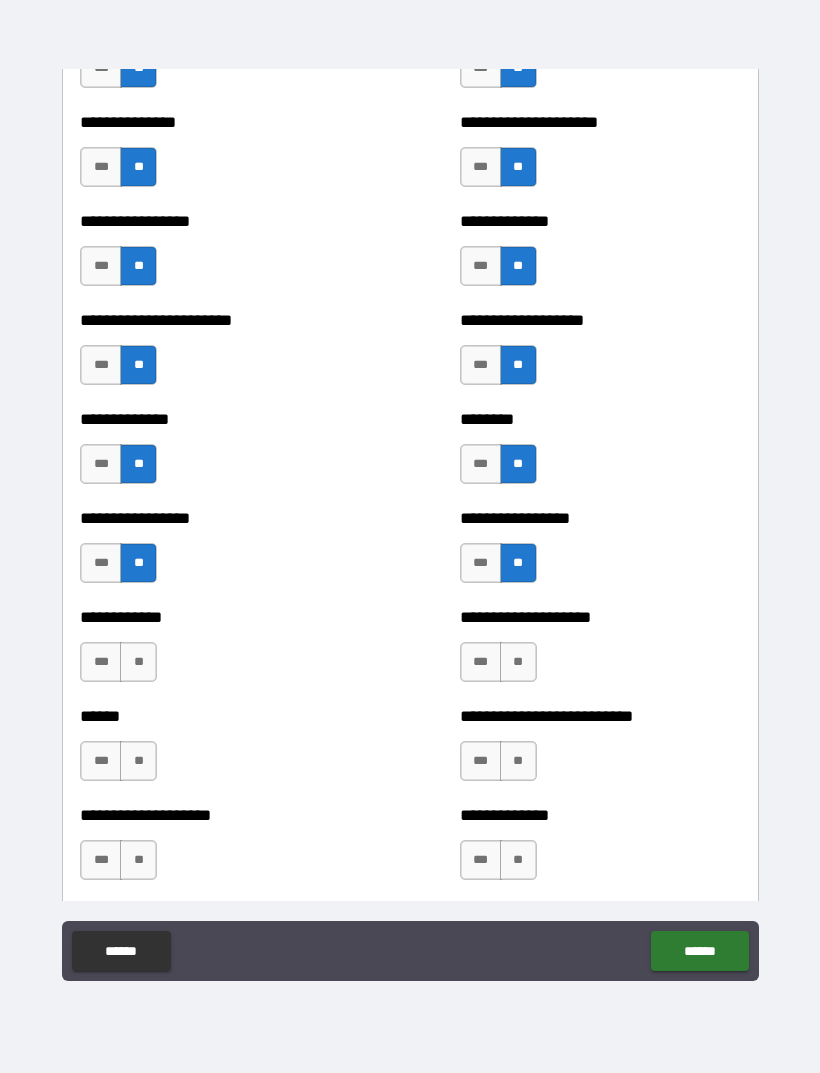 scroll, scrollTop: 3531, scrollLeft: 0, axis: vertical 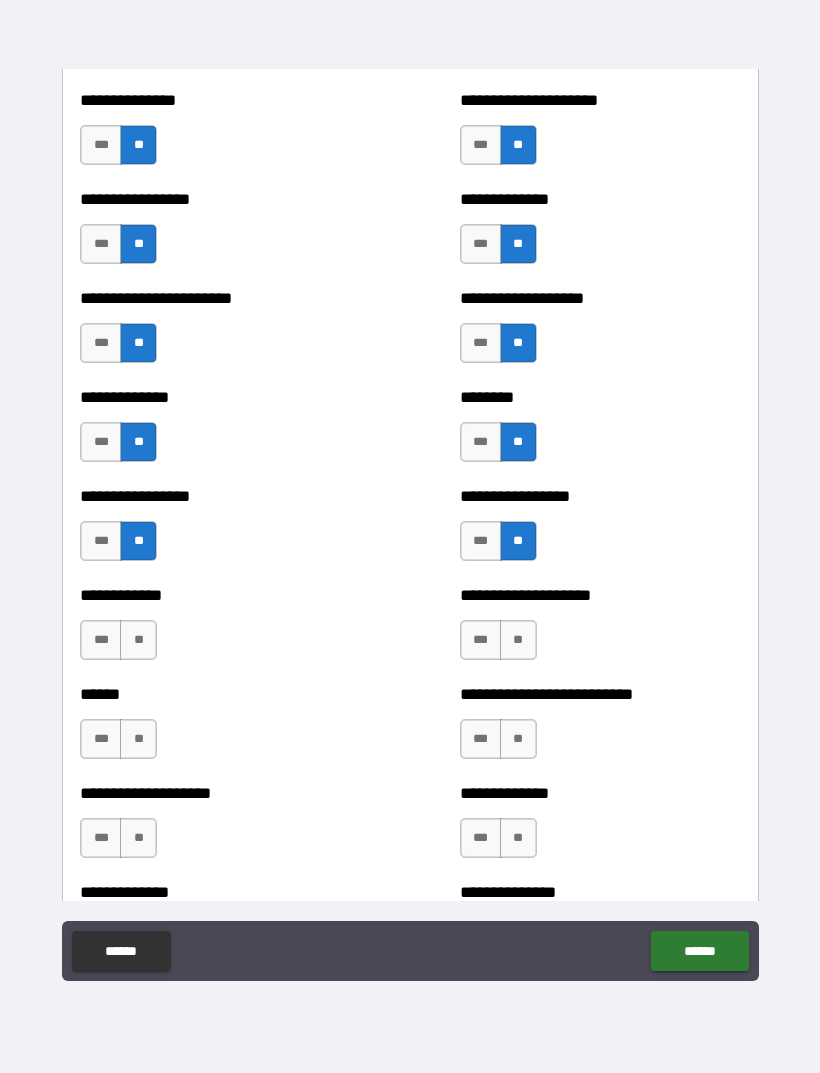 click on "**" at bounding box center (138, 640) 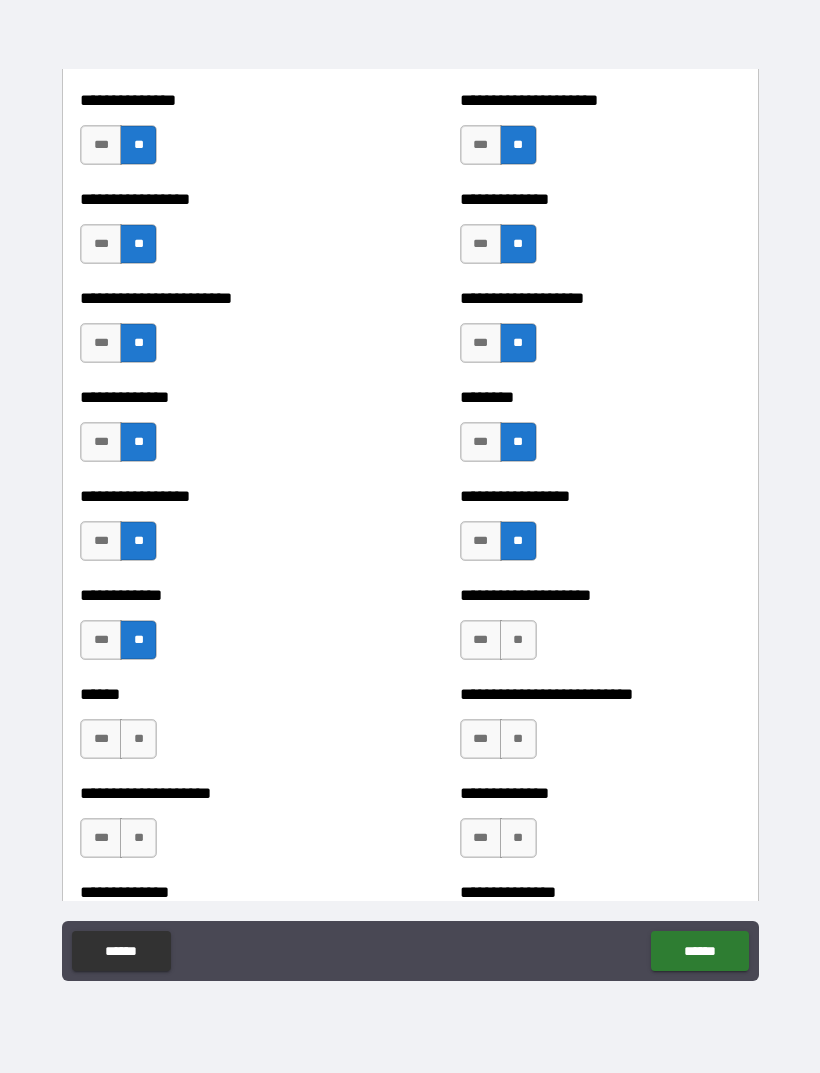 click on "**" at bounding box center (138, 739) 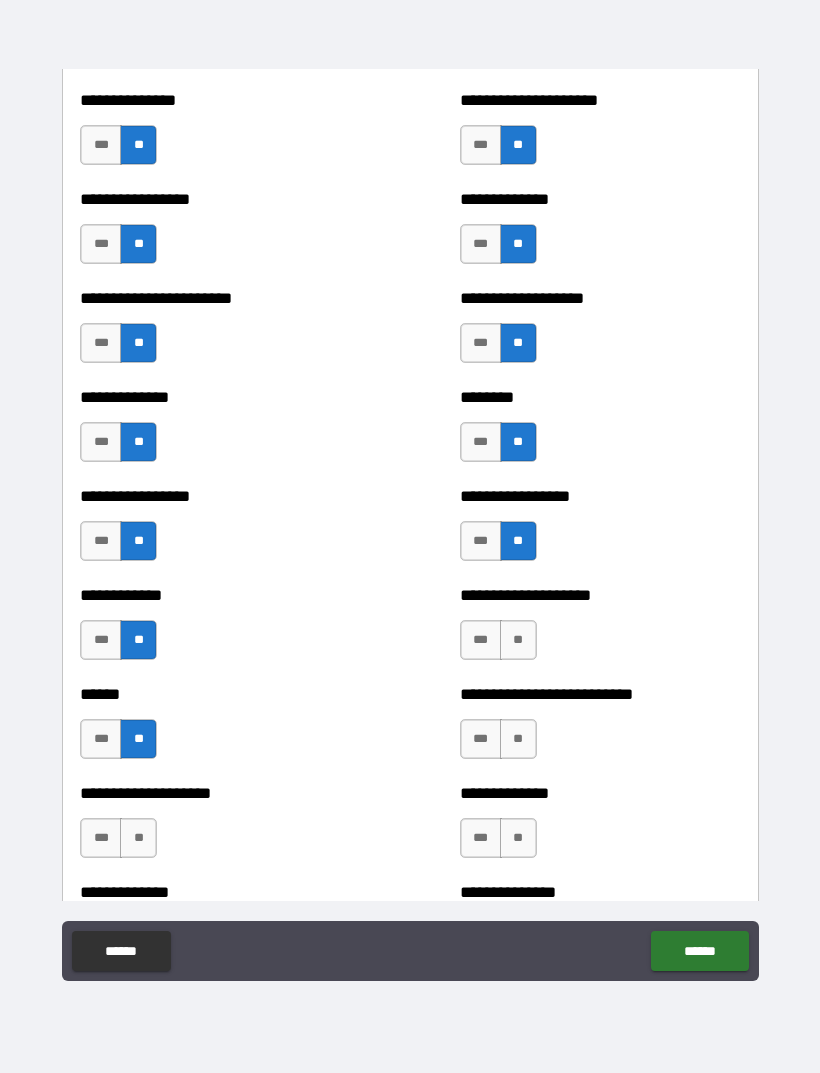 click on "**" at bounding box center [138, 838] 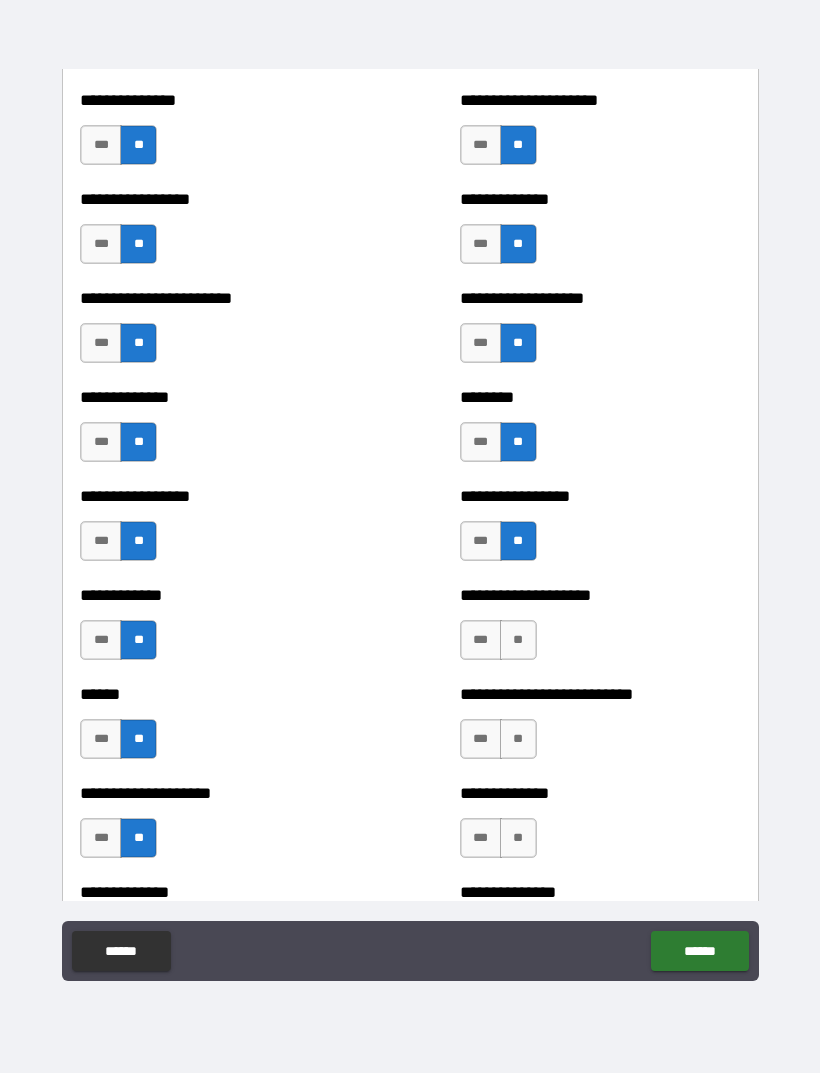 click on "**" at bounding box center (518, 640) 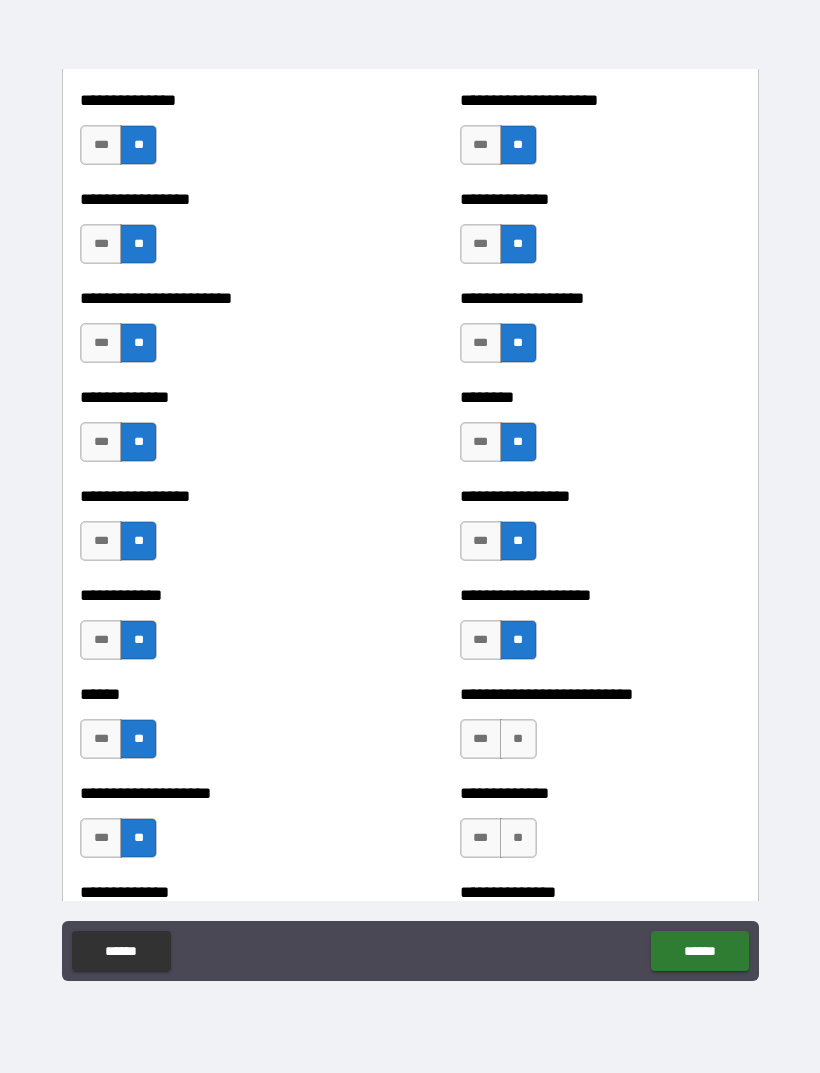 click on "**" at bounding box center (518, 739) 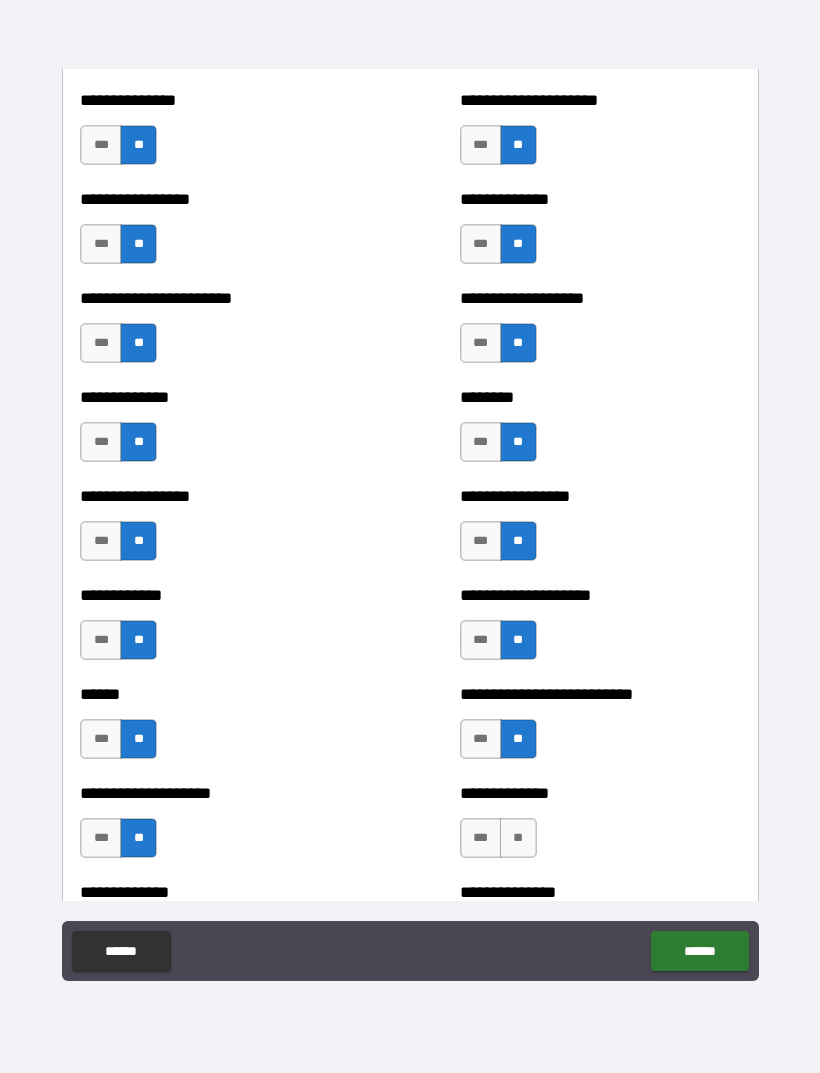 click on "**" at bounding box center [518, 838] 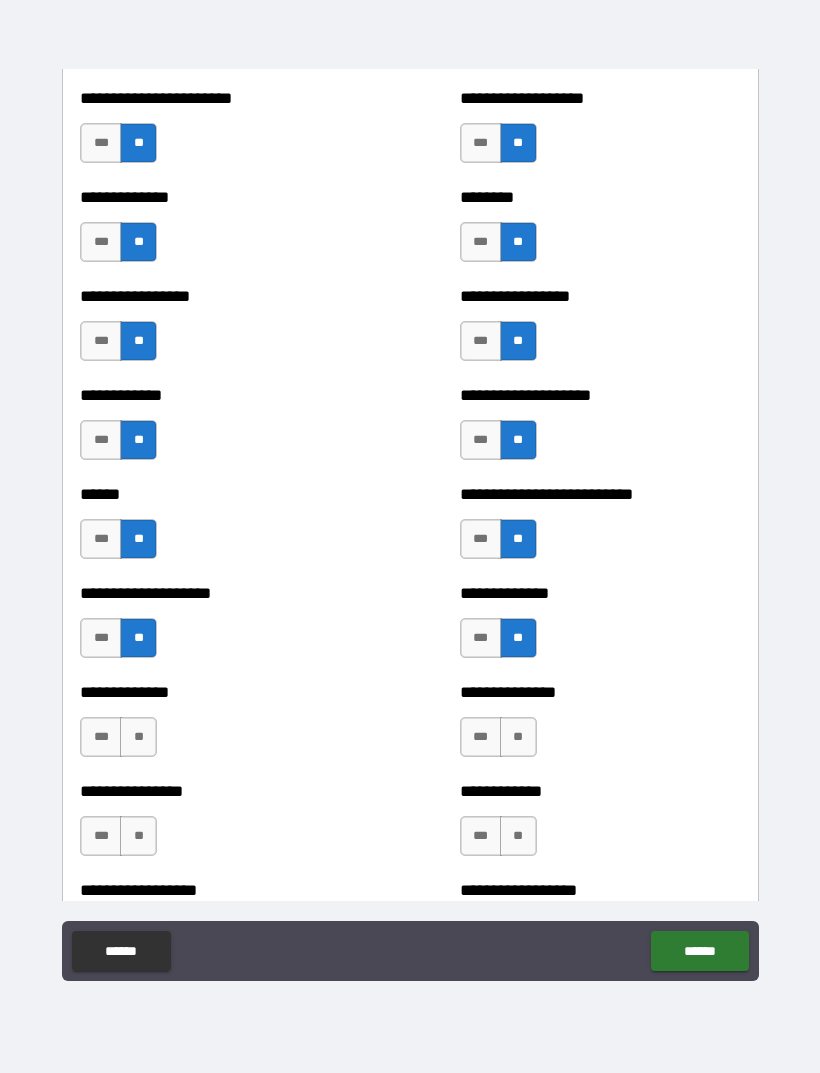 scroll, scrollTop: 3753, scrollLeft: 0, axis: vertical 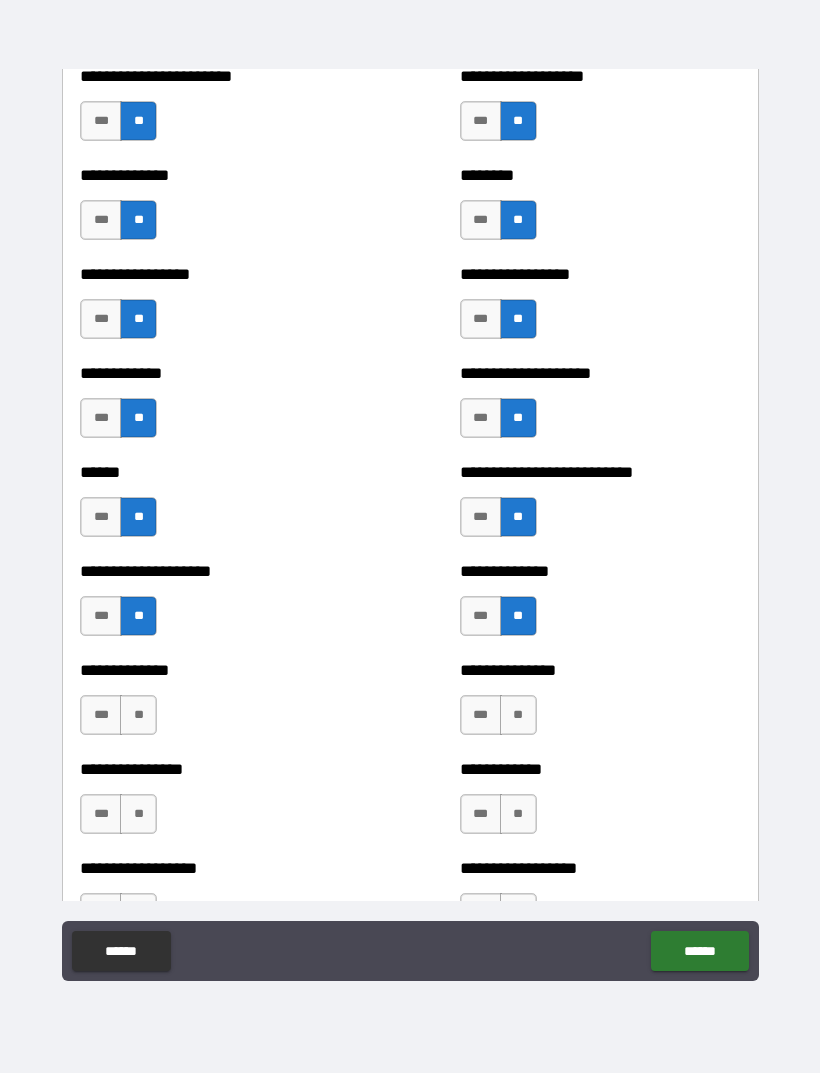 click on "***" at bounding box center (481, 616) 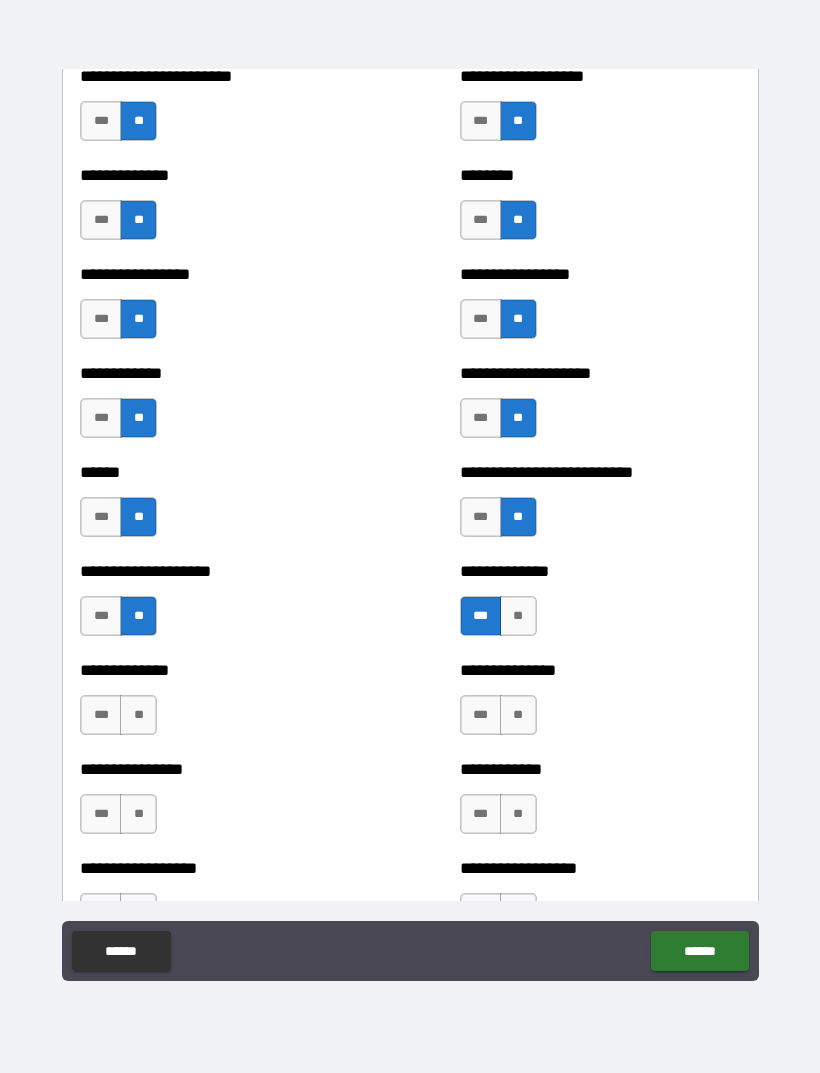 click on "**" at bounding box center (518, 715) 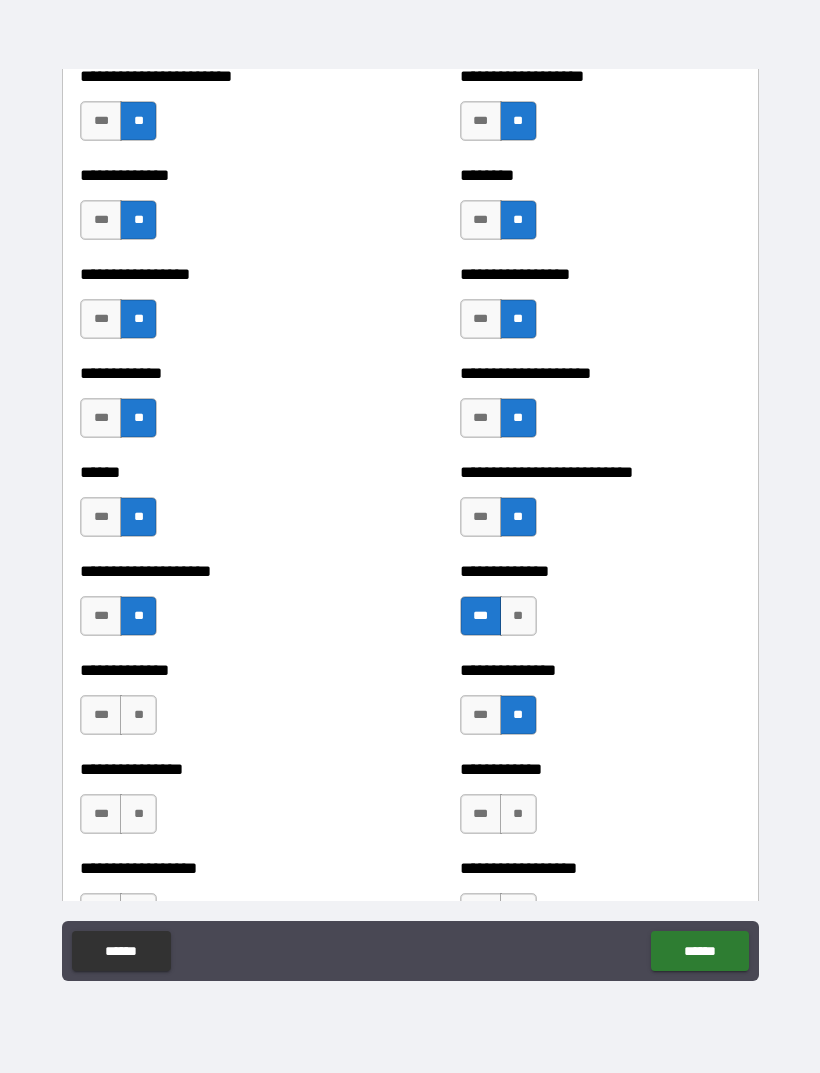 click on "**" at bounding box center (518, 814) 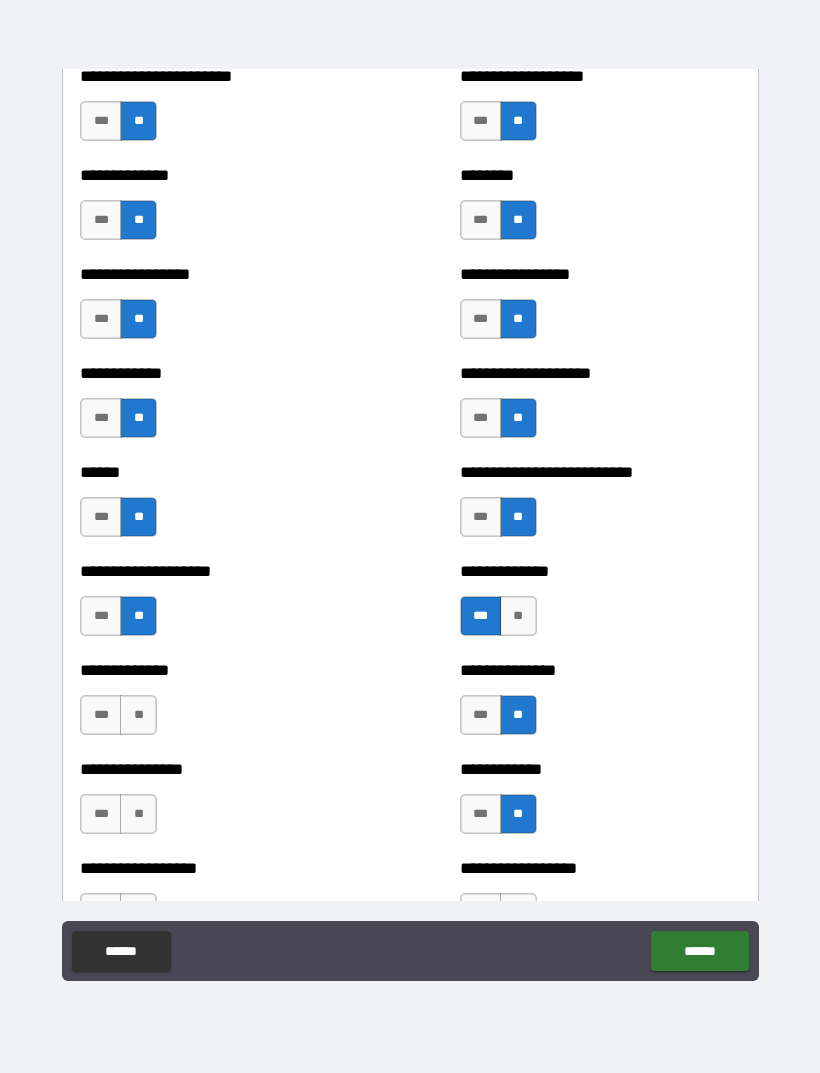 click on "**" at bounding box center (138, 715) 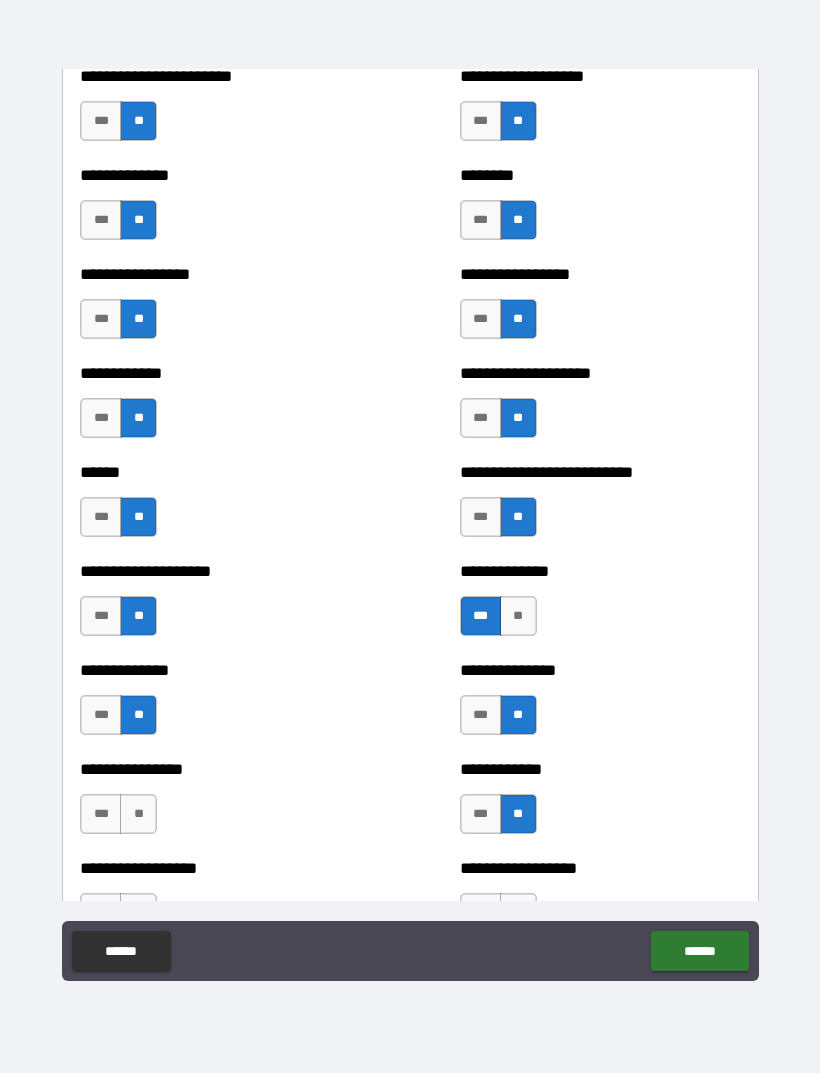 click on "**" at bounding box center (138, 814) 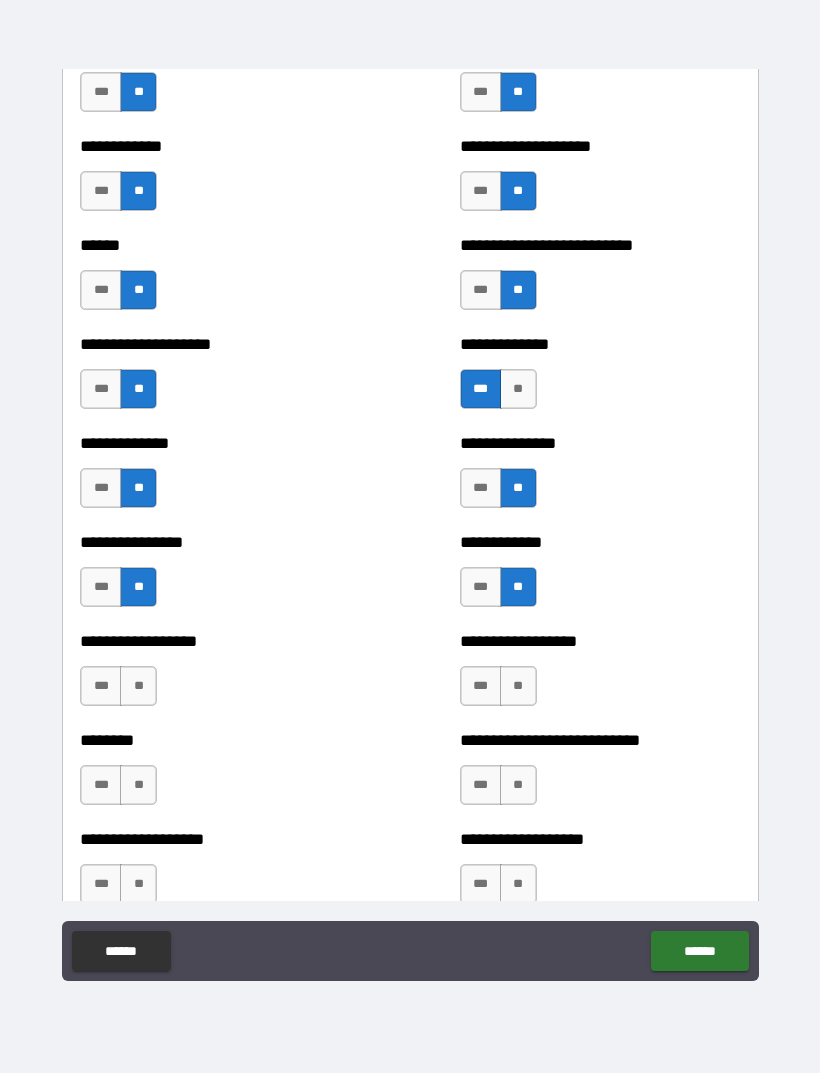 scroll, scrollTop: 4007, scrollLeft: 0, axis: vertical 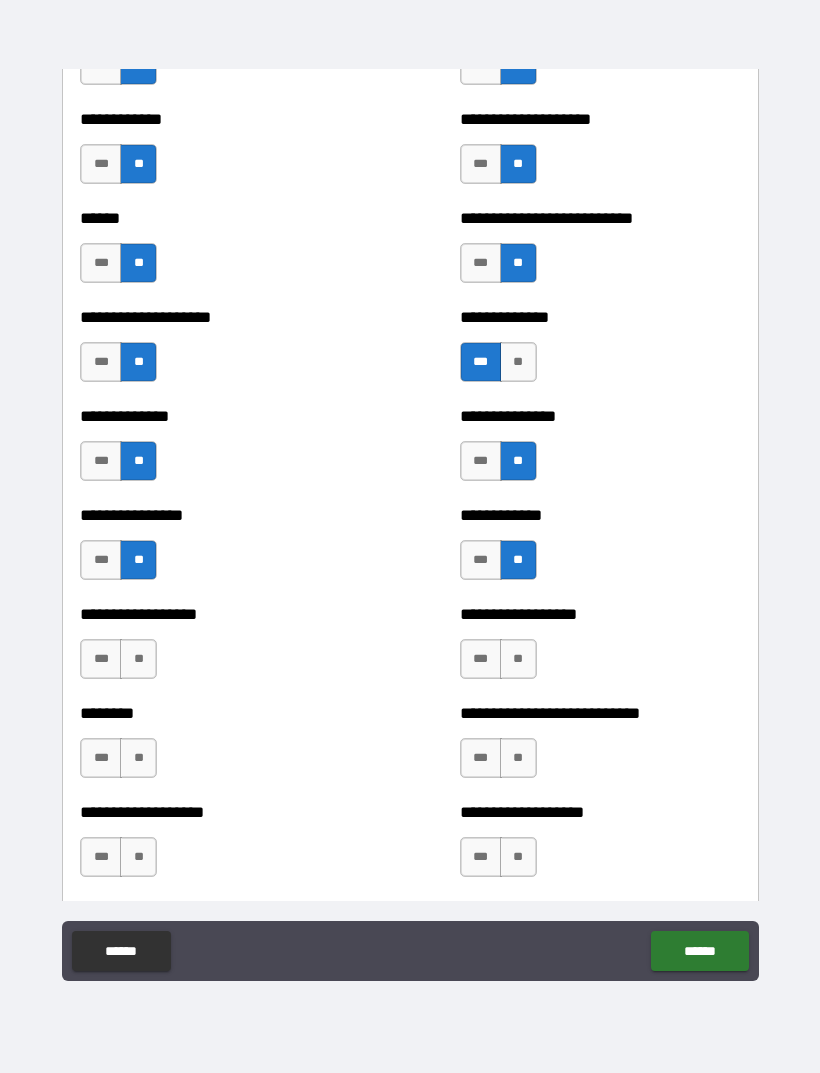 click on "**" at bounding box center [138, 659] 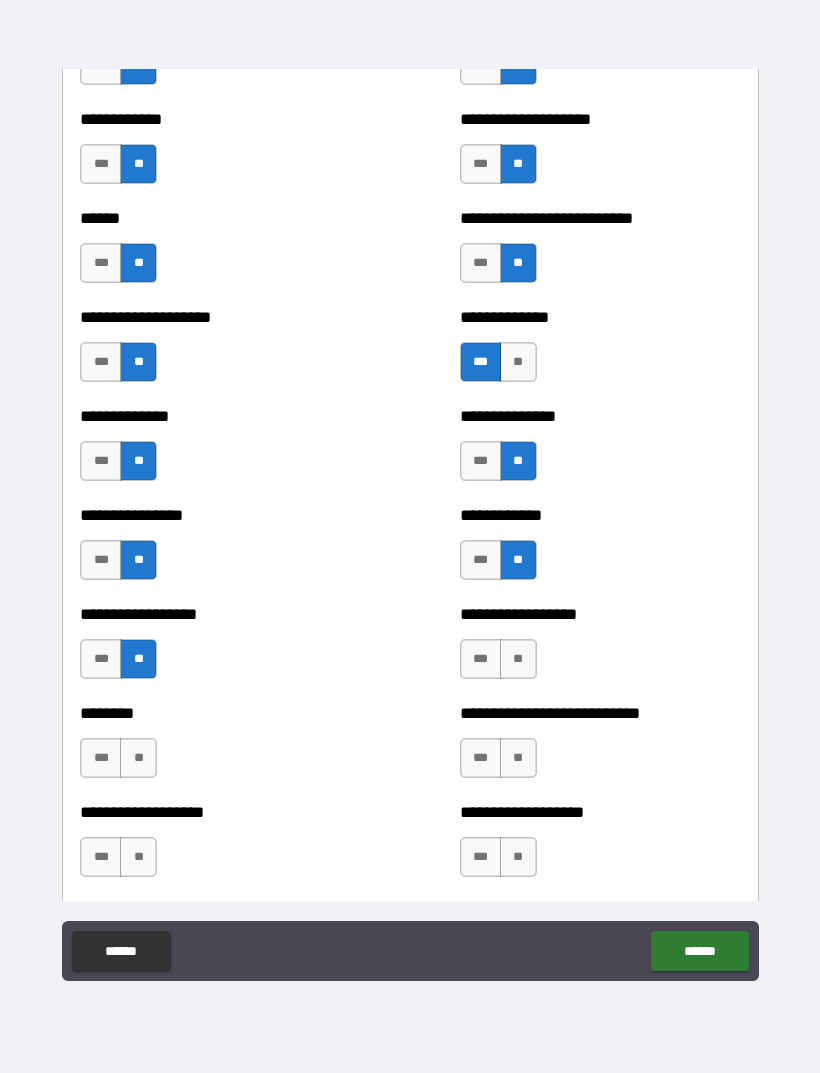 click on "**" at bounding box center (138, 758) 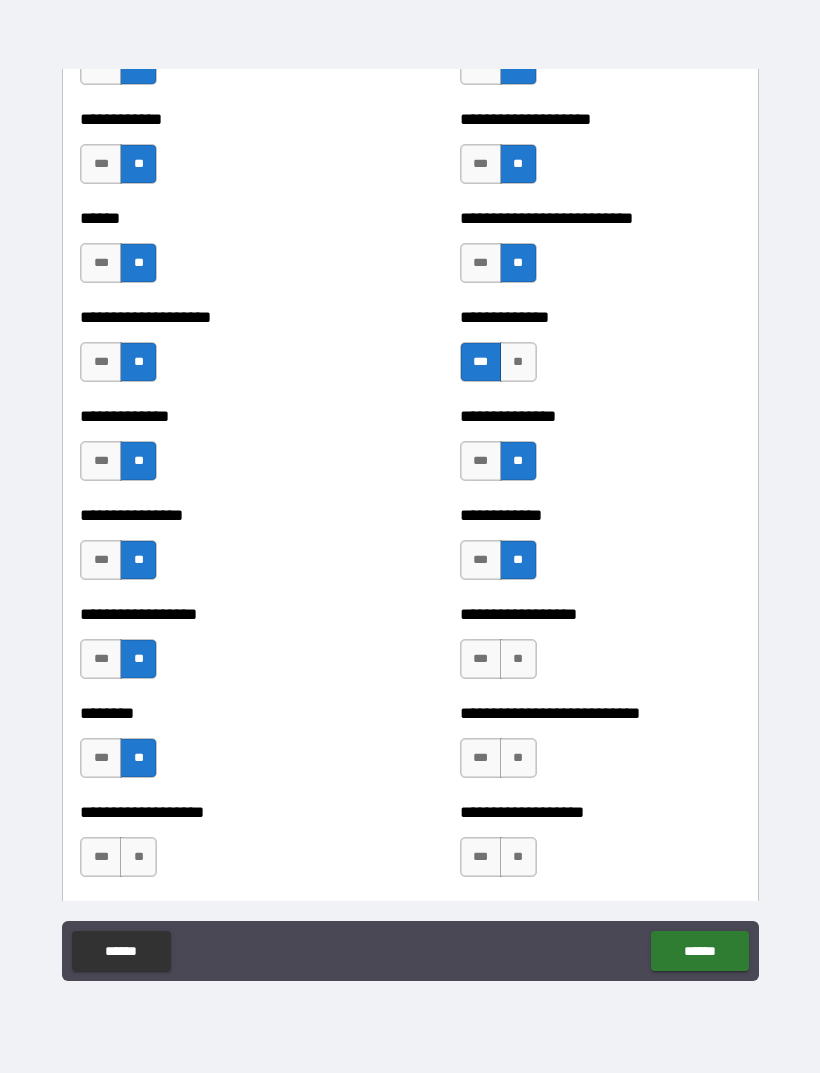click on "**" at bounding box center [138, 857] 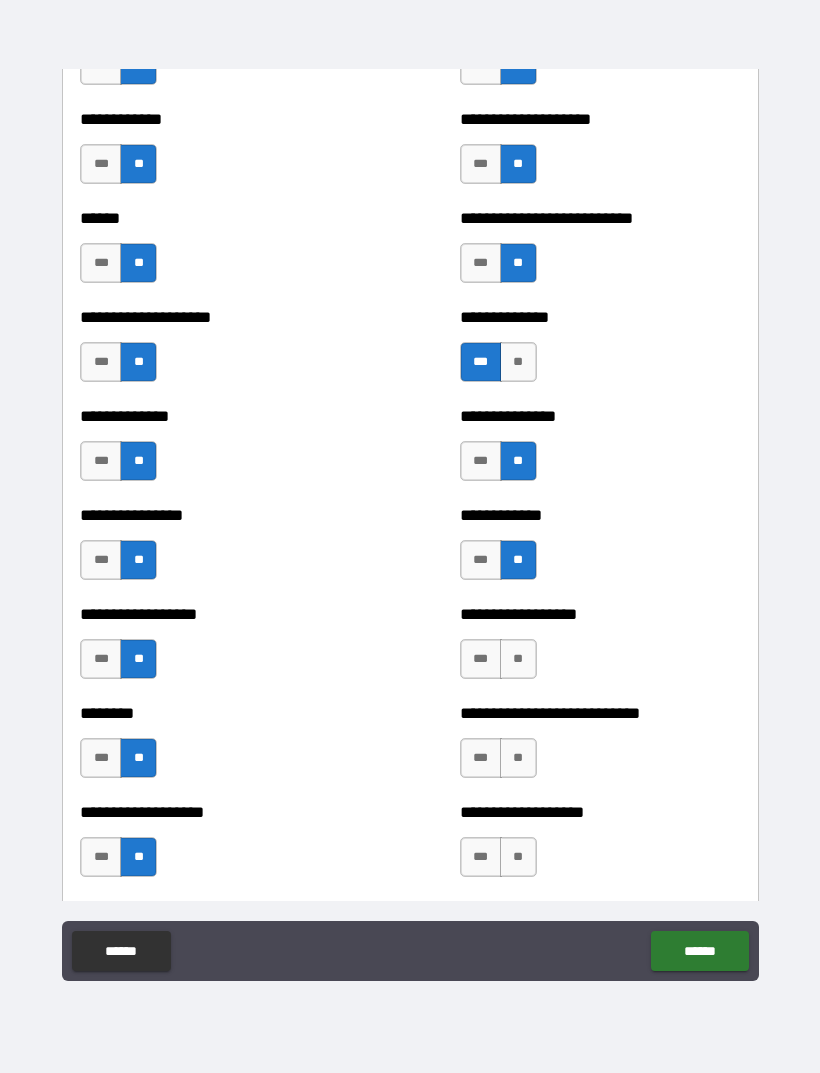 click on "**" at bounding box center [518, 758] 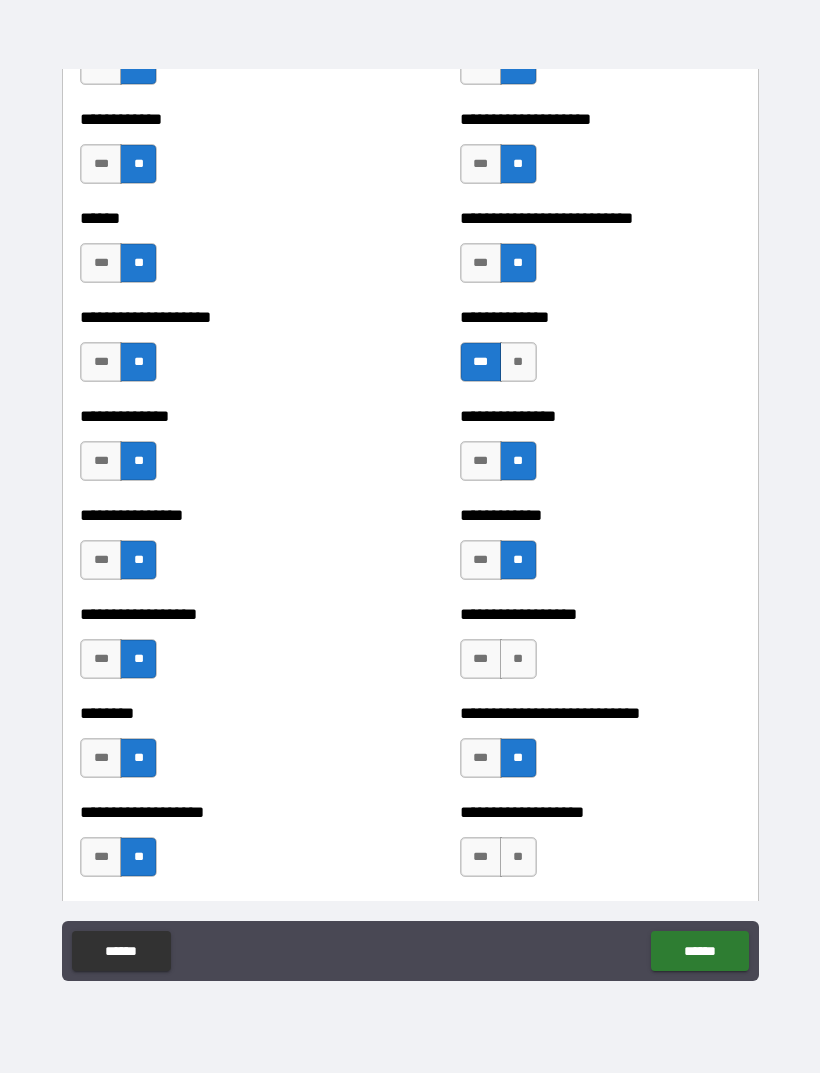 click on "**" at bounding box center (518, 659) 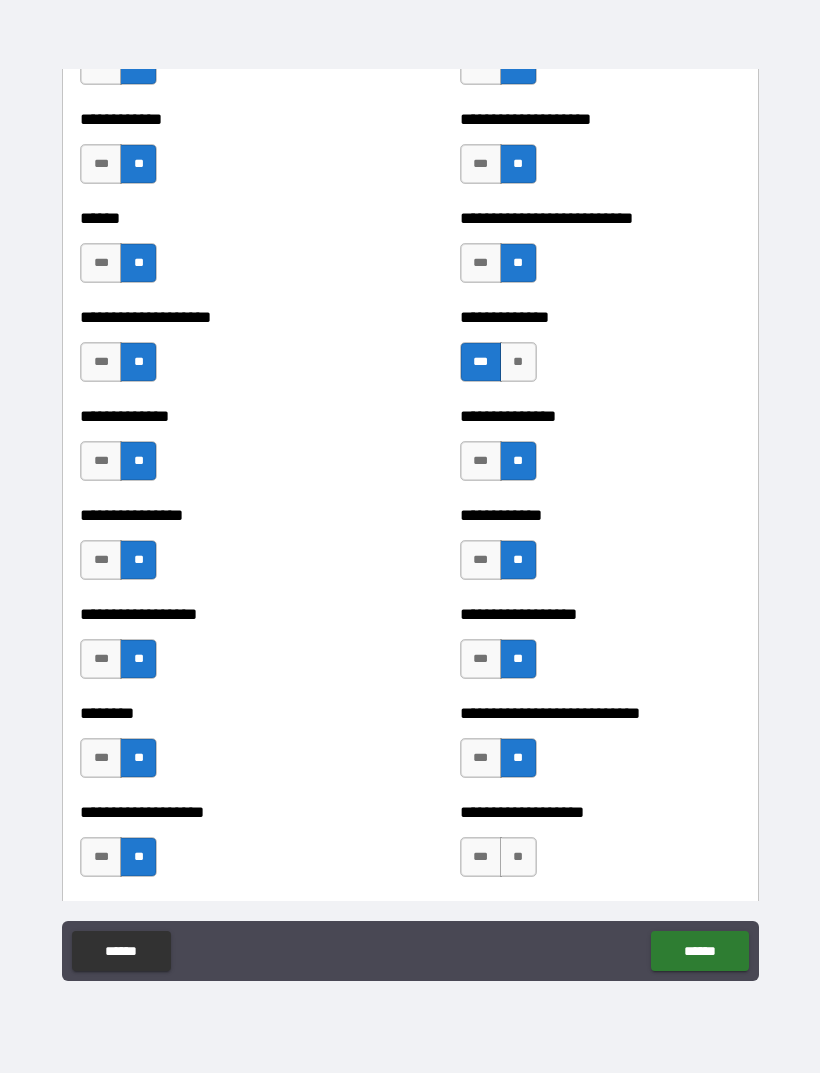 click on "**" at bounding box center (518, 857) 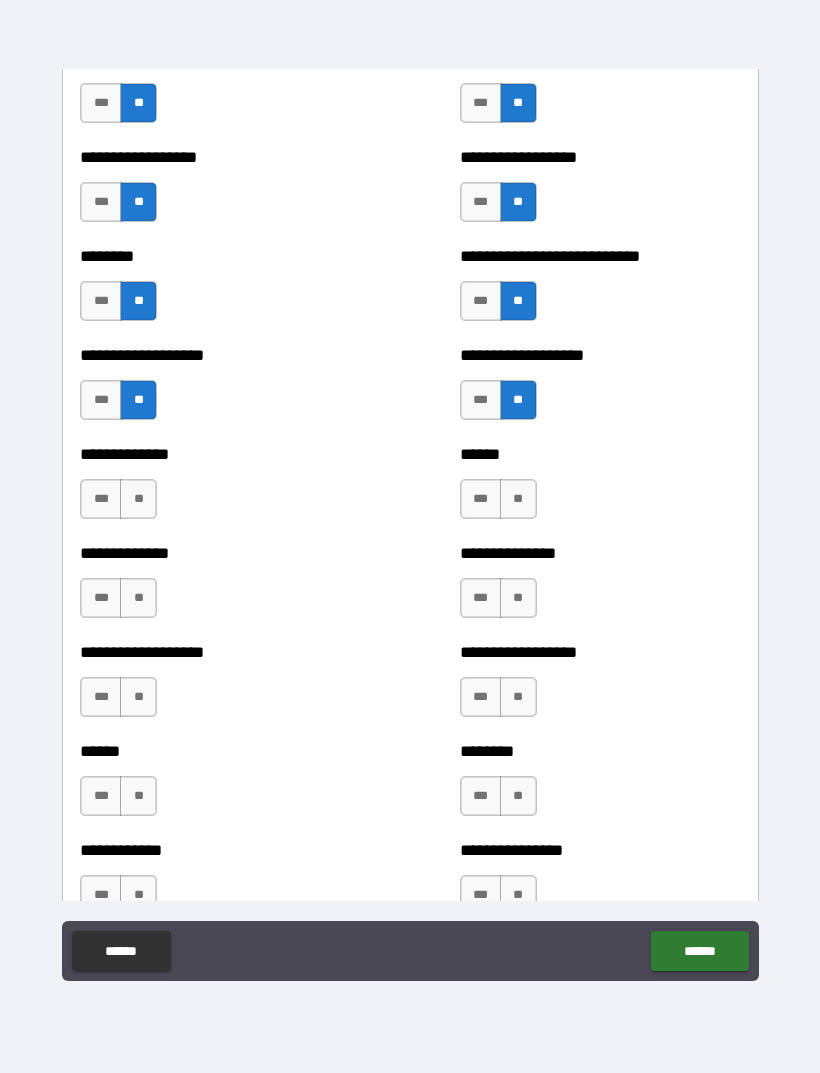 scroll, scrollTop: 4492, scrollLeft: 0, axis: vertical 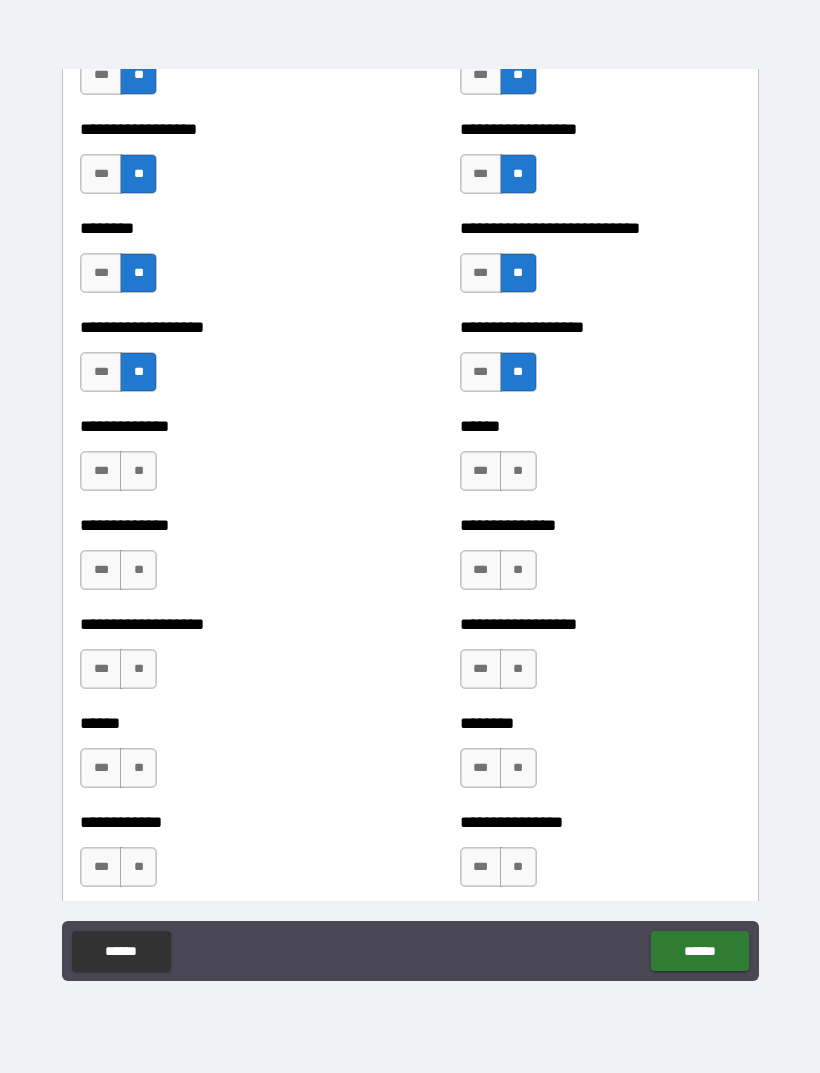 click on "**" at bounding box center [138, 471] 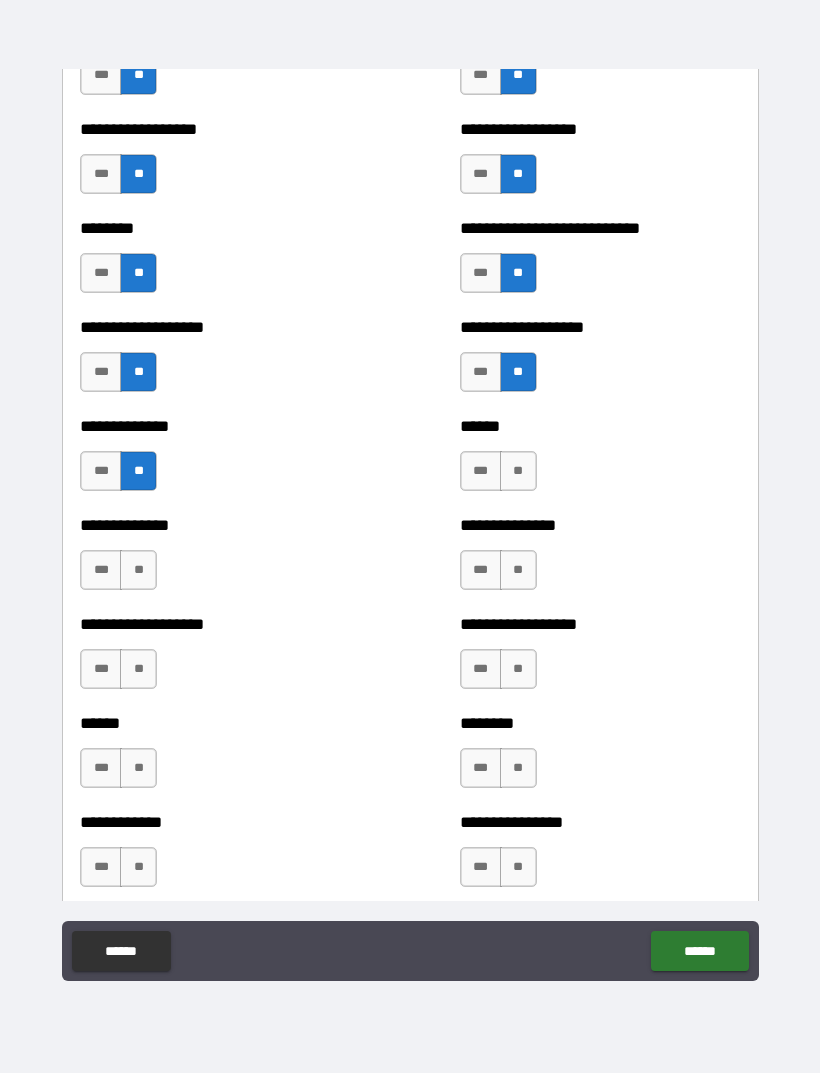 click on "**" at bounding box center (138, 570) 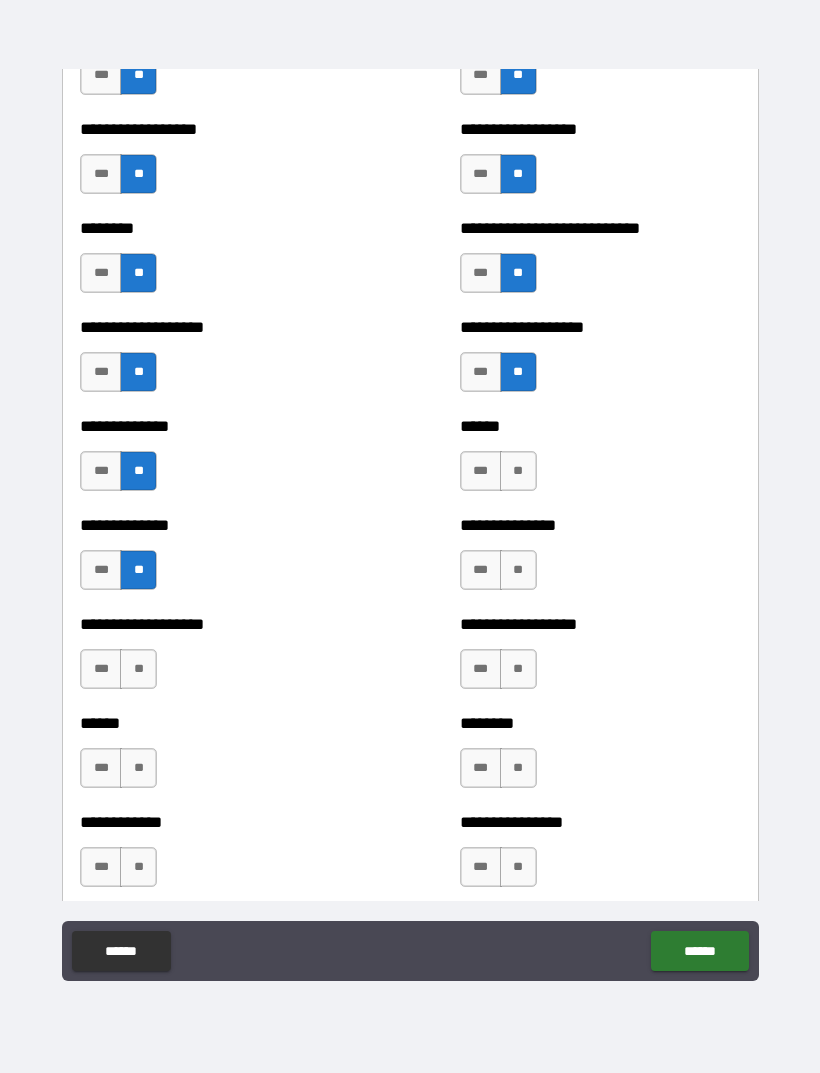 click on "**" at bounding box center (138, 669) 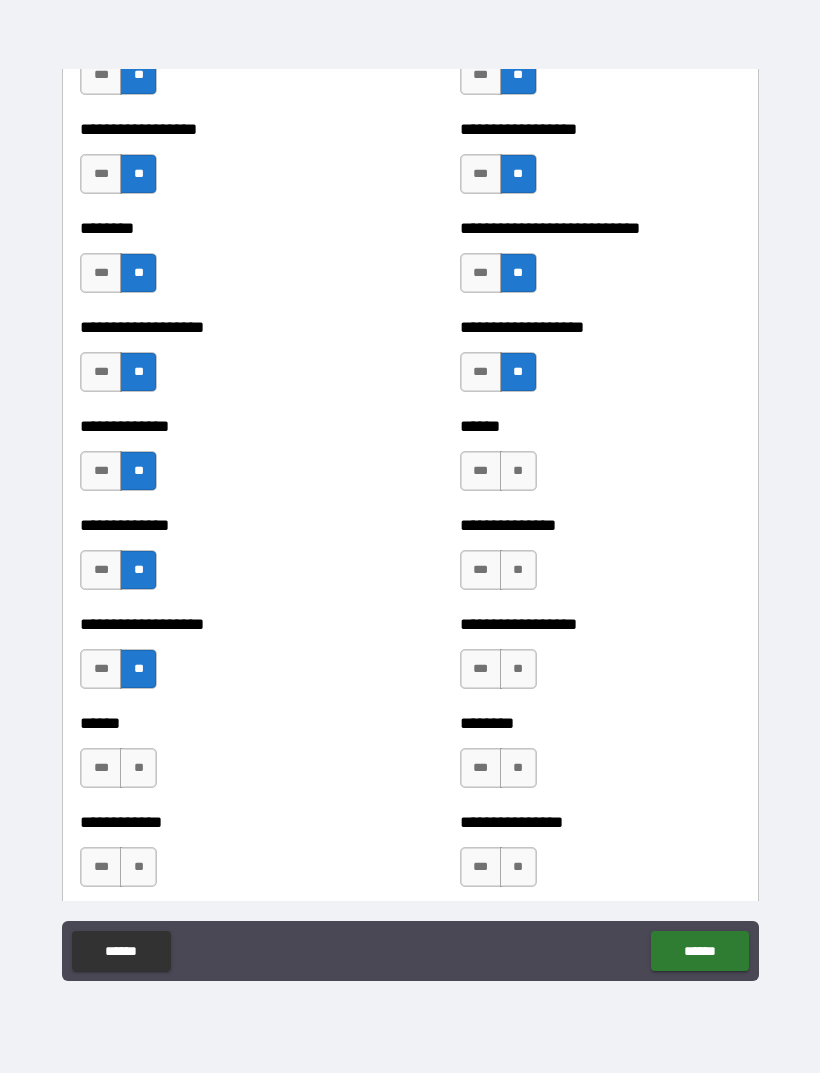 click on "*** **" at bounding box center (118, 768) 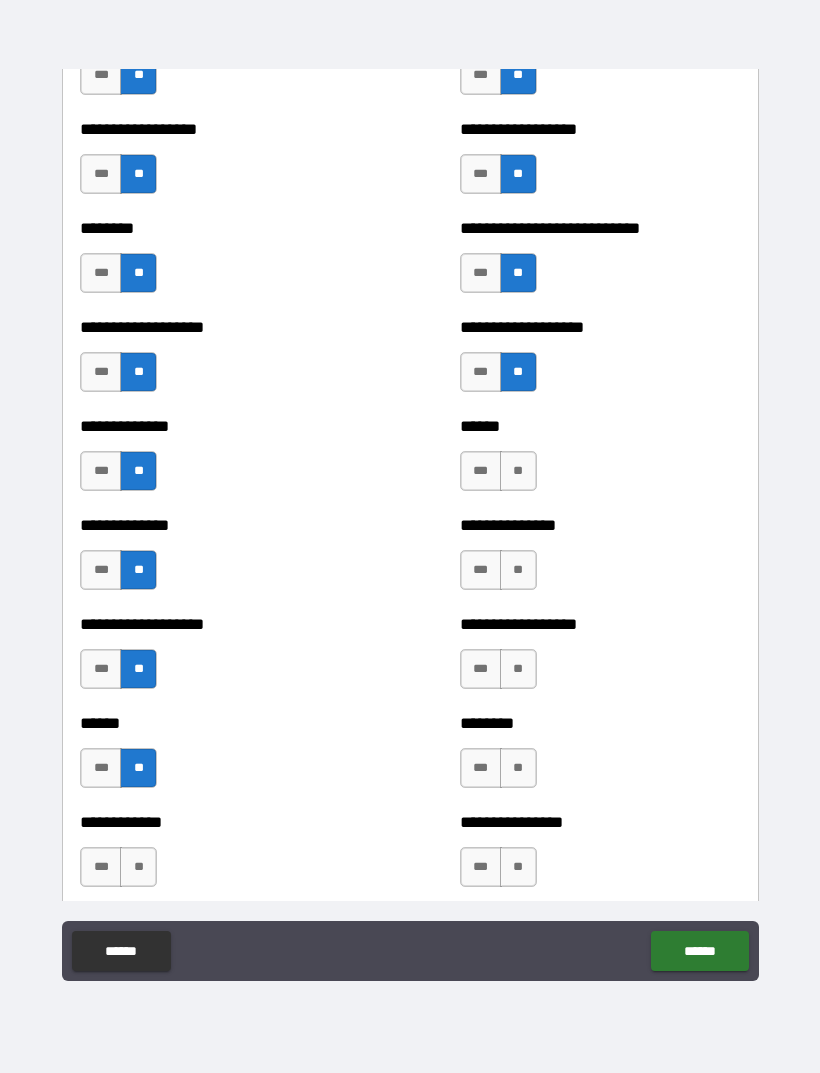 click on "**" at bounding box center [138, 867] 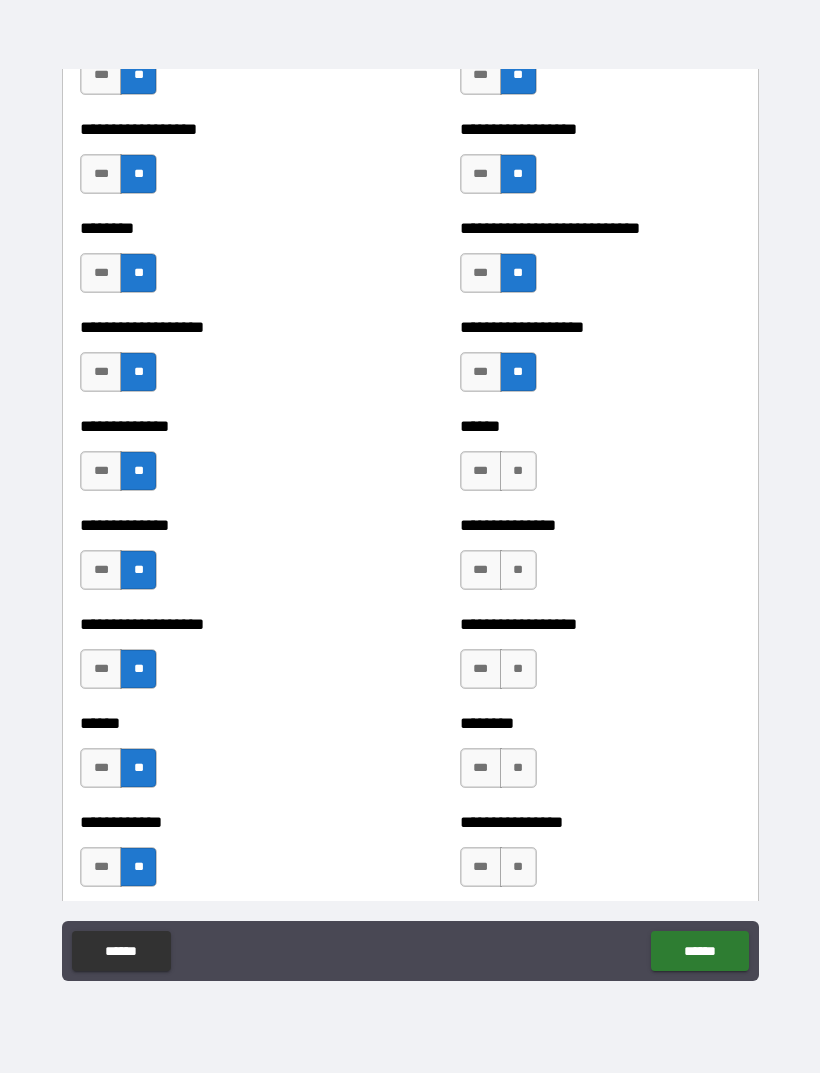 click on "**" at bounding box center [518, 867] 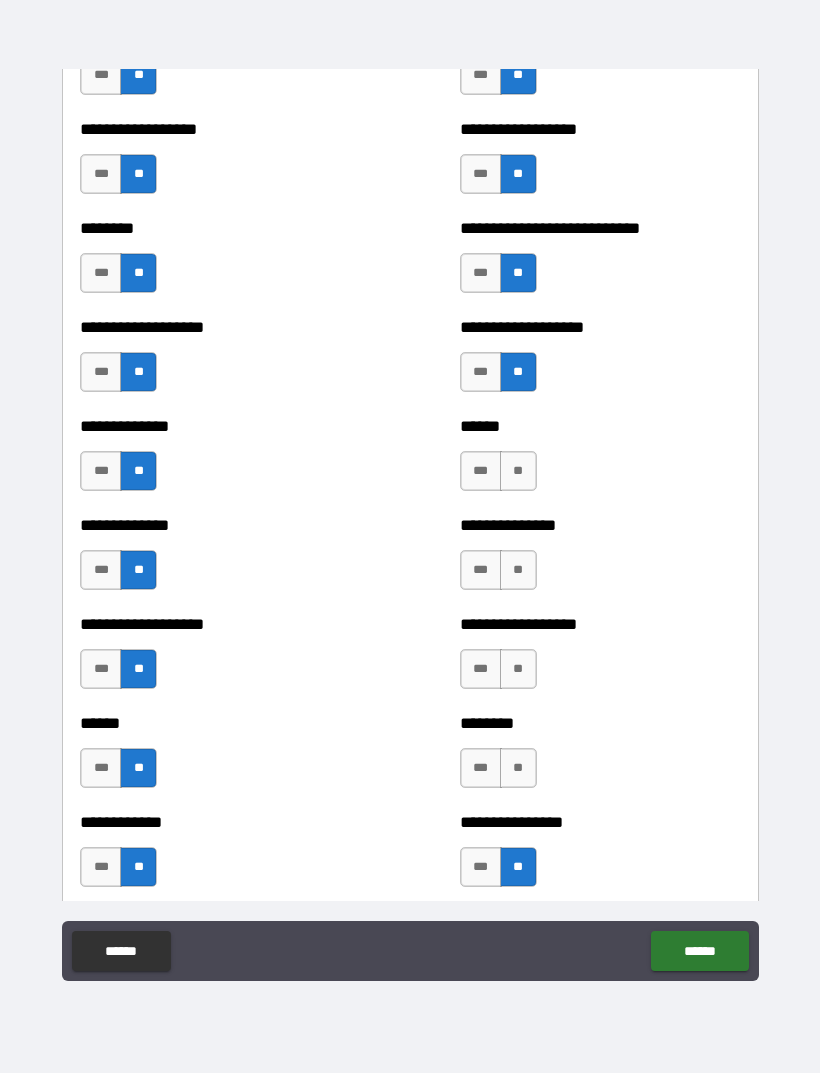 click on "**" at bounding box center [518, 768] 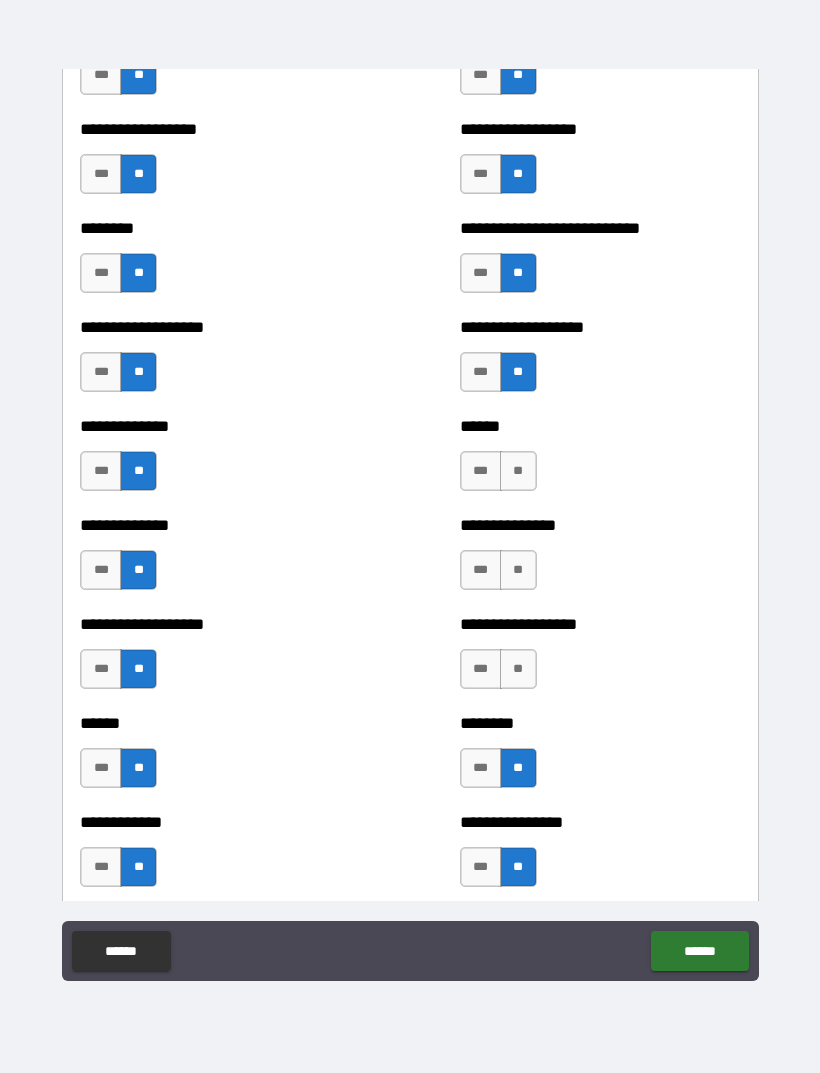 click on "**" at bounding box center (518, 669) 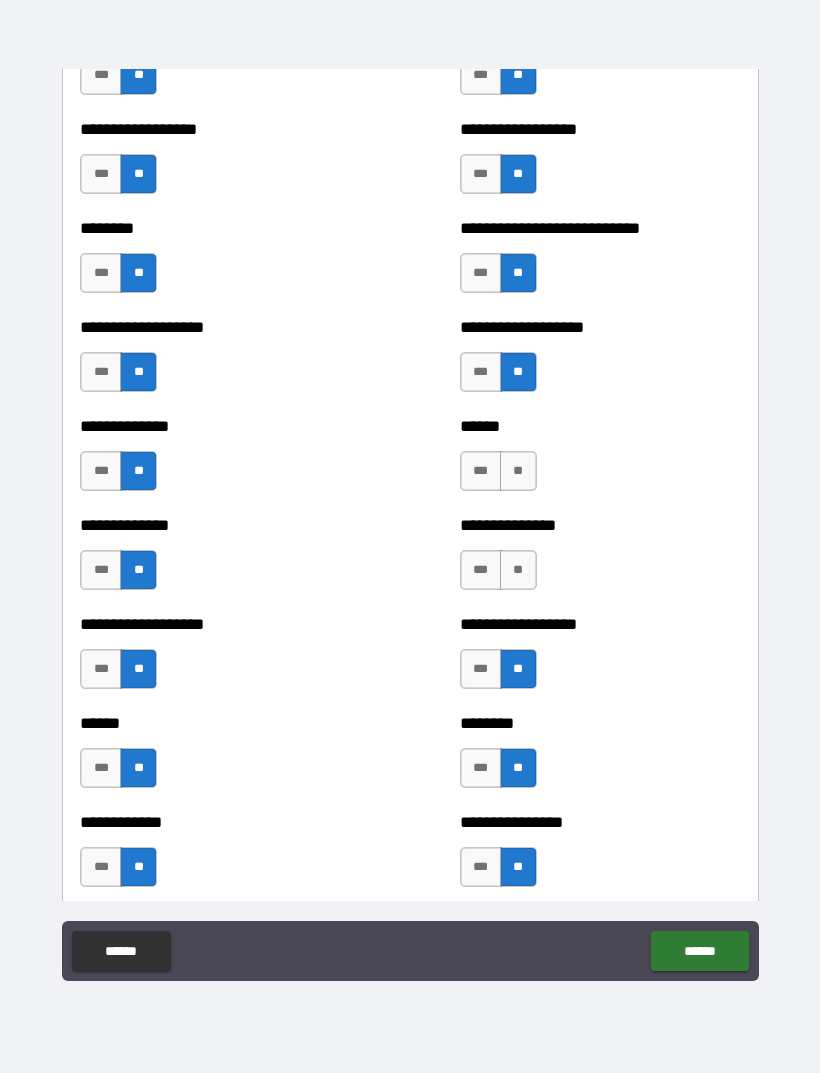 click on "**" at bounding box center [518, 570] 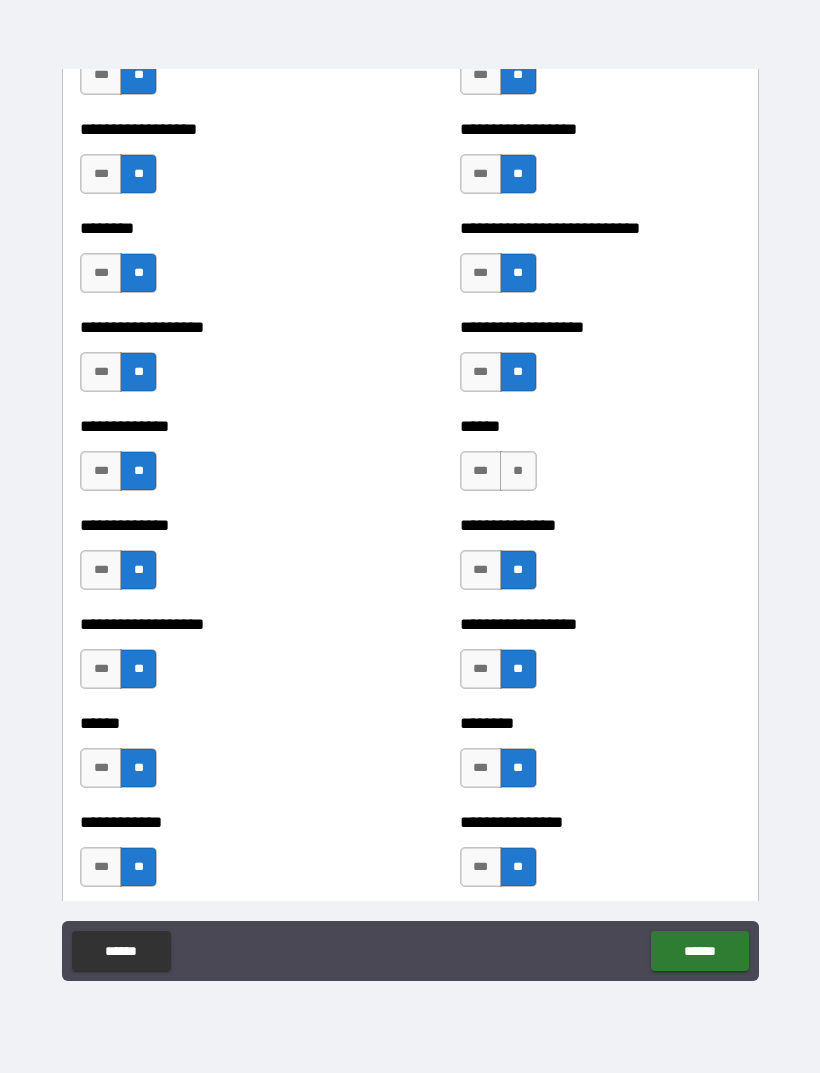 click on "**" at bounding box center (518, 471) 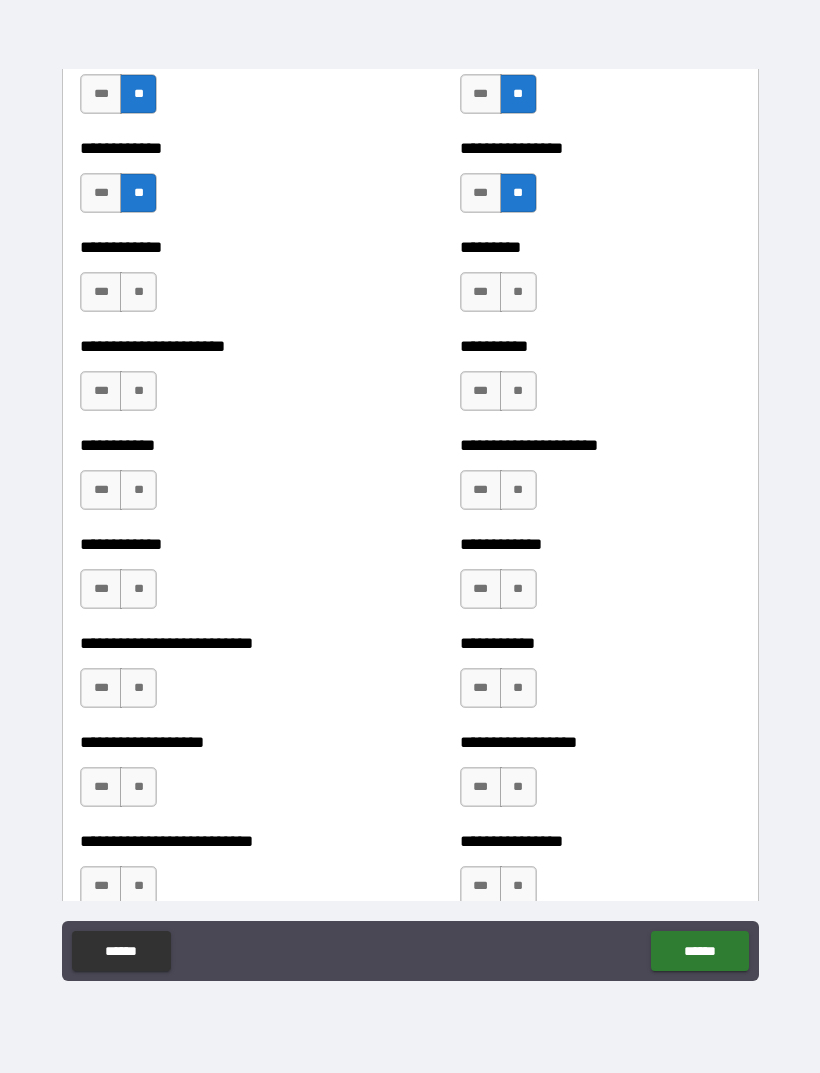 scroll, scrollTop: 5169, scrollLeft: 0, axis: vertical 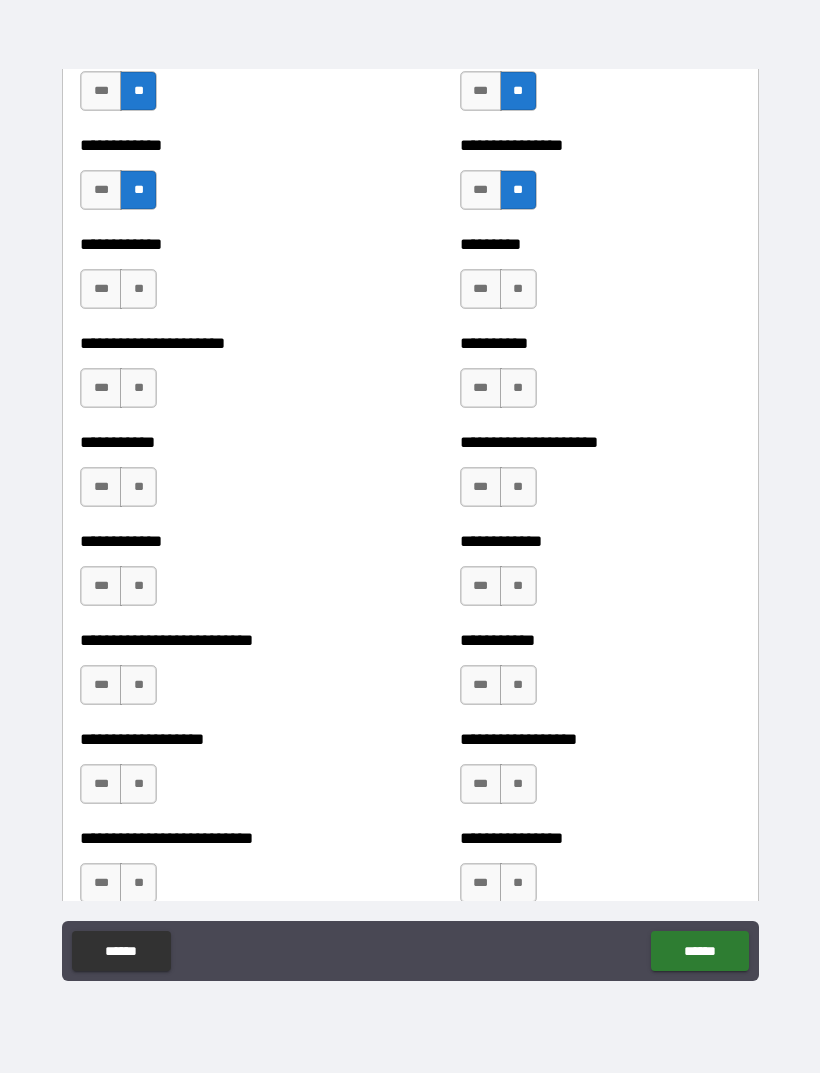 click on "**" at bounding box center (138, 289) 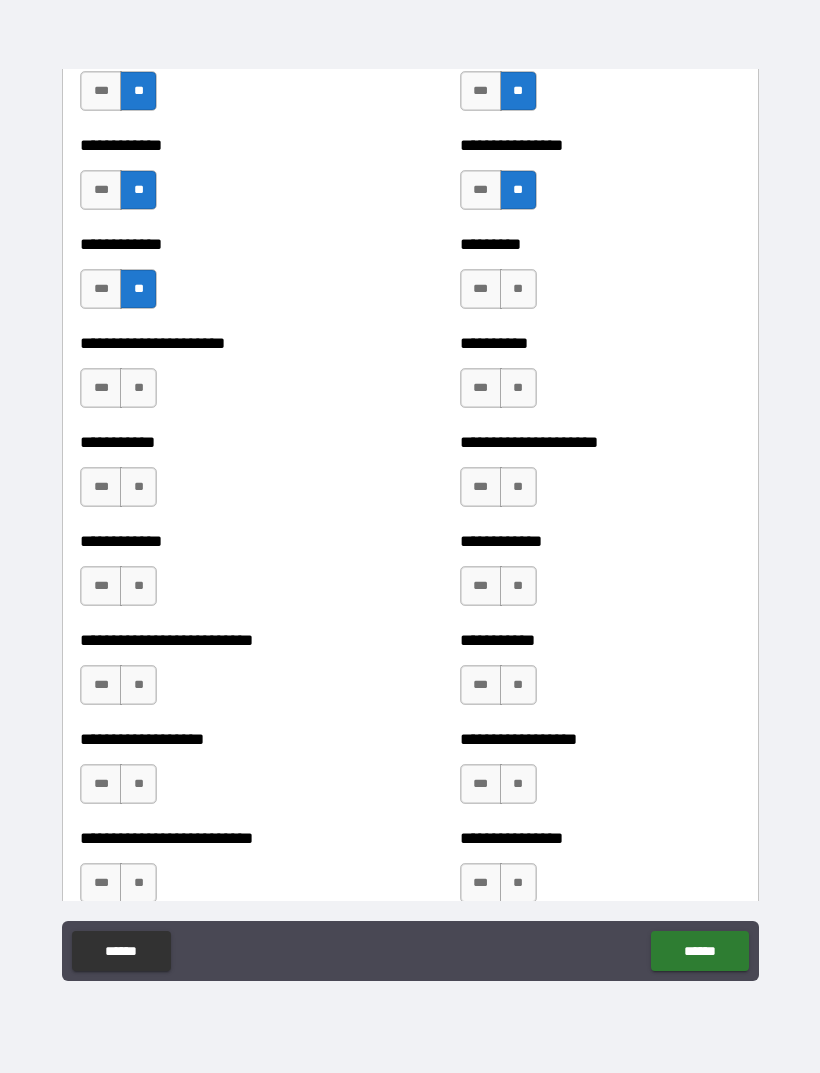click on "**" at bounding box center [138, 388] 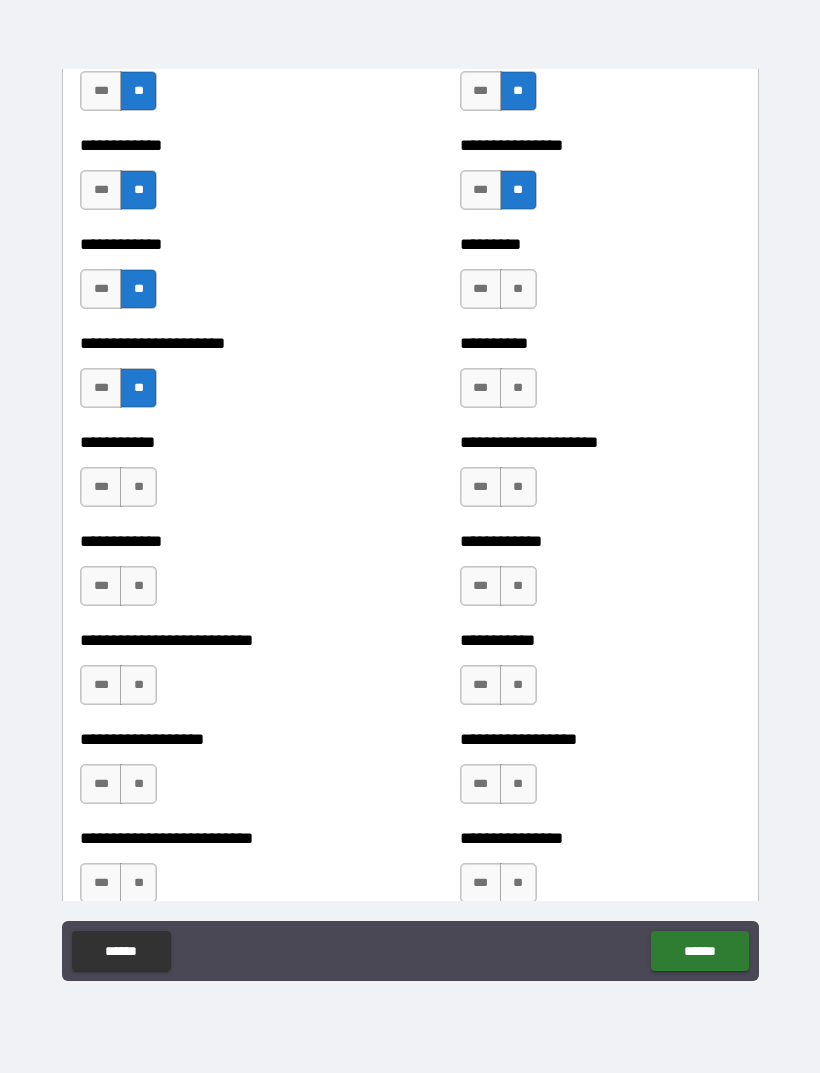 click on "**" at bounding box center [138, 487] 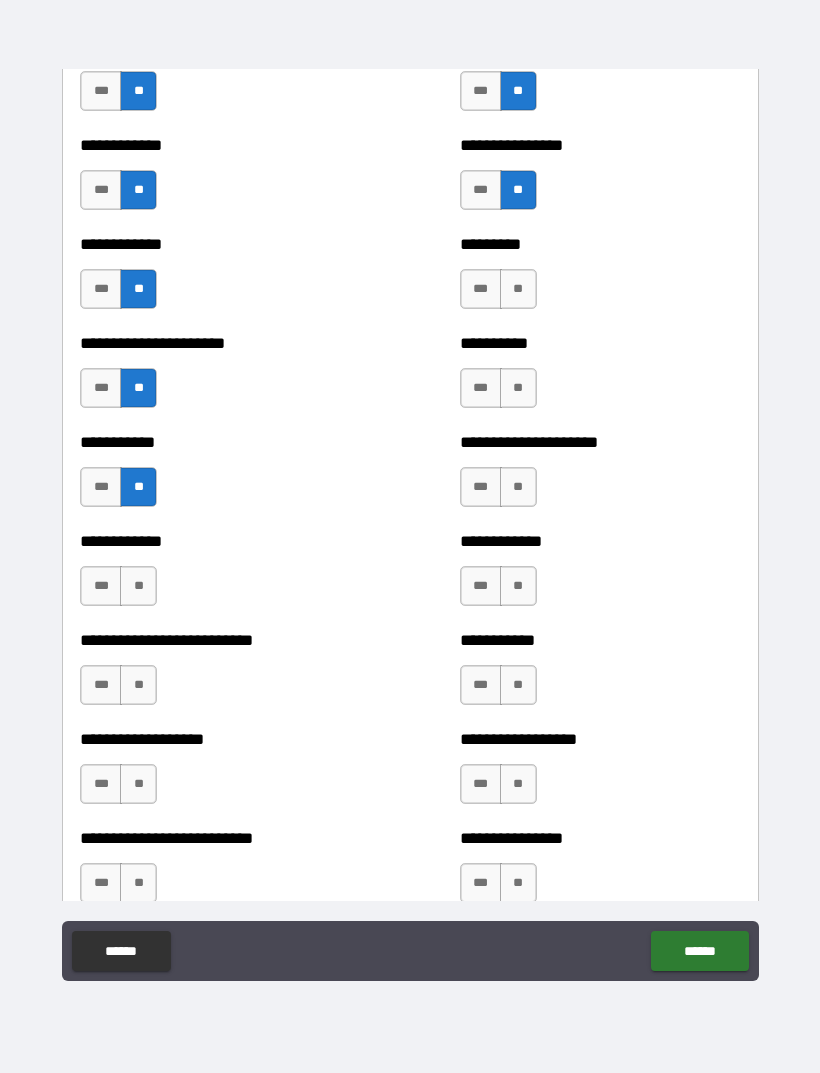 click on "**" at bounding box center (138, 586) 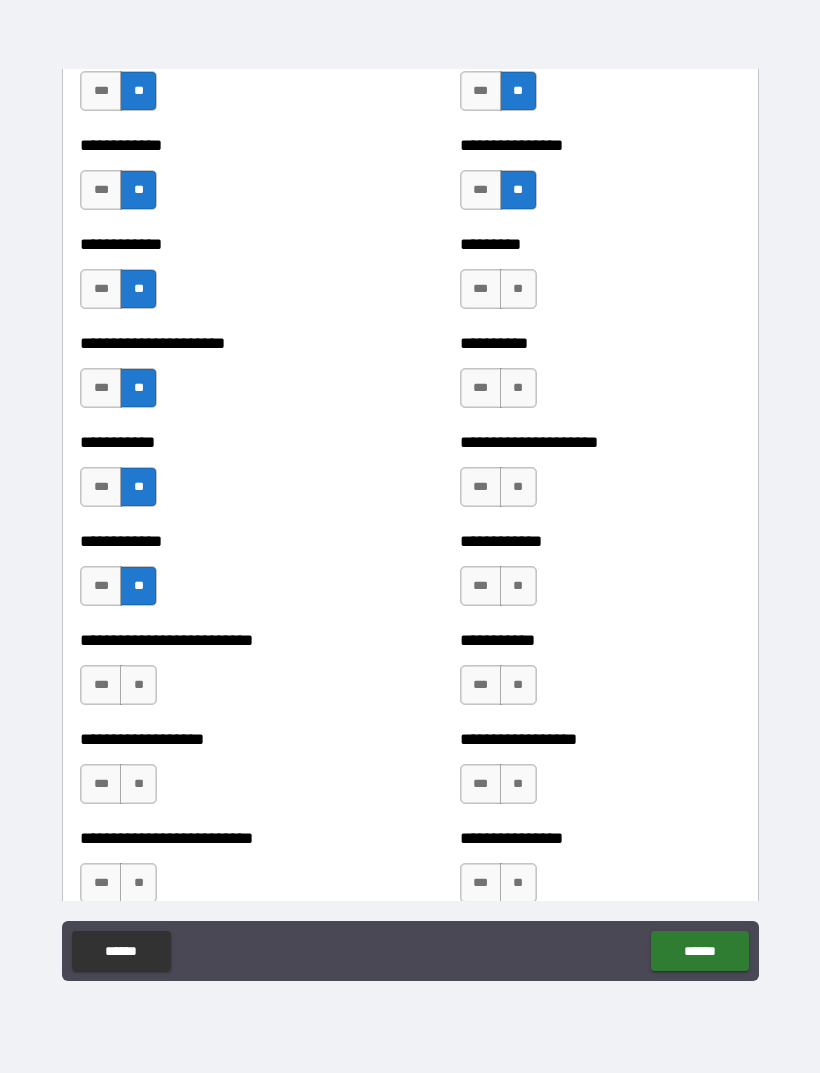 click on "**" at bounding box center (138, 685) 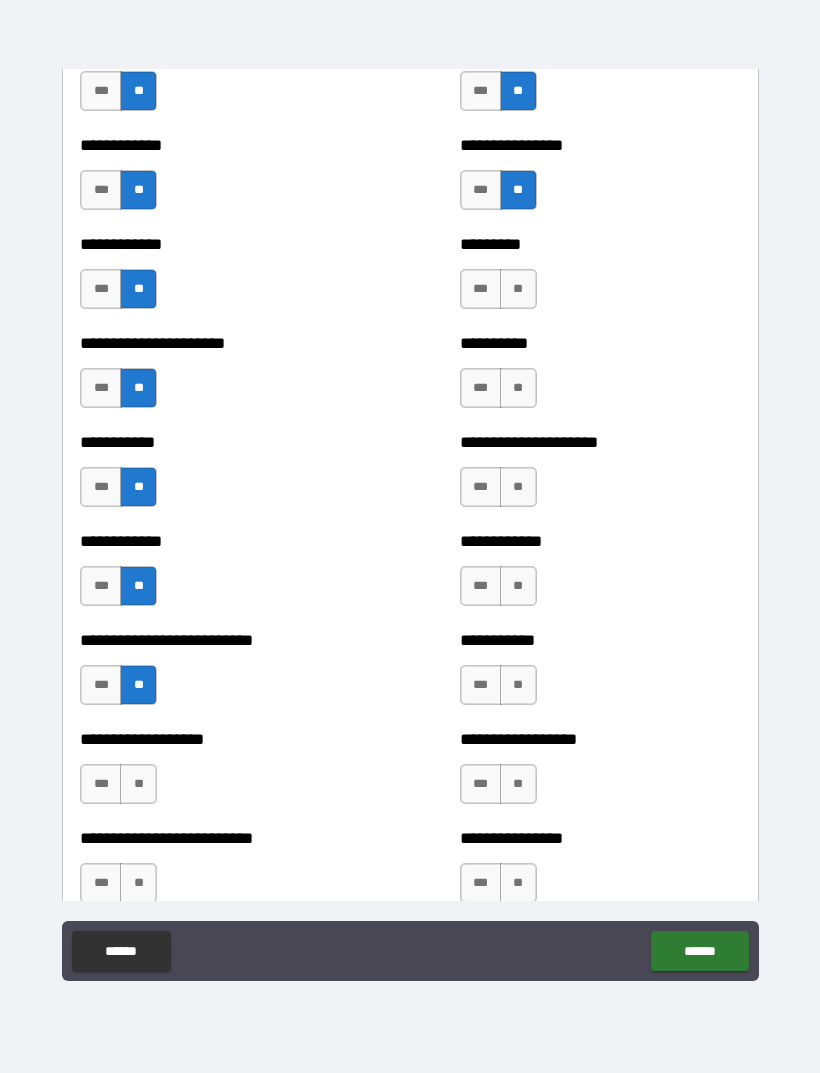 click on "**" at bounding box center (138, 784) 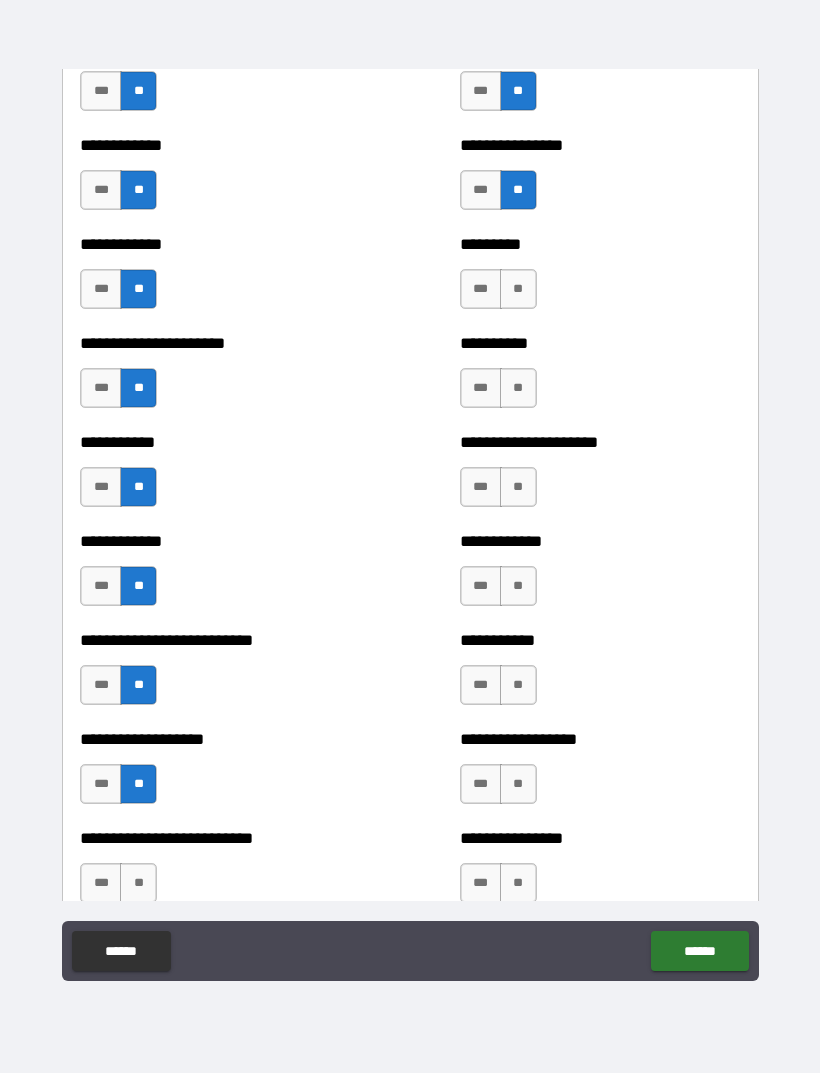 click on "**" at bounding box center (138, 883) 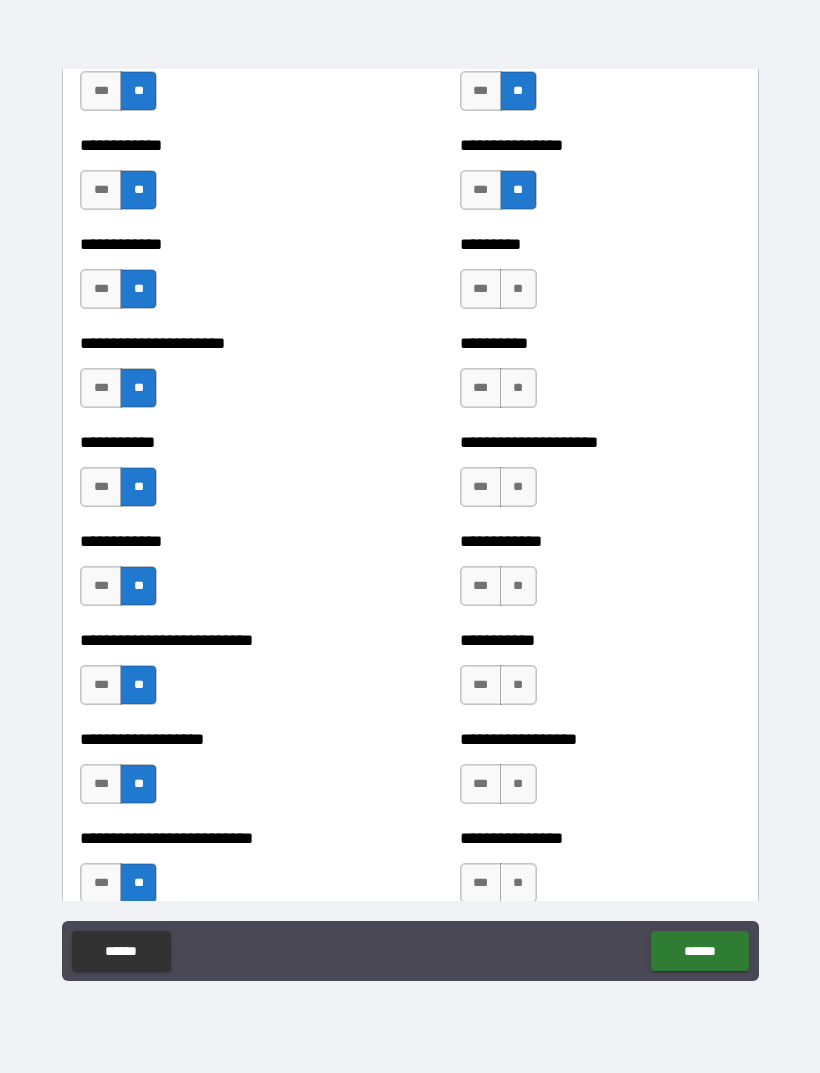 click on "**" at bounding box center [518, 289] 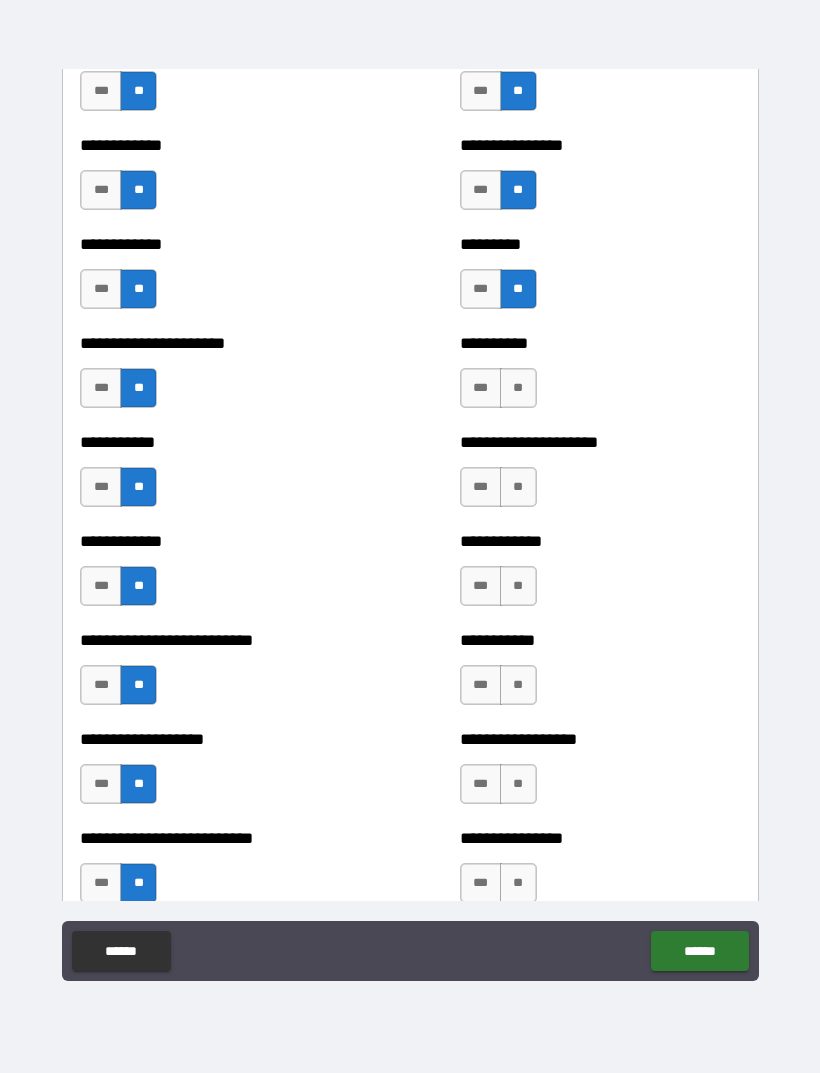 click on "**" at bounding box center (518, 388) 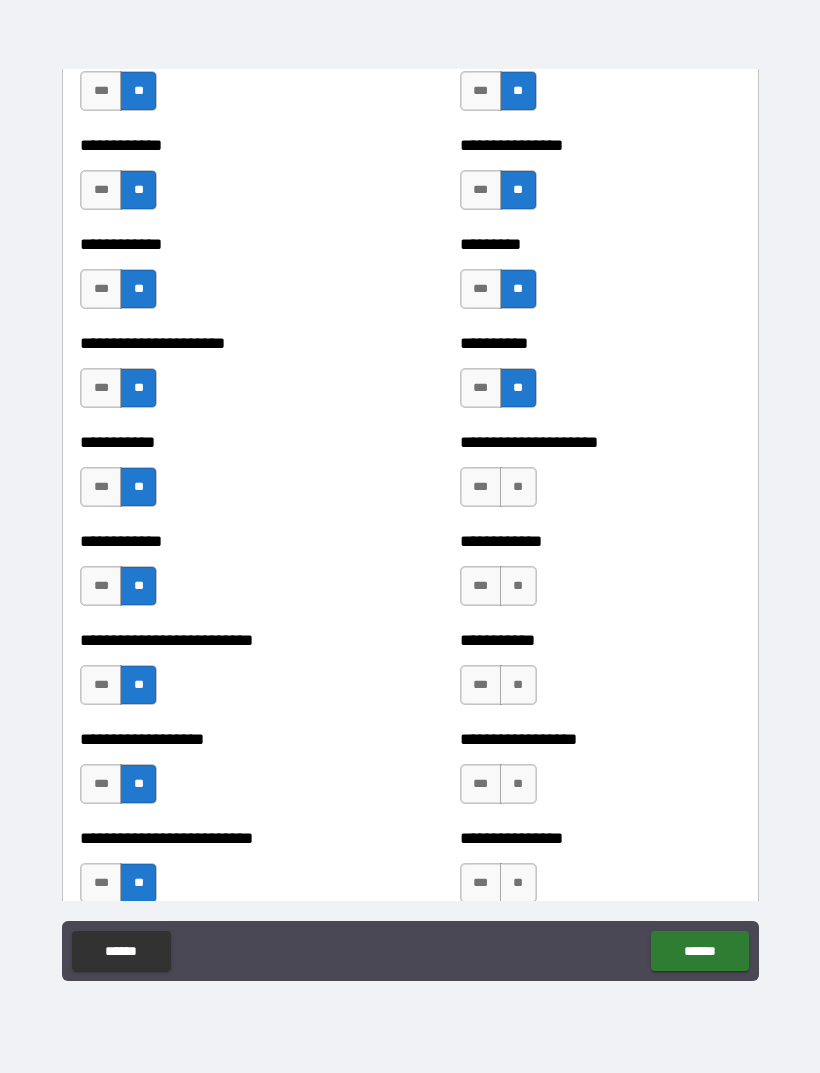 click on "**" at bounding box center [518, 487] 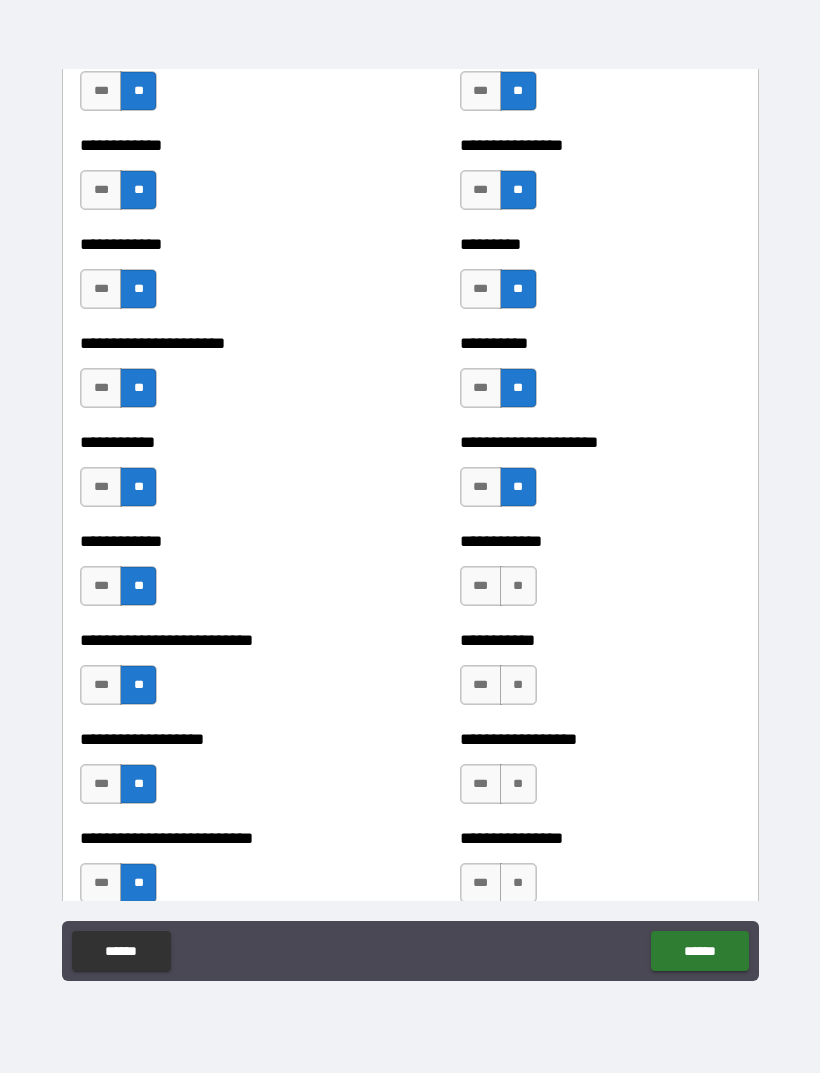 click on "***" at bounding box center (481, 388) 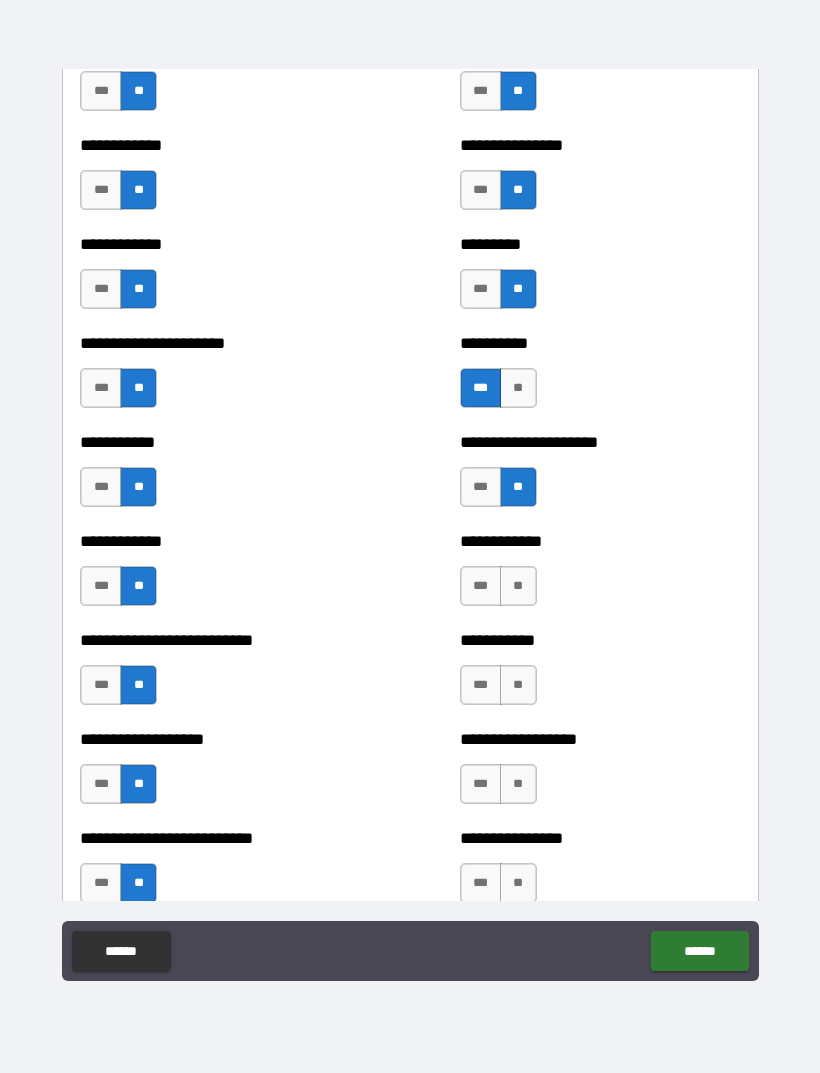 click on "**" at bounding box center (518, 586) 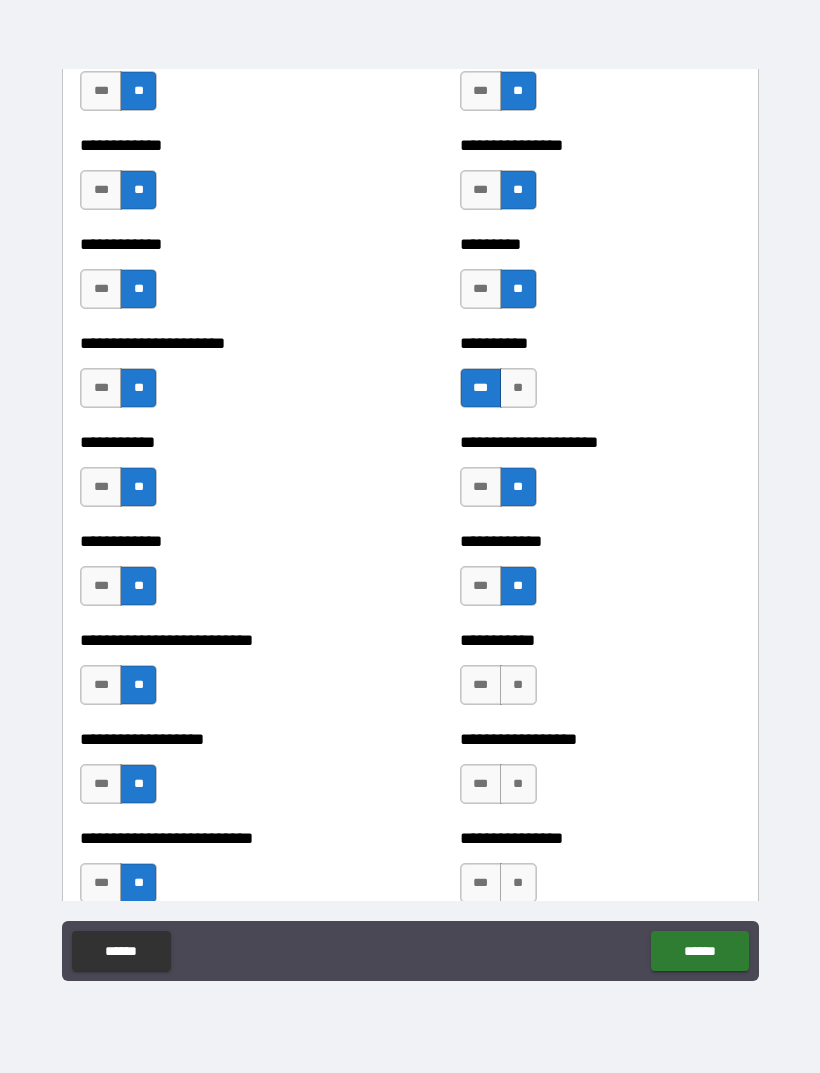 click on "**" at bounding box center [518, 685] 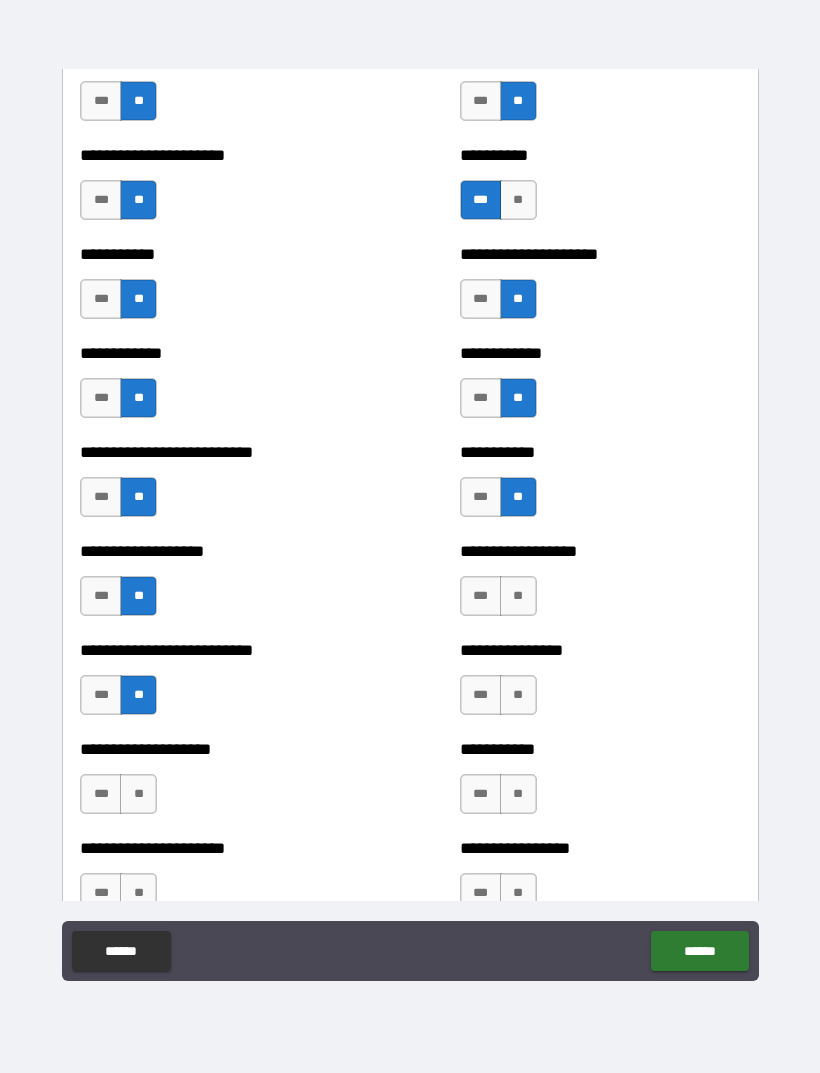 scroll, scrollTop: 5404, scrollLeft: 0, axis: vertical 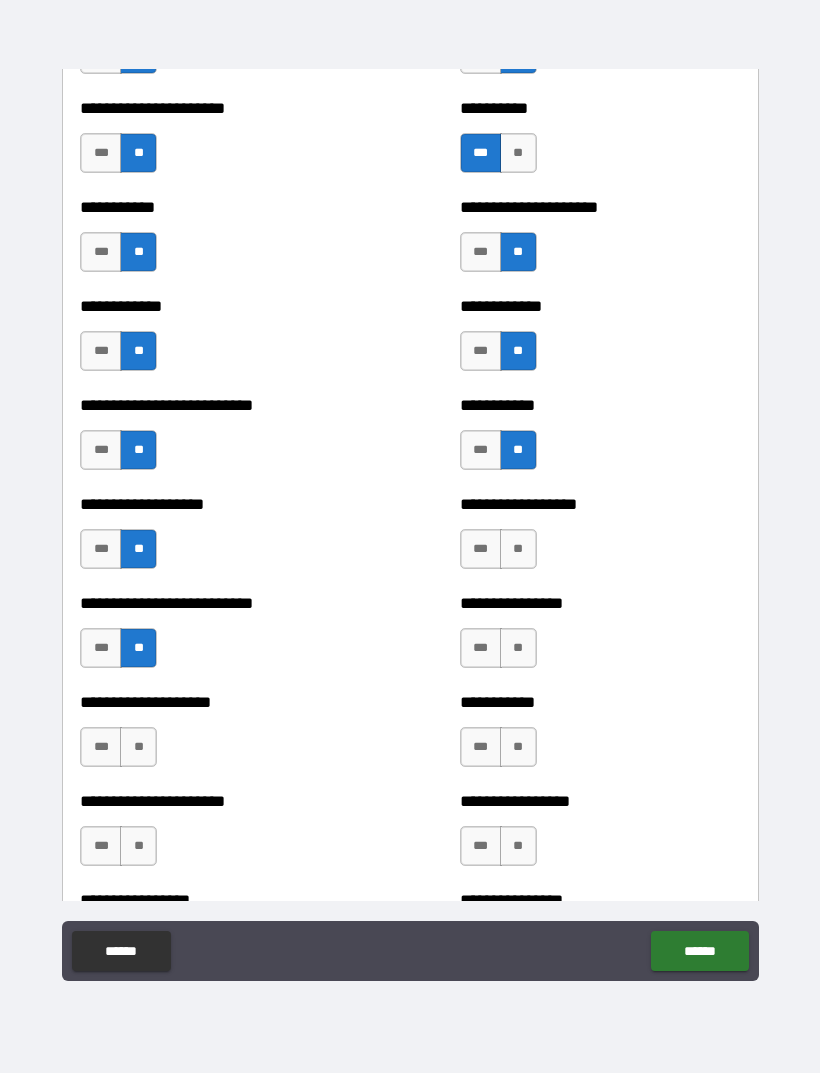 click on "**" at bounding box center (518, 549) 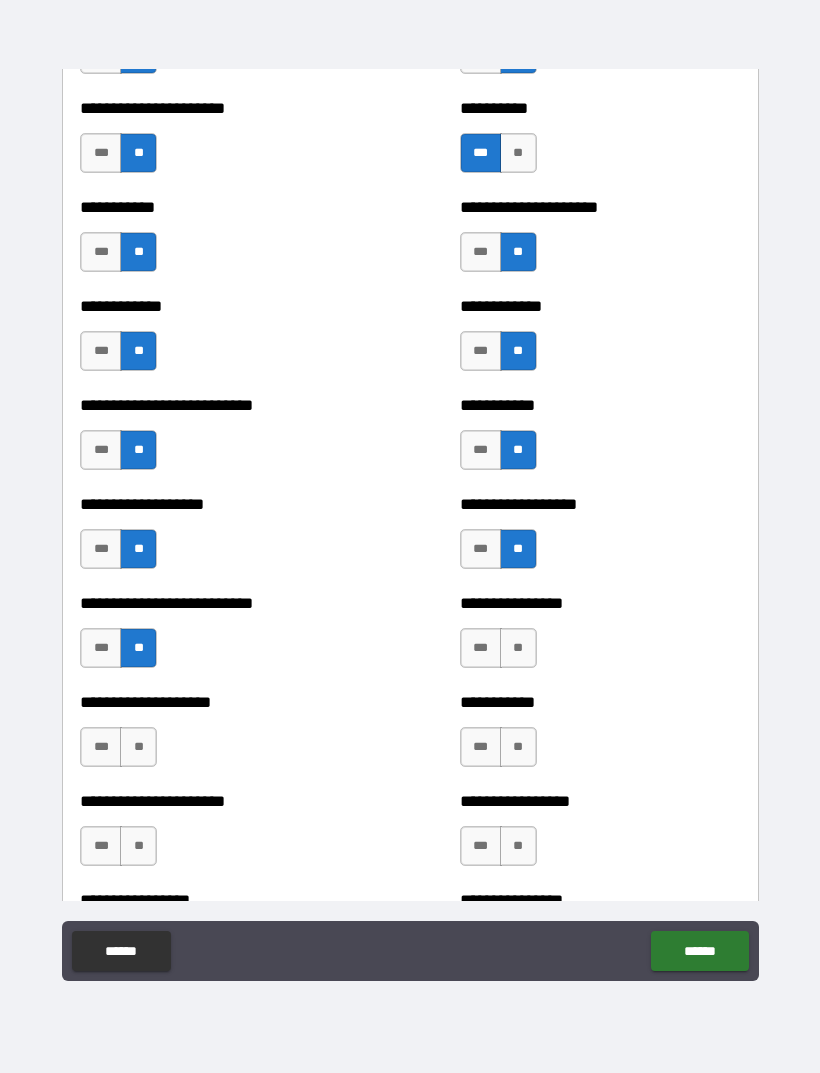 click on "**" at bounding box center [518, 648] 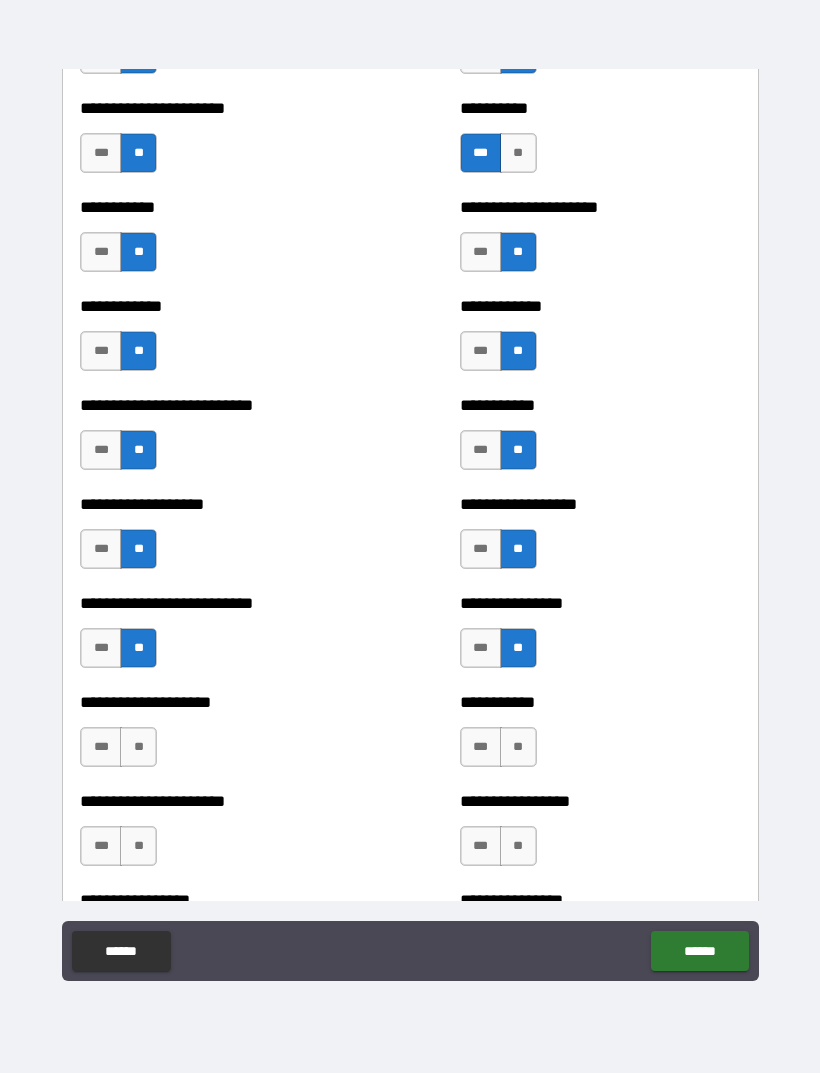click on "**" at bounding box center (518, 747) 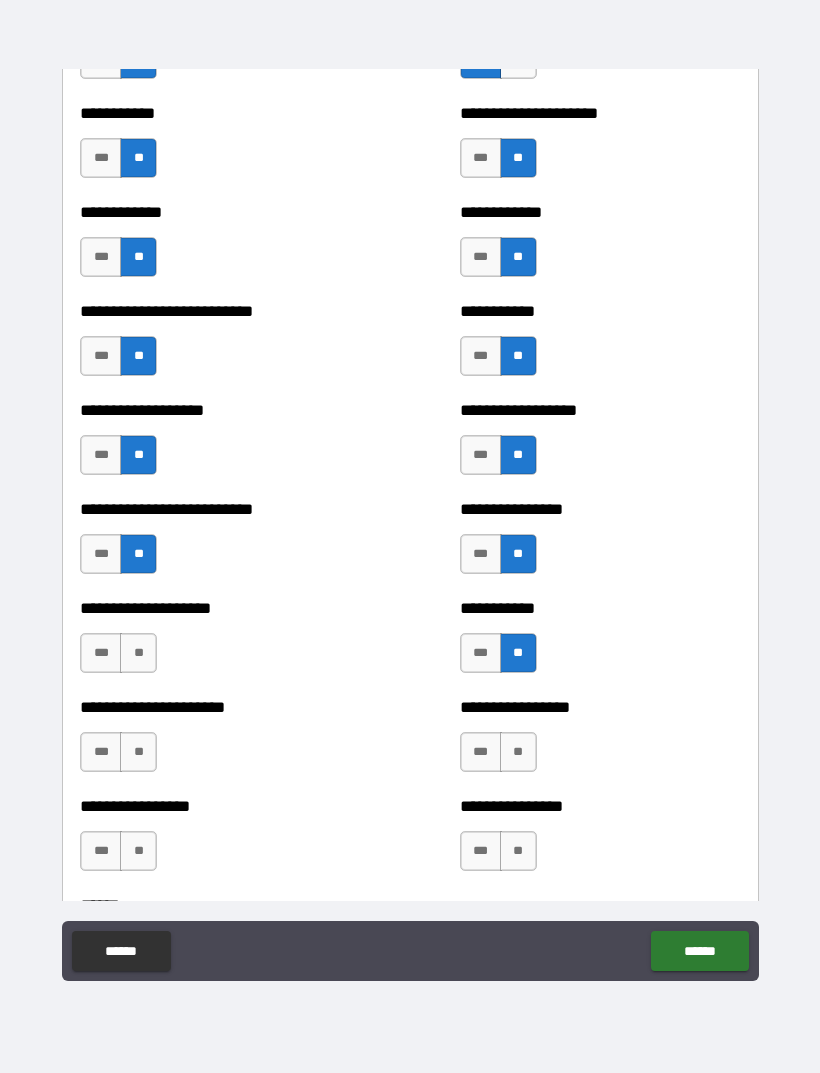 scroll, scrollTop: 5649, scrollLeft: 0, axis: vertical 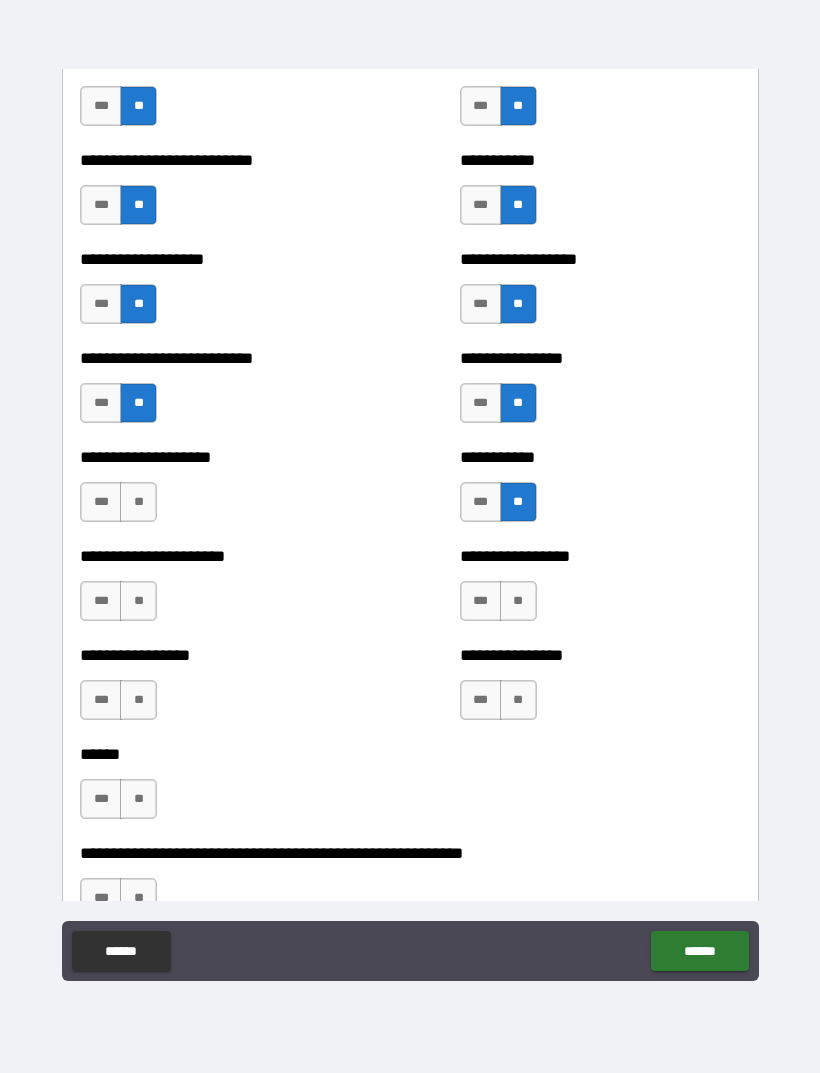 click on "**" at bounding box center [518, 601] 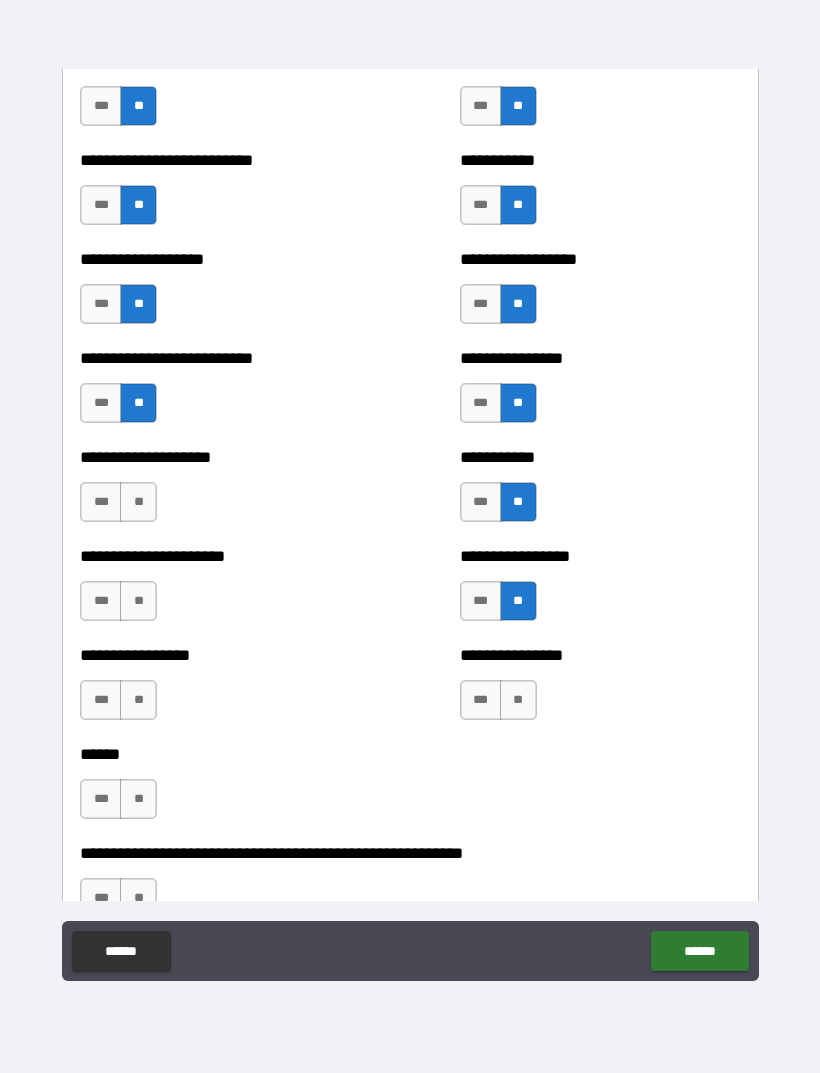 click on "**" at bounding box center (518, 700) 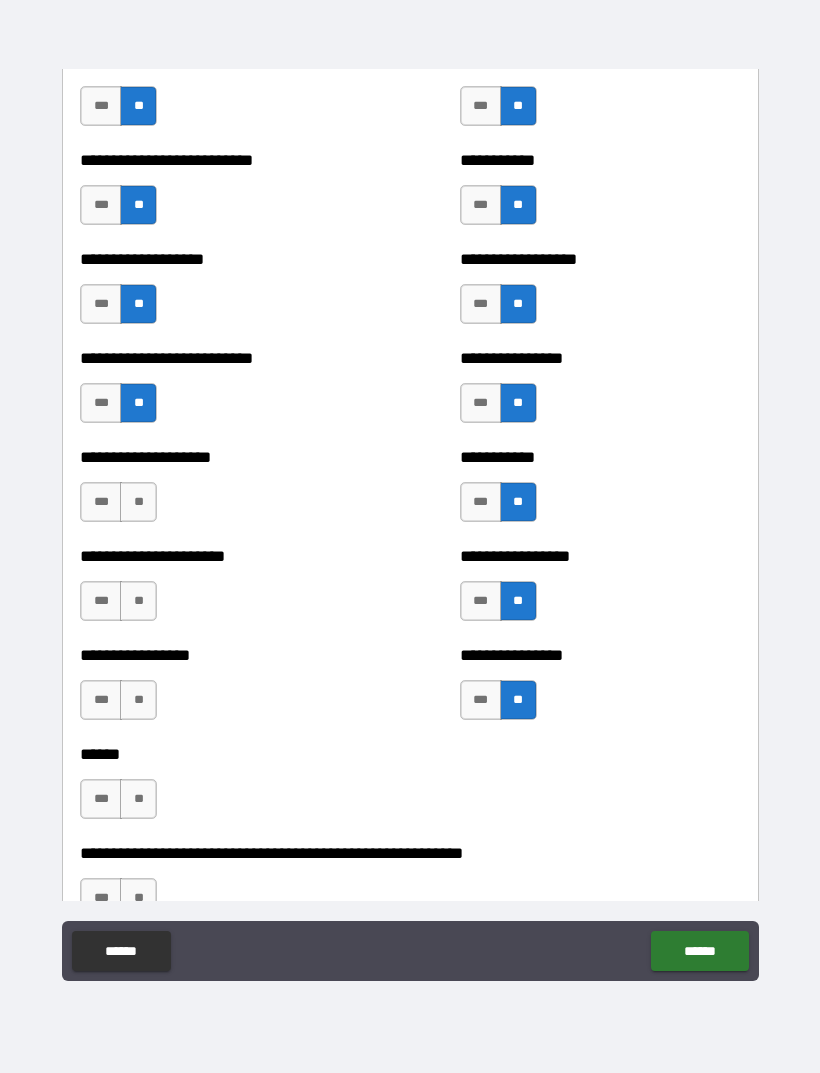click on "**" at bounding box center (138, 502) 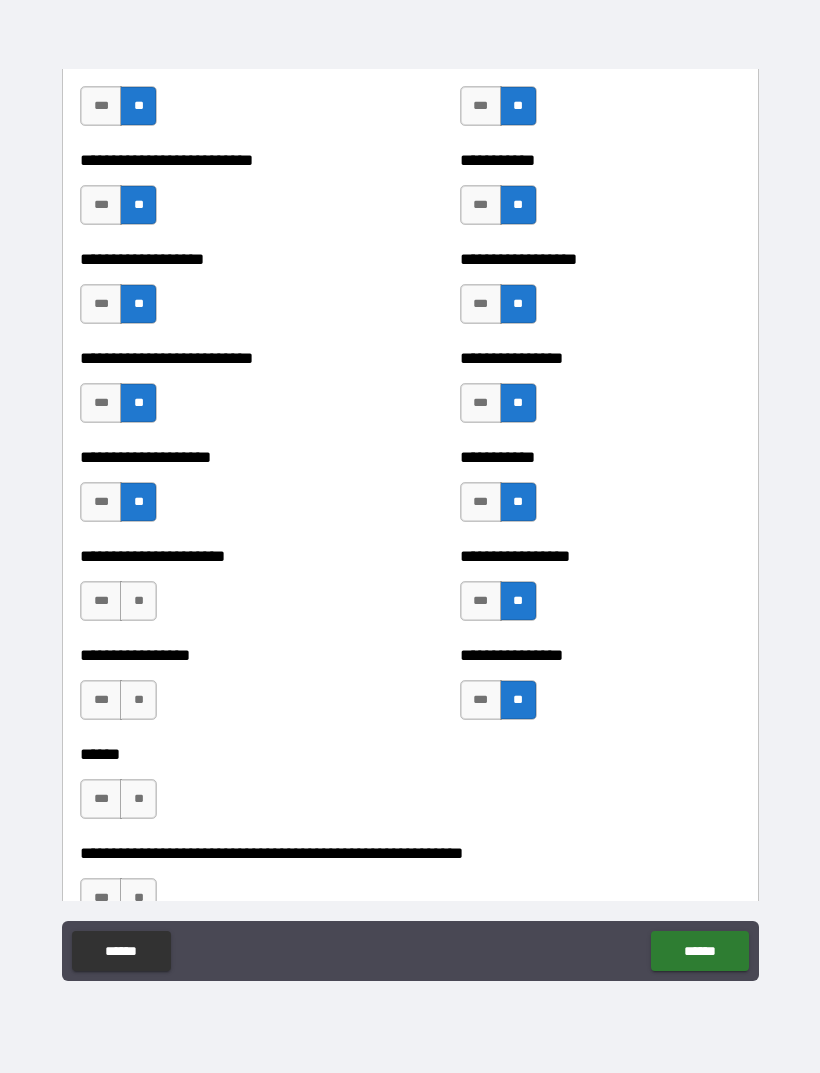 click on "**" at bounding box center (138, 601) 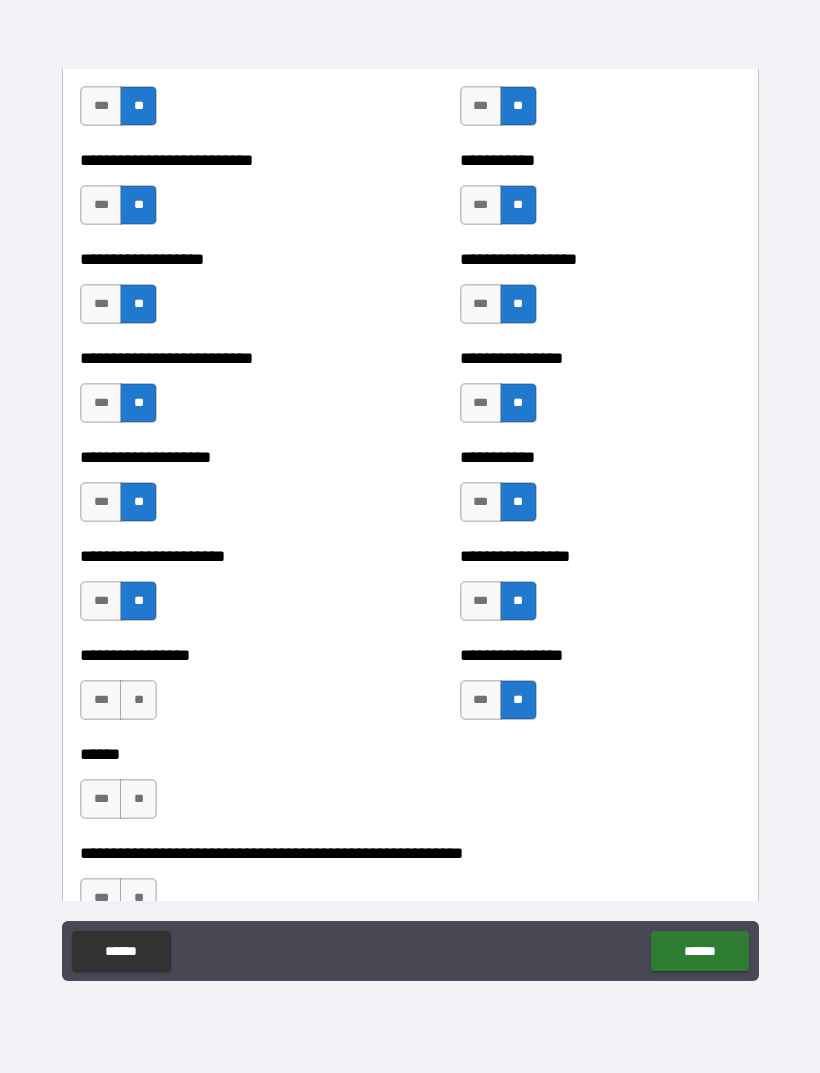 click on "**" at bounding box center (138, 700) 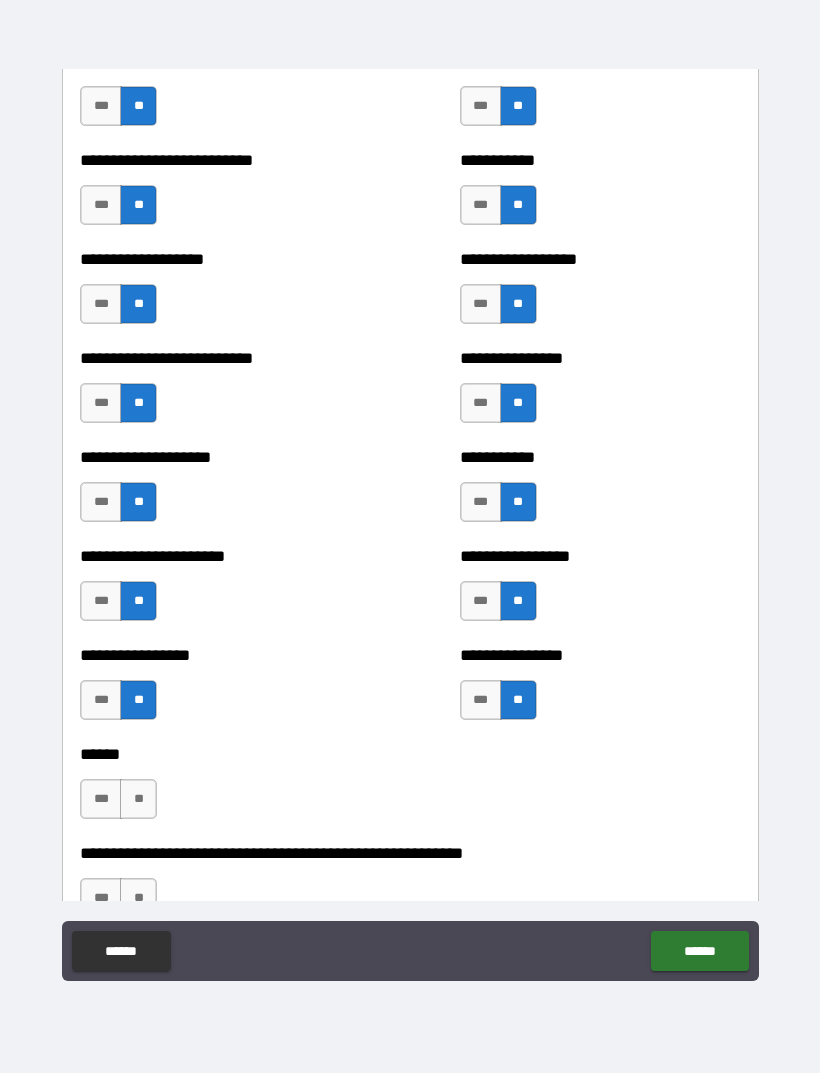 click on "**" at bounding box center (138, 799) 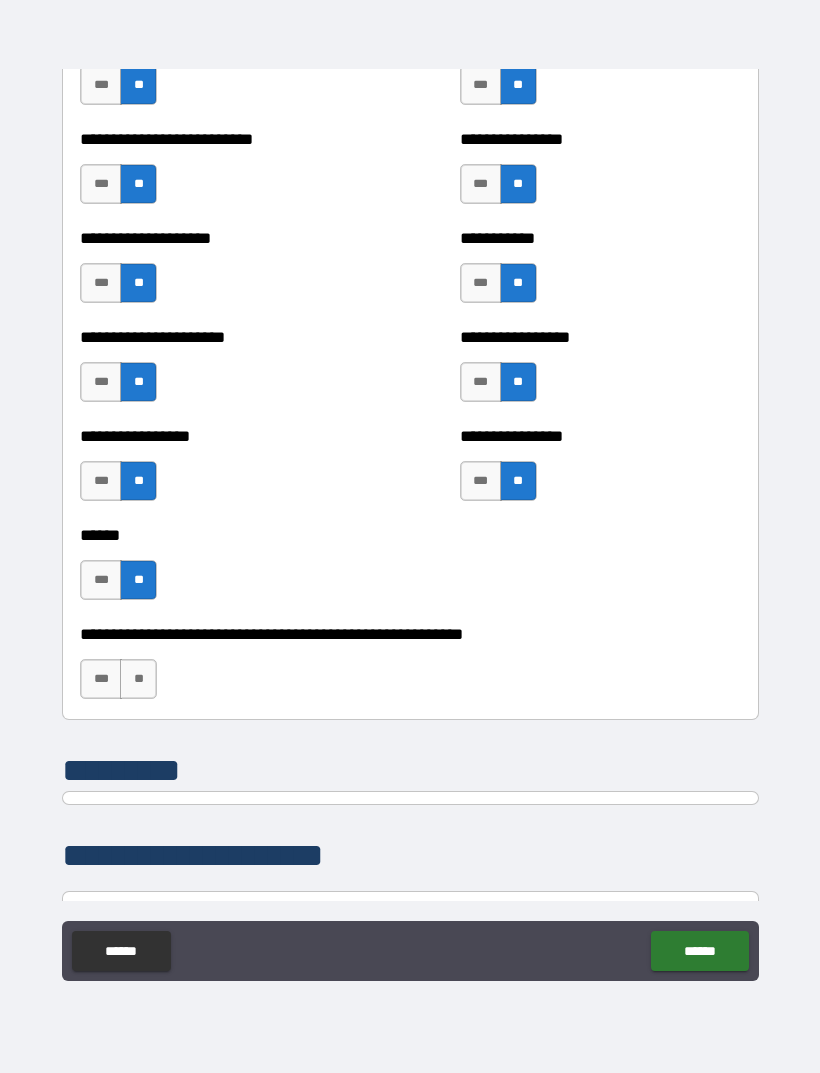 scroll, scrollTop: 5879, scrollLeft: 0, axis: vertical 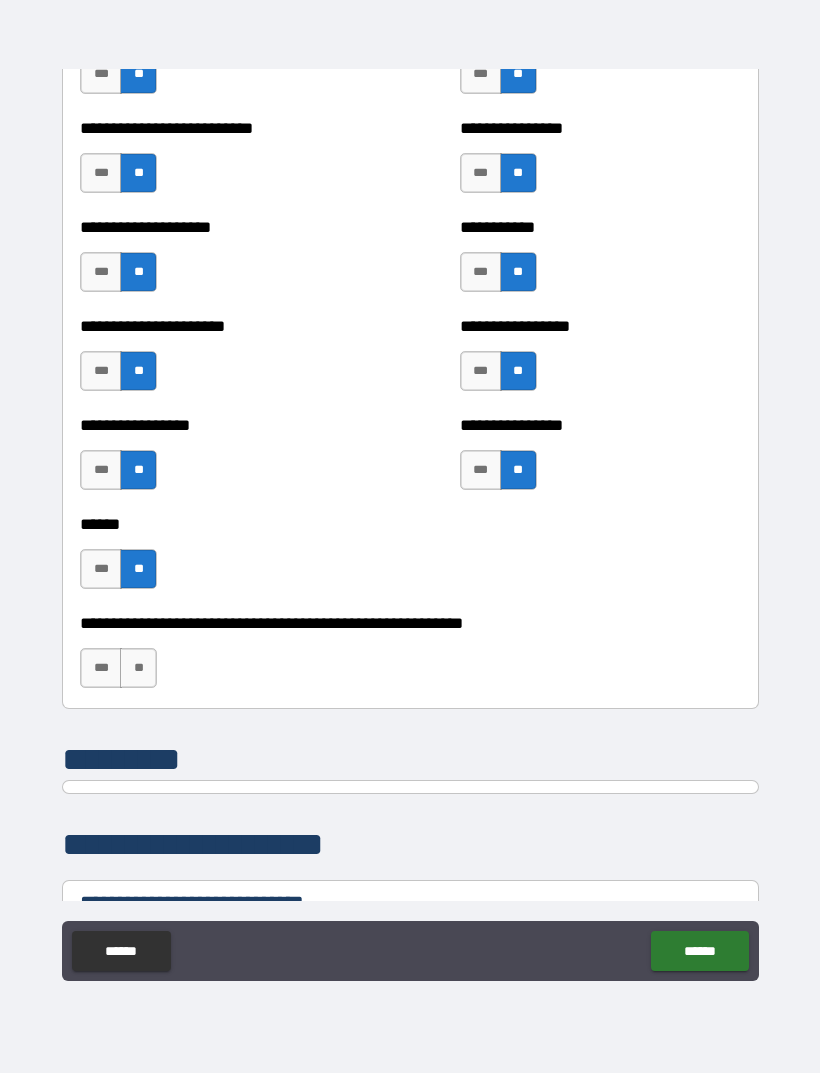 click on "**" at bounding box center [138, 668] 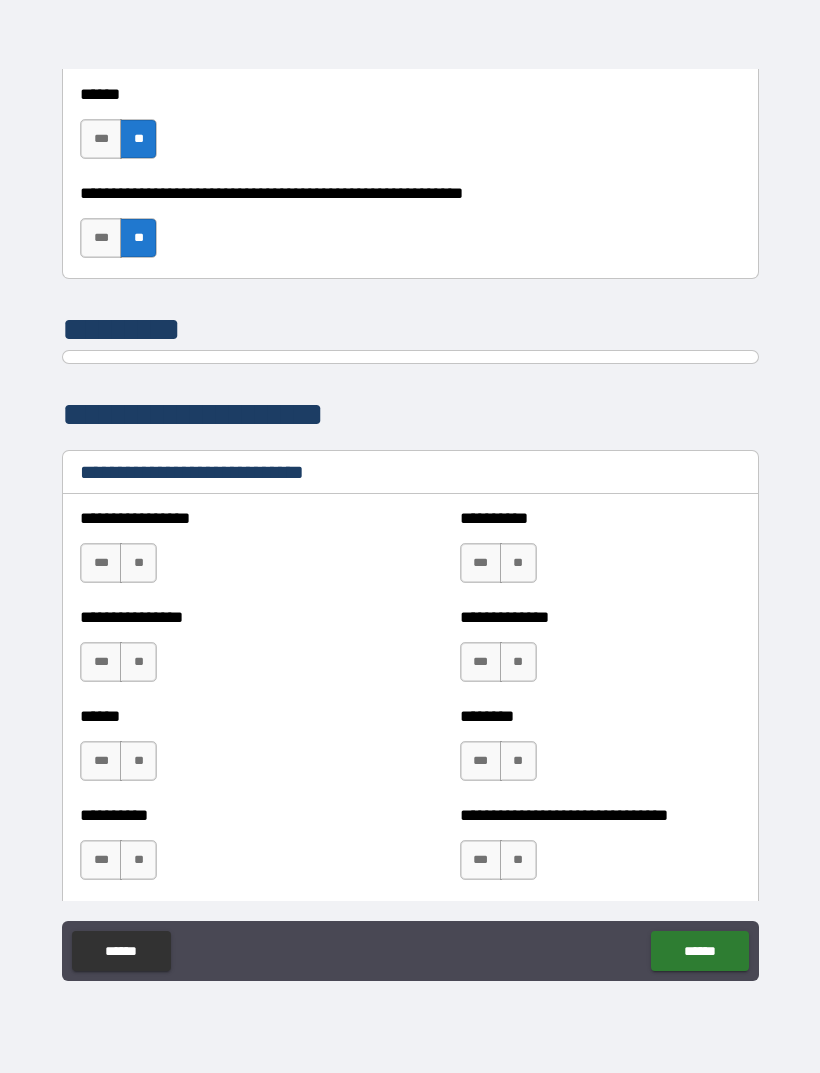 scroll, scrollTop: 6338, scrollLeft: 0, axis: vertical 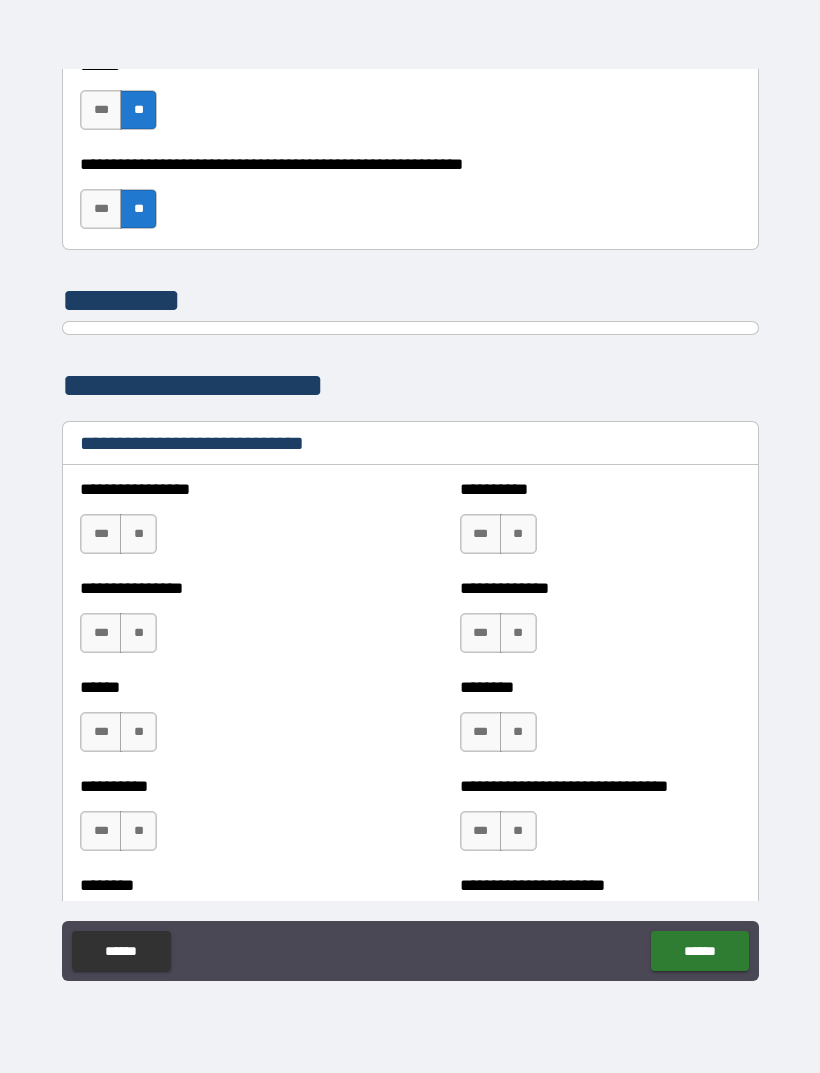 click on "***" at bounding box center (481, 633) 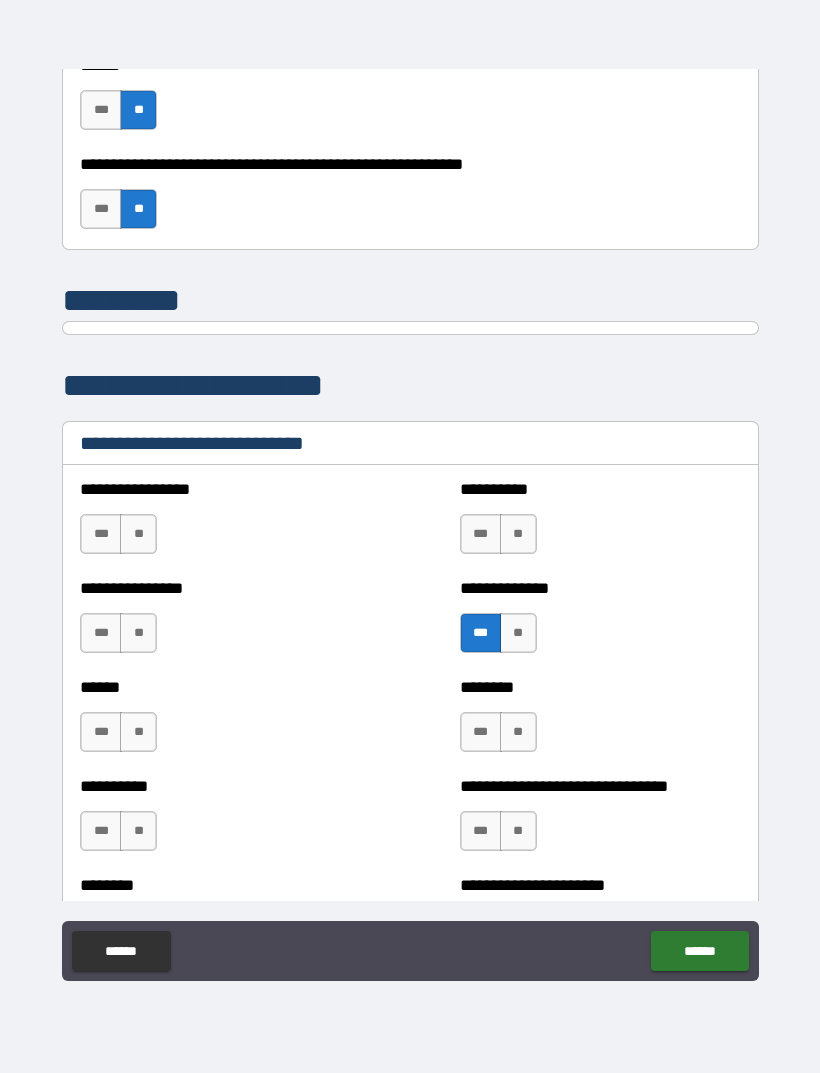 click on "***" at bounding box center (481, 732) 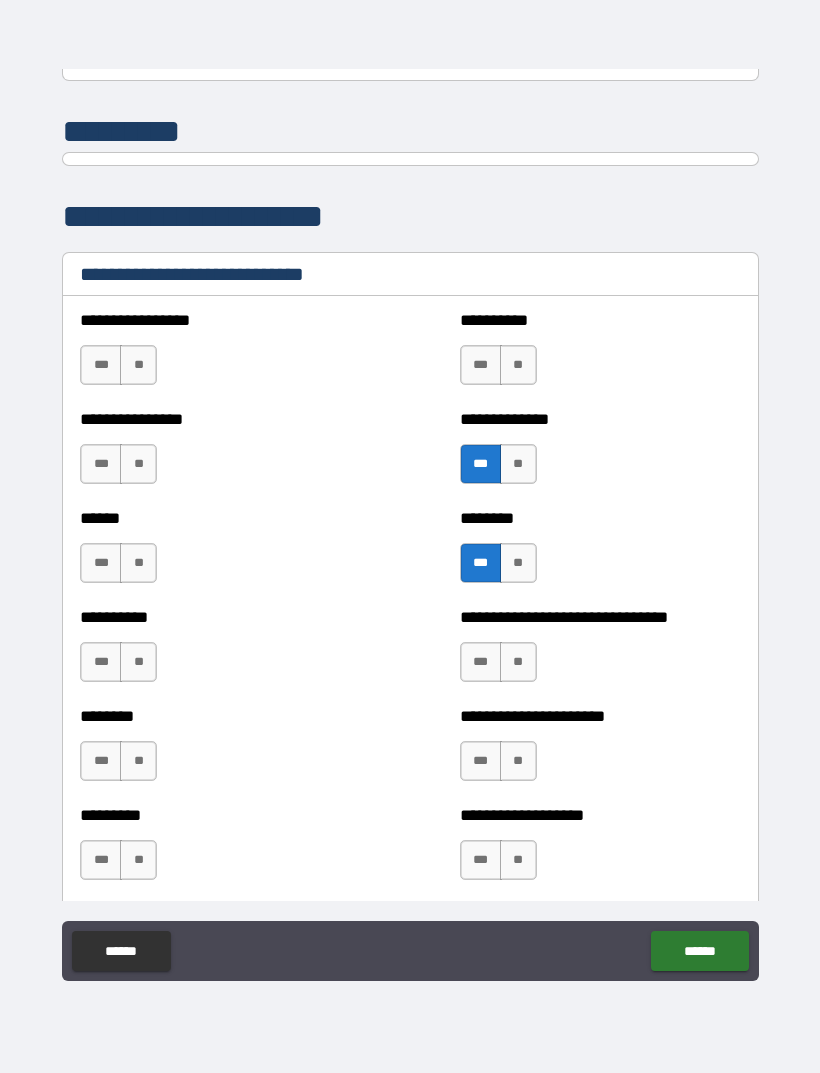scroll, scrollTop: 6518, scrollLeft: 0, axis: vertical 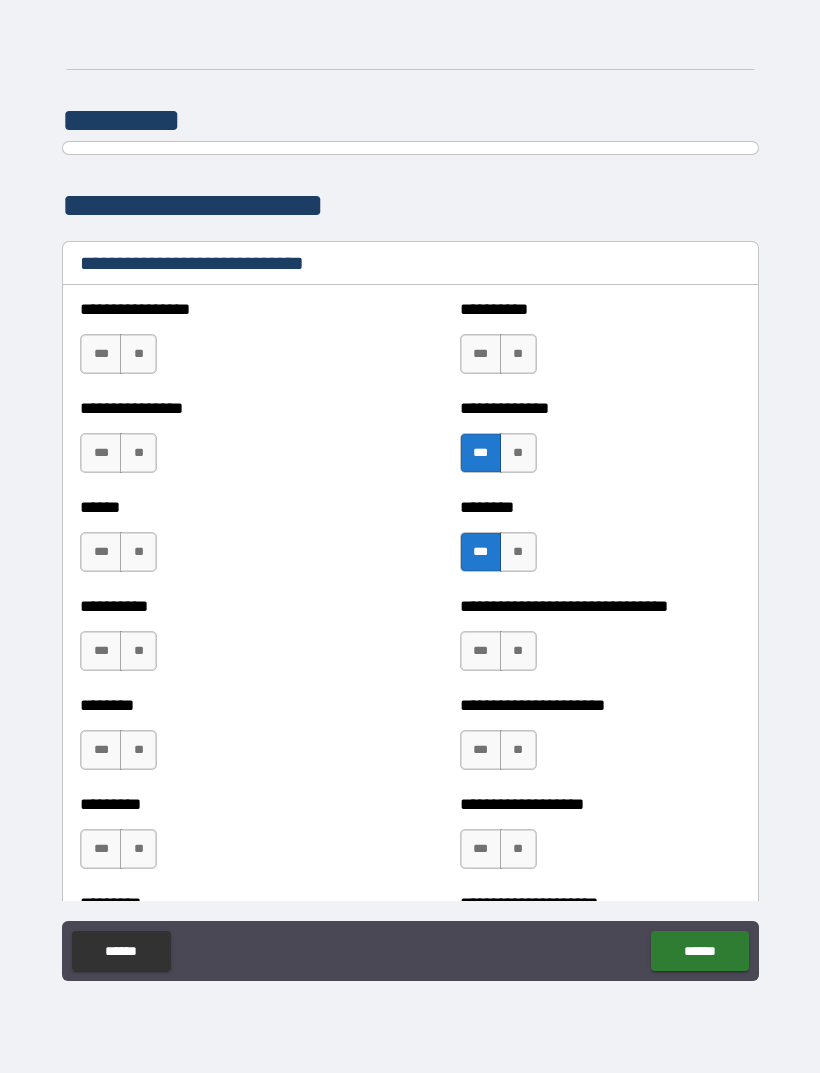 click on "**" at bounding box center [518, 354] 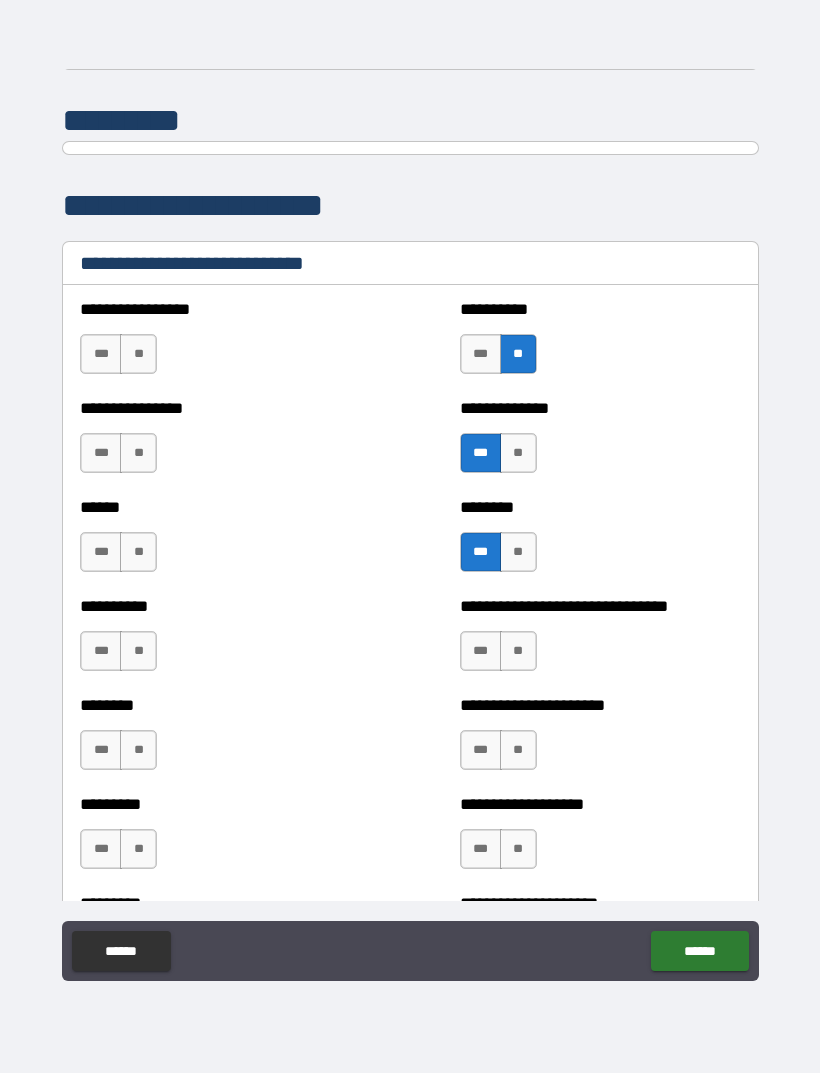 click on "***" at bounding box center (101, 354) 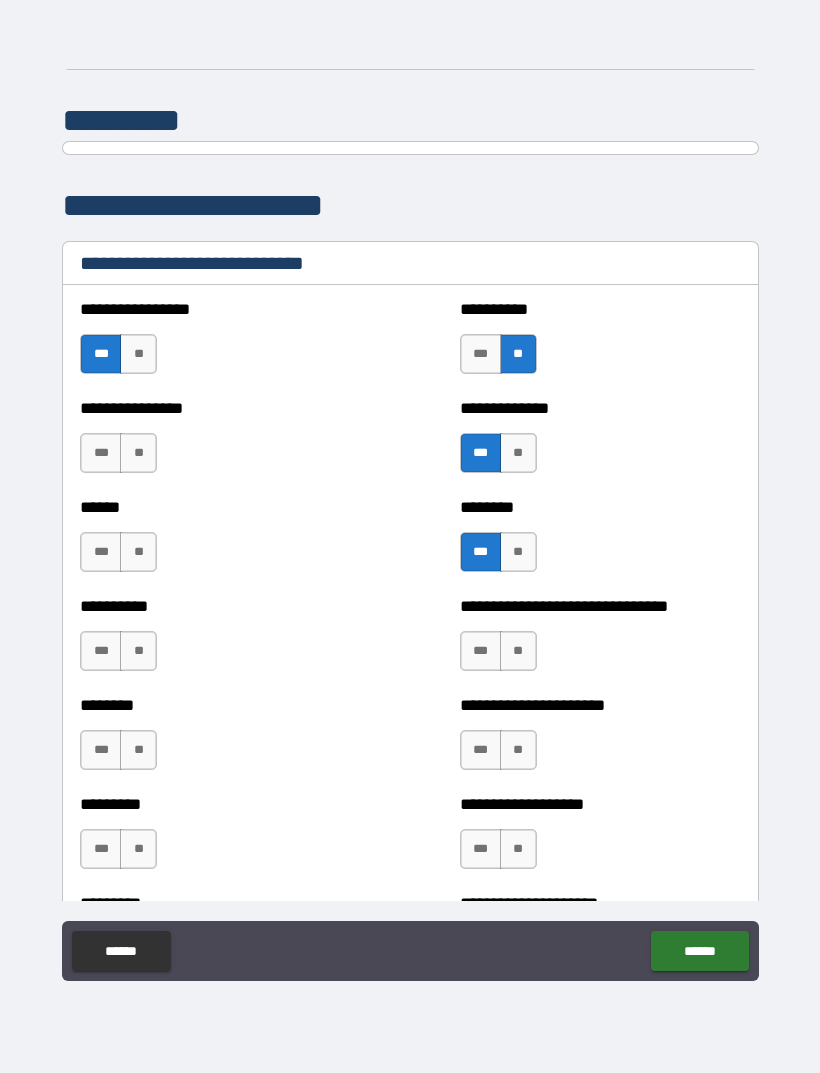 click on "**" at bounding box center [138, 453] 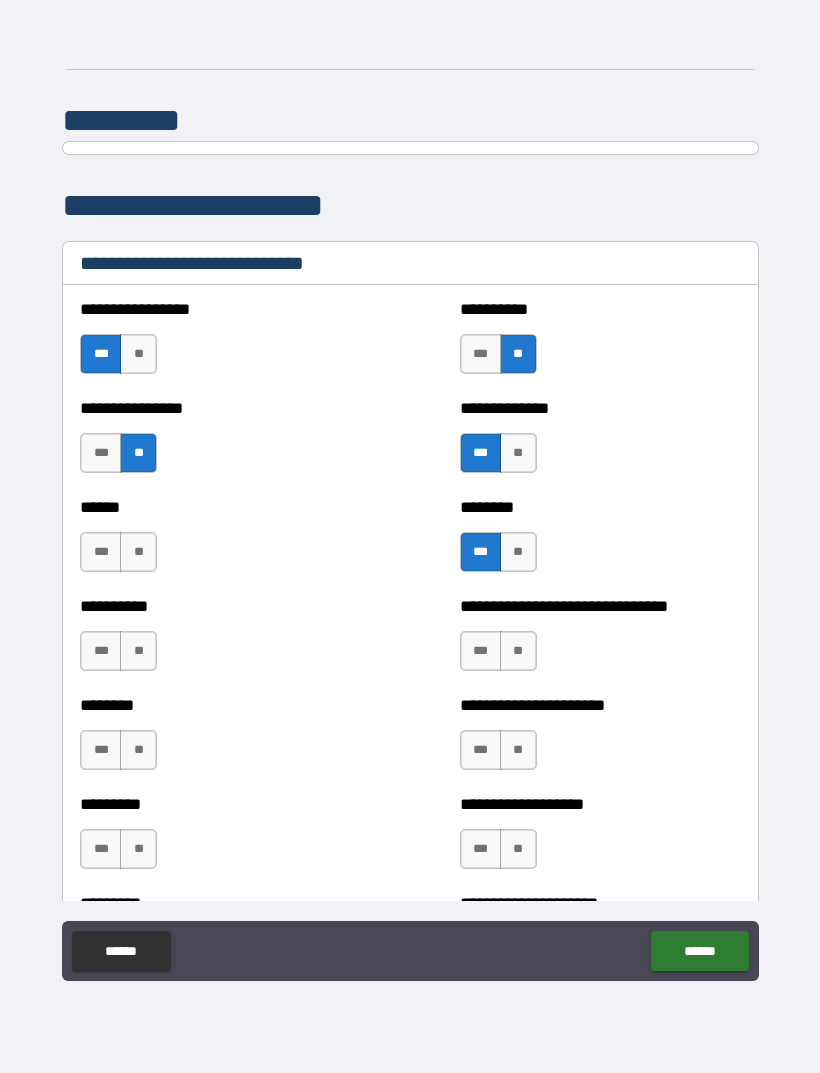 click on "**" at bounding box center (138, 552) 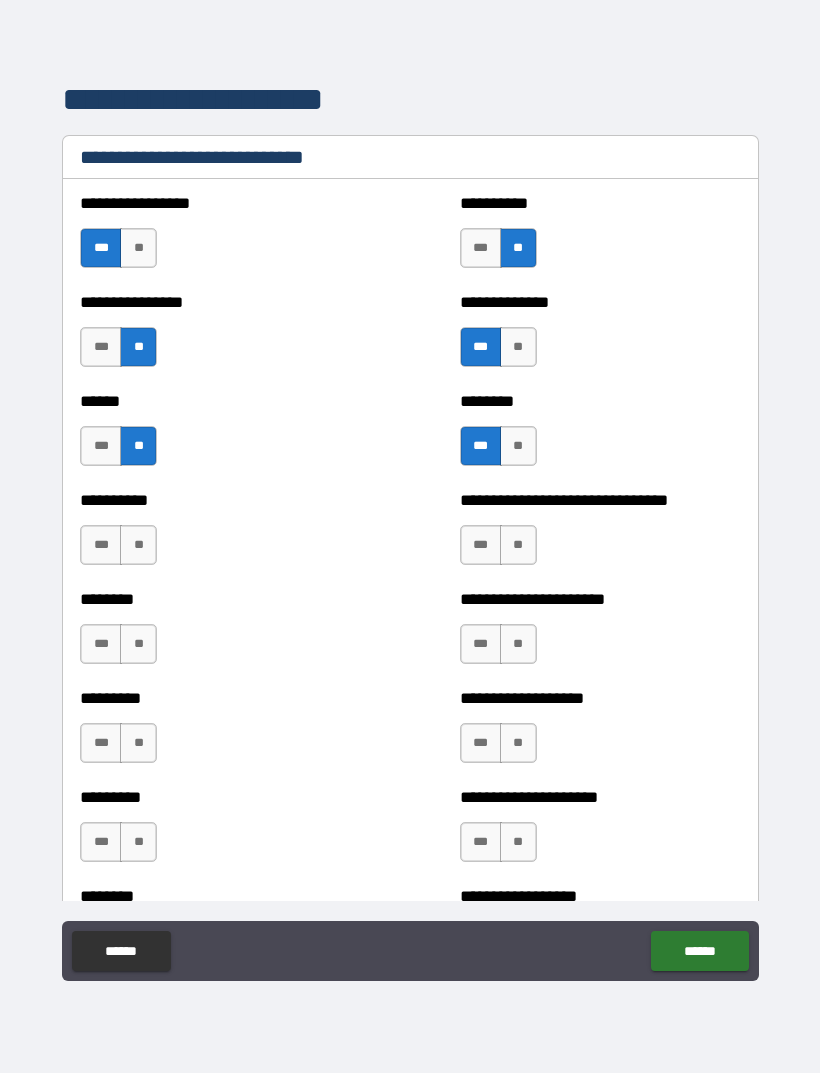 scroll, scrollTop: 6625, scrollLeft: 0, axis: vertical 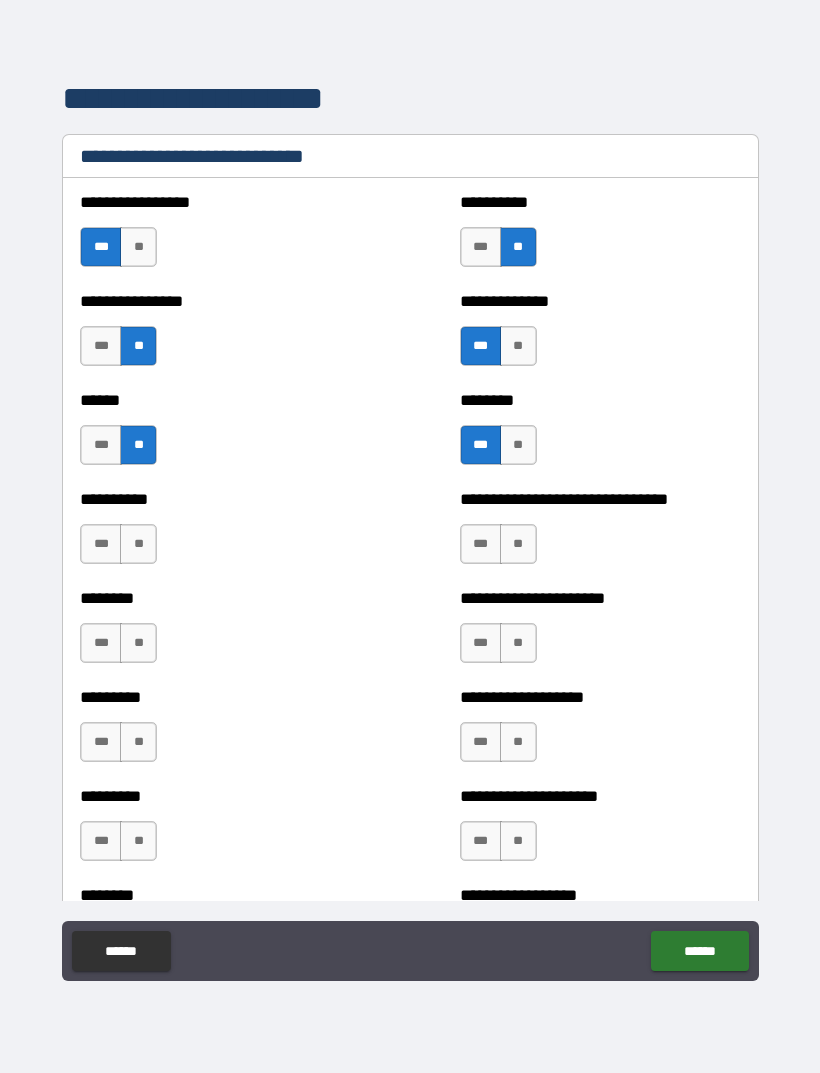 click on "**" at bounding box center [138, 643] 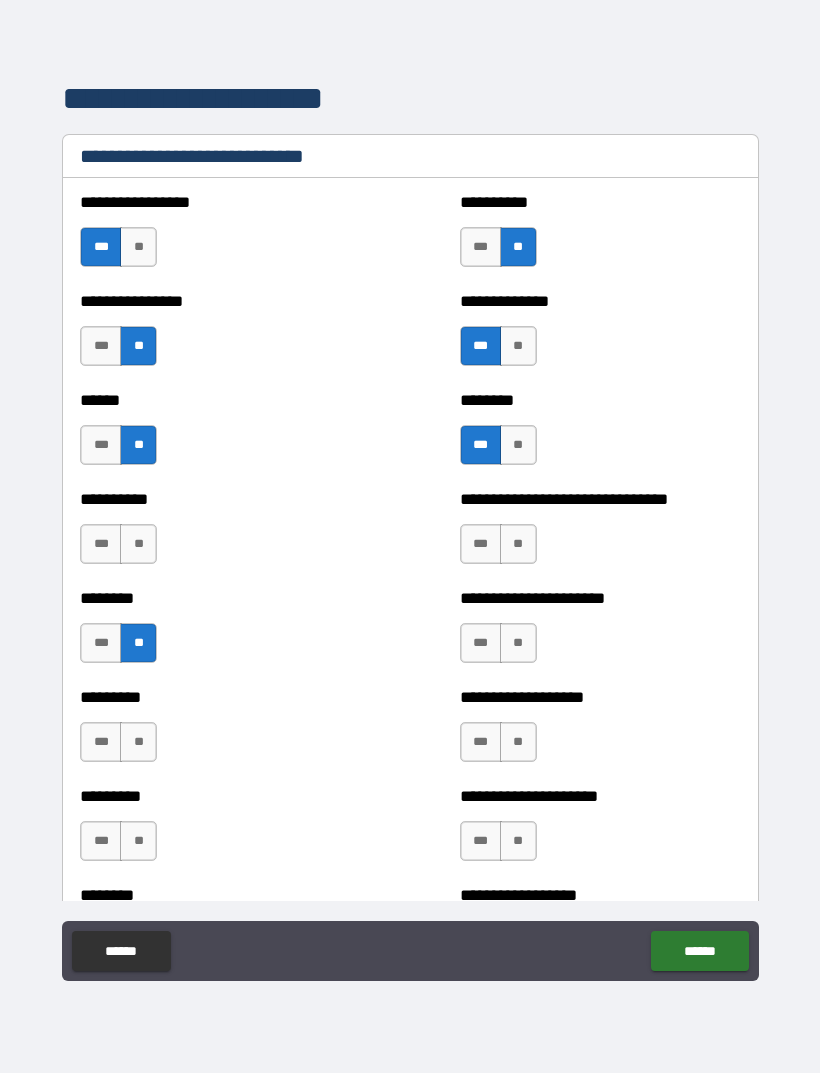 click on "**" at bounding box center (138, 742) 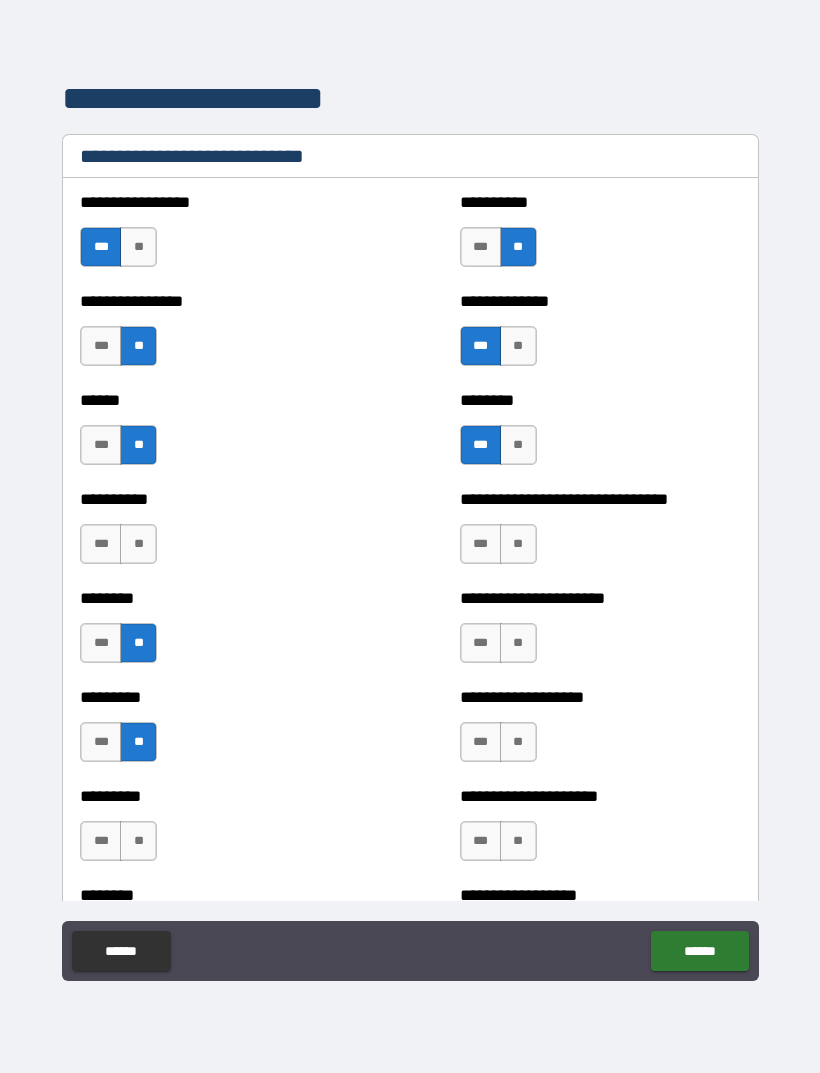 click on "**" at bounding box center [138, 841] 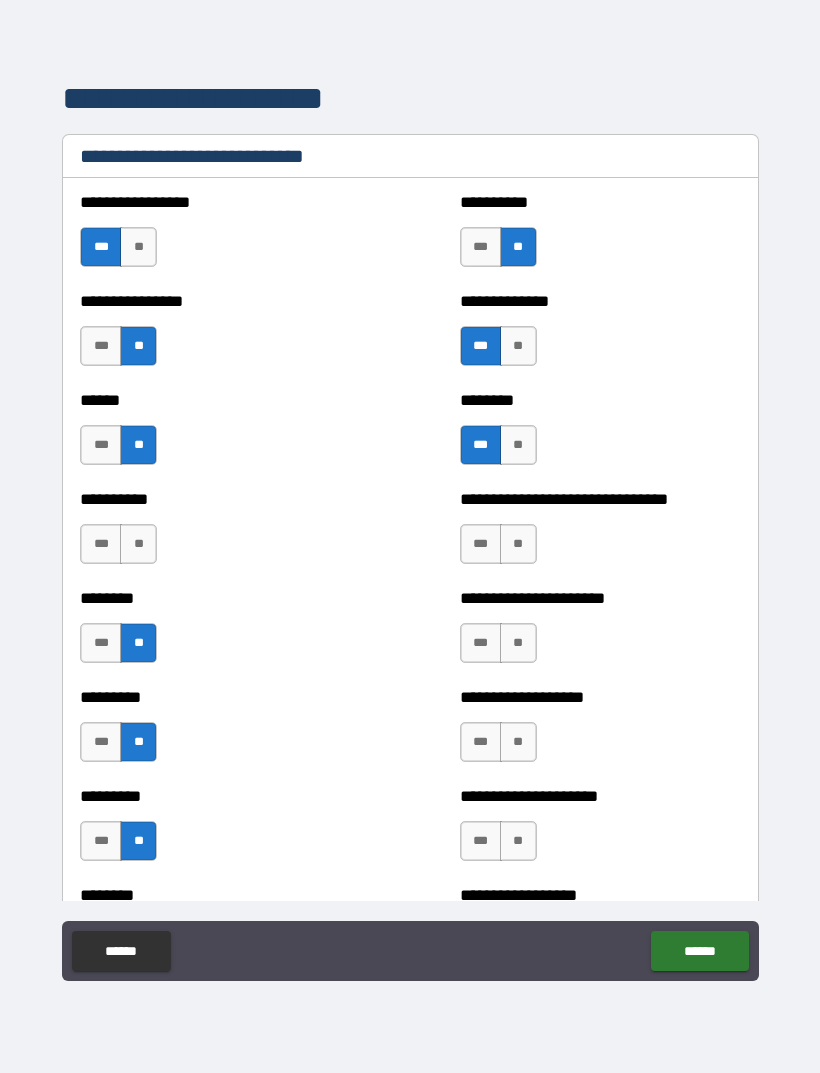 click on "***" at bounding box center (481, 643) 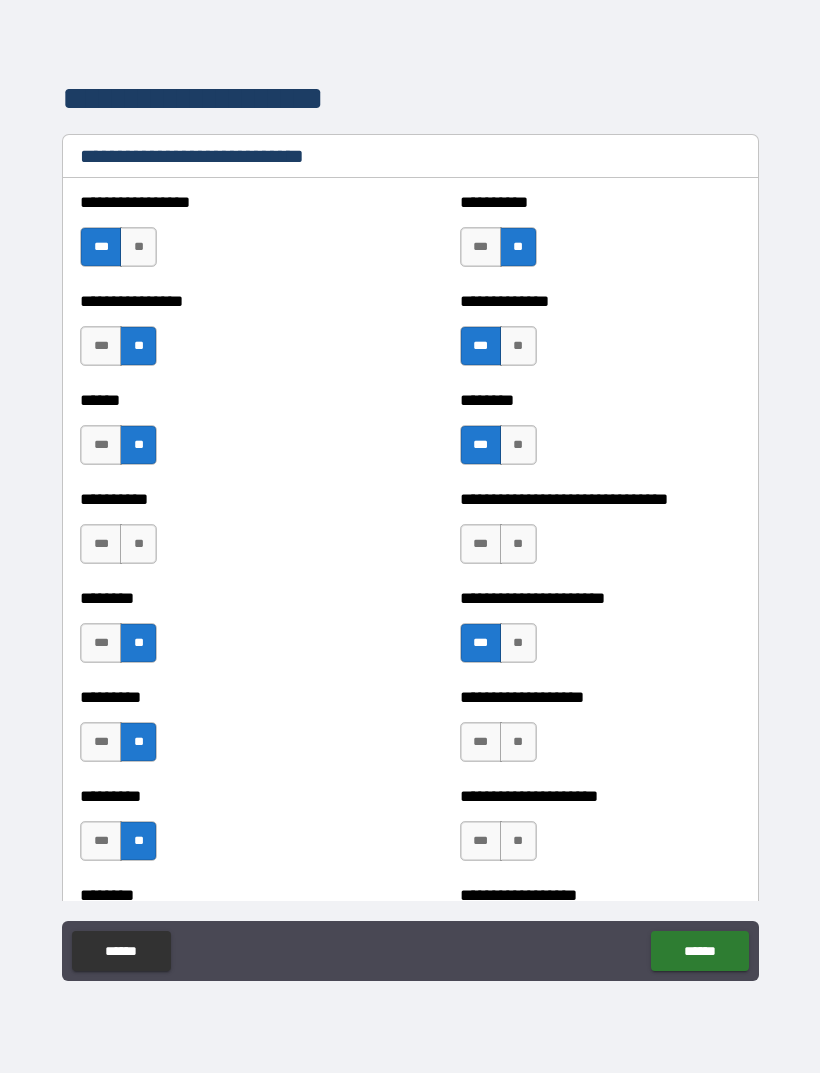 click on "**" at bounding box center [518, 742] 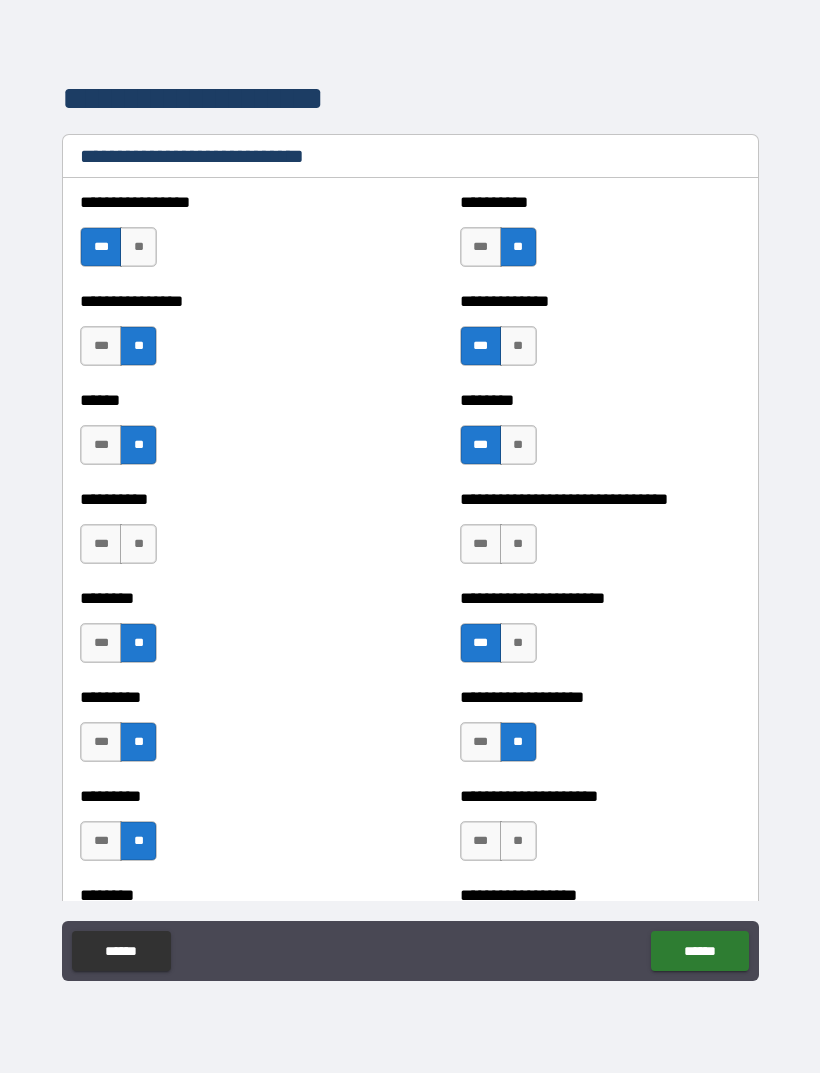 click on "**" at bounding box center (518, 841) 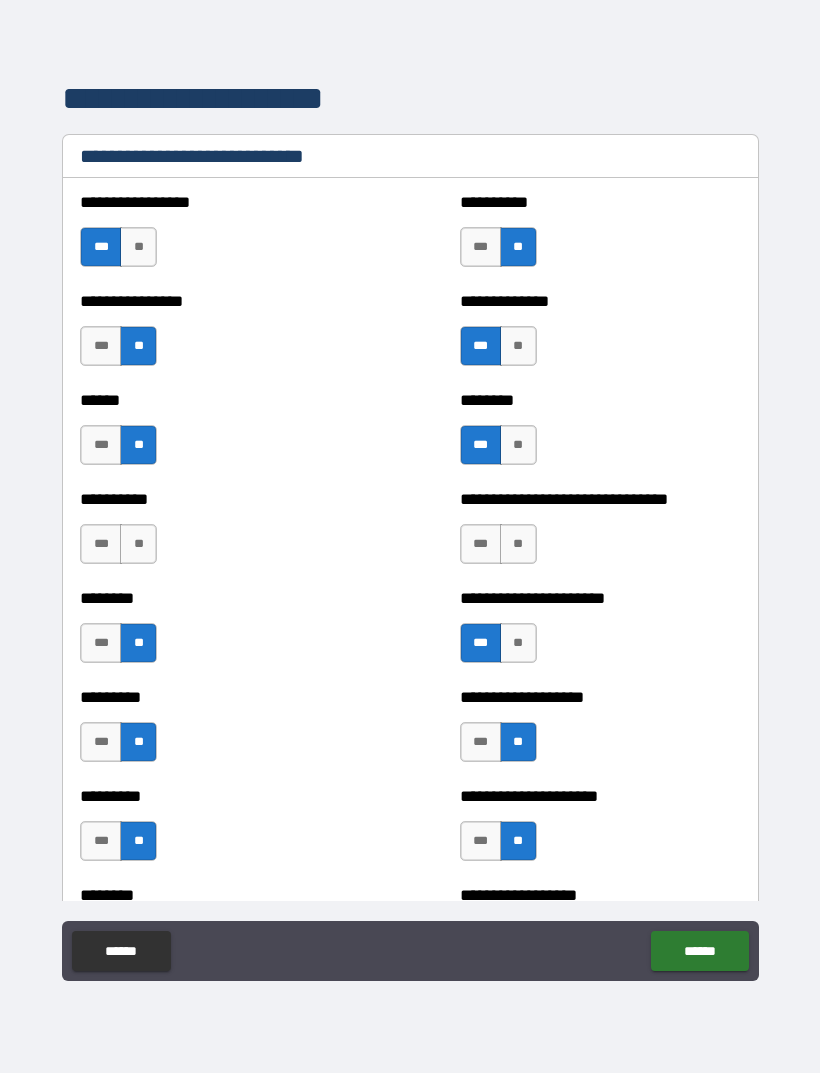 click on "**" at bounding box center (518, 544) 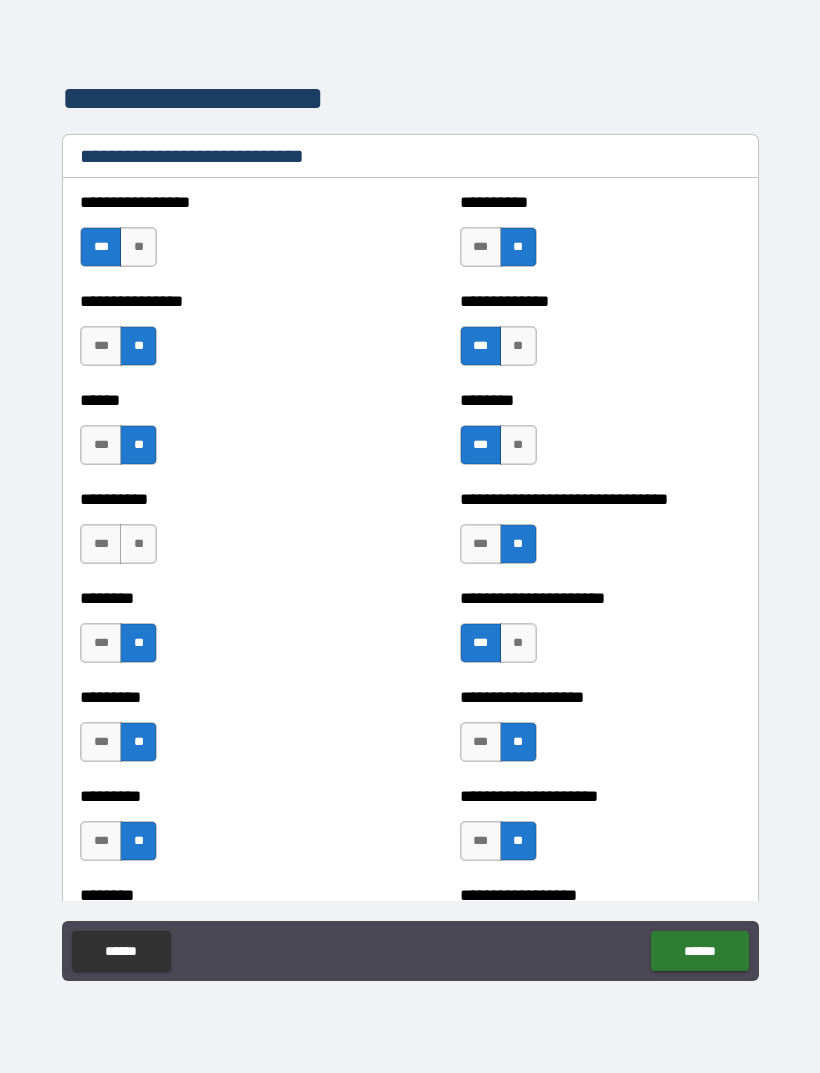 click on "**" at bounding box center [138, 544] 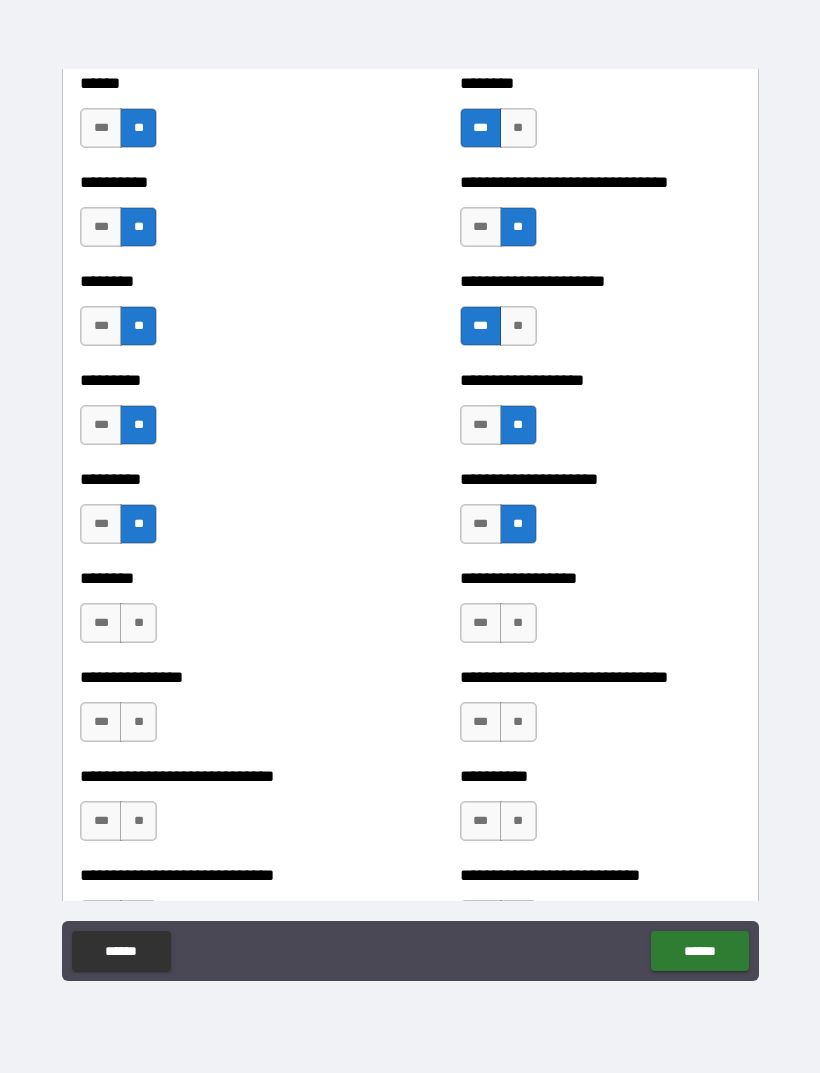 scroll, scrollTop: 6973, scrollLeft: 0, axis: vertical 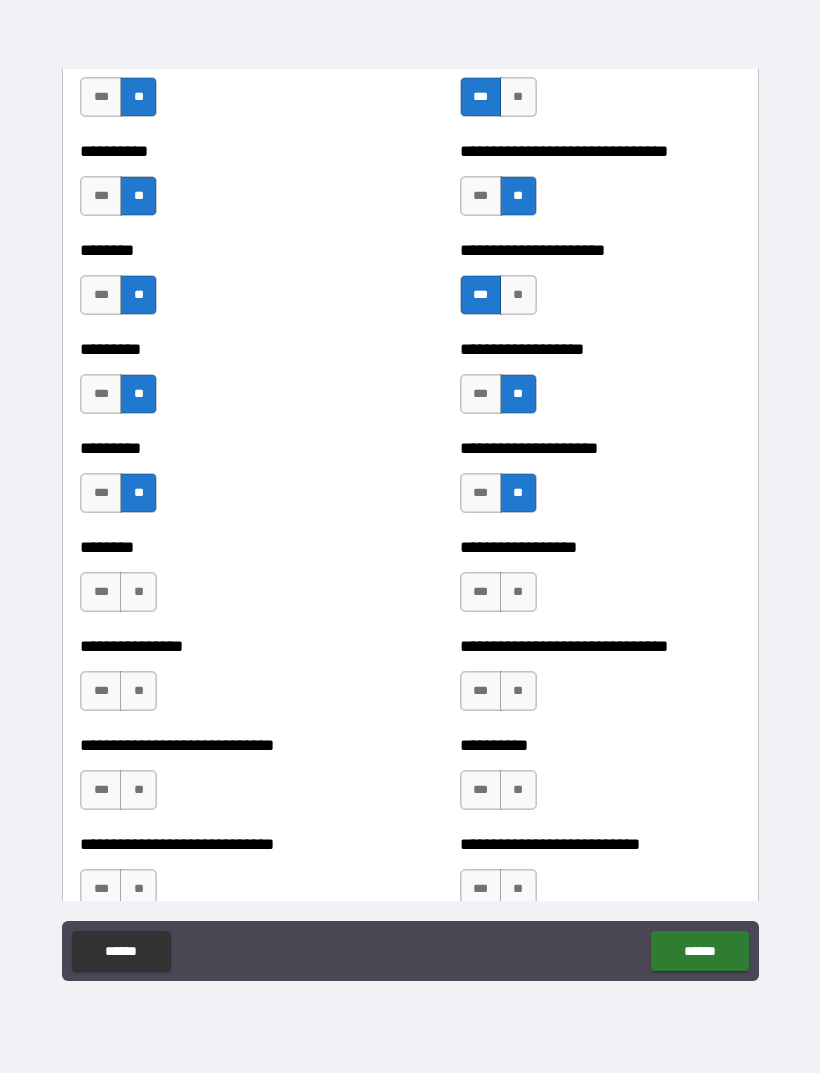 click on "**" at bounding box center (138, 592) 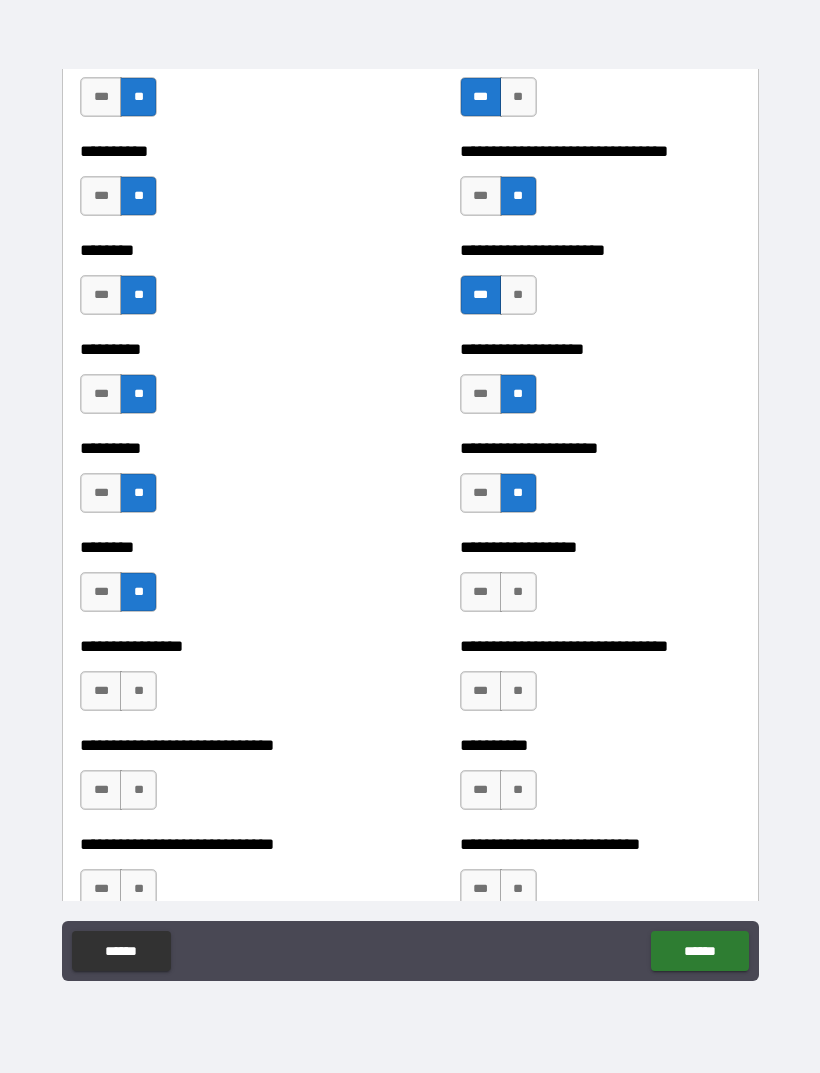 click on "***" at bounding box center (101, 691) 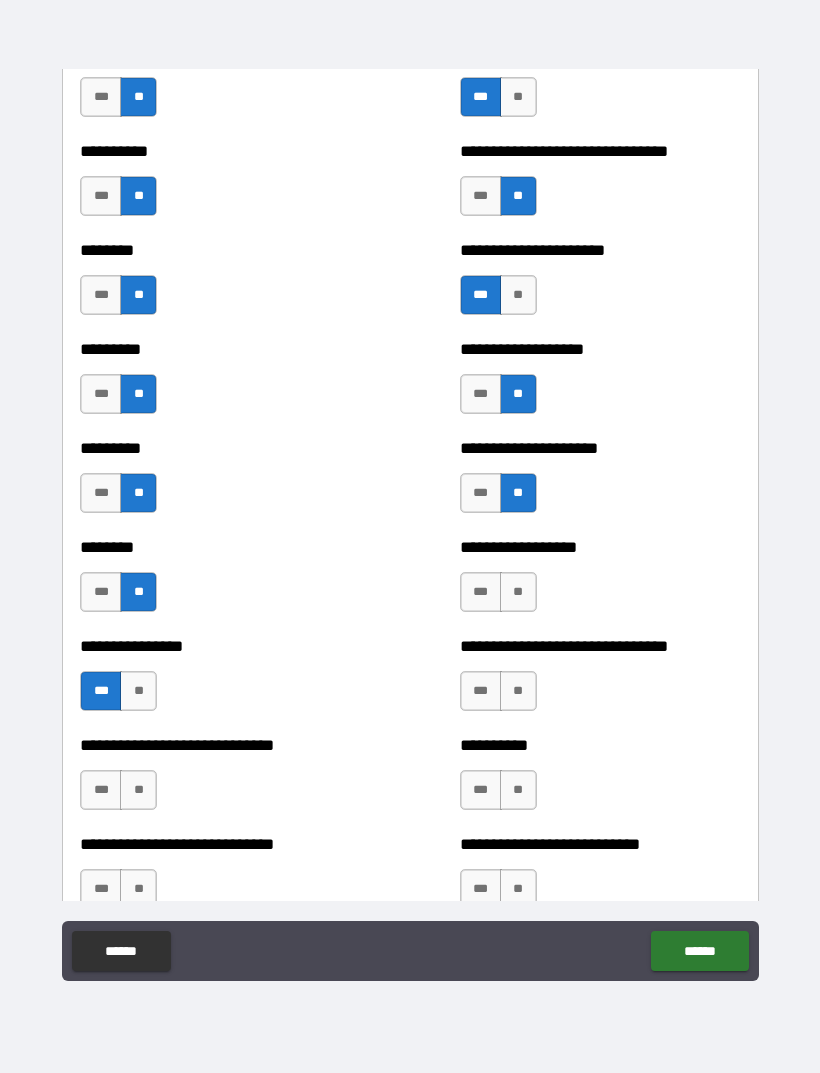 click on "**" at bounding box center (518, 592) 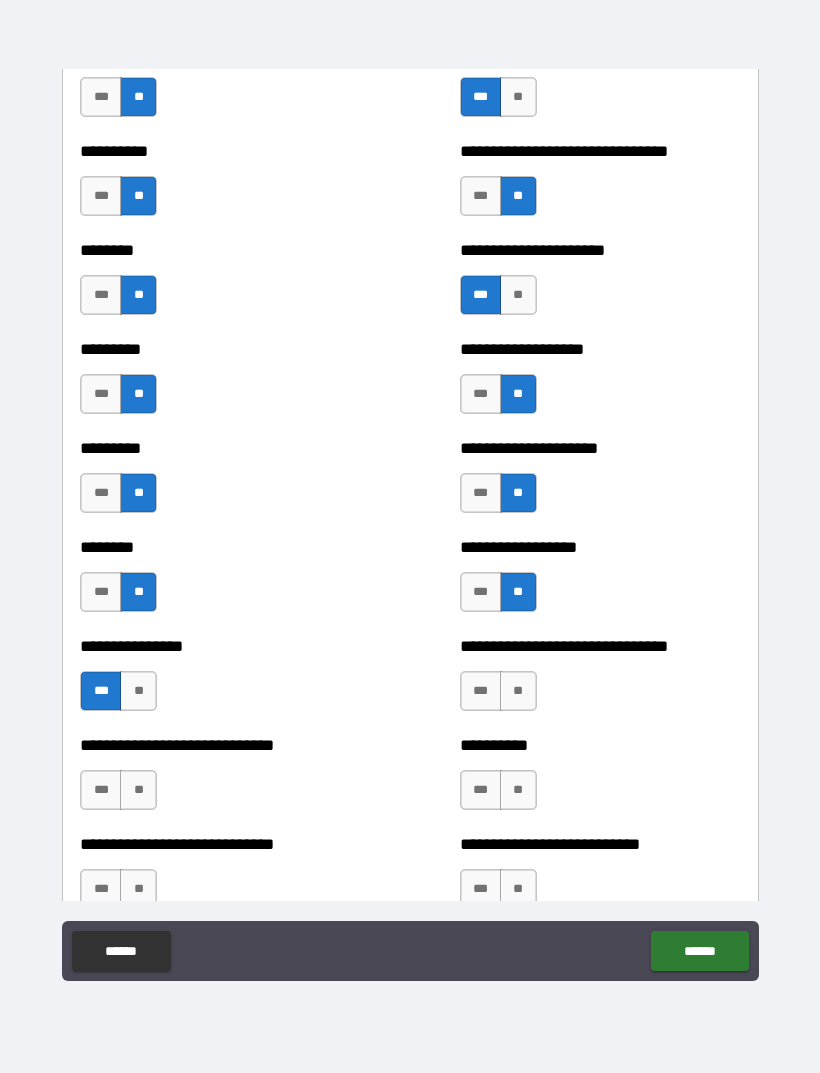 click on "**" at bounding box center (518, 691) 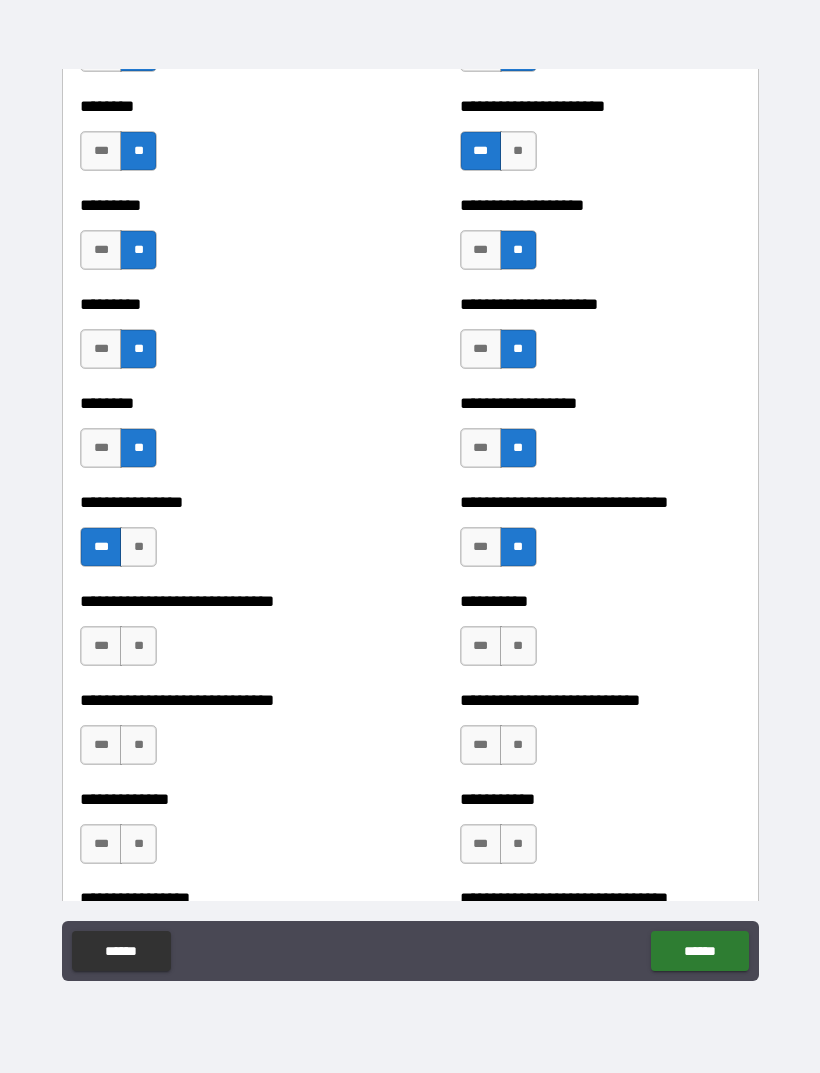 scroll, scrollTop: 7119, scrollLeft: 0, axis: vertical 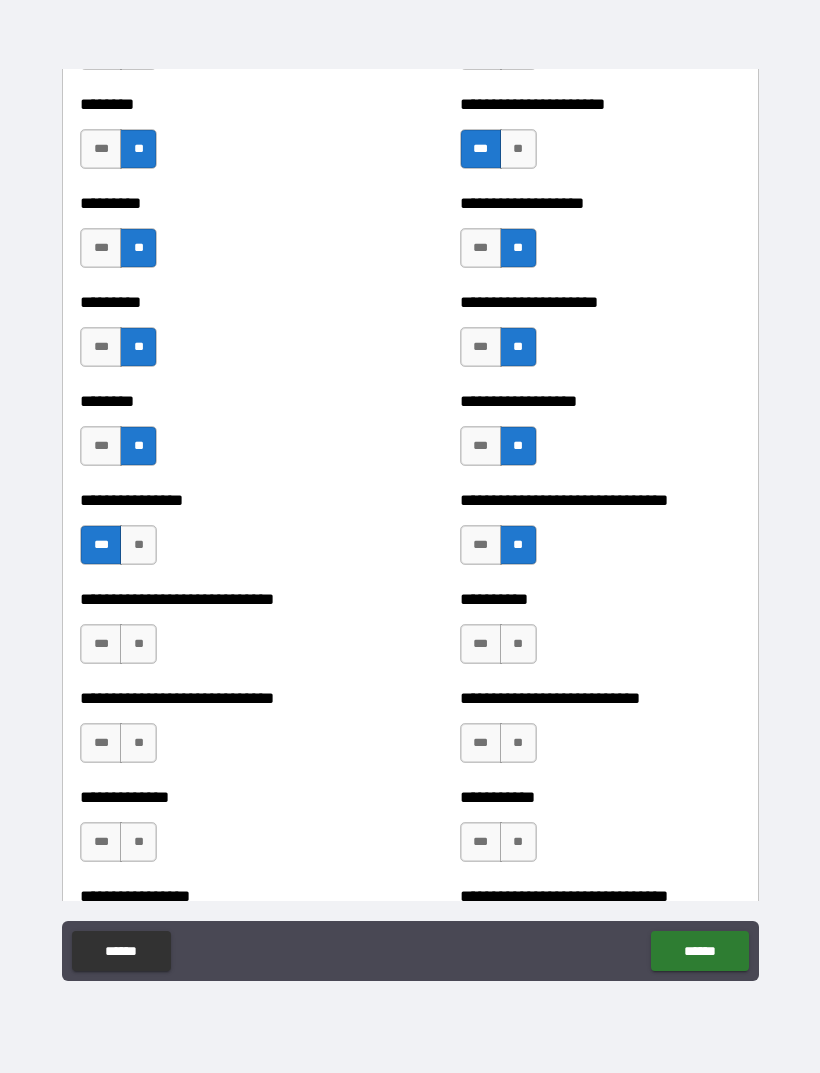 click on "**" at bounding box center (518, 644) 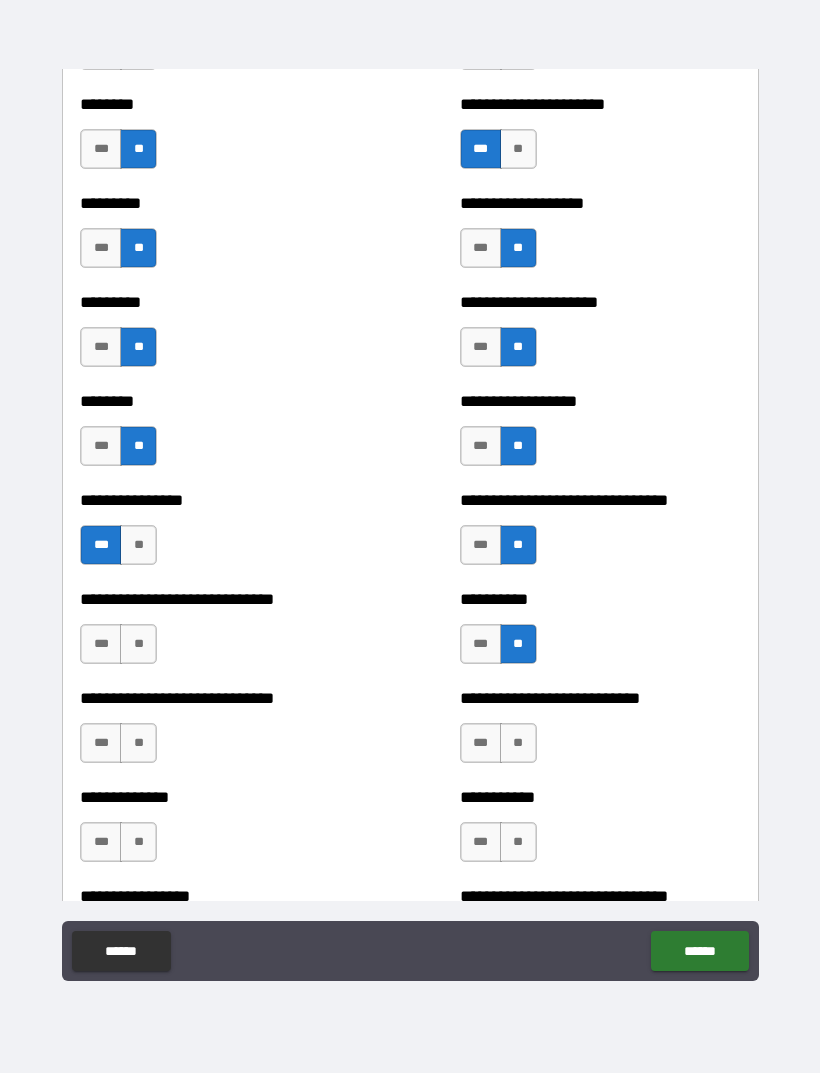 click on "**" at bounding box center [138, 644] 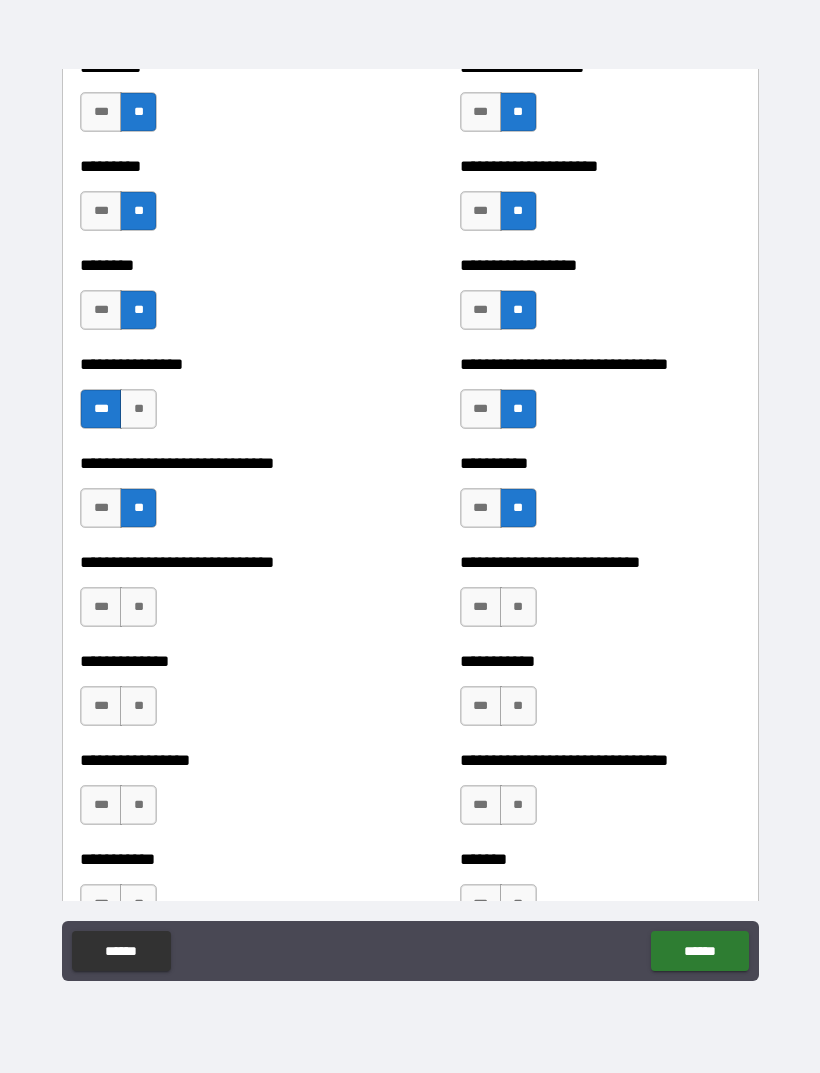 scroll, scrollTop: 7261, scrollLeft: 0, axis: vertical 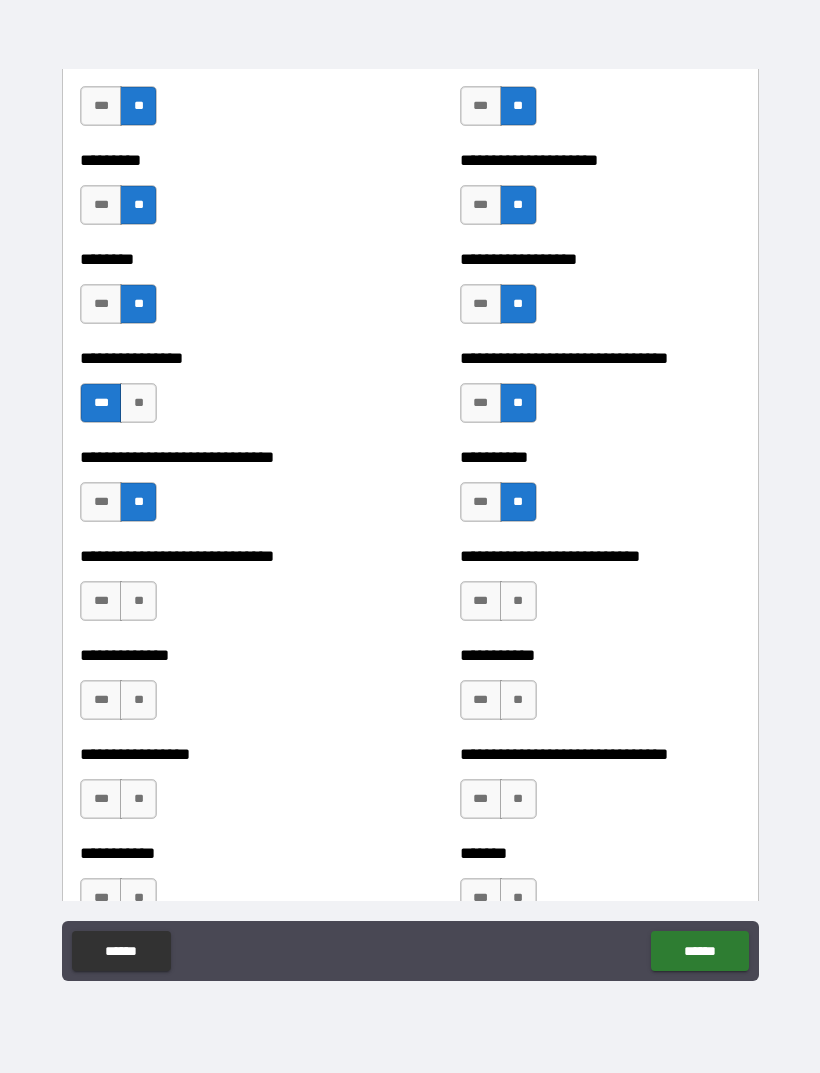 click on "**" at bounding box center (138, 601) 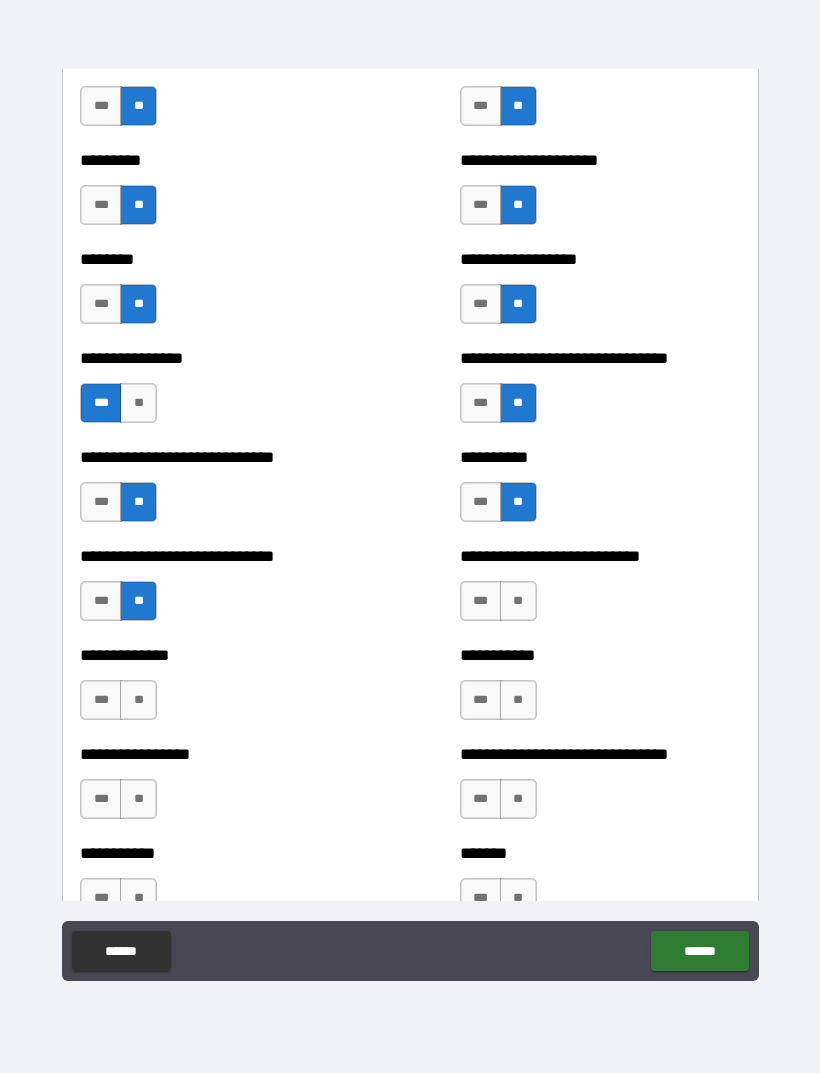 click on "**" at bounding box center (138, 700) 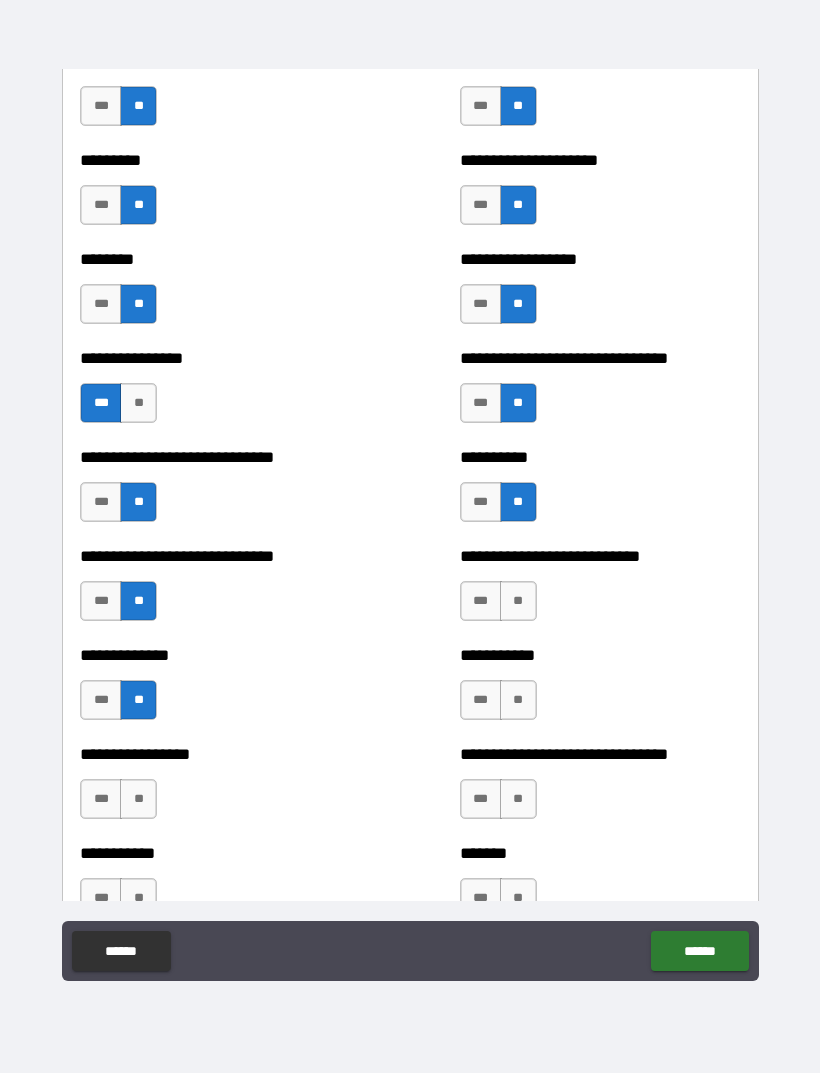 click on "**" at bounding box center (518, 700) 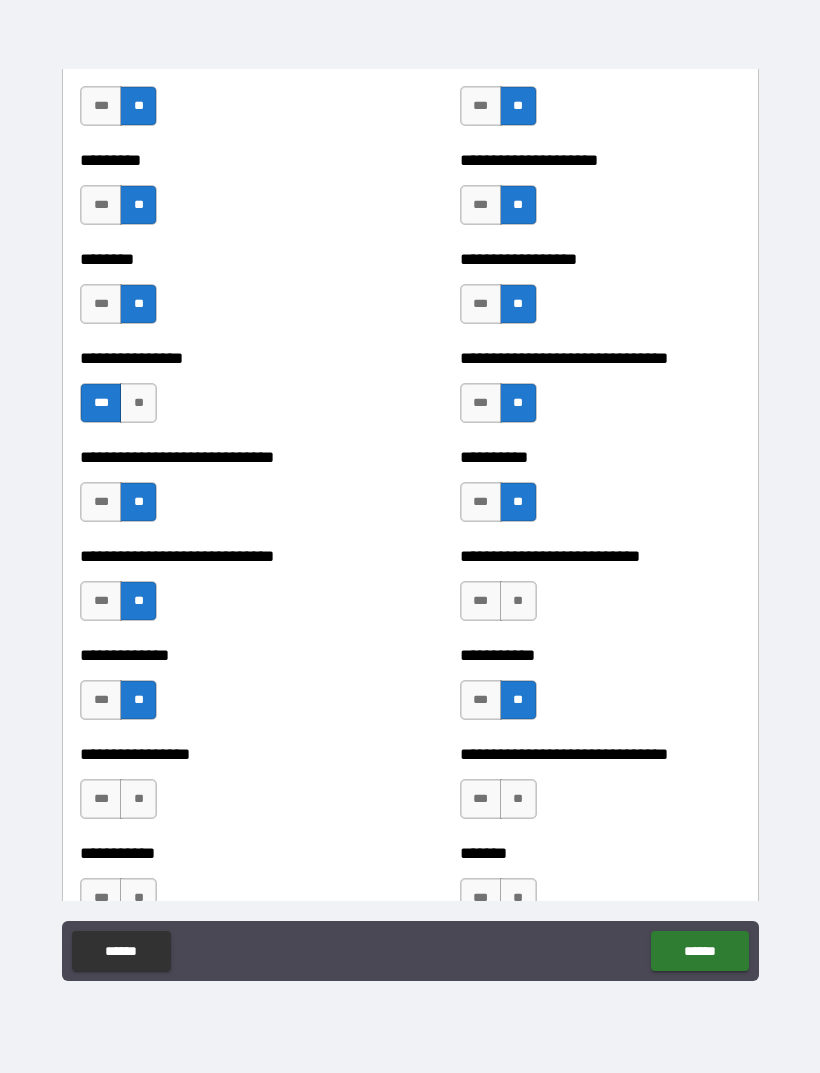 click on "**" at bounding box center (518, 601) 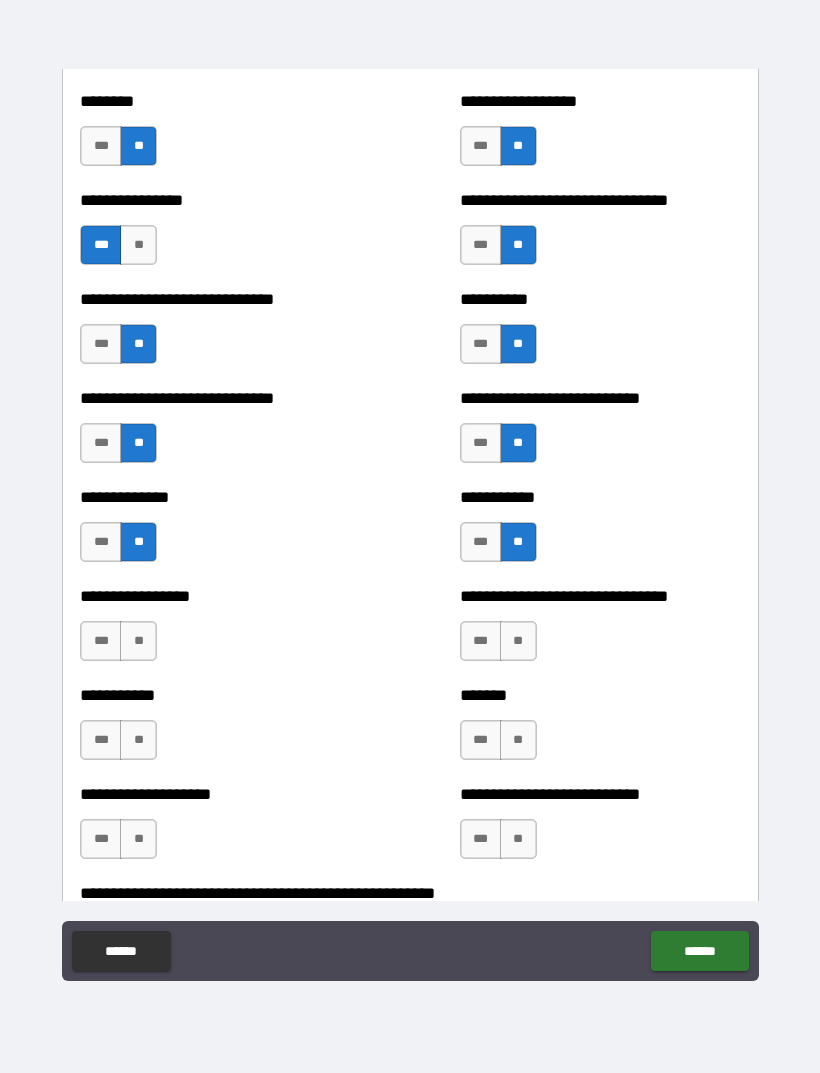 scroll, scrollTop: 7441, scrollLeft: 0, axis: vertical 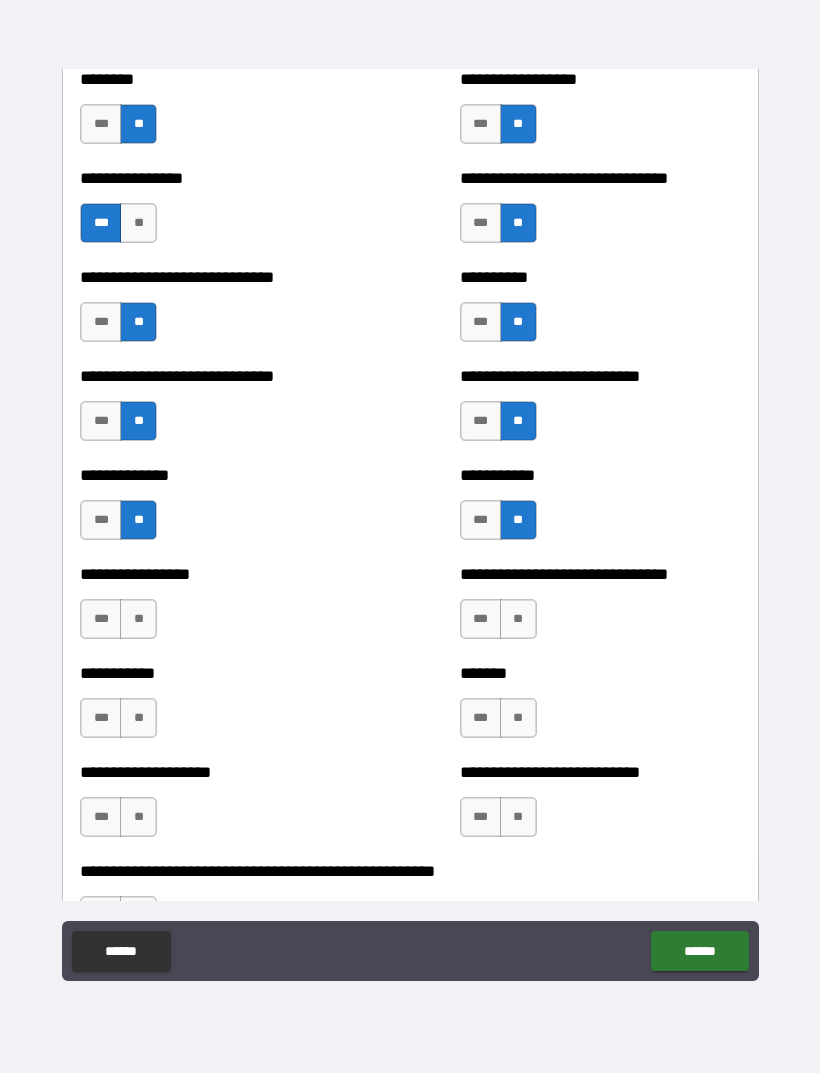 click on "**" at bounding box center (518, 619) 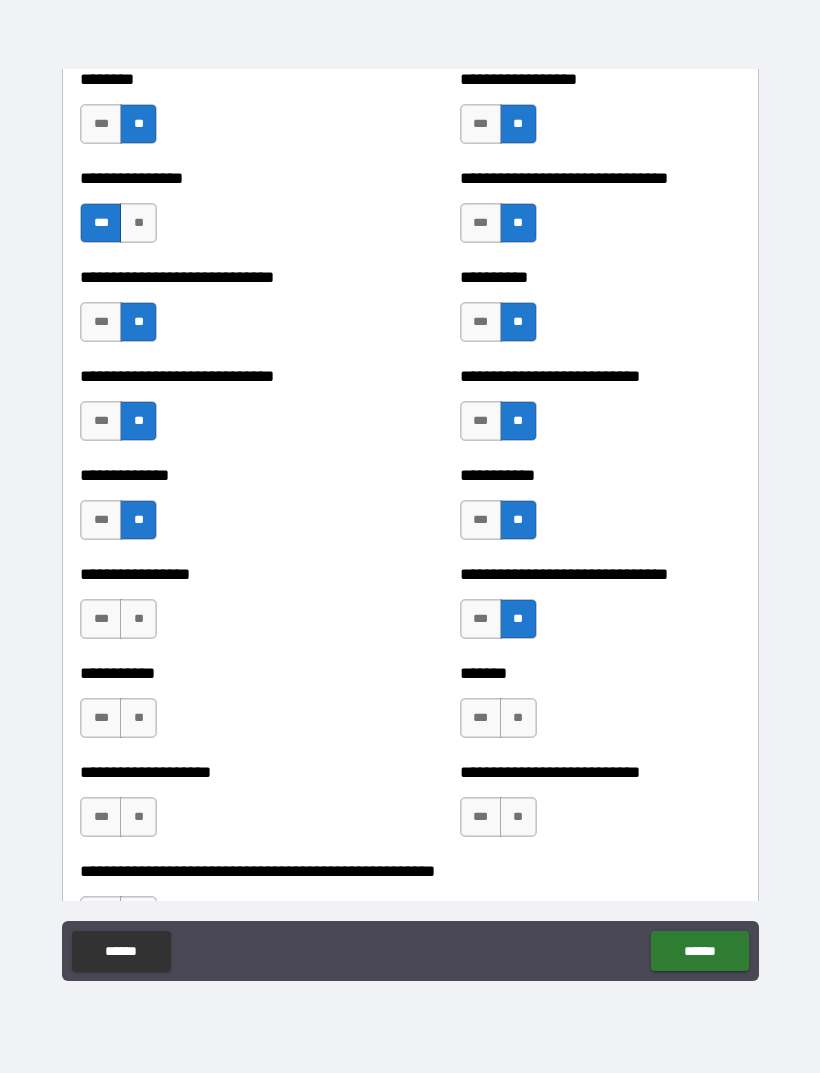 click on "**" at bounding box center (518, 718) 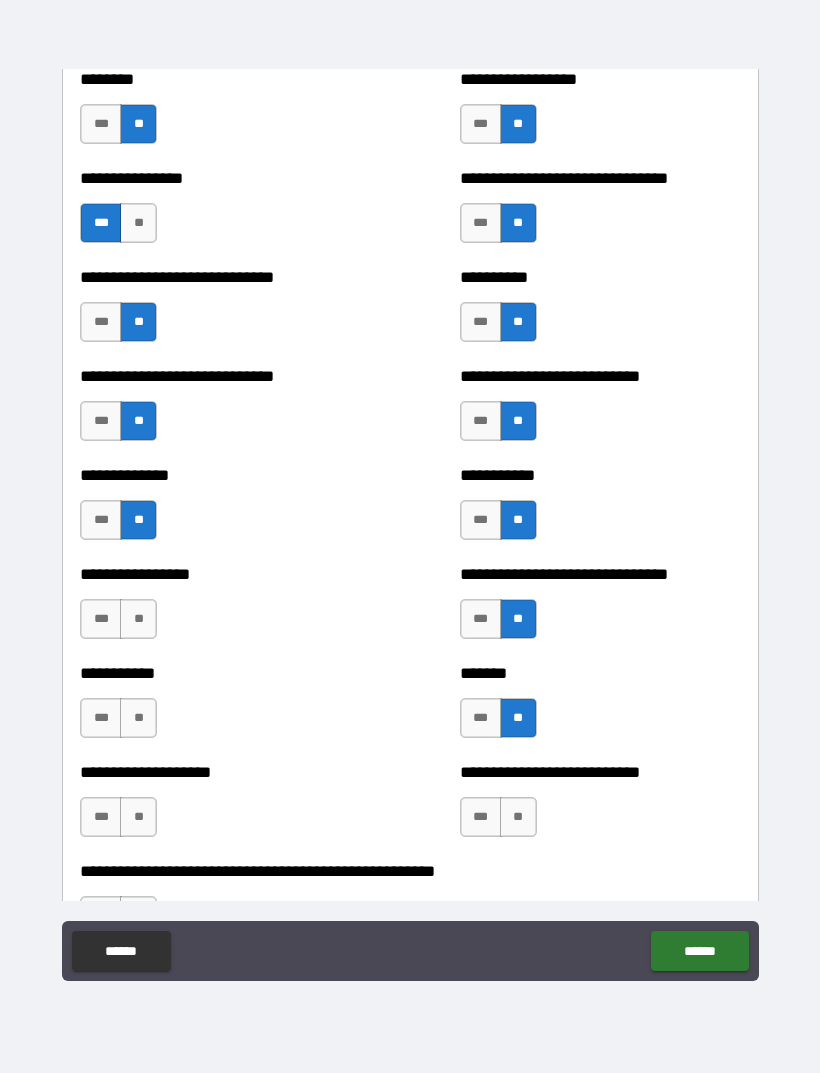 click on "**" at bounding box center [518, 817] 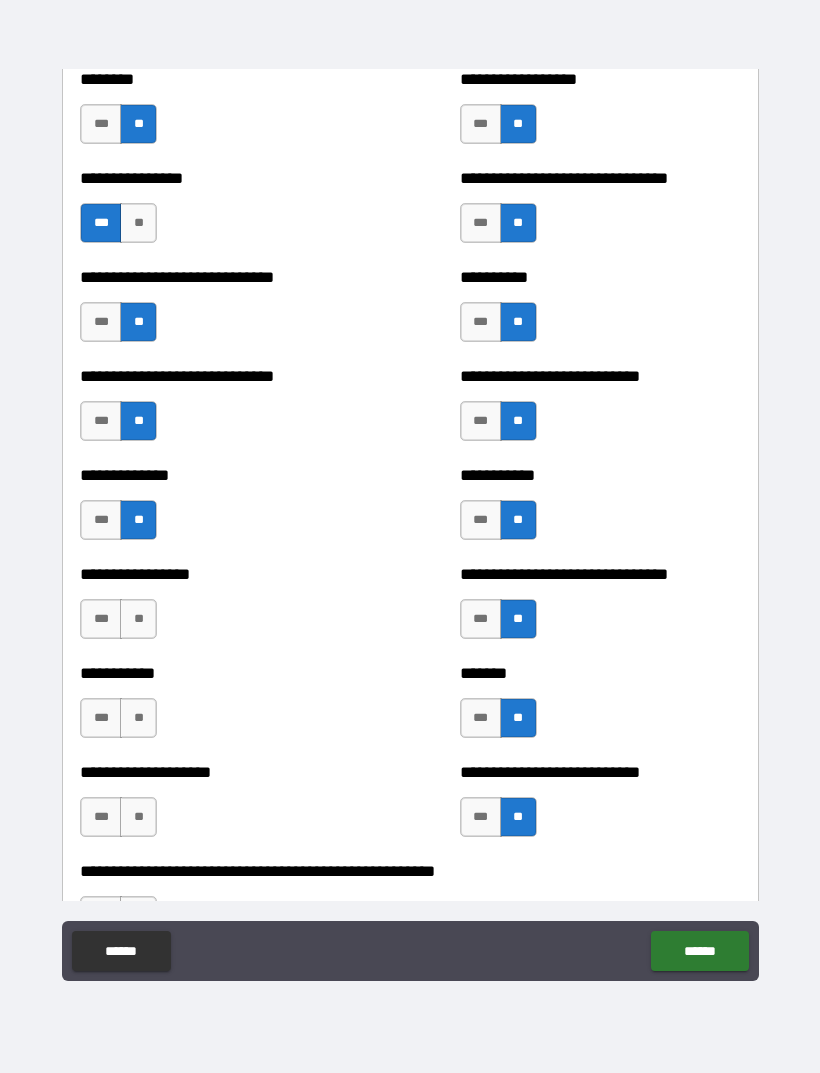 click on "**" at bounding box center [138, 817] 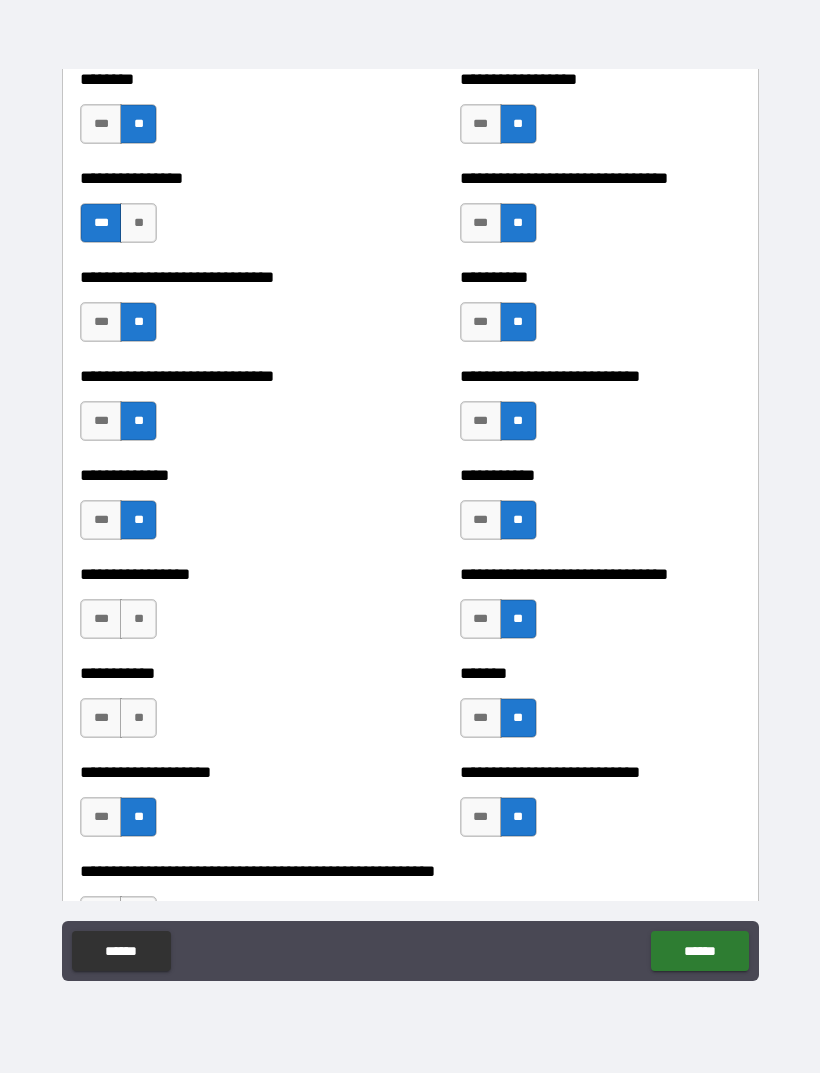 click on "**" at bounding box center [138, 718] 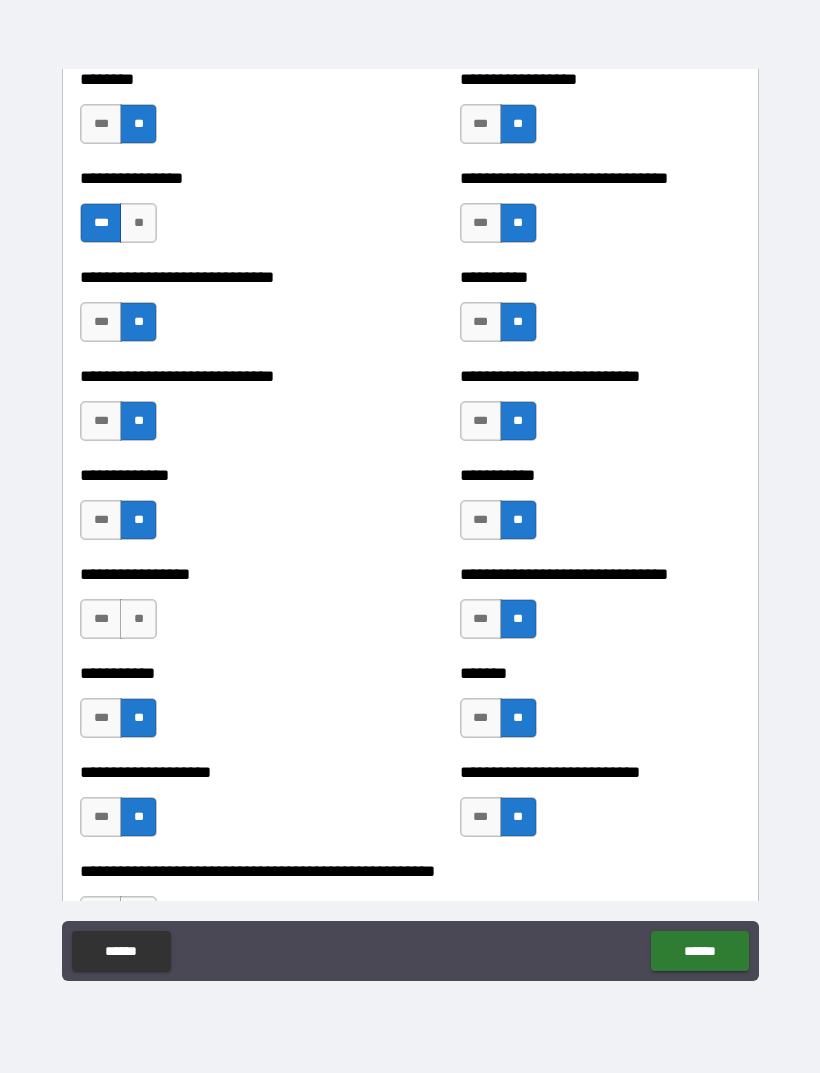 click on "**" at bounding box center (138, 619) 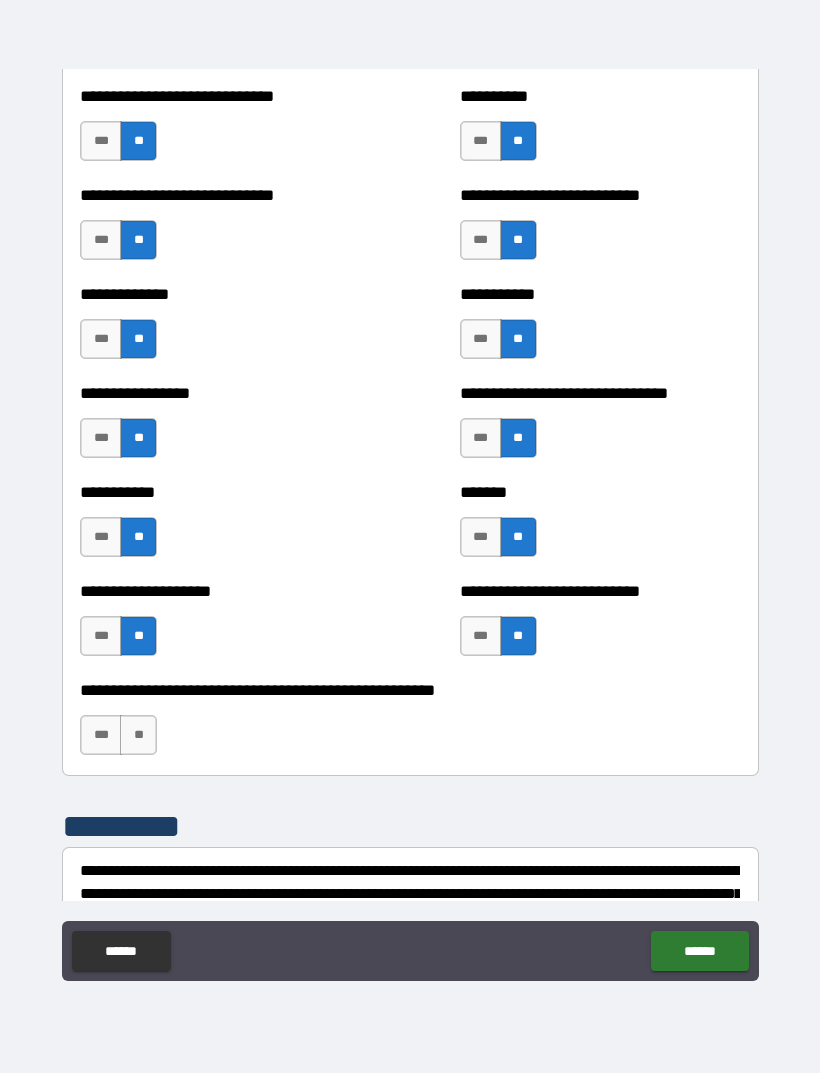 scroll, scrollTop: 7661, scrollLeft: 0, axis: vertical 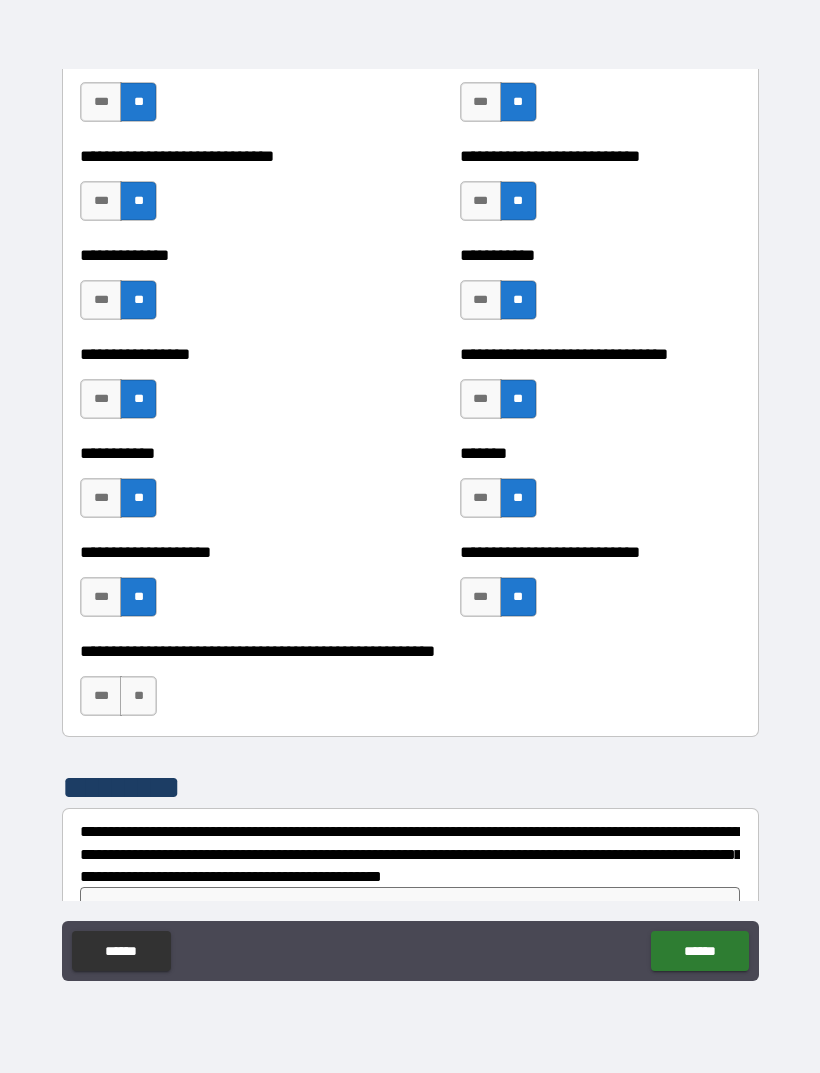 click on "**" at bounding box center (138, 696) 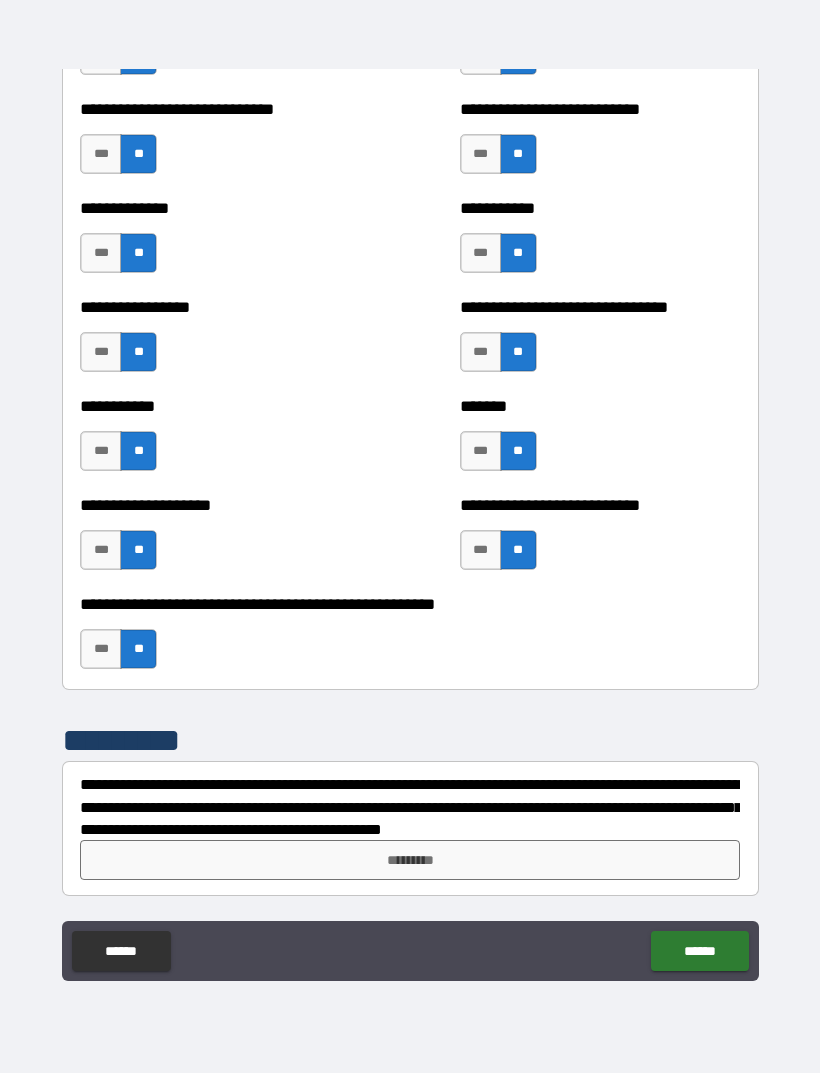 scroll, scrollTop: 7708, scrollLeft: 0, axis: vertical 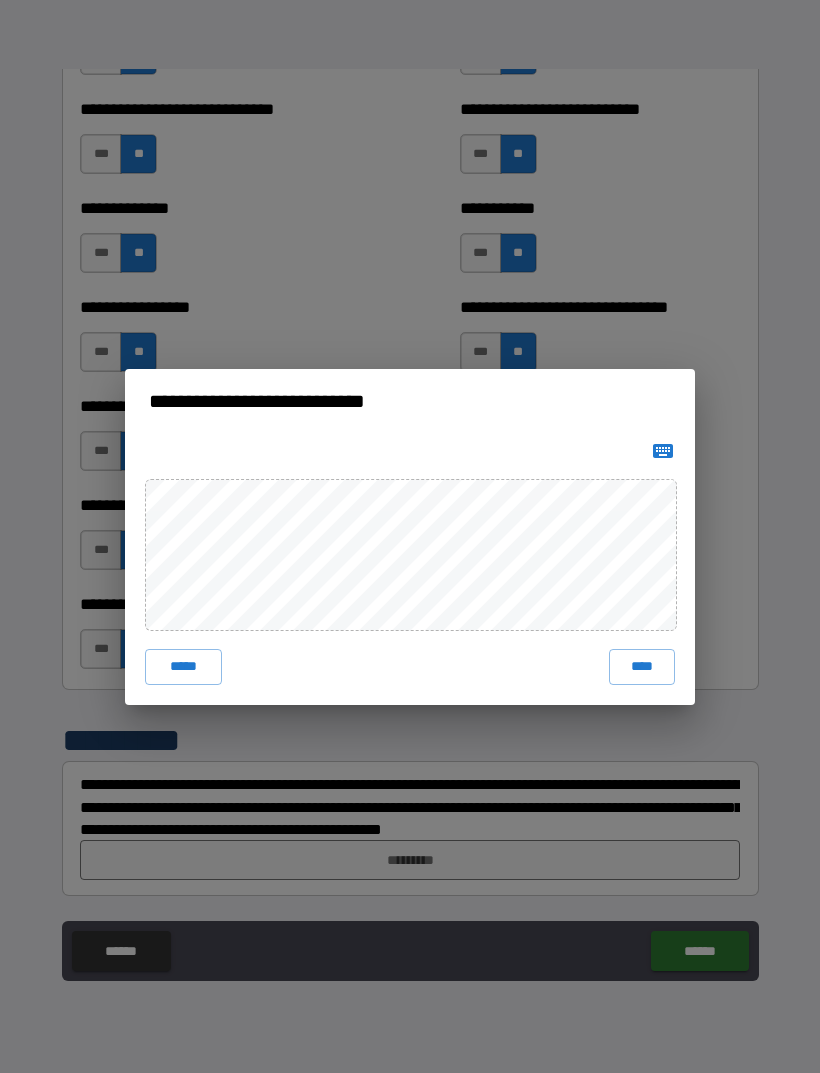 click on "****" at bounding box center [642, 667] 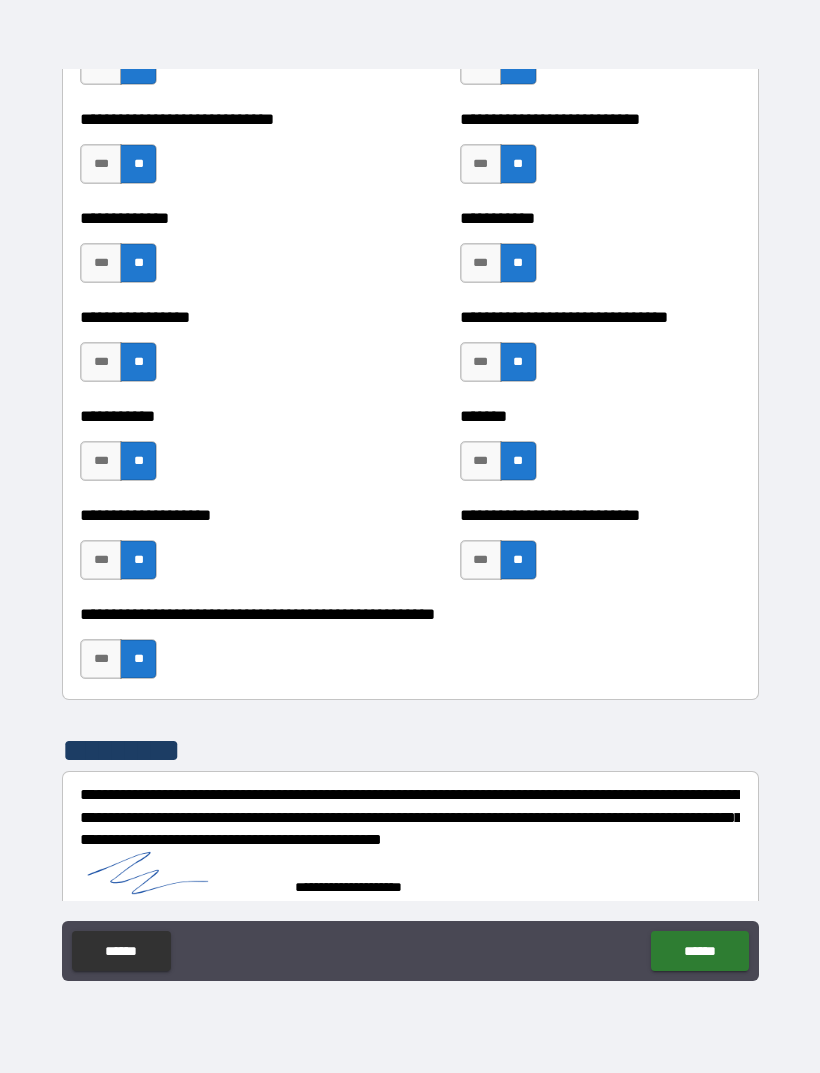 click on "******" at bounding box center [699, 951] 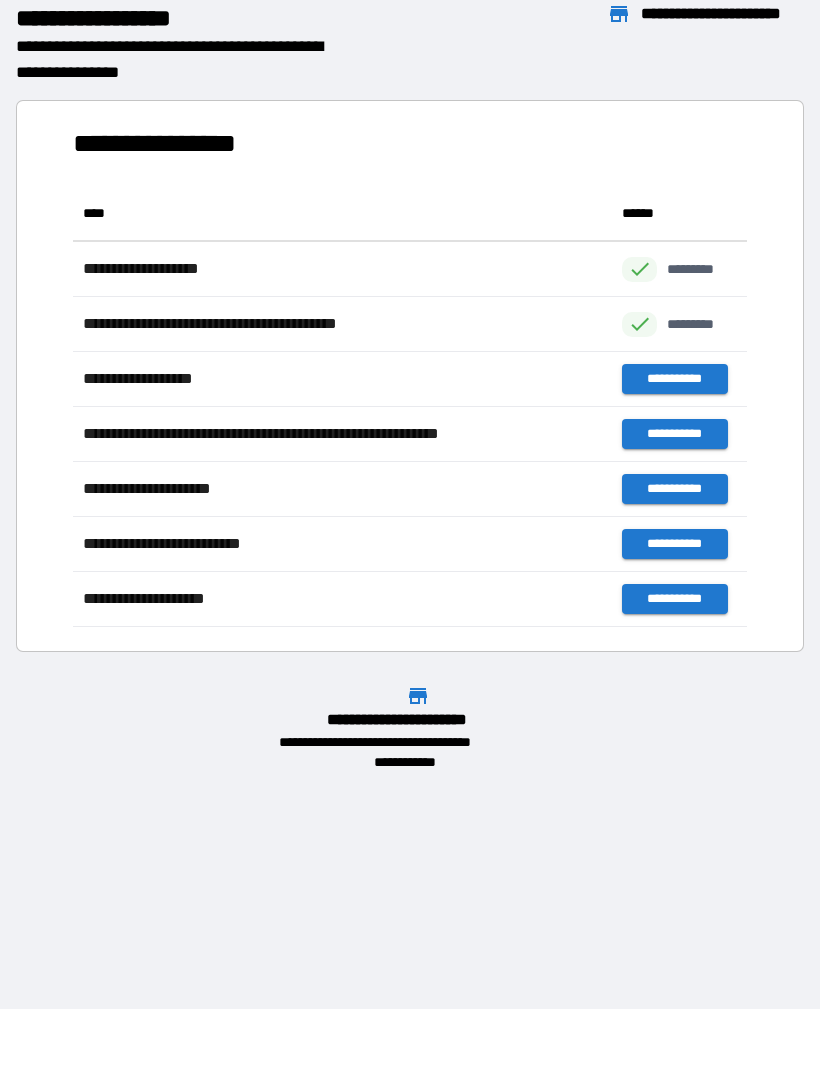 scroll, scrollTop: 1, scrollLeft: 1, axis: both 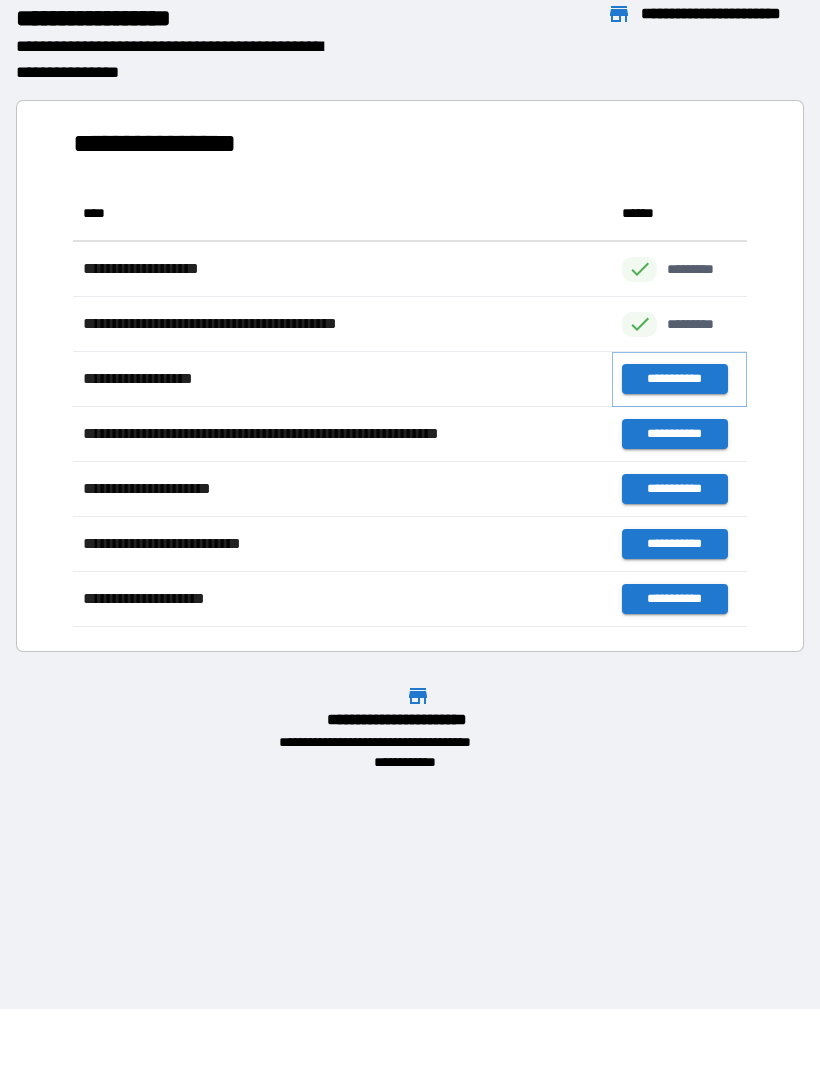 click on "**********" at bounding box center (674, 379) 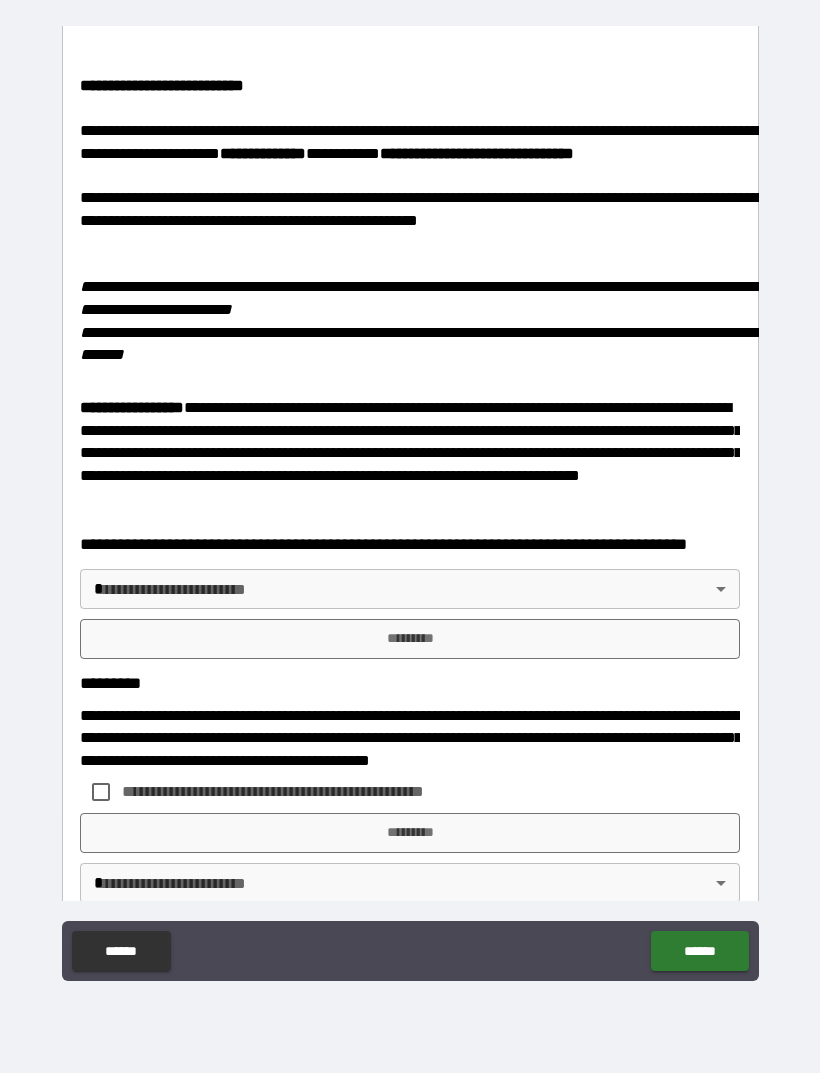 scroll, scrollTop: 3124, scrollLeft: 0, axis: vertical 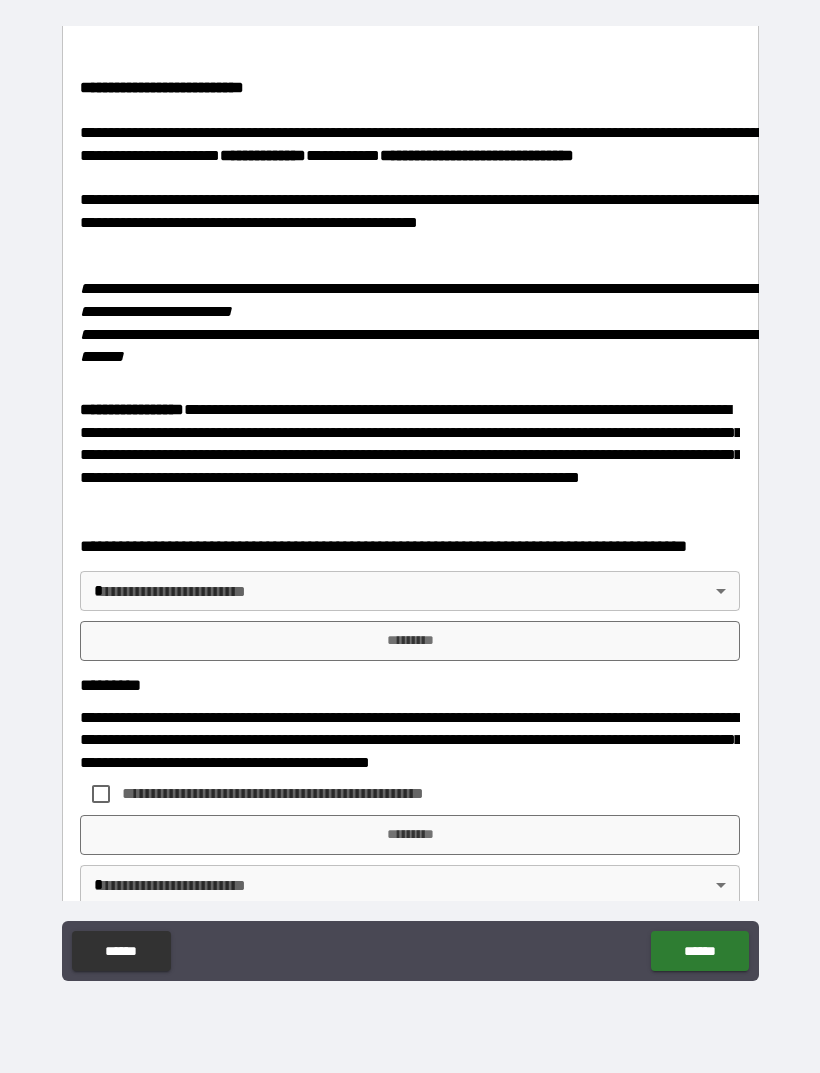 click on "**********" at bounding box center [410, 504] 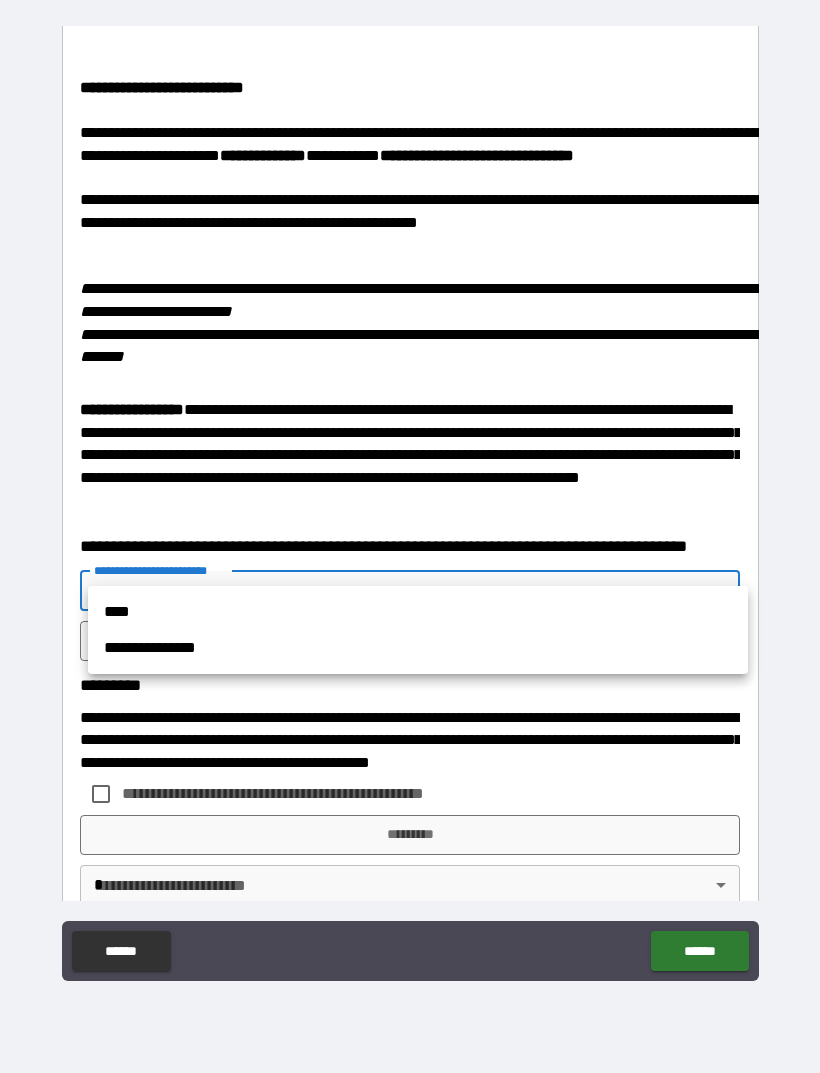 click on "**********" at bounding box center [418, 648] 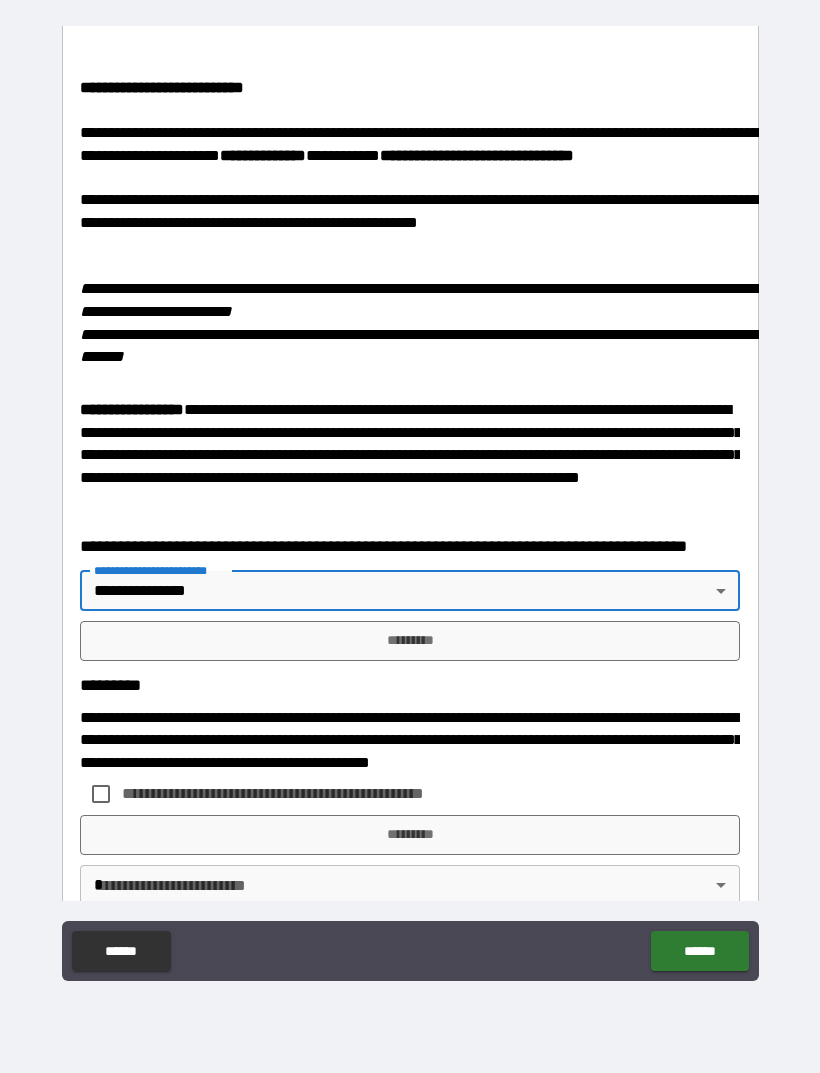 click on "*********" at bounding box center [410, 641] 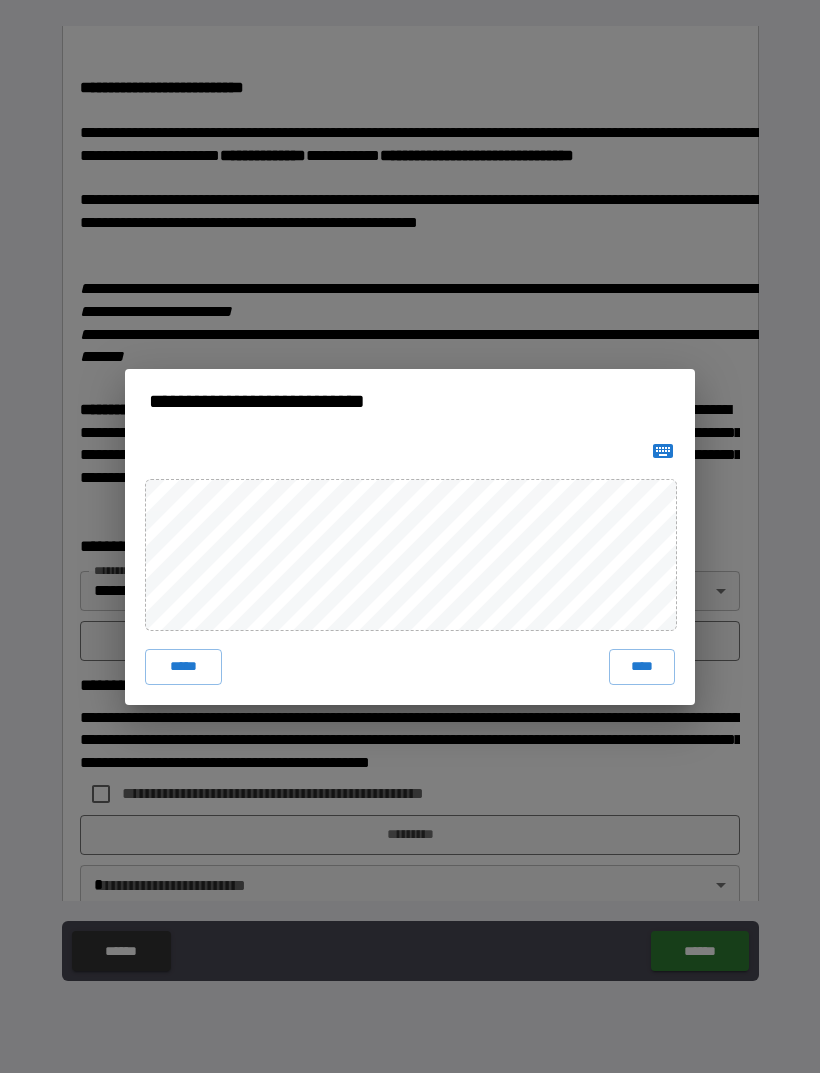 click on "****" at bounding box center (642, 667) 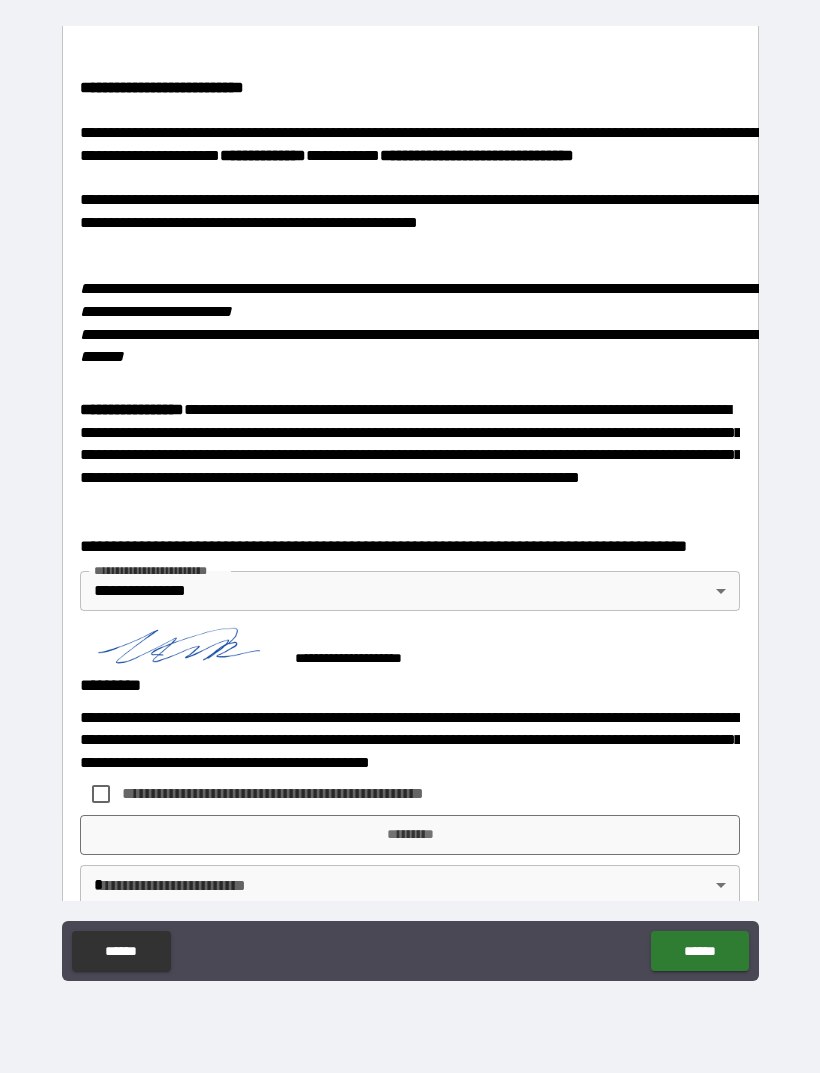 scroll, scrollTop: 3114, scrollLeft: 0, axis: vertical 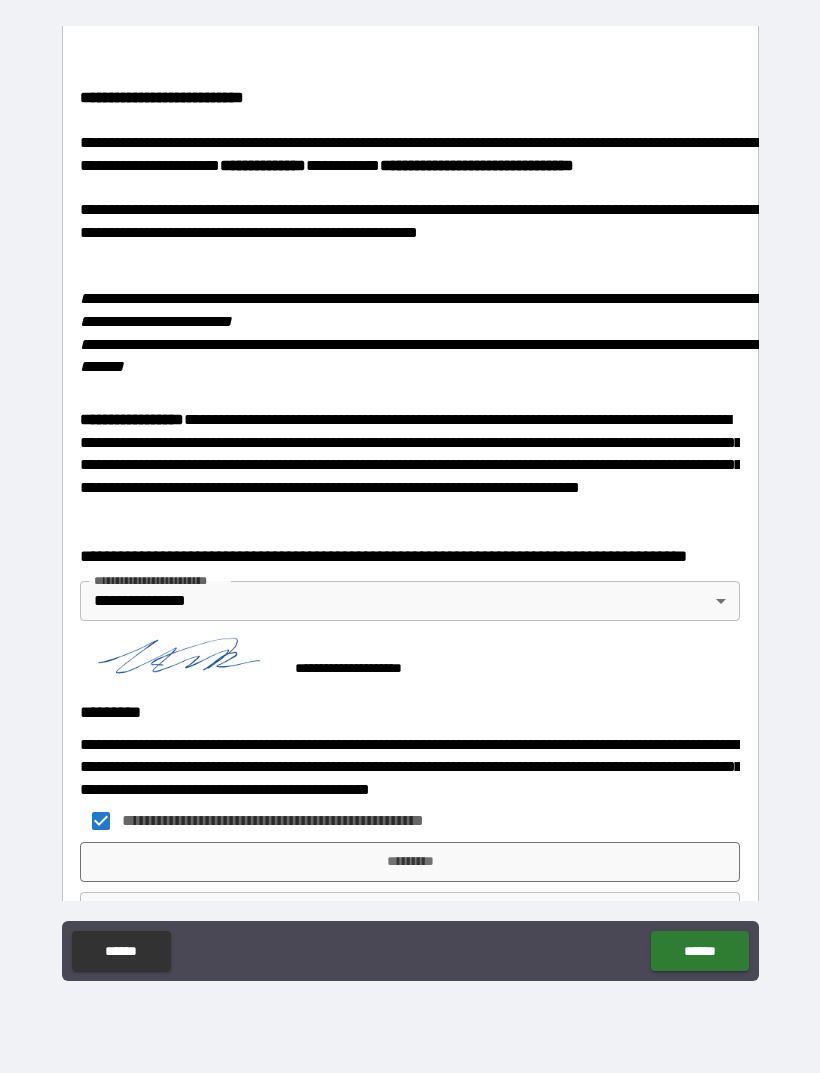 click on "*********" at bounding box center (410, 862) 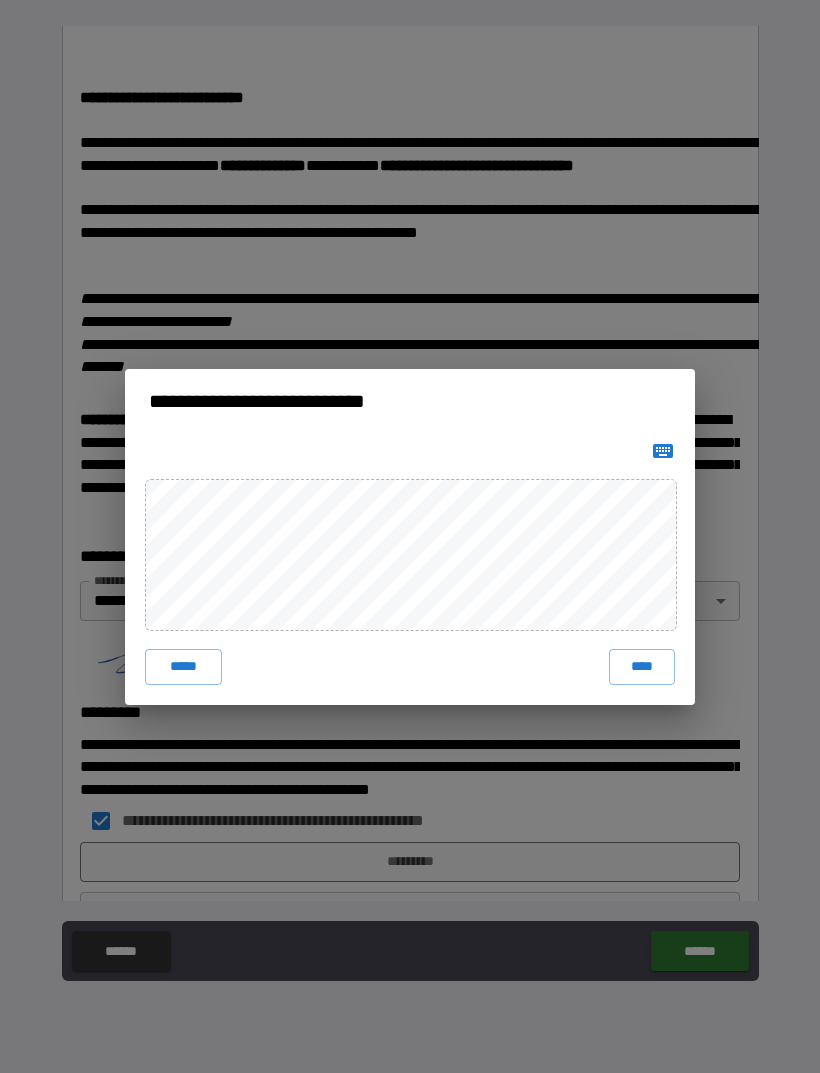 click on "****" at bounding box center [642, 667] 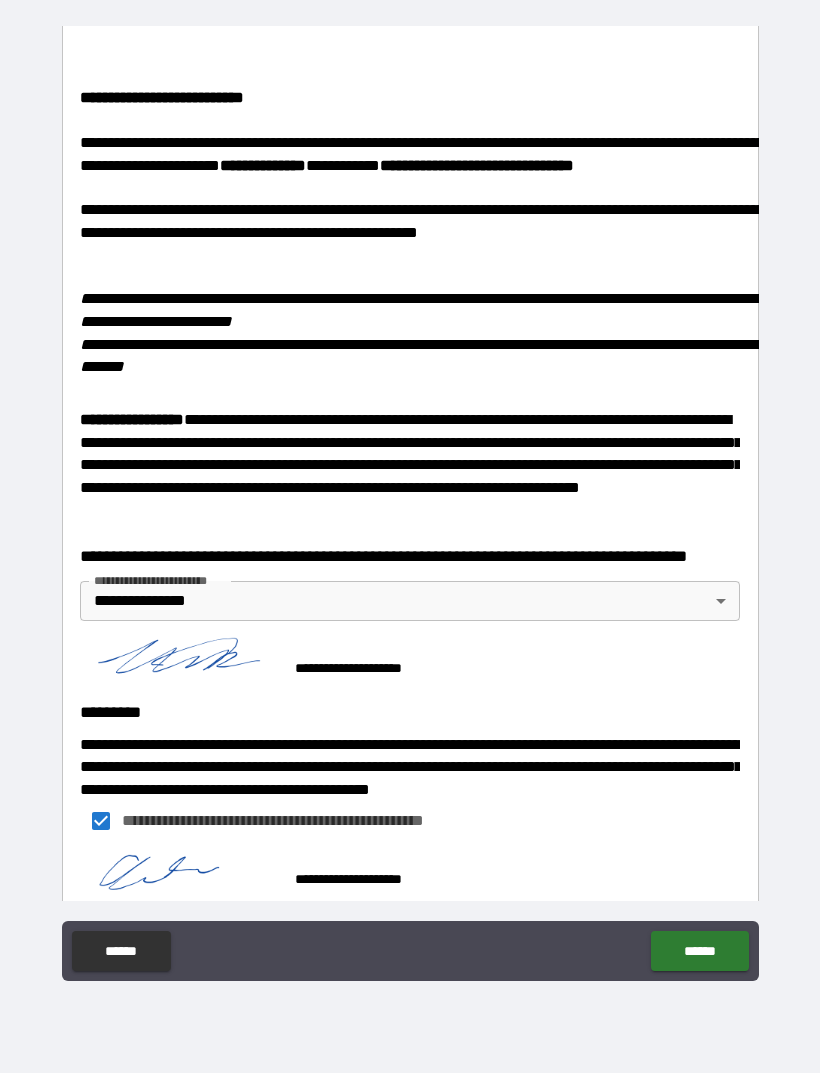 click on "******" at bounding box center (699, 951) 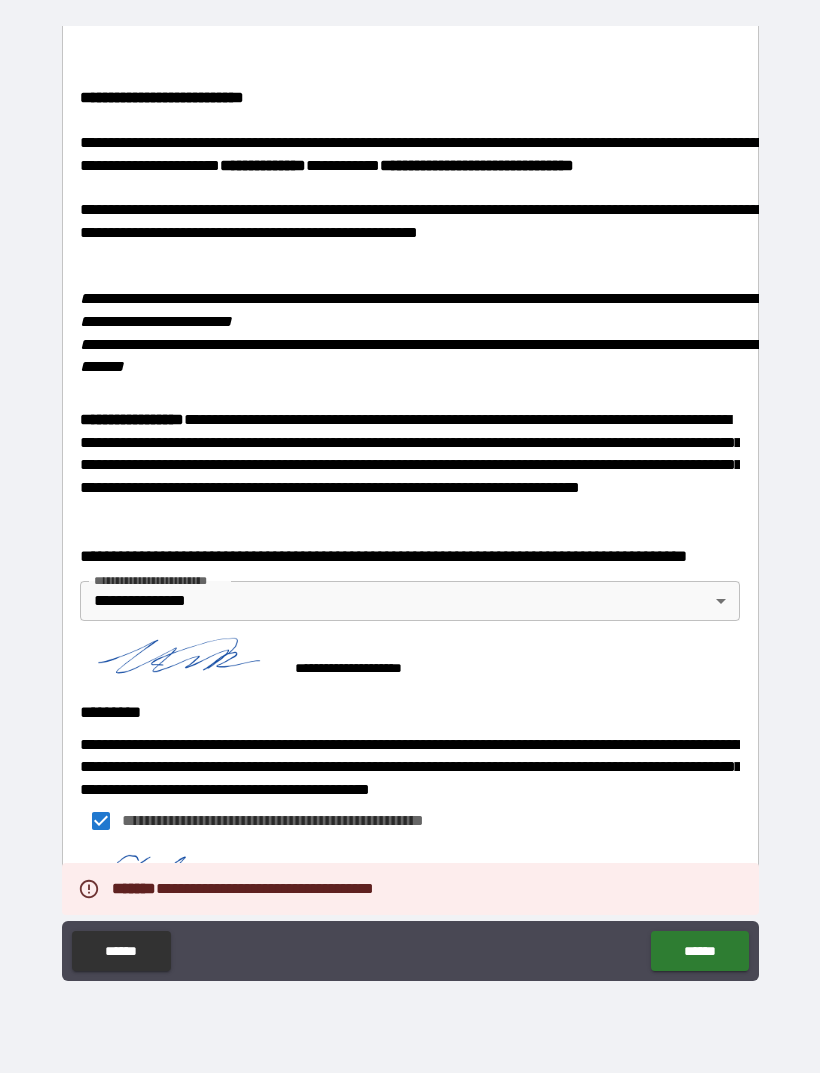 click on "******" at bounding box center [699, 951] 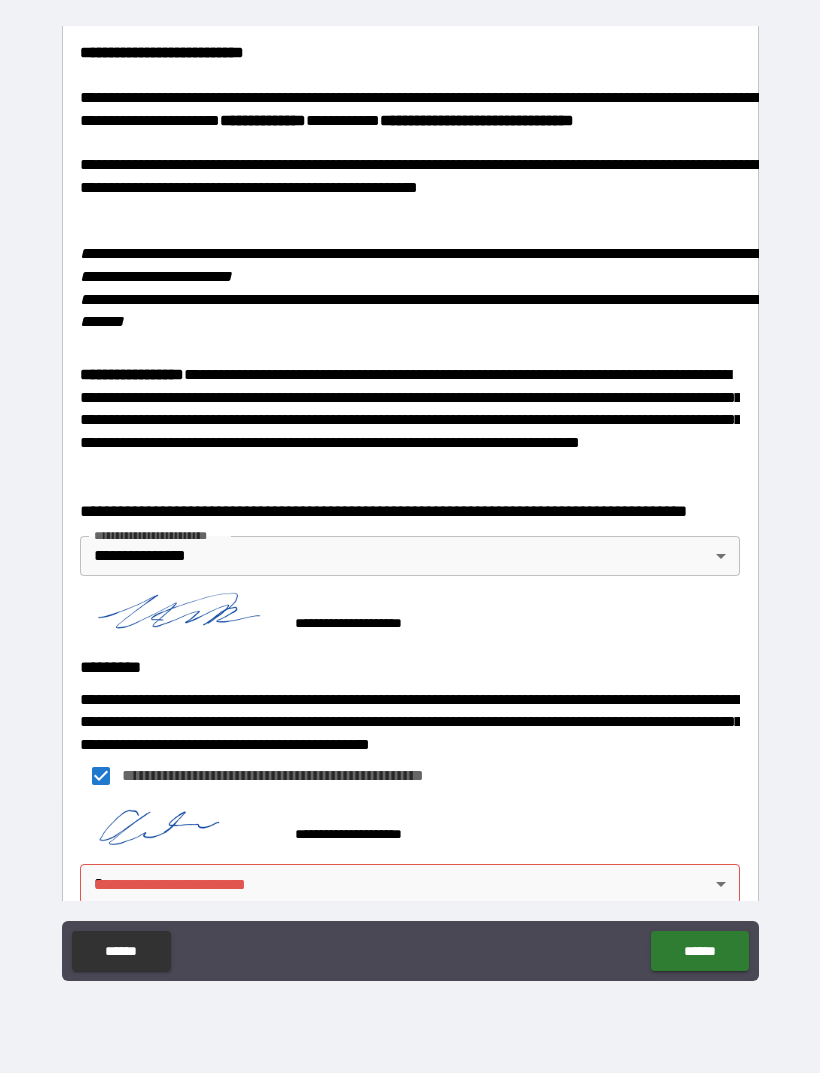 scroll, scrollTop: 3158, scrollLeft: 0, axis: vertical 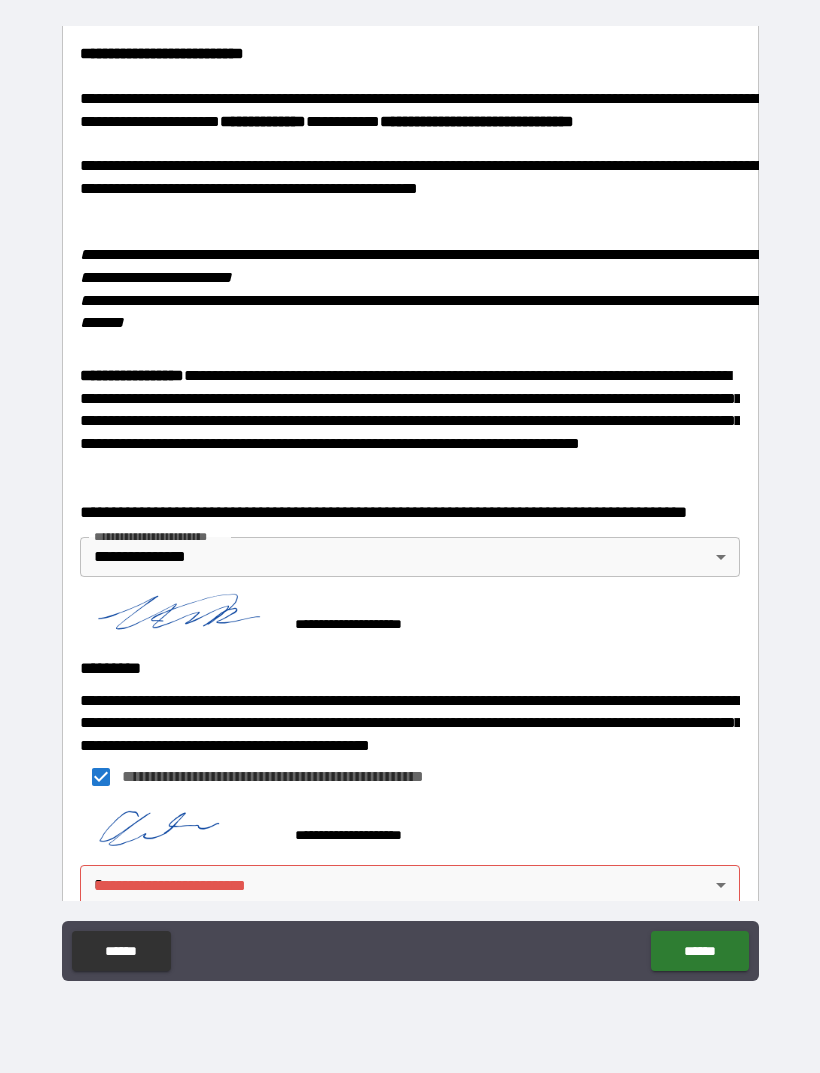 click on "**********" at bounding box center [410, 504] 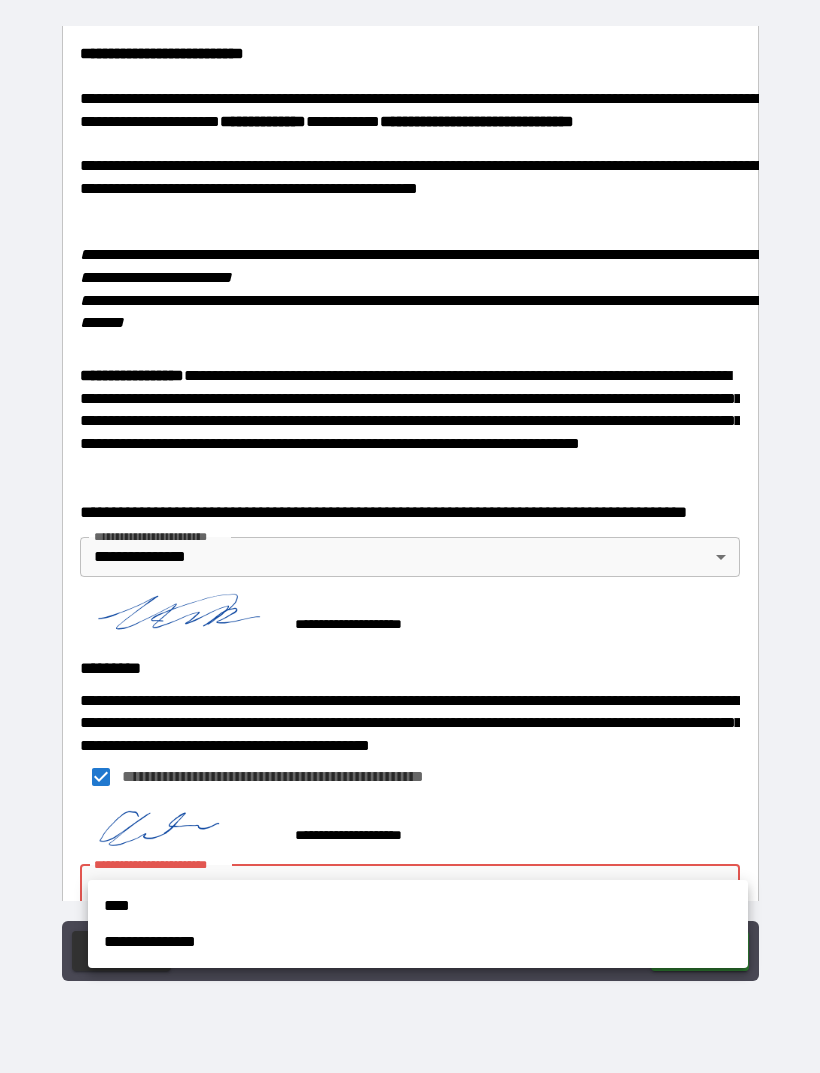 click on "****" at bounding box center (418, 906) 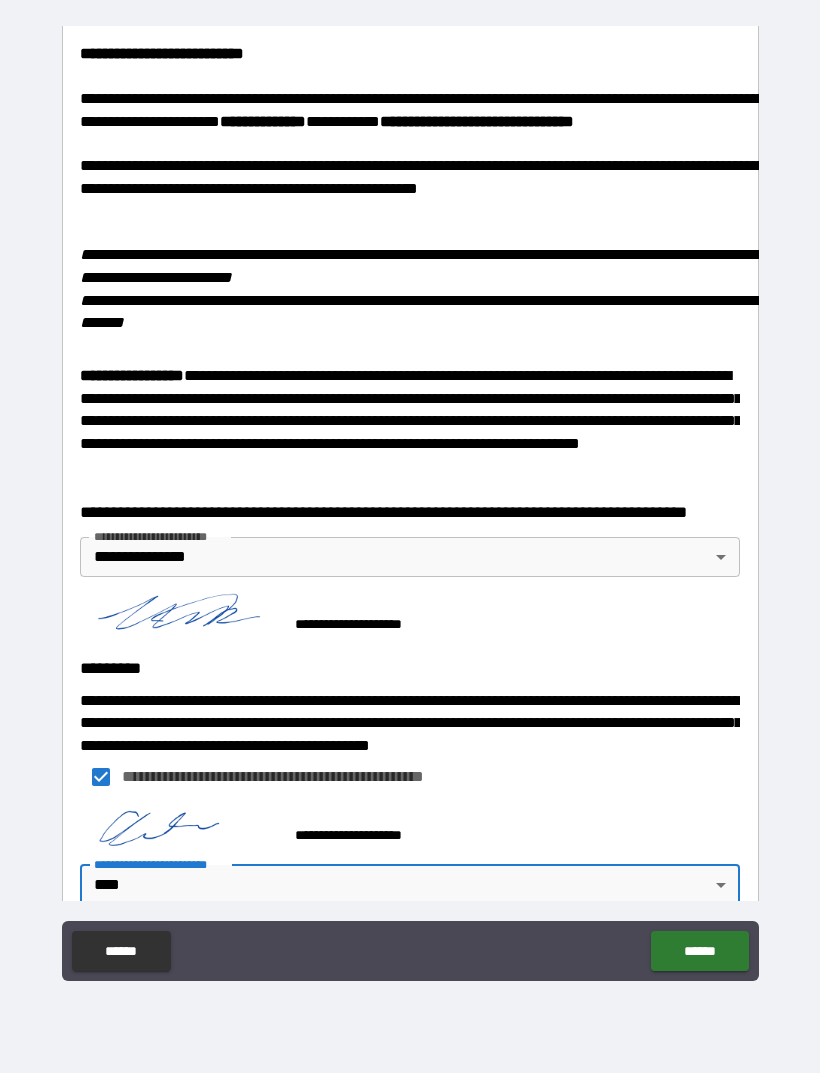 type on "****" 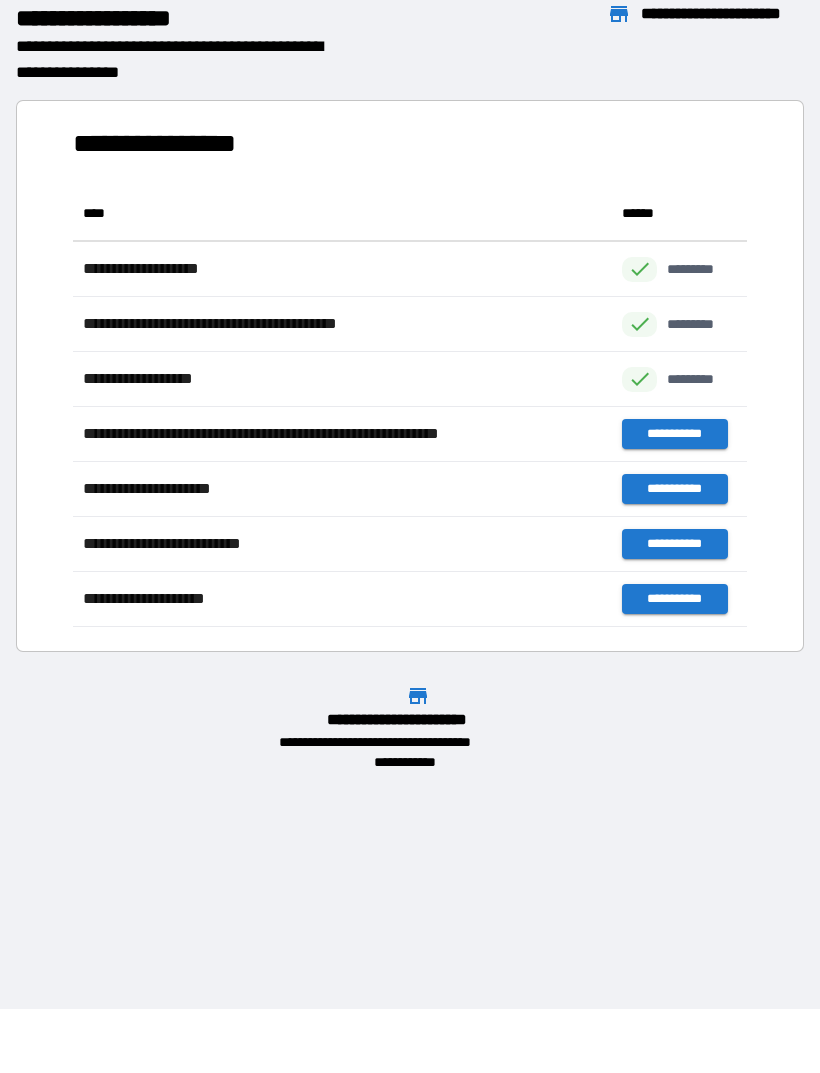scroll, scrollTop: 441, scrollLeft: 674, axis: both 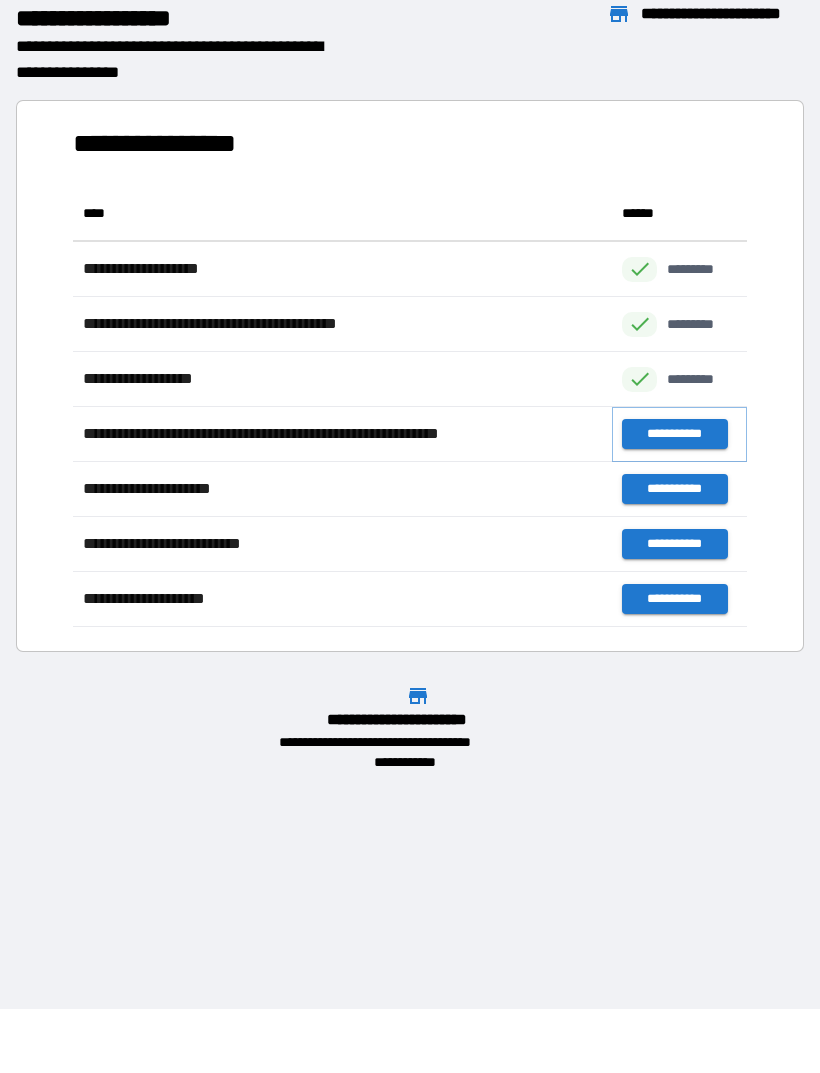click on "**********" at bounding box center [674, 434] 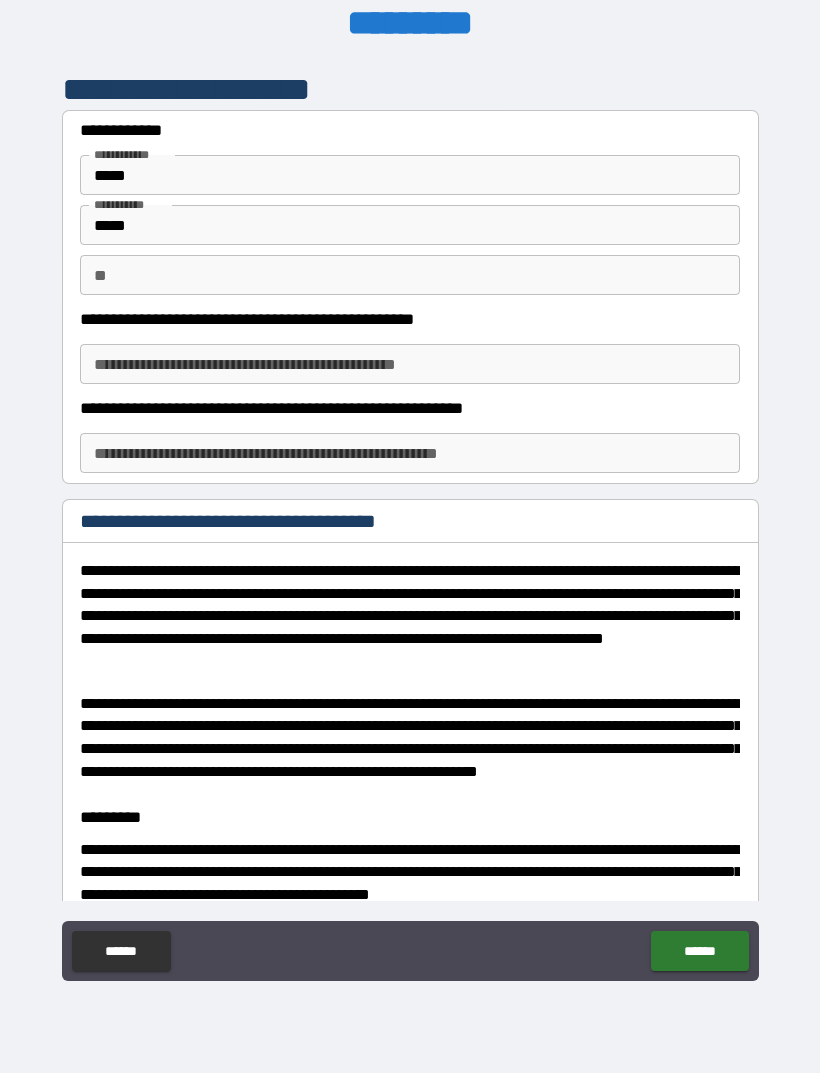 click on "**********" at bounding box center (410, 364) 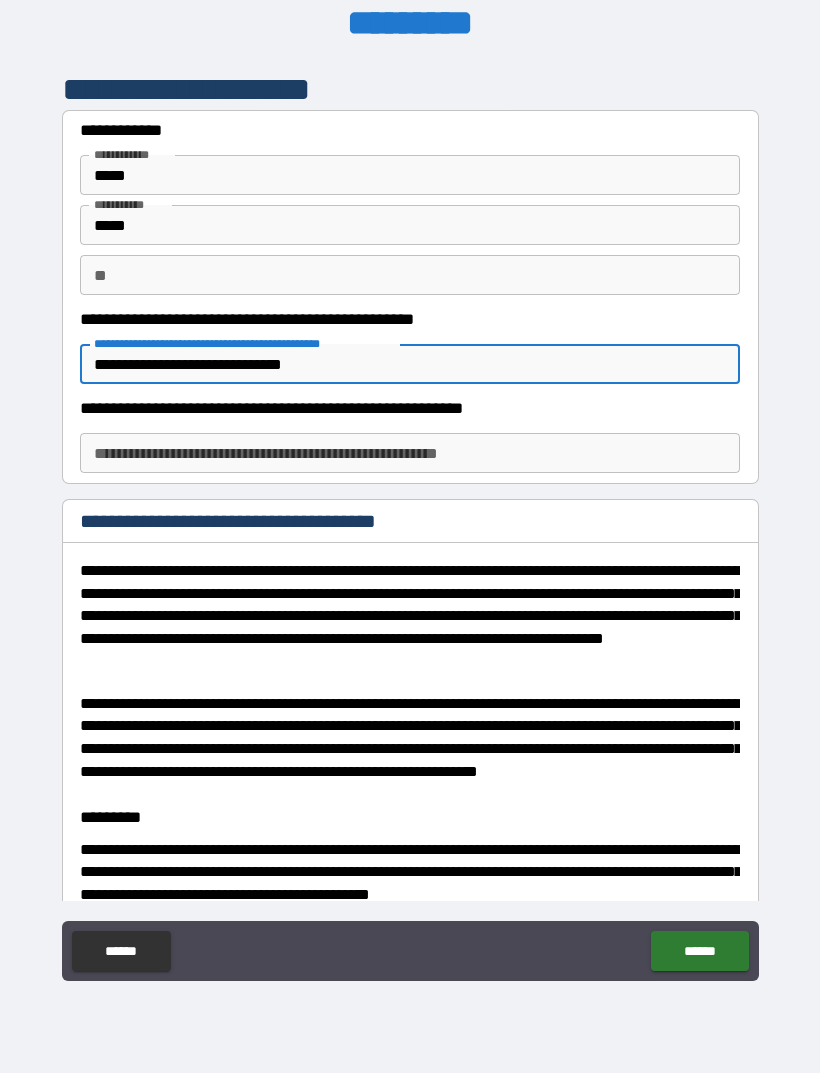type on "**********" 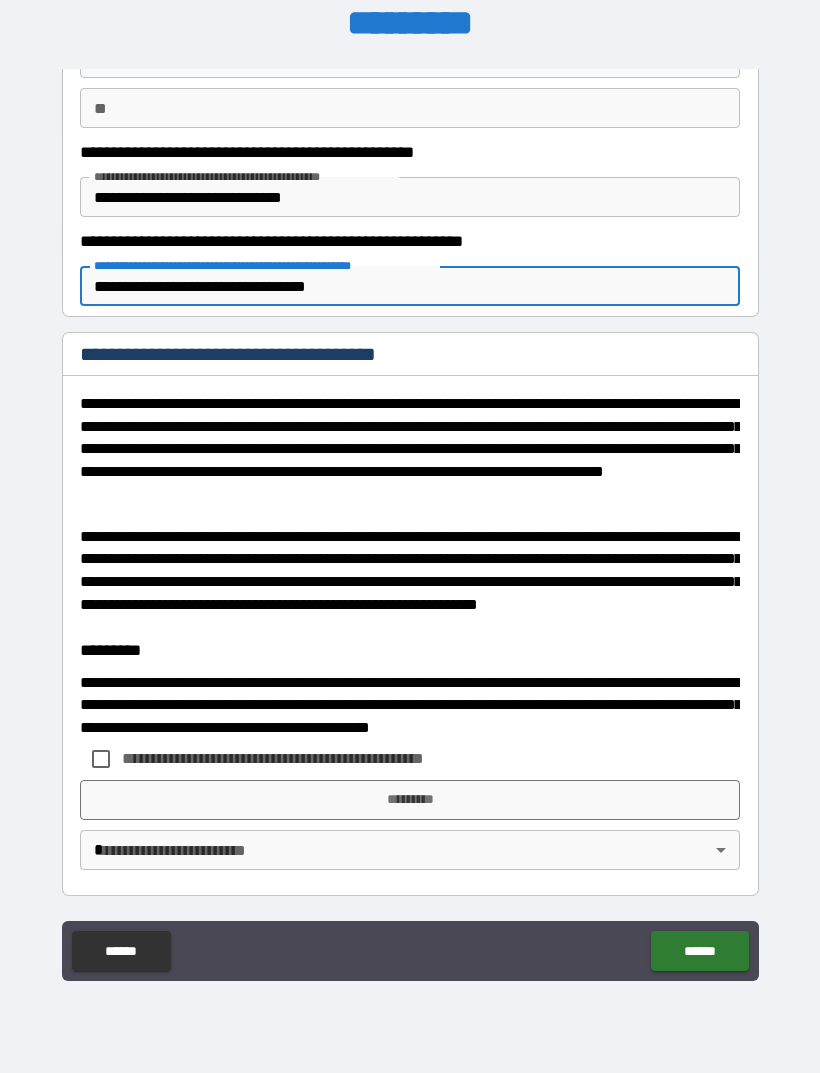 scroll, scrollTop: 166, scrollLeft: 0, axis: vertical 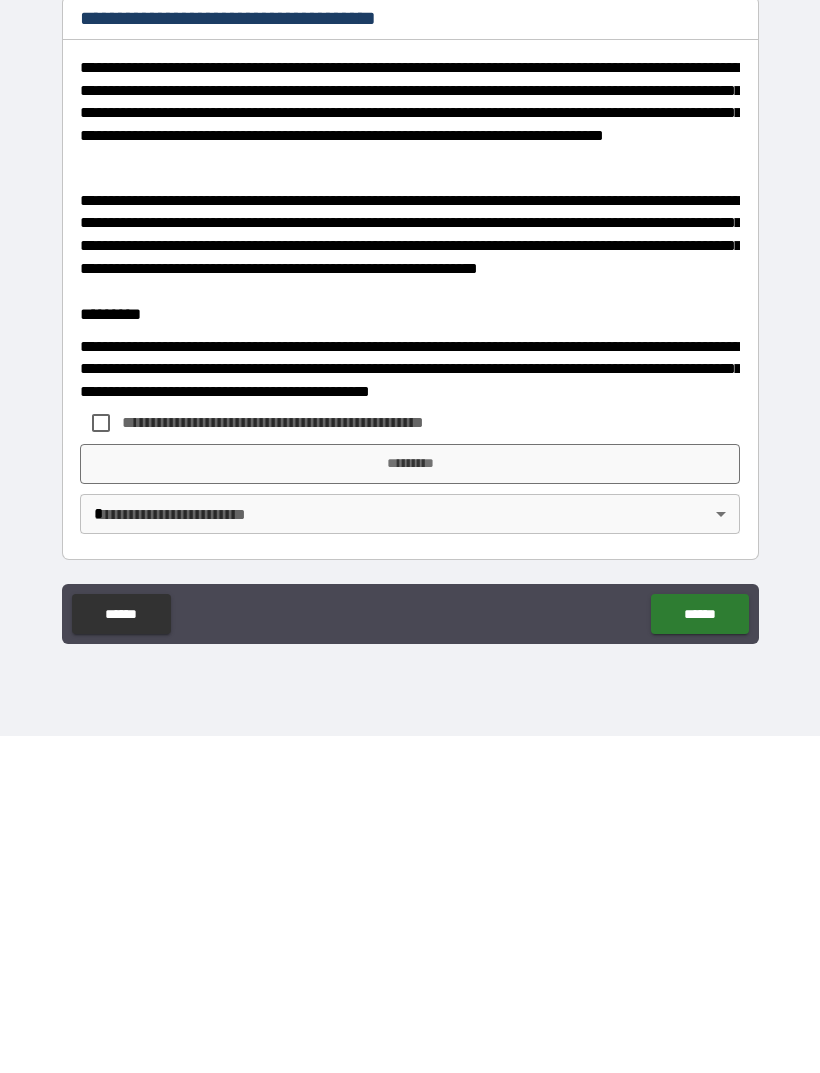 type on "**********" 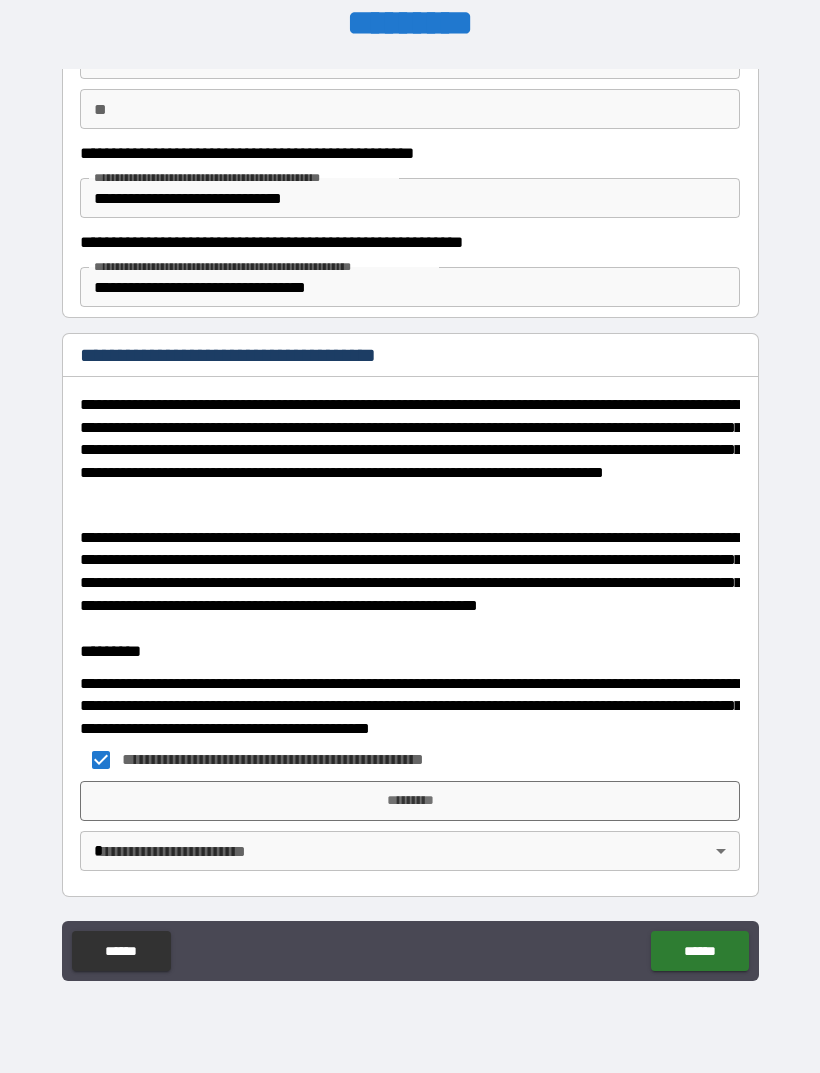 click on "*********" at bounding box center (410, 801) 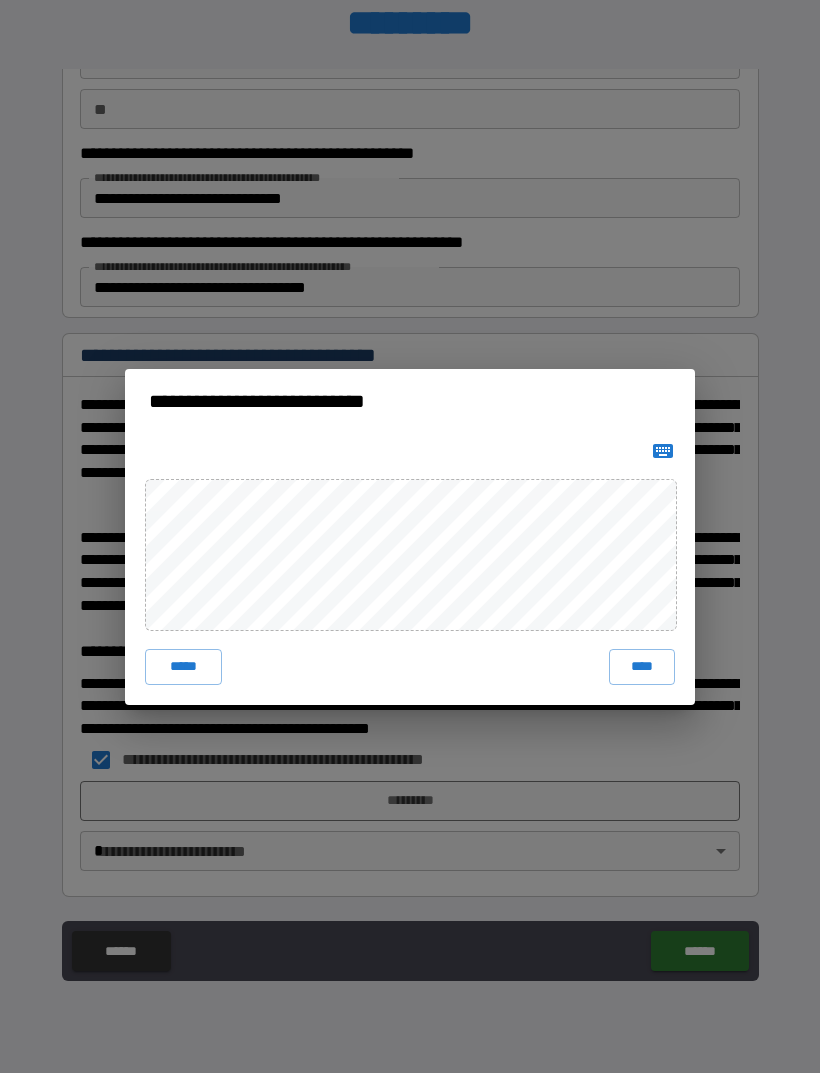 click on "****" at bounding box center (642, 667) 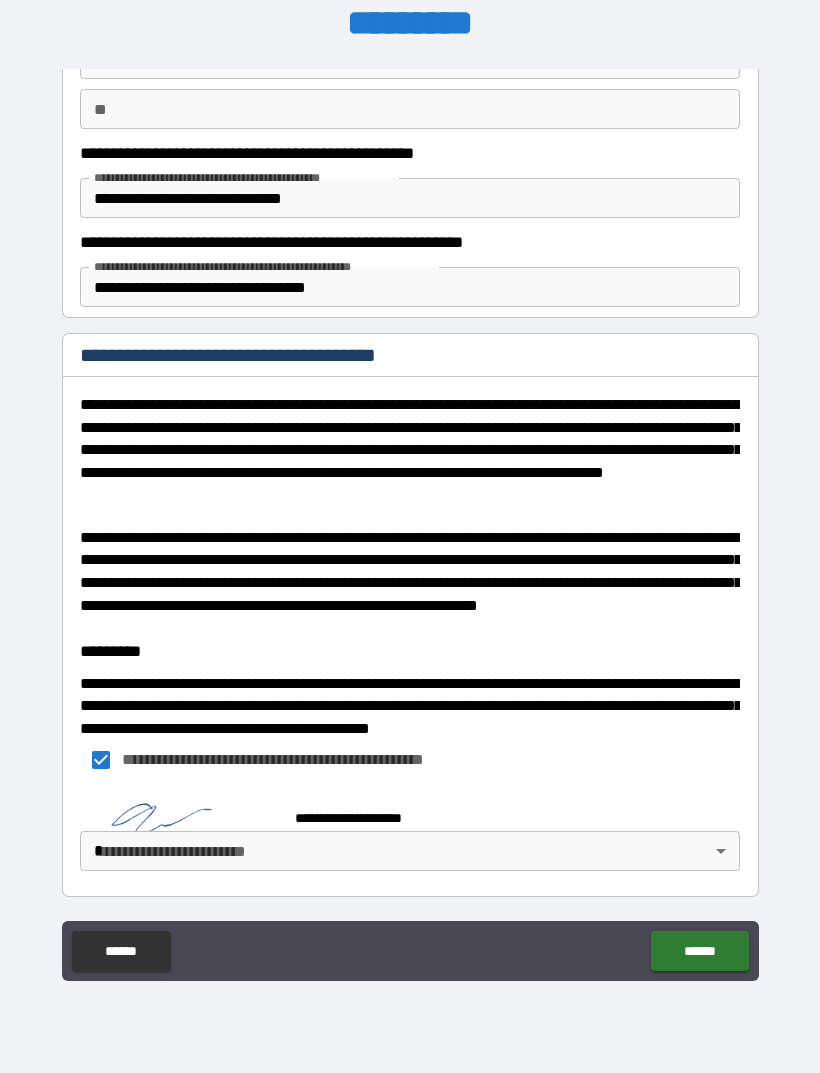 scroll, scrollTop: 156, scrollLeft: 0, axis: vertical 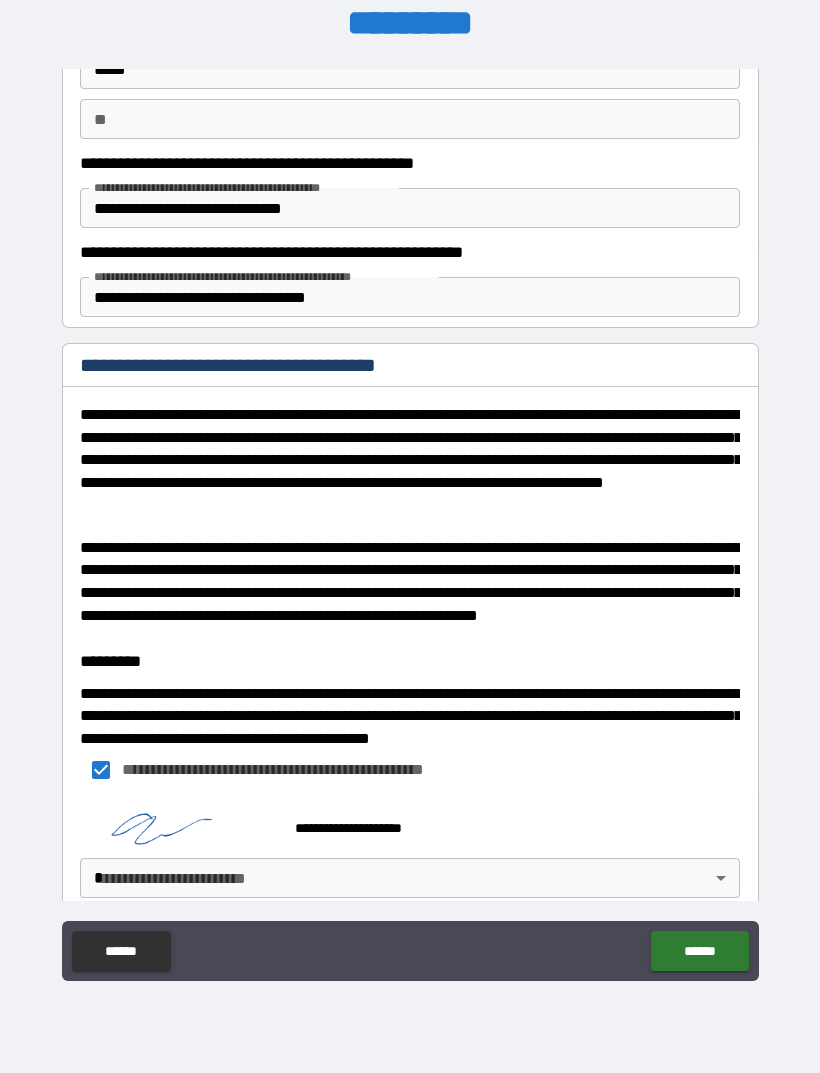 click on "**********" at bounding box center [410, 504] 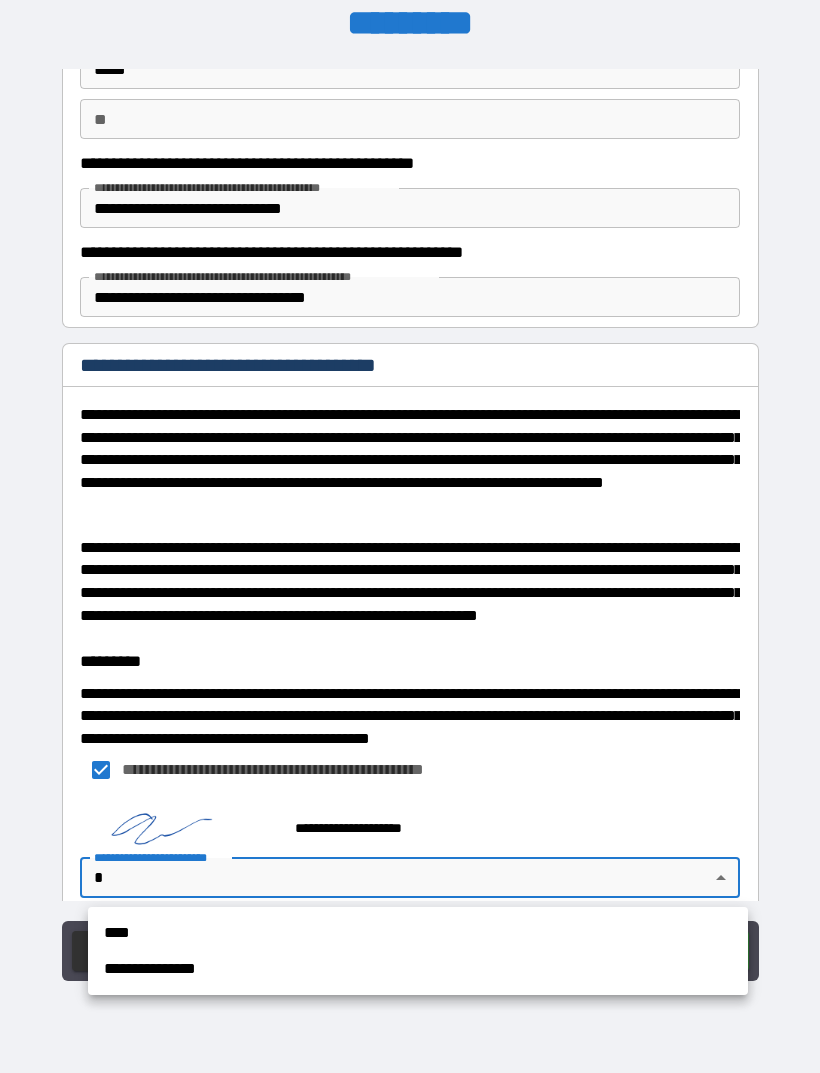 click on "****" at bounding box center (418, 933) 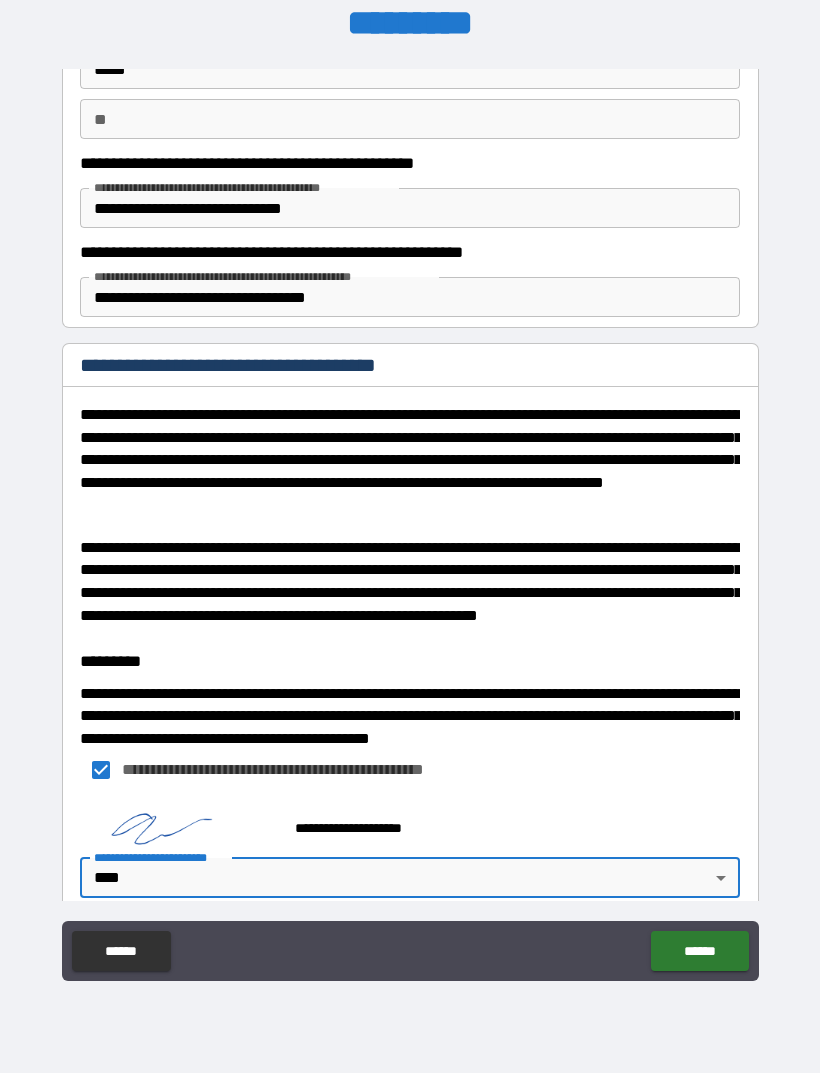 click on "******" at bounding box center [699, 951] 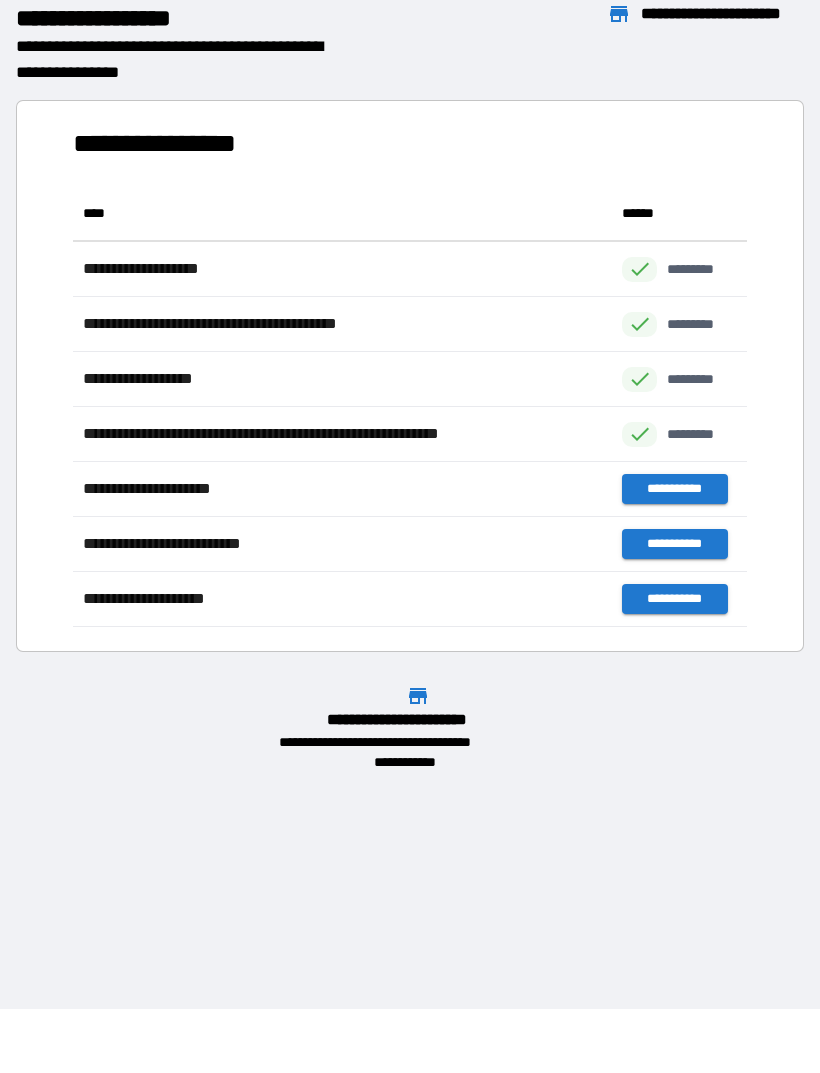 scroll, scrollTop: 1, scrollLeft: 1, axis: both 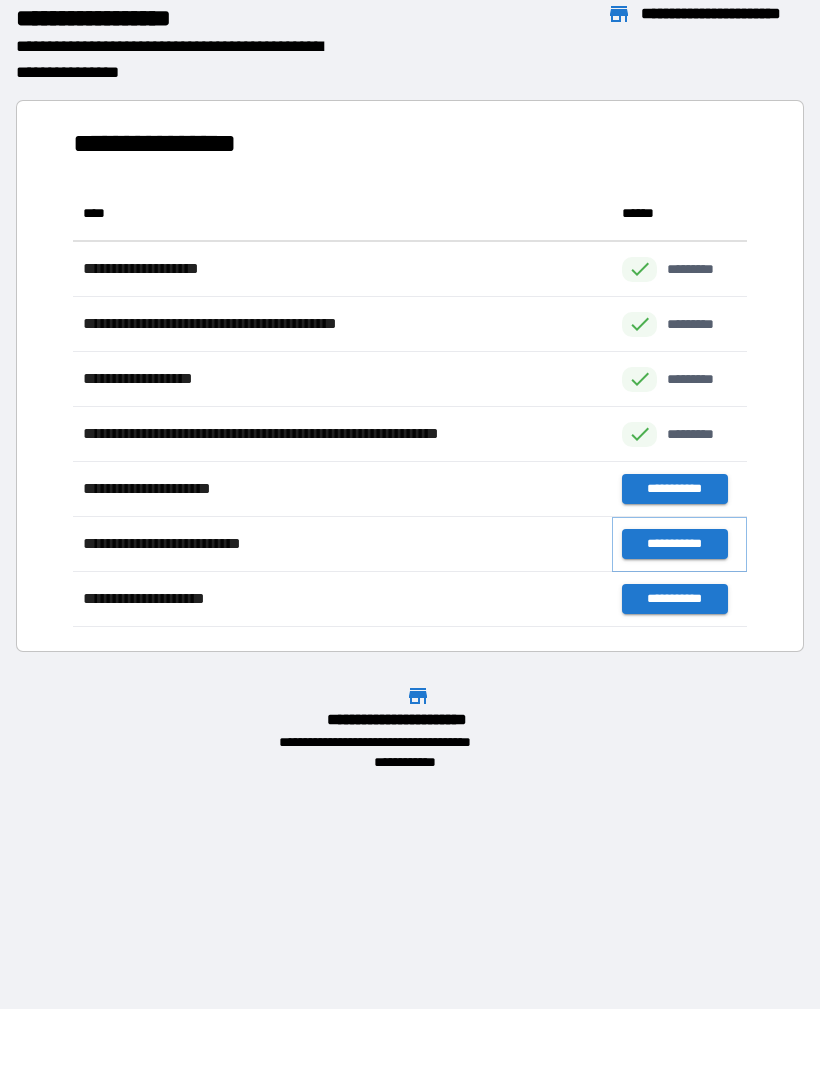 click on "**********" at bounding box center [674, 544] 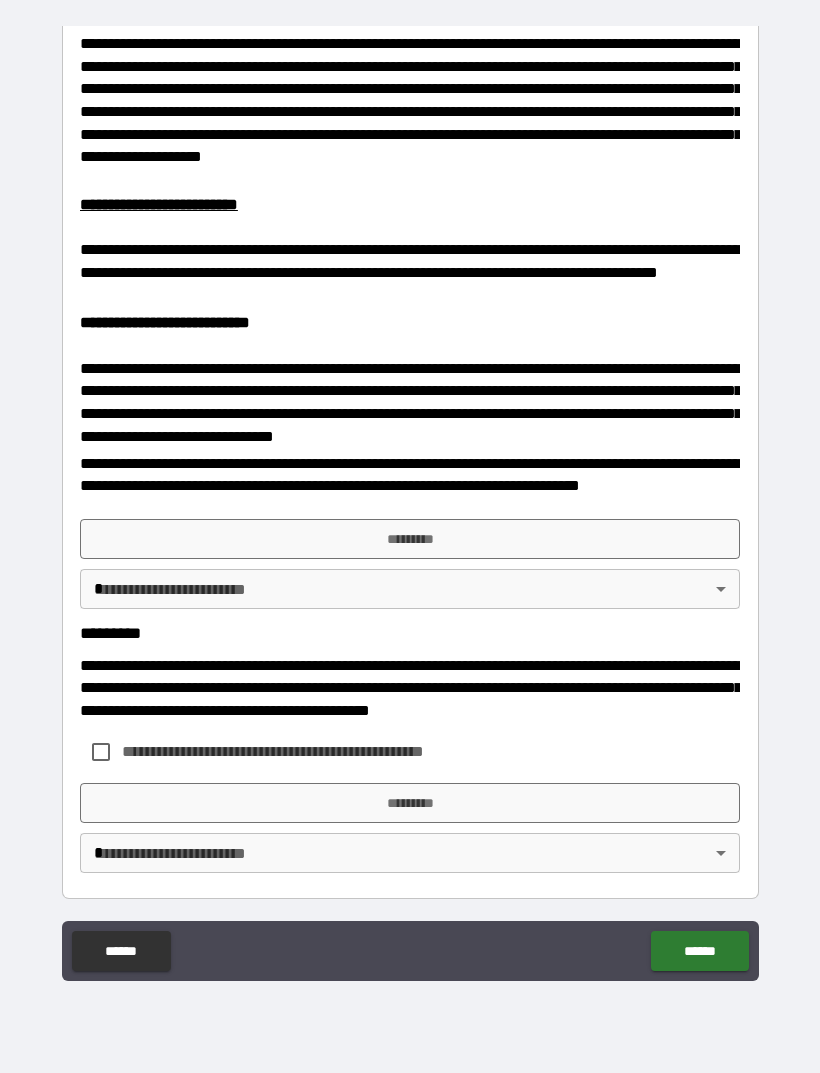 scroll, scrollTop: 577, scrollLeft: 0, axis: vertical 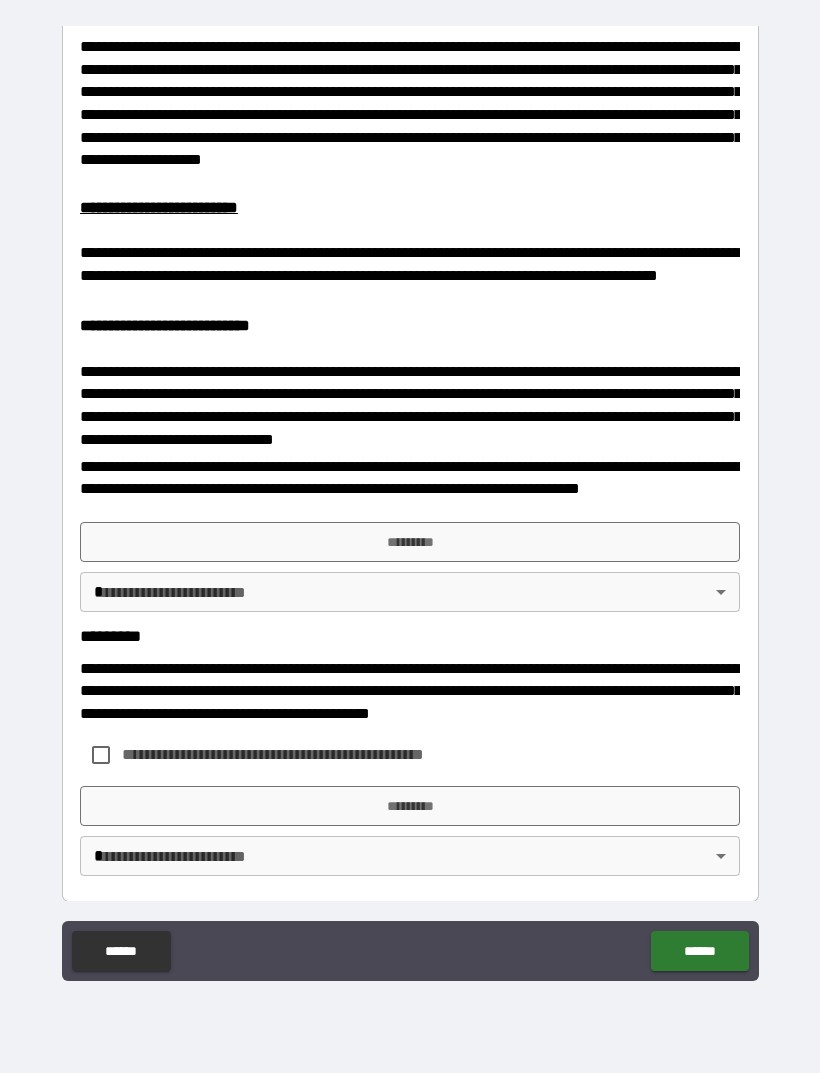 click on "*********" at bounding box center (410, 542) 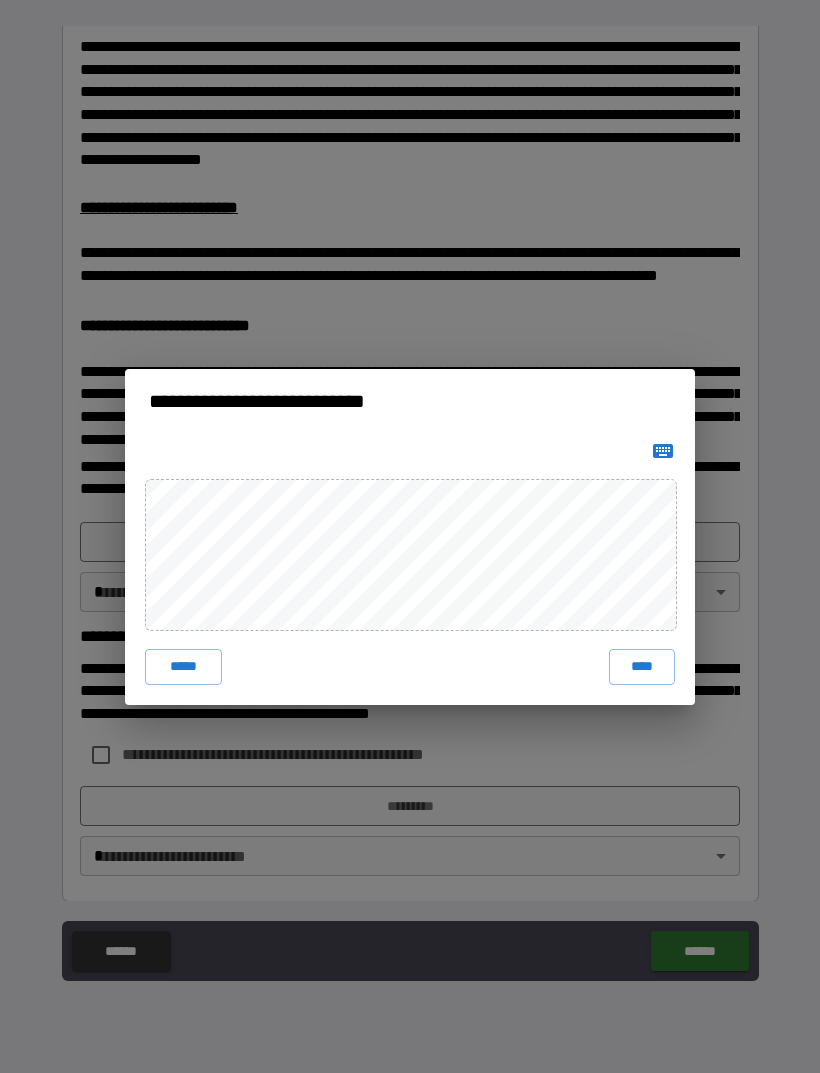 click on "****" at bounding box center (642, 667) 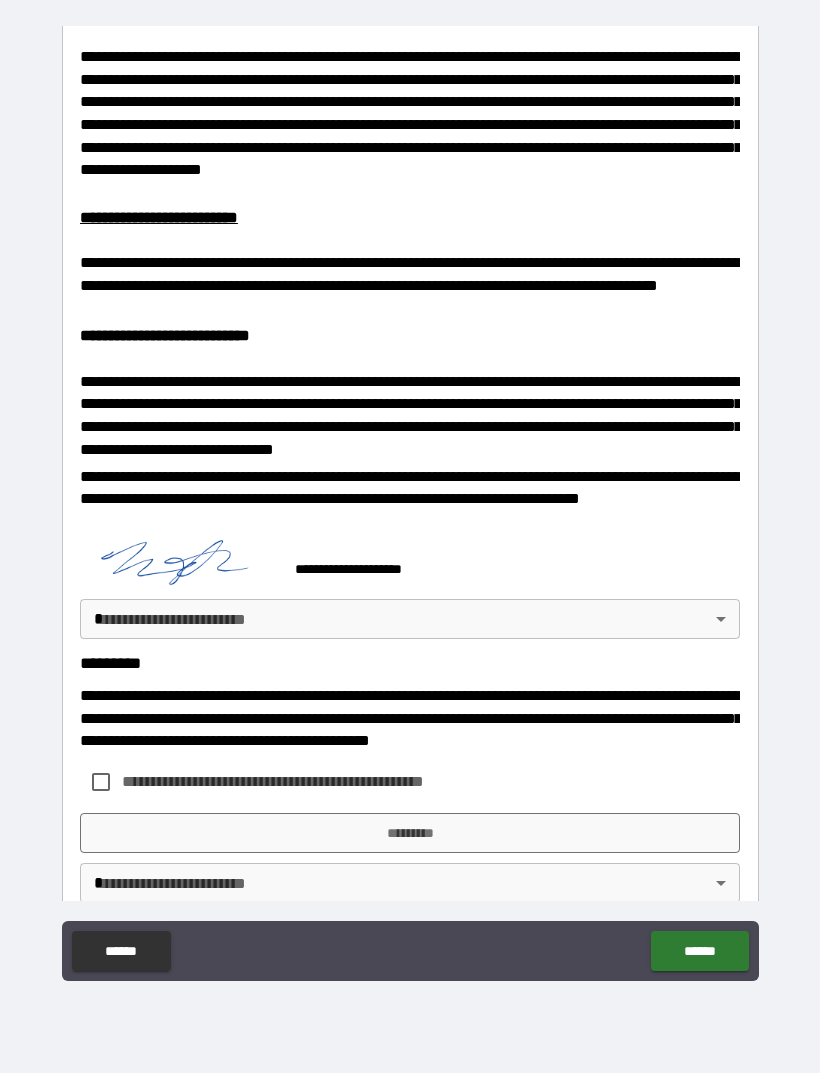 click on "**********" at bounding box center [410, 504] 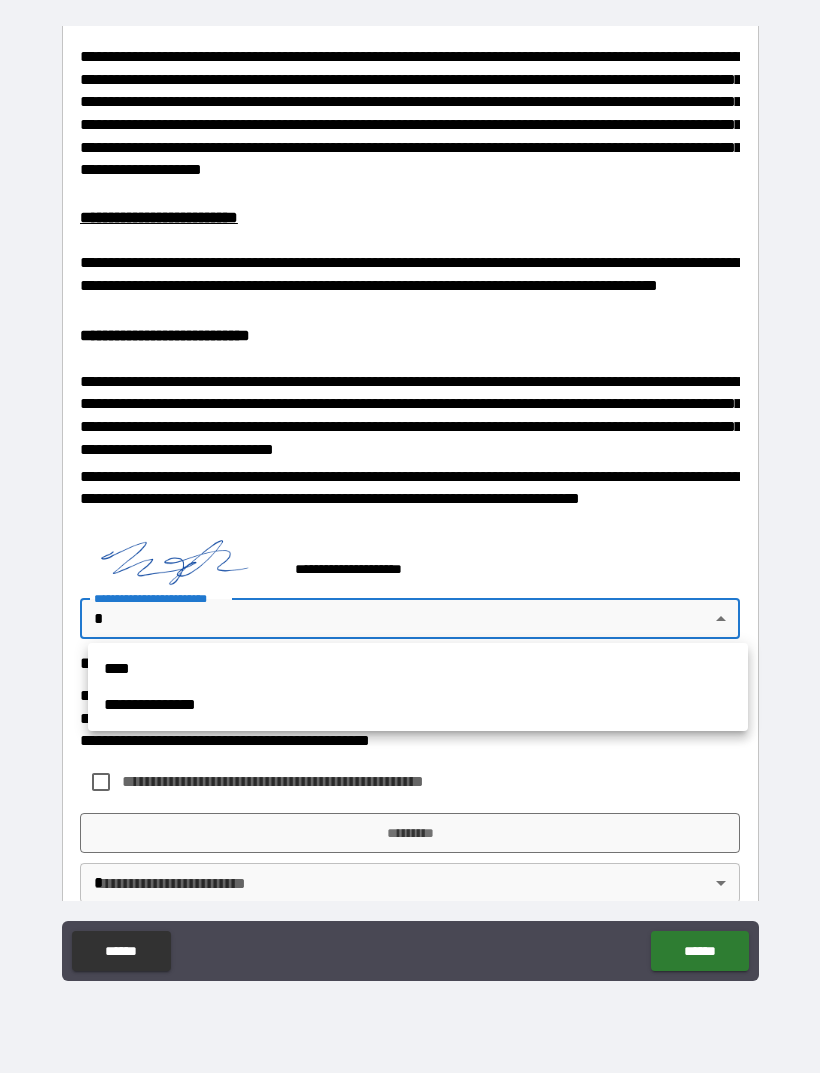 click on "**********" at bounding box center [418, 705] 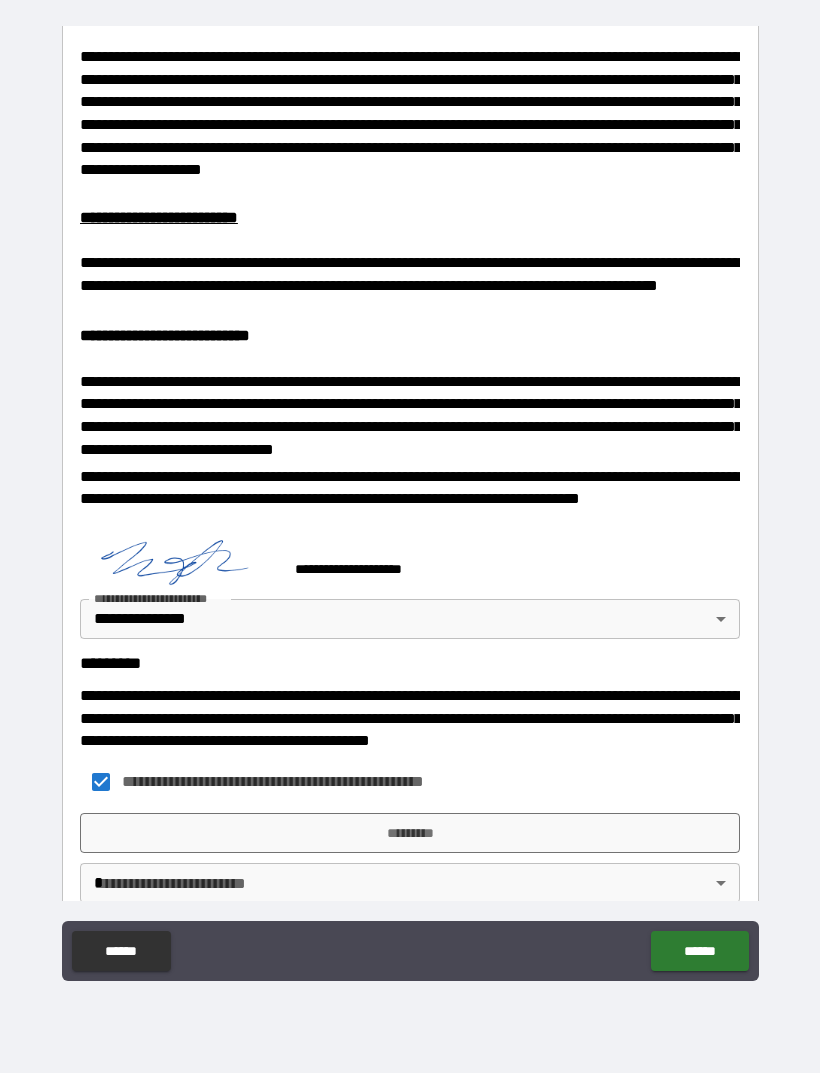 click on "*********" at bounding box center (410, 833) 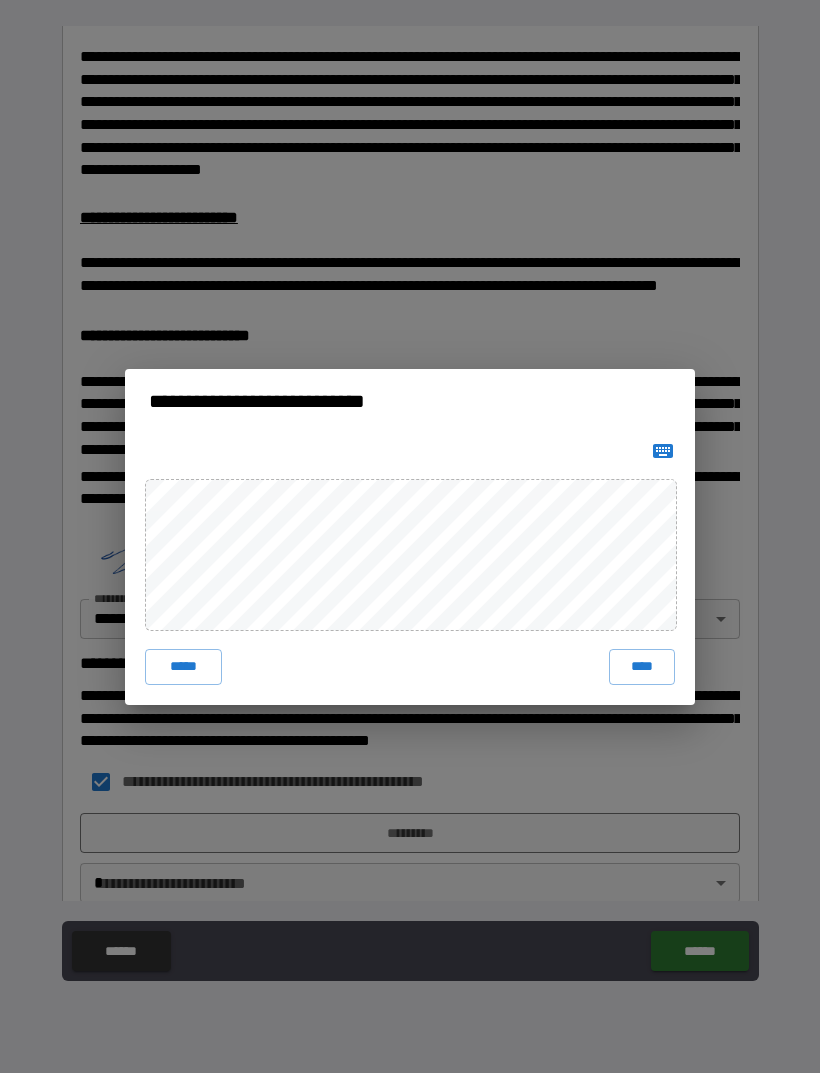 click on "****" at bounding box center (642, 667) 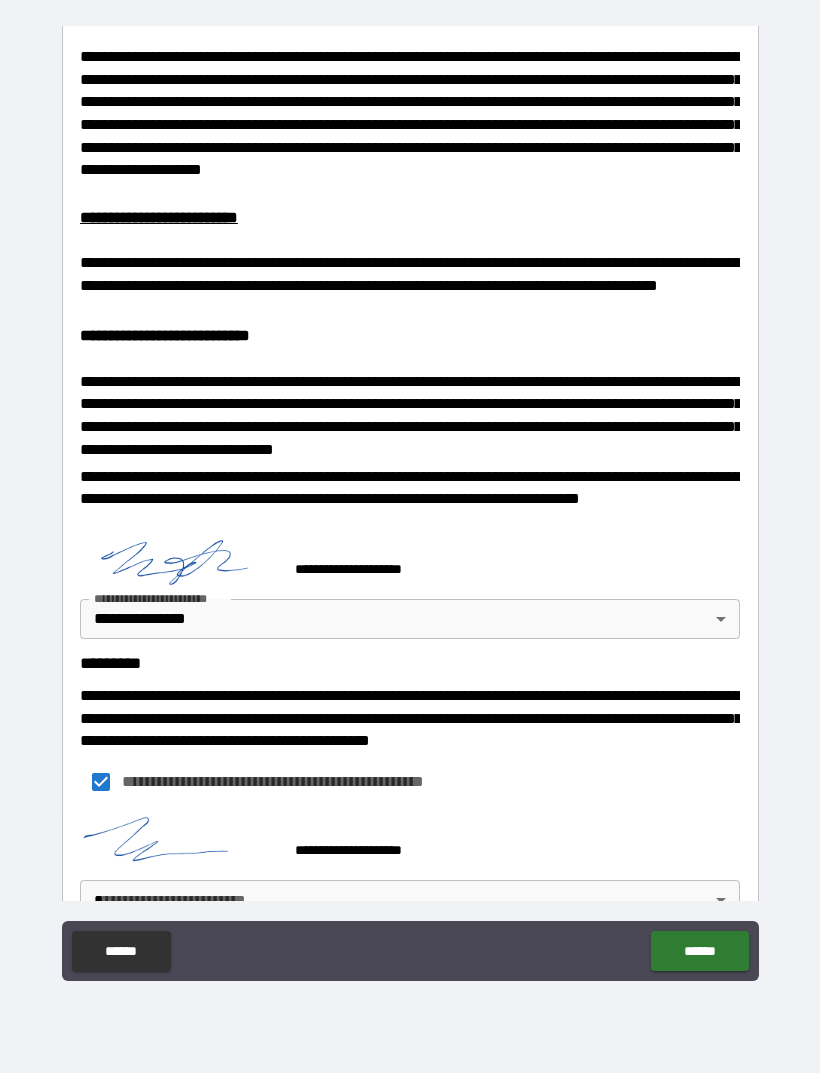 click on "**********" at bounding box center (410, 504) 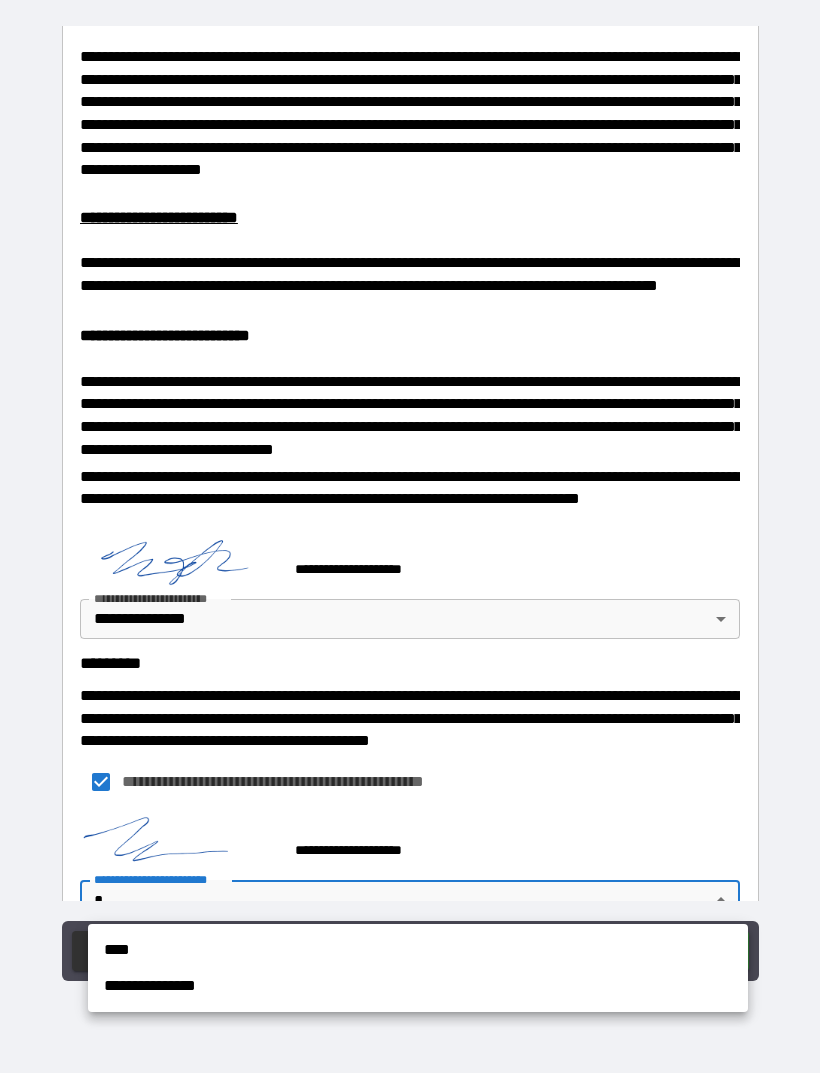click on "**********" at bounding box center [418, 986] 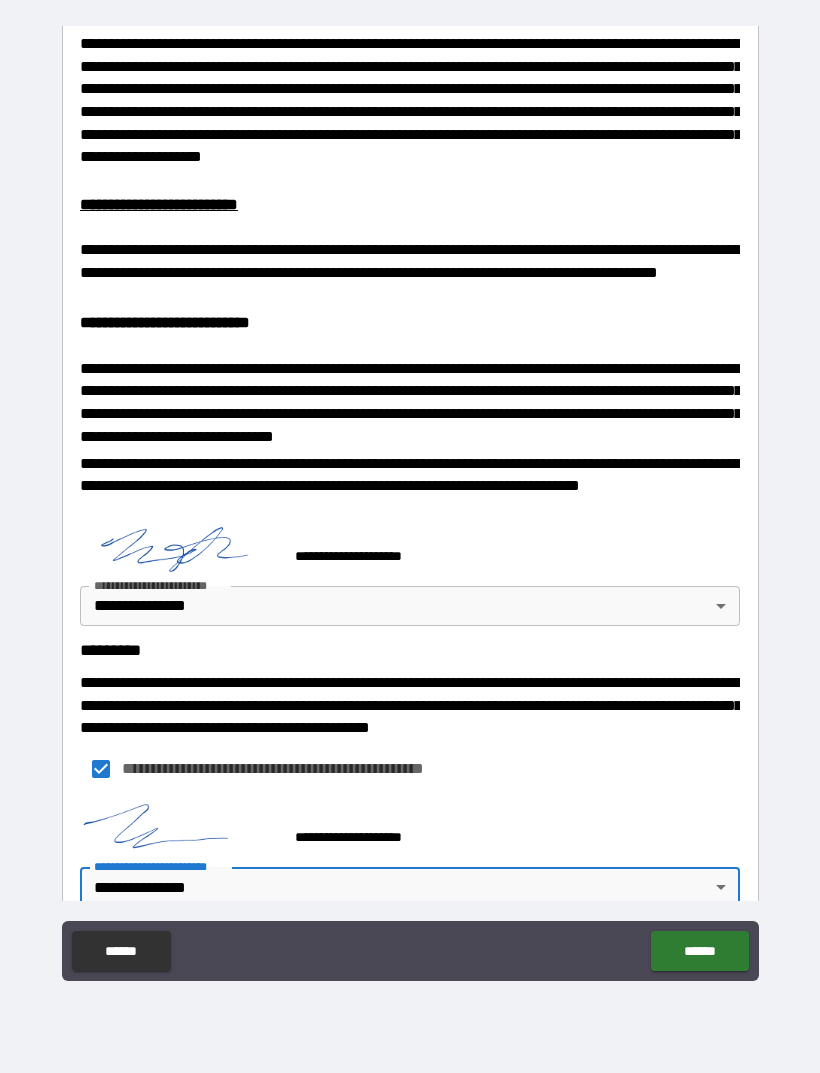 click on "******" at bounding box center [699, 951] 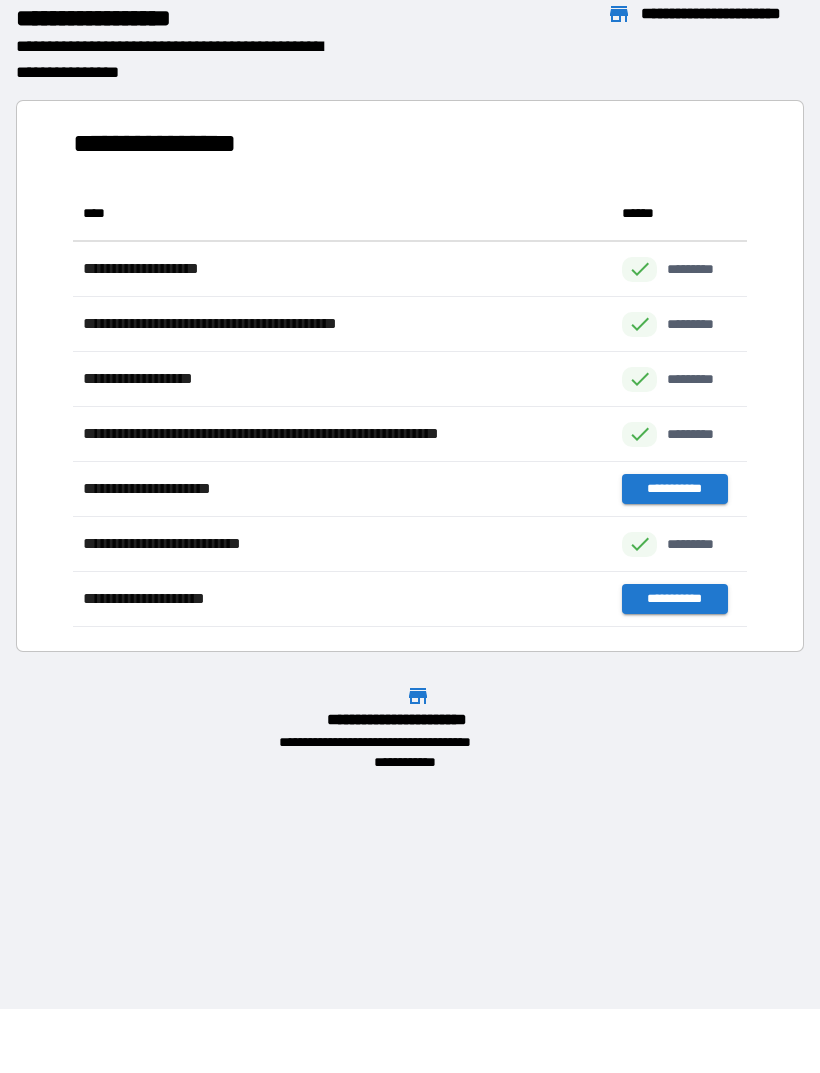 scroll, scrollTop: 1, scrollLeft: 1, axis: both 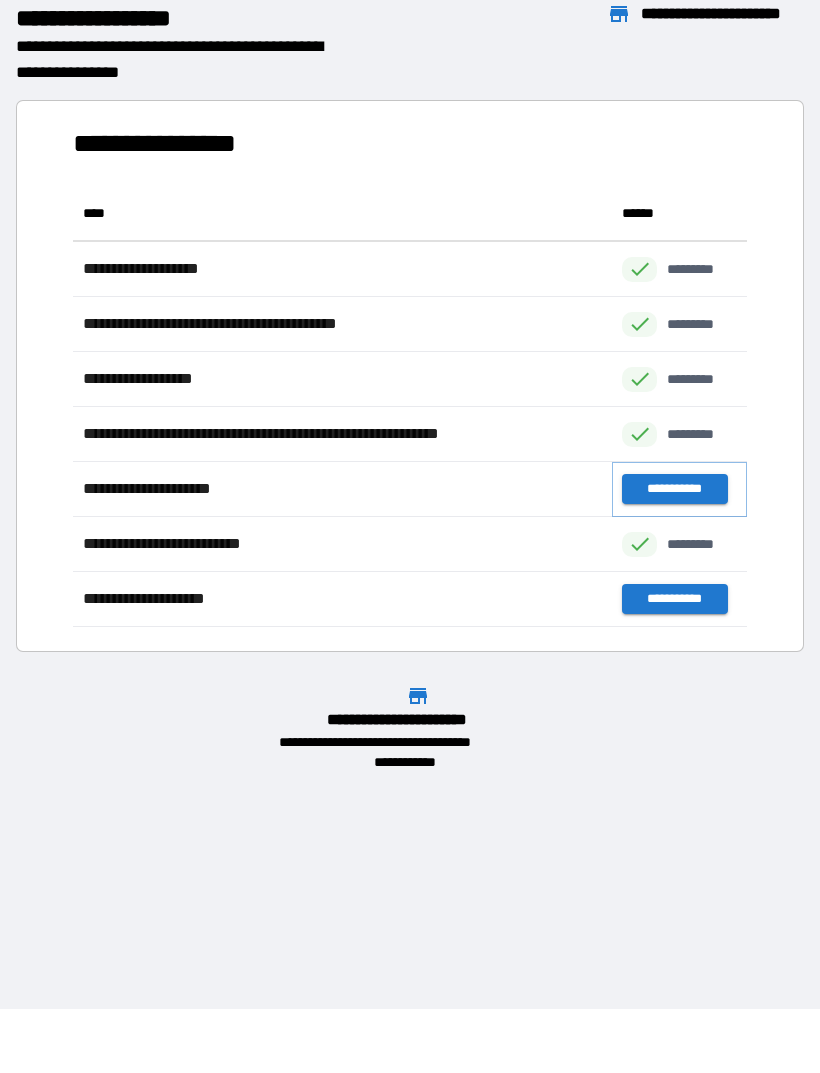 click on "**********" at bounding box center (674, 489) 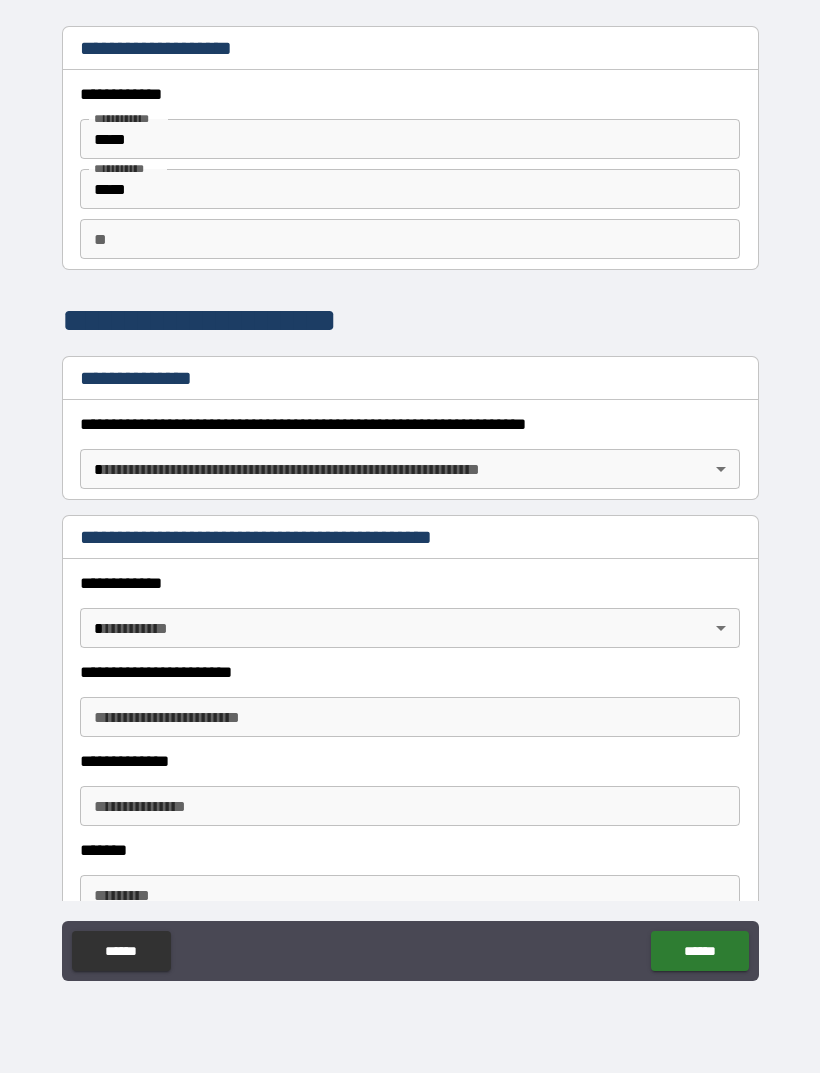 scroll, scrollTop: 0, scrollLeft: 0, axis: both 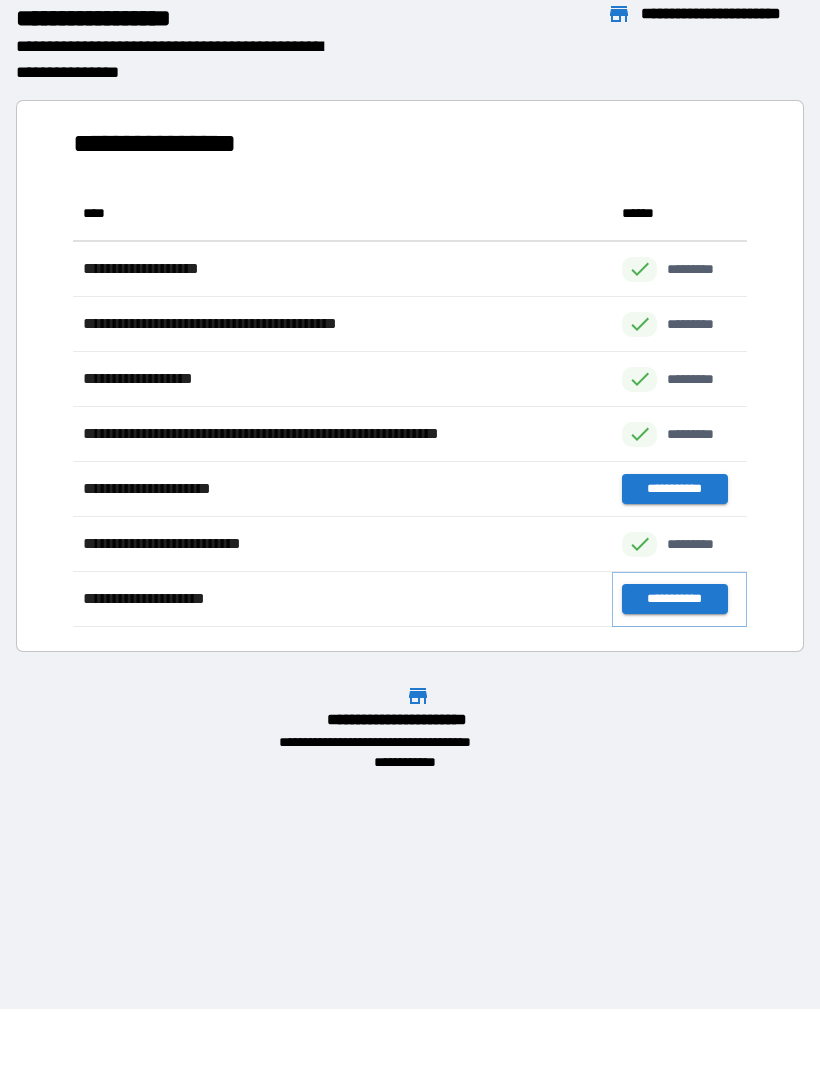 click on "**********" at bounding box center [674, 599] 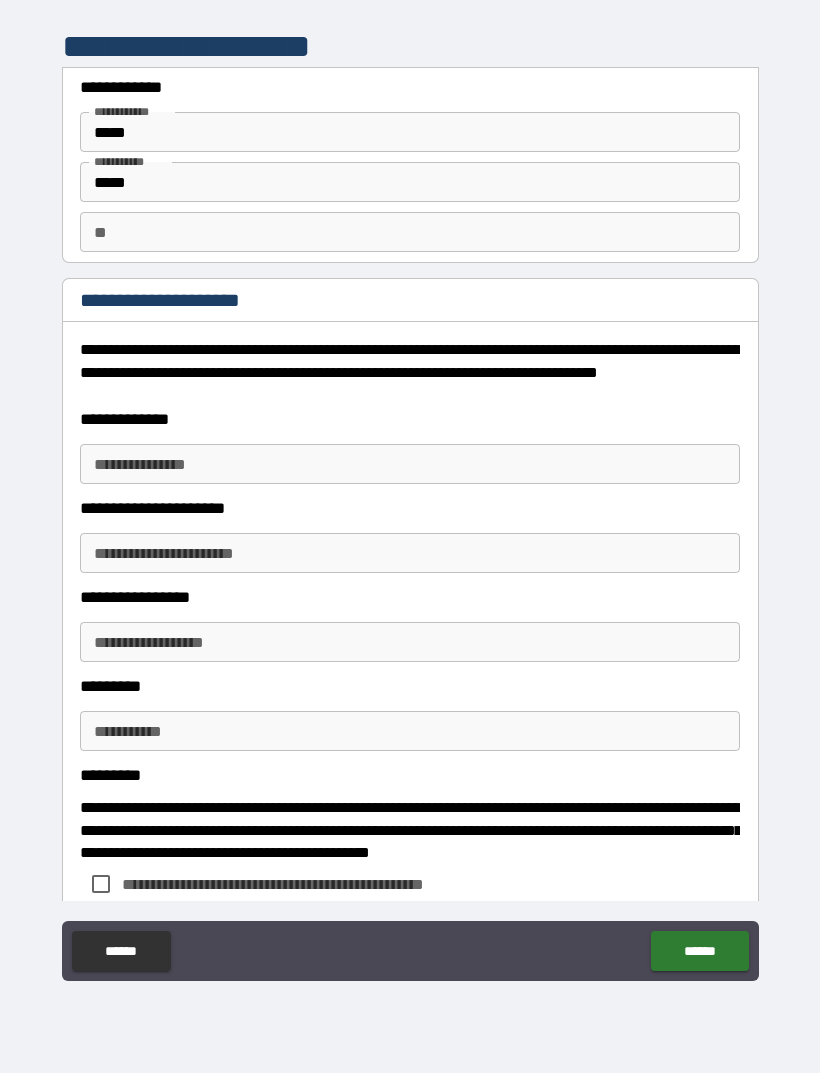 click on "**********" at bounding box center (410, 464) 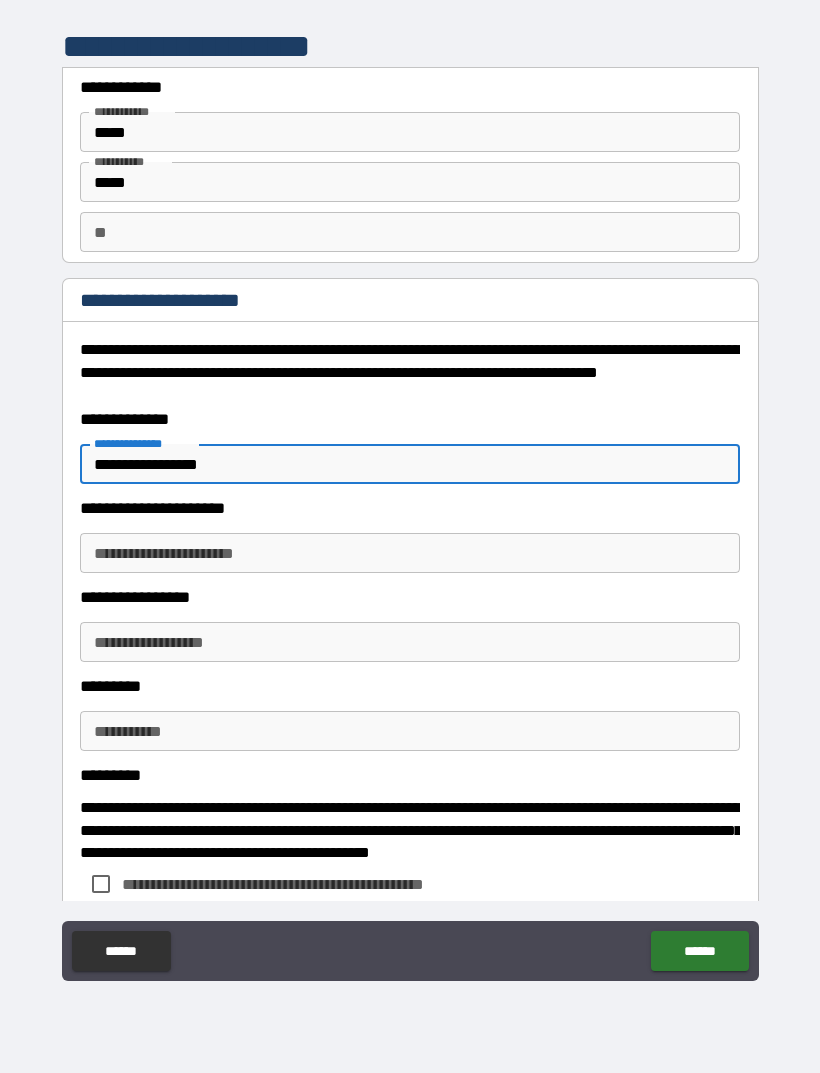type on "**********" 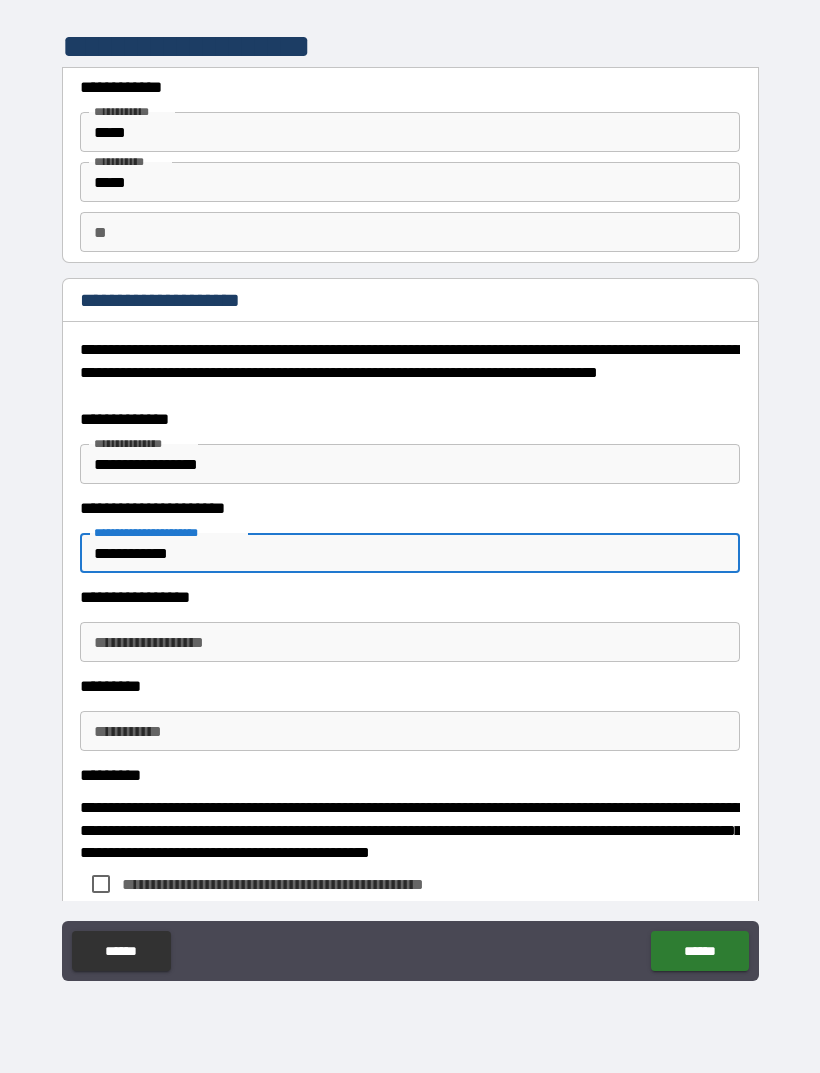 type on "**********" 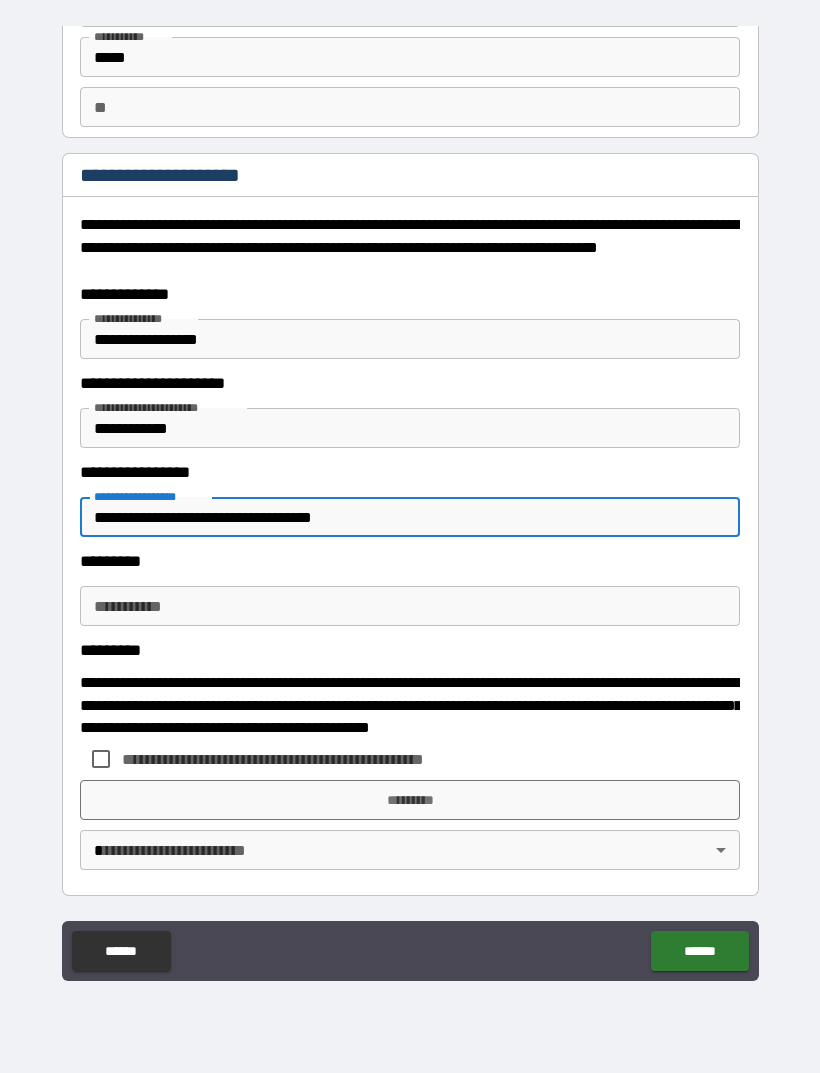 scroll, scrollTop: 125, scrollLeft: 0, axis: vertical 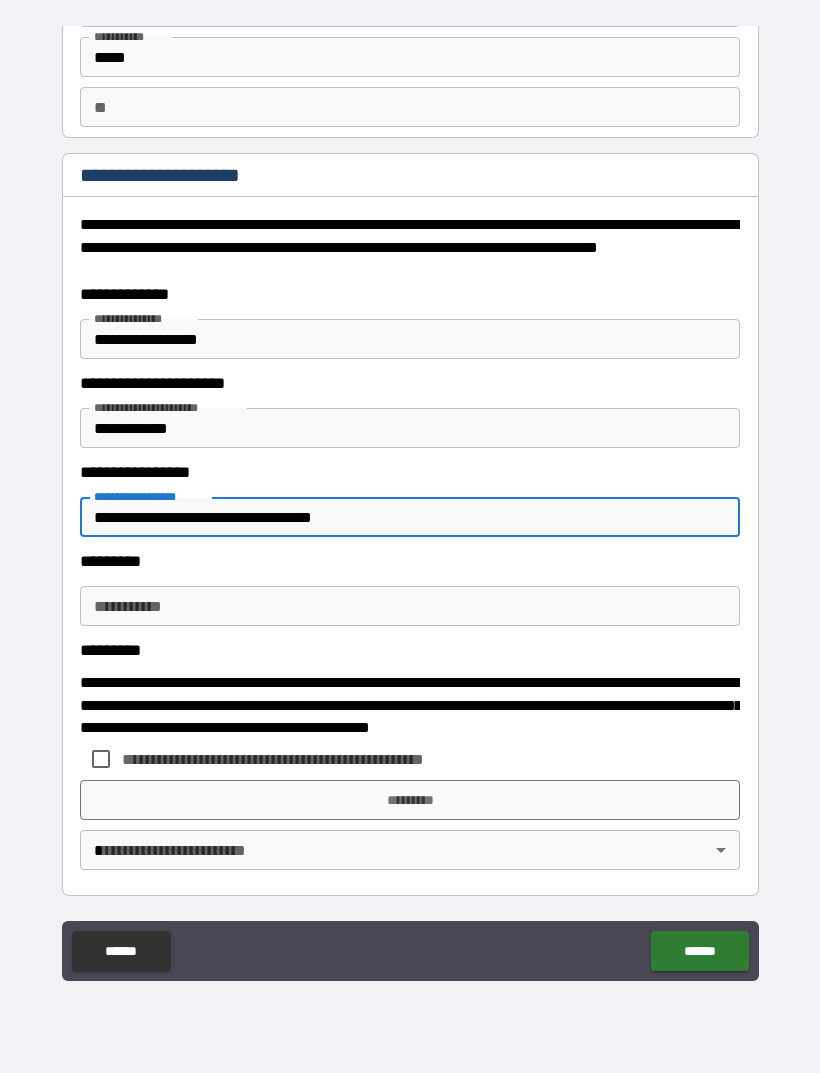type on "**********" 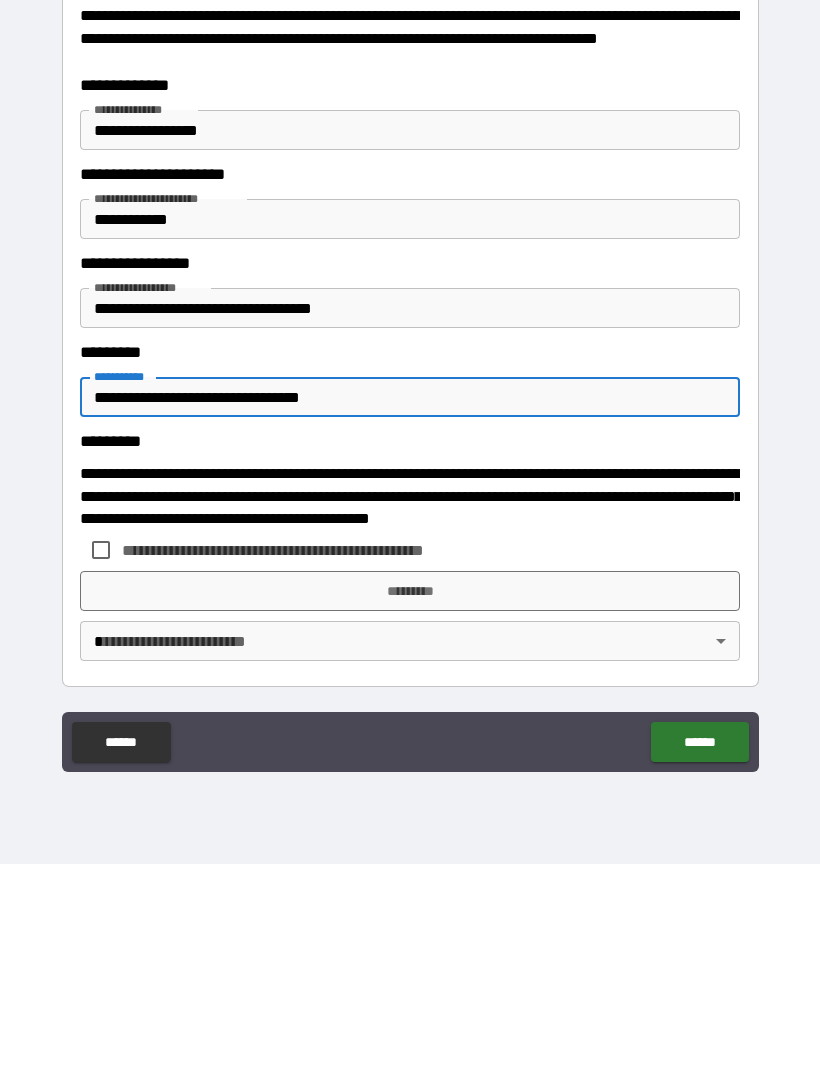 type on "**********" 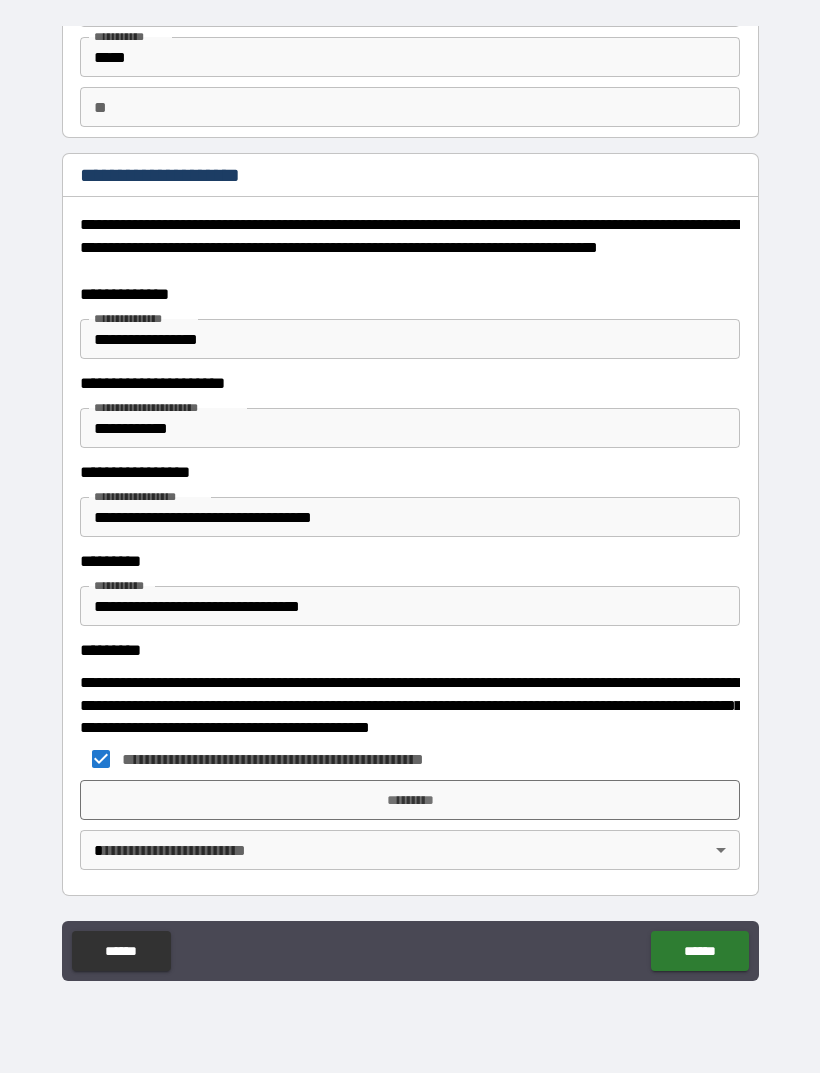 click on "*********" at bounding box center [410, 800] 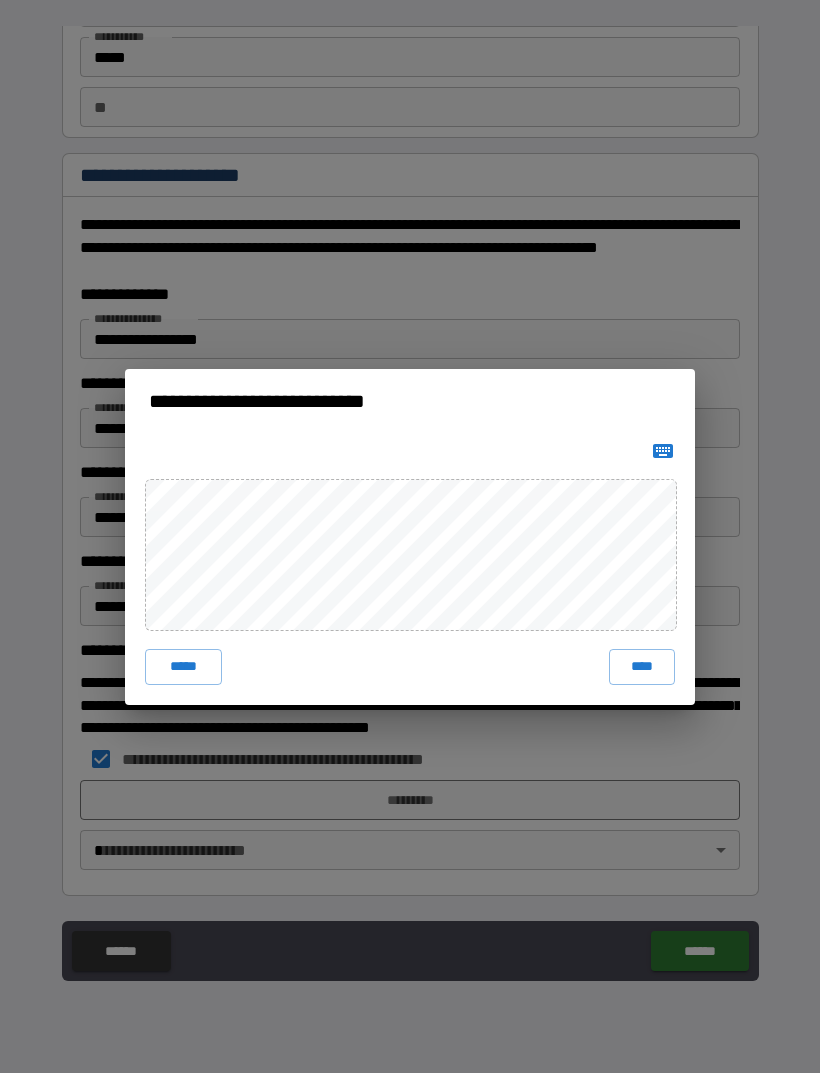 click on "****" at bounding box center (642, 667) 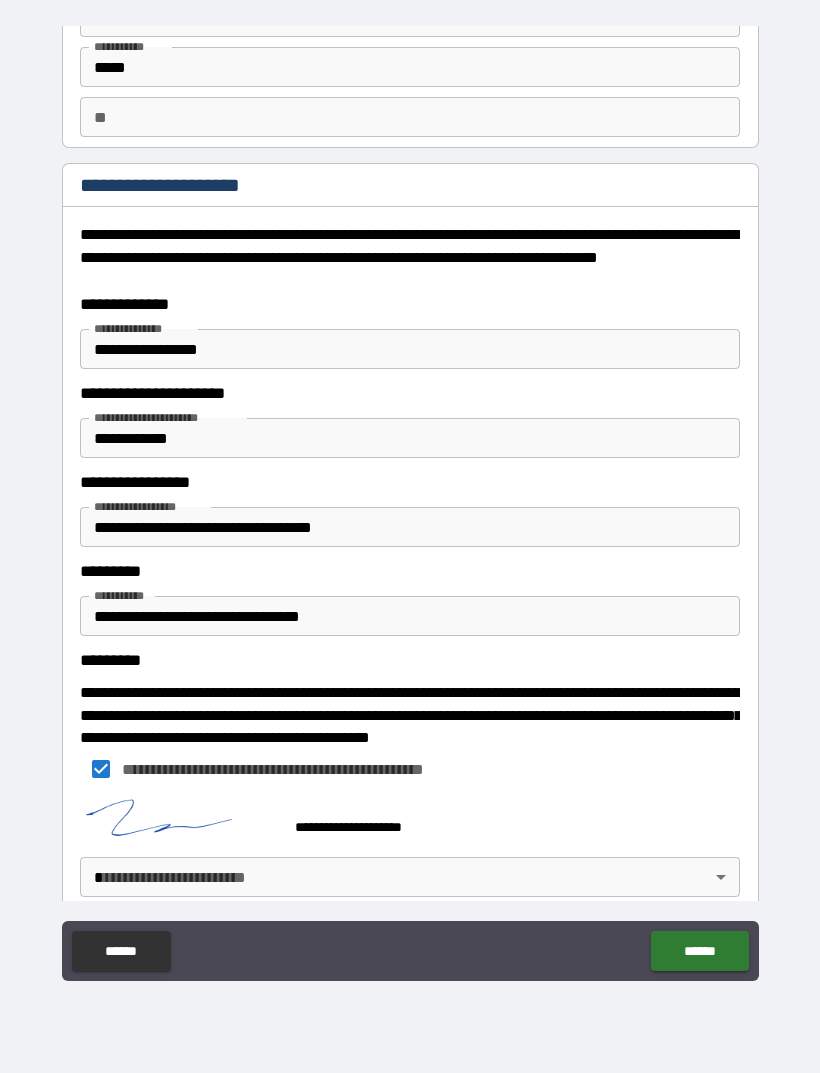 click on "**********" at bounding box center (410, 504) 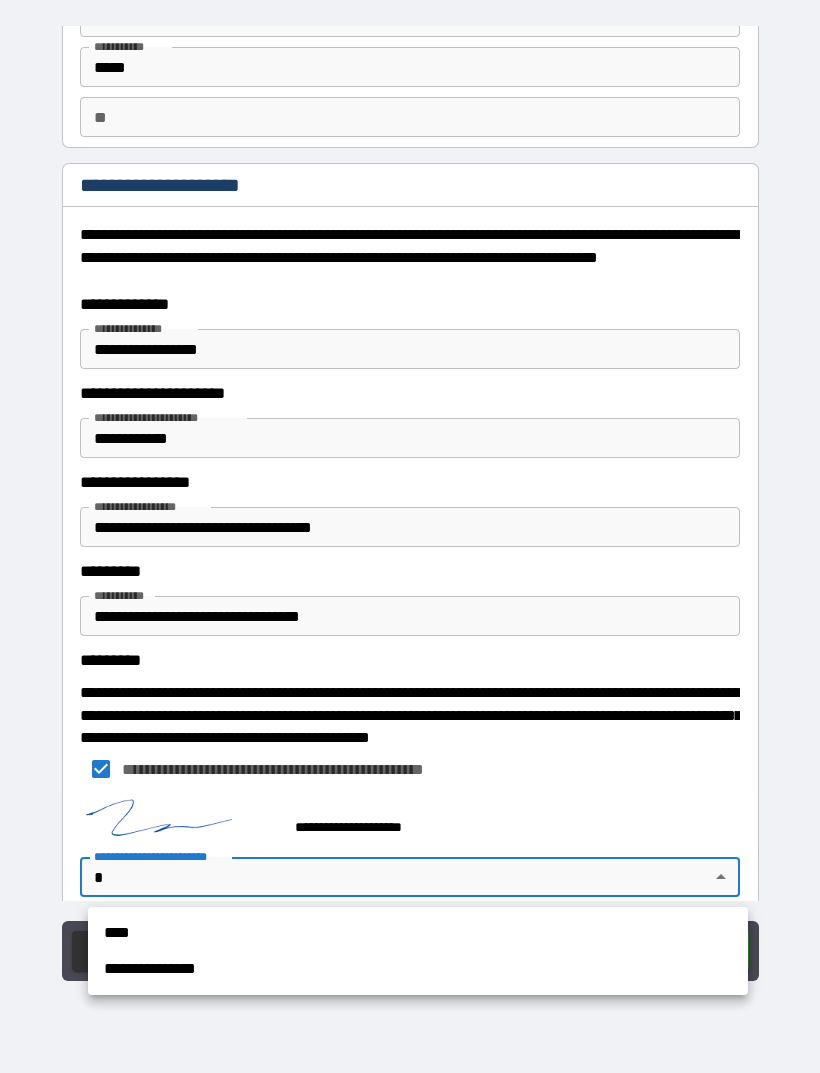 click on "**********" at bounding box center [418, 969] 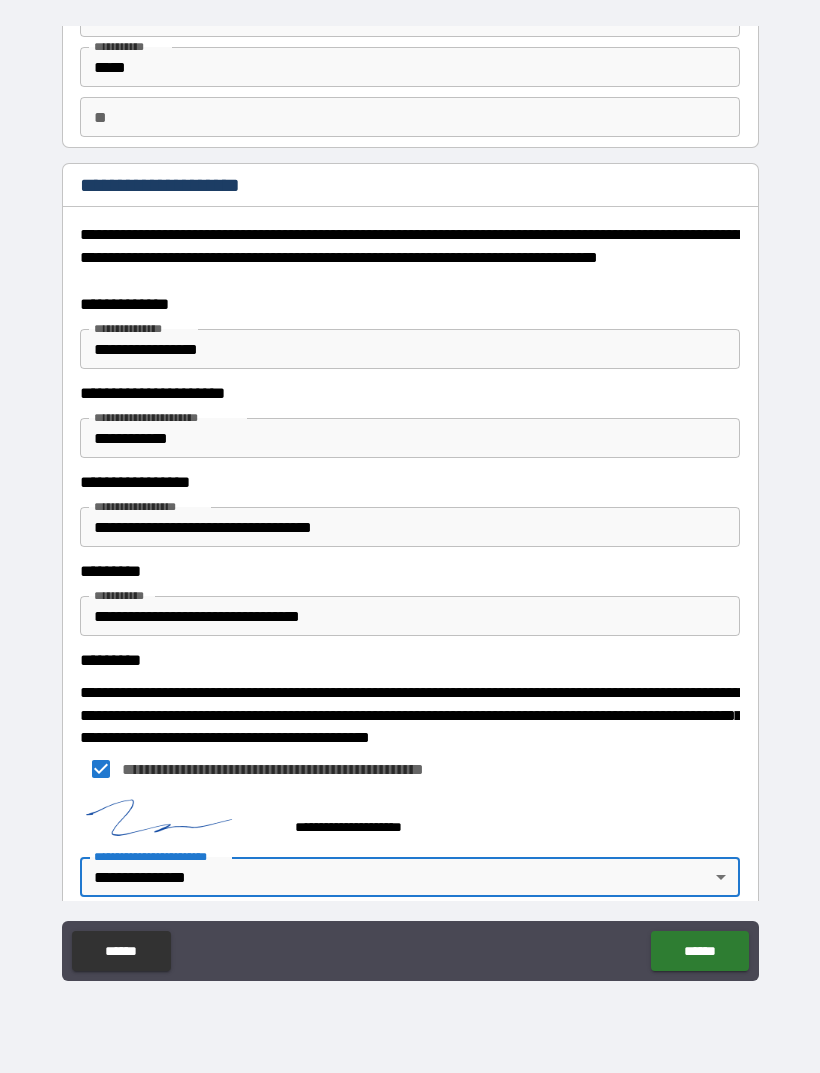 click on "******" at bounding box center [699, 951] 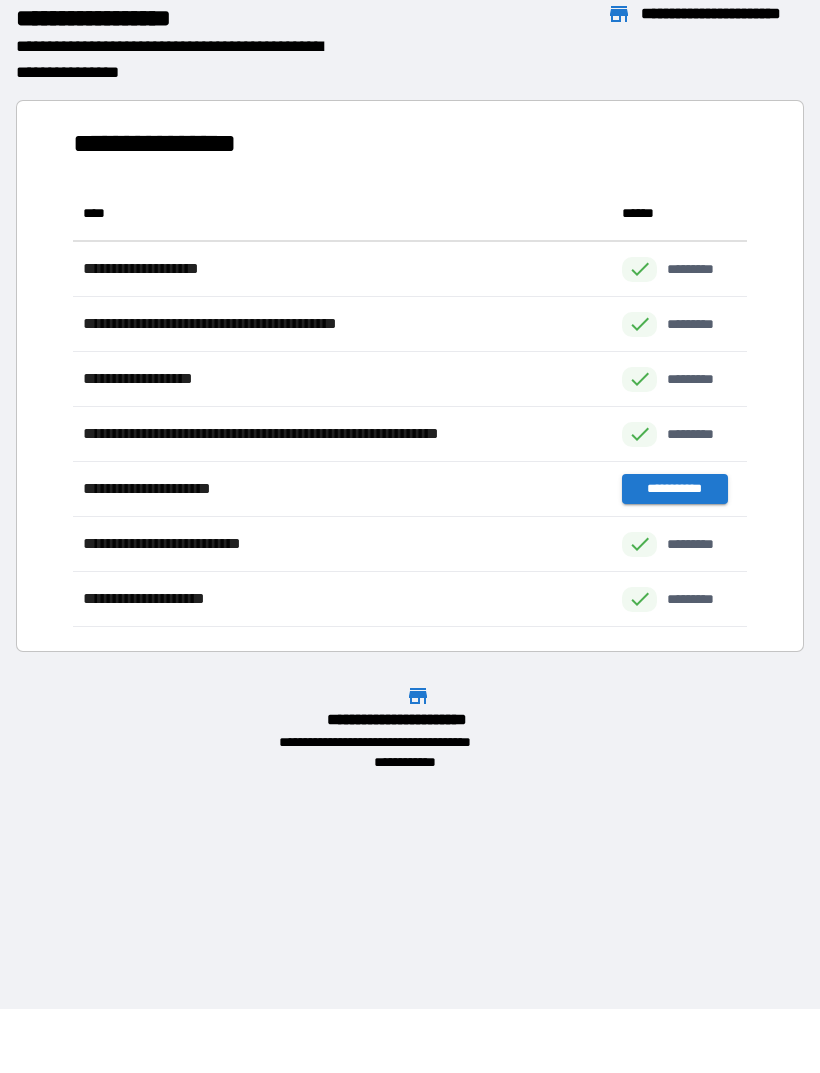 scroll, scrollTop: 1, scrollLeft: 1, axis: both 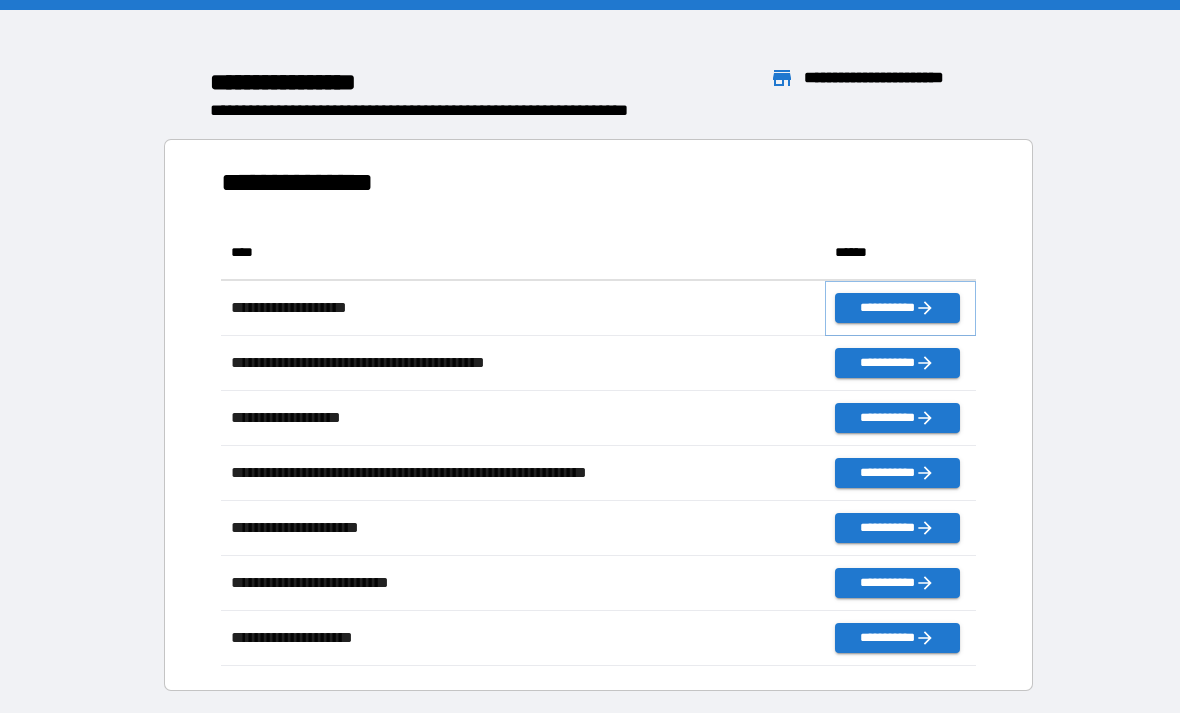 click on "**********" at bounding box center (897, 308) 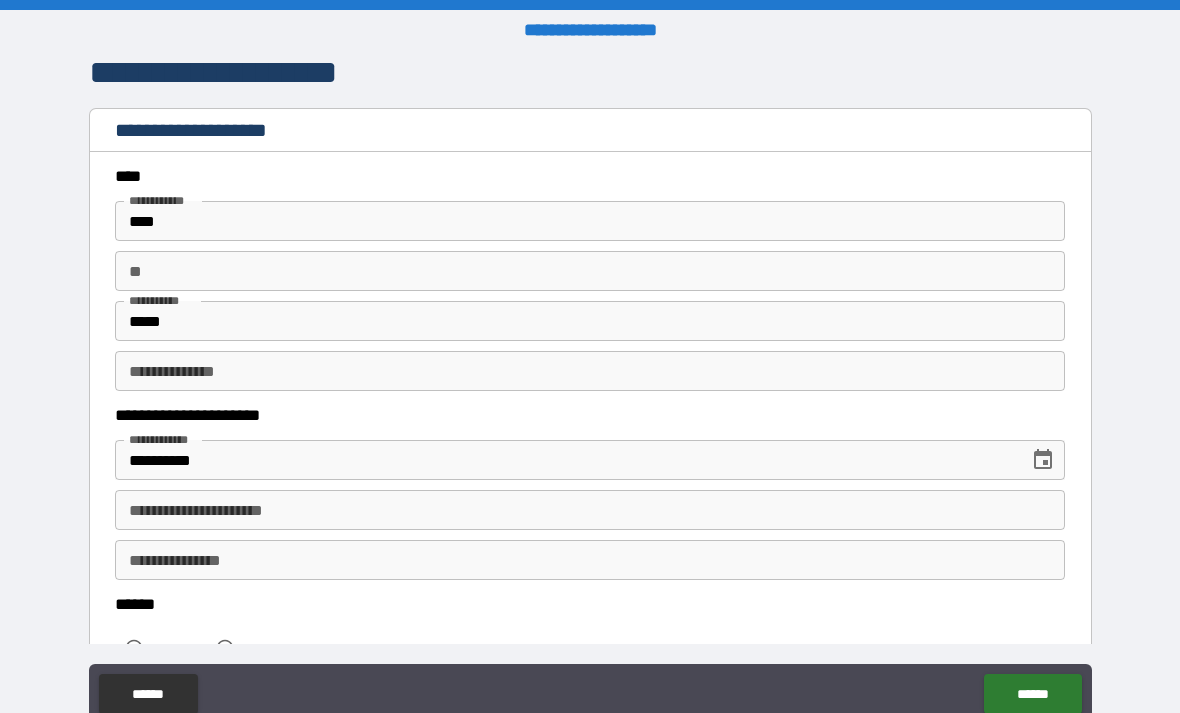 click on "**" at bounding box center (590, 271) 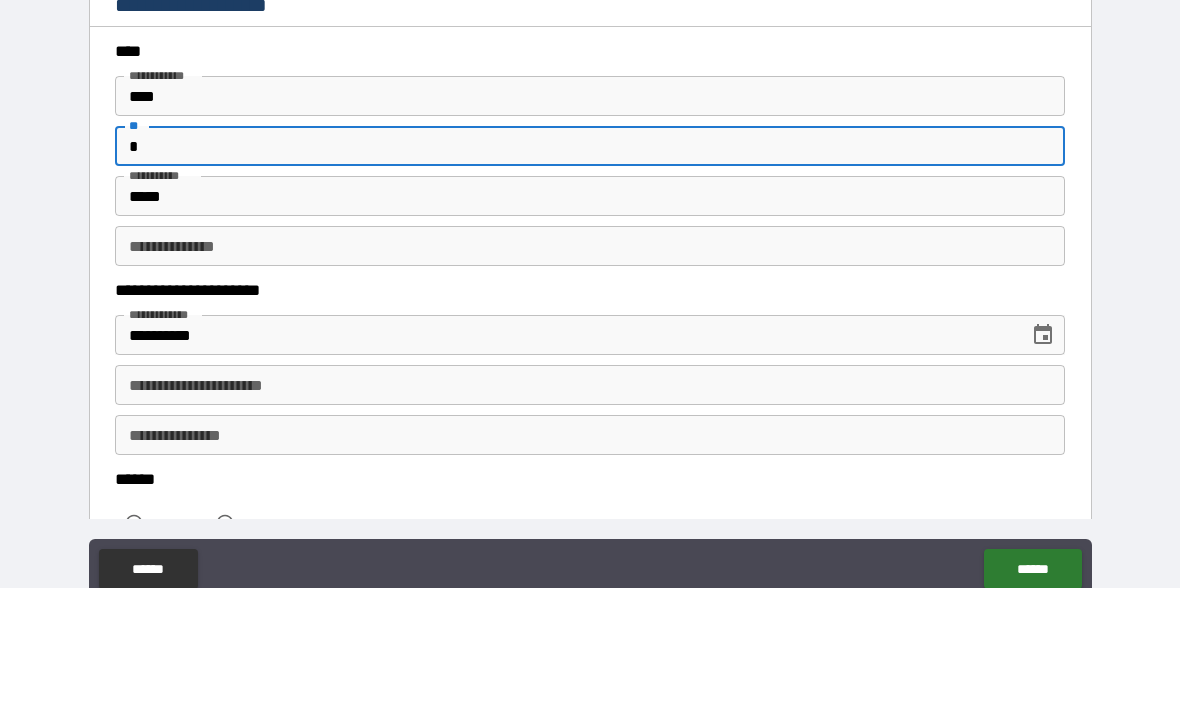 scroll, scrollTop: 0, scrollLeft: 0, axis: both 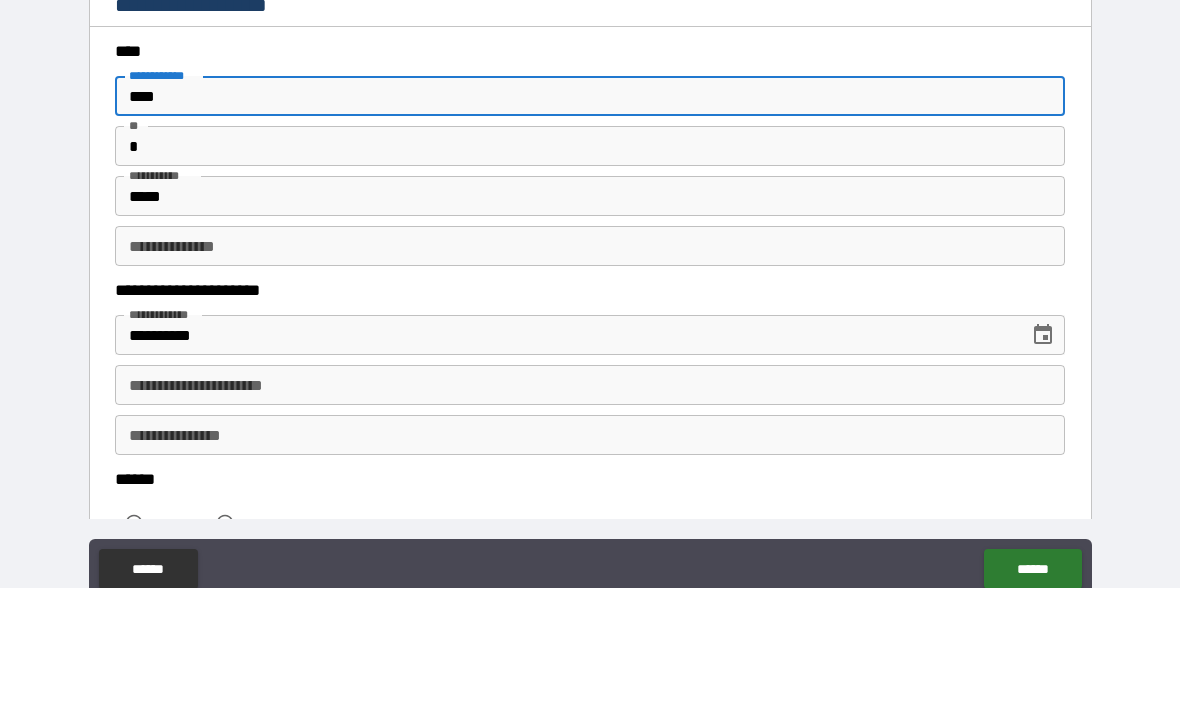 click on "****" at bounding box center [590, 221] 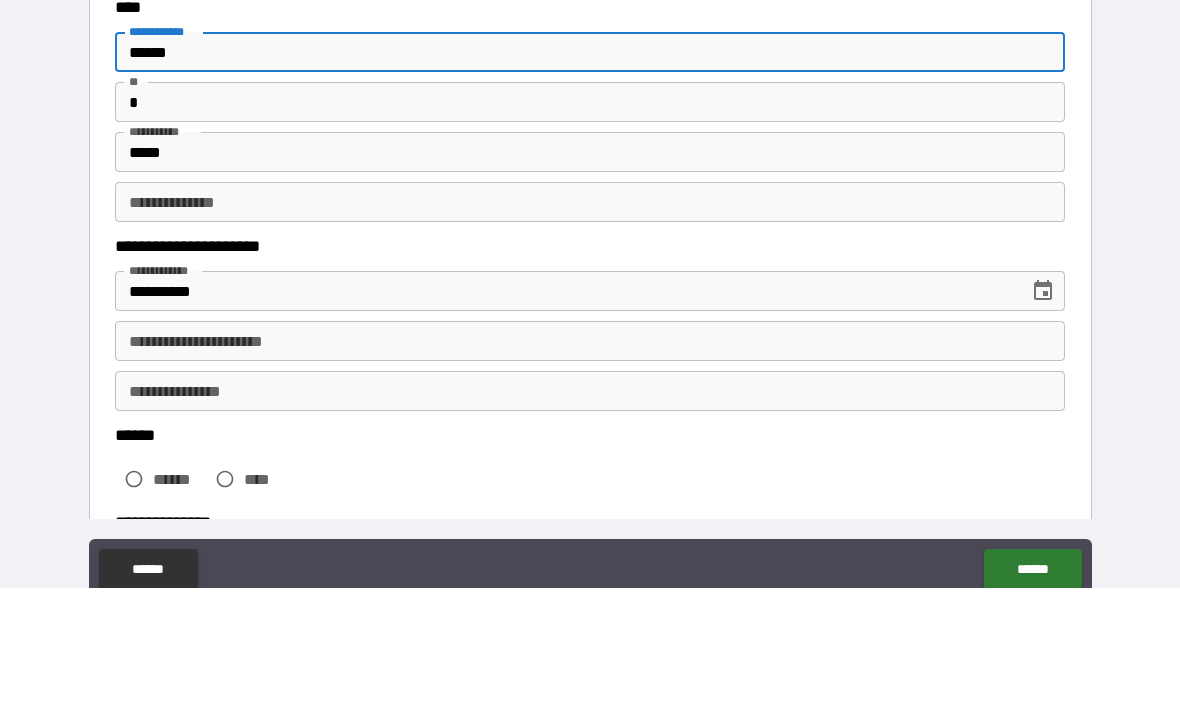 scroll, scrollTop: 62, scrollLeft: 0, axis: vertical 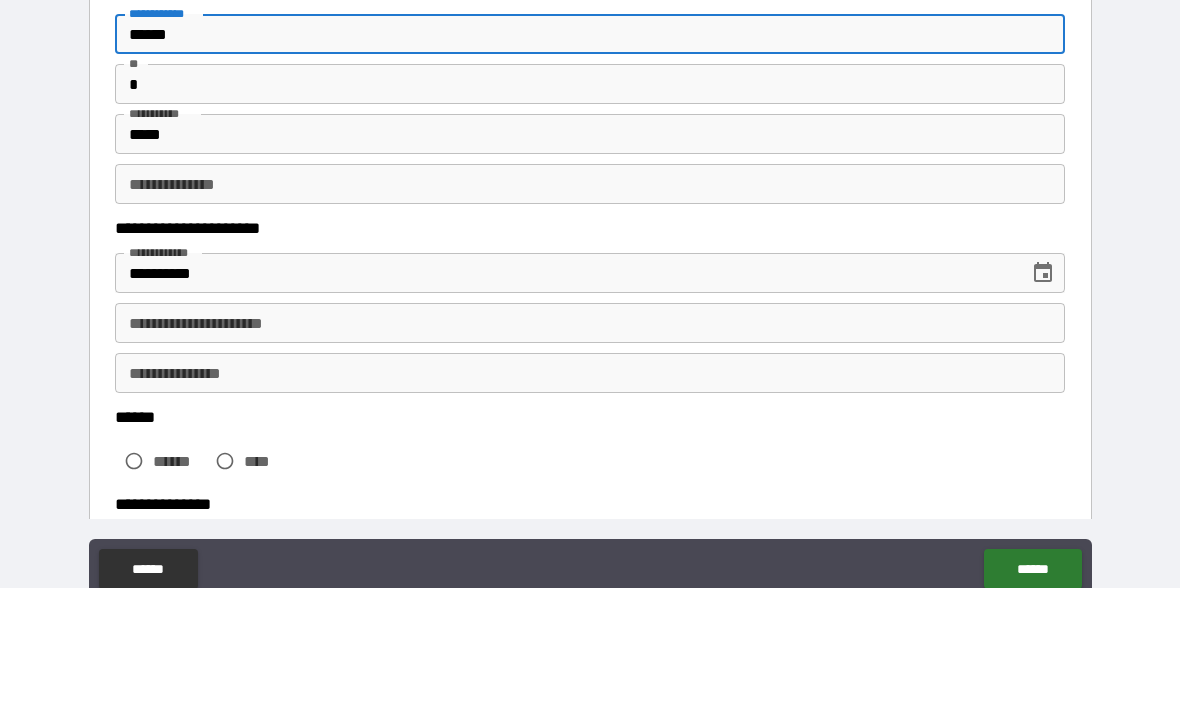type on "******" 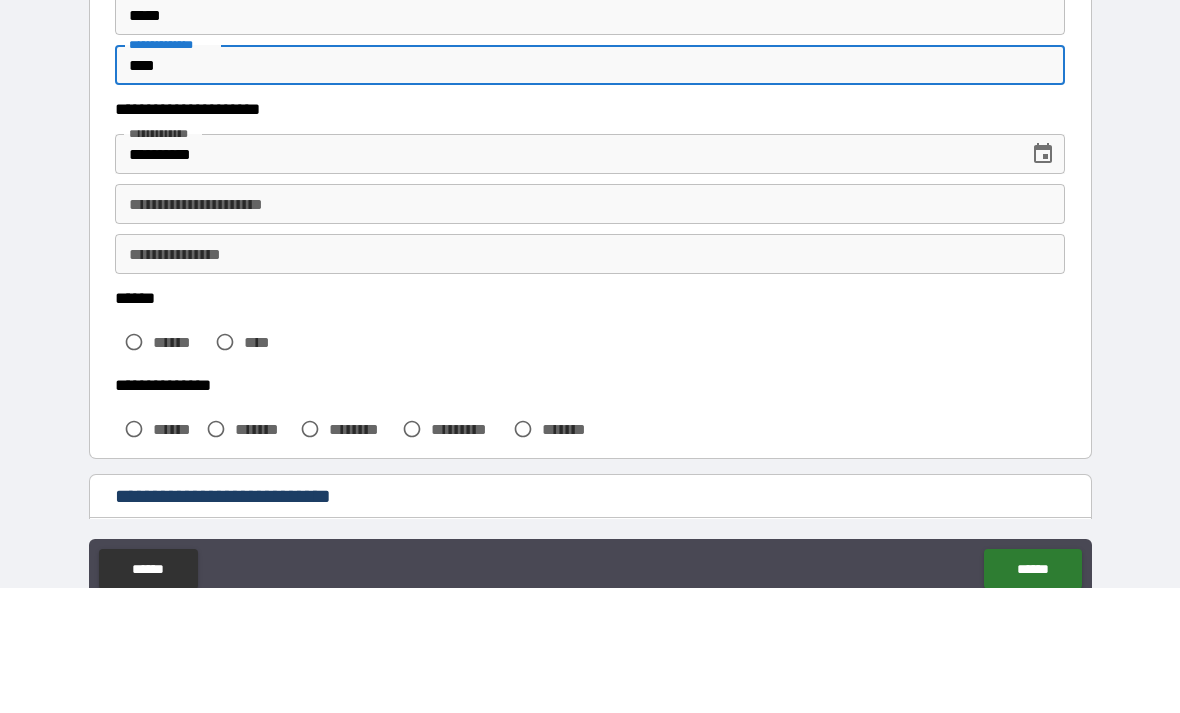 scroll, scrollTop: 196, scrollLeft: 0, axis: vertical 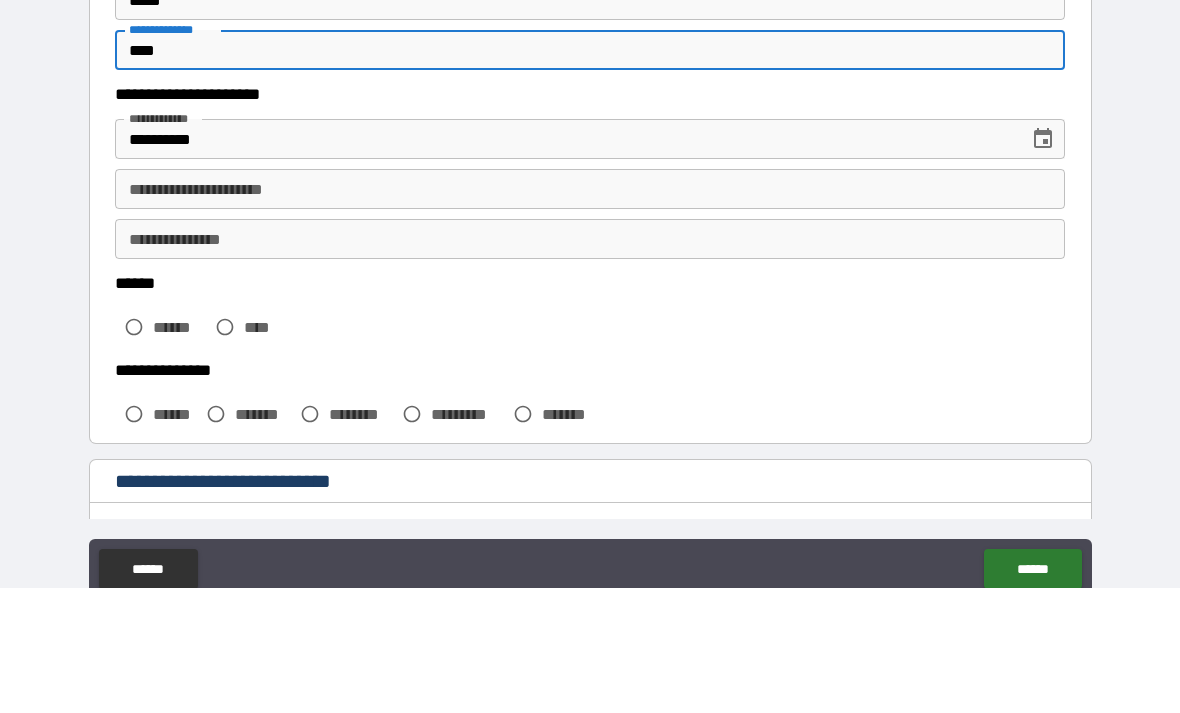 type on "****" 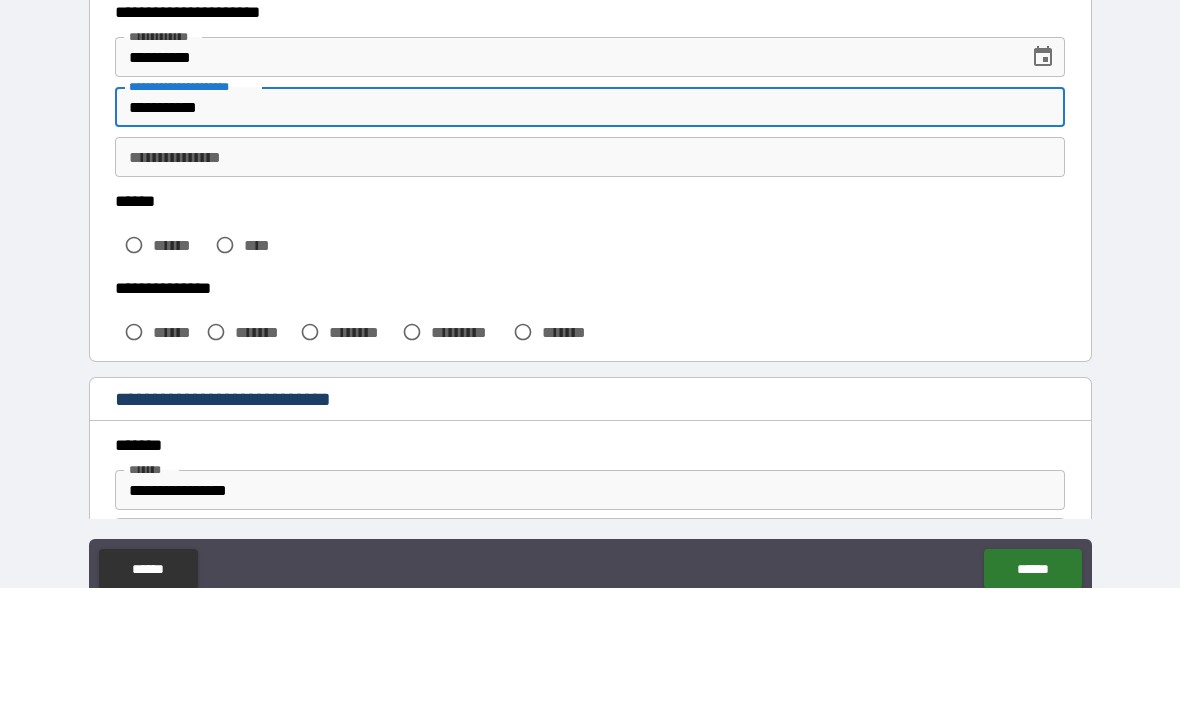 scroll, scrollTop: 282, scrollLeft: 0, axis: vertical 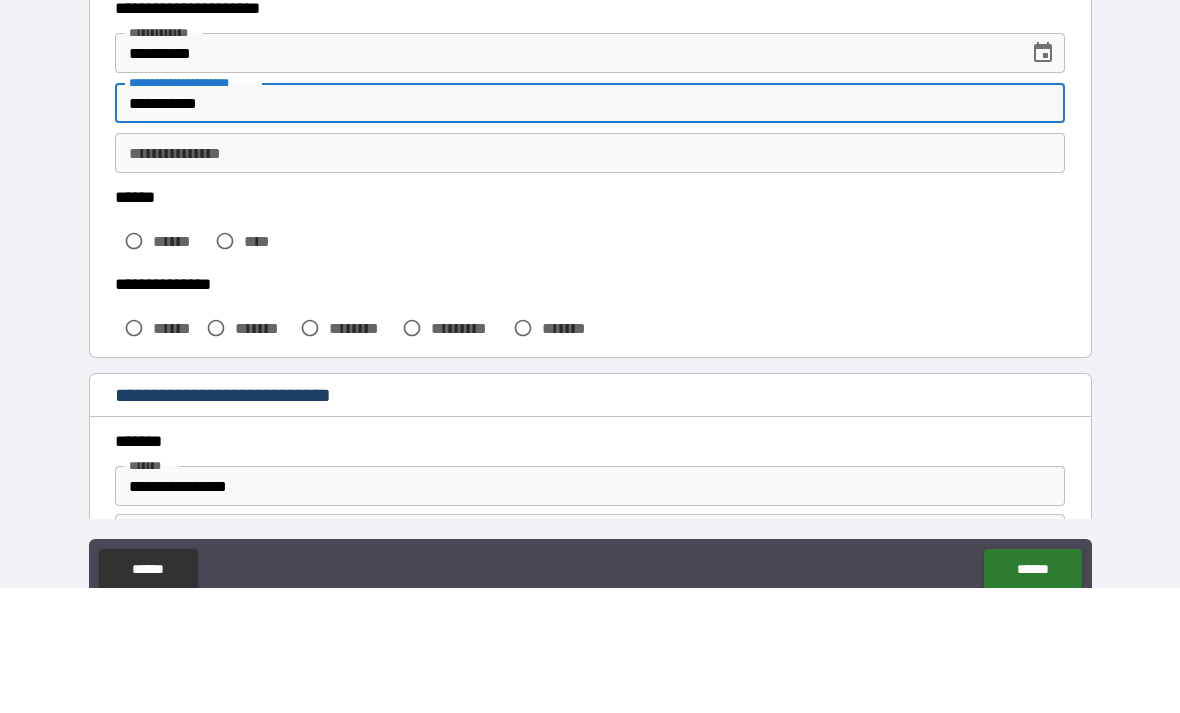 type on "**********" 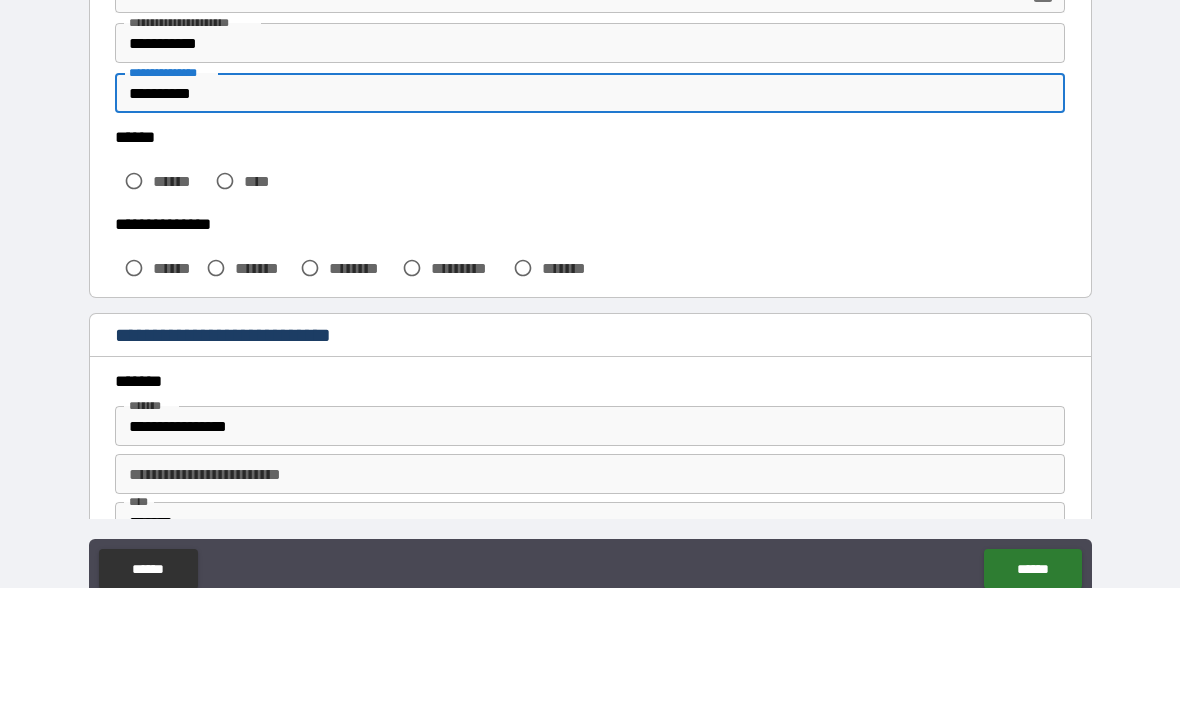 scroll, scrollTop: 357, scrollLeft: 0, axis: vertical 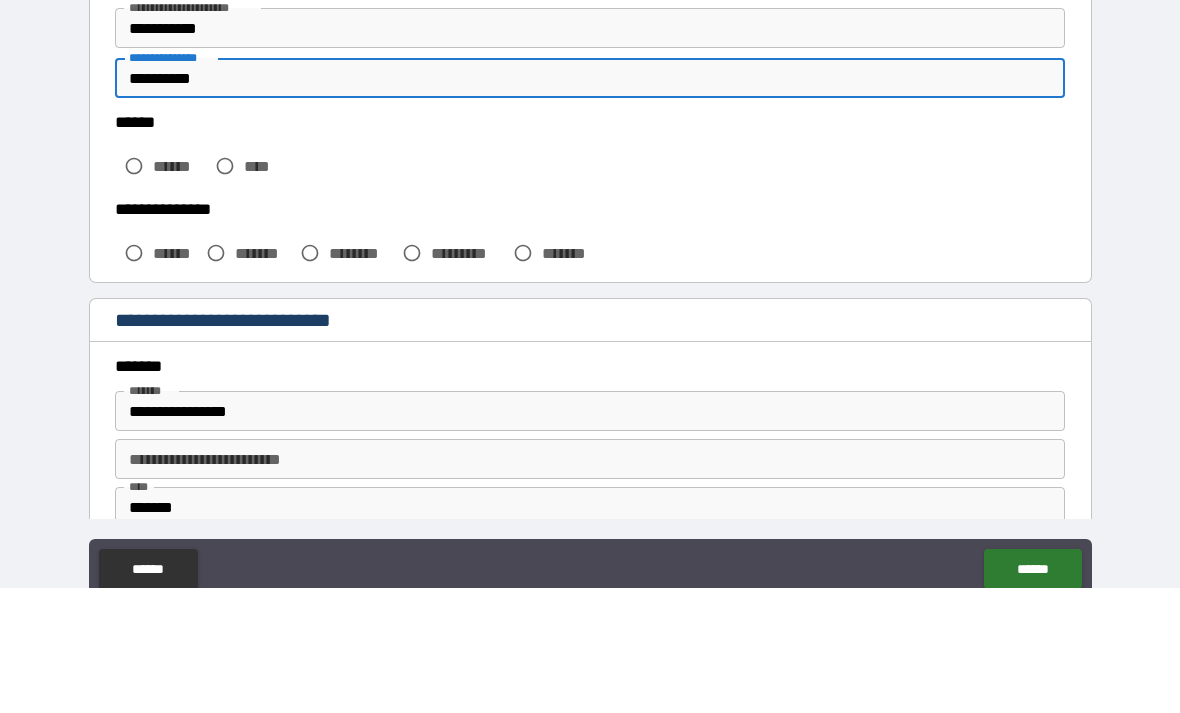 type on "**********" 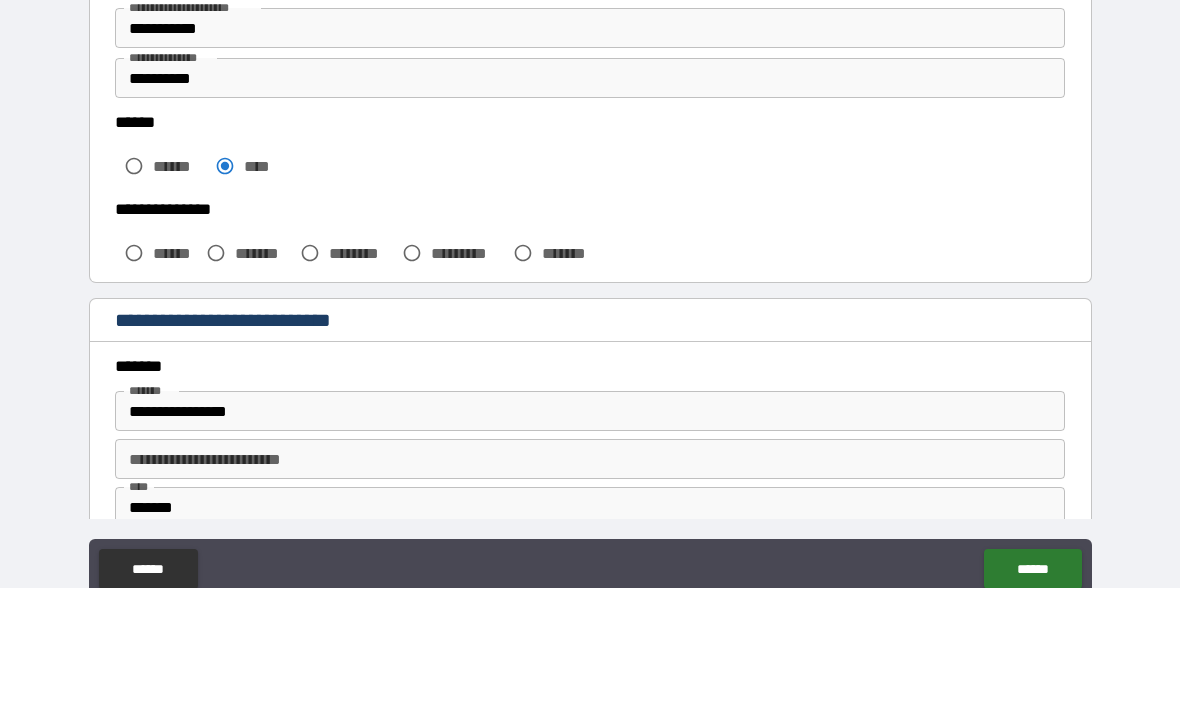 scroll, scrollTop: 64, scrollLeft: 0, axis: vertical 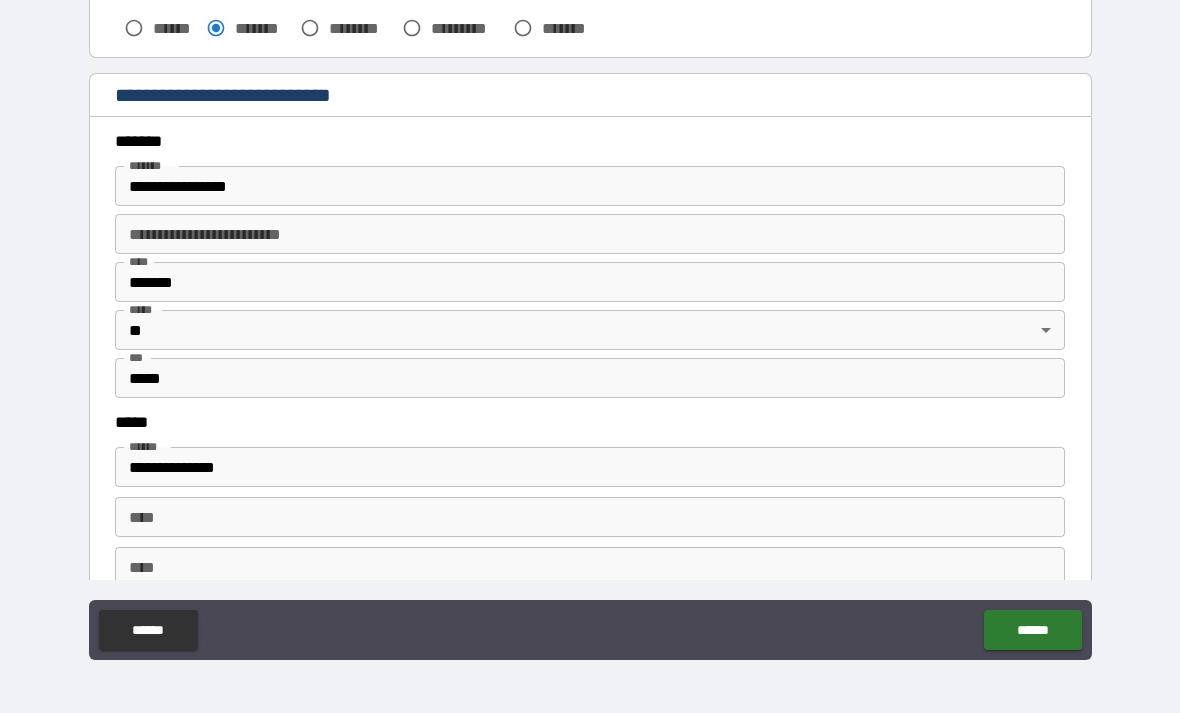 click on "**********" at bounding box center [590, 186] 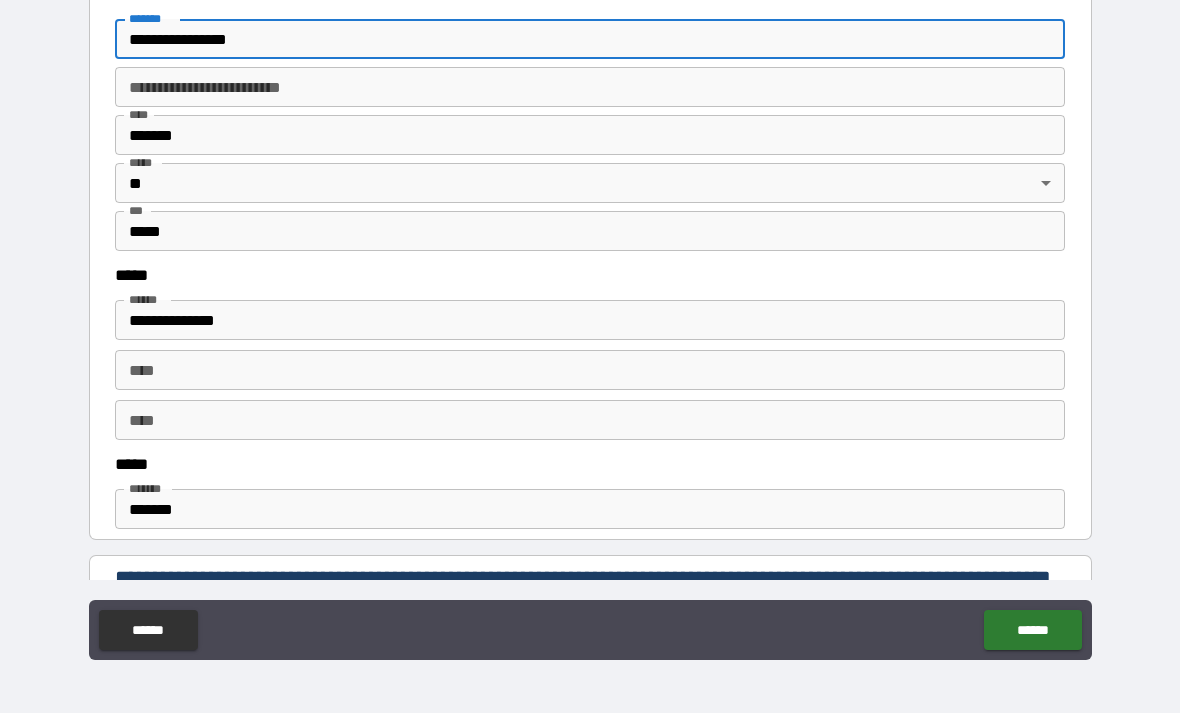 scroll, scrollTop: 792, scrollLeft: 0, axis: vertical 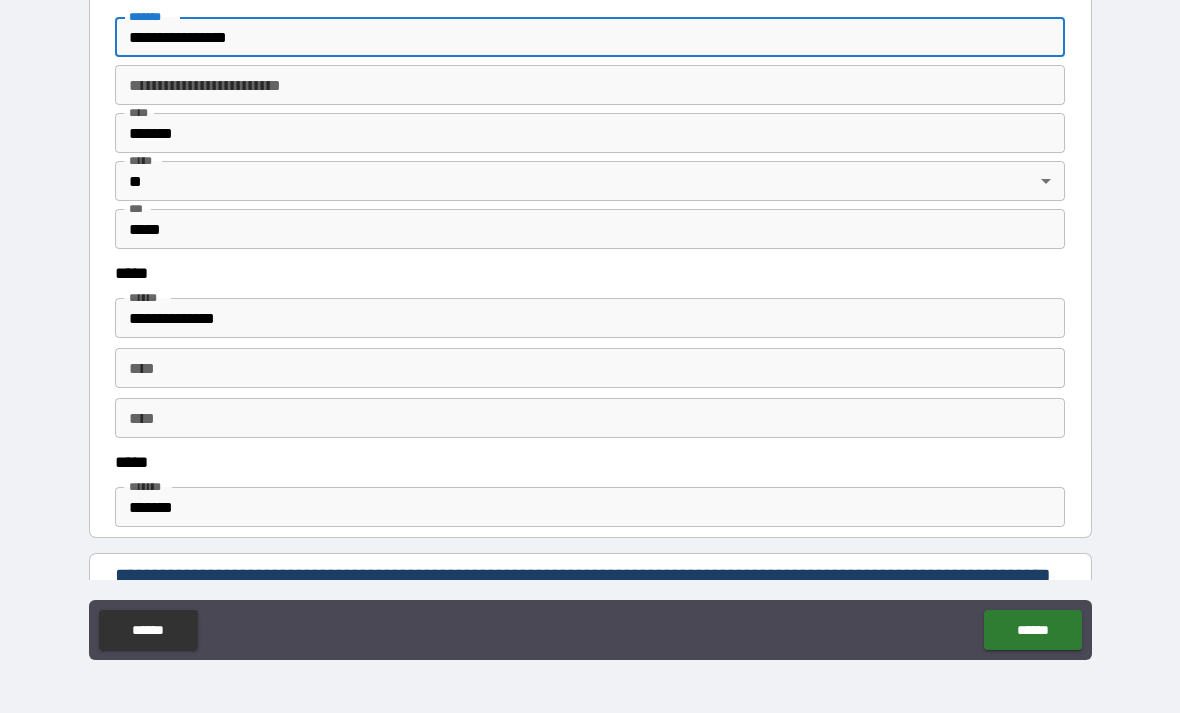 type on "**********" 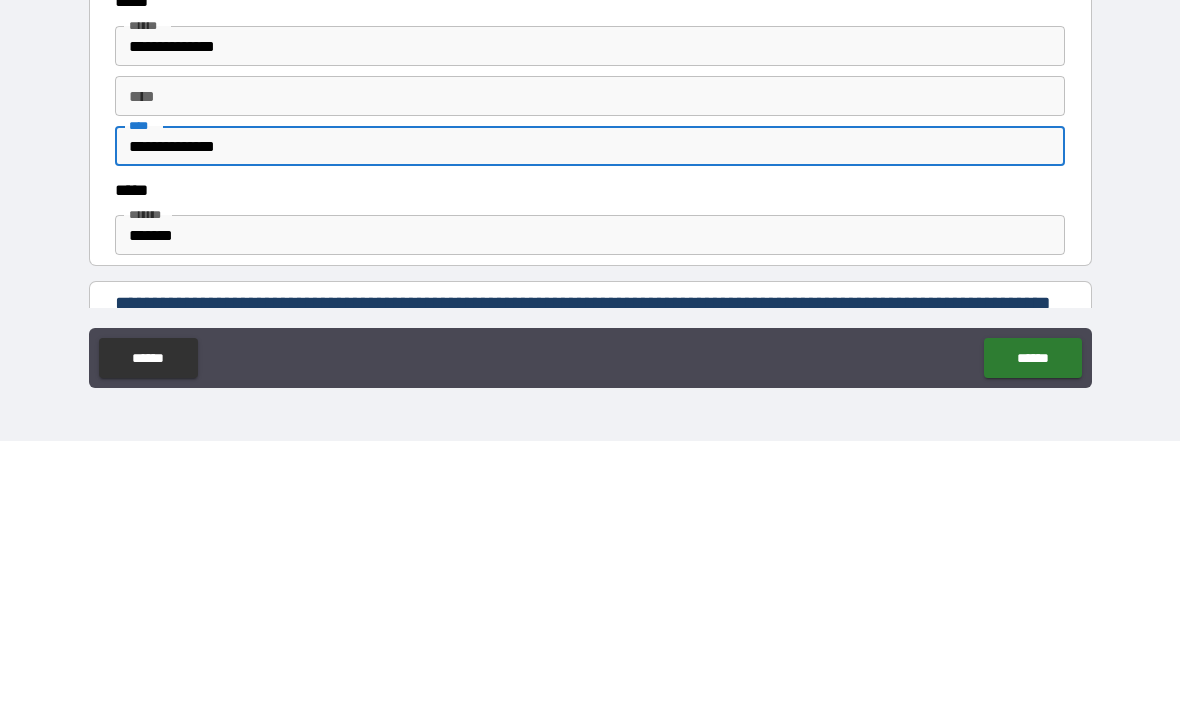 type on "**********" 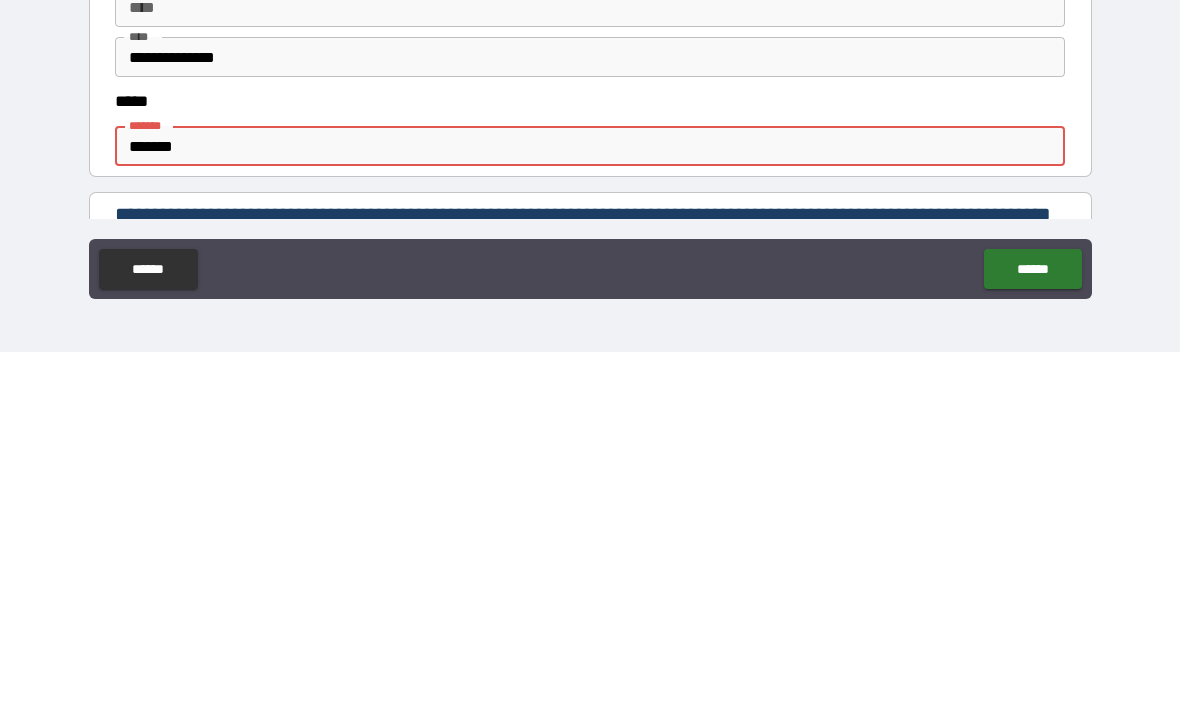 click on "*******" at bounding box center [590, 507] 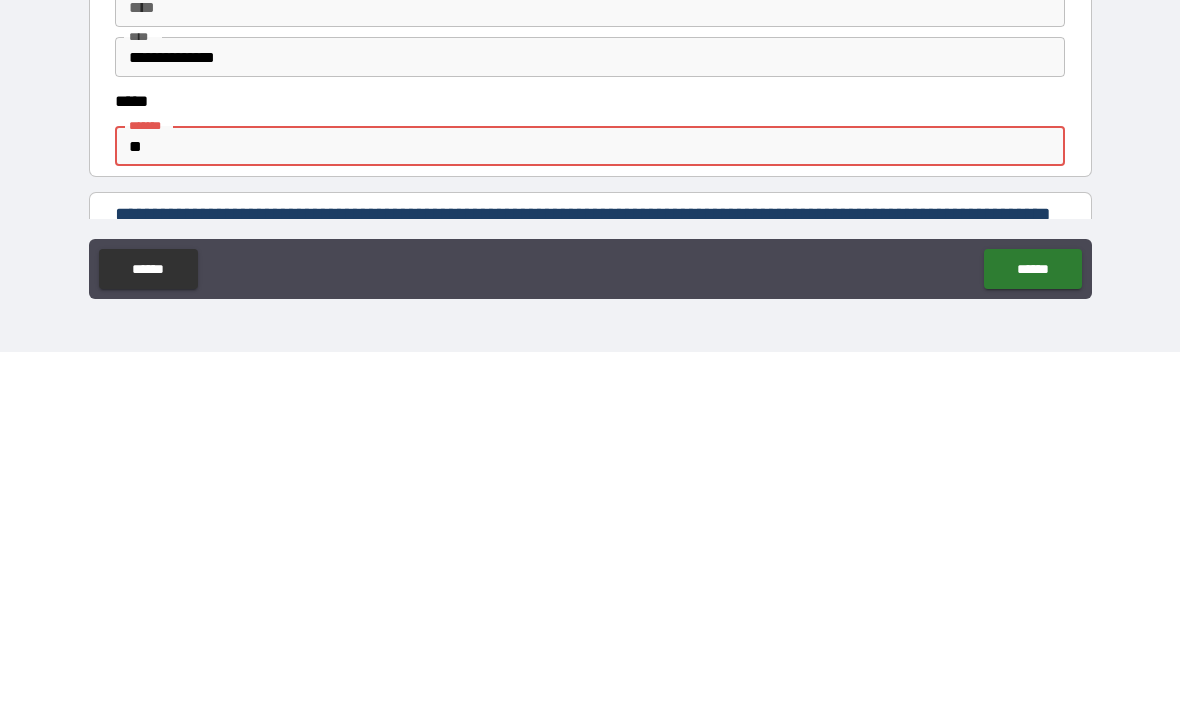 type on "*" 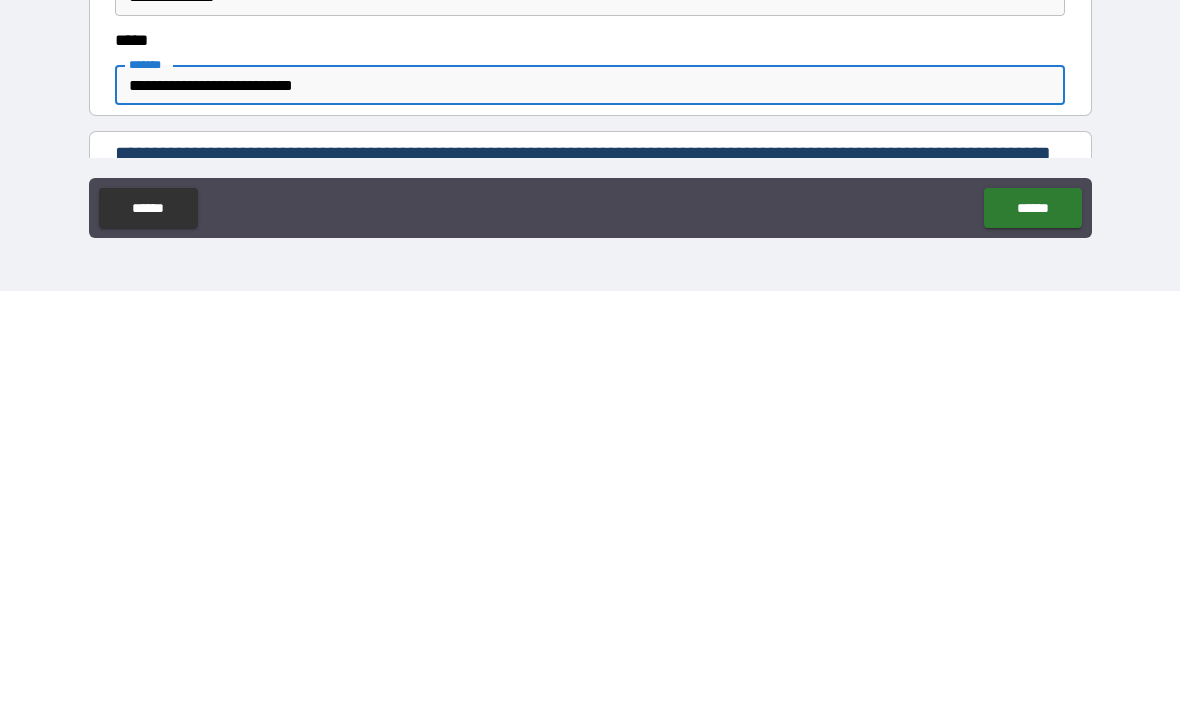 click on "**********" at bounding box center (590, 507) 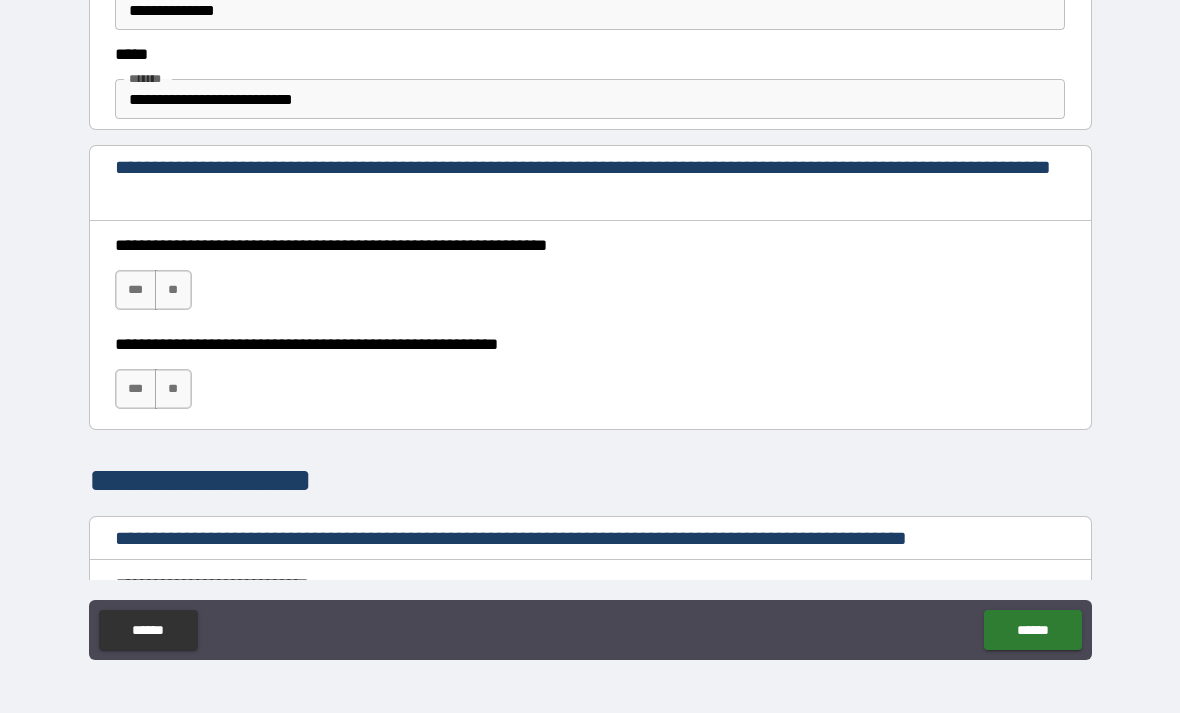scroll, scrollTop: 1232, scrollLeft: 0, axis: vertical 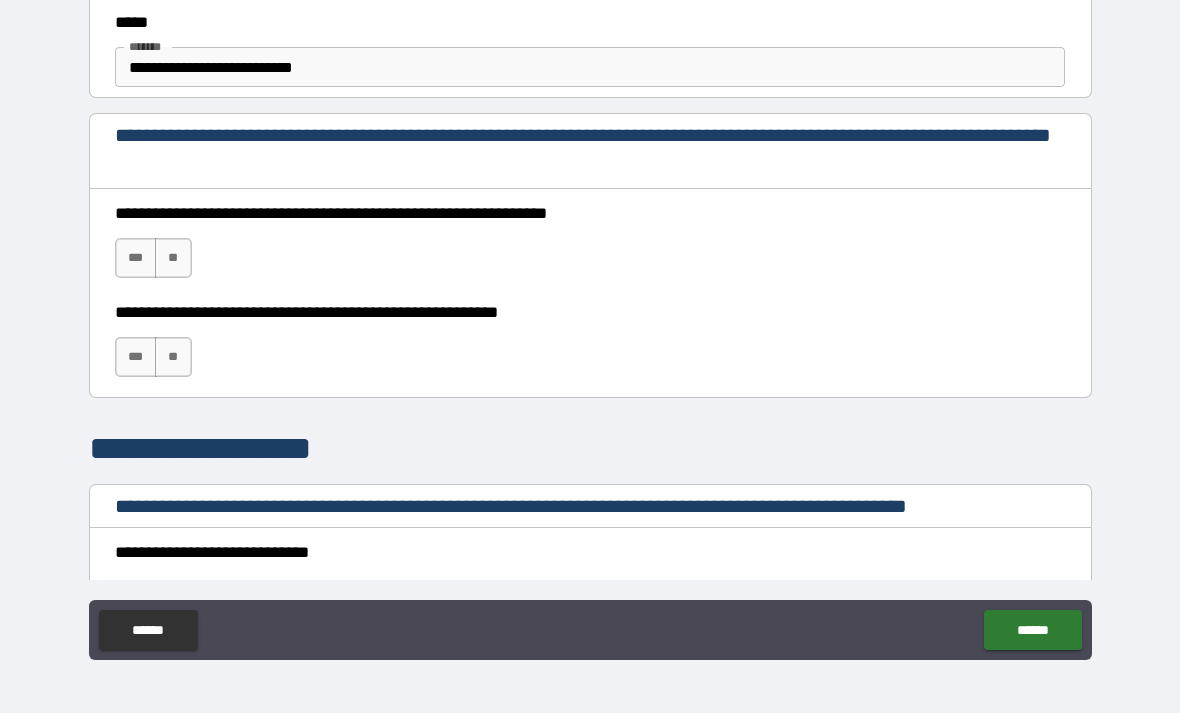 click on "***" at bounding box center (136, 258) 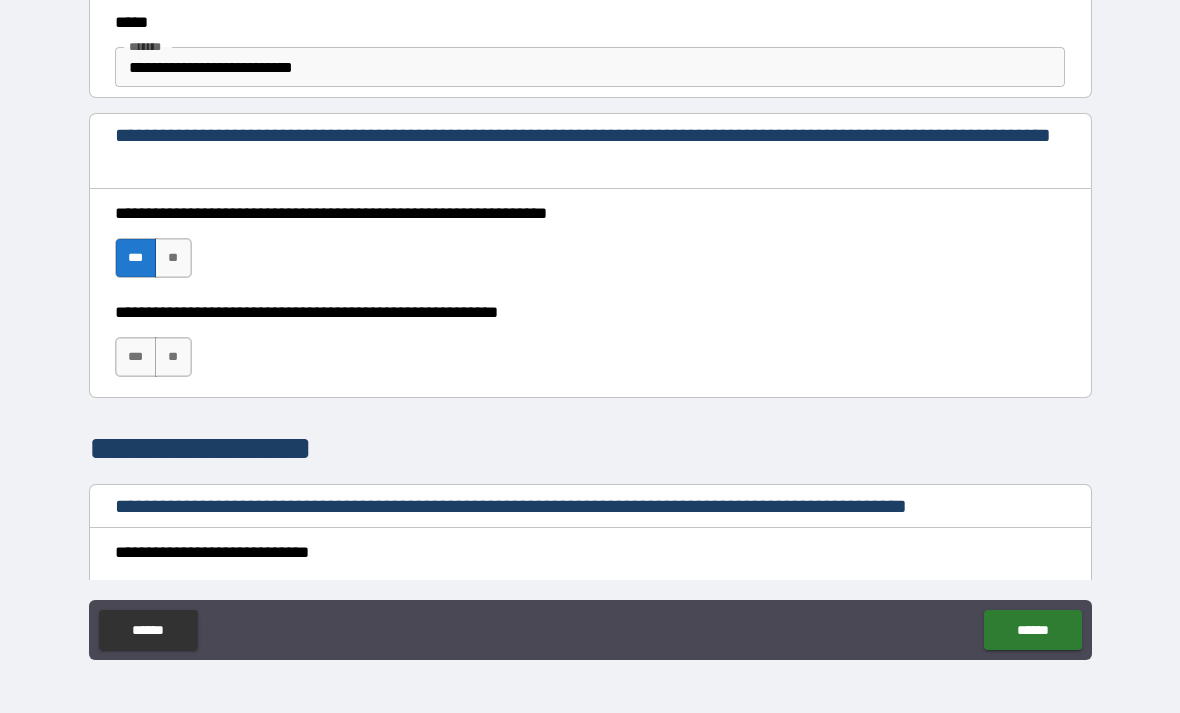 click on "***" at bounding box center (136, 357) 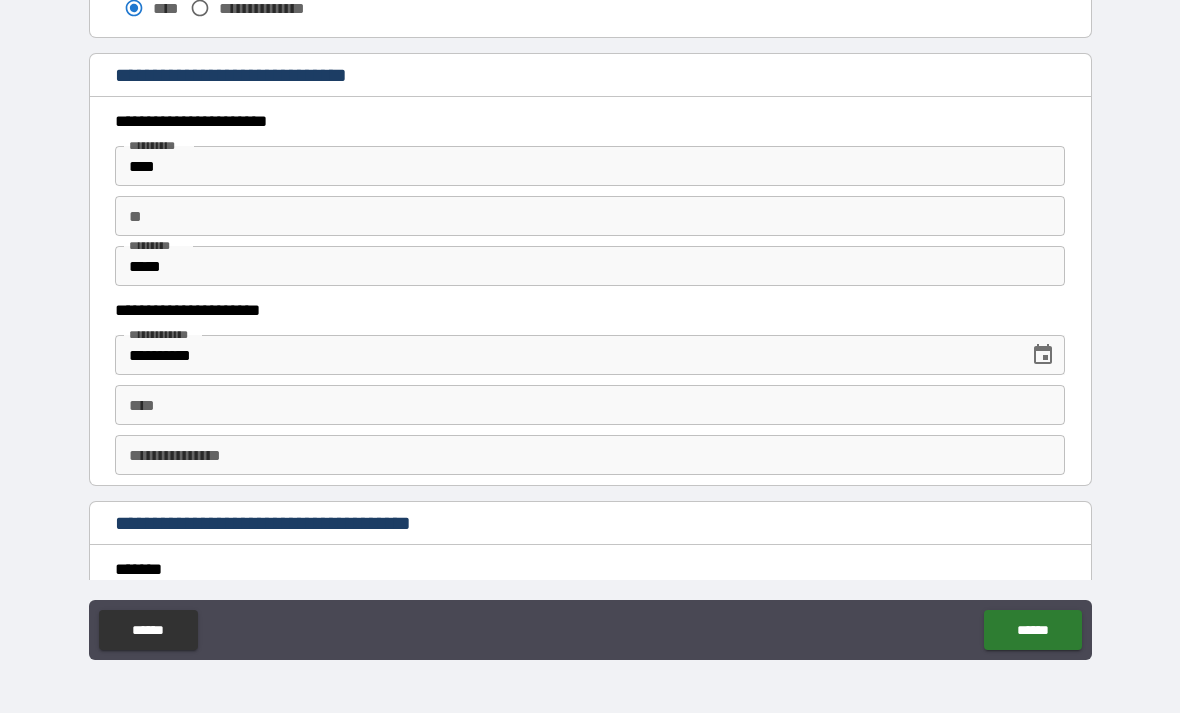 scroll, scrollTop: 1814, scrollLeft: 0, axis: vertical 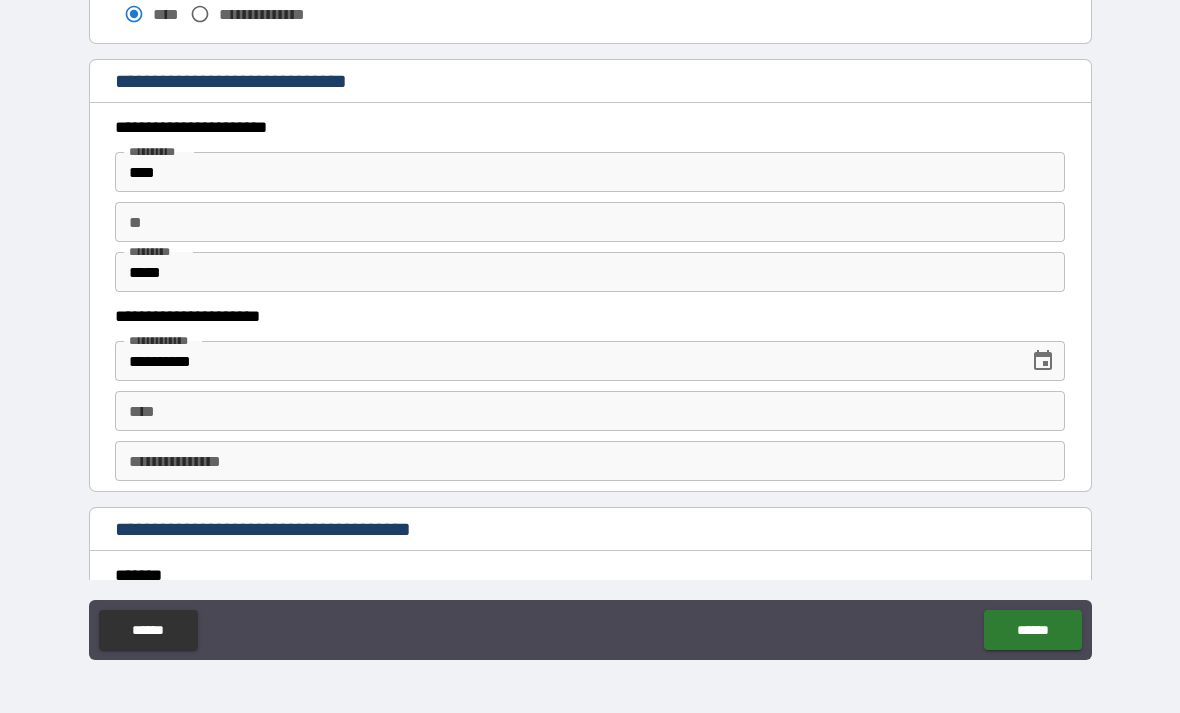 click on "****" at bounding box center (590, 411) 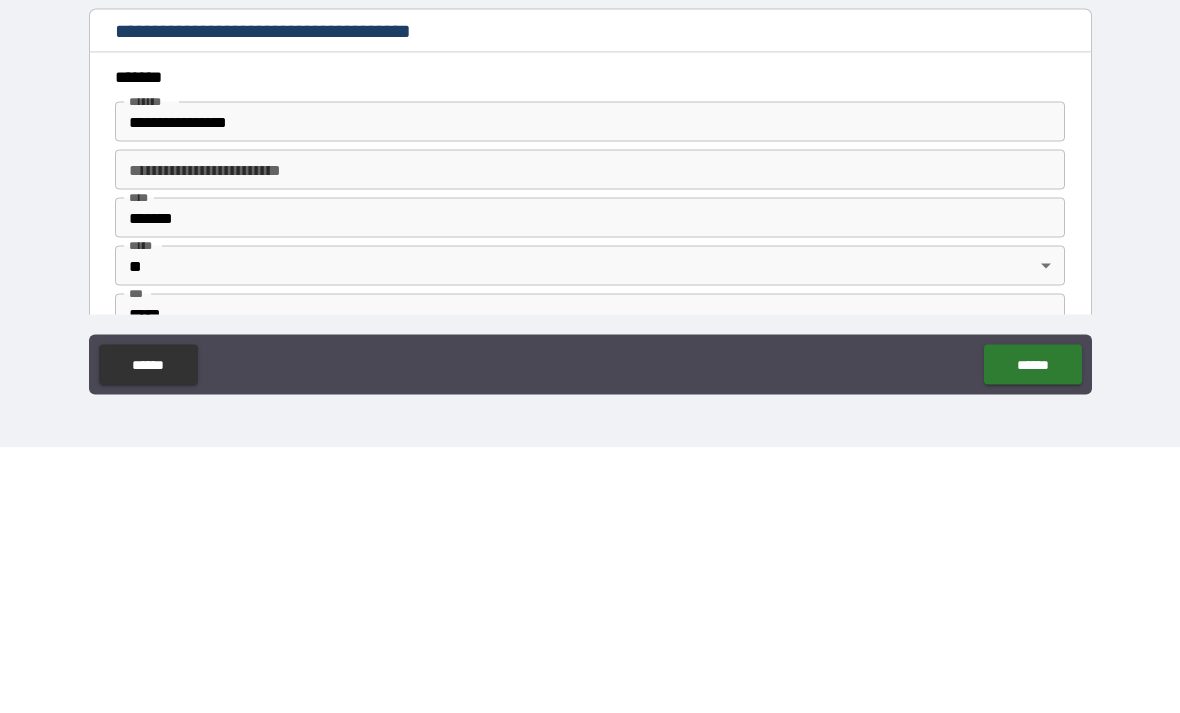 scroll, scrollTop: 2048, scrollLeft: 0, axis: vertical 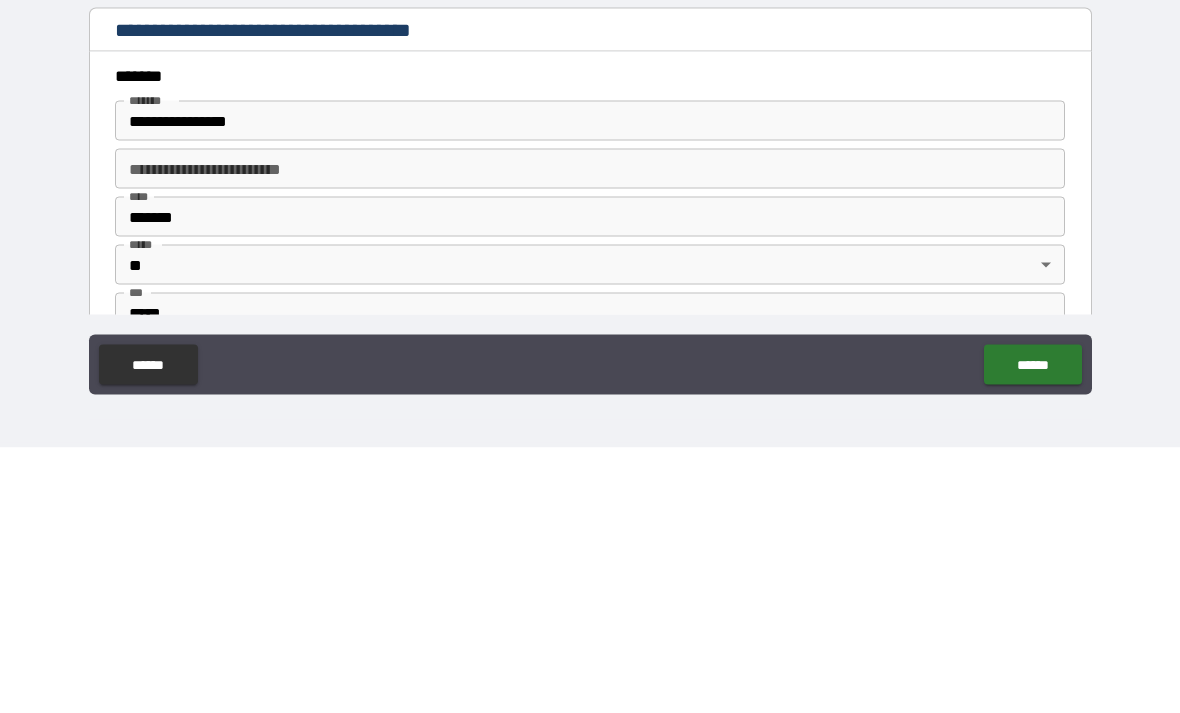 click on "**********" at bounding box center [590, 386] 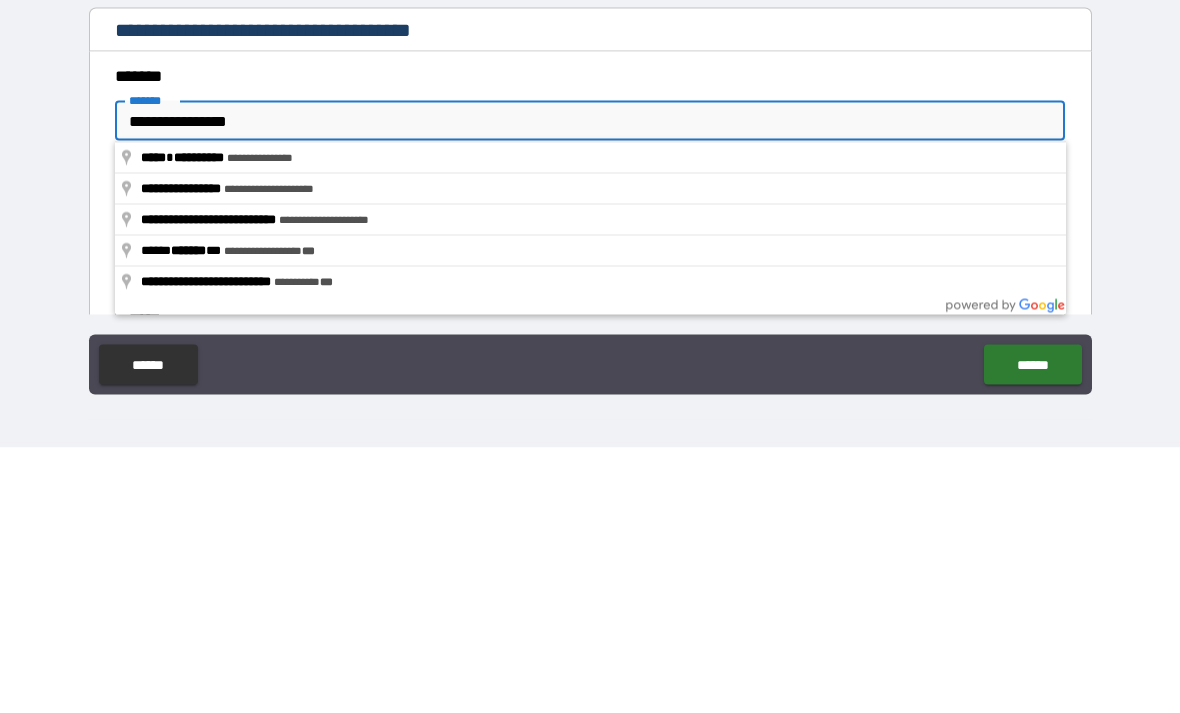 click on "**********" at bounding box center [590, 386] 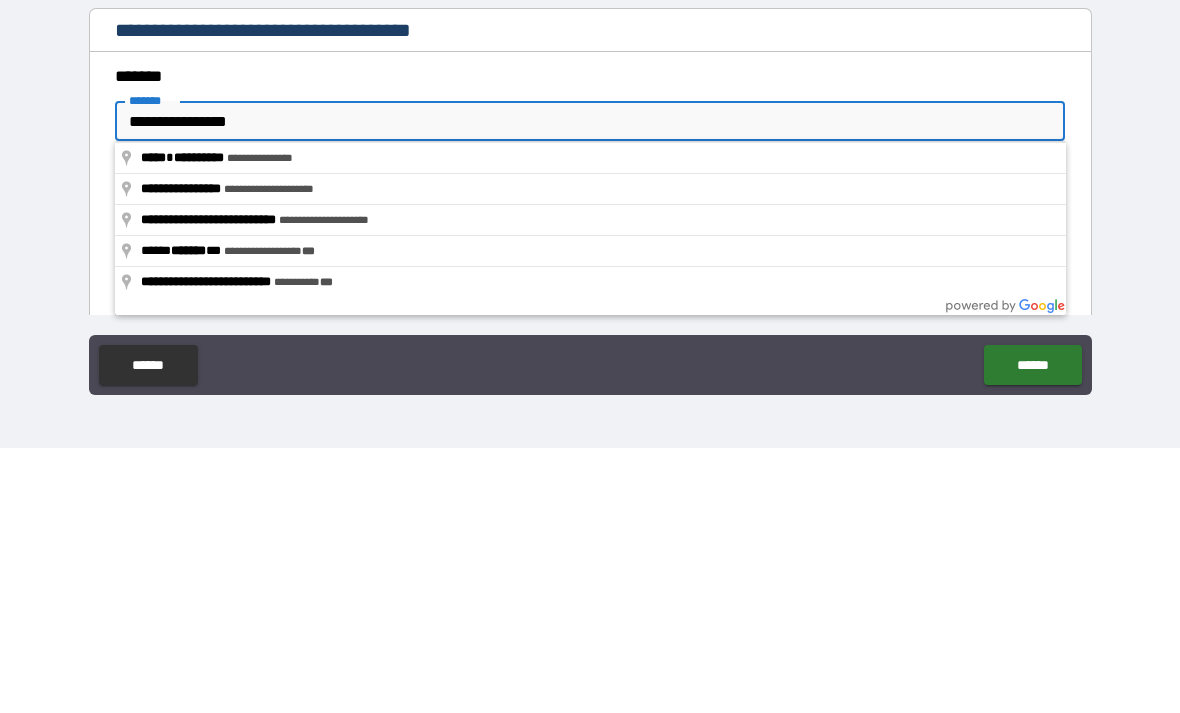 type on "**********" 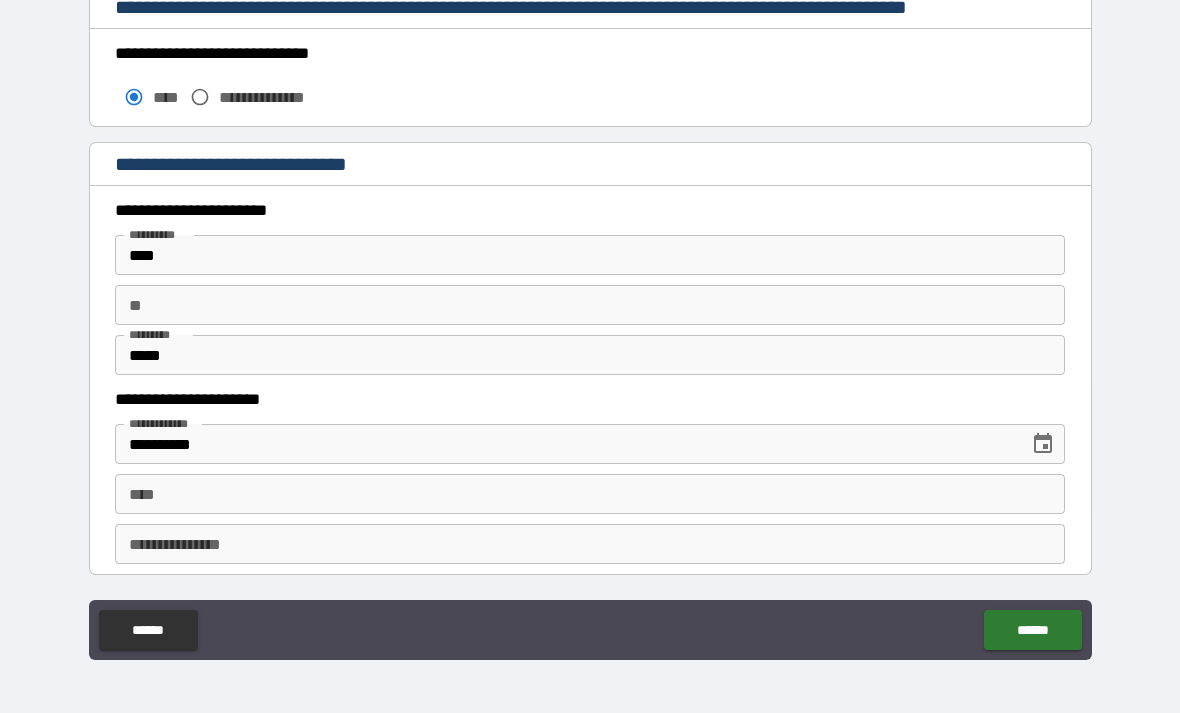 scroll, scrollTop: 1728, scrollLeft: 0, axis: vertical 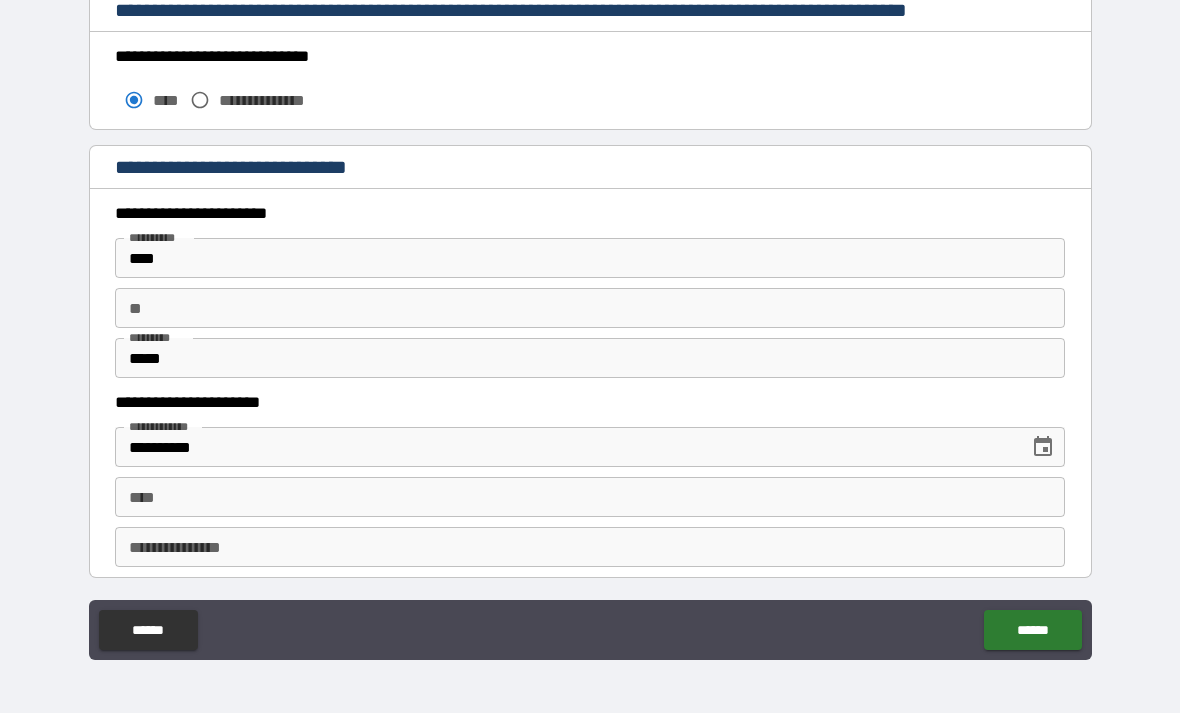 click on "****" at bounding box center (590, 258) 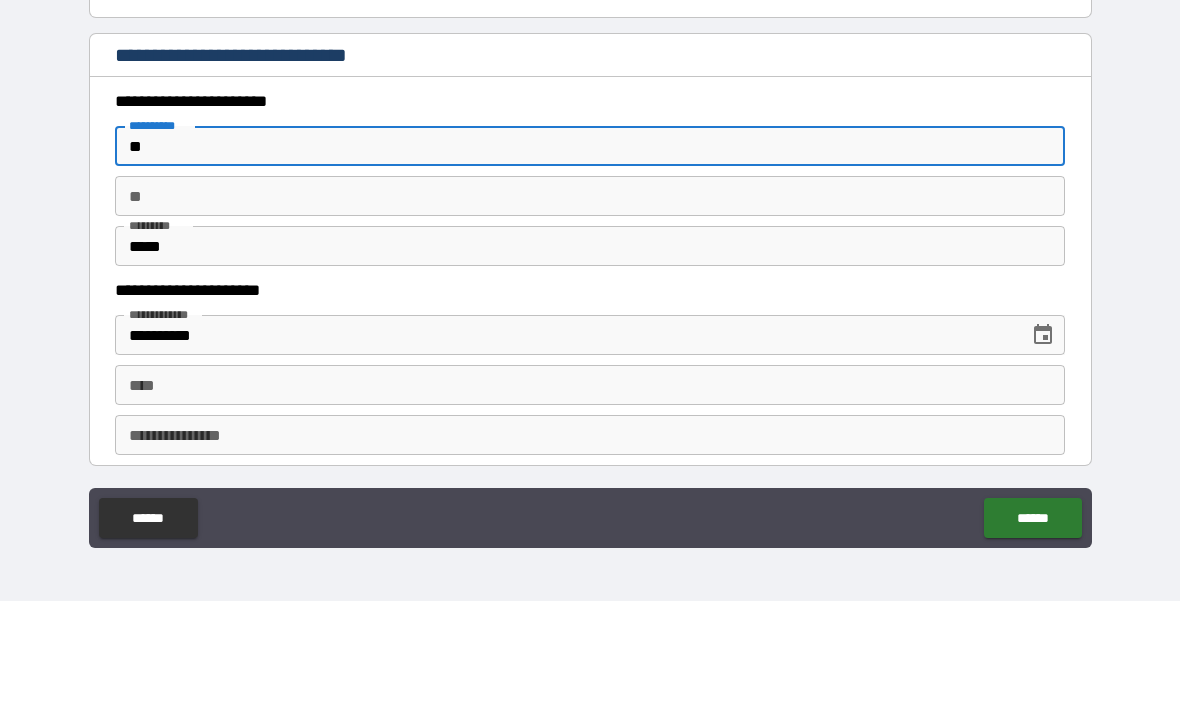 type on "*" 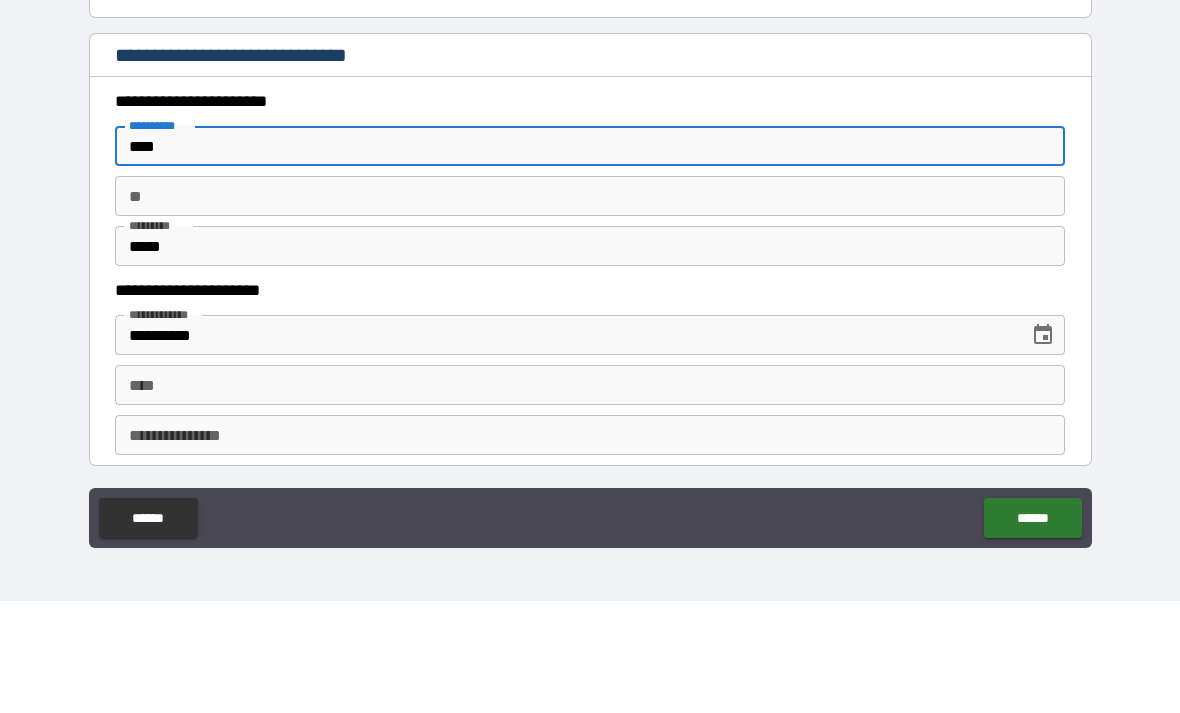 type on "****" 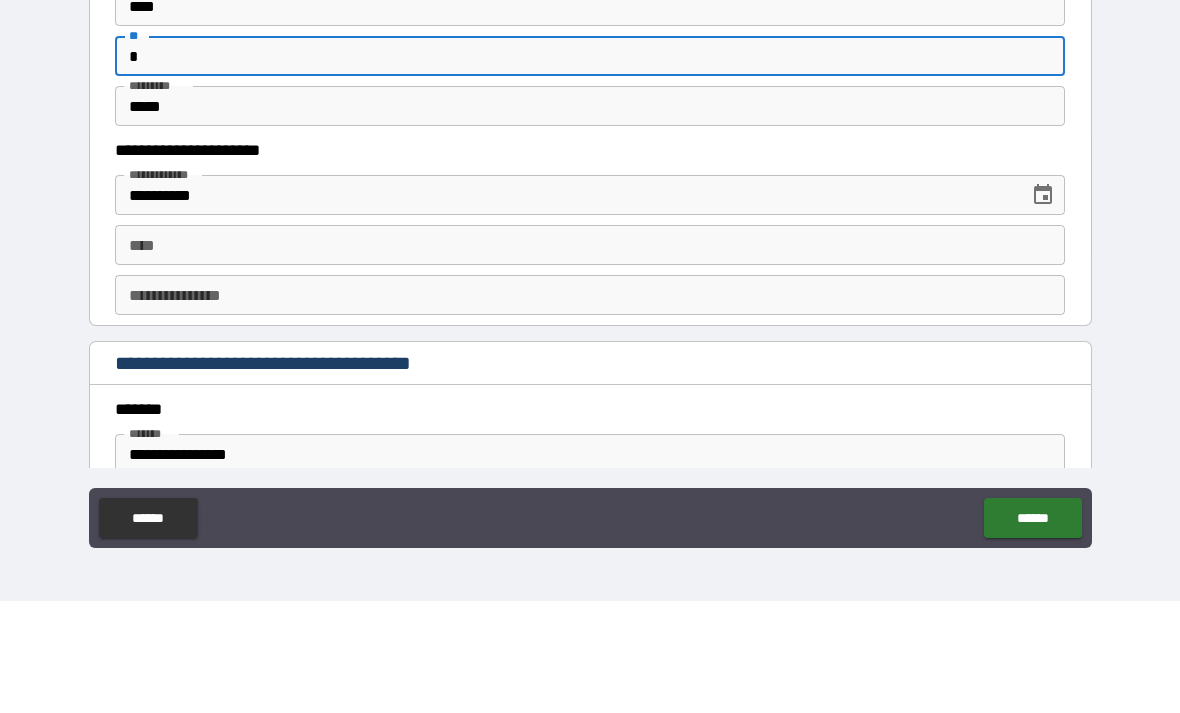 scroll, scrollTop: 1874, scrollLeft: 0, axis: vertical 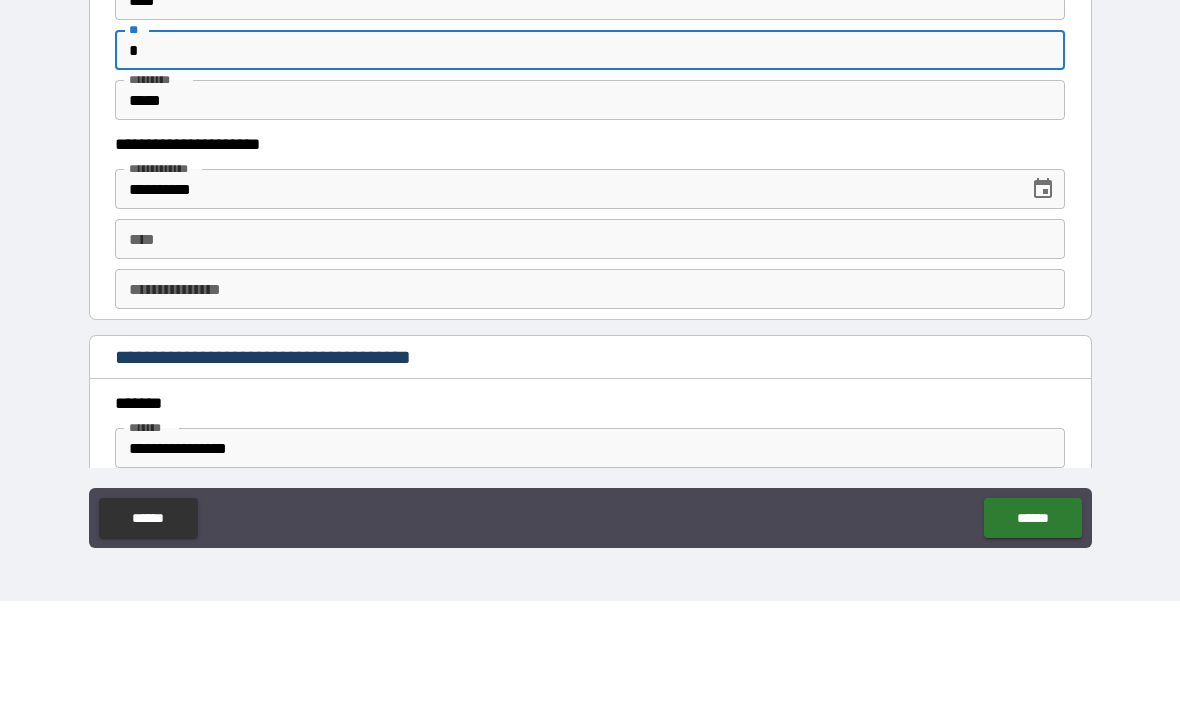 type on "*" 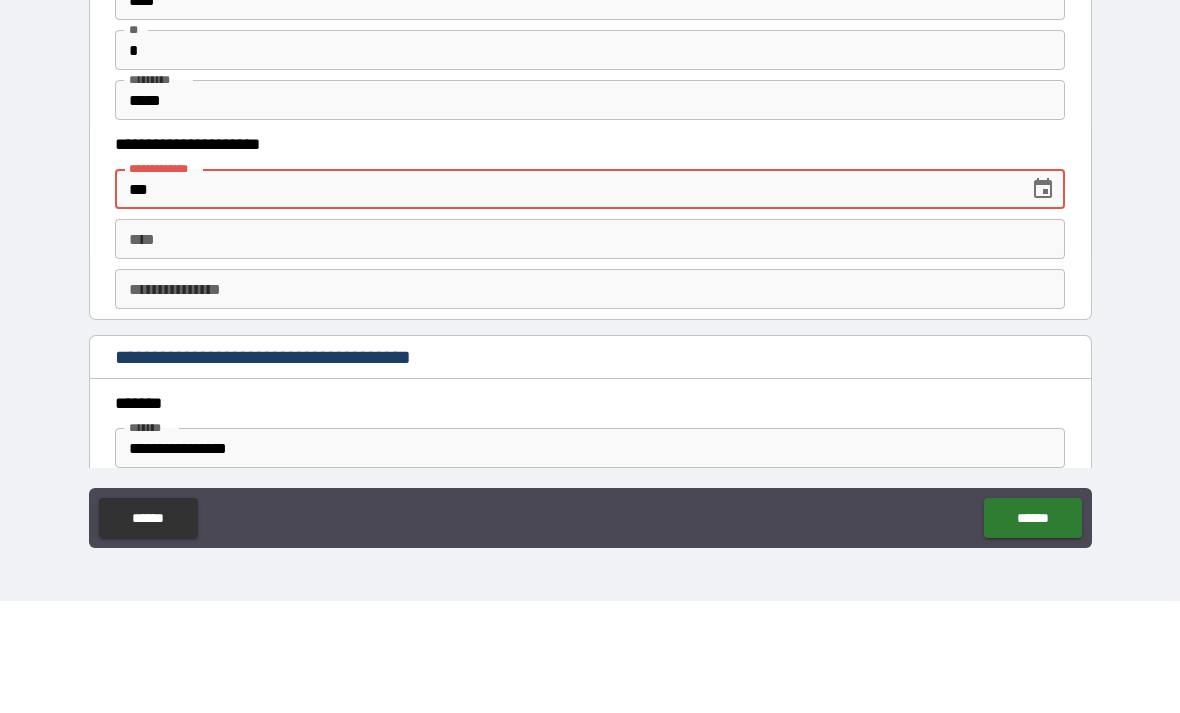 type on "*" 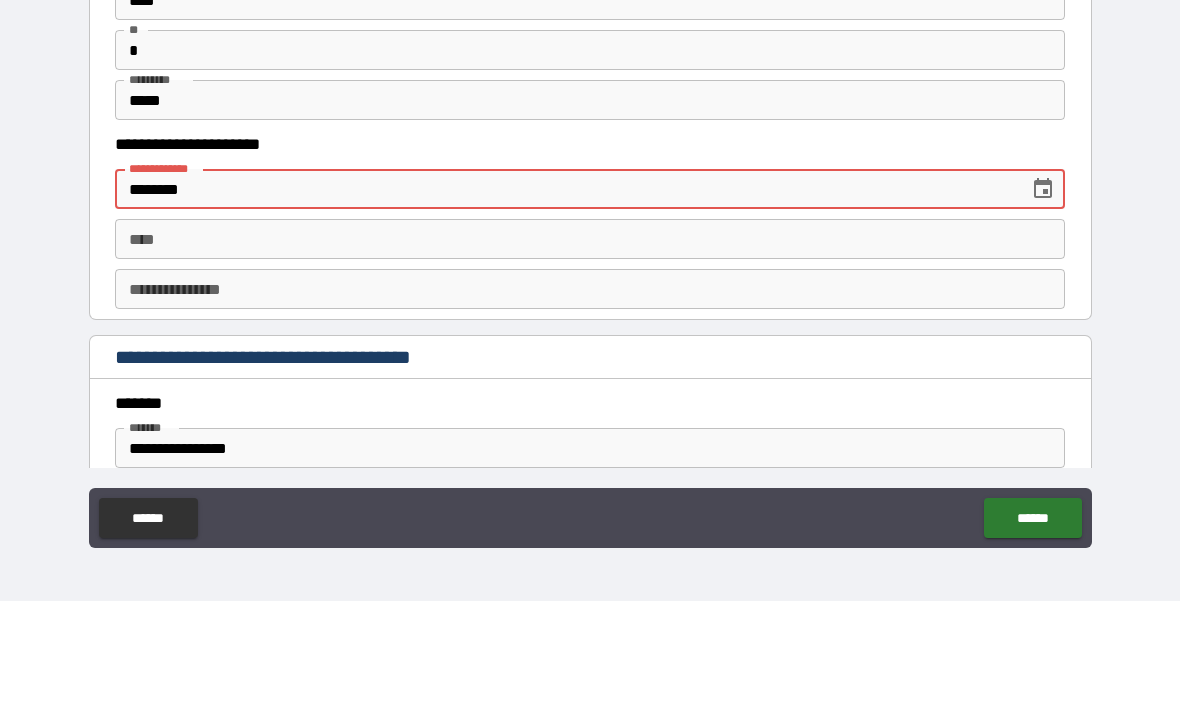 type on "********" 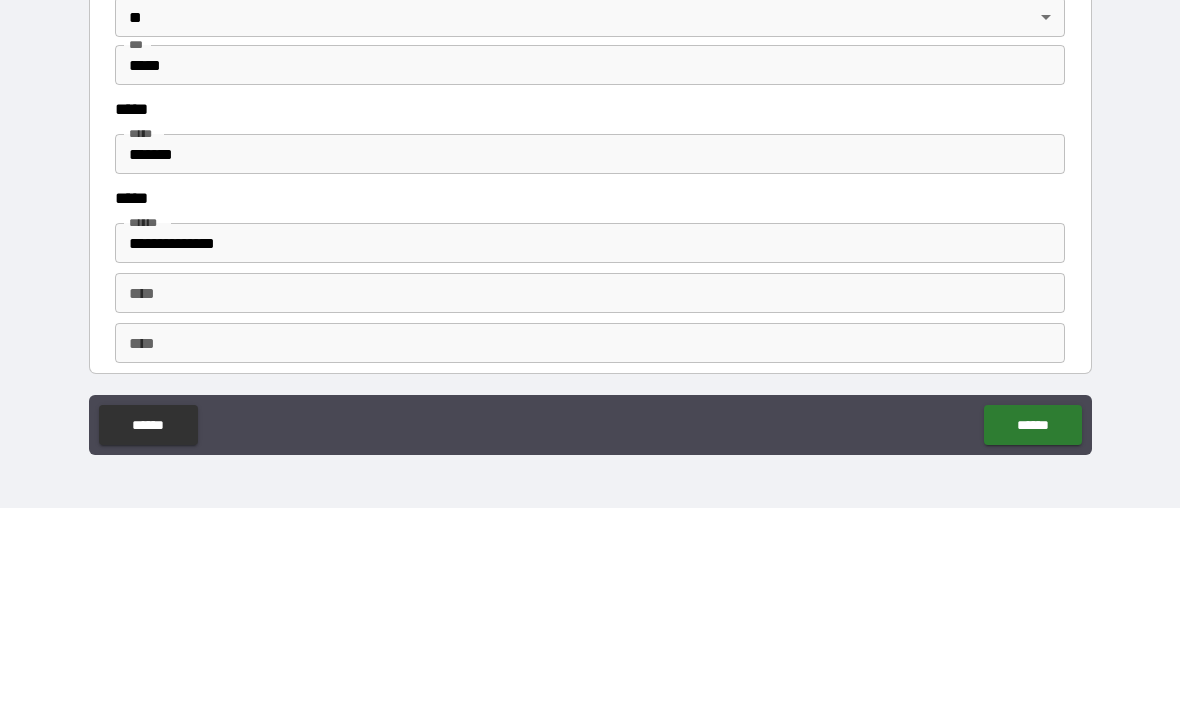 scroll, scrollTop: 2357, scrollLeft: 0, axis: vertical 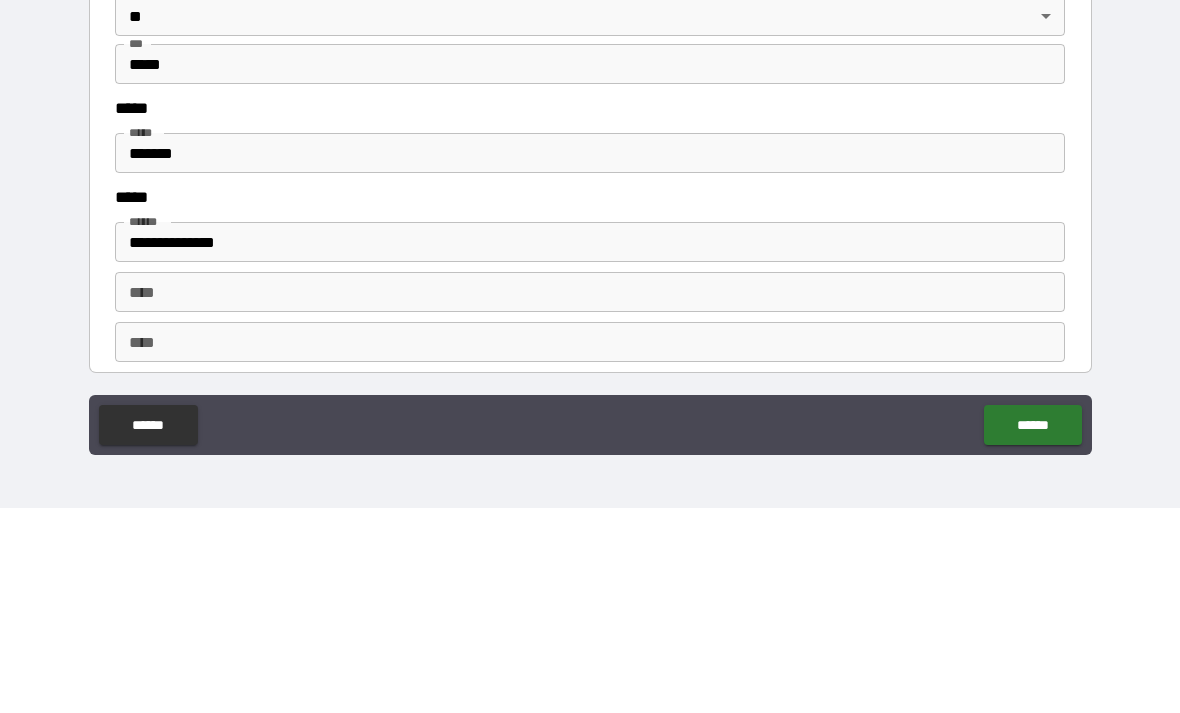 type on "**********" 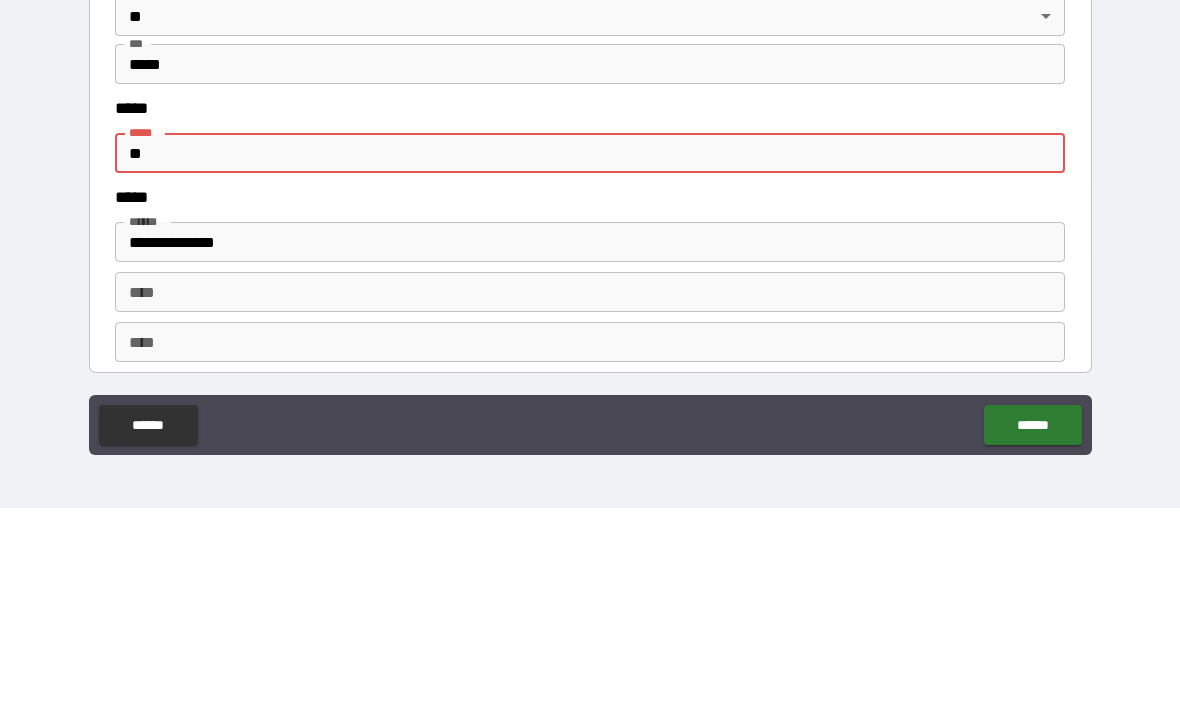 type on "*" 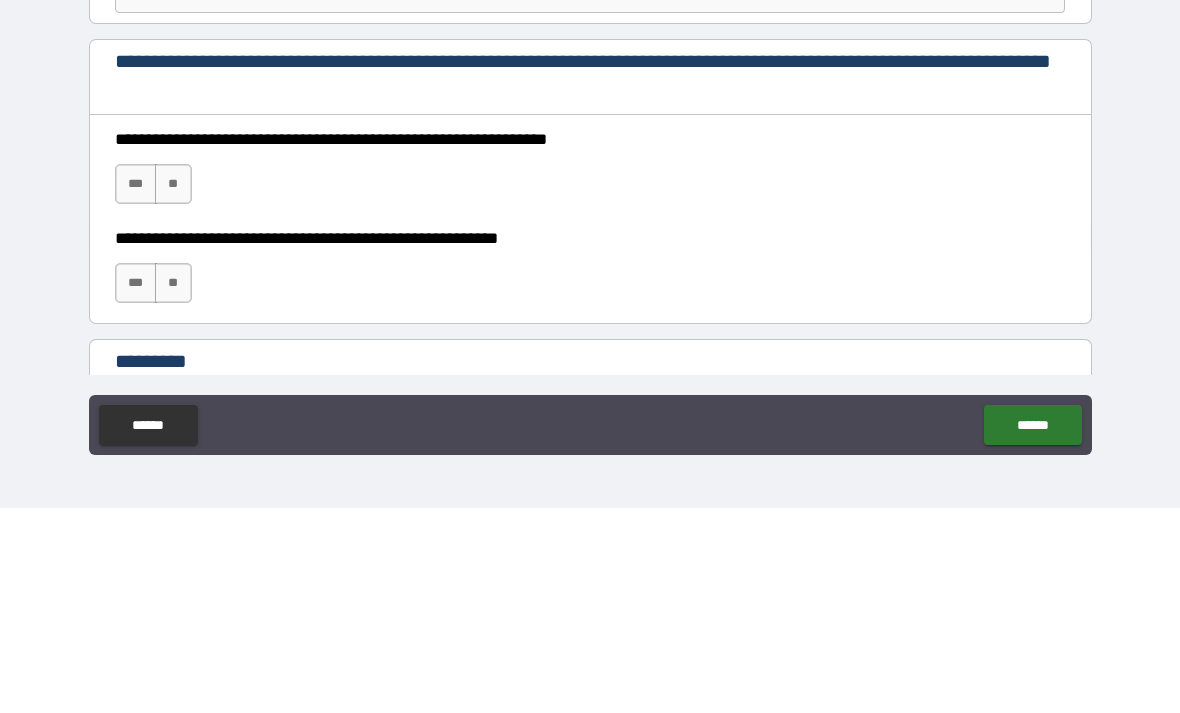 scroll, scrollTop: 2723, scrollLeft: 0, axis: vertical 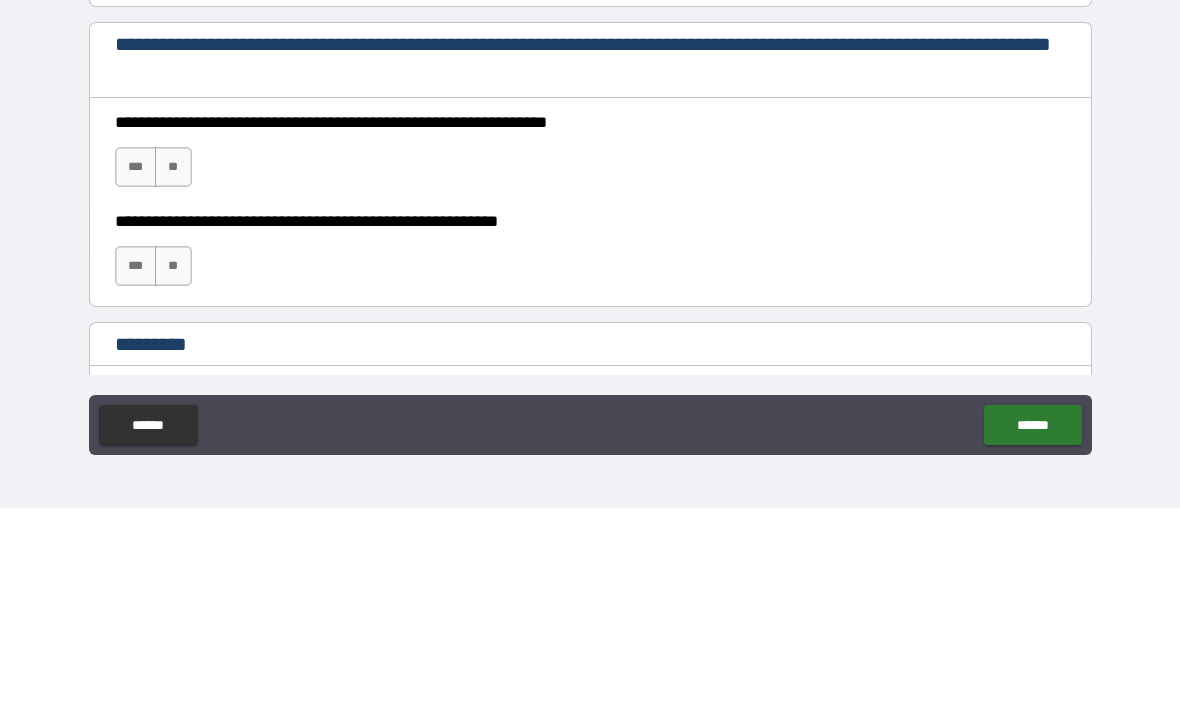 type on "**********" 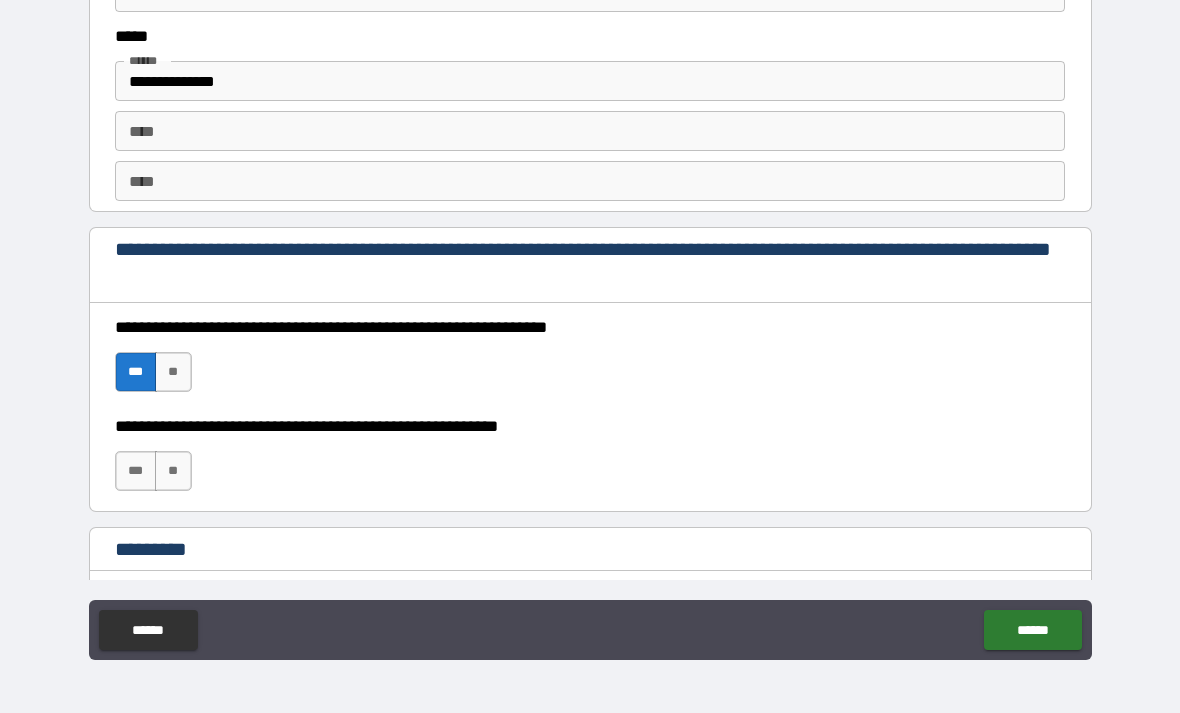 click on "***" at bounding box center (136, 471) 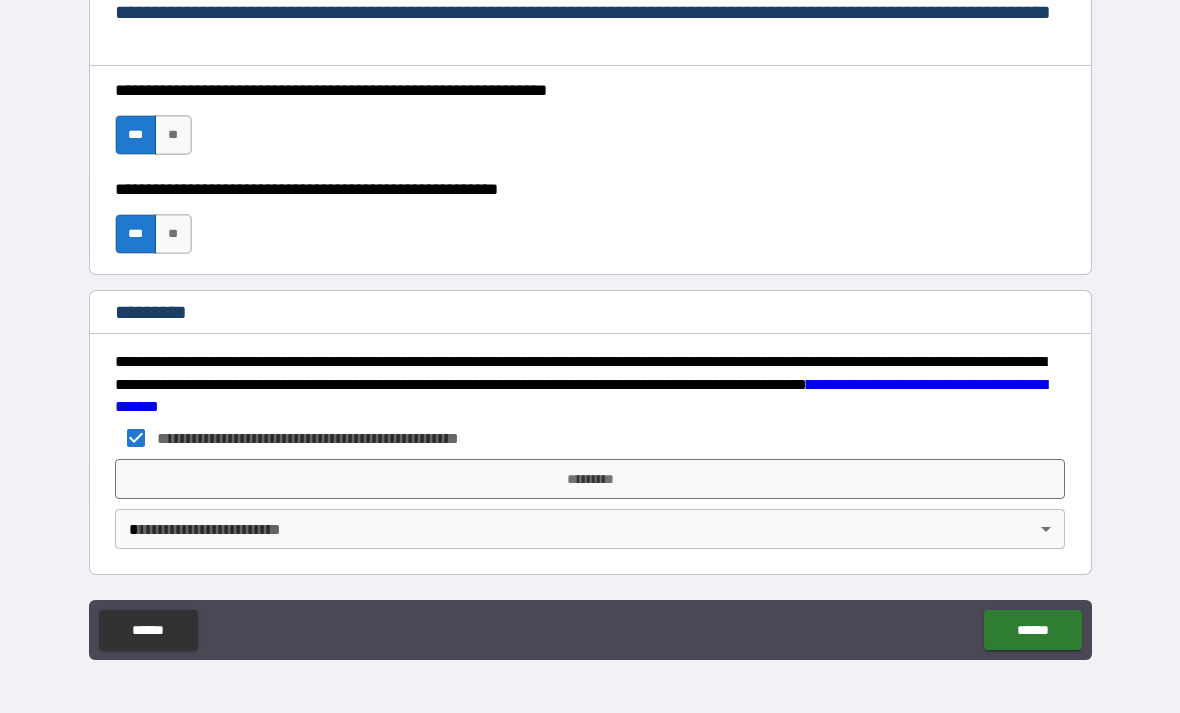 scroll, scrollTop: 2960, scrollLeft: 0, axis: vertical 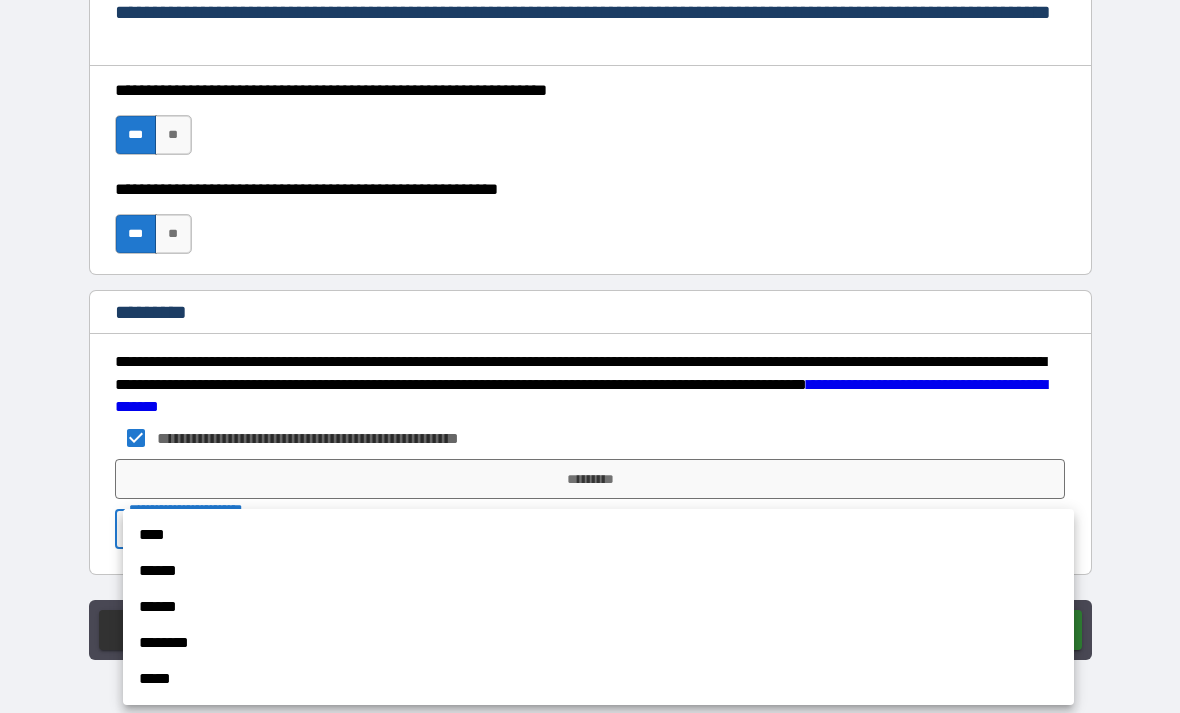 click on "****" at bounding box center [598, 535] 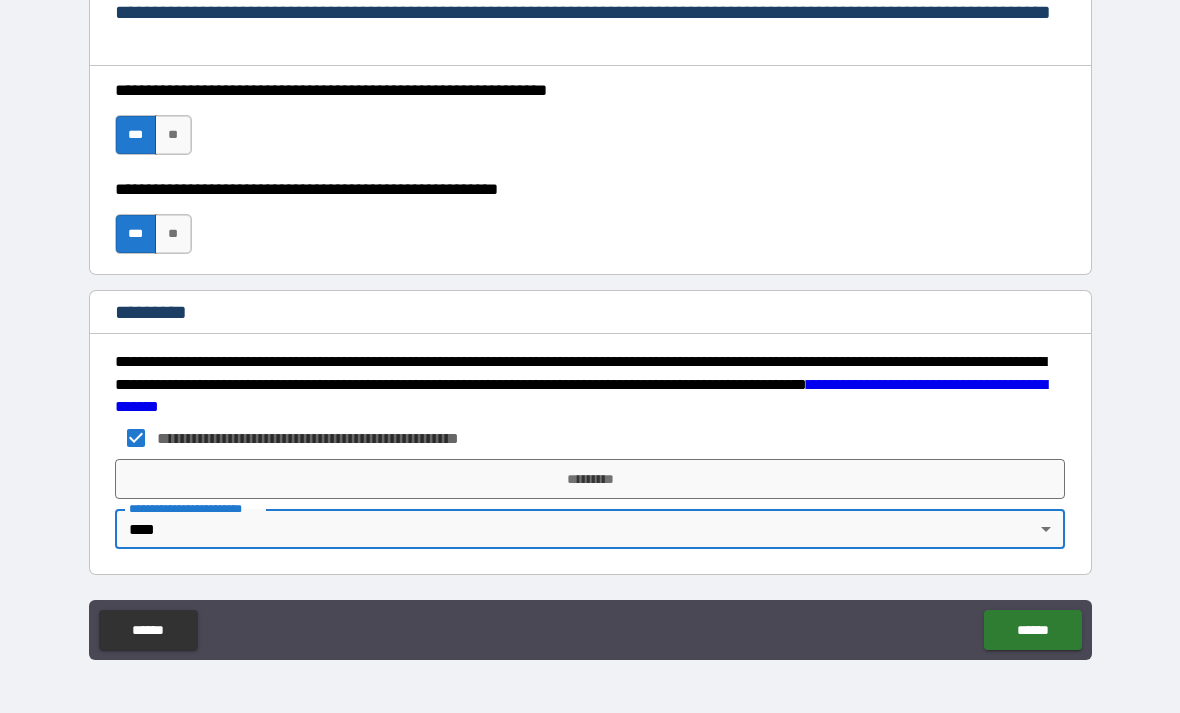click on "*********" at bounding box center [590, 479] 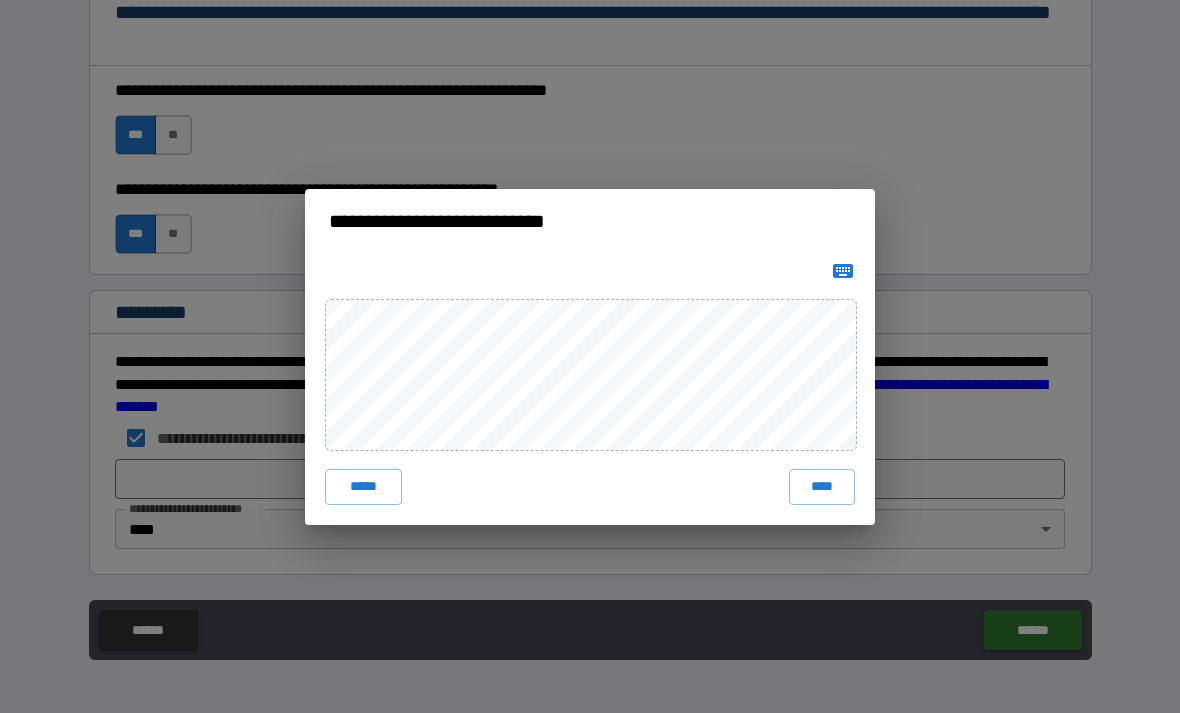 click on "****" at bounding box center [822, 487] 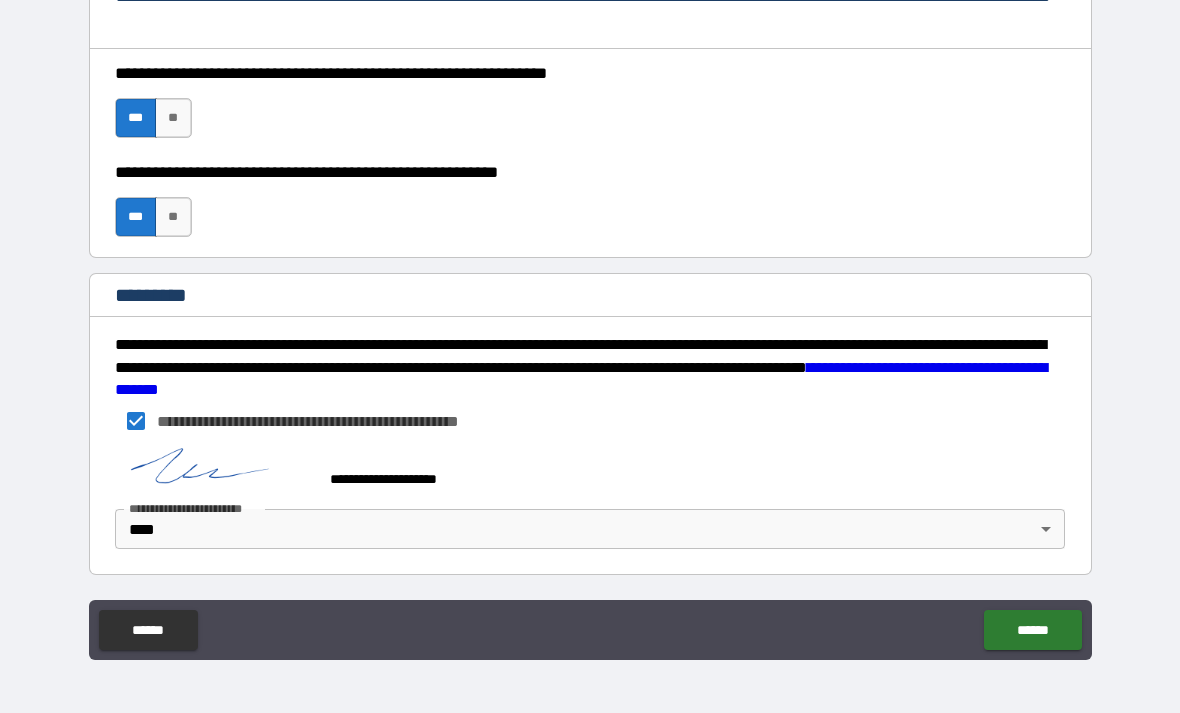 scroll, scrollTop: 2977, scrollLeft: 0, axis: vertical 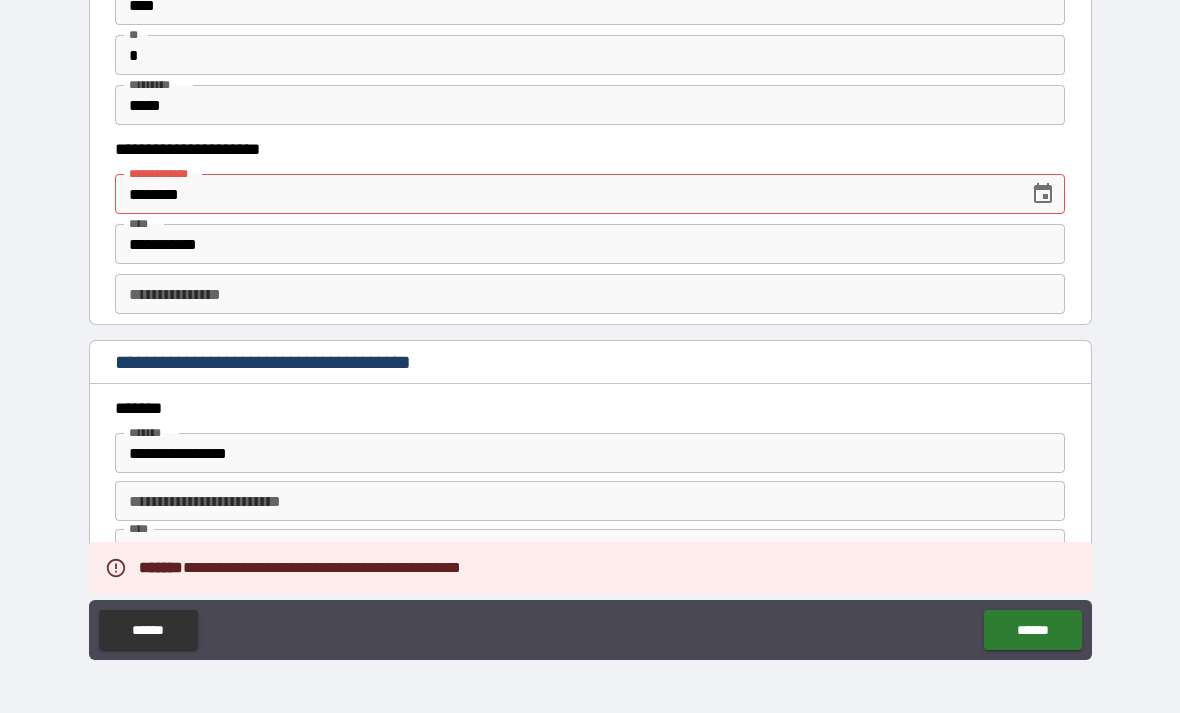 click on "********" at bounding box center [565, 194] 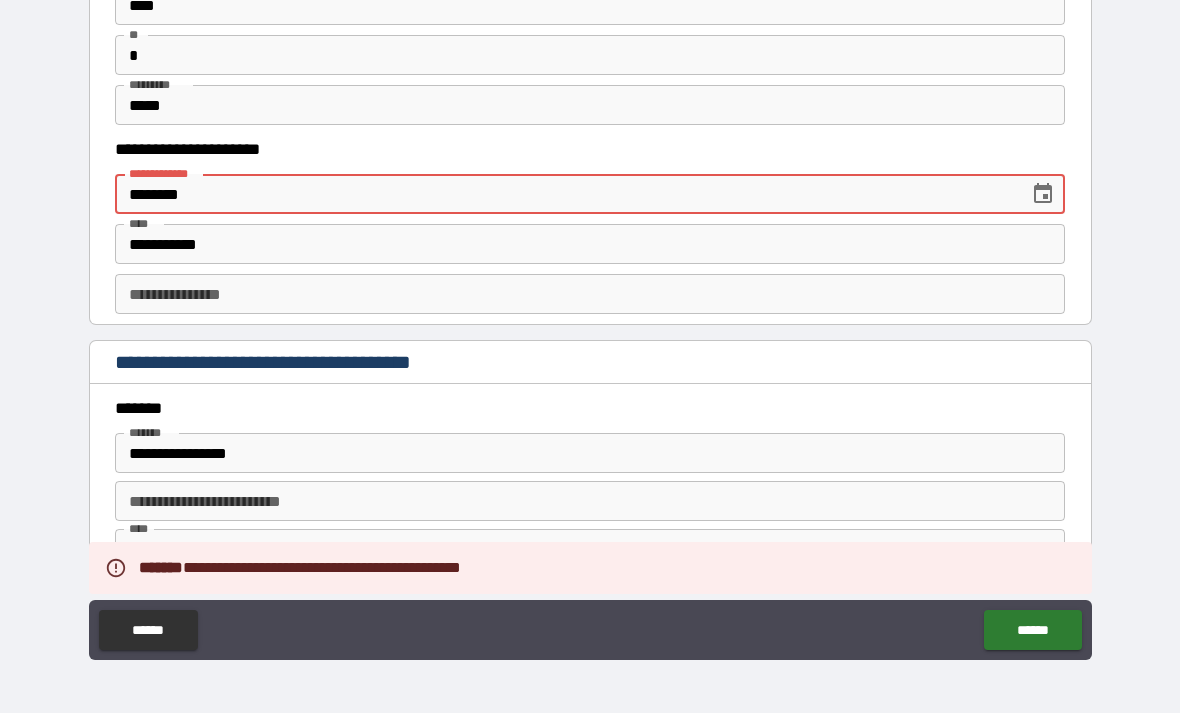 click on "********" at bounding box center [565, 194] 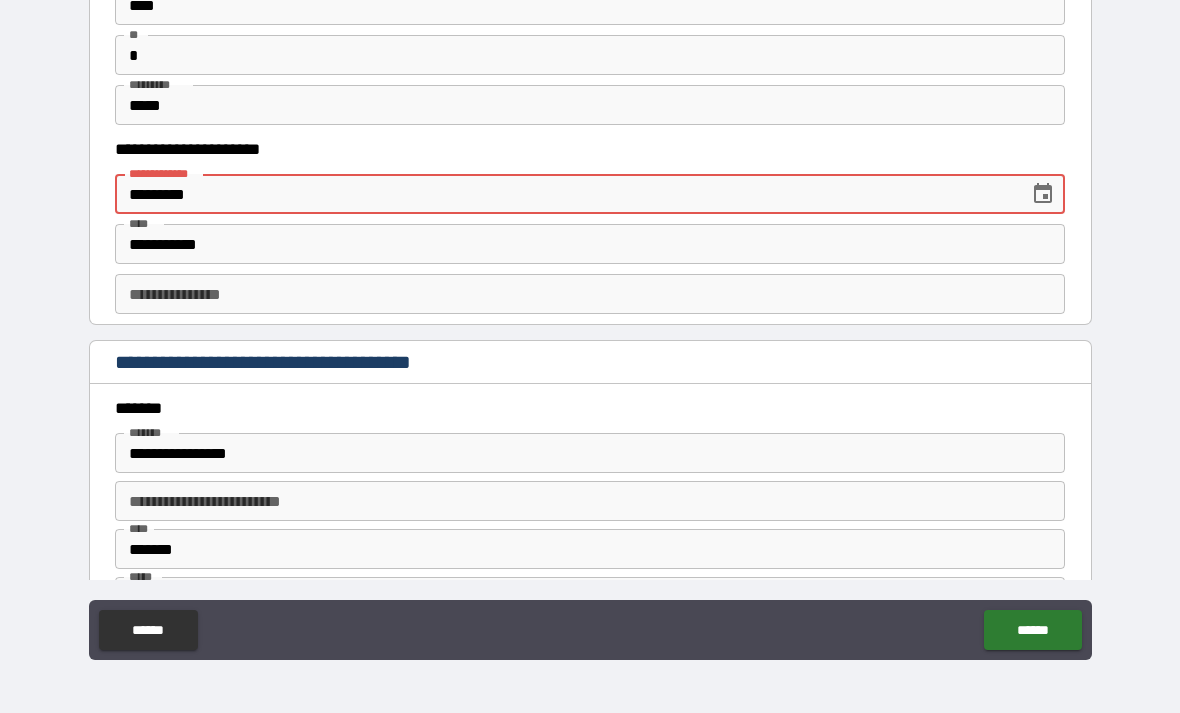 type on "**********" 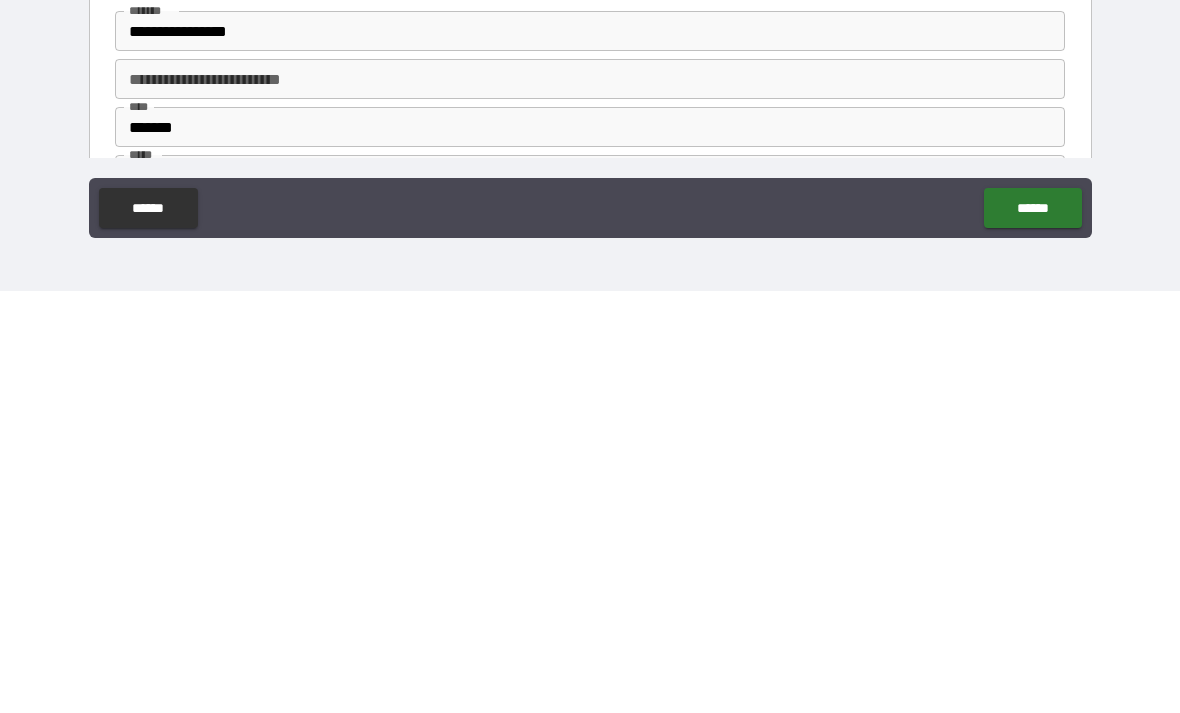 click on "******" at bounding box center [1032, 630] 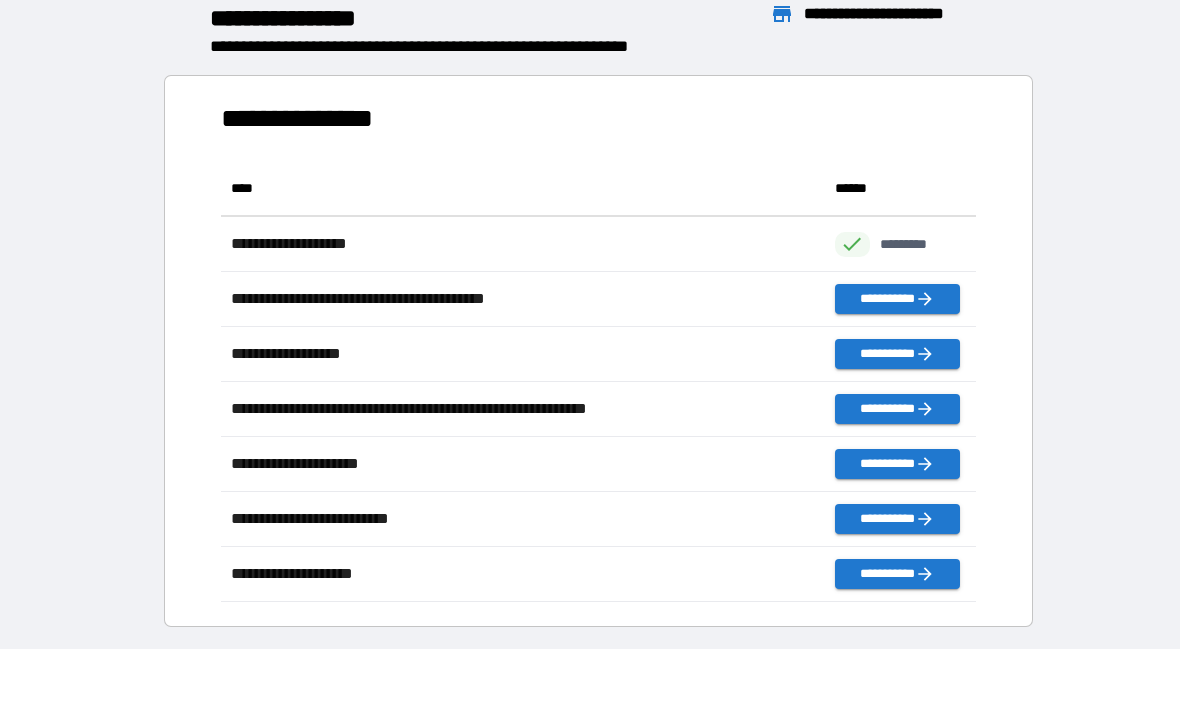scroll, scrollTop: 441, scrollLeft: 755, axis: both 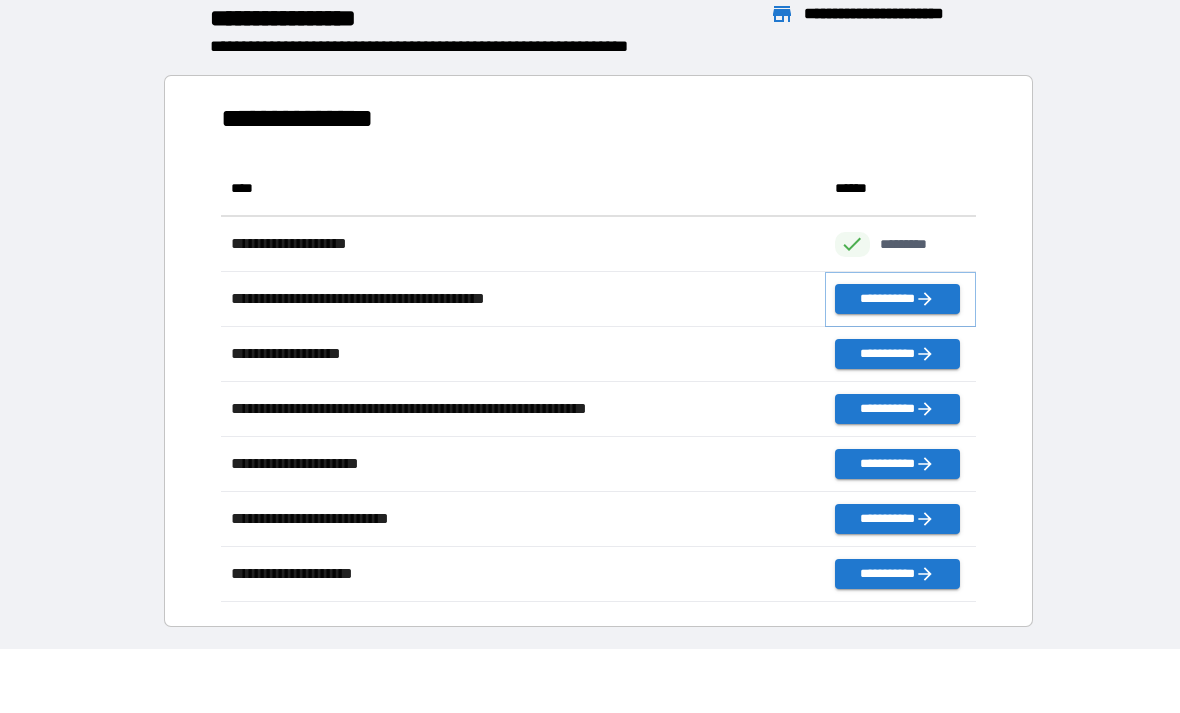 click on "**********" at bounding box center (897, 299) 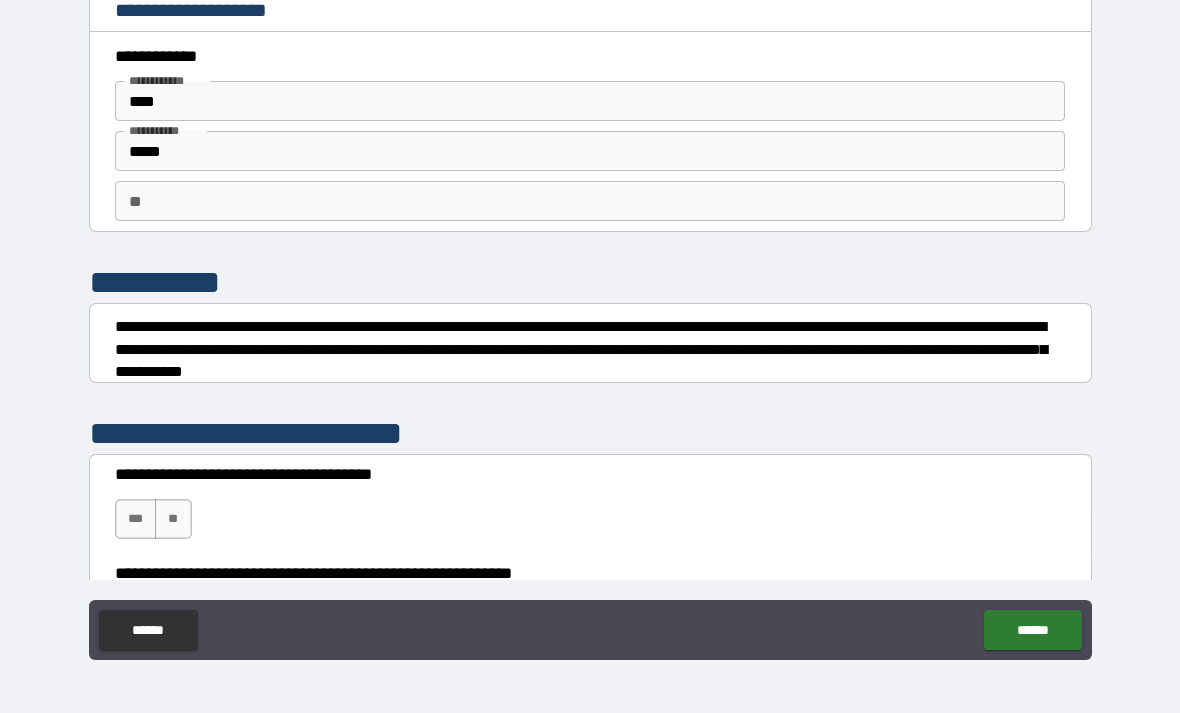 click on "**" at bounding box center (590, 201) 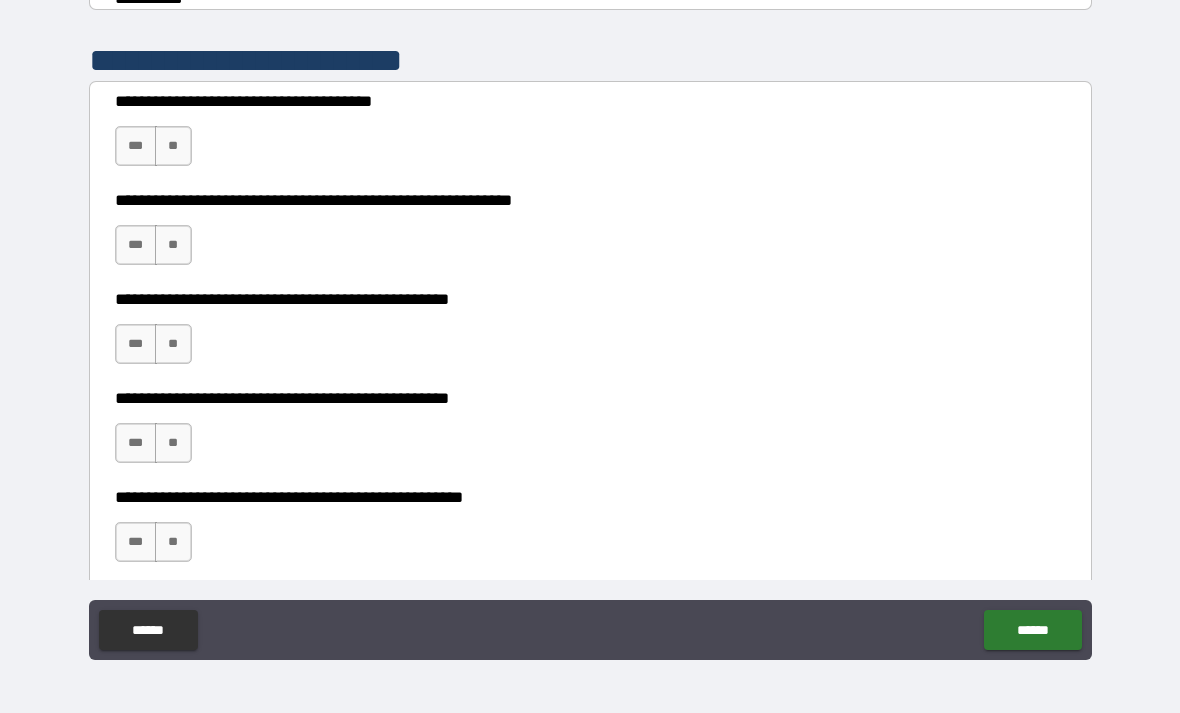 scroll, scrollTop: 409, scrollLeft: 0, axis: vertical 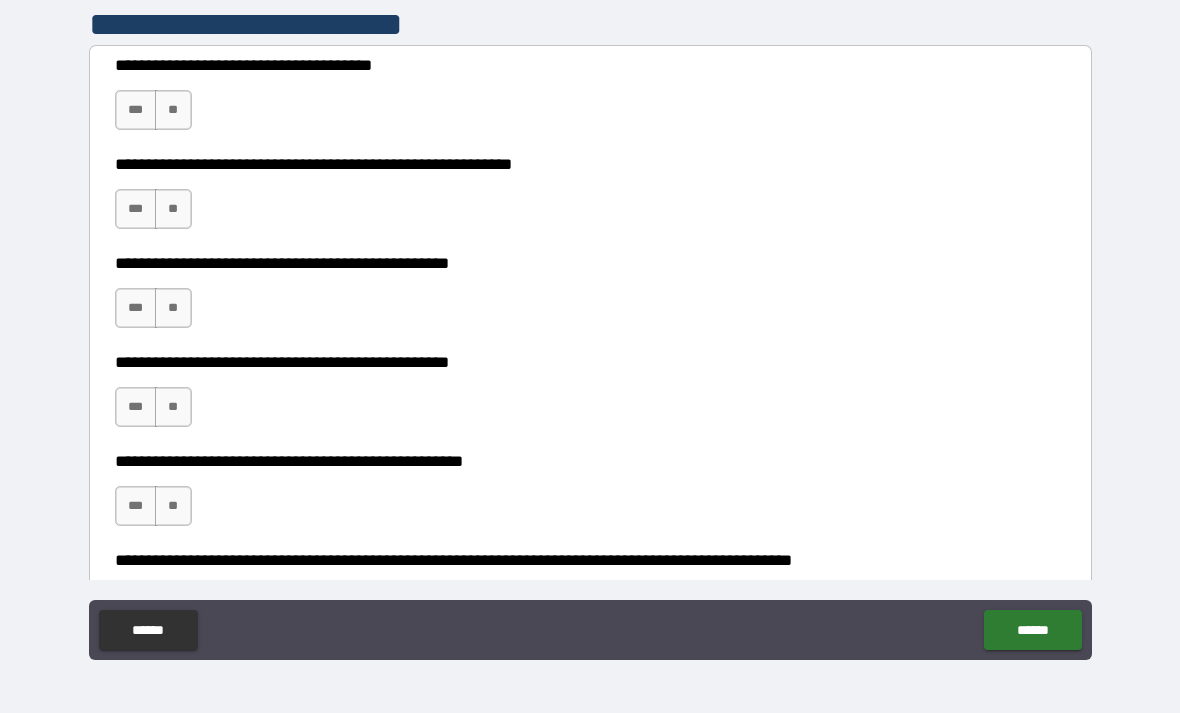 type on "*" 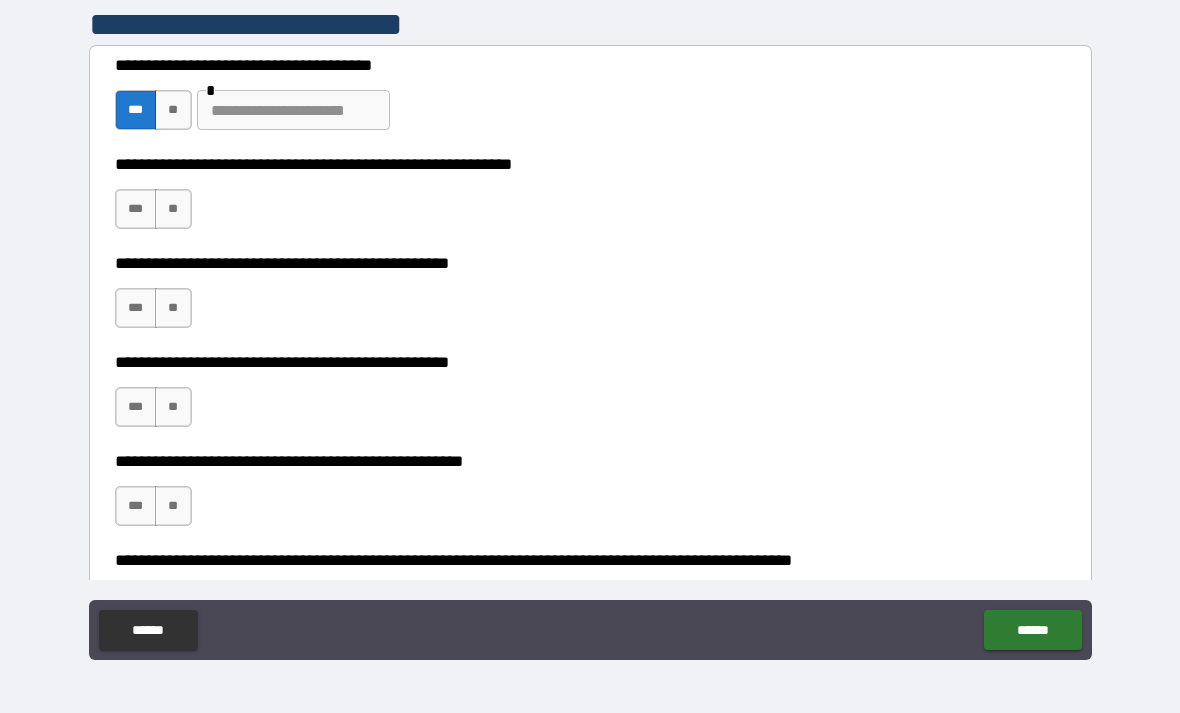 click at bounding box center [293, 110] 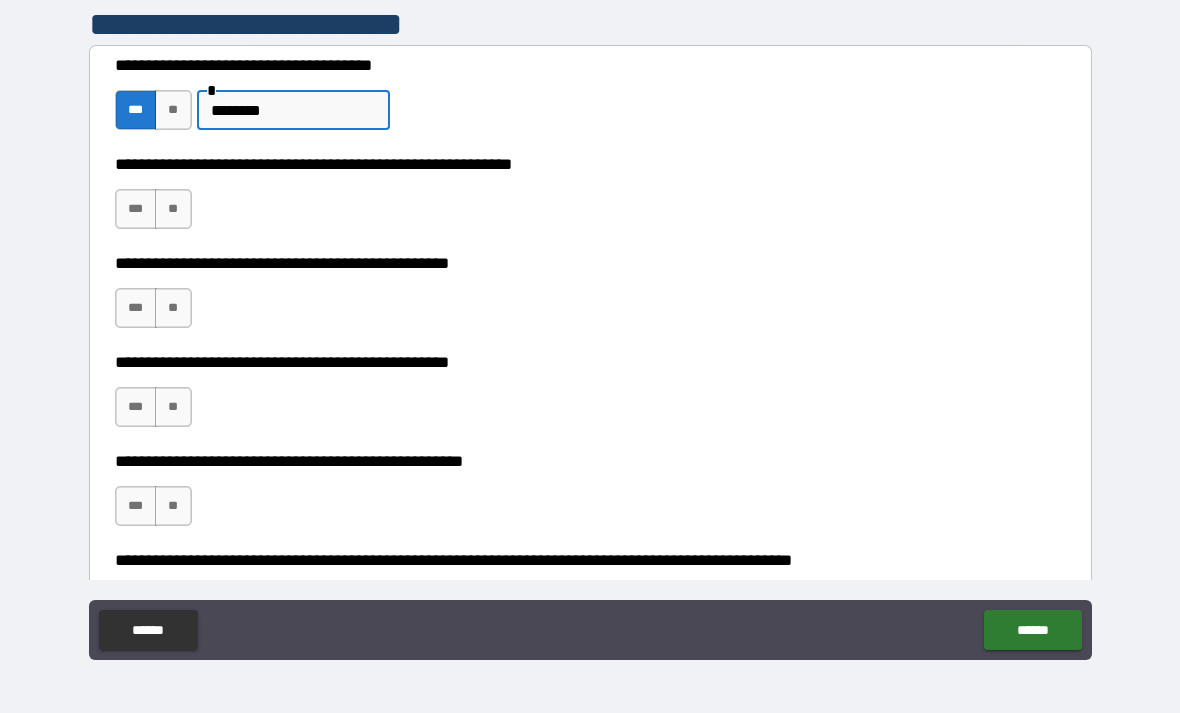 type on "********" 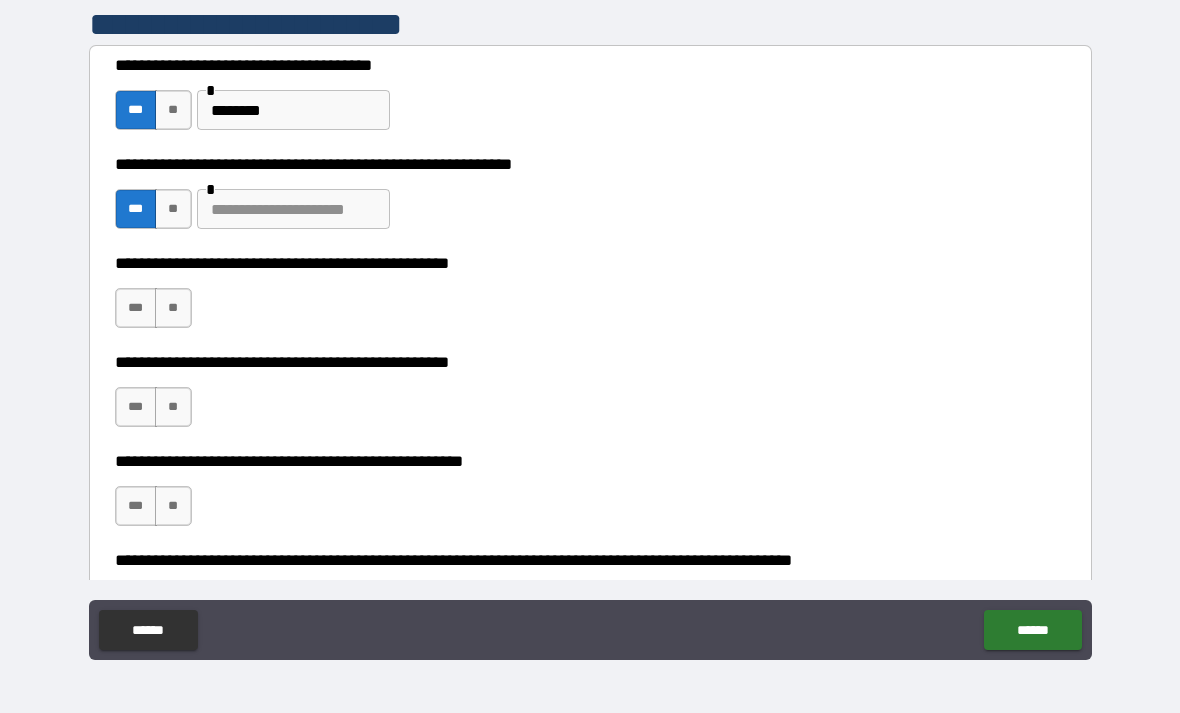 click at bounding box center (293, 209) 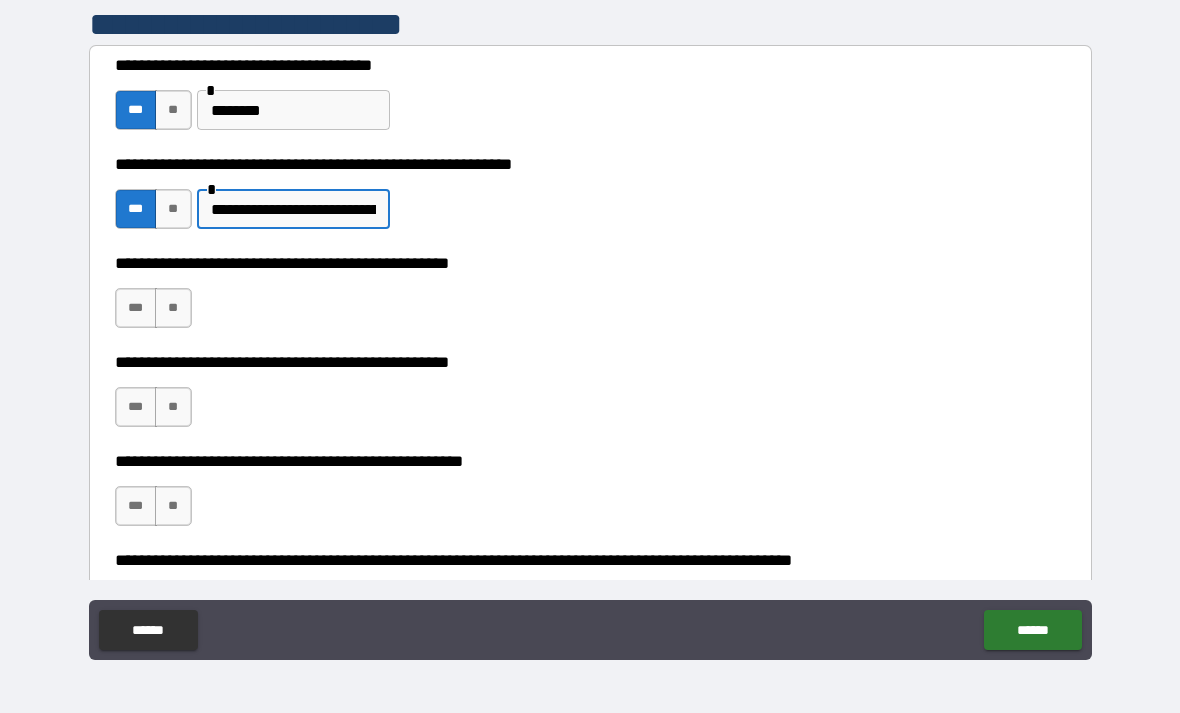click on "**********" at bounding box center [293, 209] 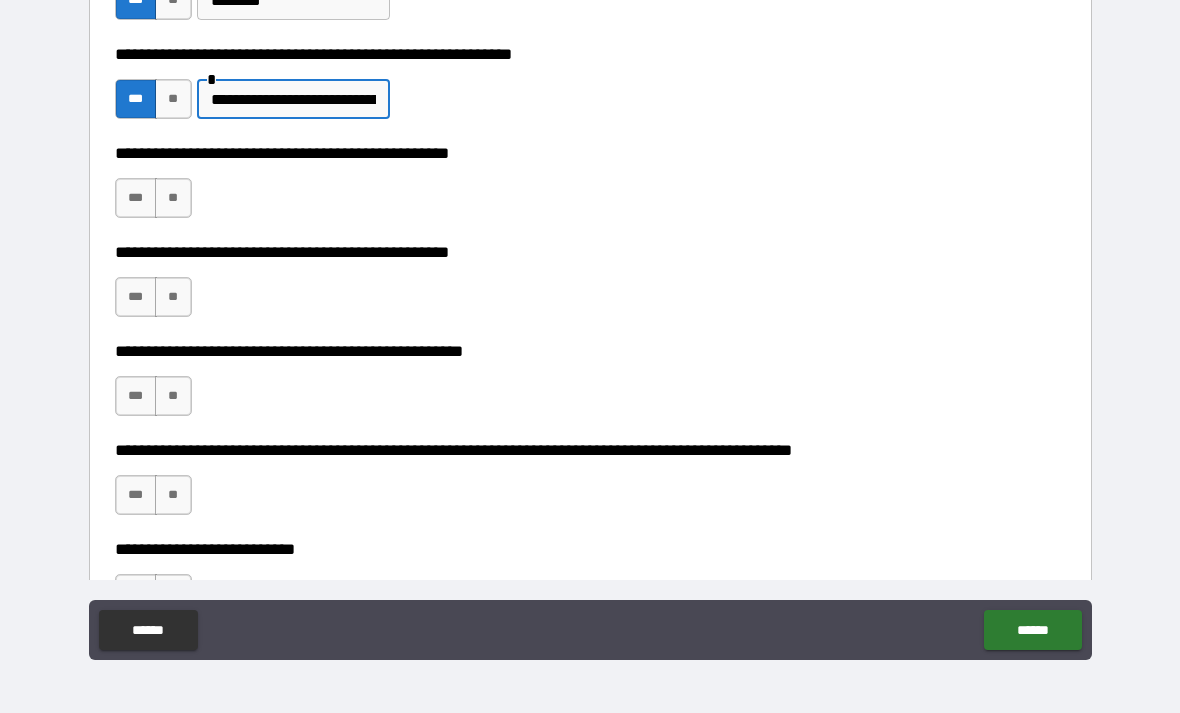 scroll, scrollTop: 518, scrollLeft: 0, axis: vertical 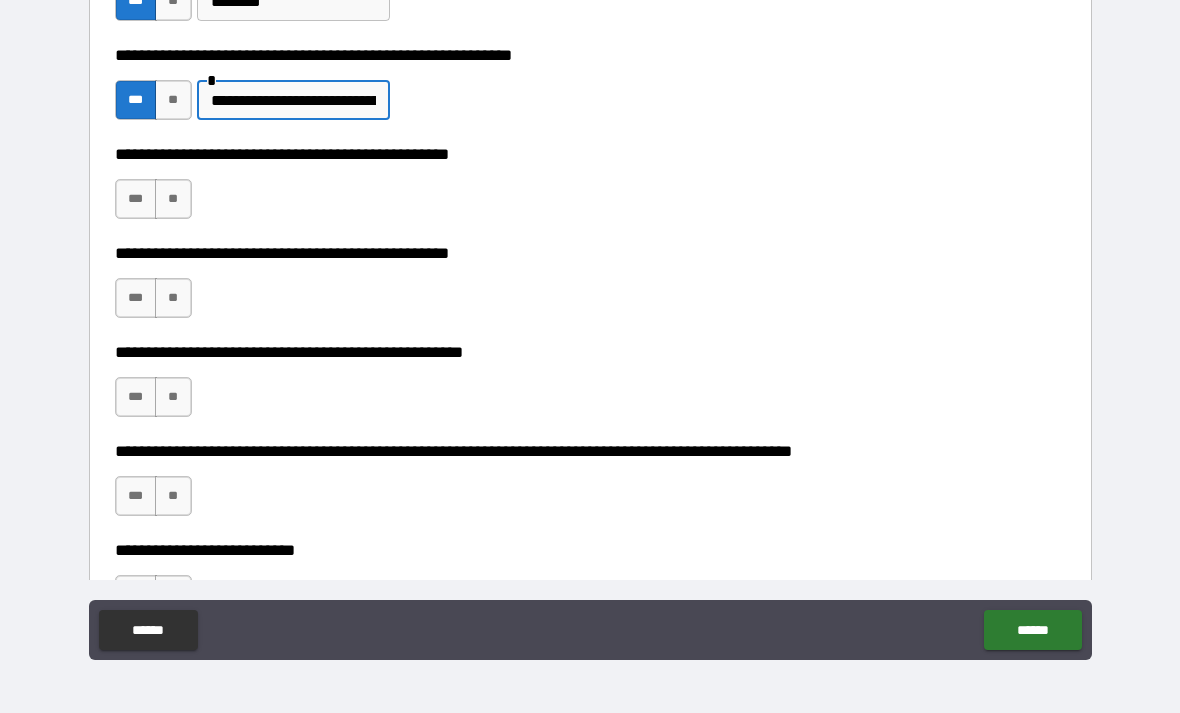 type on "**********" 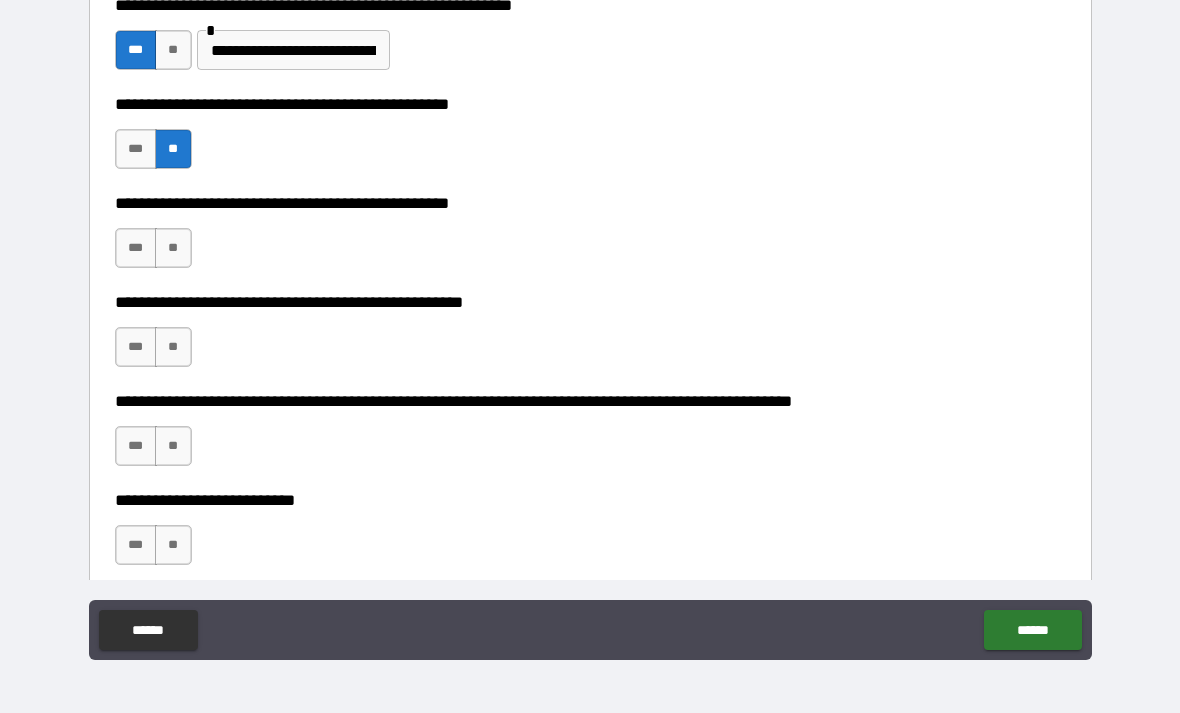 scroll, scrollTop: 582, scrollLeft: 0, axis: vertical 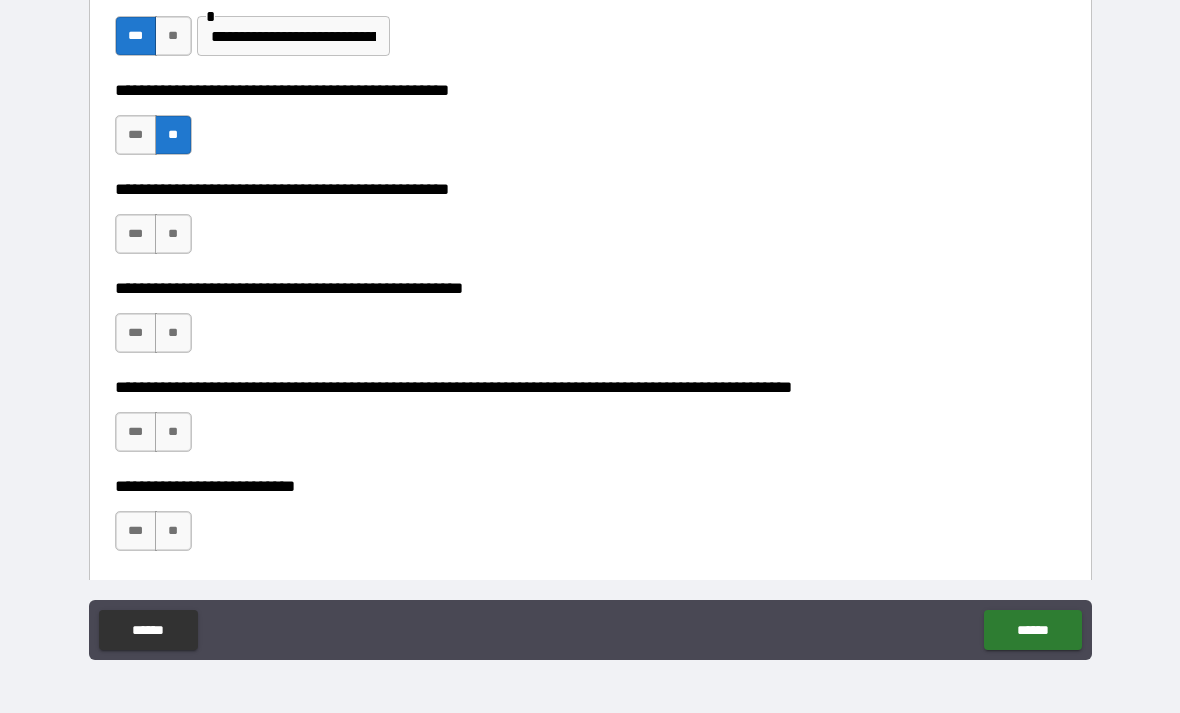 click on "***" at bounding box center [136, 234] 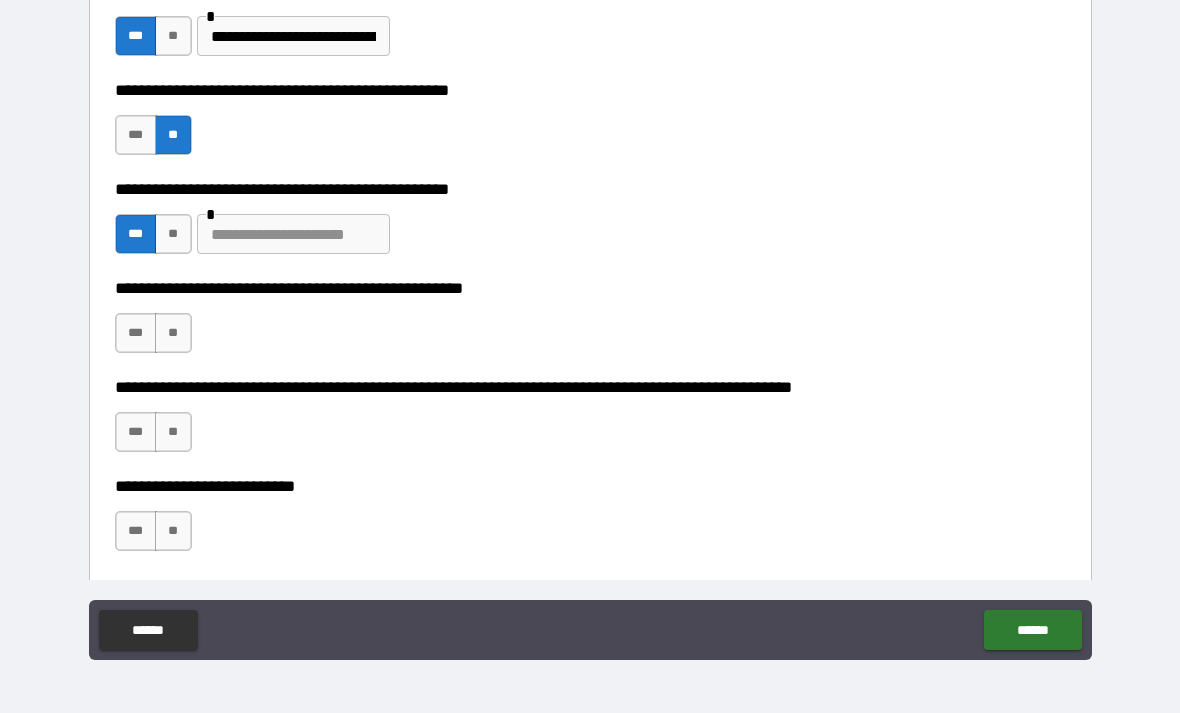 click at bounding box center [293, 234] 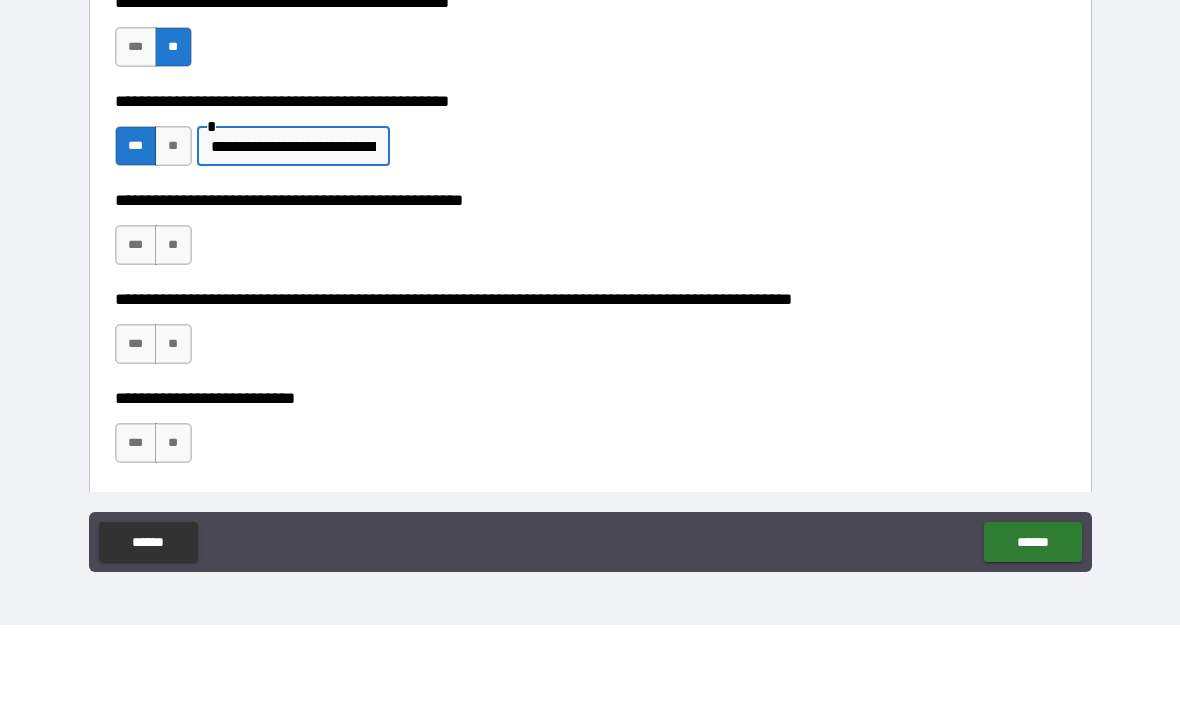 type on "**********" 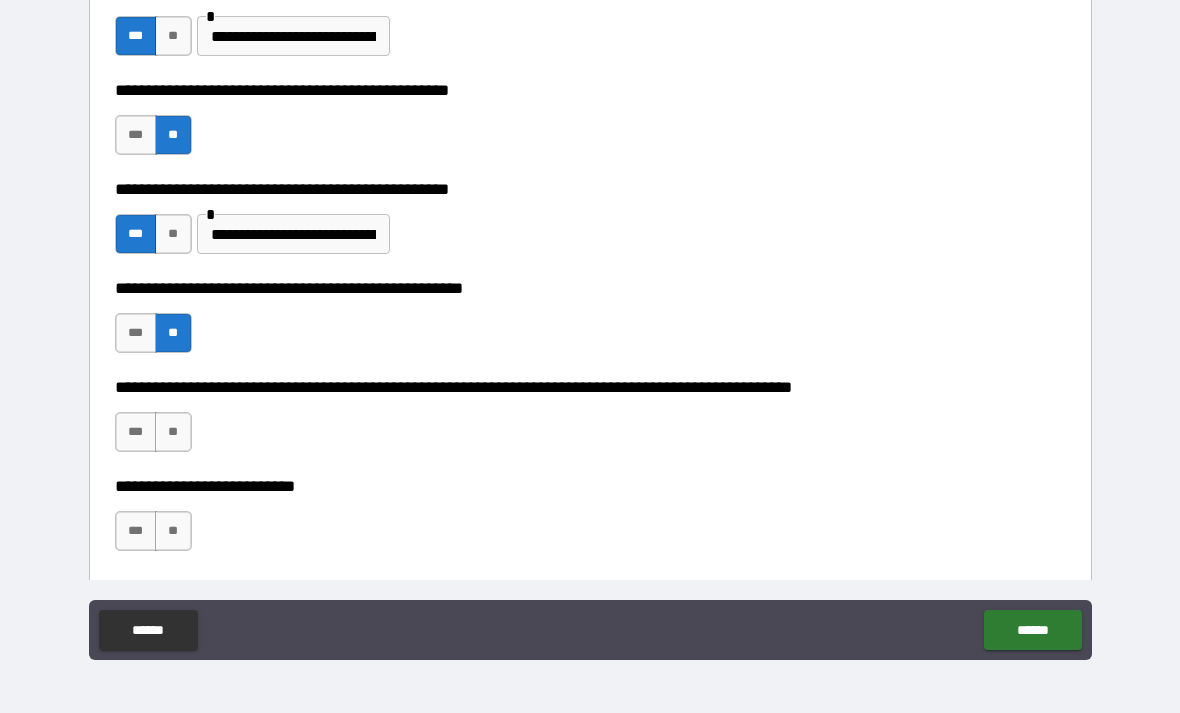 click on "**" at bounding box center [173, 432] 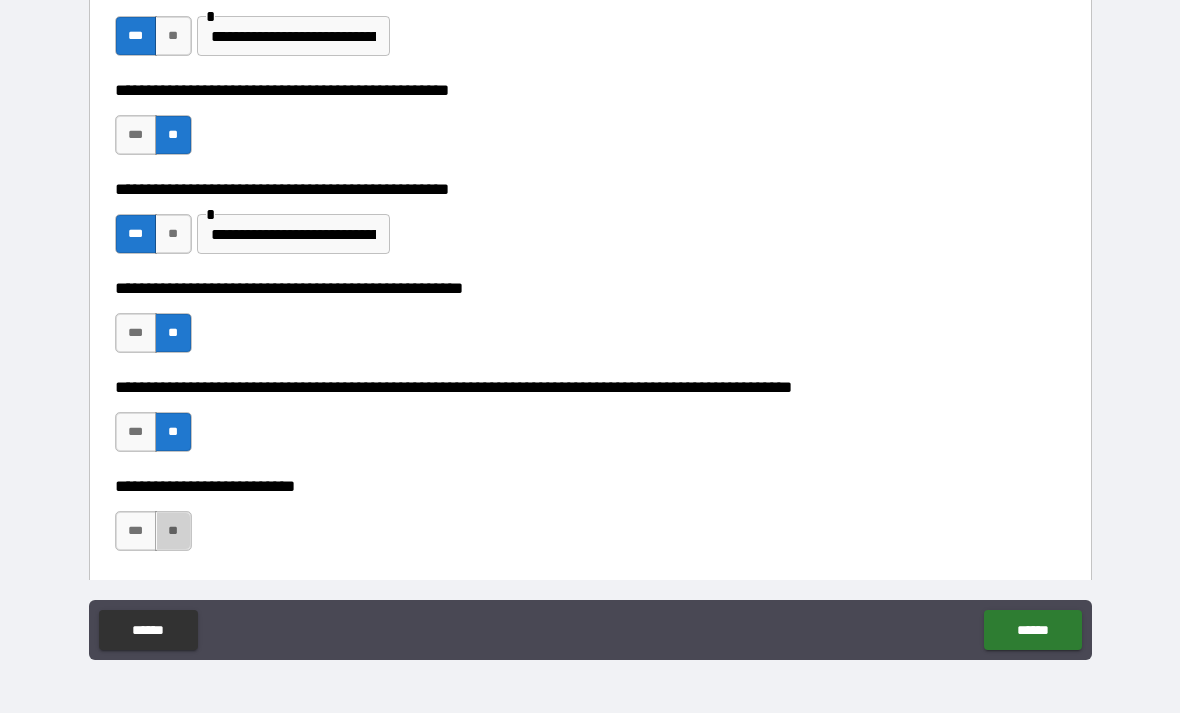click on "**" at bounding box center [173, 531] 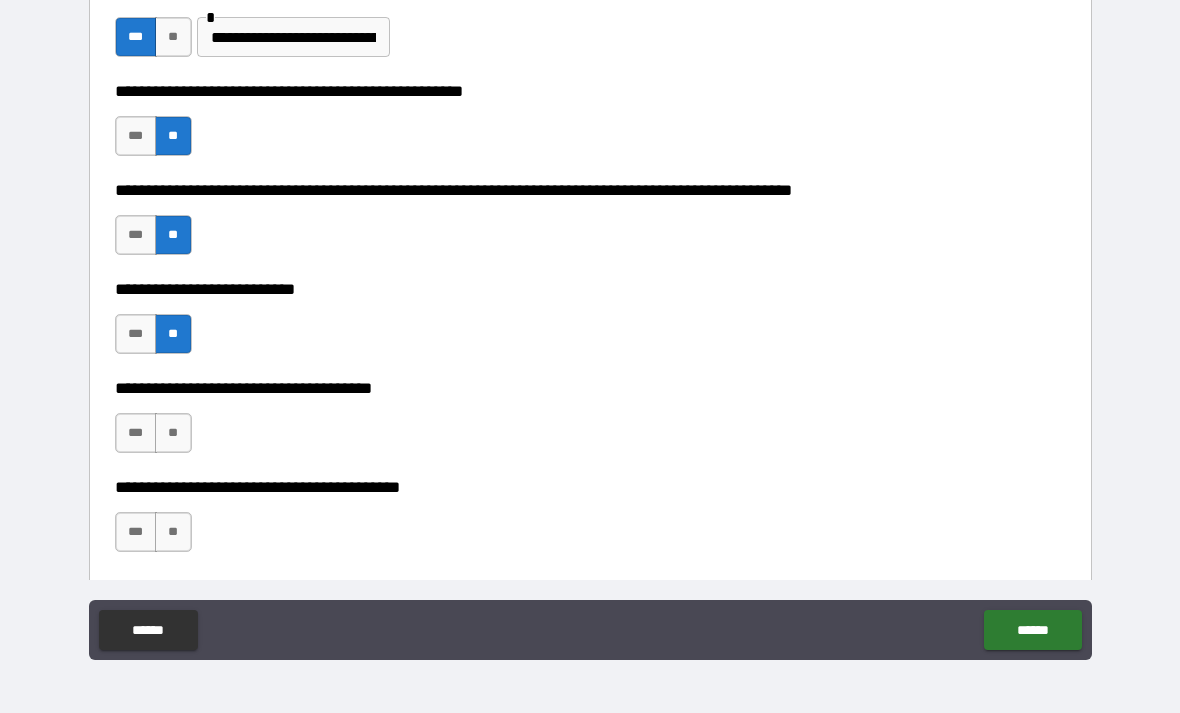scroll, scrollTop: 801, scrollLeft: 0, axis: vertical 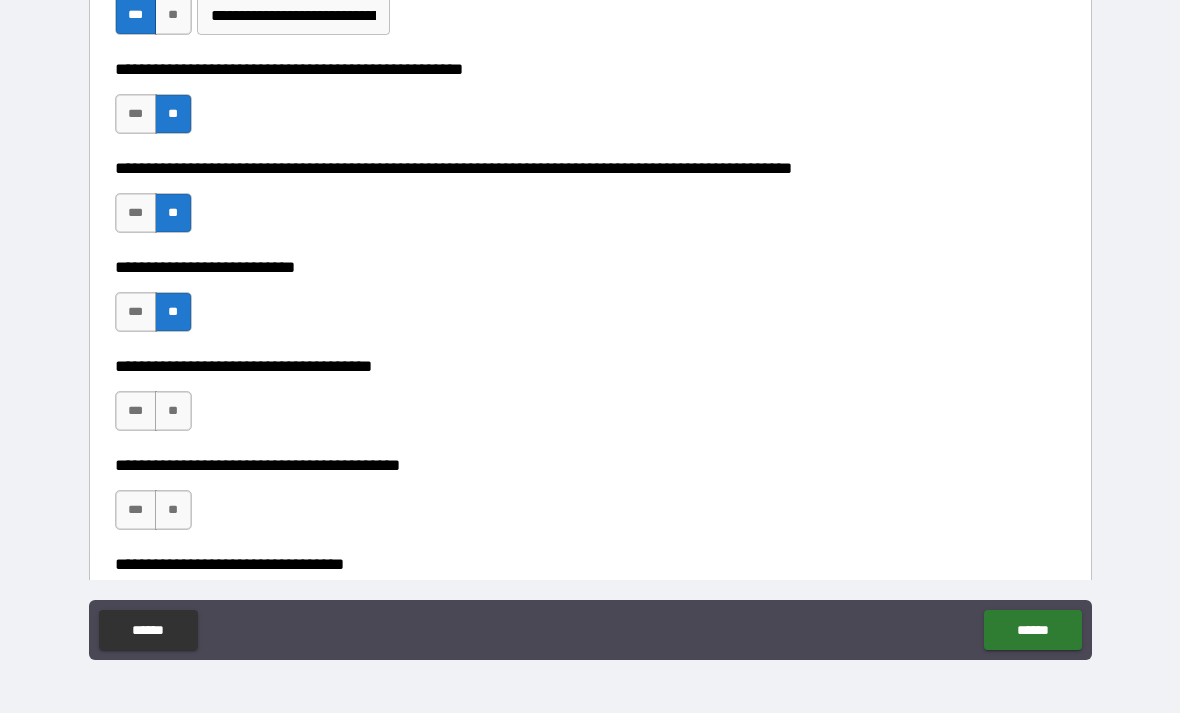click on "**" at bounding box center [173, 411] 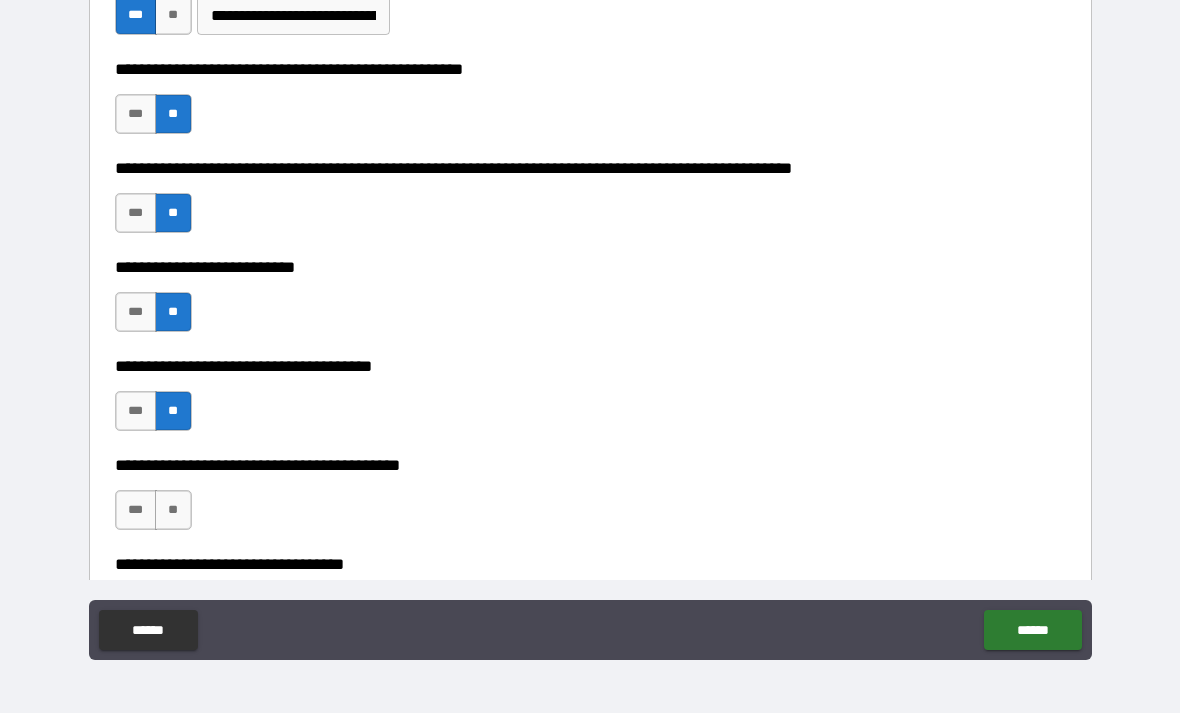click on "**" at bounding box center [173, 510] 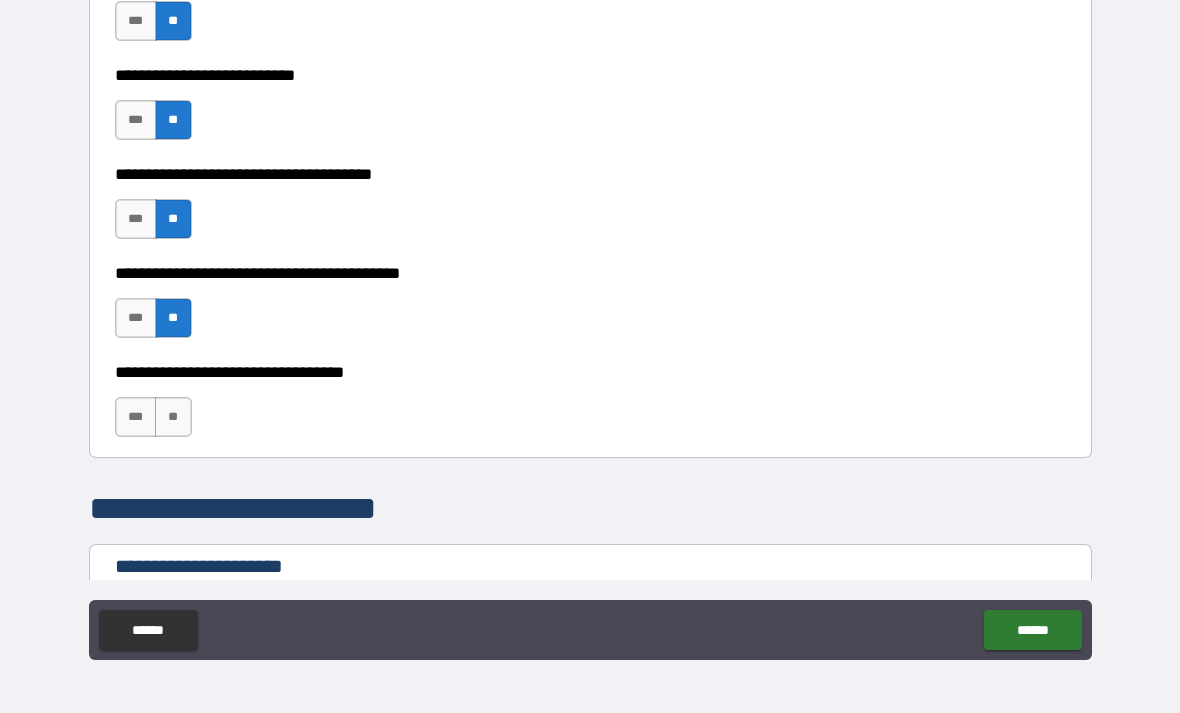 scroll, scrollTop: 998, scrollLeft: 0, axis: vertical 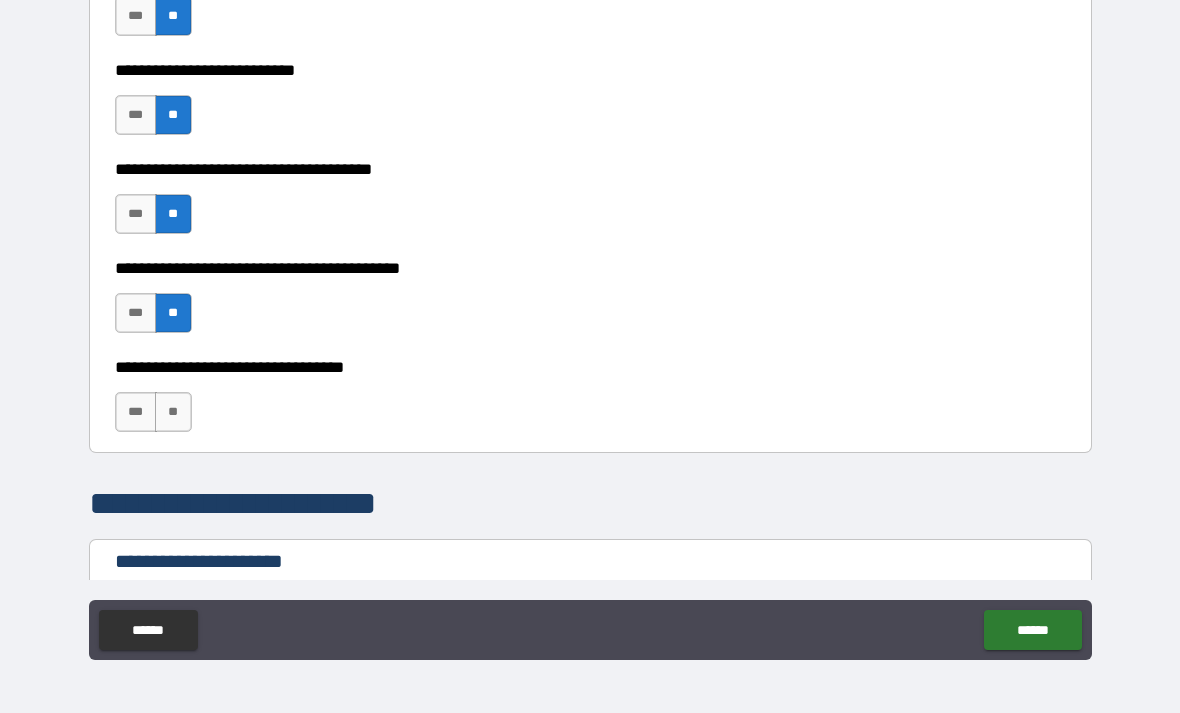 click on "**" at bounding box center (173, 412) 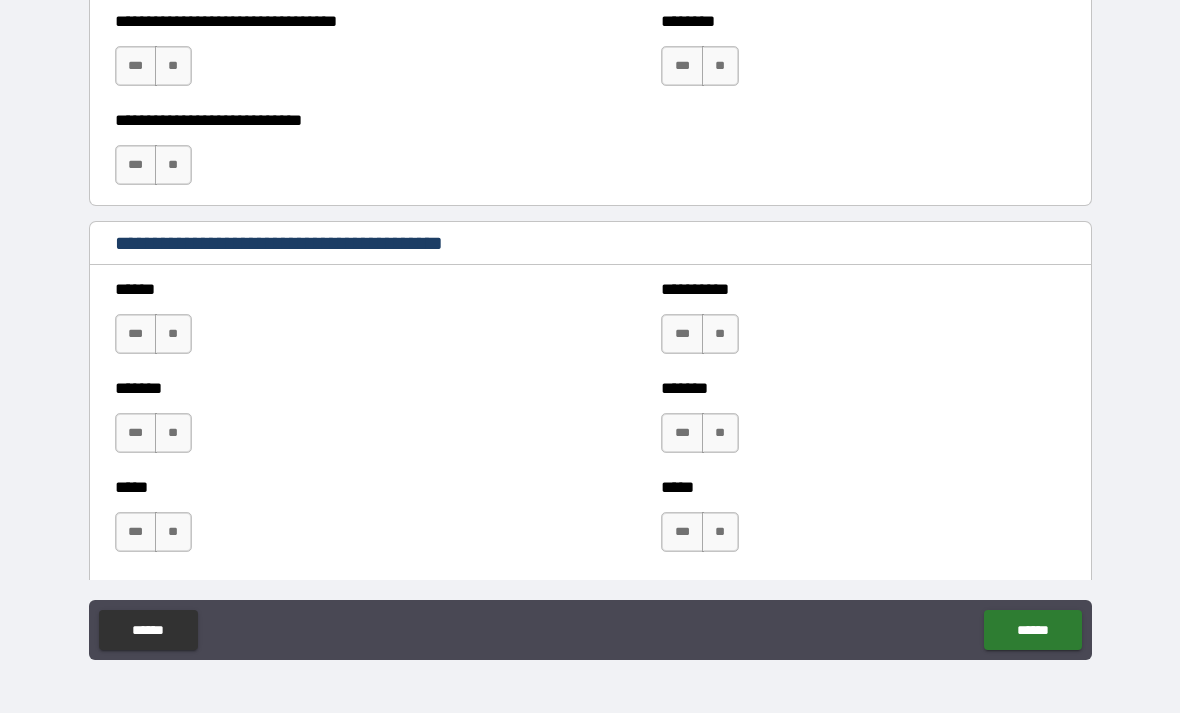 scroll, scrollTop: 1600, scrollLeft: 0, axis: vertical 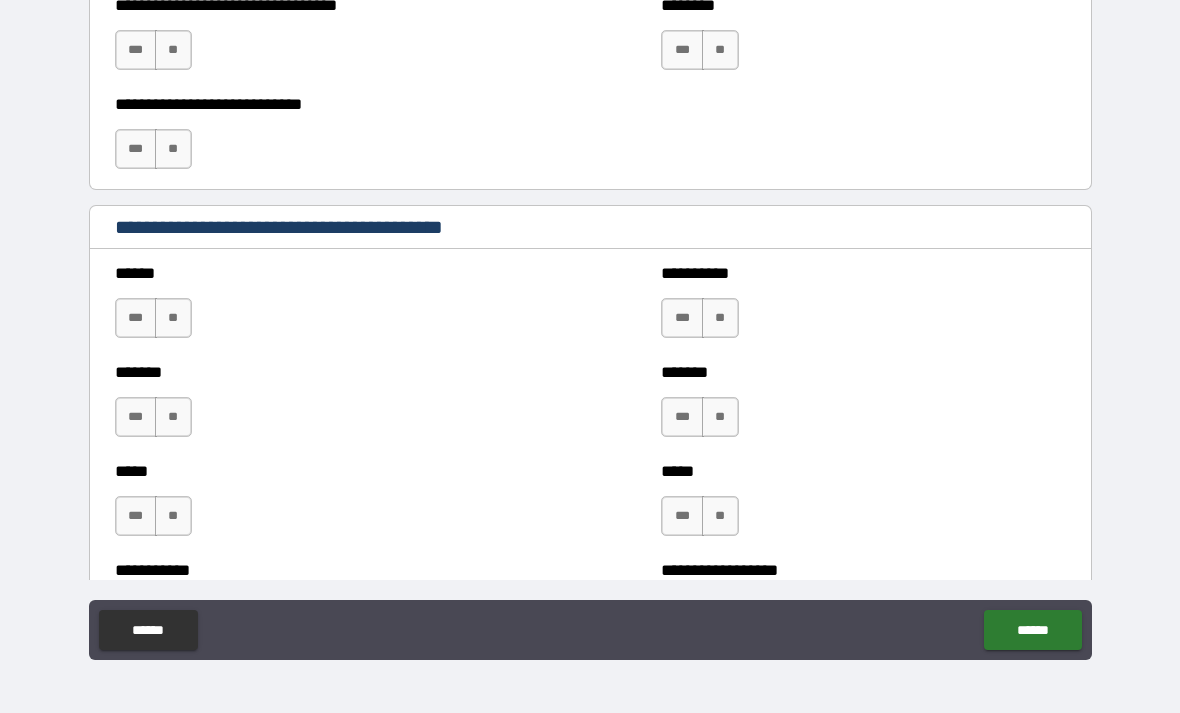 click on "**" at bounding box center [173, 318] 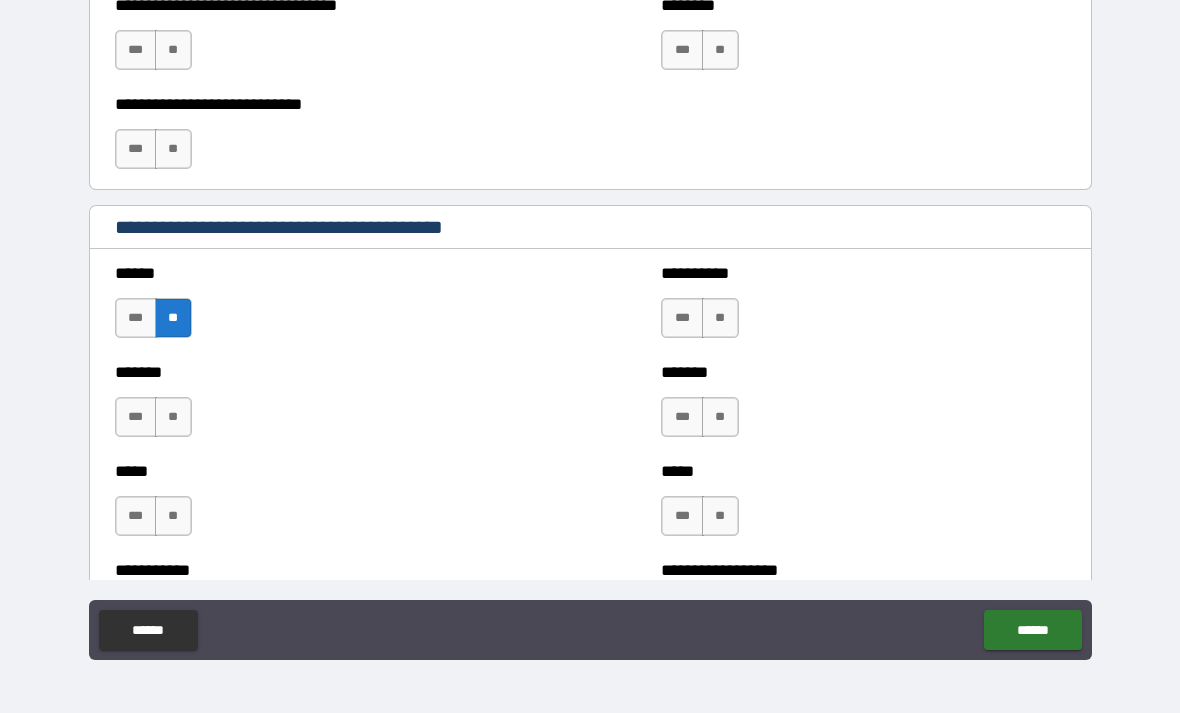 click on "***" at bounding box center (136, 417) 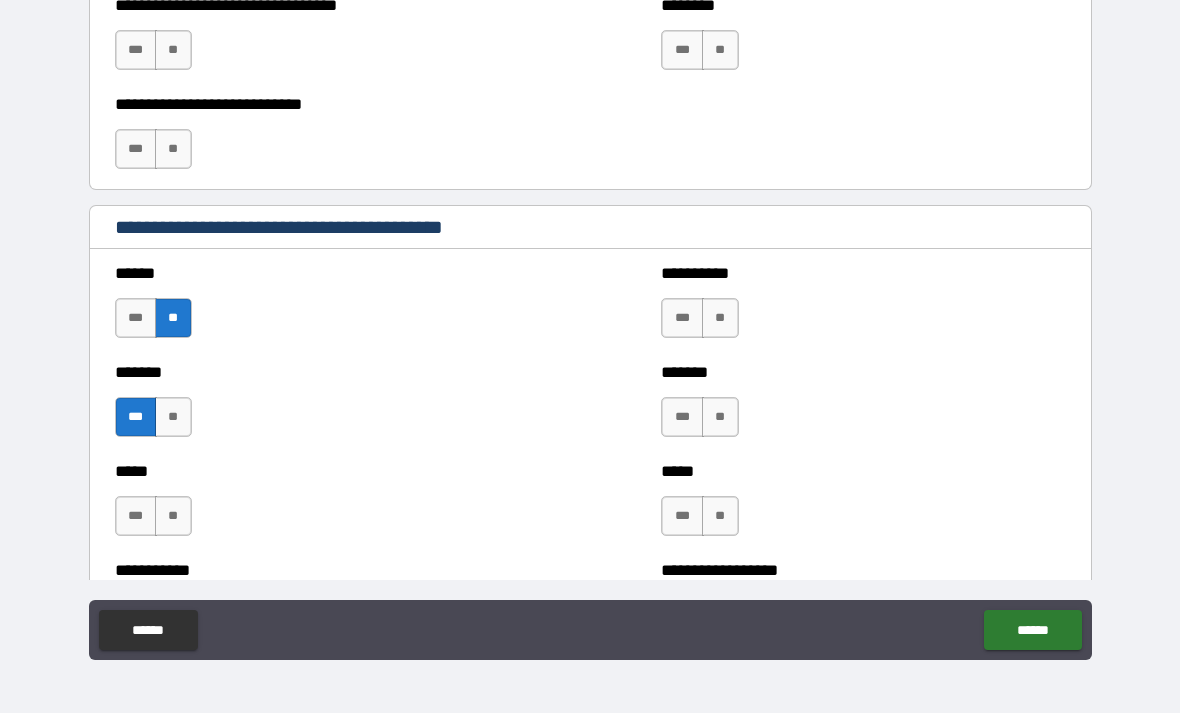 click on "**" at bounding box center (720, 318) 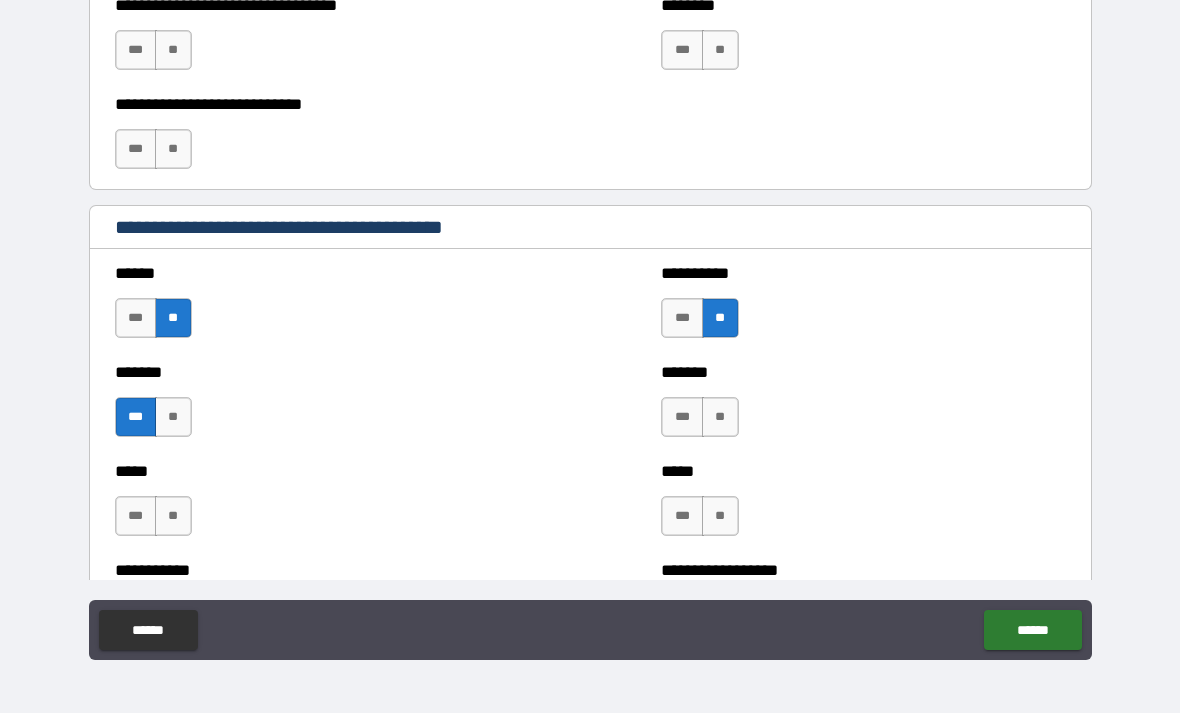 click on "**" at bounding box center (720, 417) 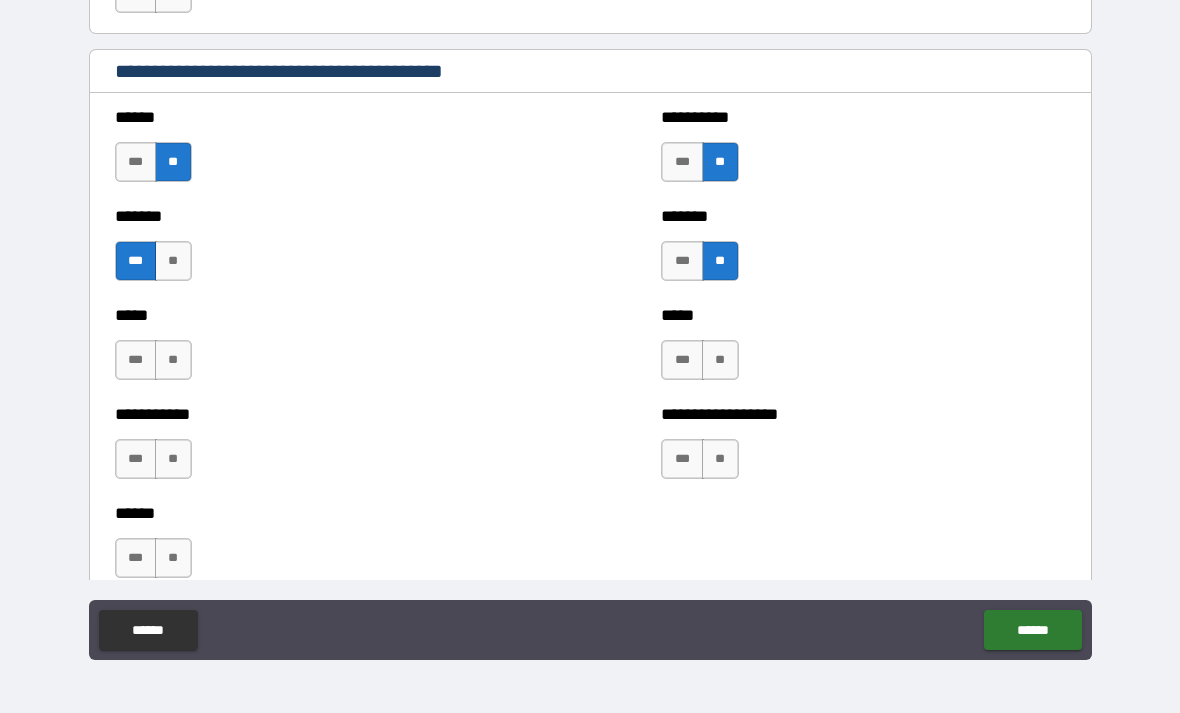 scroll, scrollTop: 1758, scrollLeft: 0, axis: vertical 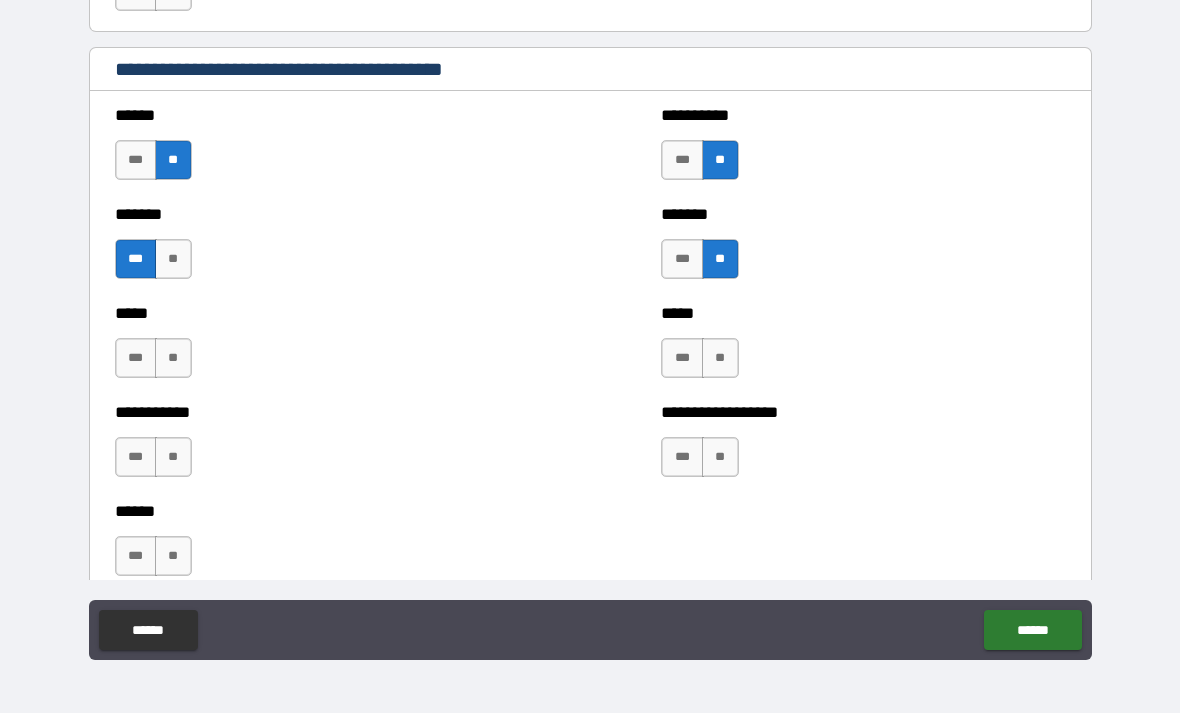 click on "**" at bounding box center [720, 358] 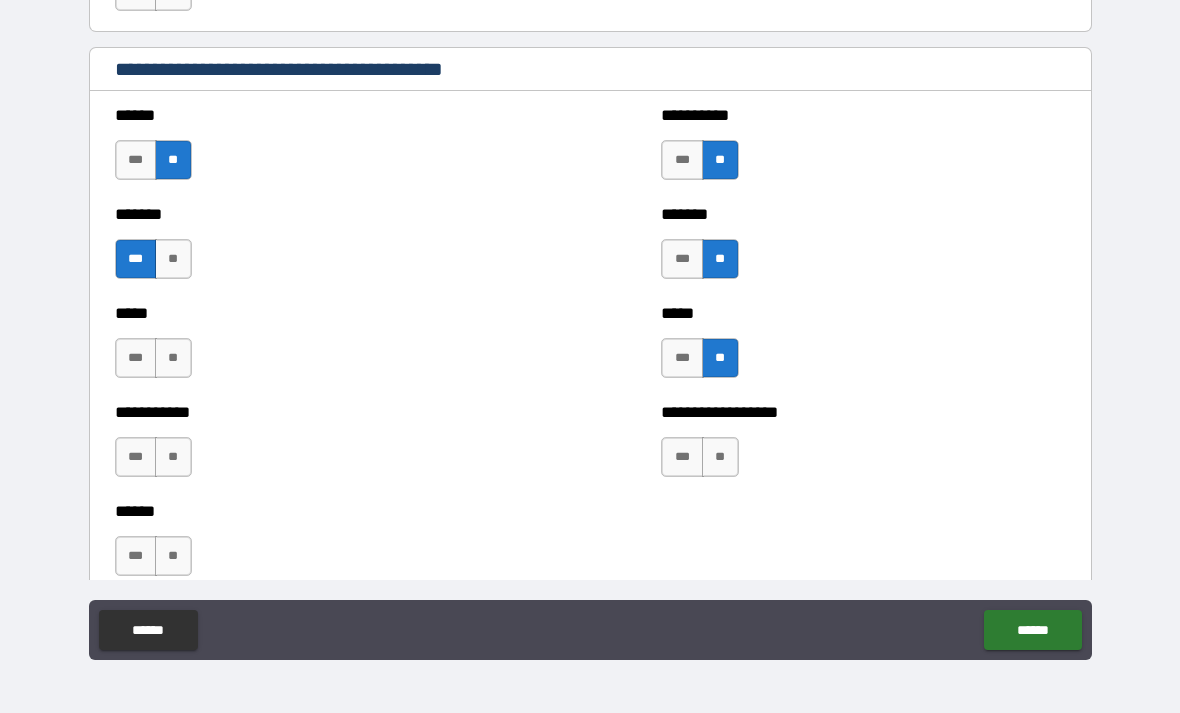 click on "**" at bounding box center (720, 457) 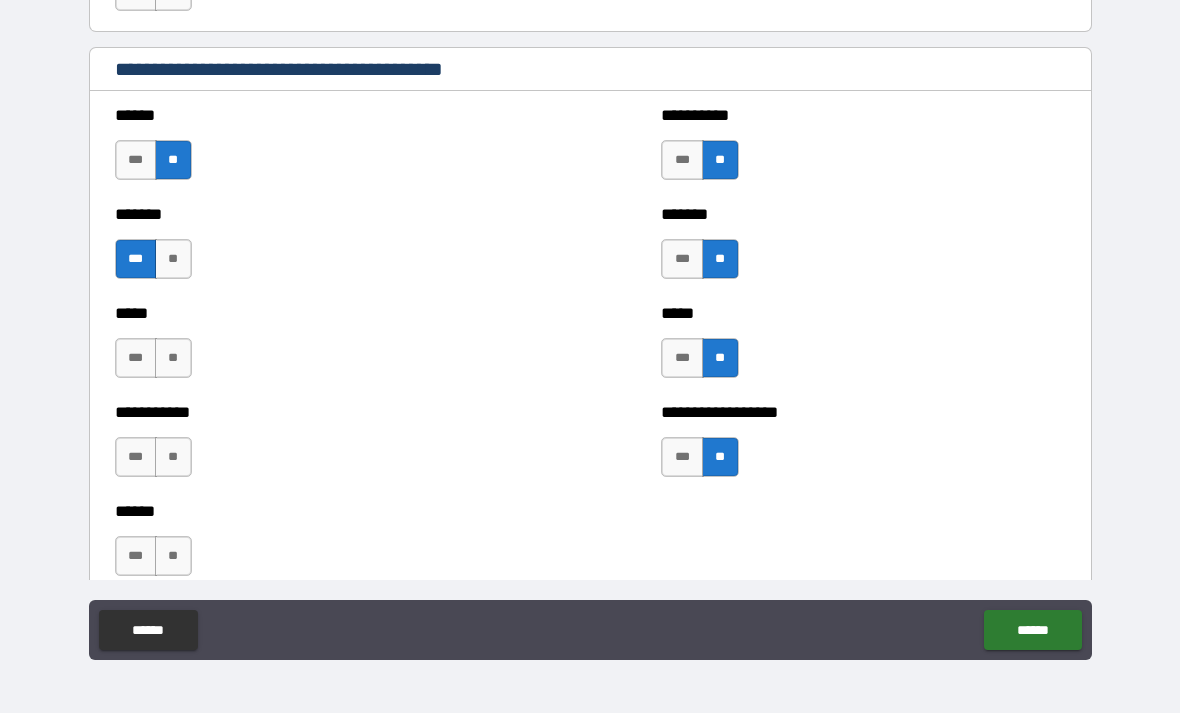 click on "**" at bounding box center [173, 457] 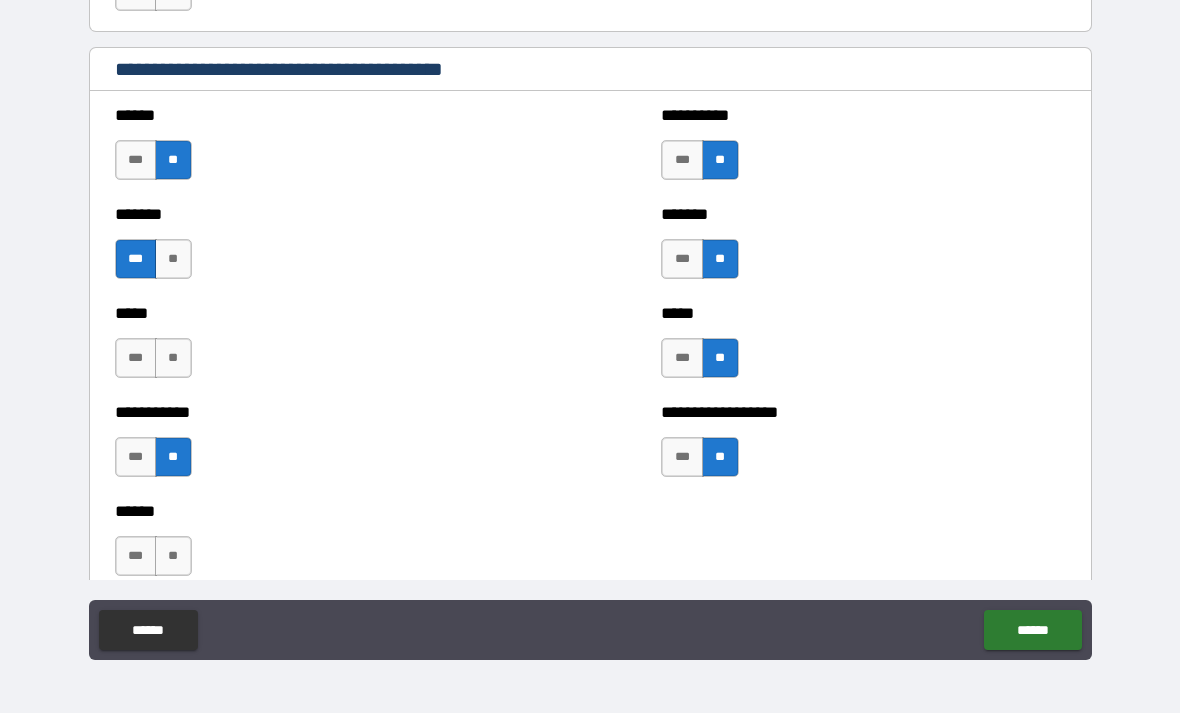 click on "**" at bounding box center [173, 358] 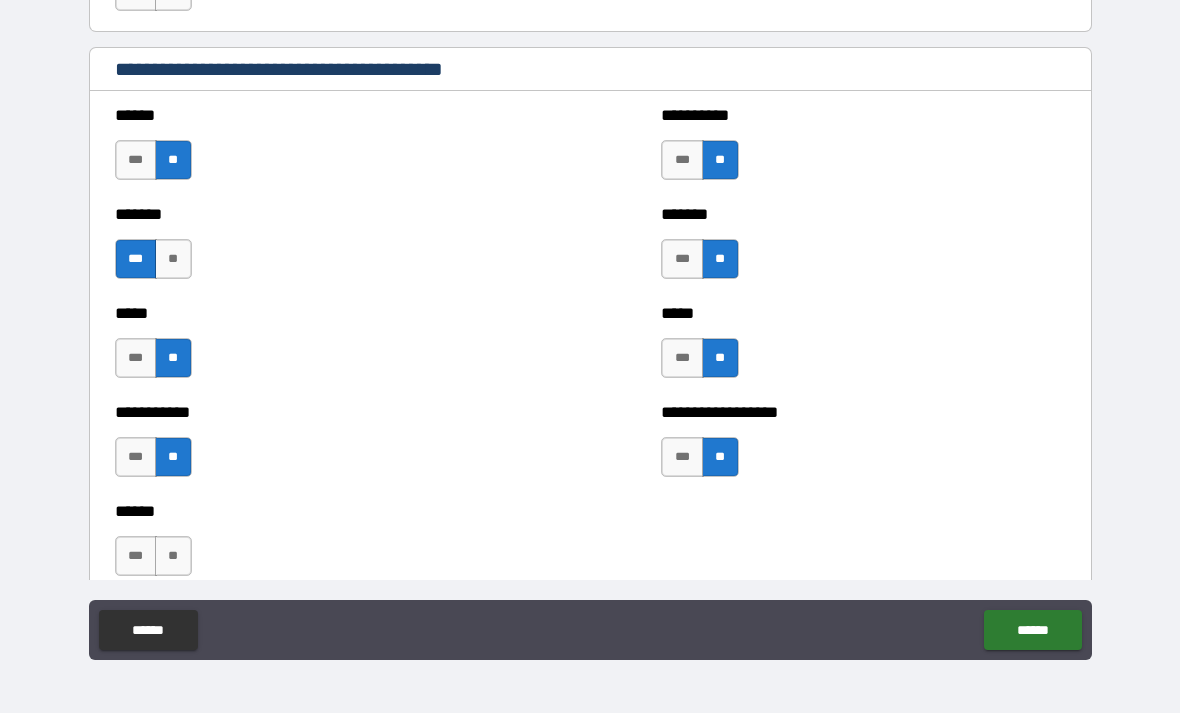 click on "**" at bounding box center (173, 556) 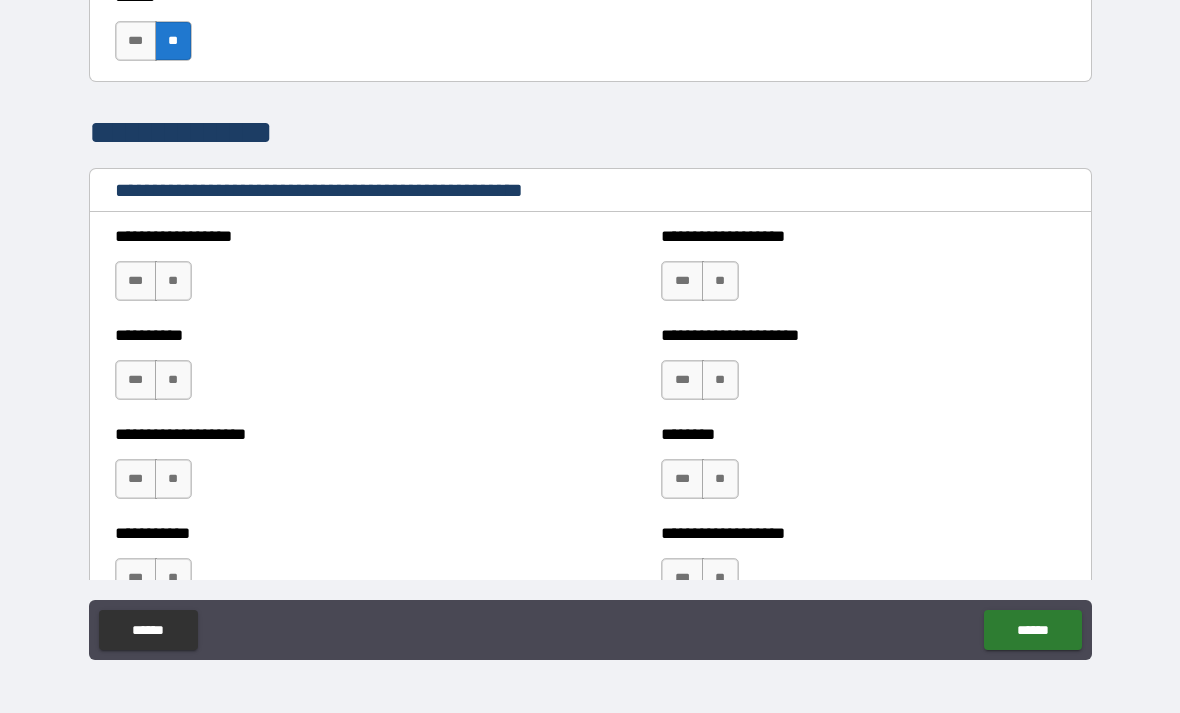 scroll, scrollTop: 2248, scrollLeft: 0, axis: vertical 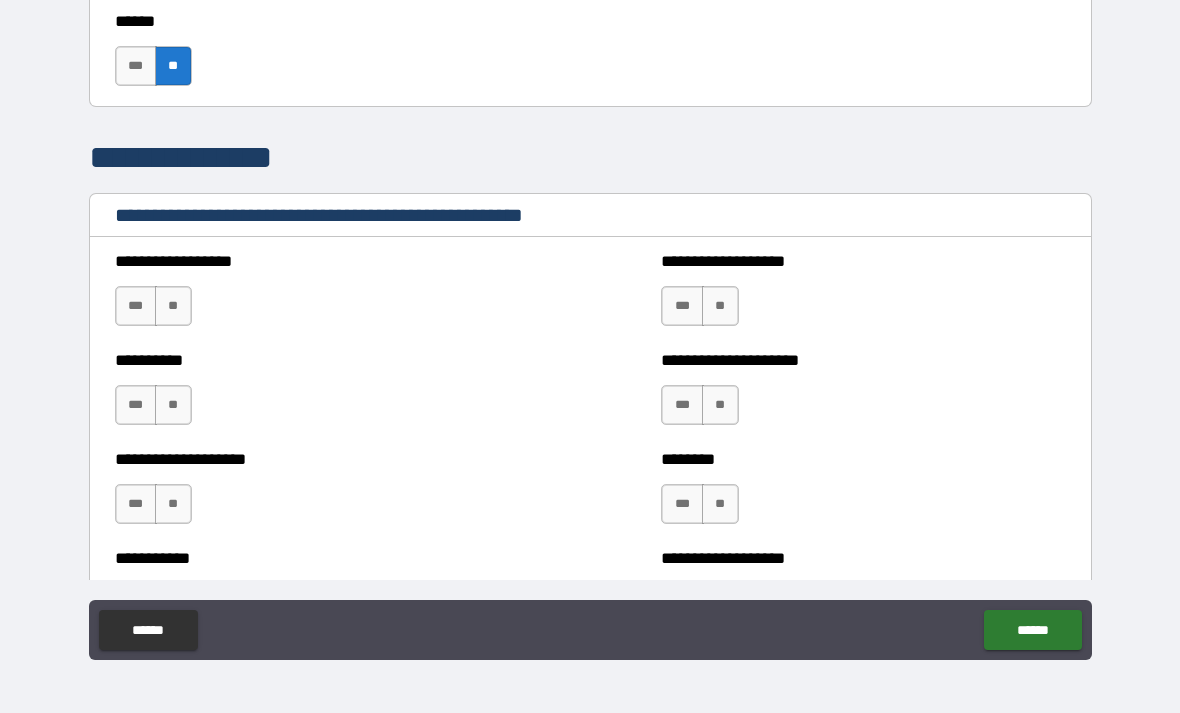 click on "**" at bounding box center (173, 306) 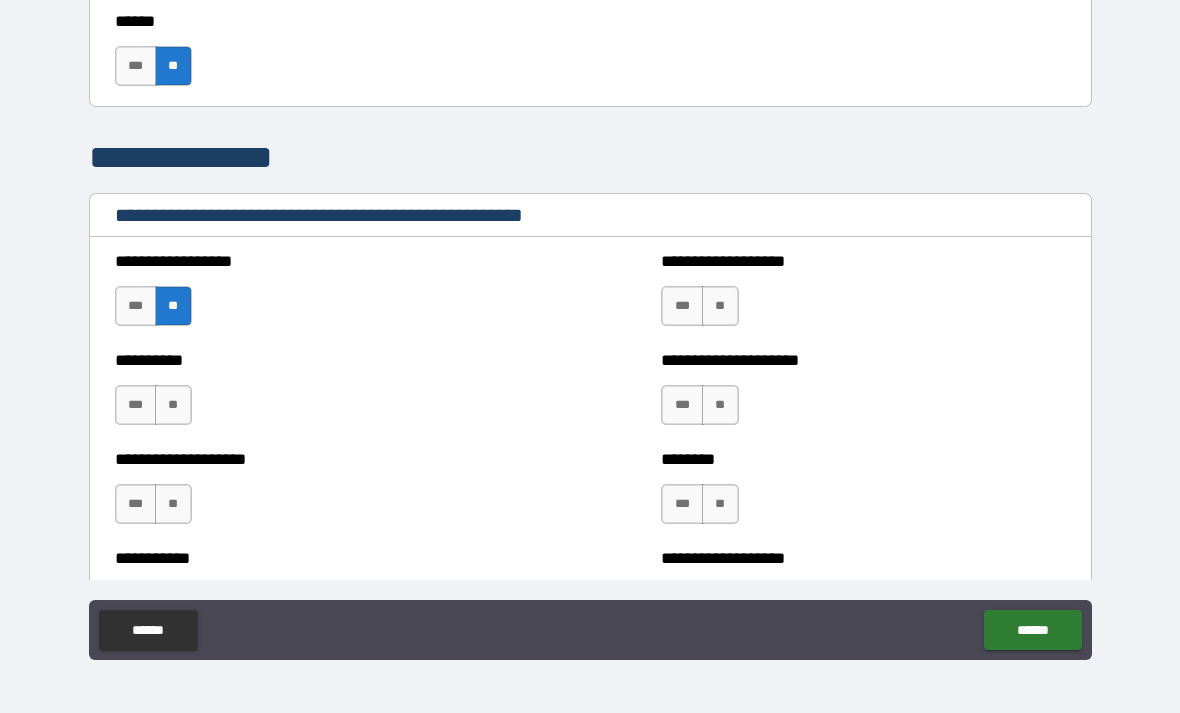 click on "**" at bounding box center [720, 306] 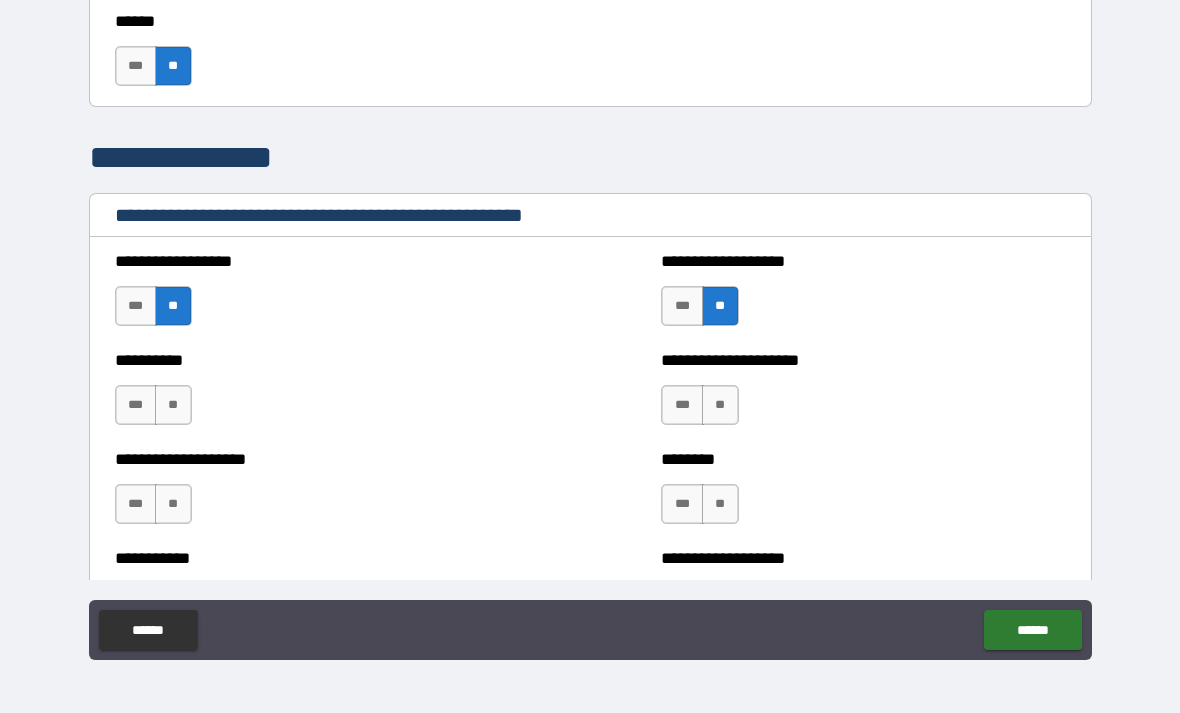 click on "**" at bounding box center [720, 405] 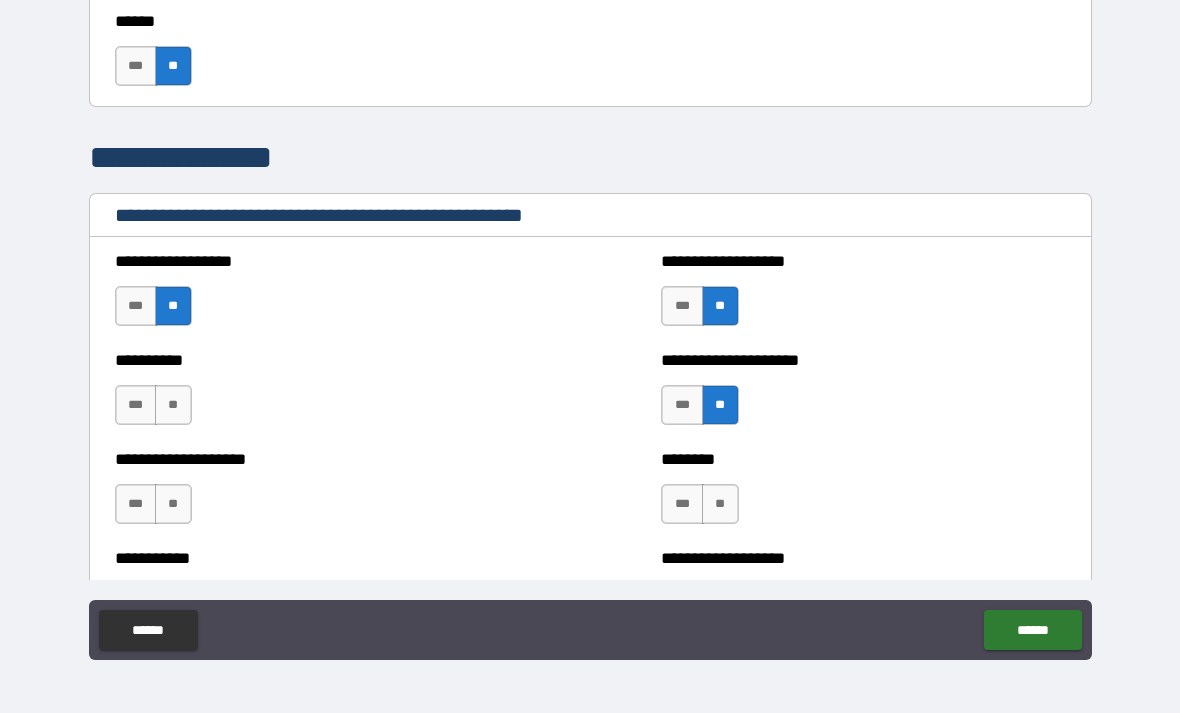 click on "***" at bounding box center (682, 504) 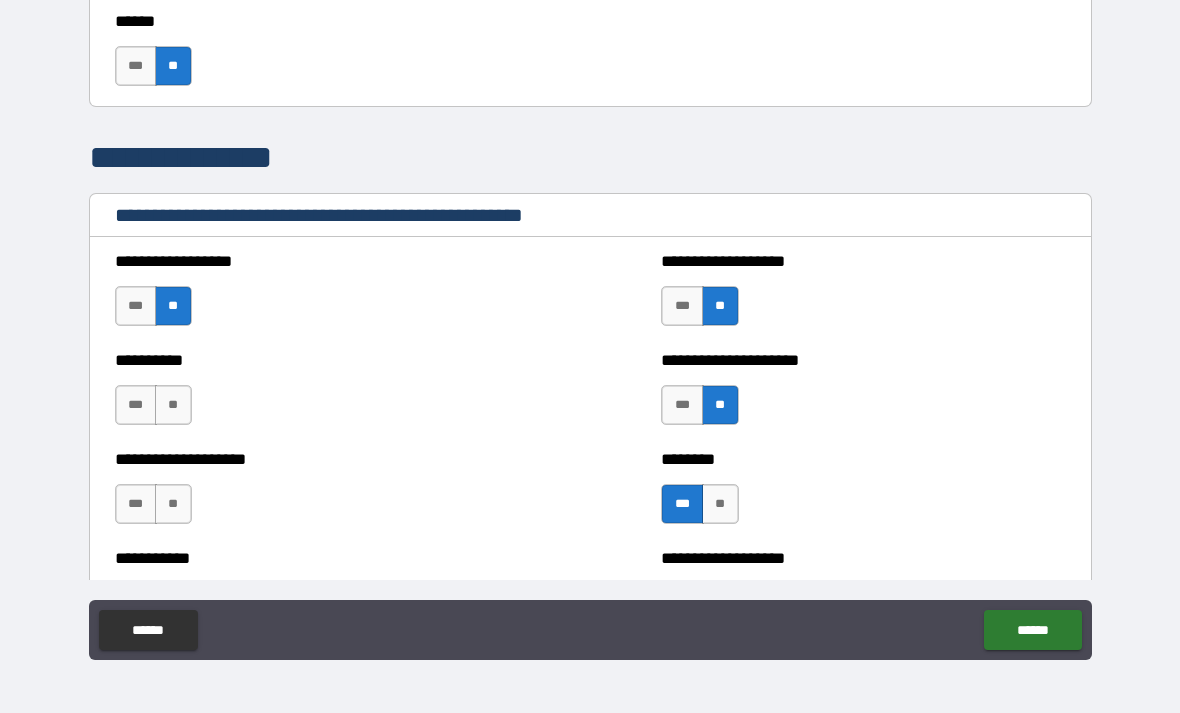 click on "**" at bounding box center [173, 405] 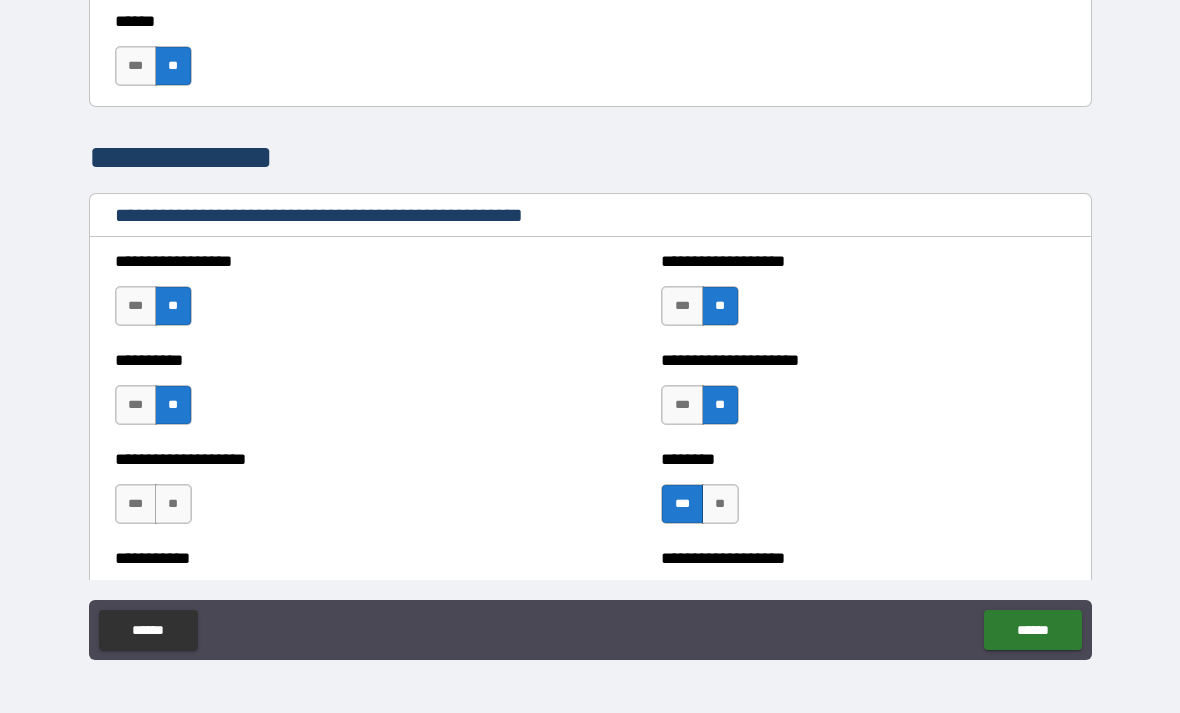 click on "**" at bounding box center [173, 504] 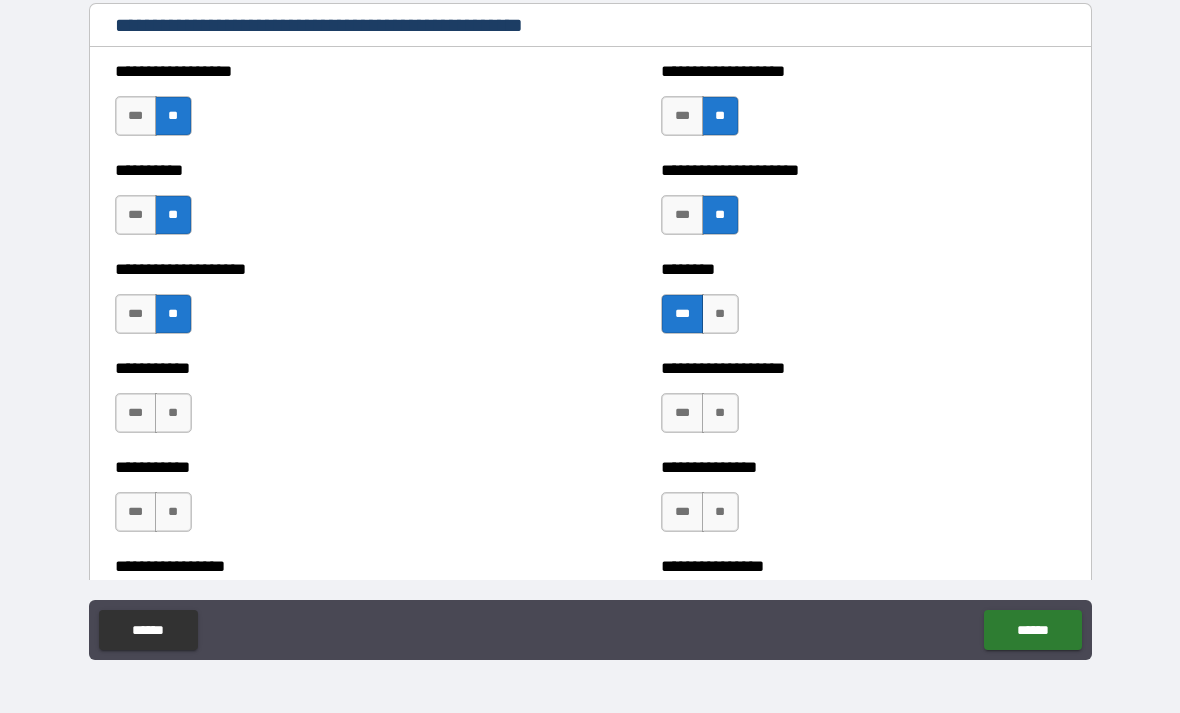 scroll, scrollTop: 2441, scrollLeft: 0, axis: vertical 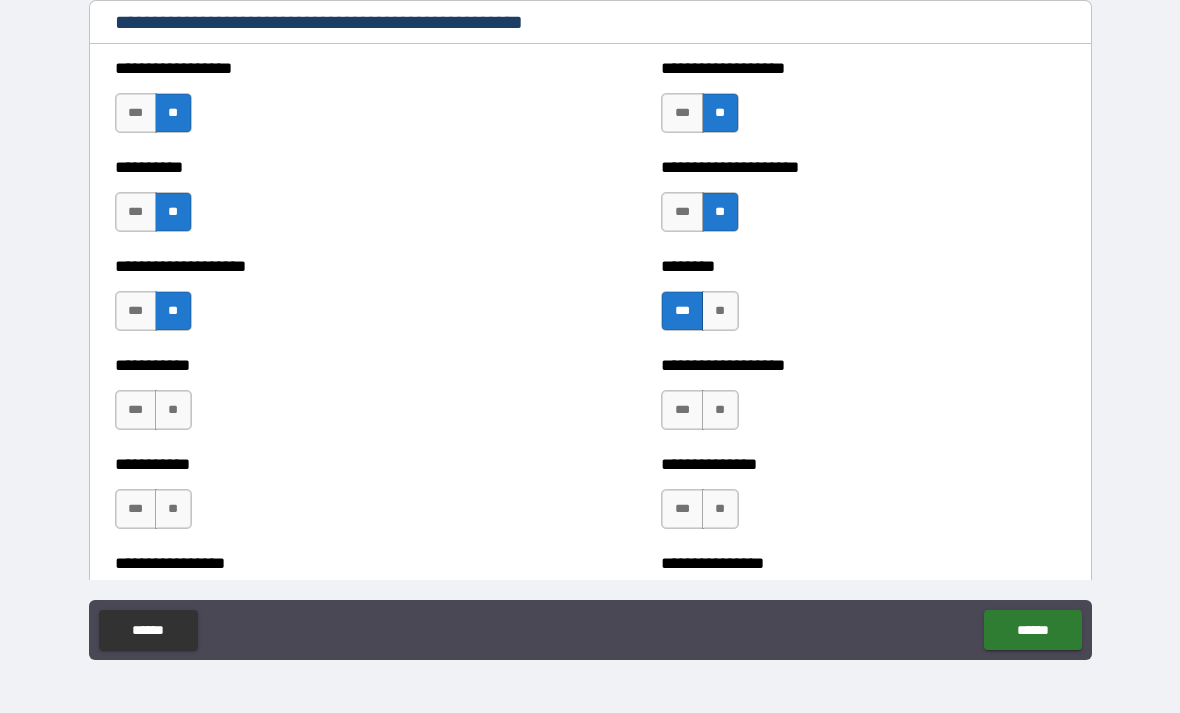 click on "**" at bounding box center (173, 410) 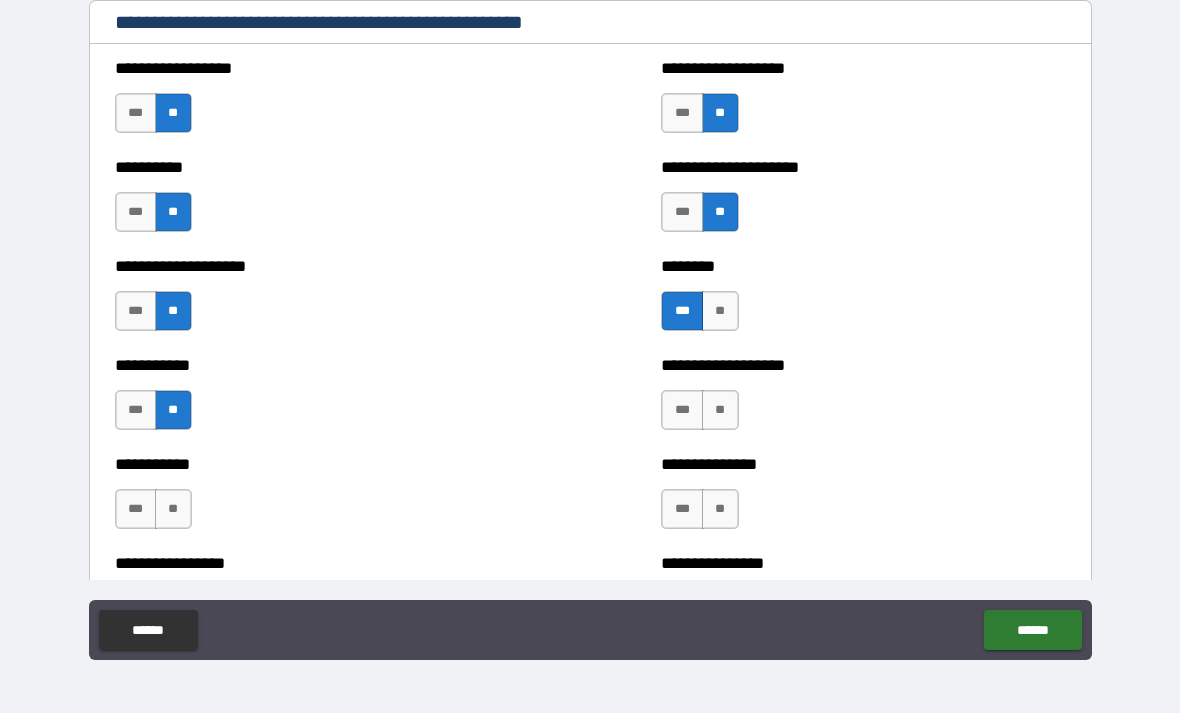 click on "**" at bounding box center (173, 509) 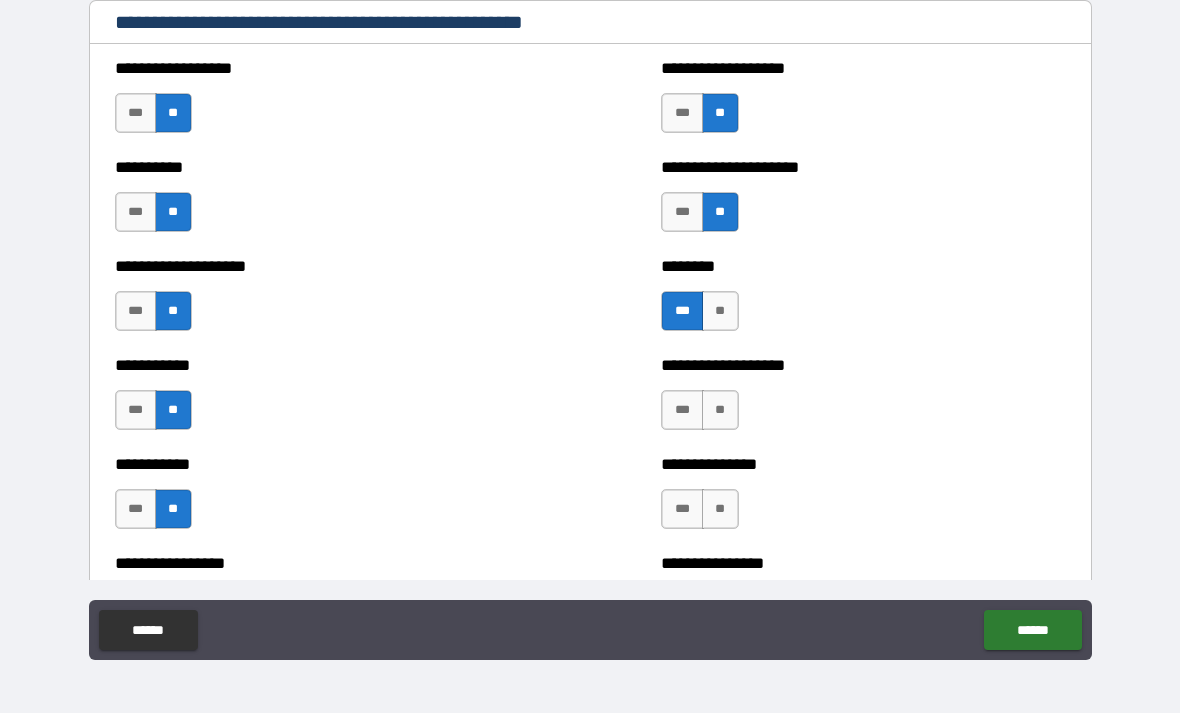 click on "**" at bounding box center [720, 410] 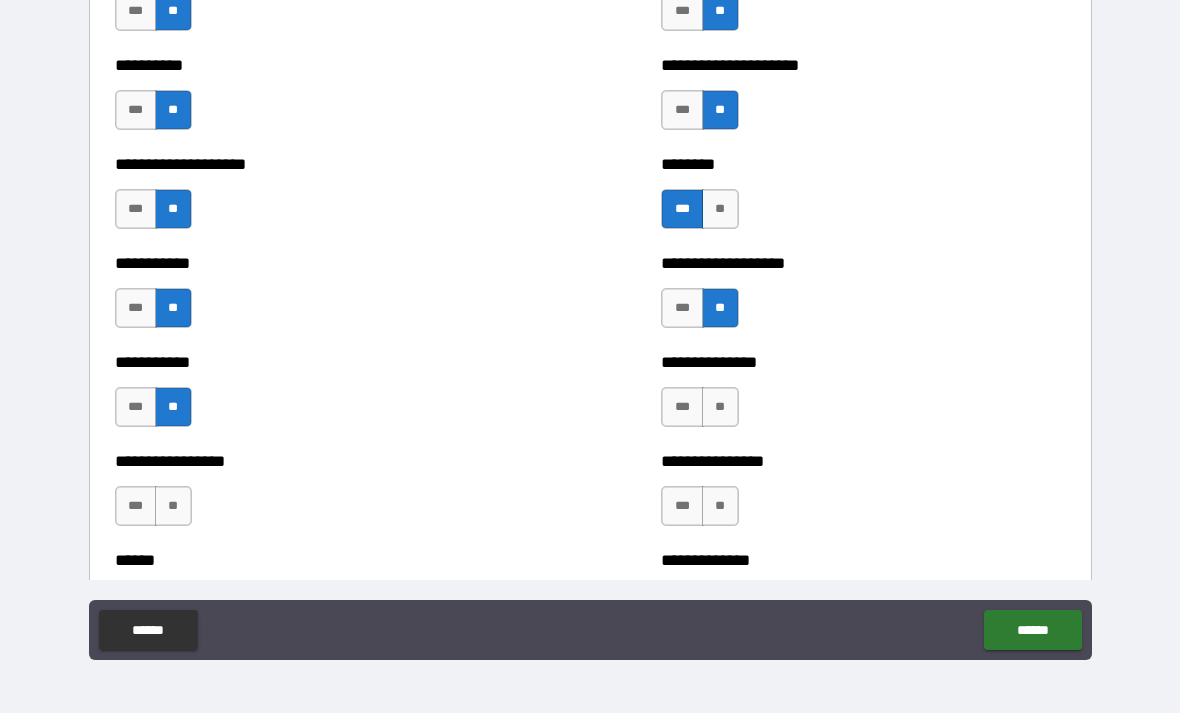 scroll, scrollTop: 2544, scrollLeft: 0, axis: vertical 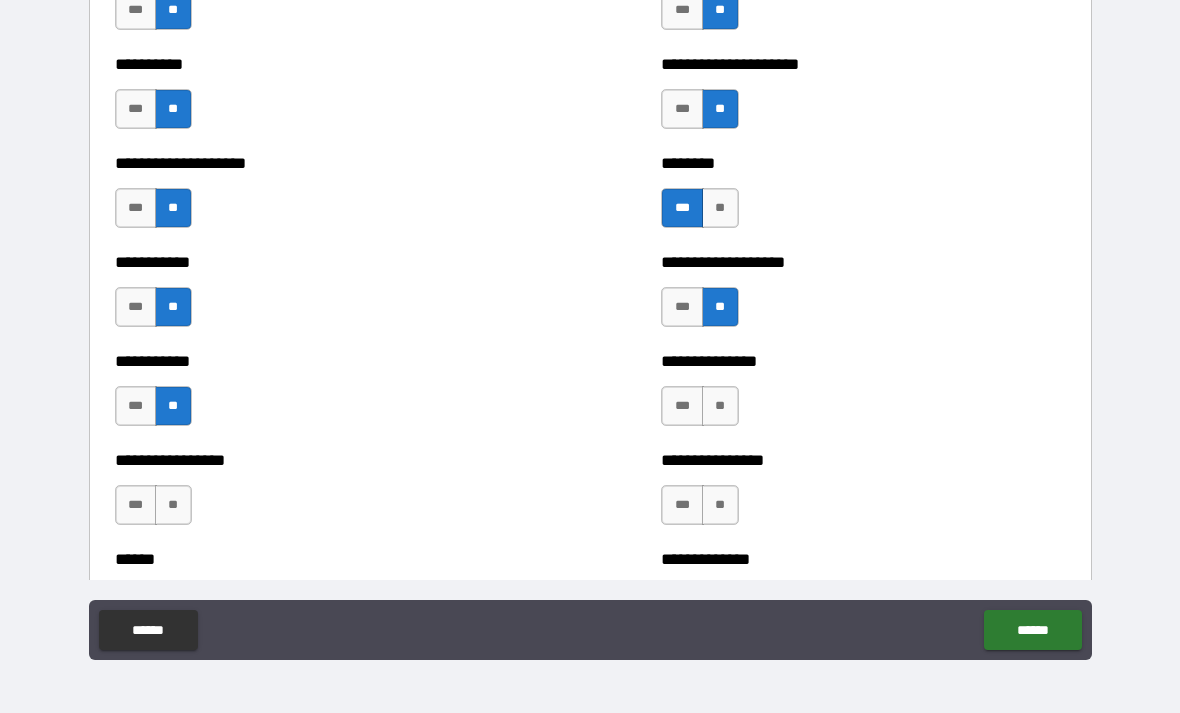 click on "**" at bounding box center [720, 406] 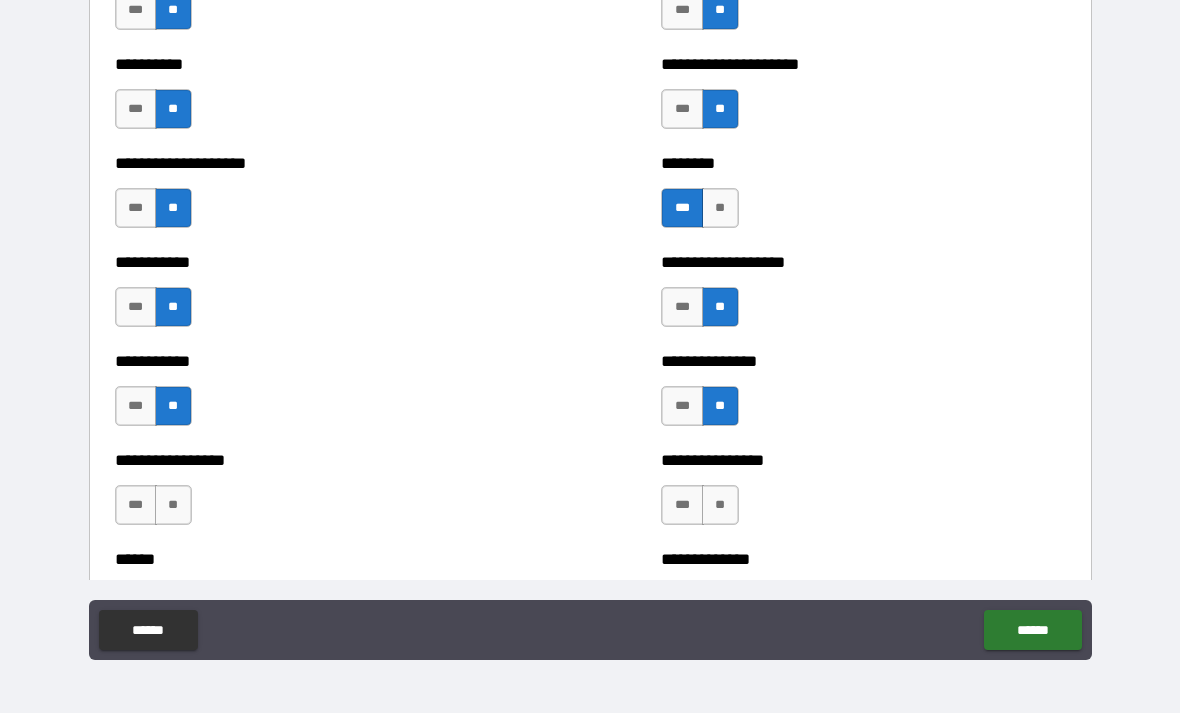 click on "**" at bounding box center (720, 505) 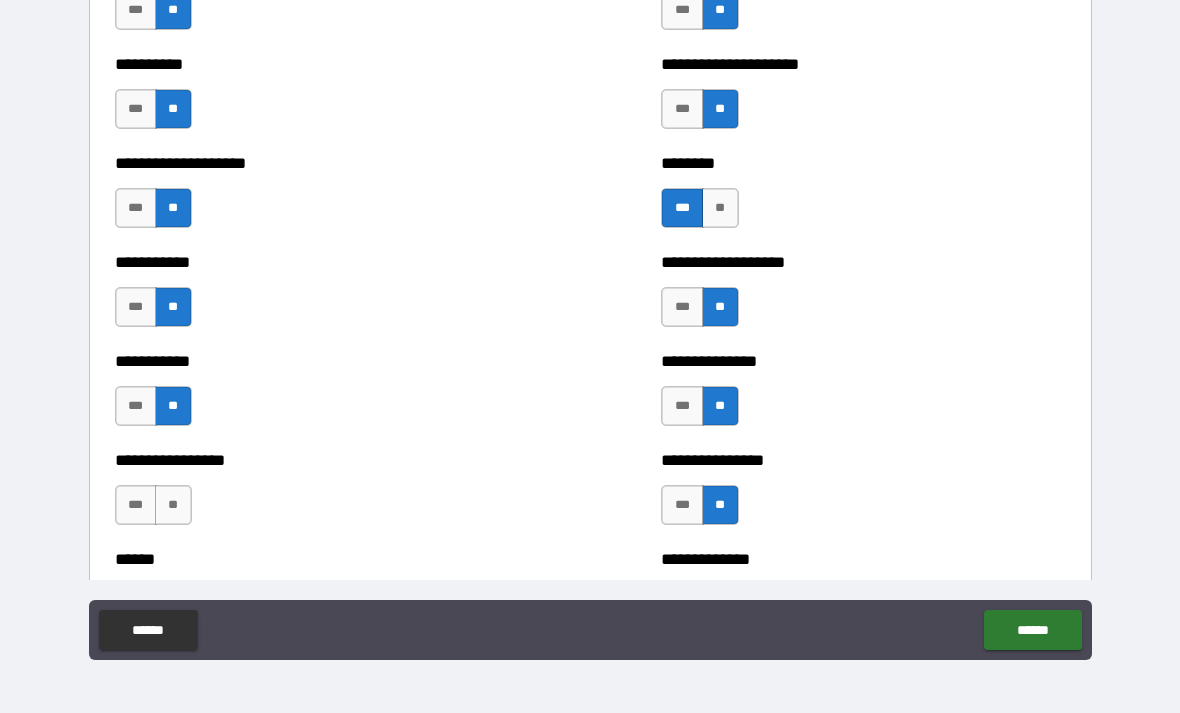 click on "**" at bounding box center (173, 505) 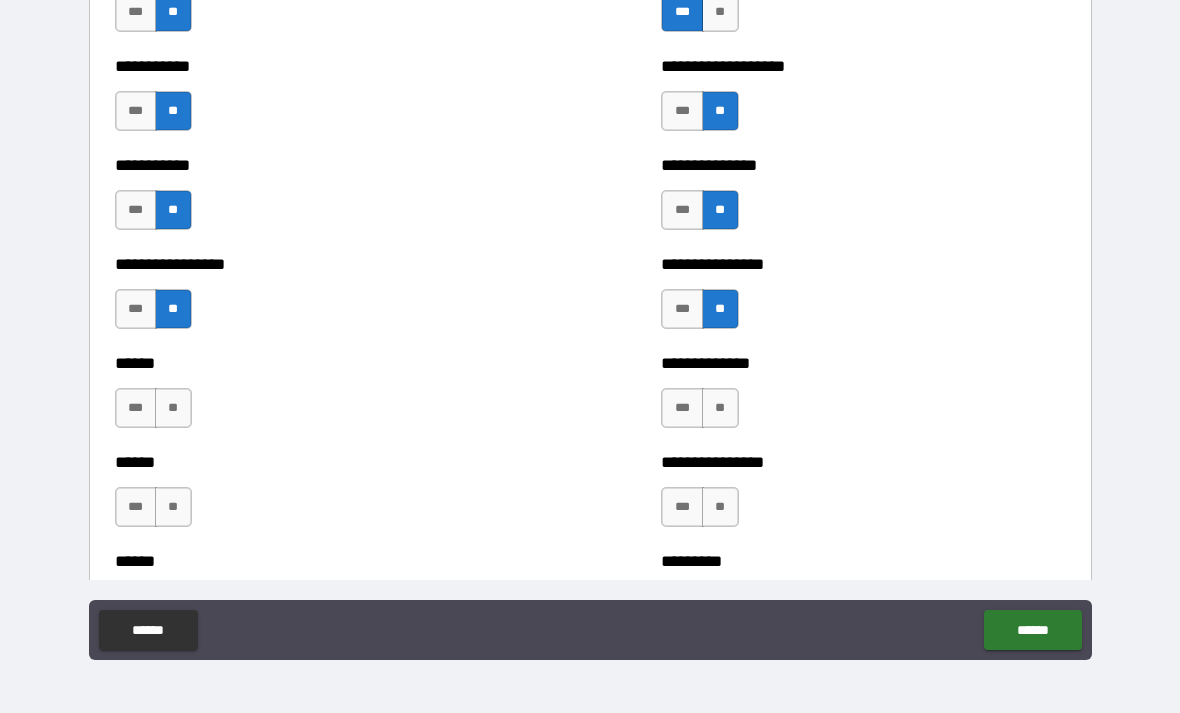scroll, scrollTop: 2760, scrollLeft: 0, axis: vertical 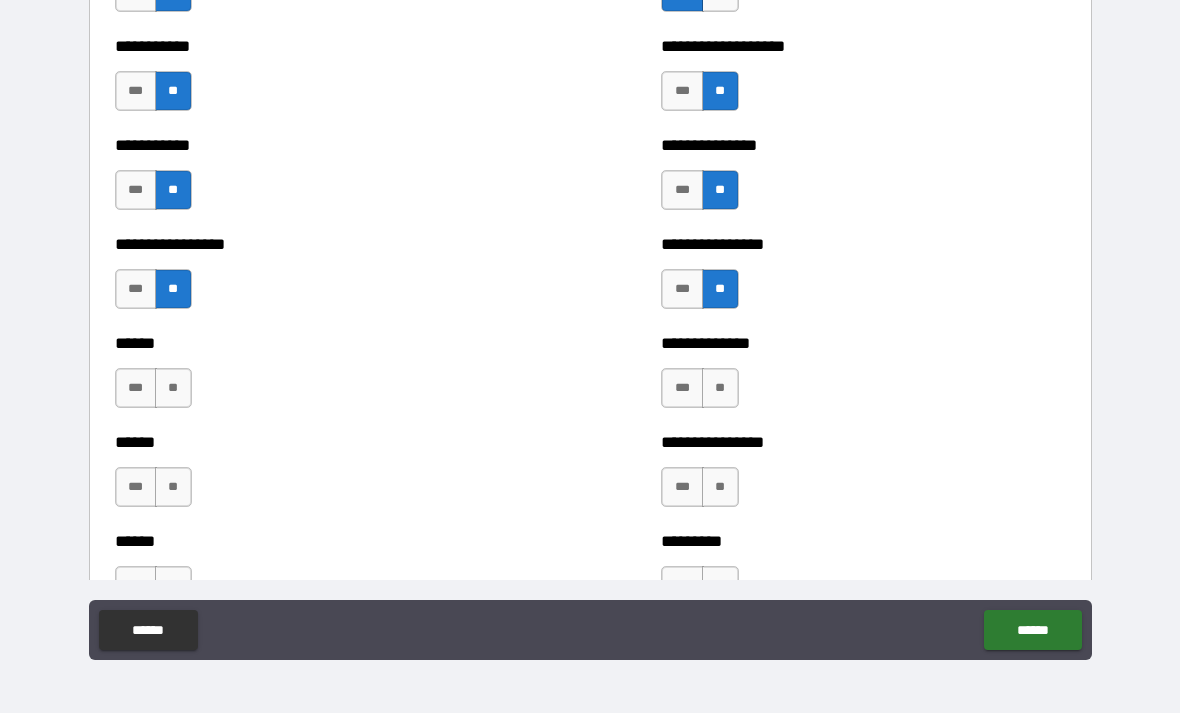 click on "**" at bounding box center (173, 388) 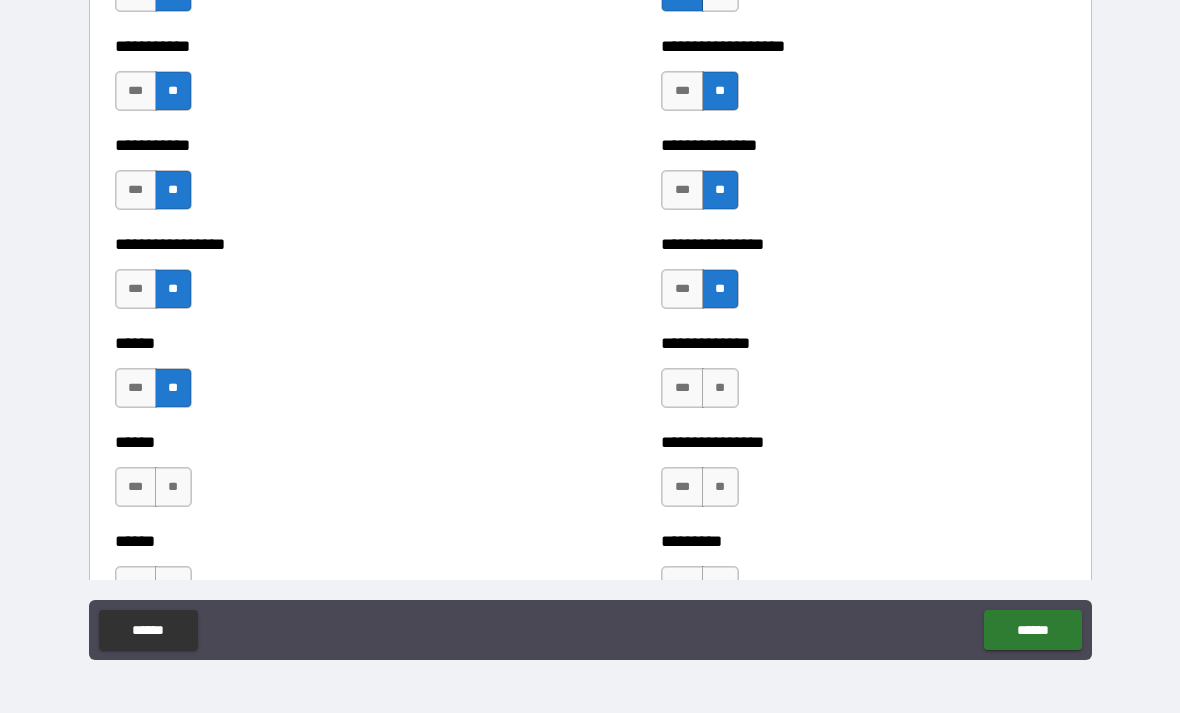 click on "**" at bounding box center [173, 487] 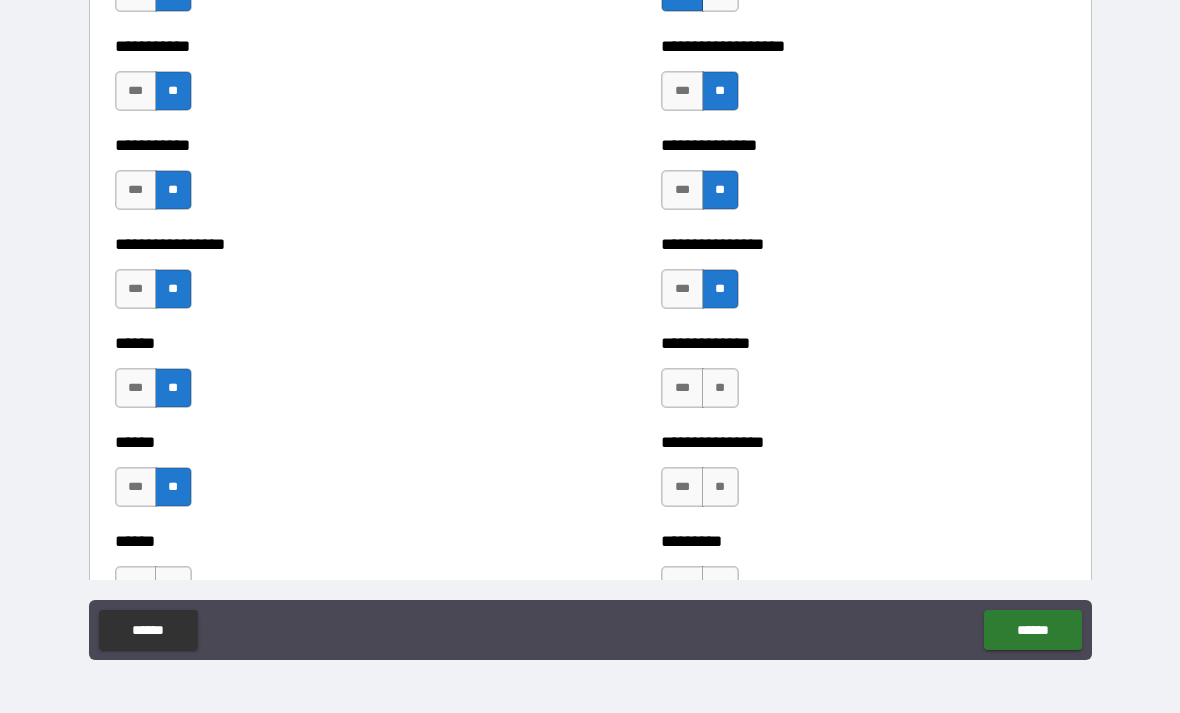 click on "**" at bounding box center (720, 388) 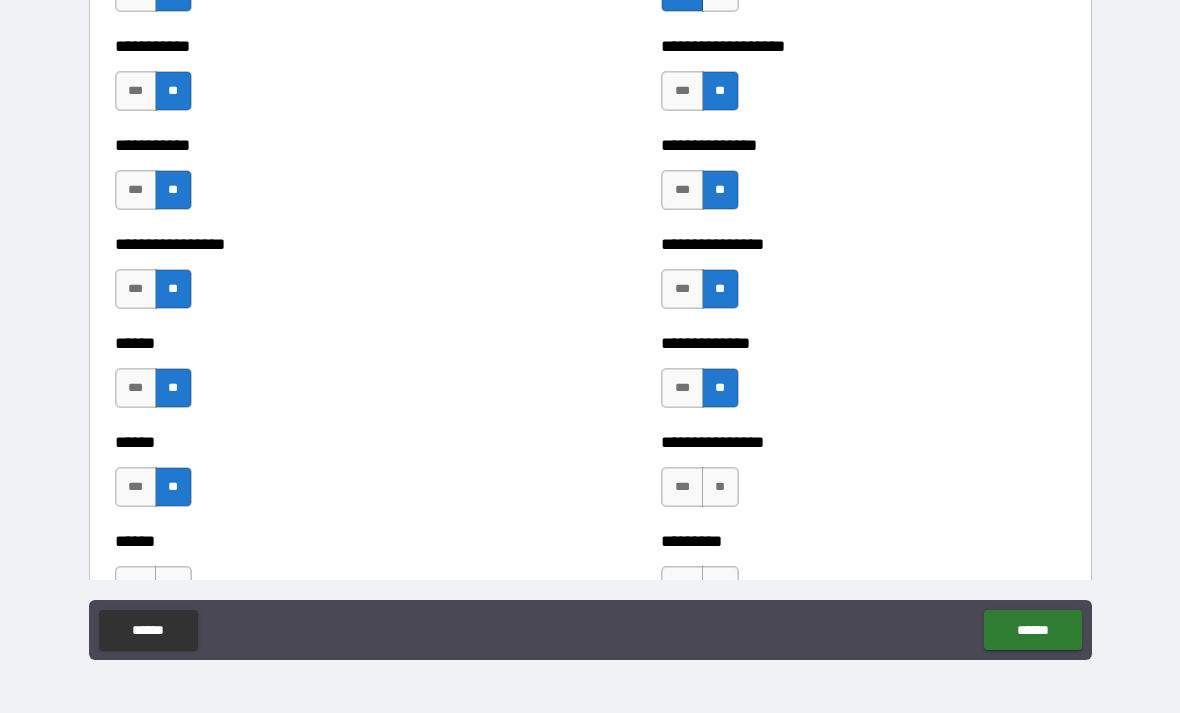 click on "**" at bounding box center [720, 487] 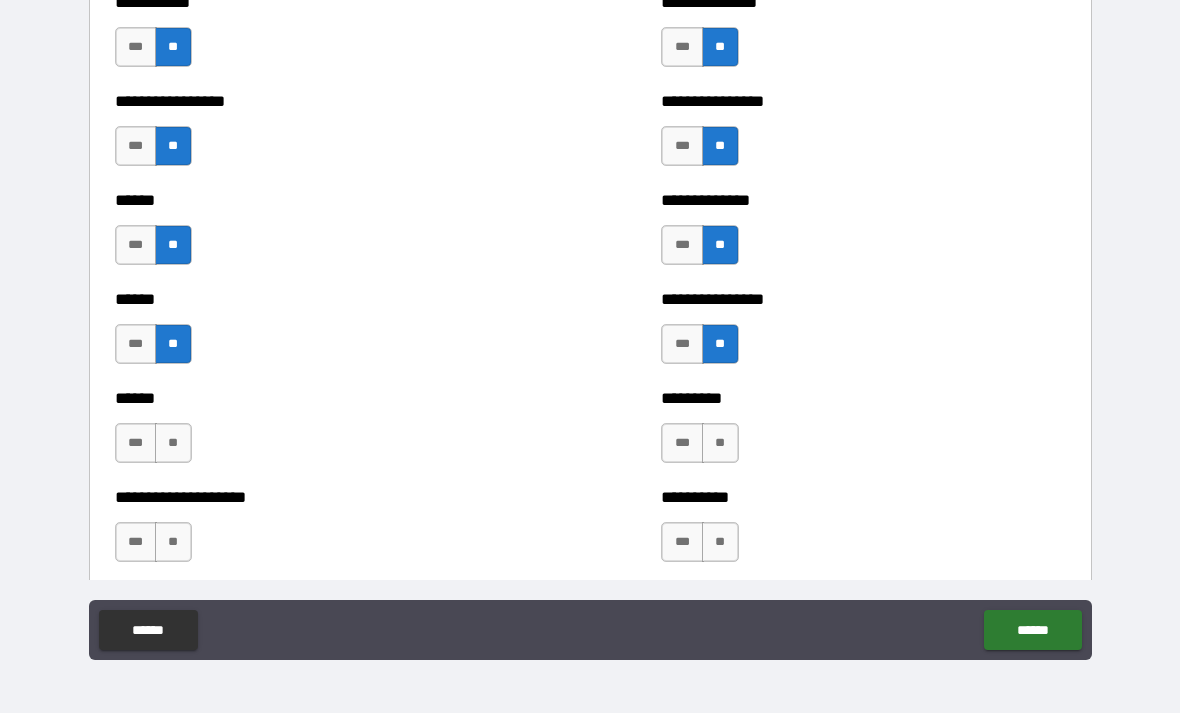 scroll, scrollTop: 2925, scrollLeft: 0, axis: vertical 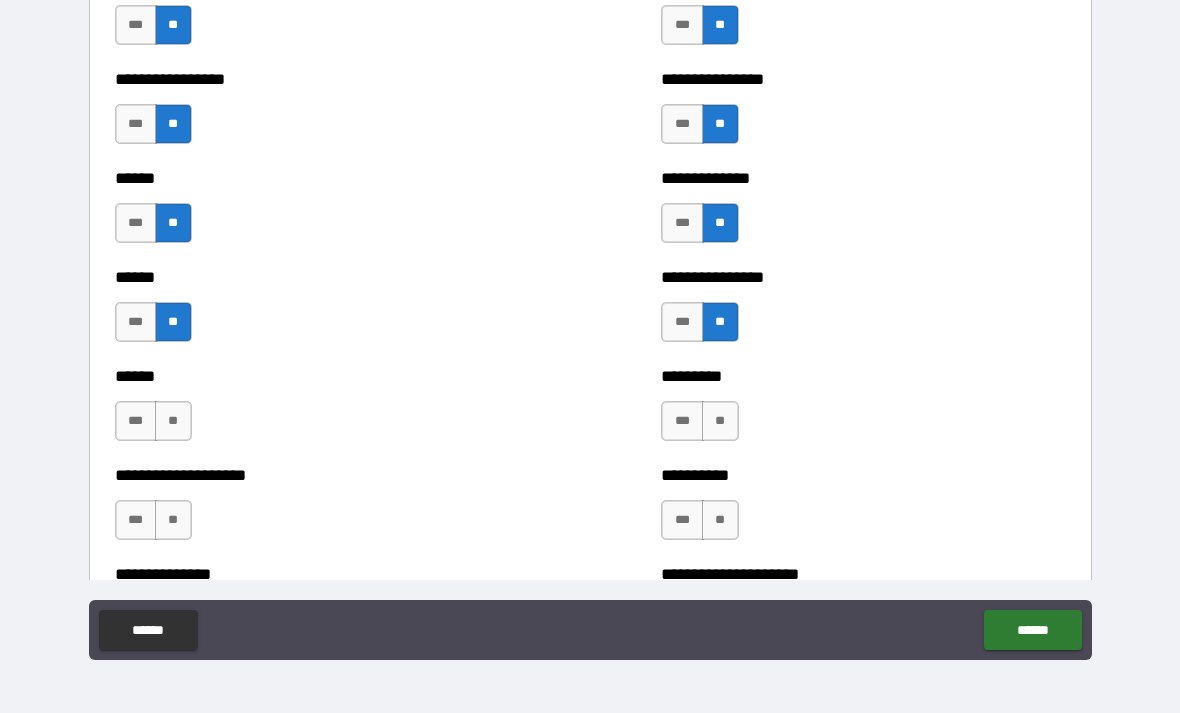 click on "**" at bounding box center (720, 421) 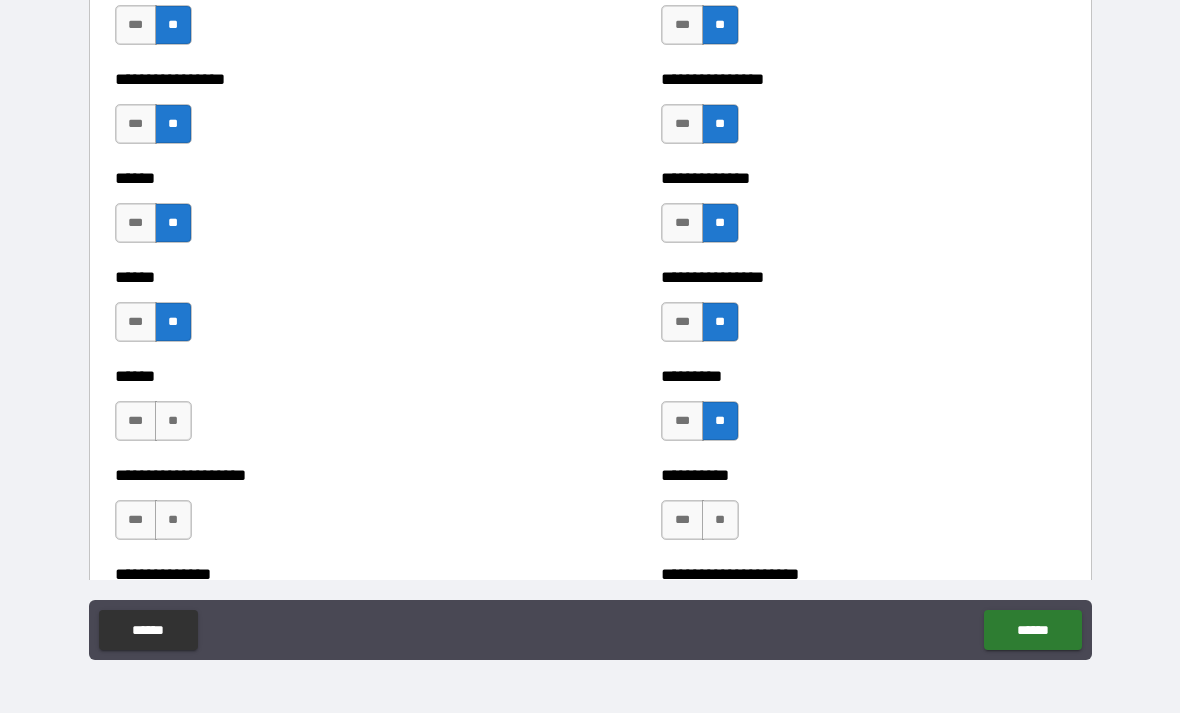 click on "**" at bounding box center (173, 421) 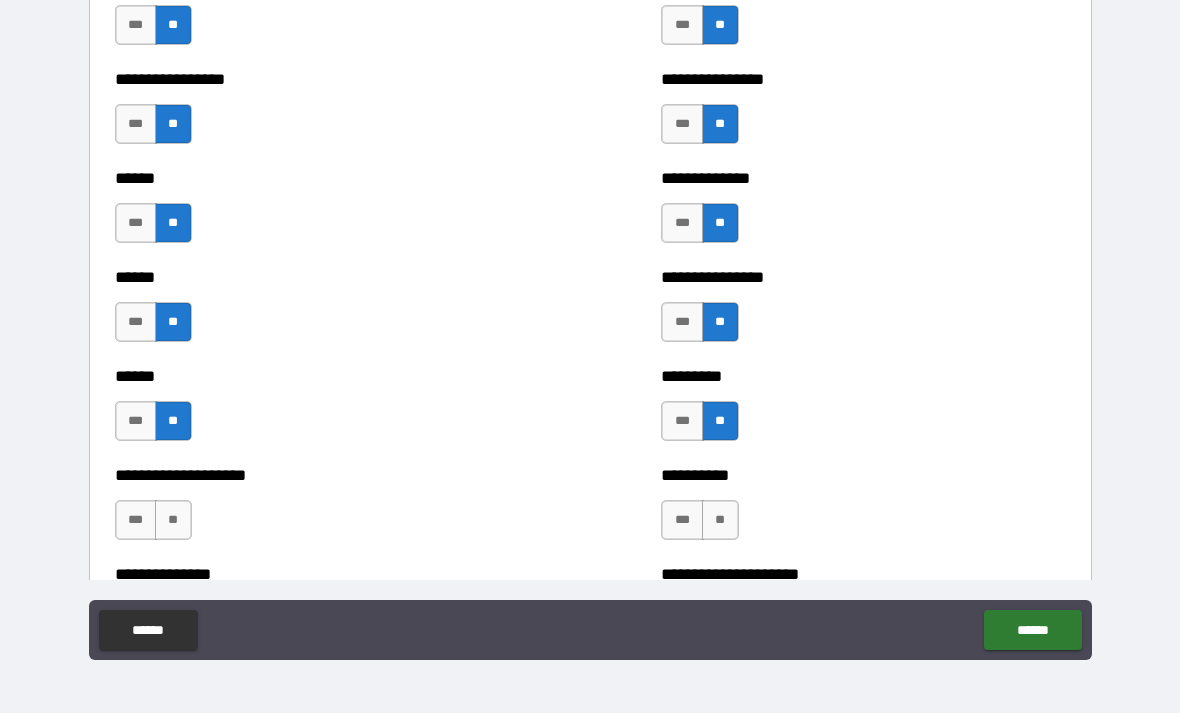 click on "***" at bounding box center (136, 520) 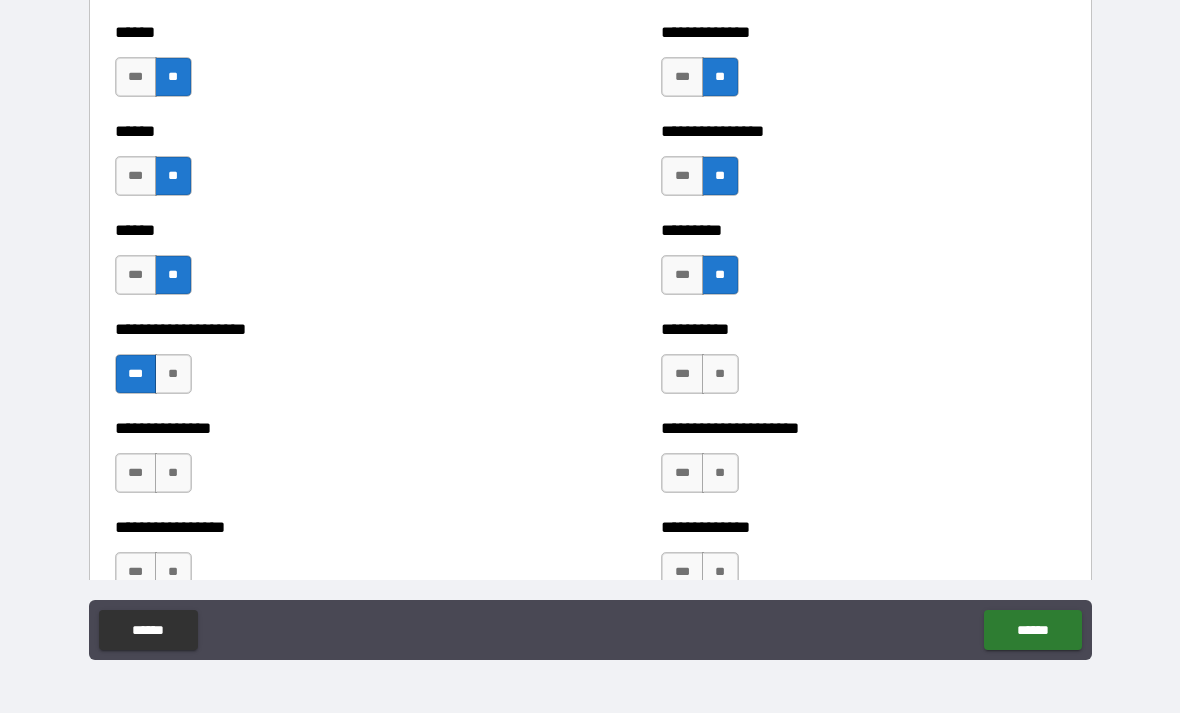 scroll, scrollTop: 3078, scrollLeft: 0, axis: vertical 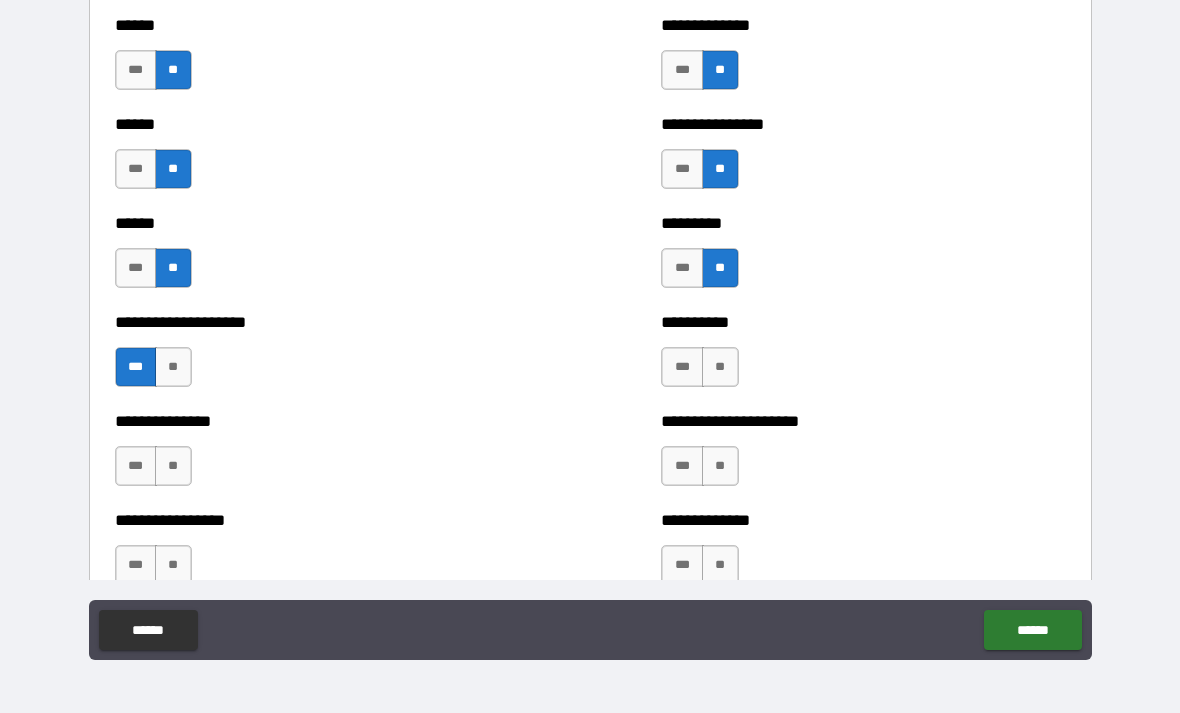 click on "**" at bounding box center (720, 367) 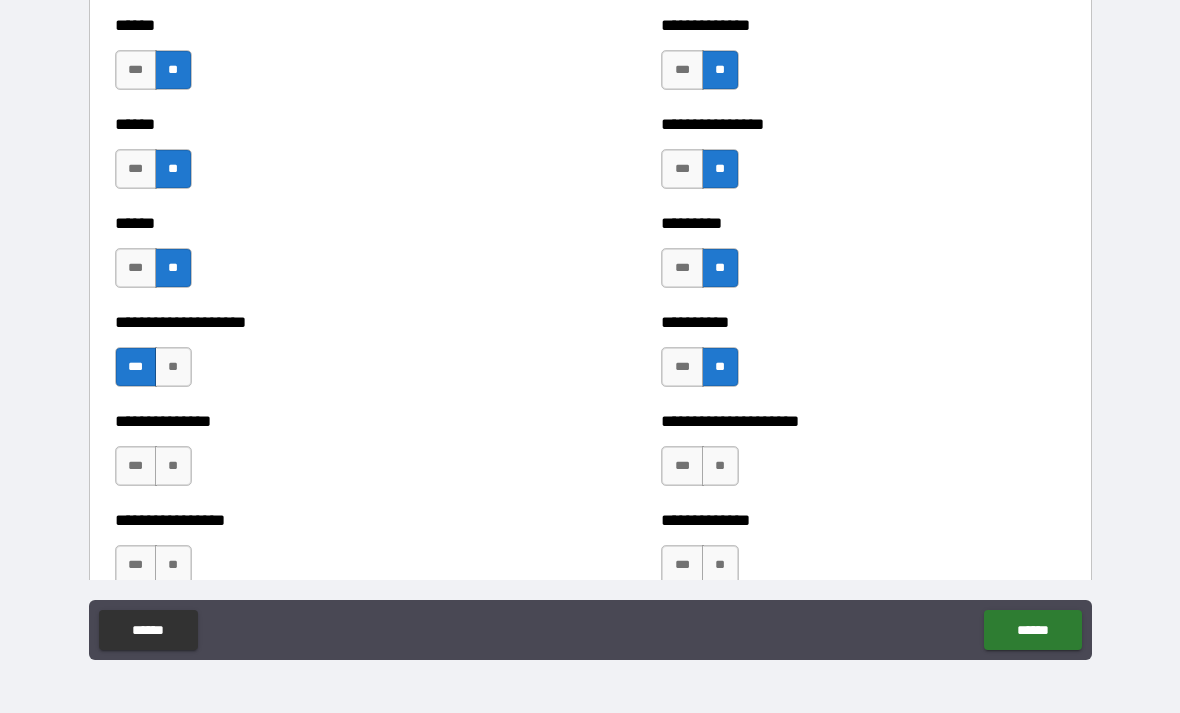 click on "**" at bounding box center [720, 466] 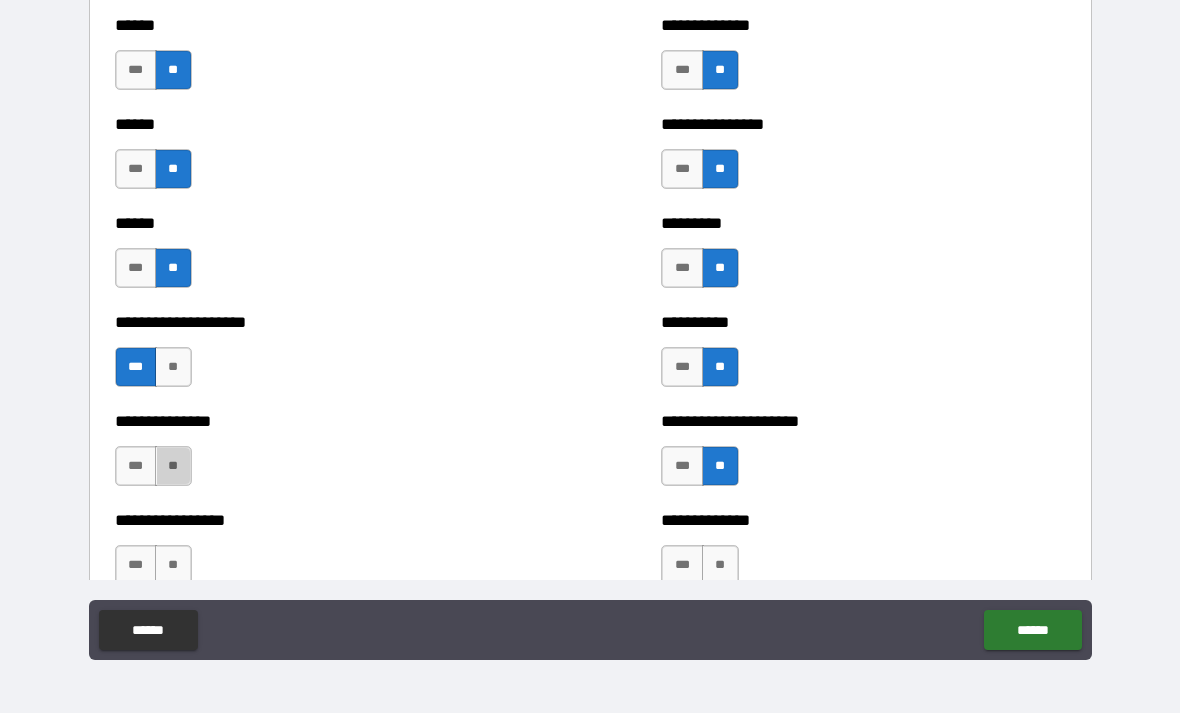 click on "**" at bounding box center (173, 466) 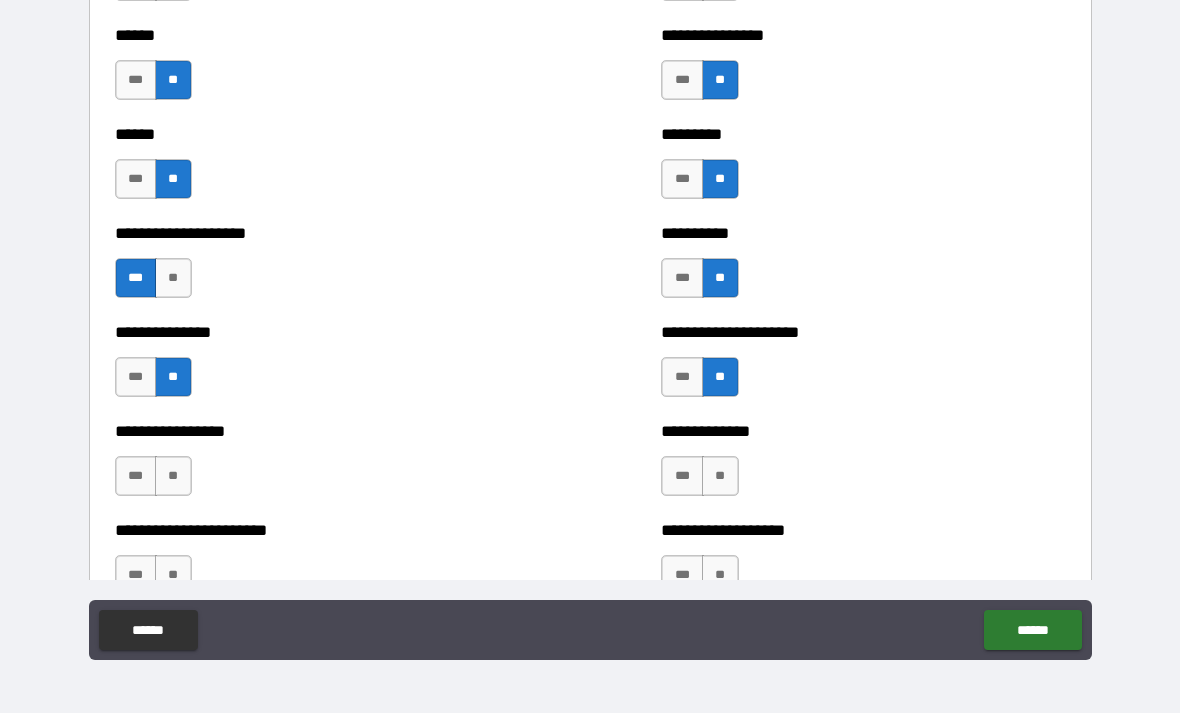 scroll, scrollTop: 3213, scrollLeft: 0, axis: vertical 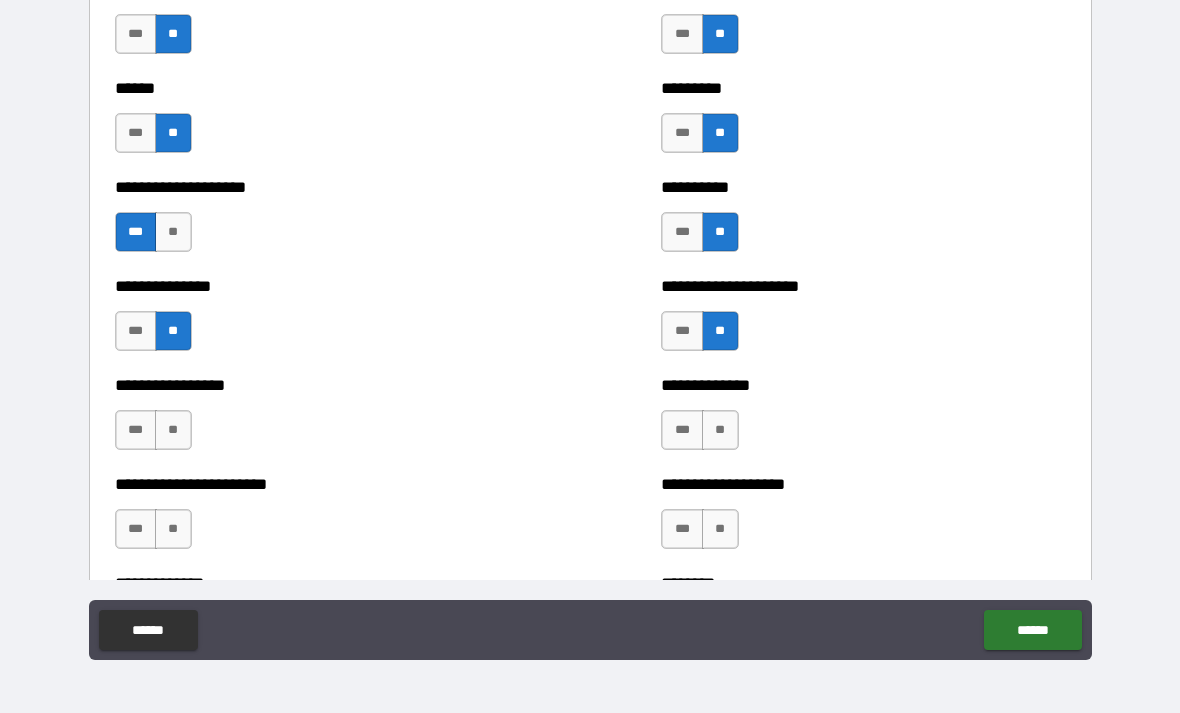 click on "***" at bounding box center [136, 430] 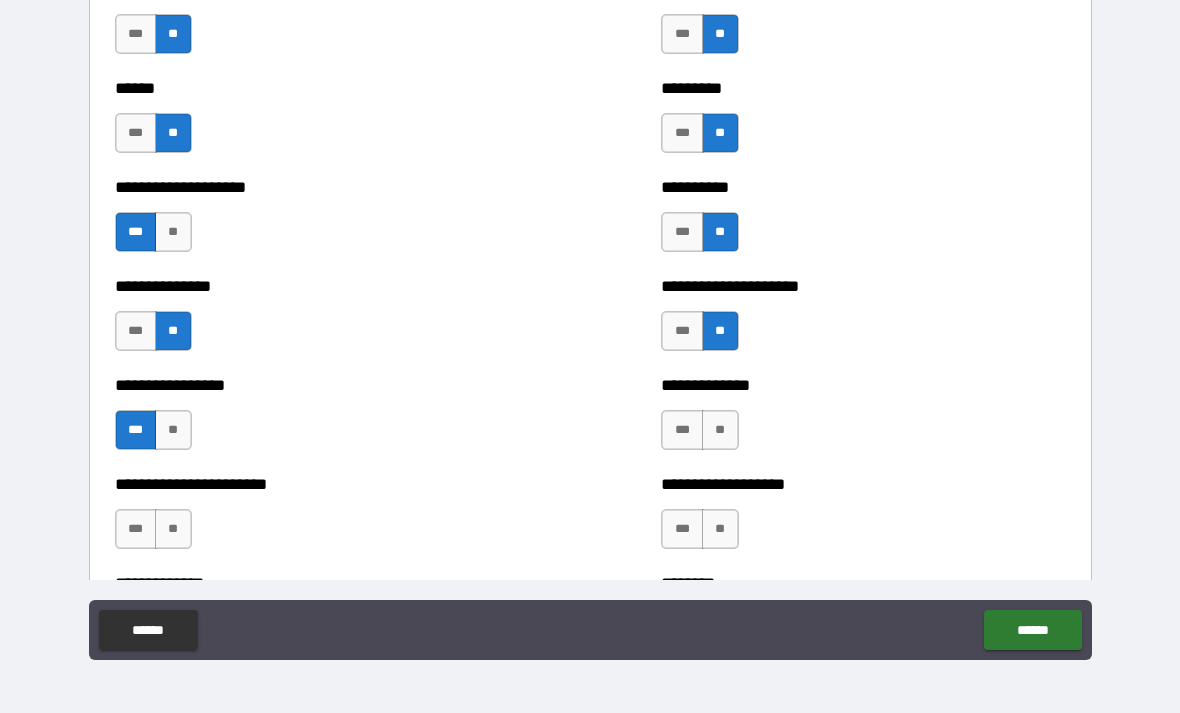 click on "**" at bounding box center (720, 430) 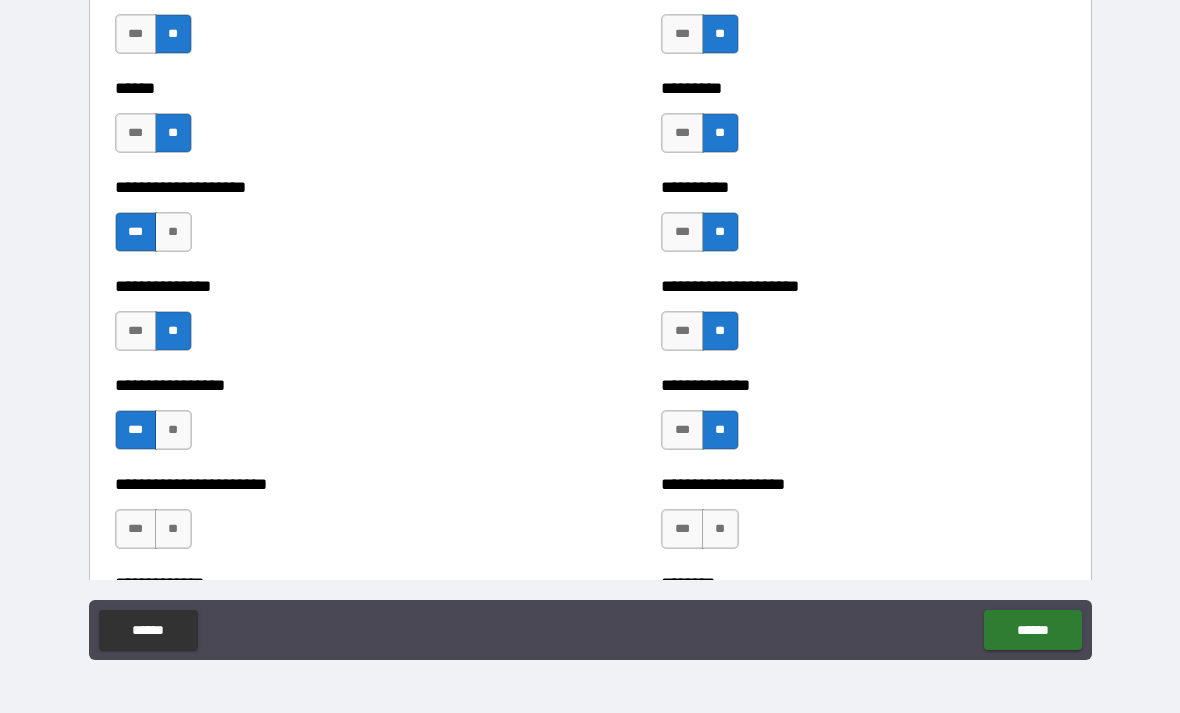 scroll, scrollTop: 3342, scrollLeft: 0, axis: vertical 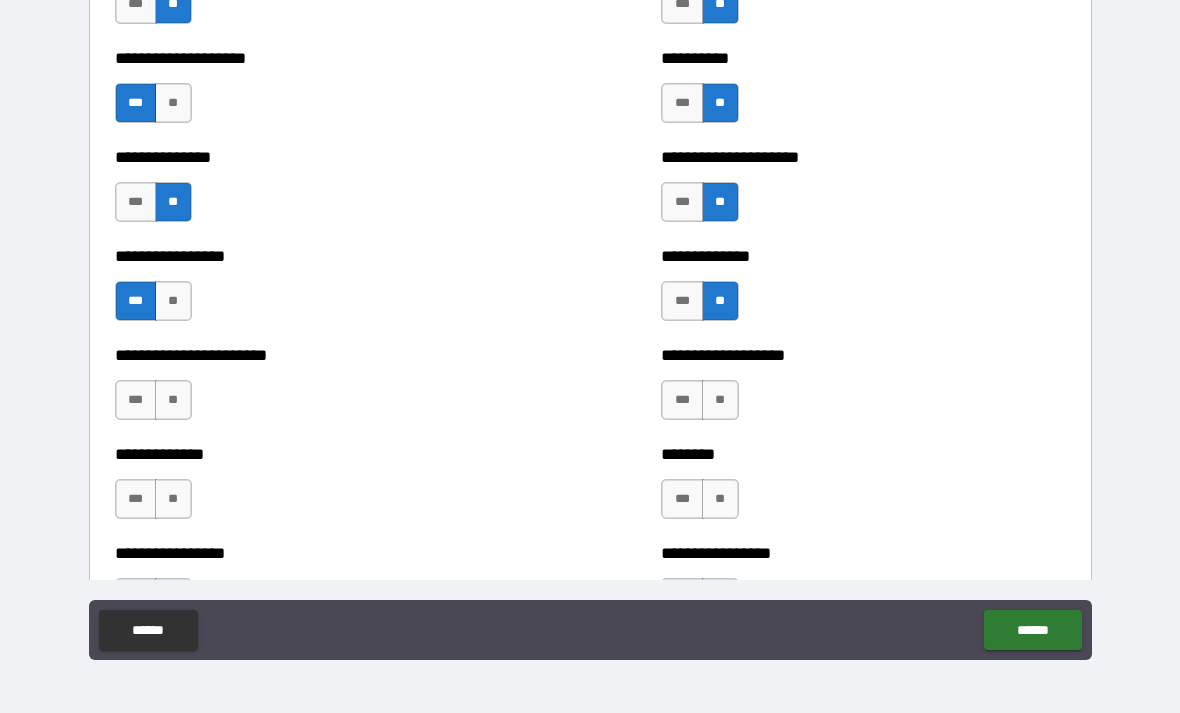 click on "**" at bounding box center (720, 400) 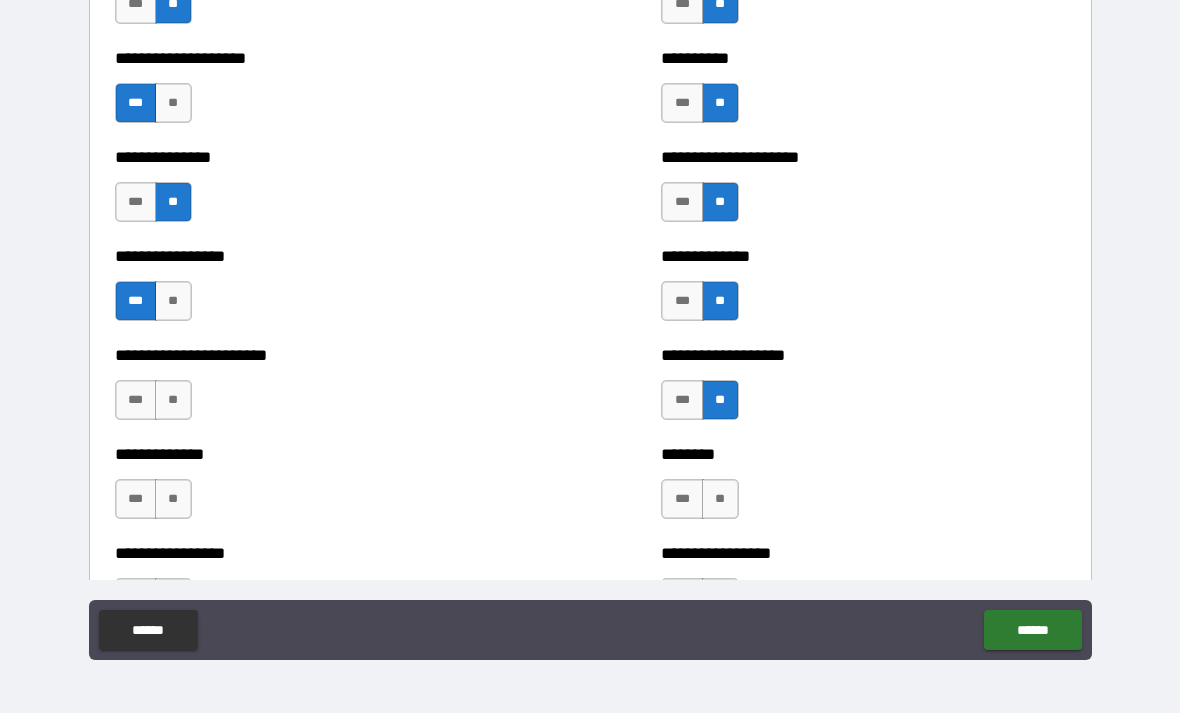 click on "***" at bounding box center (682, 499) 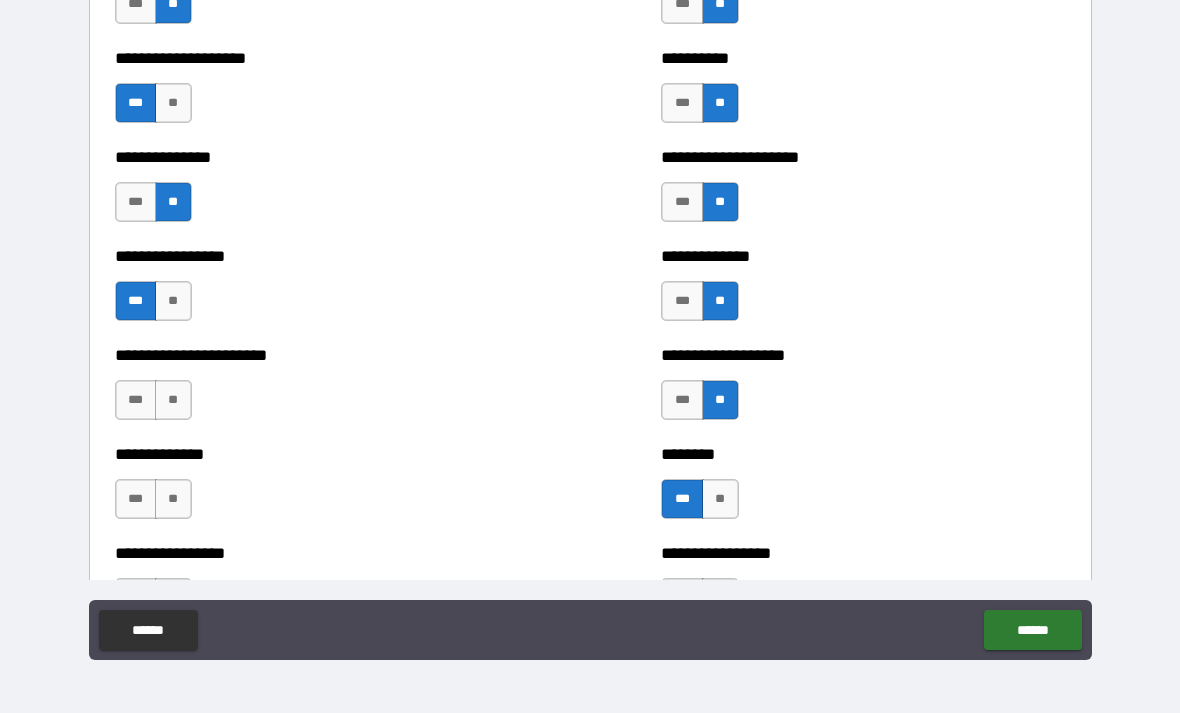 click on "***" at bounding box center (682, 499) 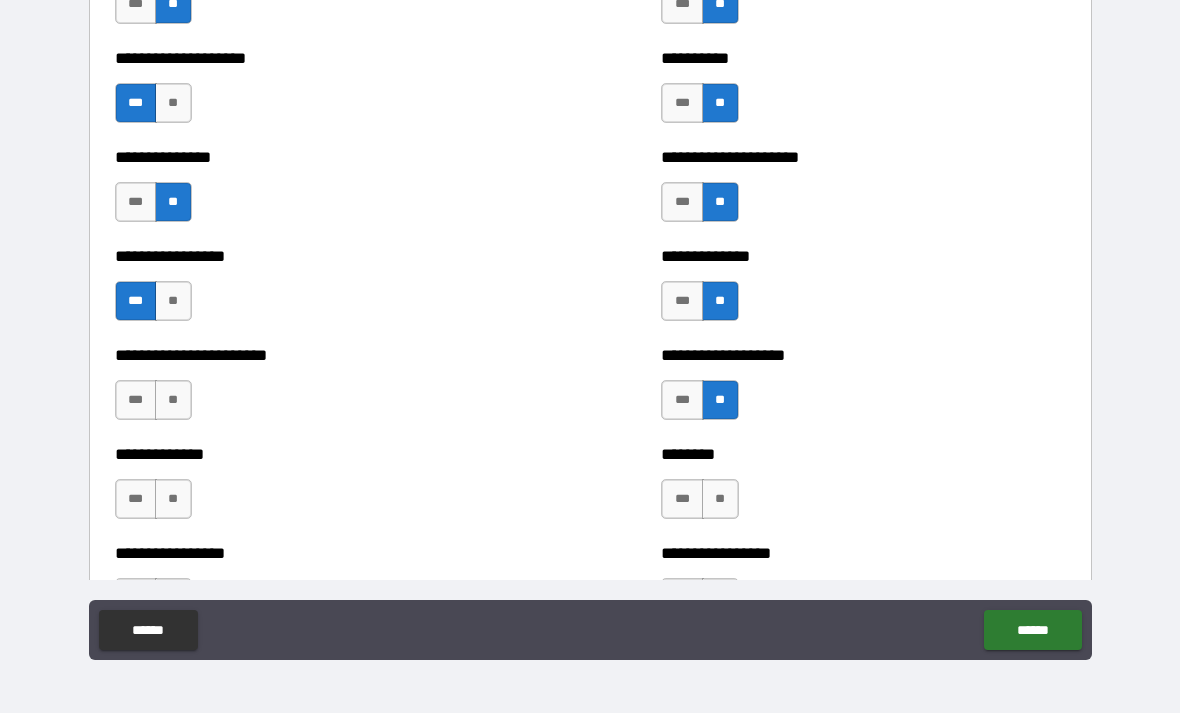 click on "***" at bounding box center [682, 499] 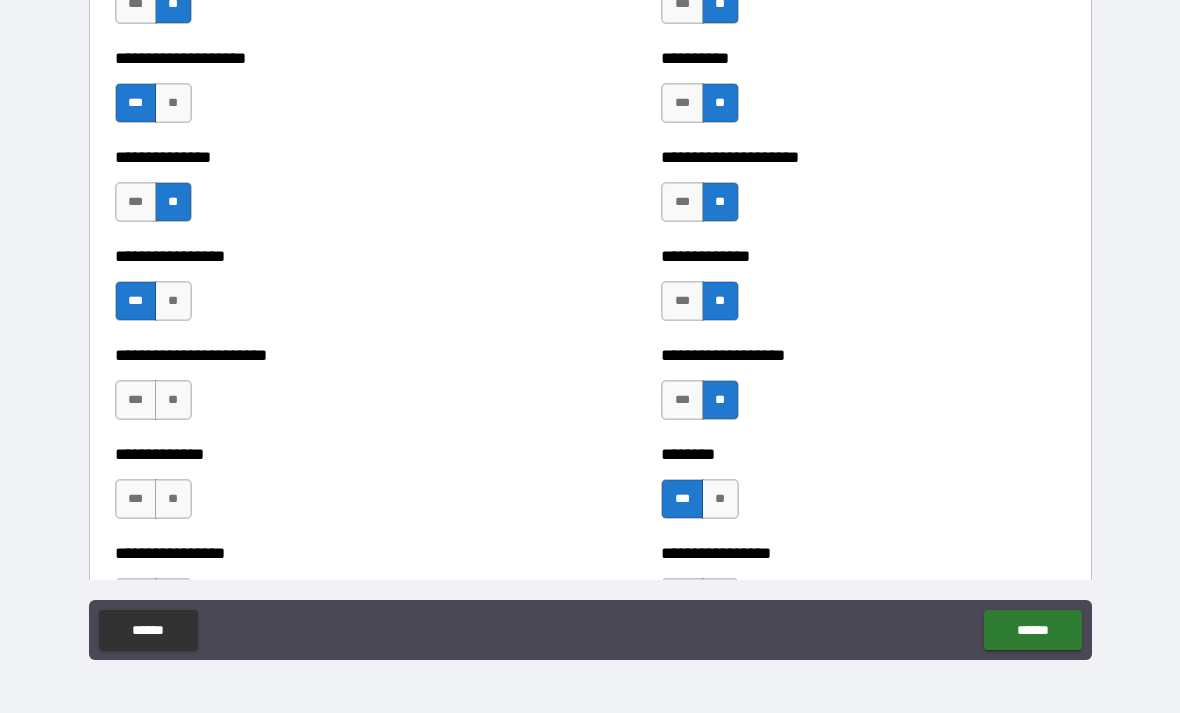 click on "**" at bounding box center (173, 499) 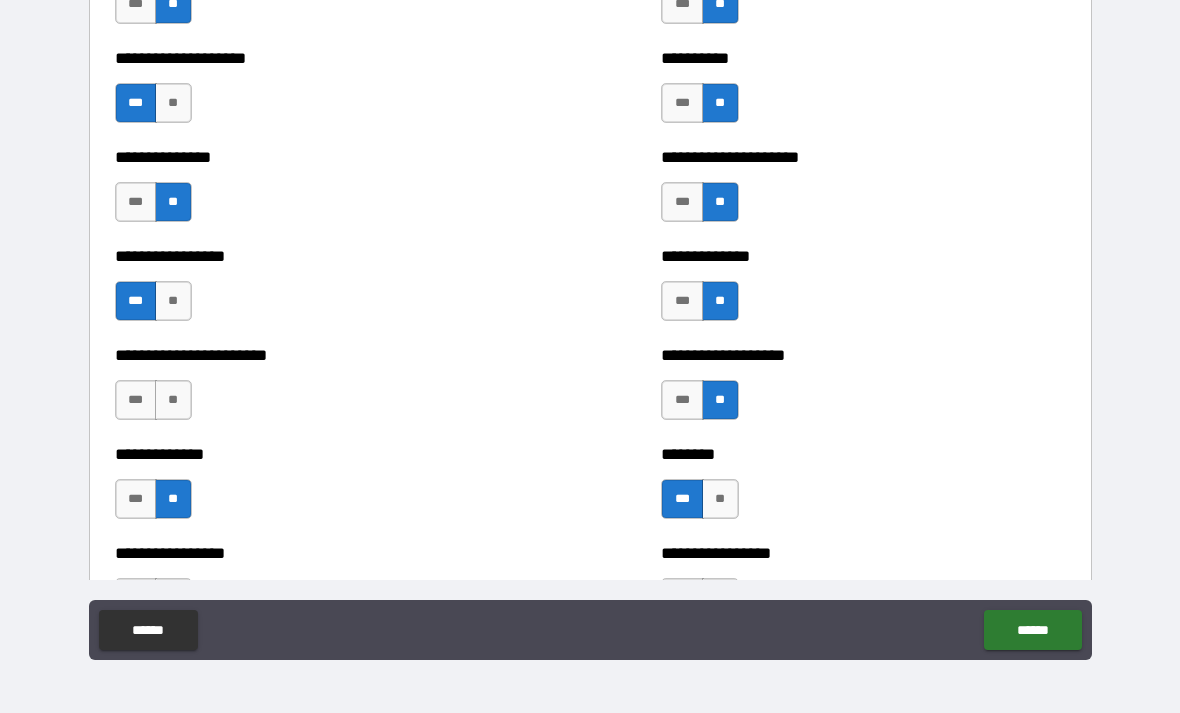 click on "**" at bounding box center (173, 400) 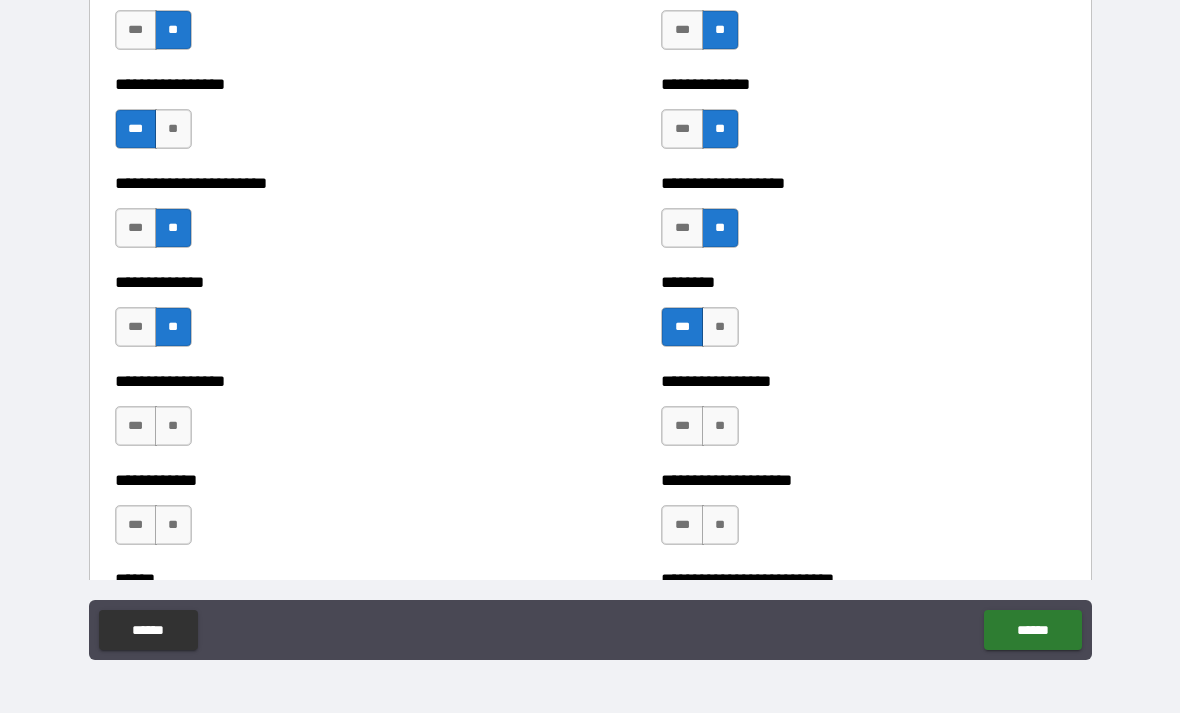 scroll, scrollTop: 3522, scrollLeft: 0, axis: vertical 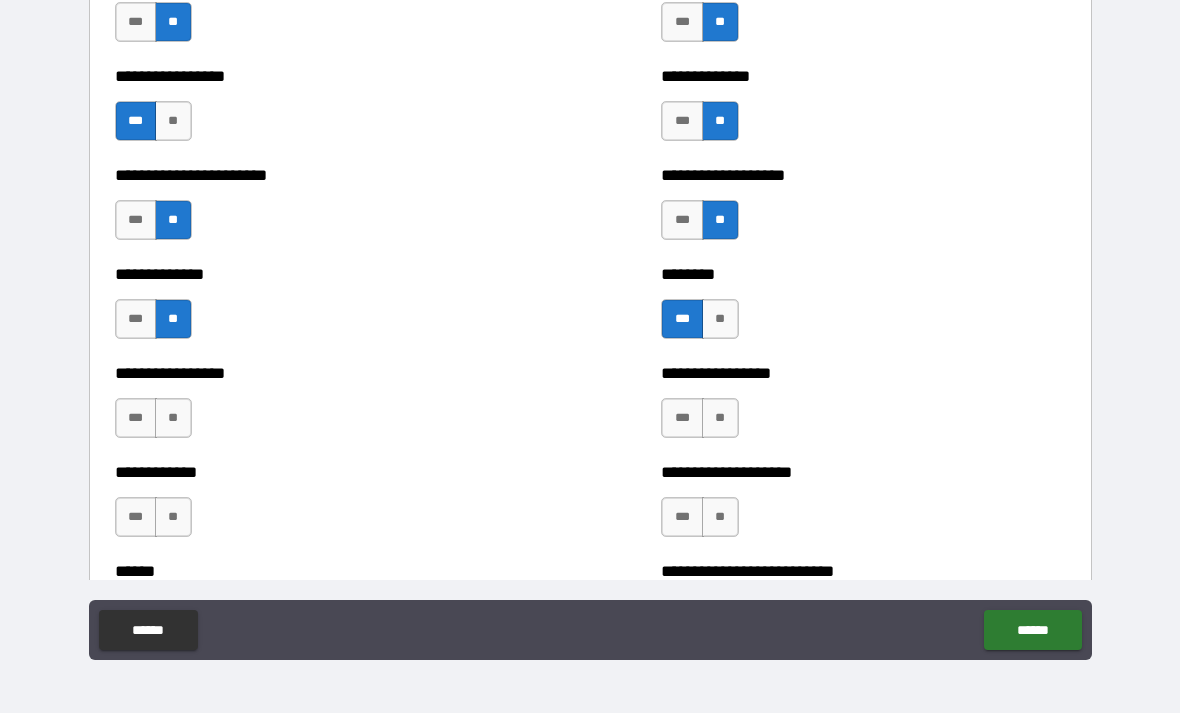 click on "**" at bounding box center (173, 418) 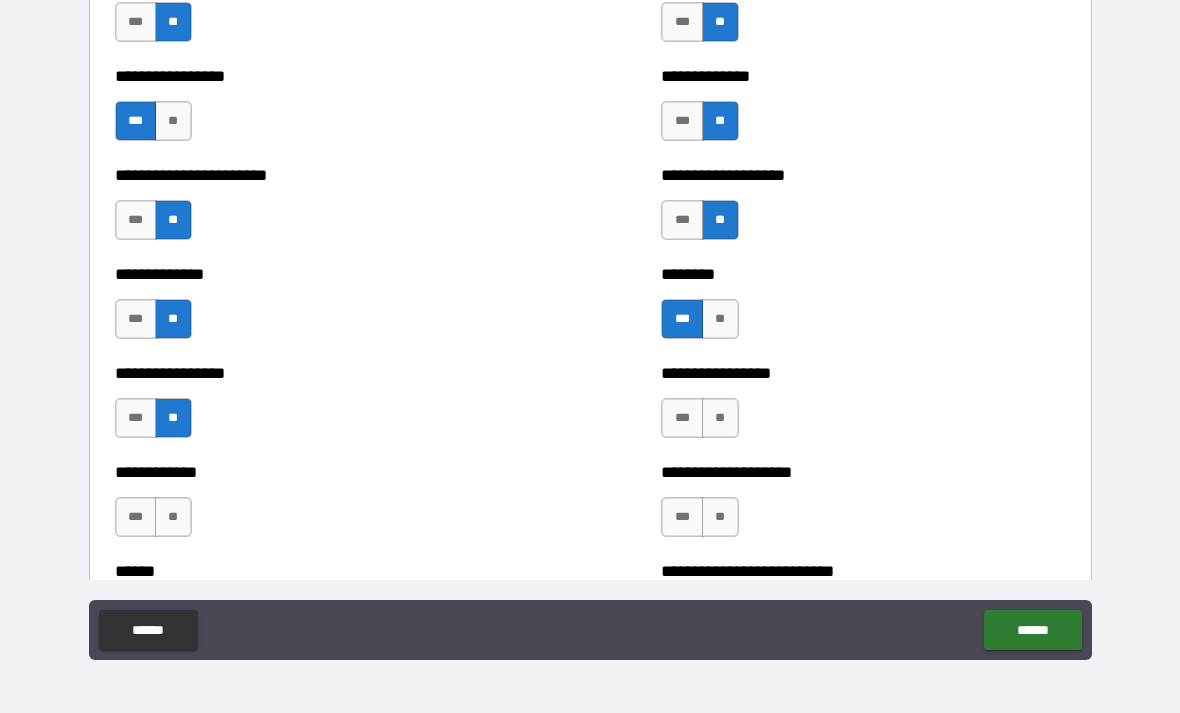 click on "**" at bounding box center (173, 517) 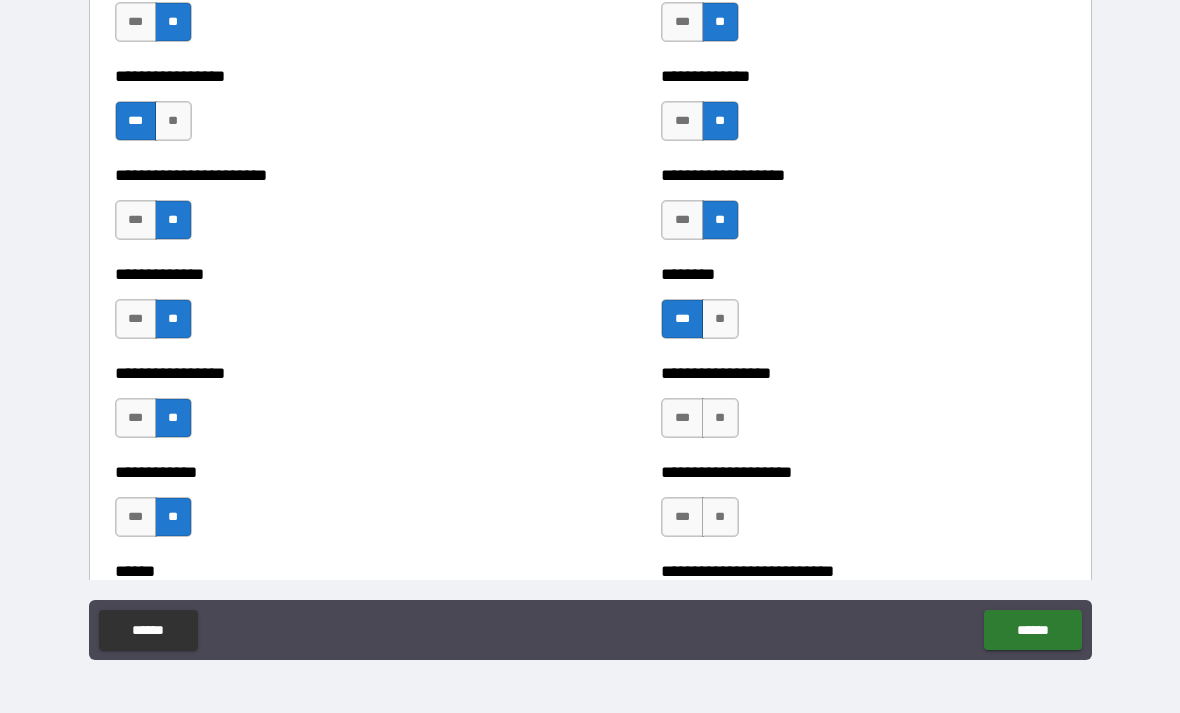 click on "**" at bounding box center [720, 418] 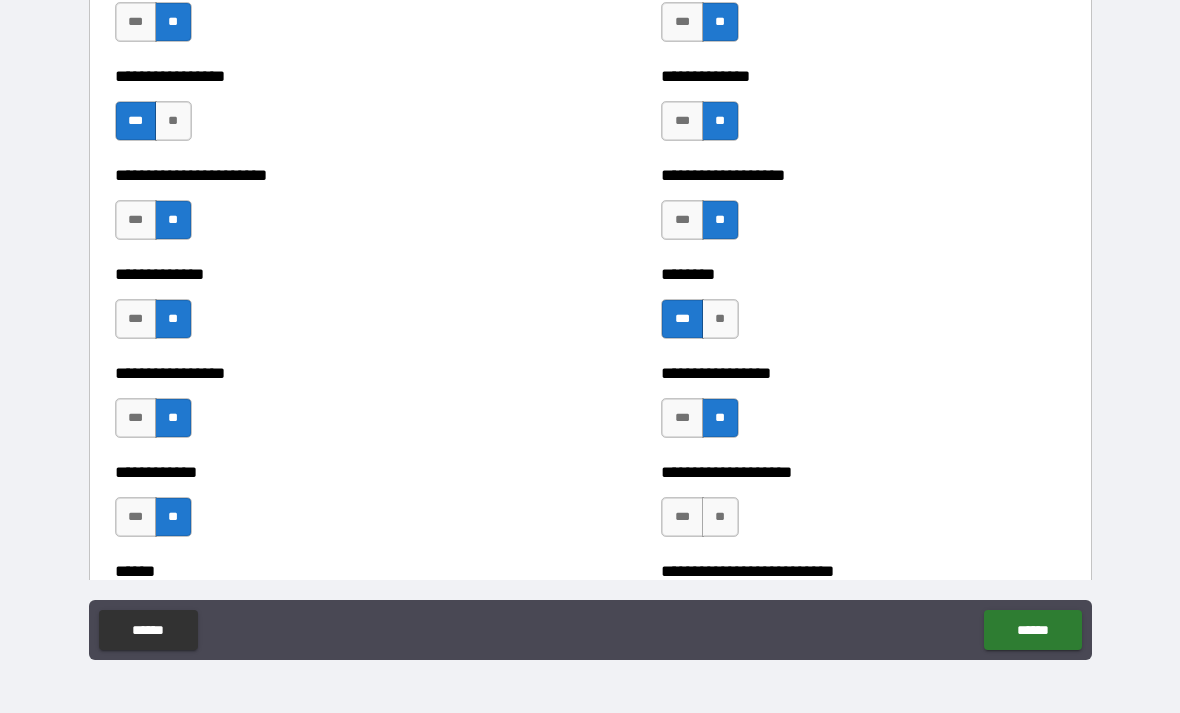 click on "**" at bounding box center [720, 517] 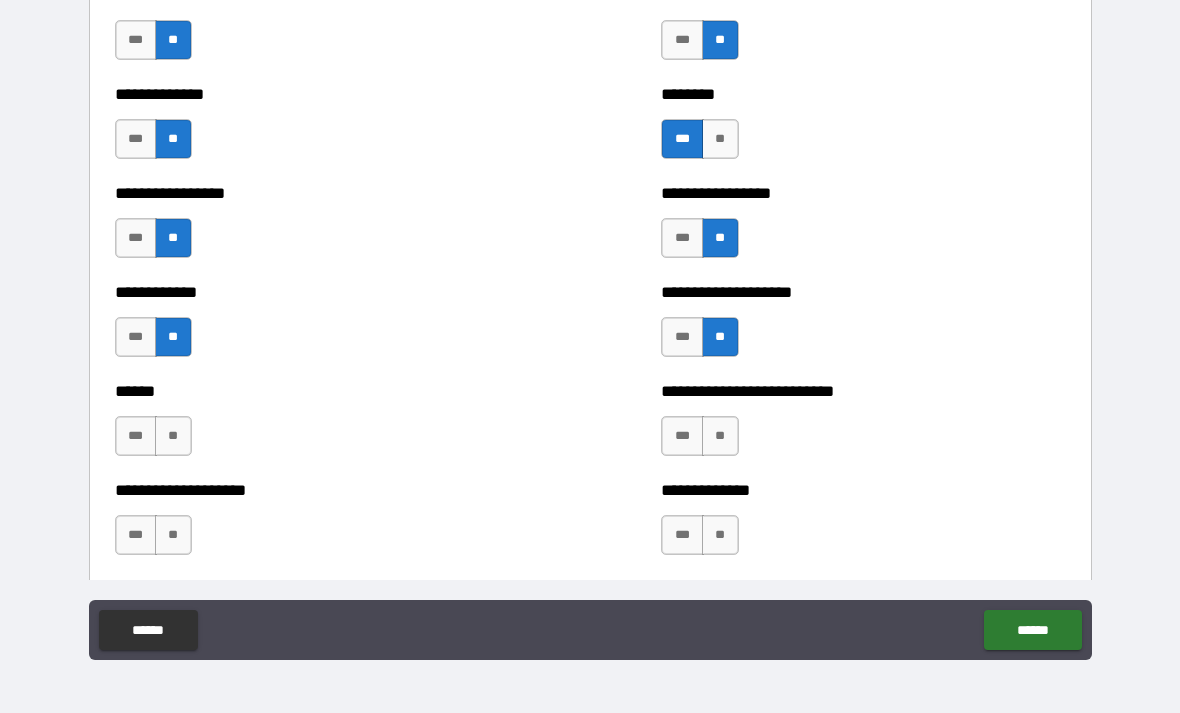 scroll, scrollTop: 3718, scrollLeft: 0, axis: vertical 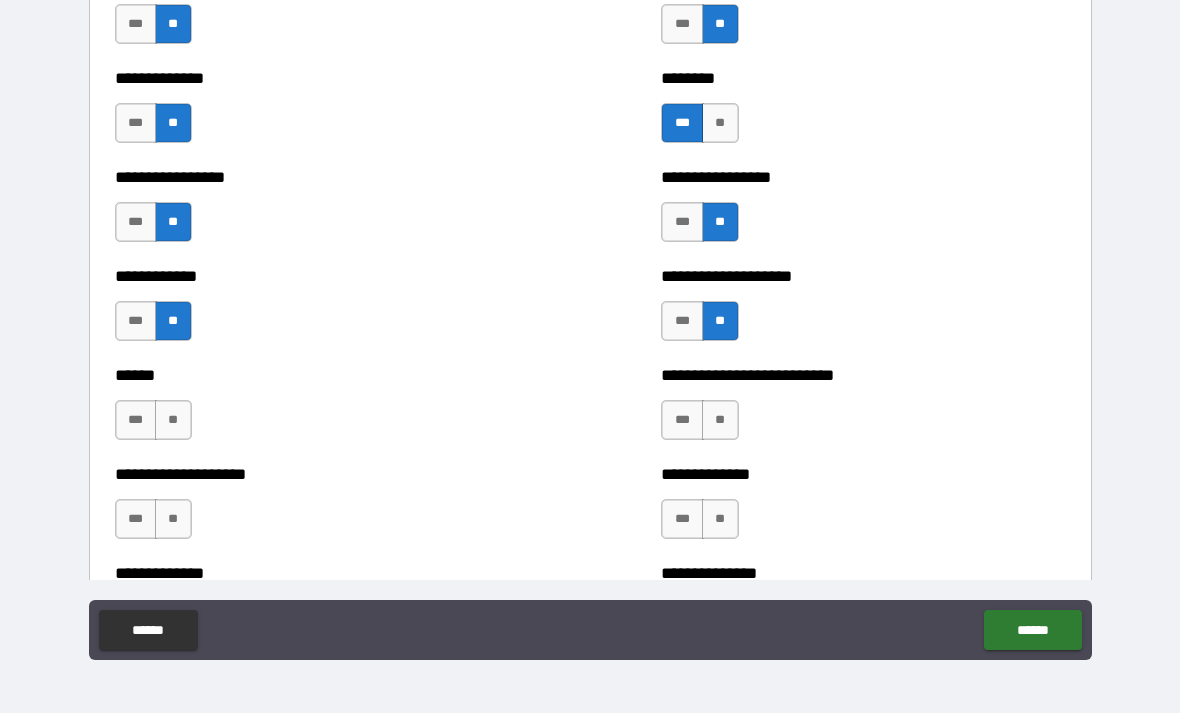 click on "**" at bounding box center (720, 420) 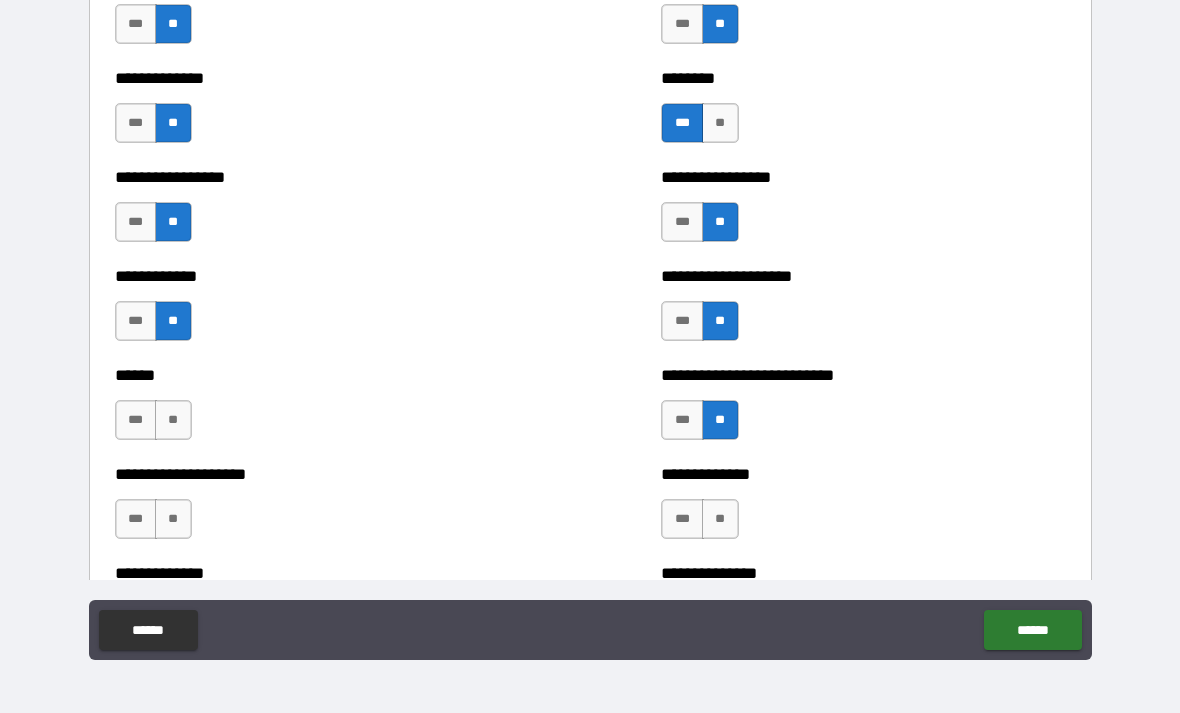 click on "**" at bounding box center (720, 519) 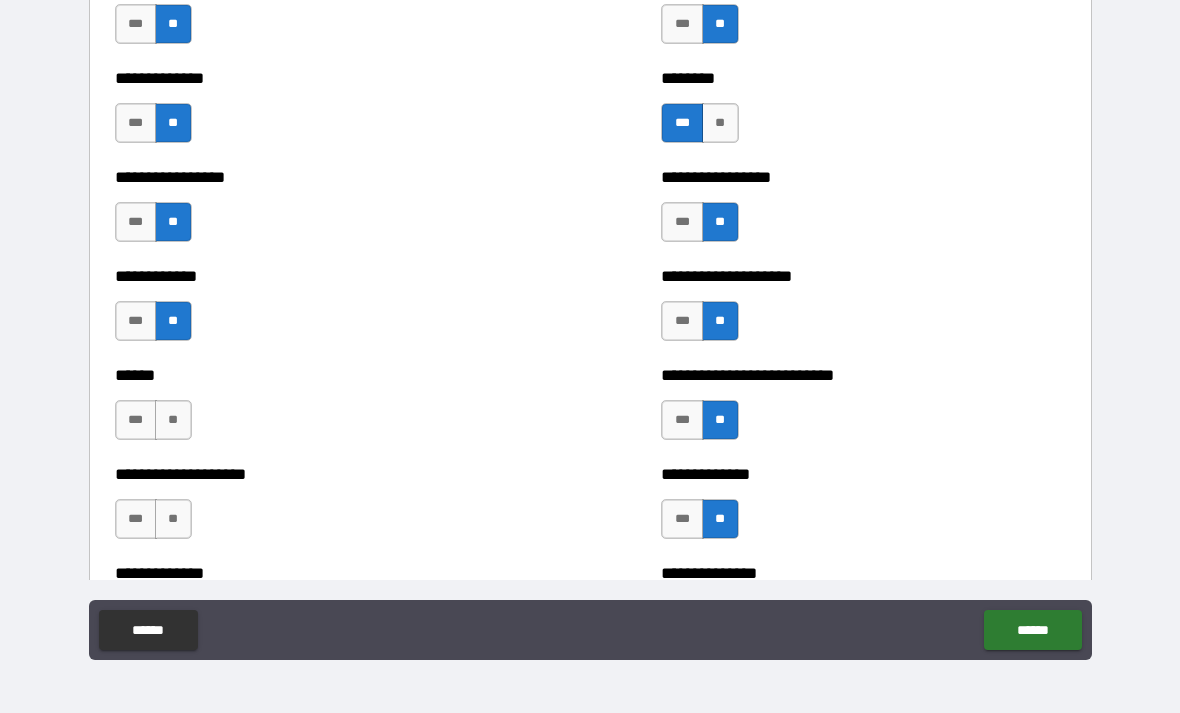 click on "**" at bounding box center (173, 420) 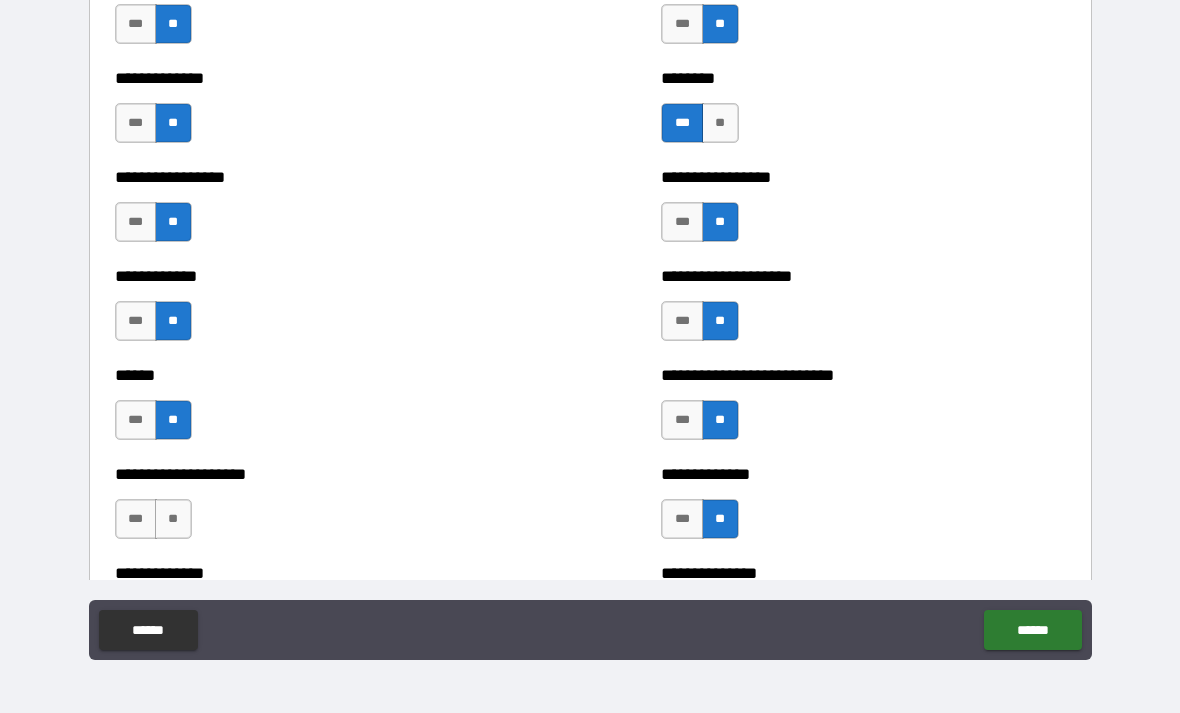 click on "**" at bounding box center (173, 519) 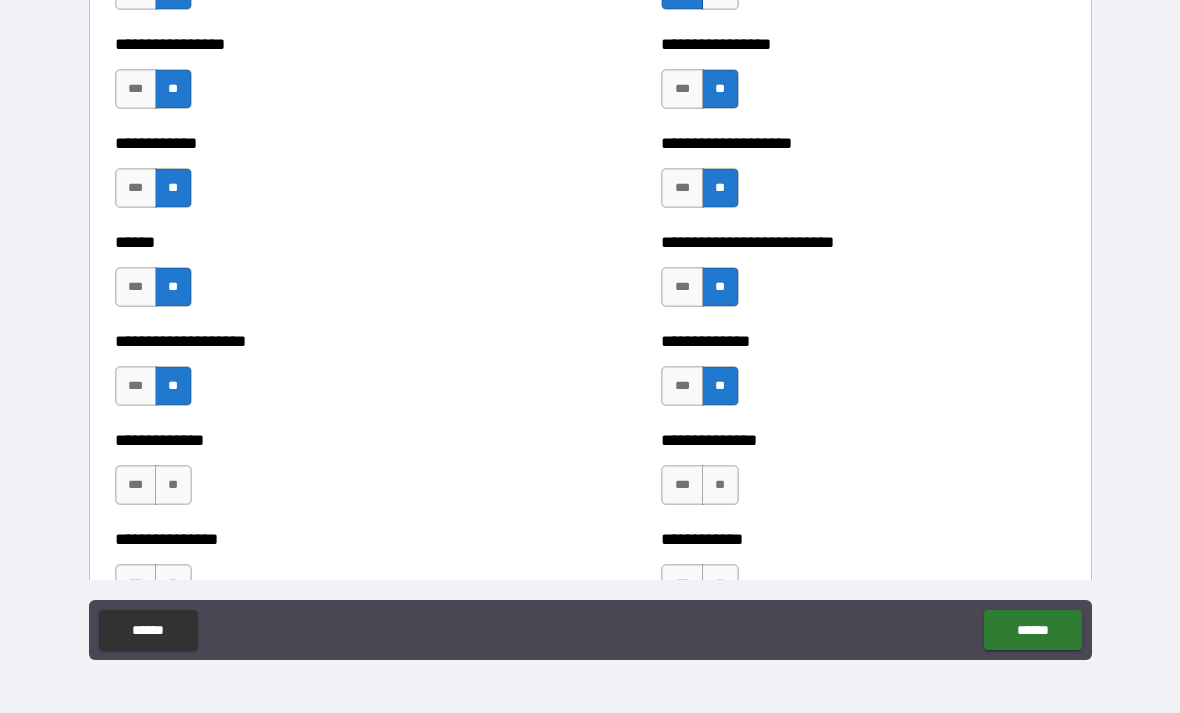 scroll, scrollTop: 3853, scrollLeft: 0, axis: vertical 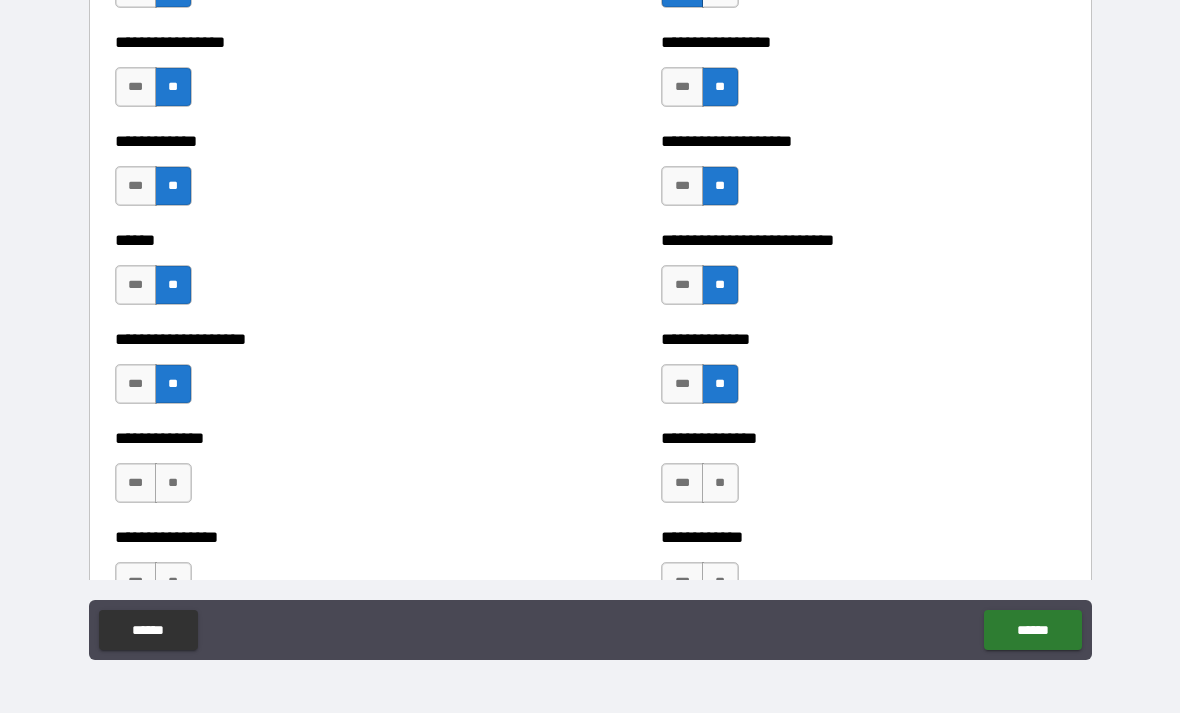 click on "**" at bounding box center [173, 483] 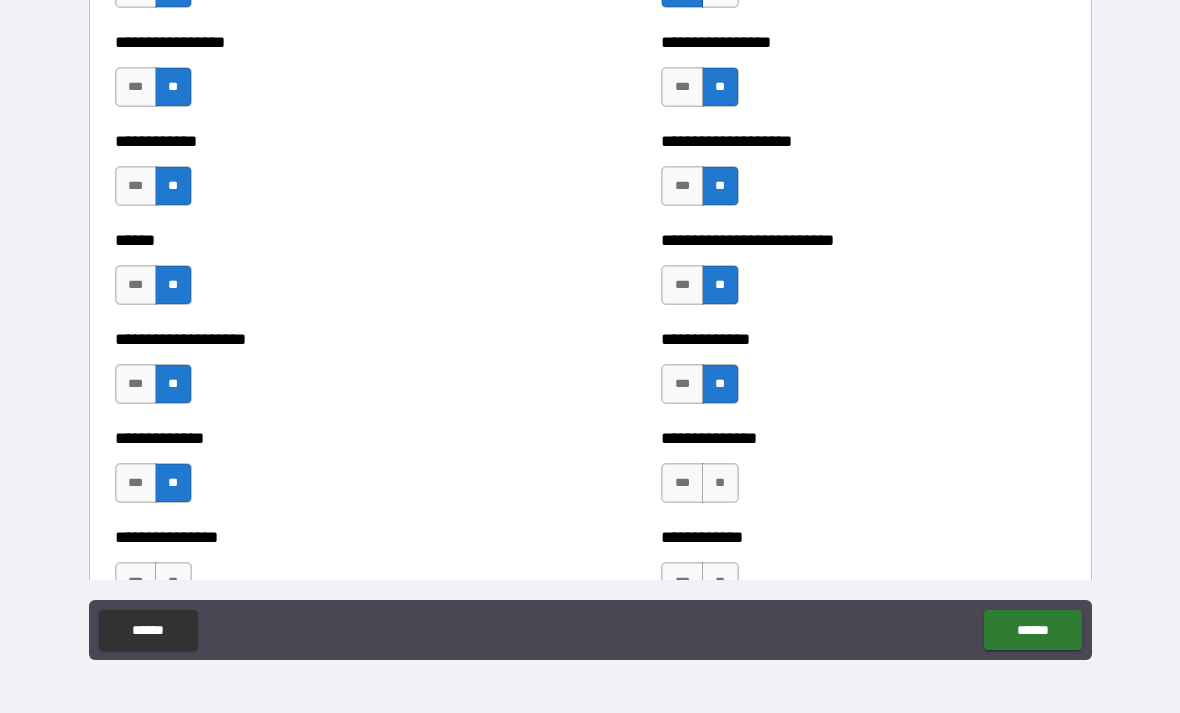 click on "**" at bounding box center (720, 483) 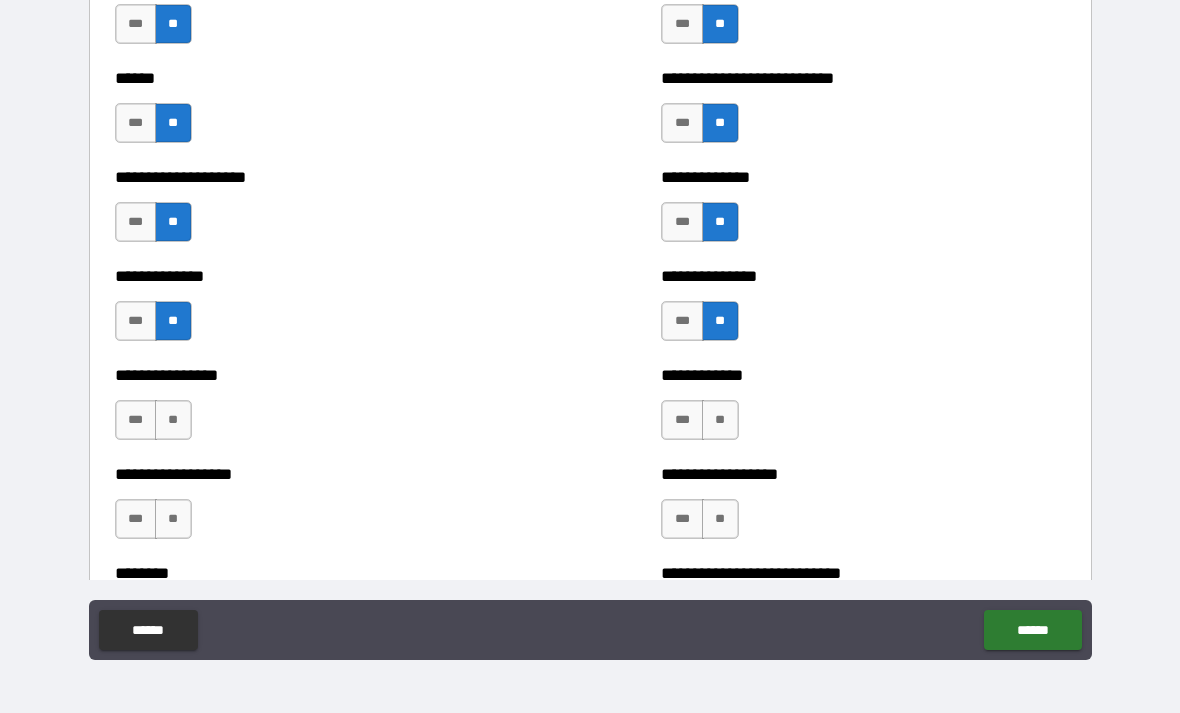 scroll, scrollTop: 4023, scrollLeft: 0, axis: vertical 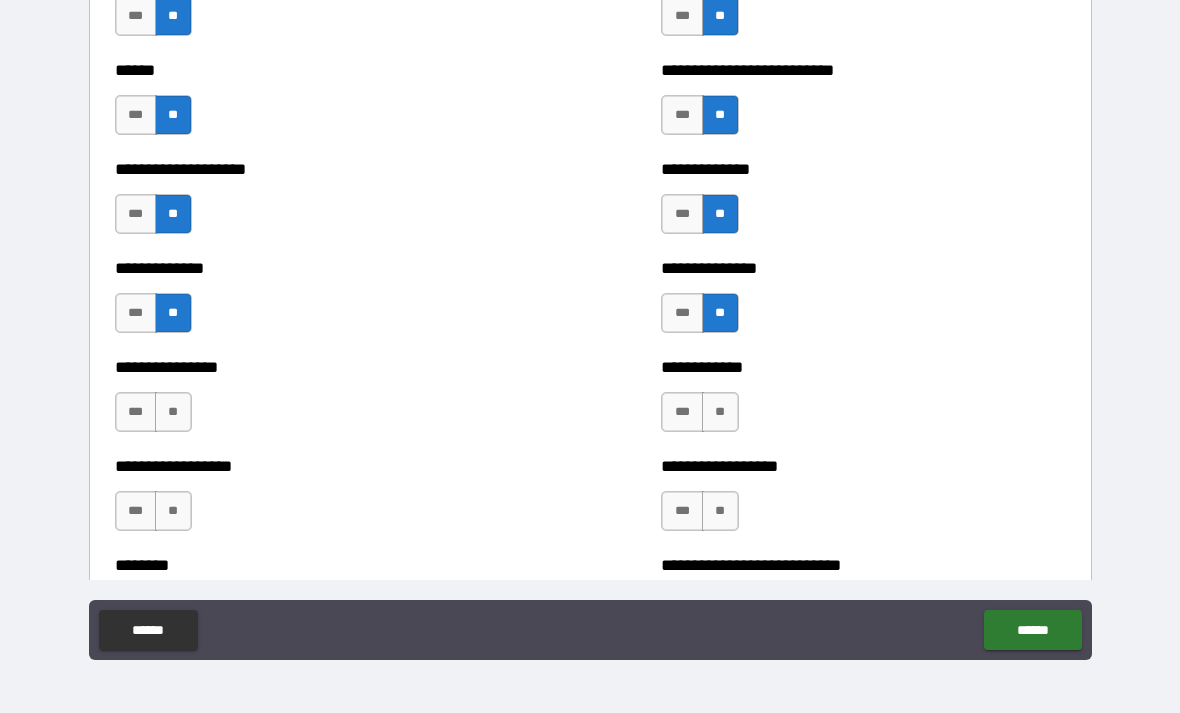 click on "**" at bounding box center (720, 412) 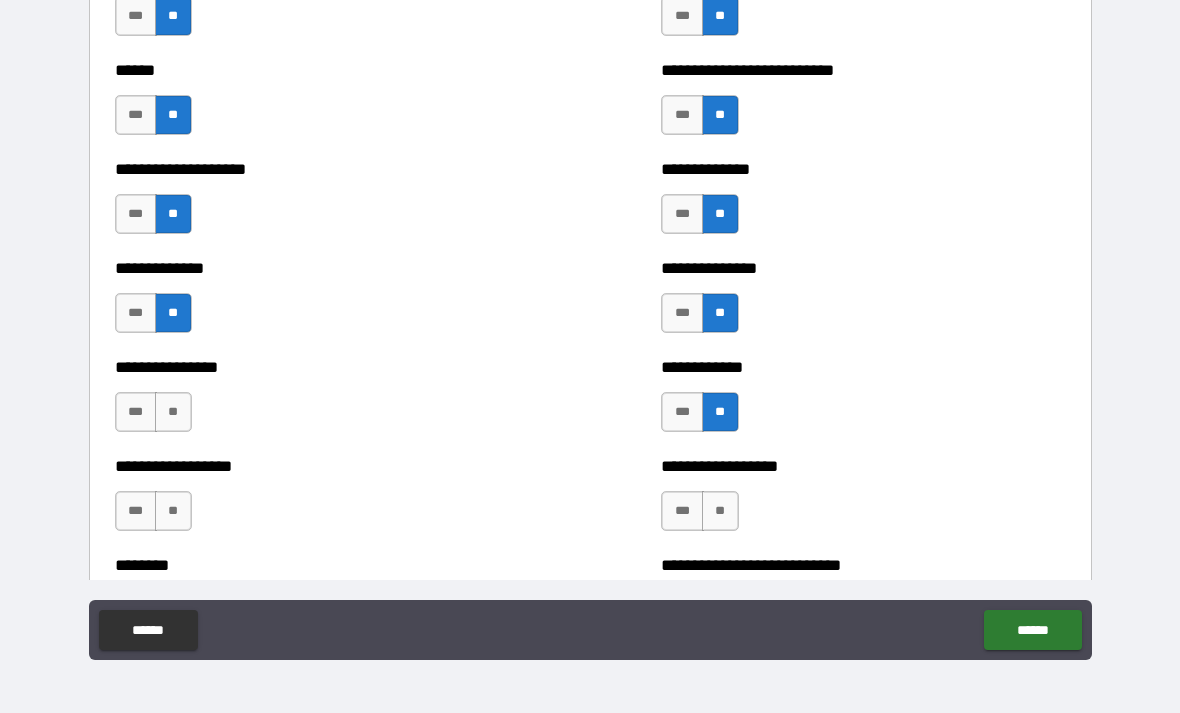 click on "**" at bounding box center (720, 511) 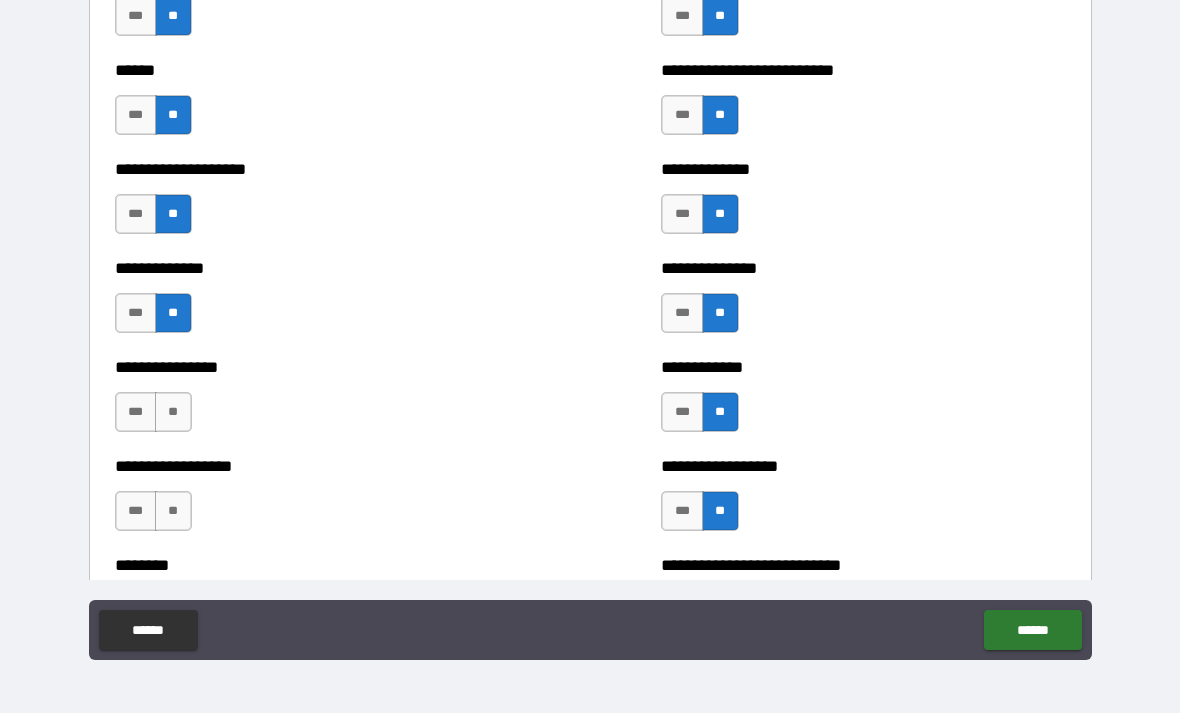 click on "**" at bounding box center [173, 511] 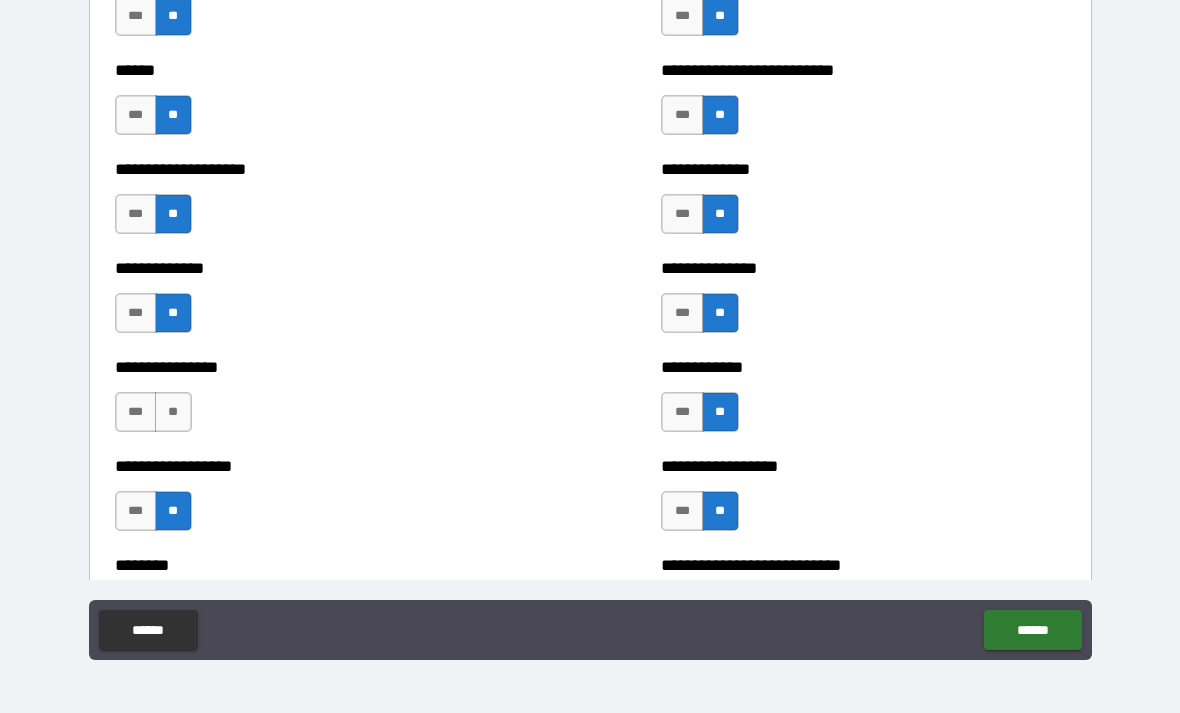 click on "**" at bounding box center (173, 412) 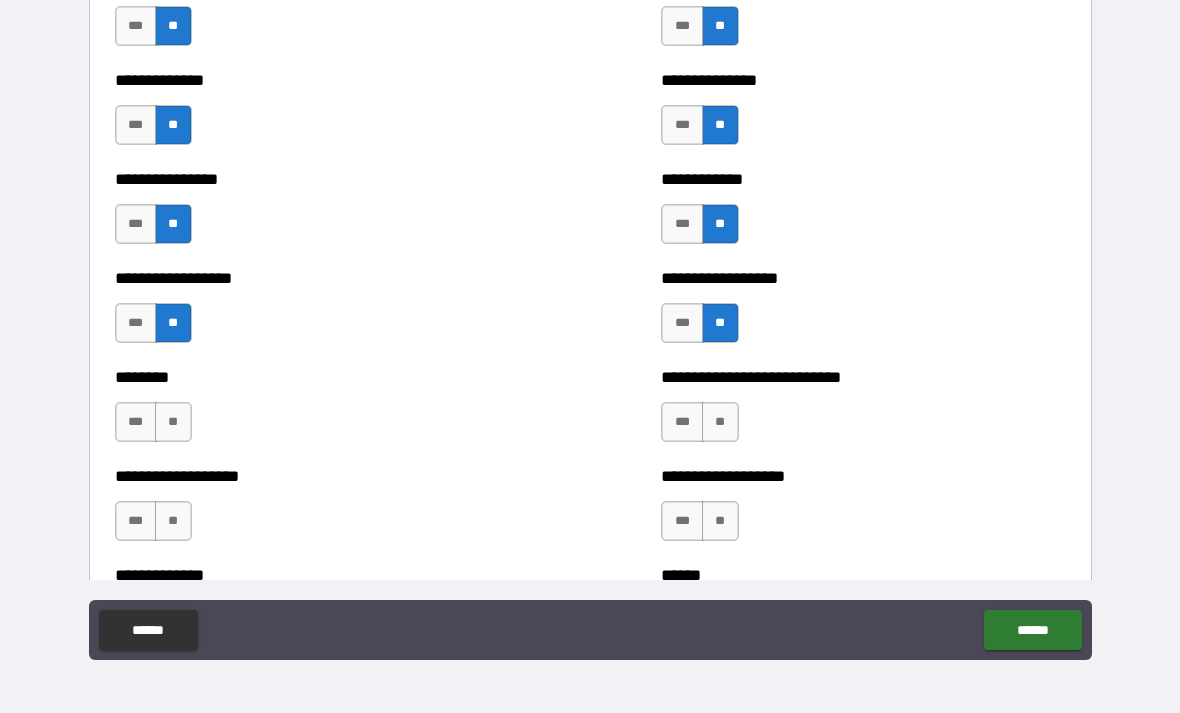 scroll, scrollTop: 4217, scrollLeft: 0, axis: vertical 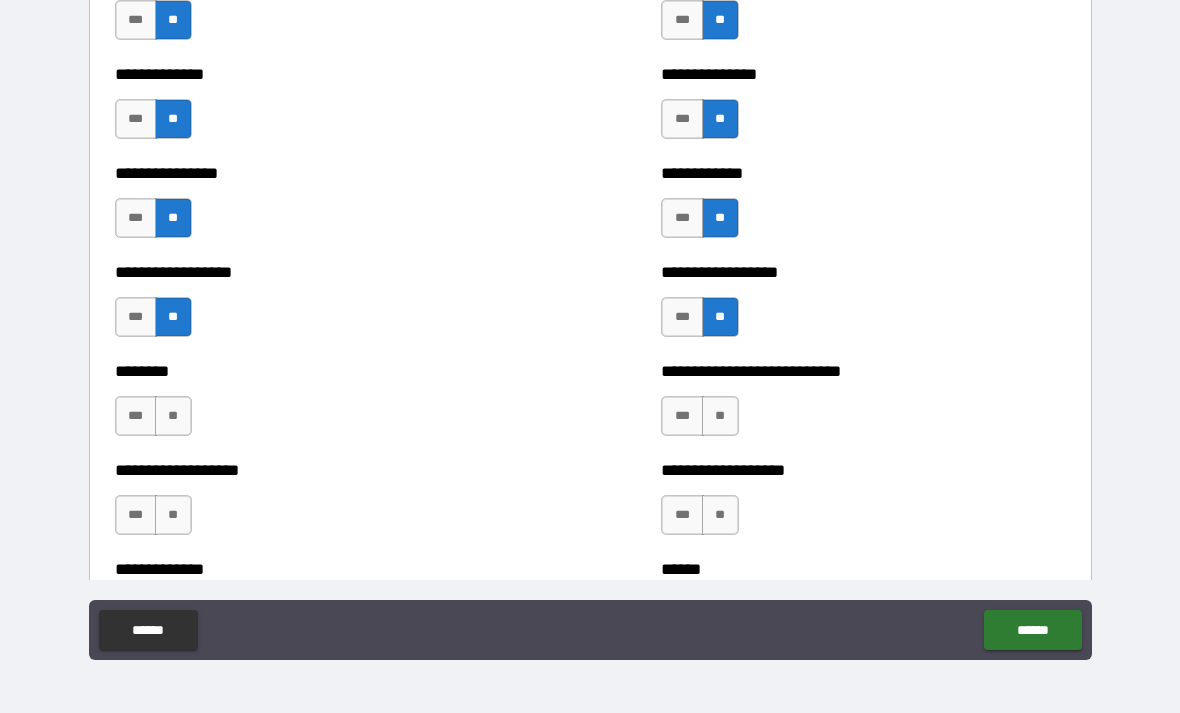 click on "**" at bounding box center [173, 416] 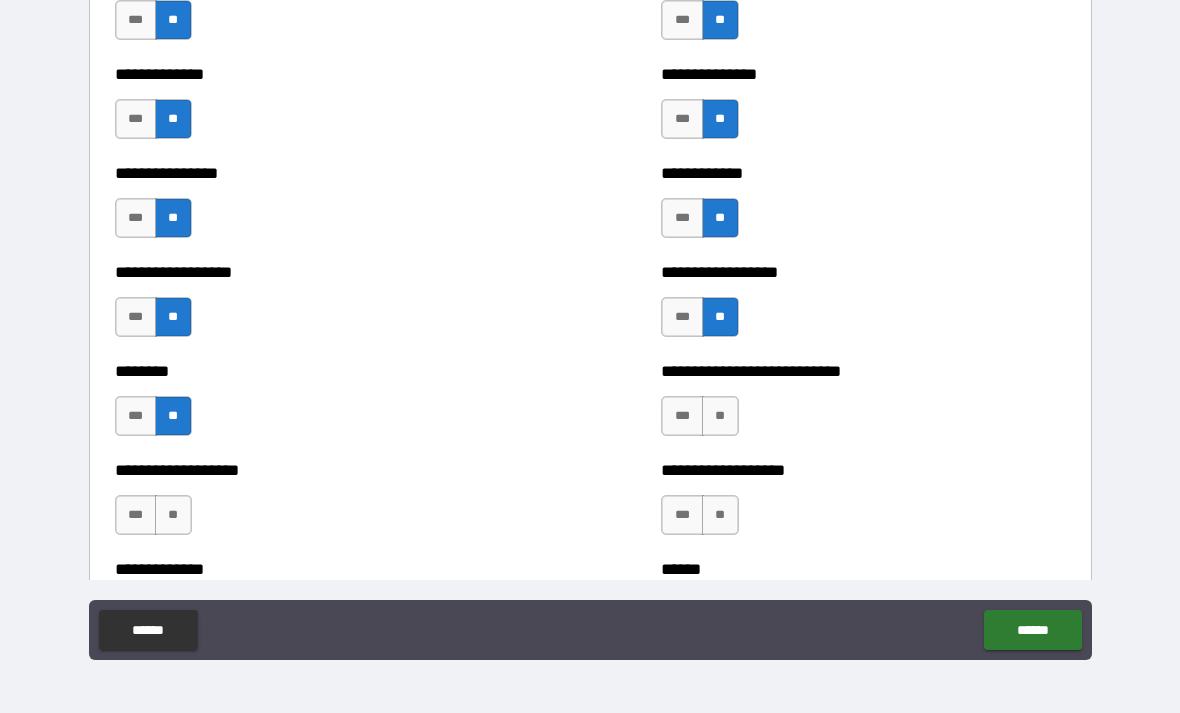 click on "**" at bounding box center [173, 515] 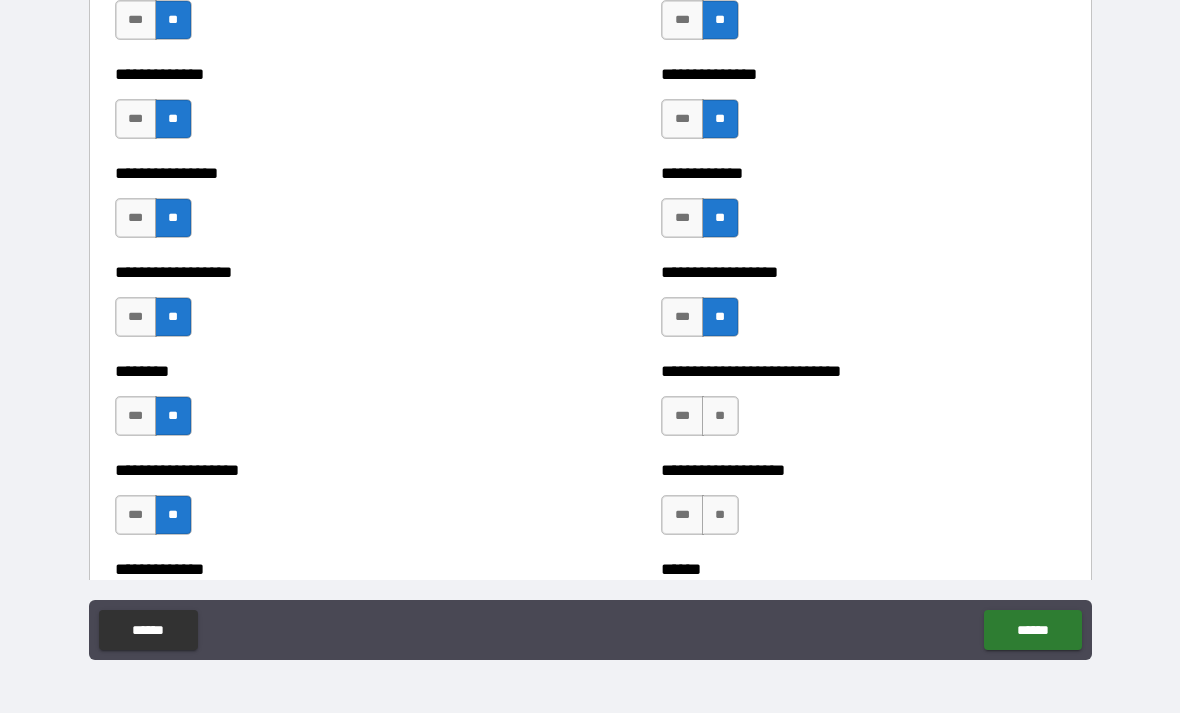 click on "**" at bounding box center (720, 416) 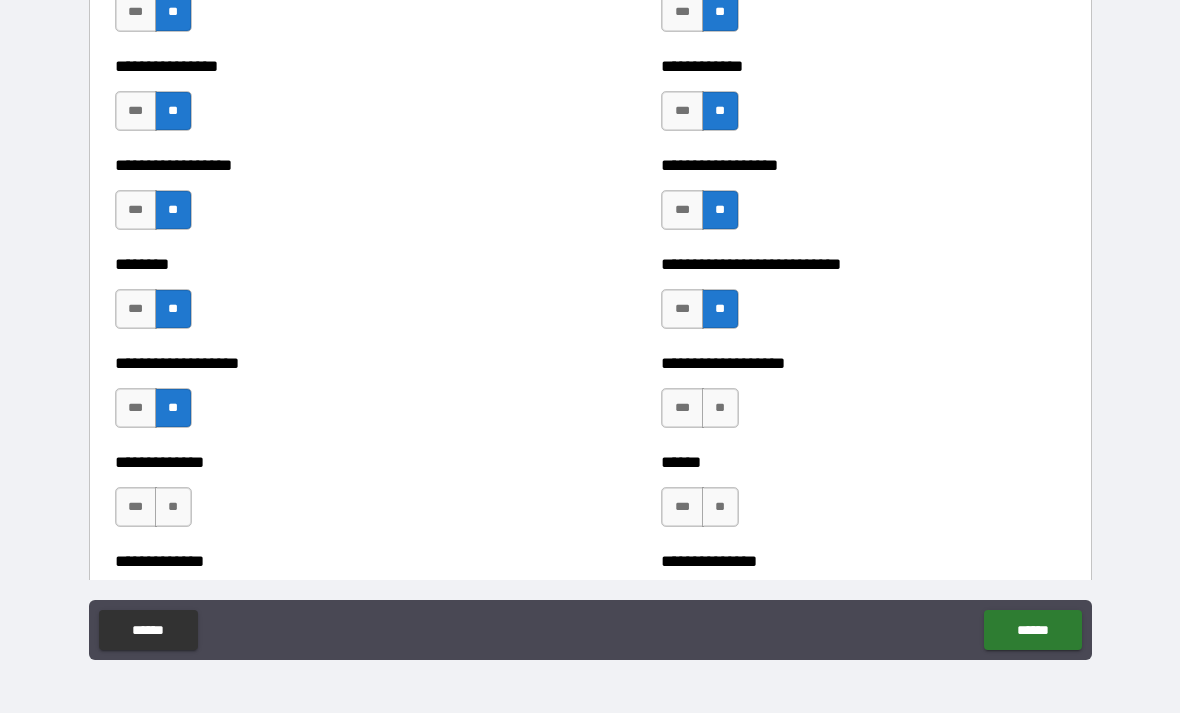 scroll, scrollTop: 4326, scrollLeft: 0, axis: vertical 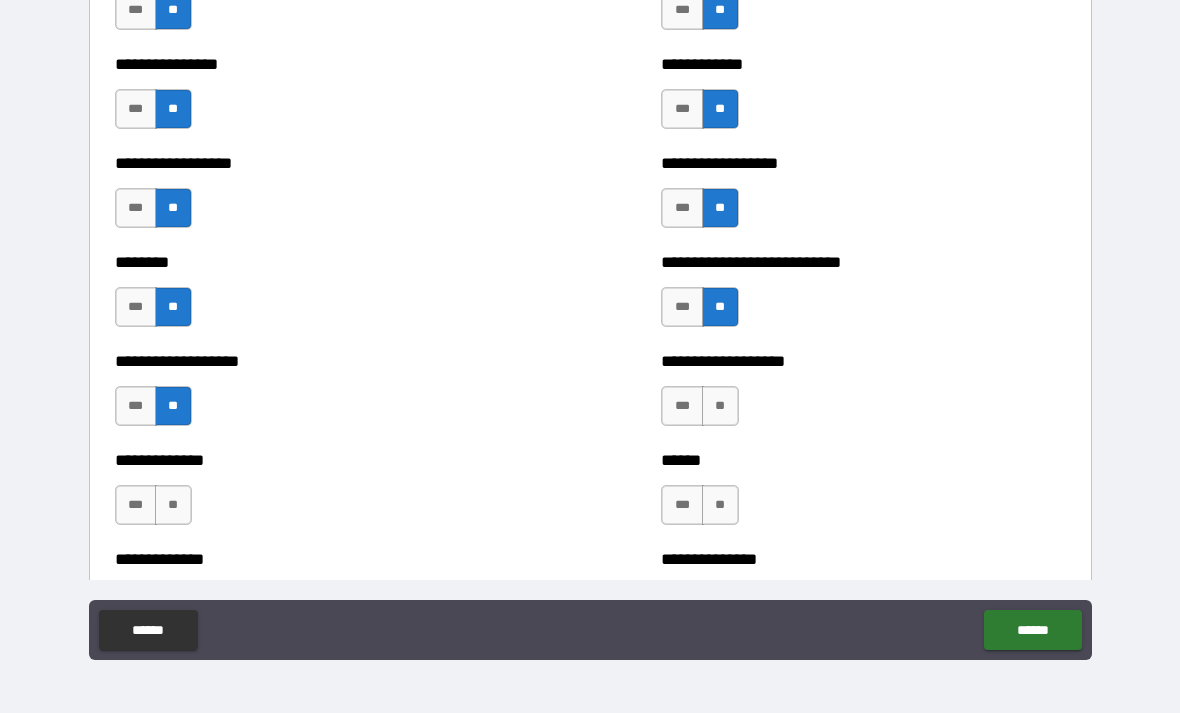 click on "**" at bounding box center (720, 406) 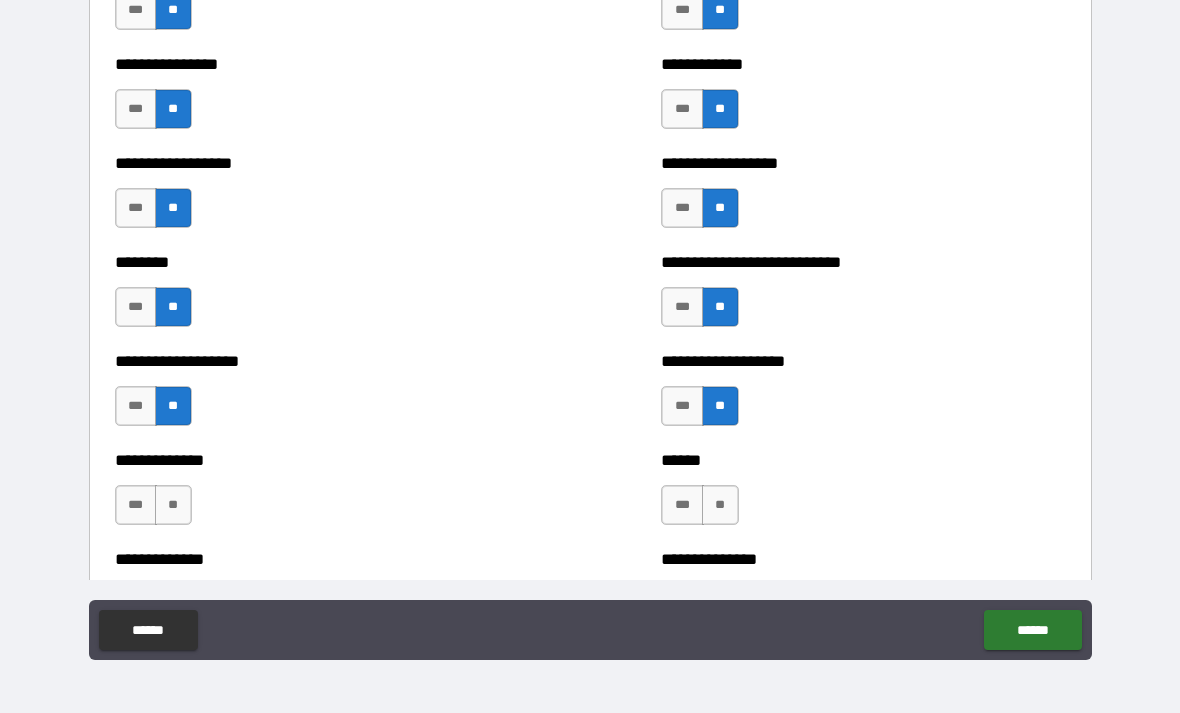 click on "**" at bounding box center (720, 505) 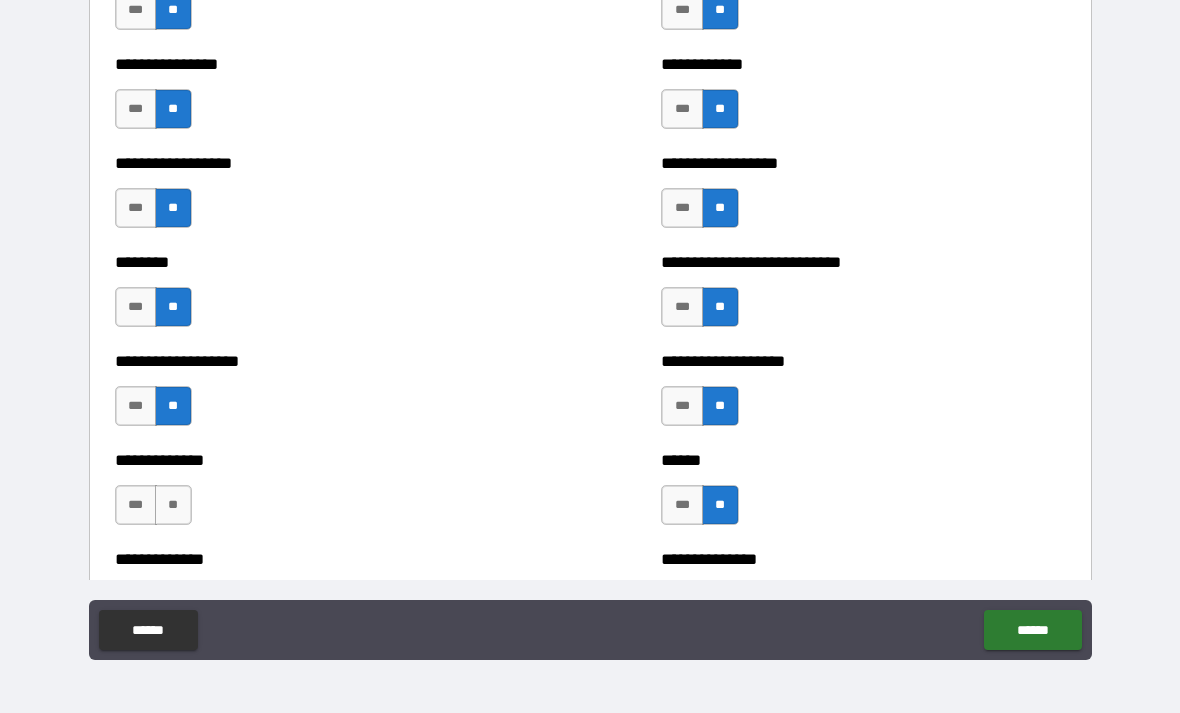 click on "**" at bounding box center (173, 505) 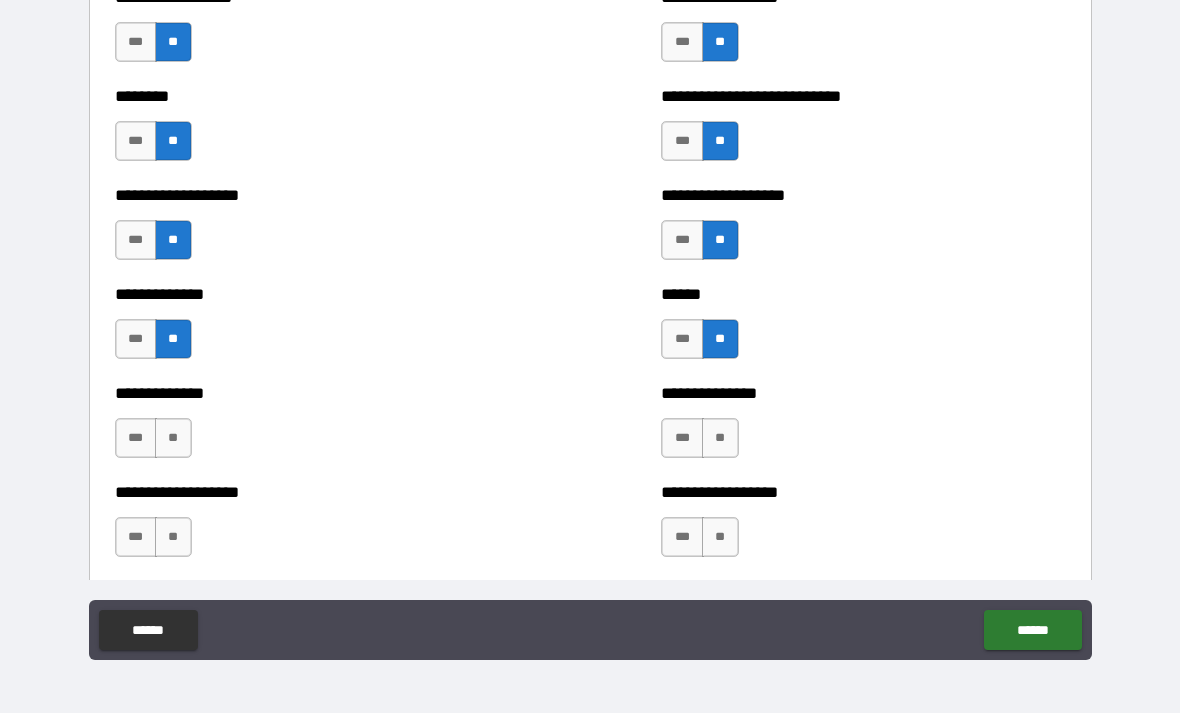 scroll, scrollTop: 4504, scrollLeft: 0, axis: vertical 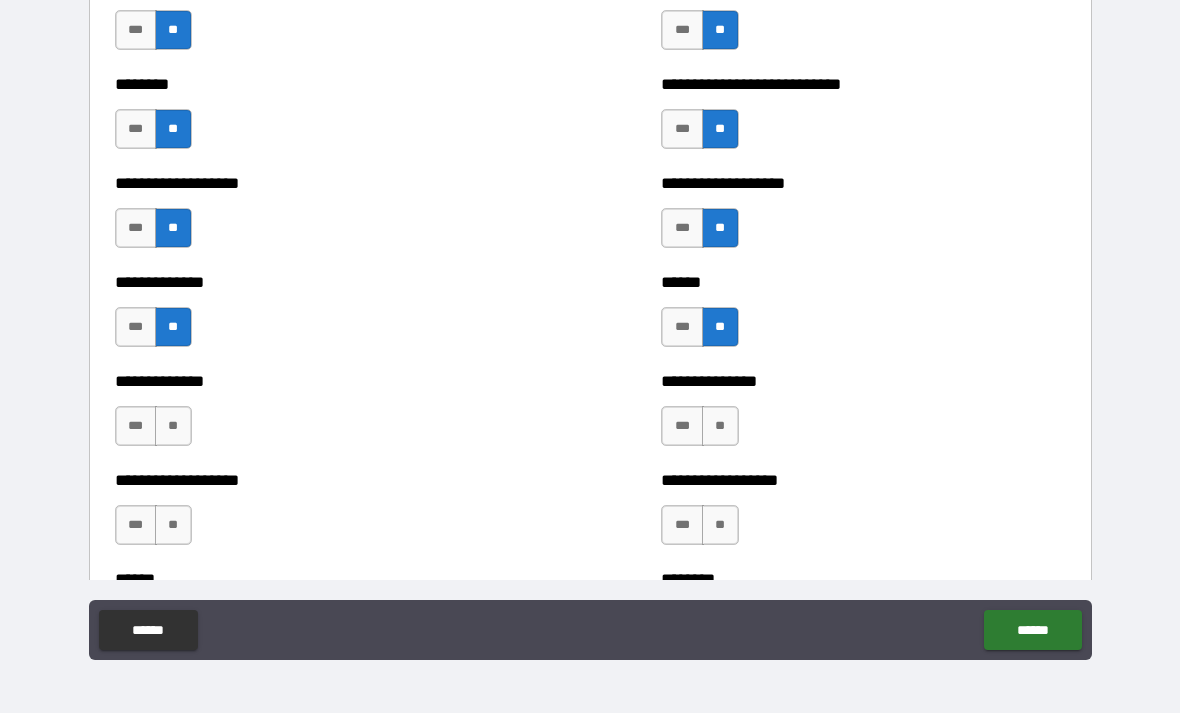 click on "**" at bounding box center [173, 426] 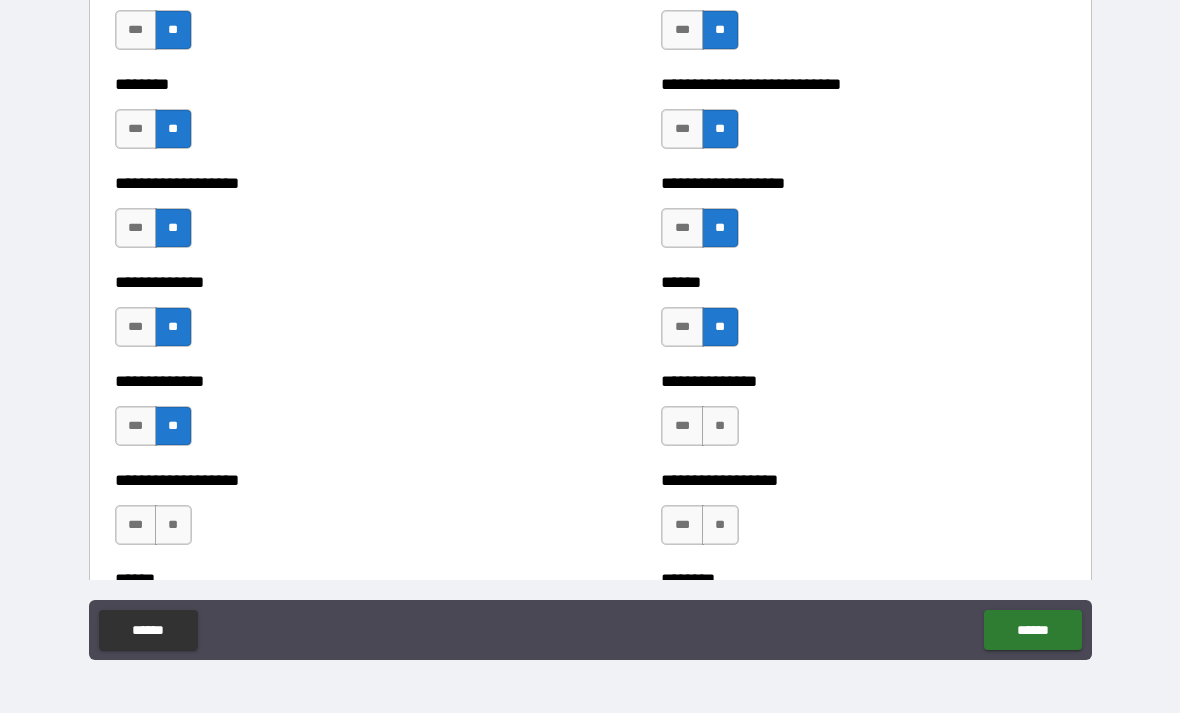 click on "**" at bounding box center (173, 525) 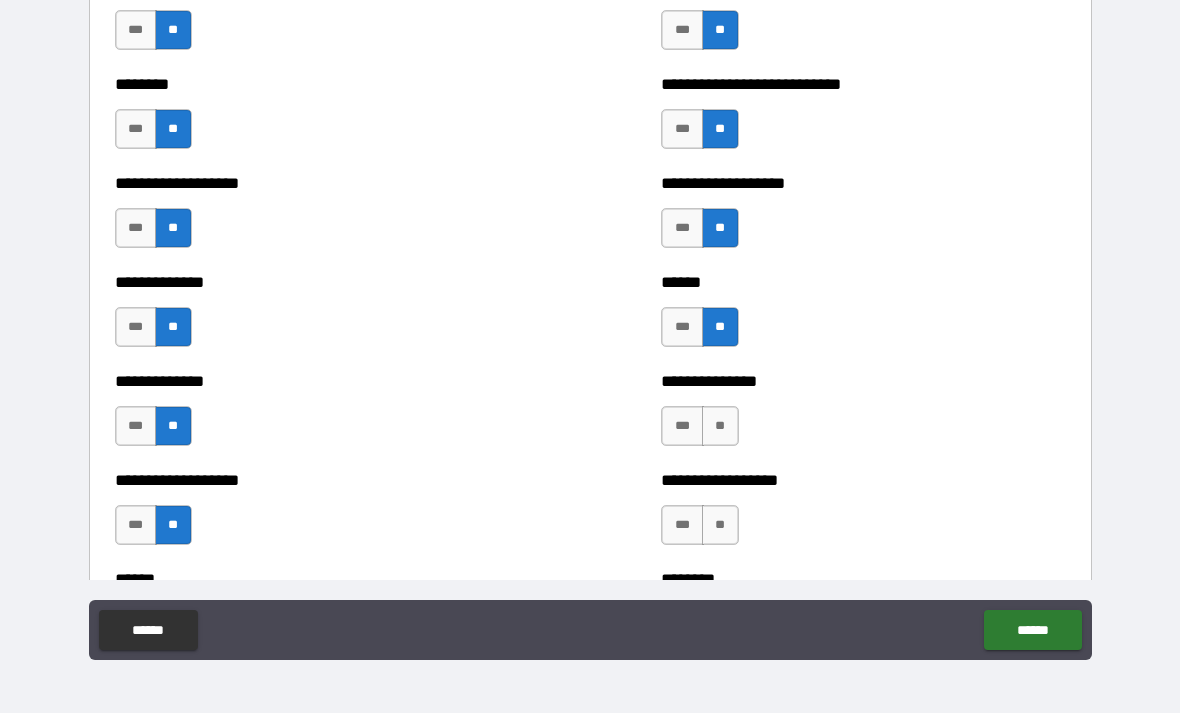 click on "**" at bounding box center [720, 426] 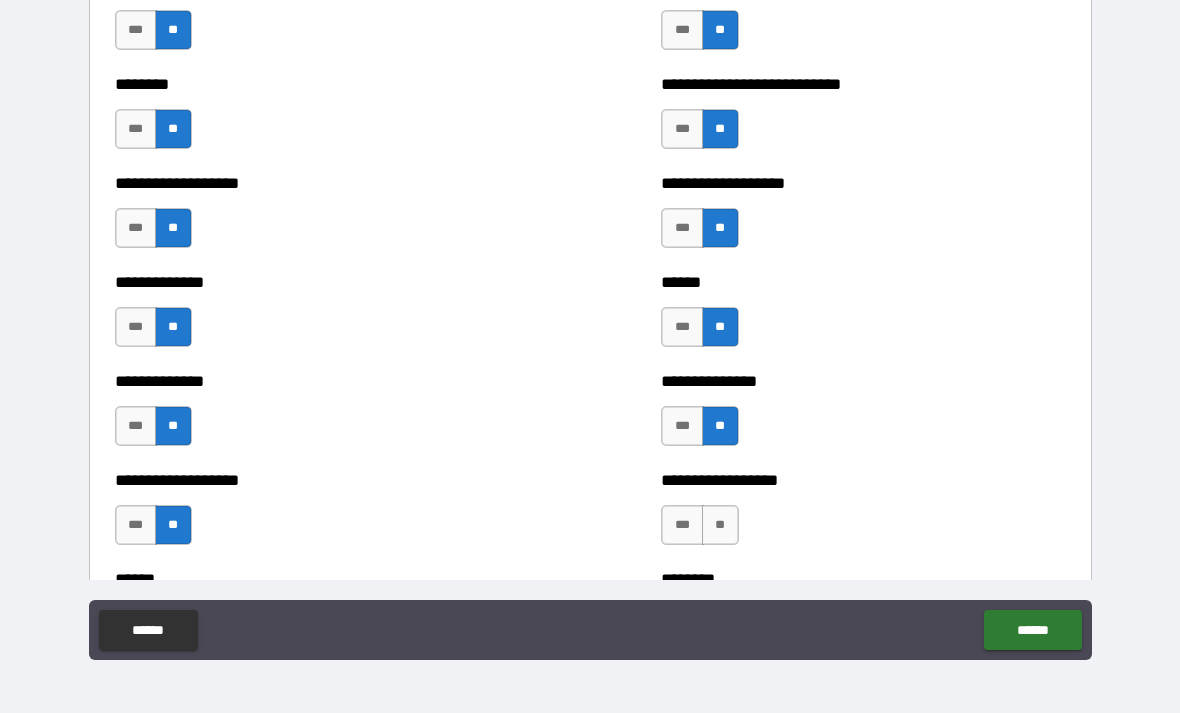 click on "**" at bounding box center (720, 525) 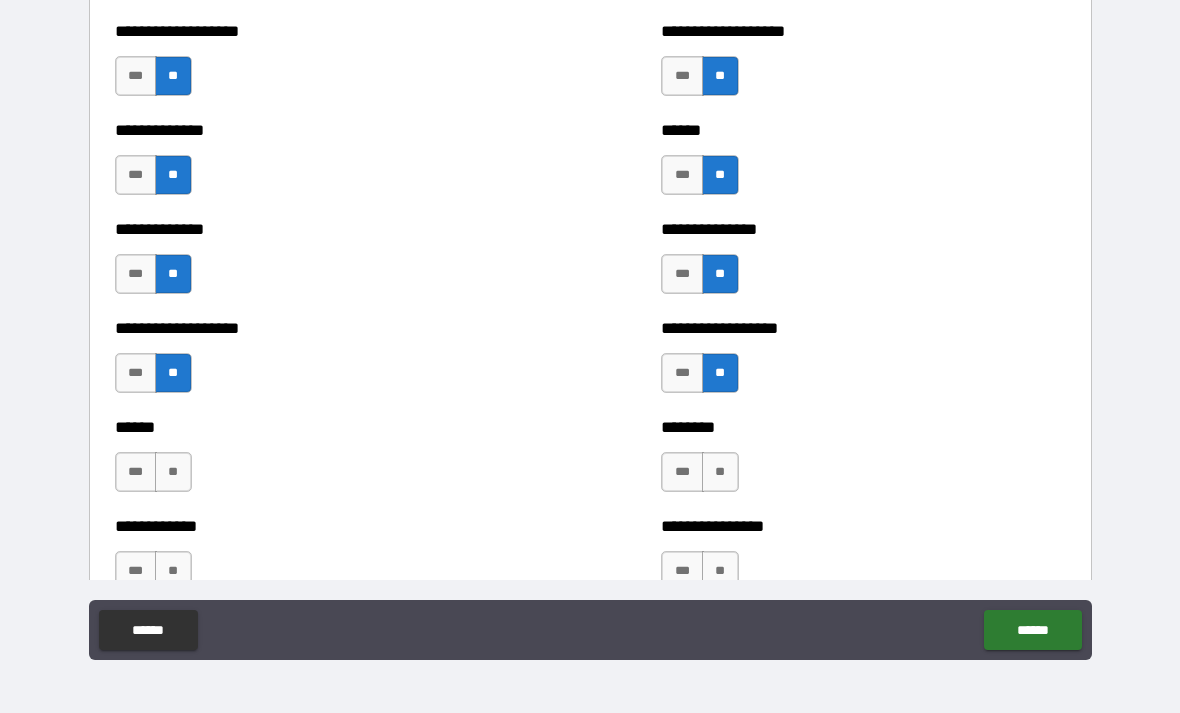 scroll, scrollTop: 4655, scrollLeft: 0, axis: vertical 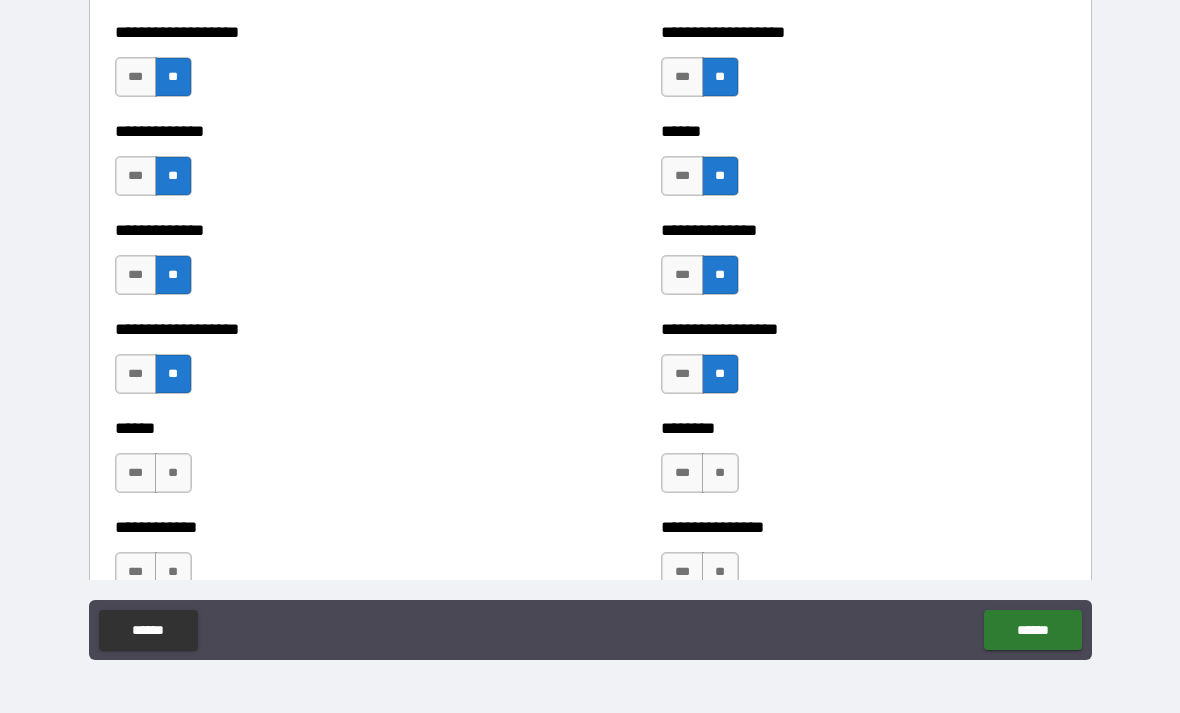 click on "**" at bounding box center [720, 473] 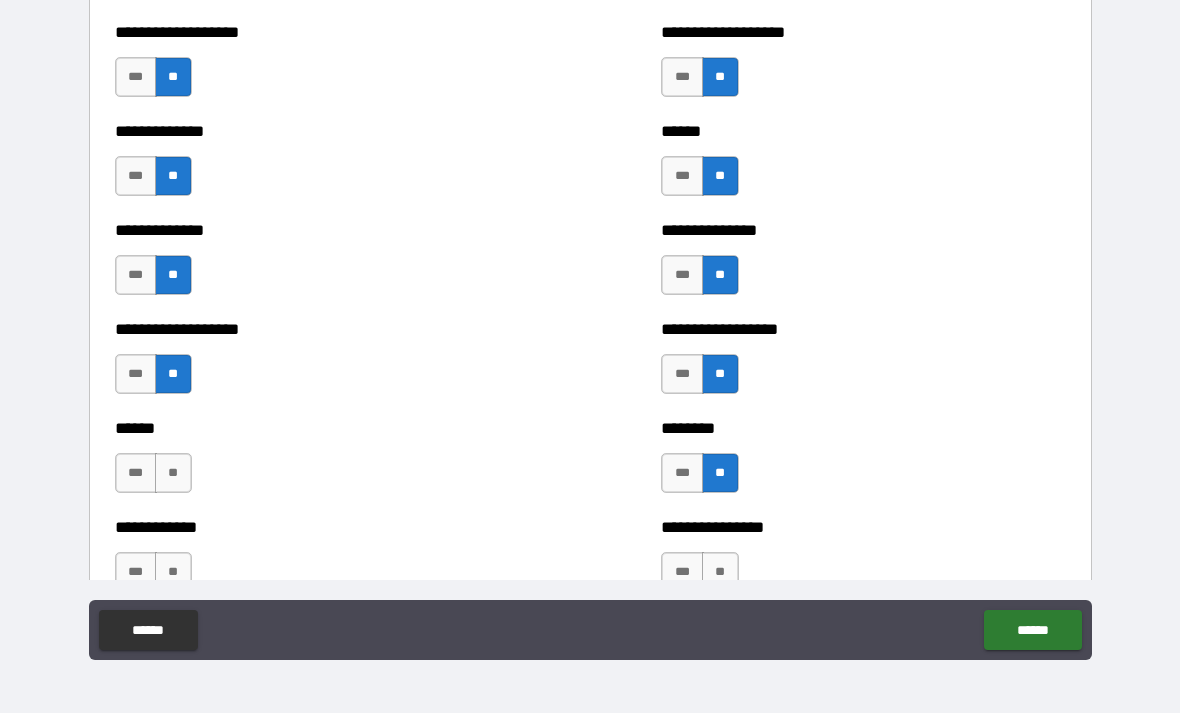 click on "**" at bounding box center (173, 473) 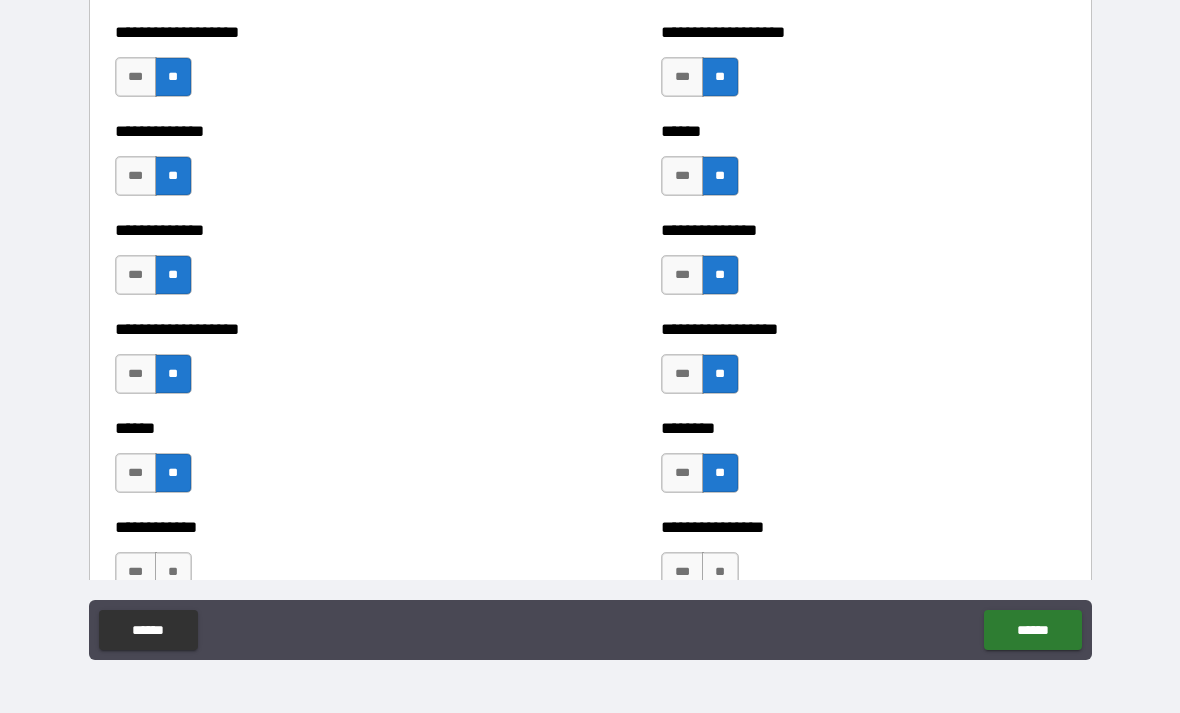 click on "**" at bounding box center [173, 572] 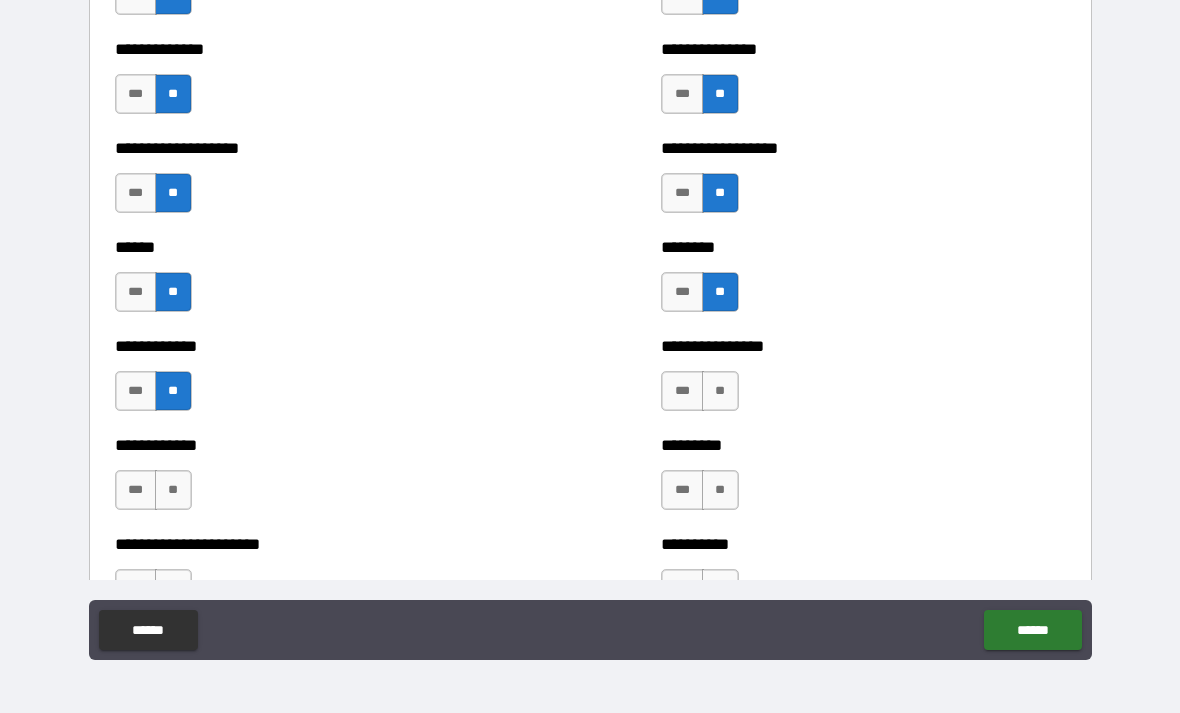 scroll, scrollTop: 4840, scrollLeft: 0, axis: vertical 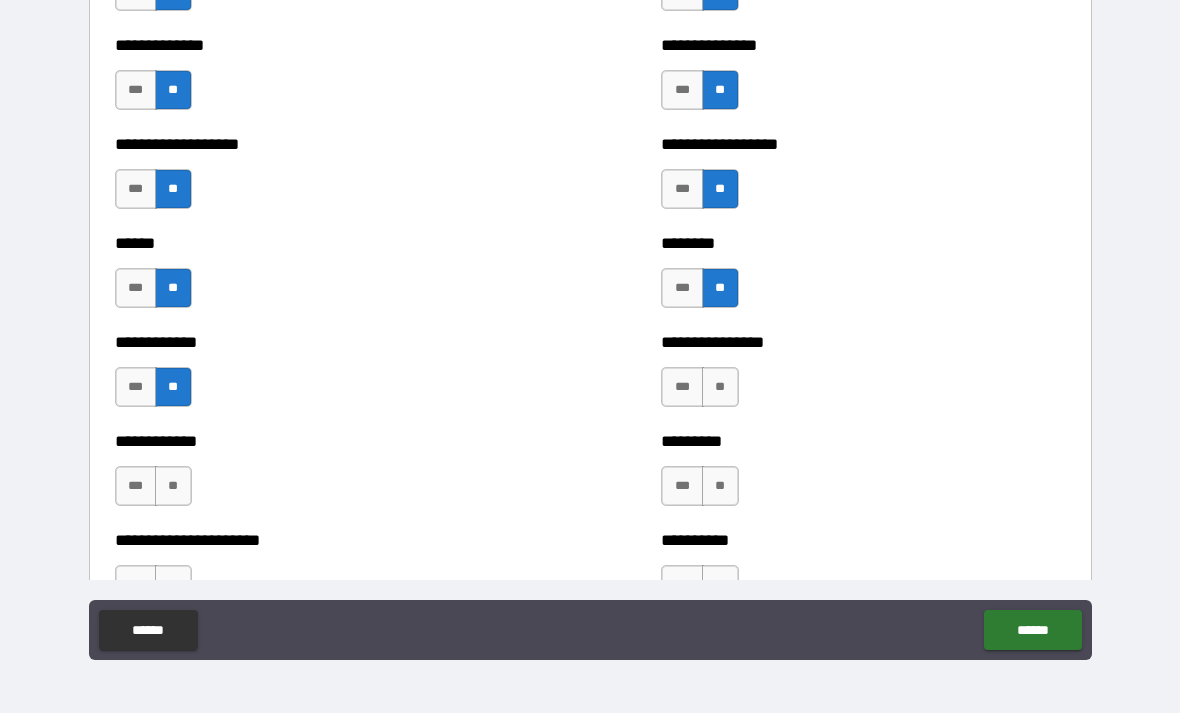 click on "**" at bounding box center [720, 387] 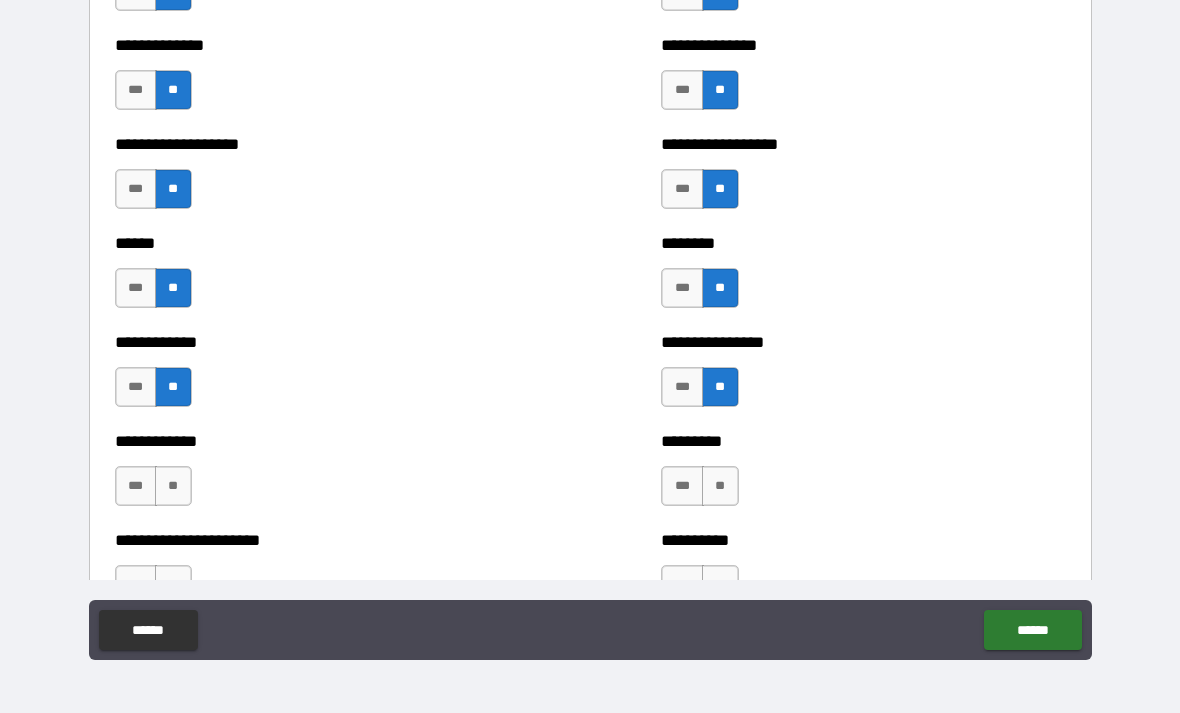 click on "***" at bounding box center [682, 486] 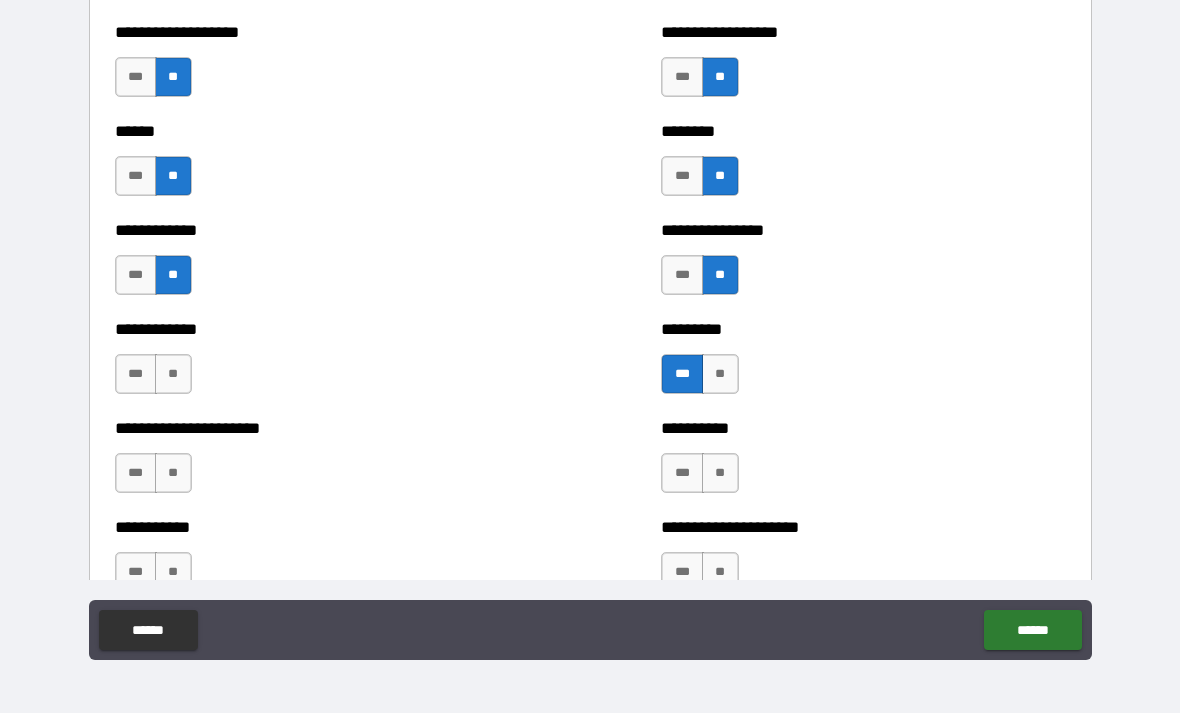 scroll, scrollTop: 4951, scrollLeft: 0, axis: vertical 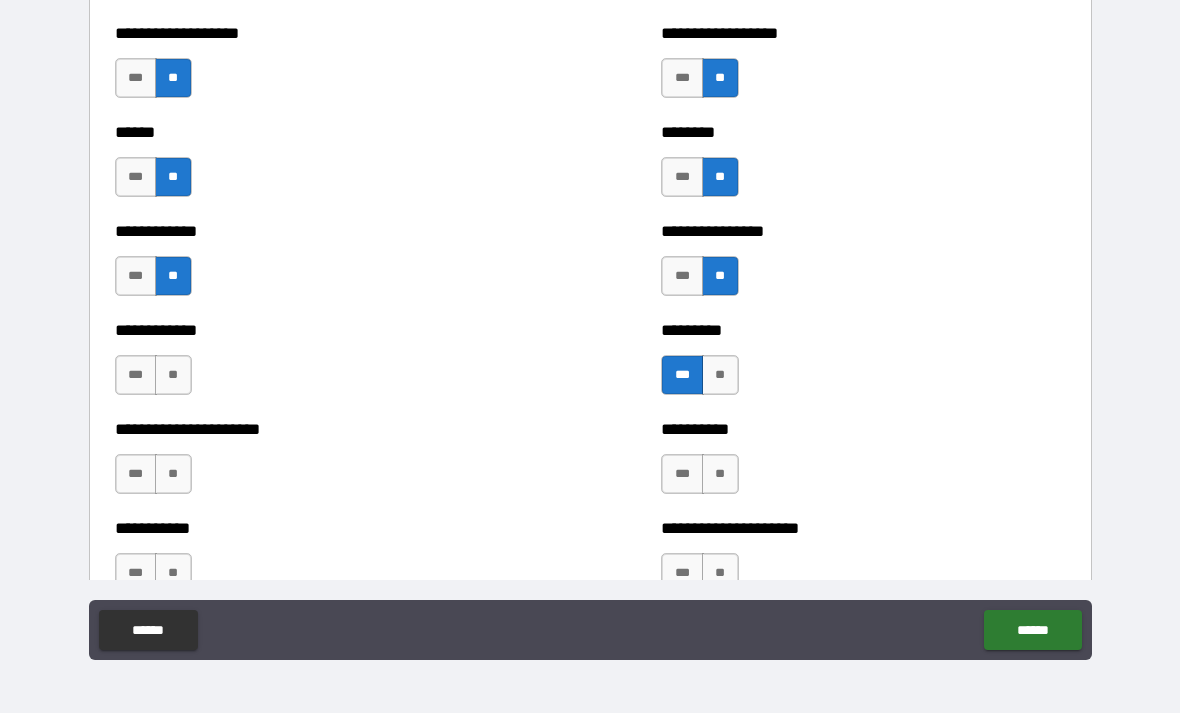 click on "***" at bounding box center [682, 474] 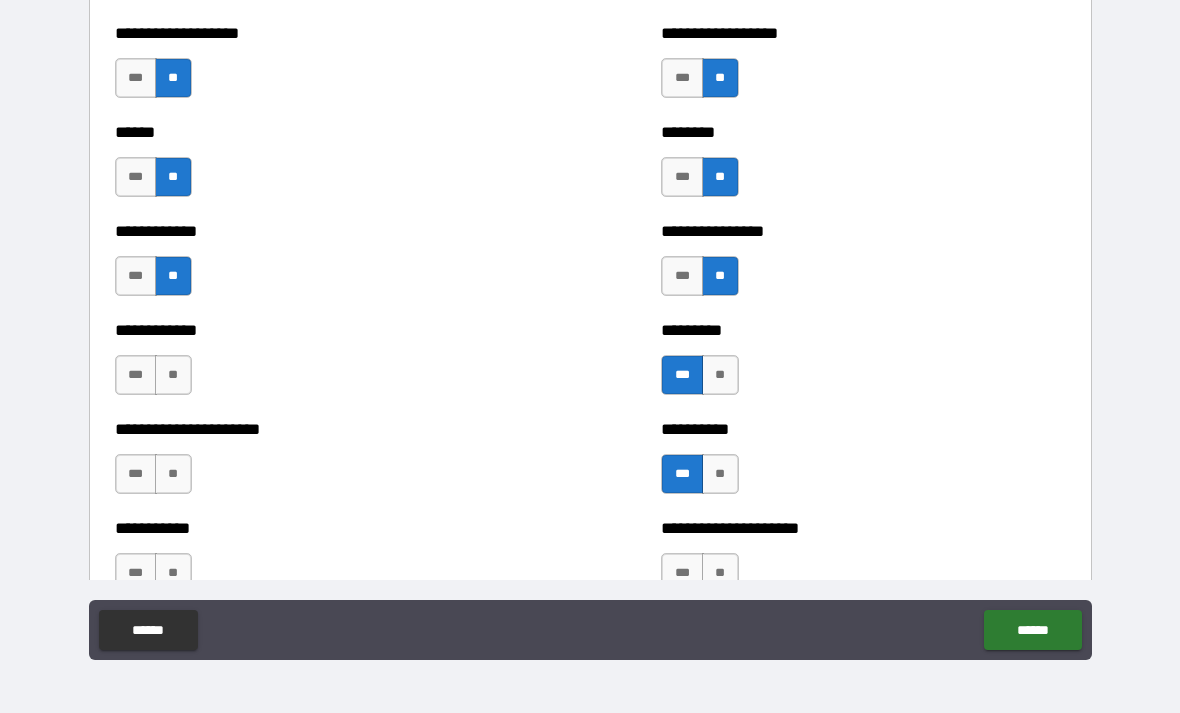 click on "**" at bounding box center [173, 375] 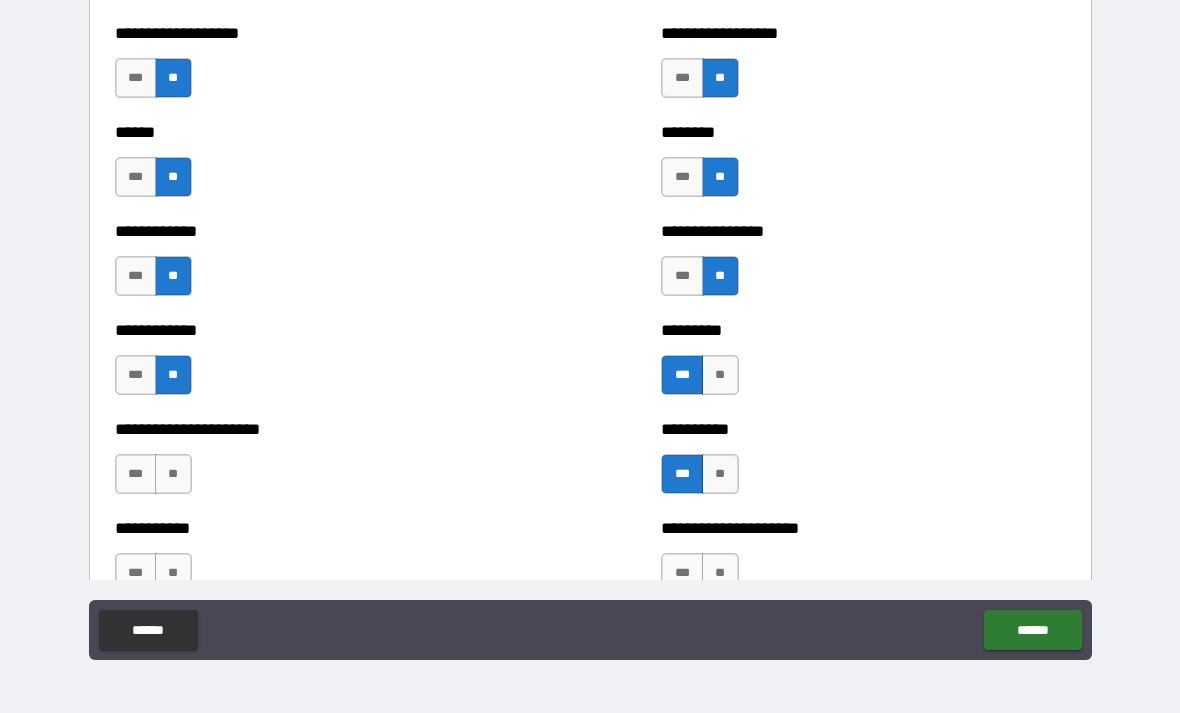 click on "**" at bounding box center [173, 474] 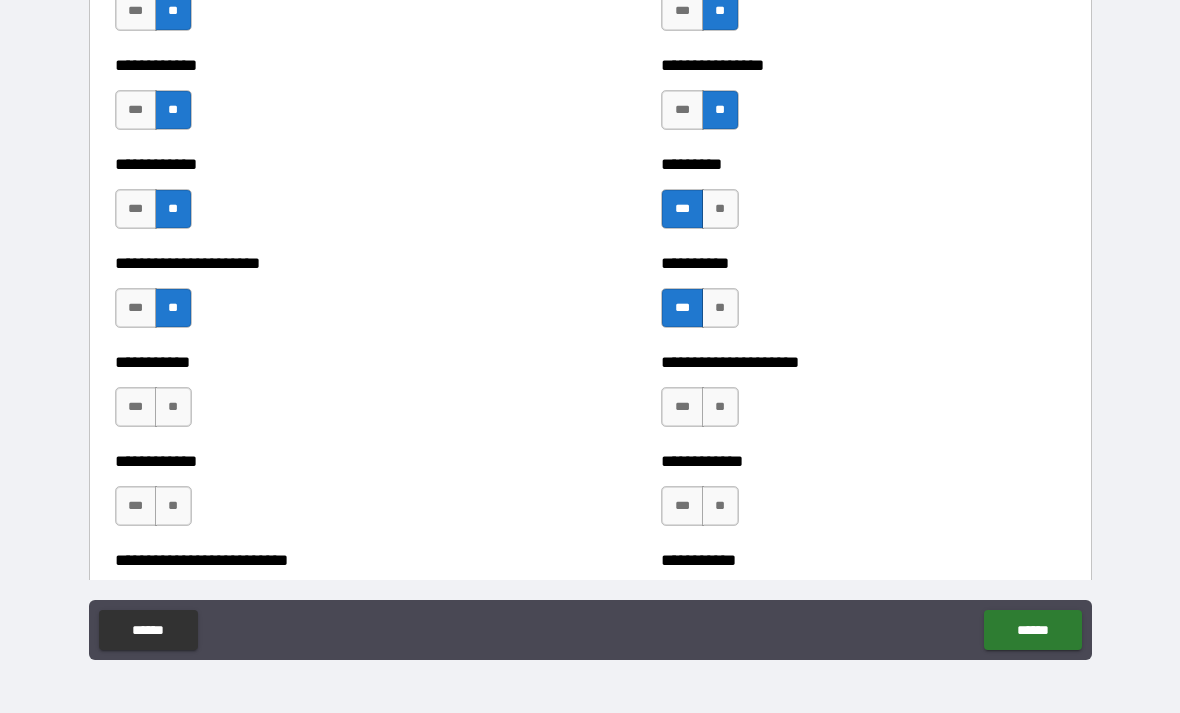 scroll, scrollTop: 5121, scrollLeft: 0, axis: vertical 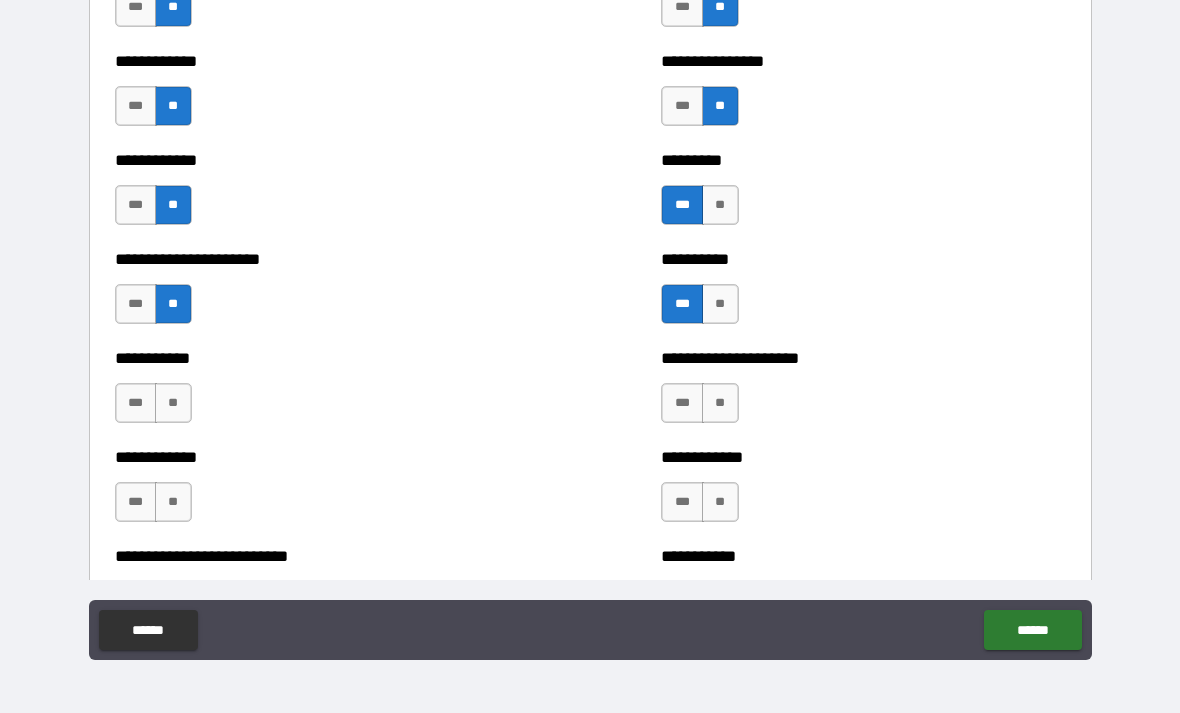 click on "**" at bounding box center [173, 403] 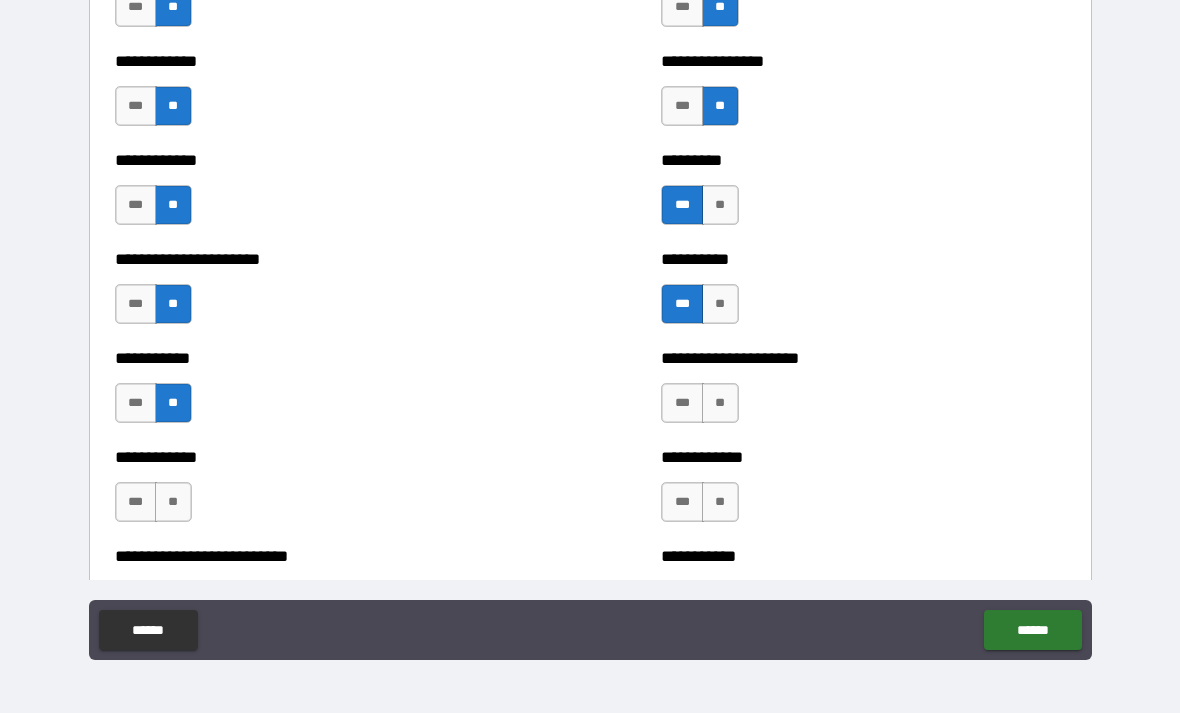 click on "**" at bounding box center [173, 502] 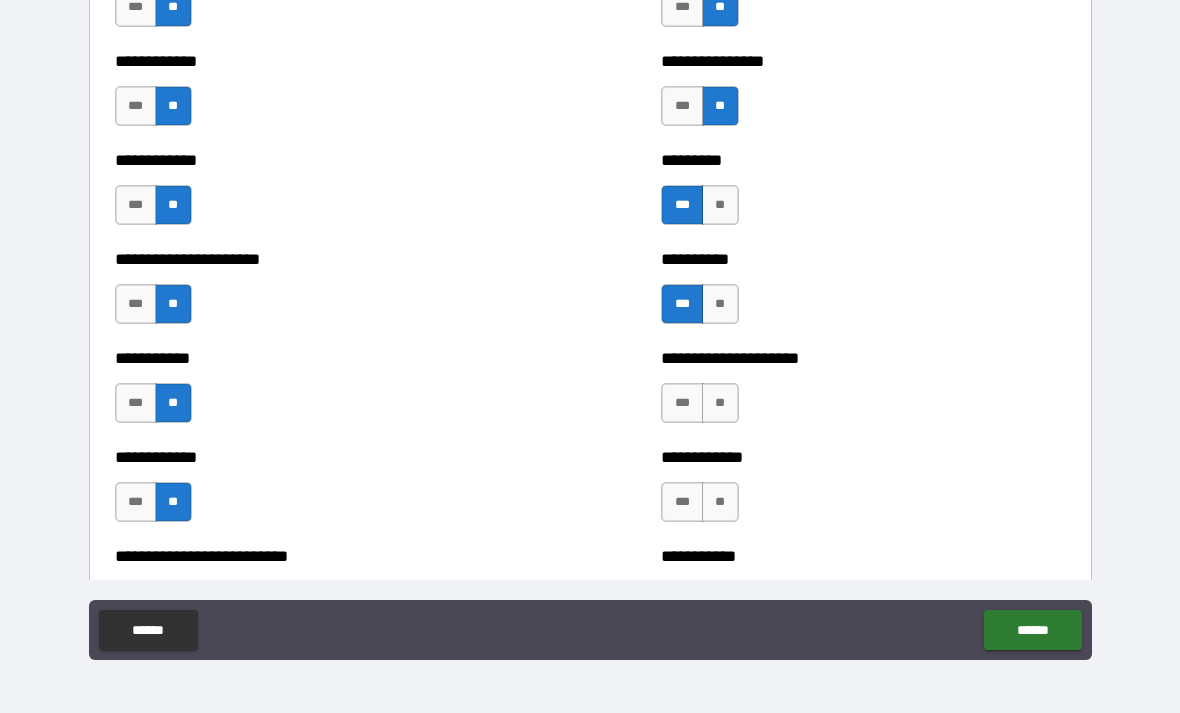click on "**" at bounding box center (720, 403) 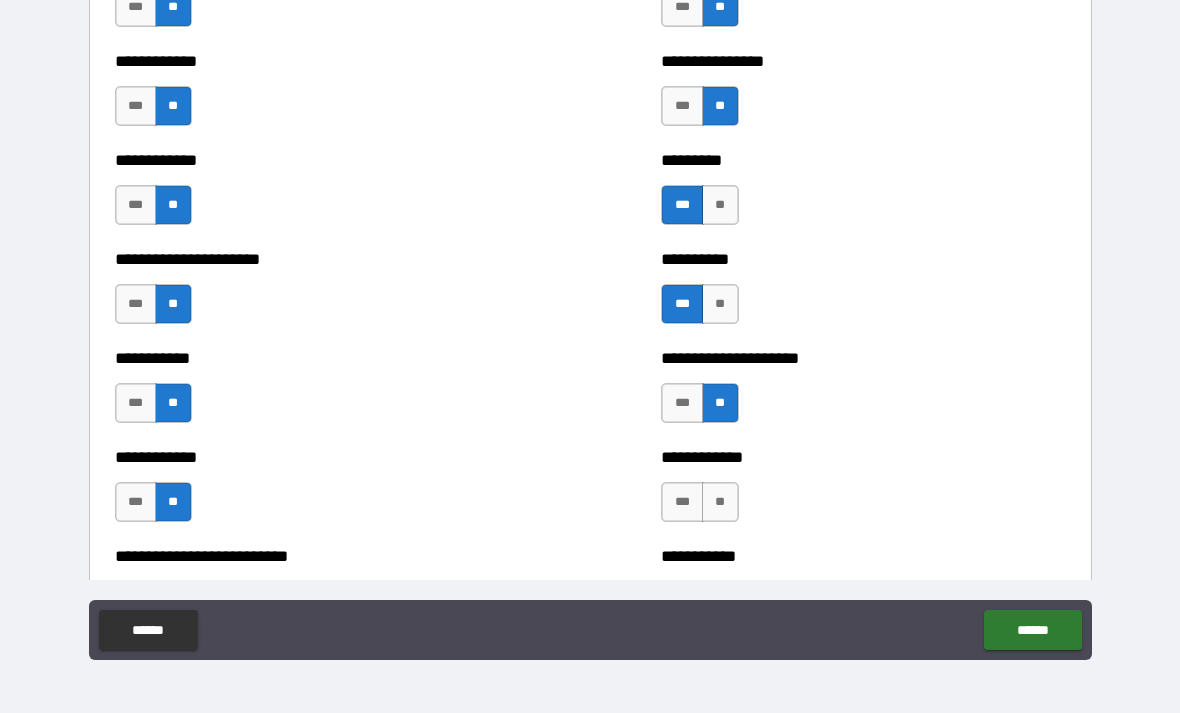 click on "**" at bounding box center (720, 502) 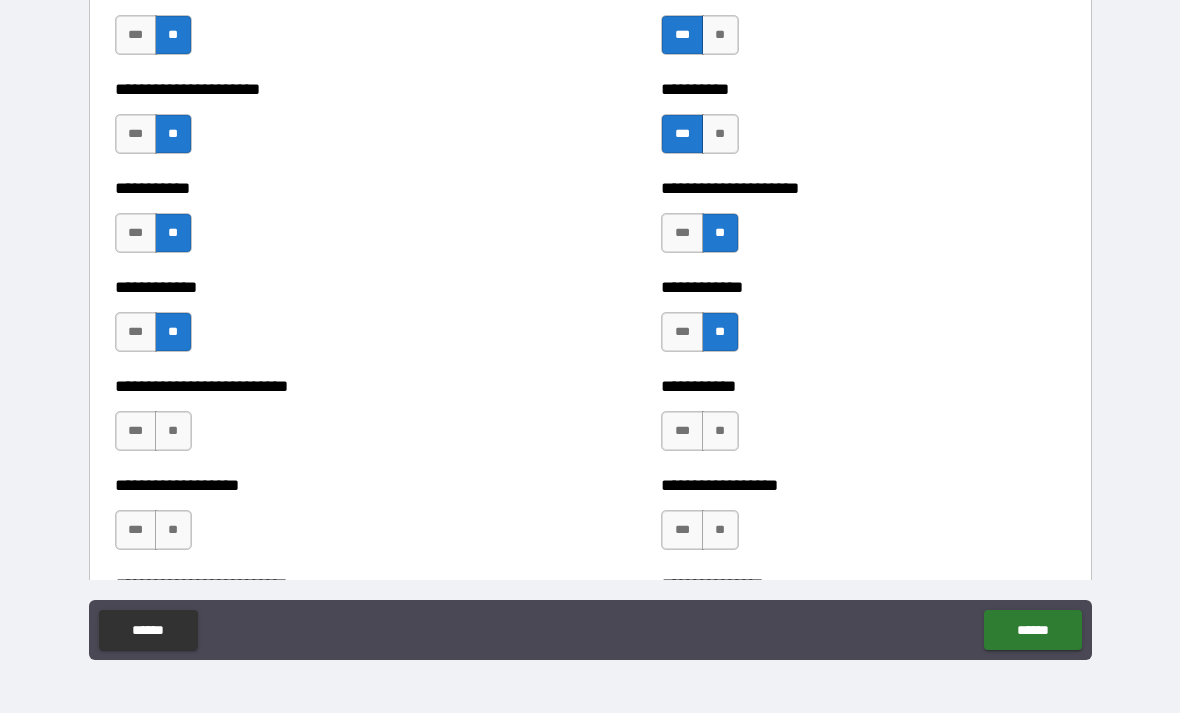 scroll, scrollTop: 5297, scrollLeft: 0, axis: vertical 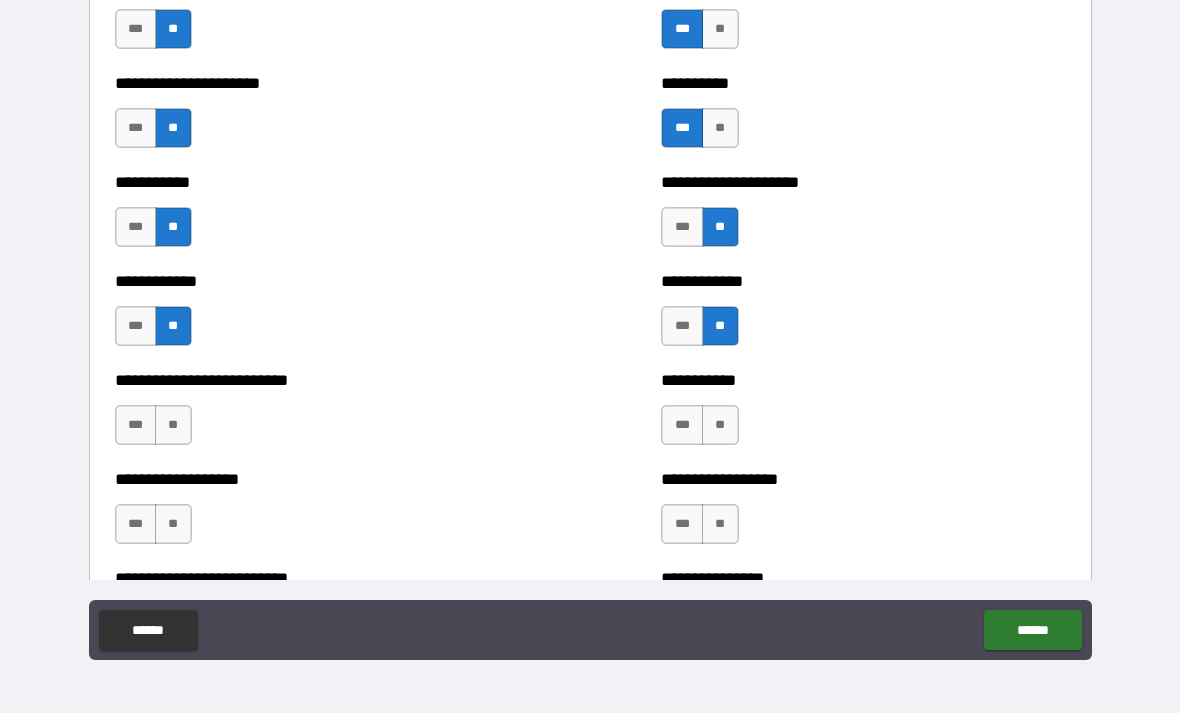 click on "**" at bounding box center (720, 425) 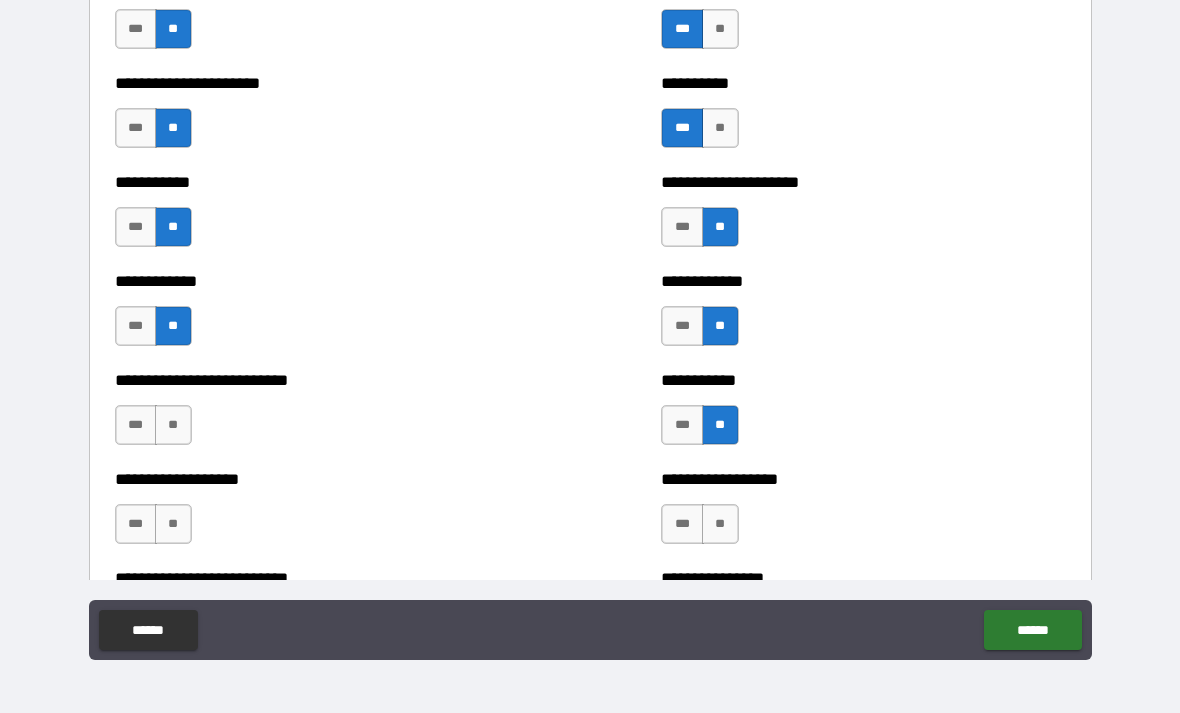 click on "**" at bounding box center (173, 425) 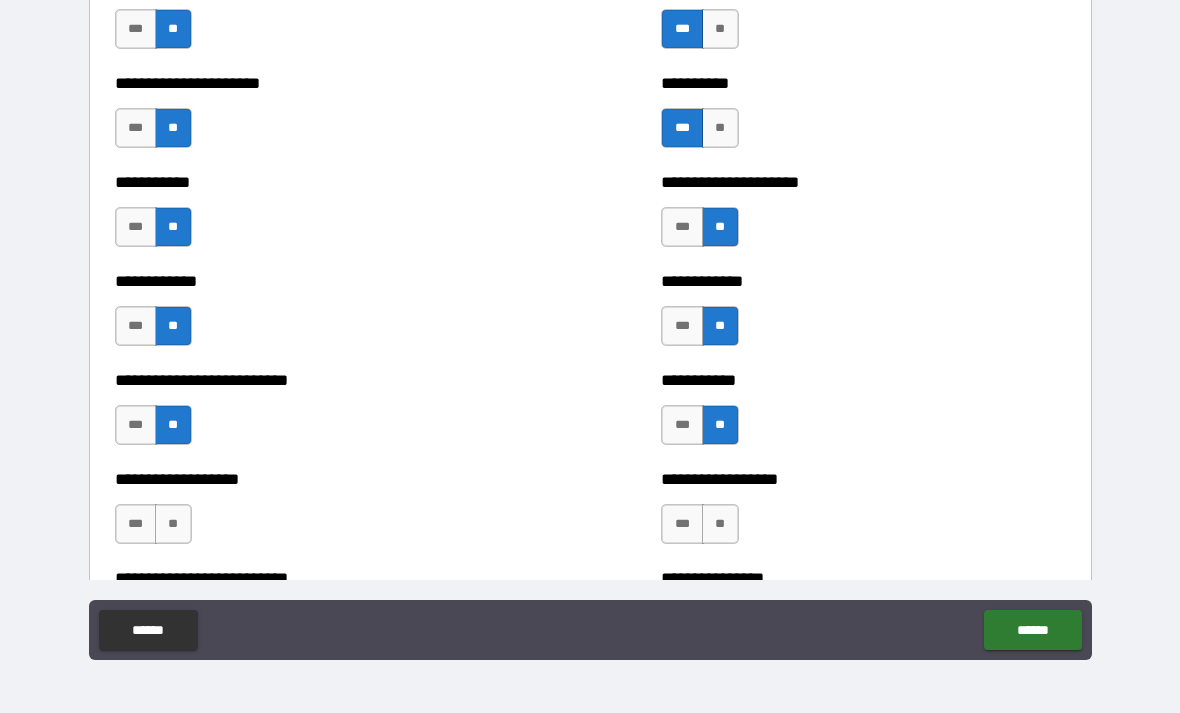 click on "***" at bounding box center (136, 425) 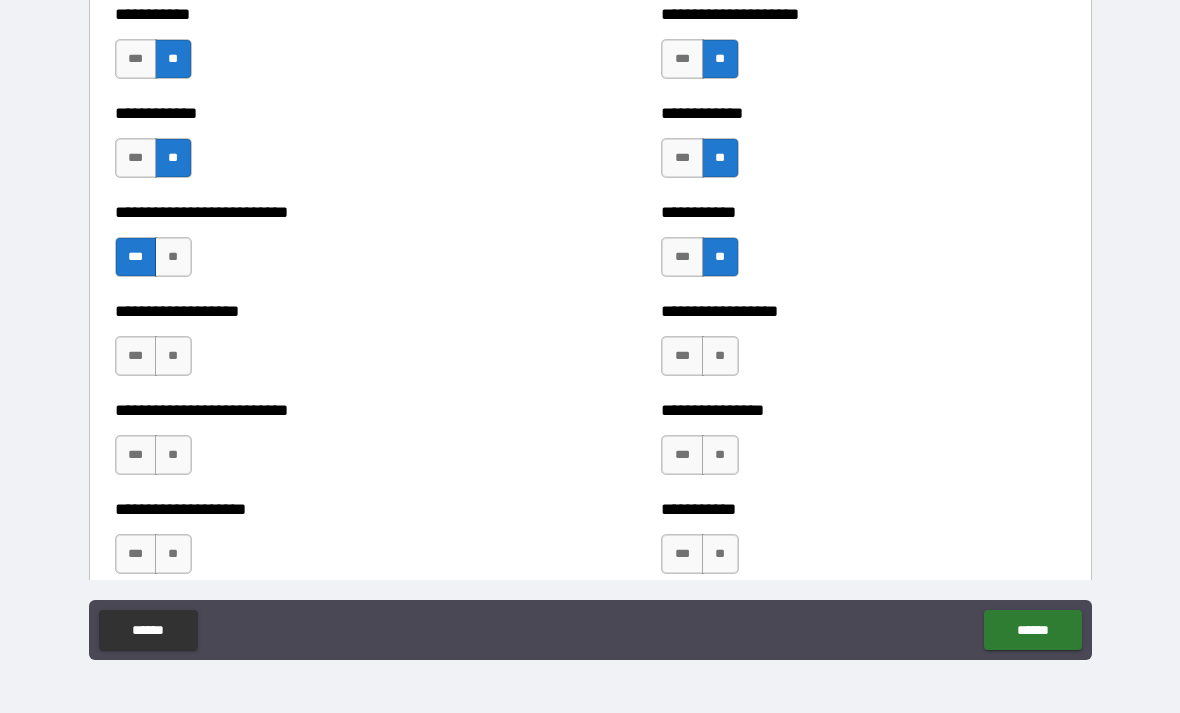 scroll, scrollTop: 5464, scrollLeft: 0, axis: vertical 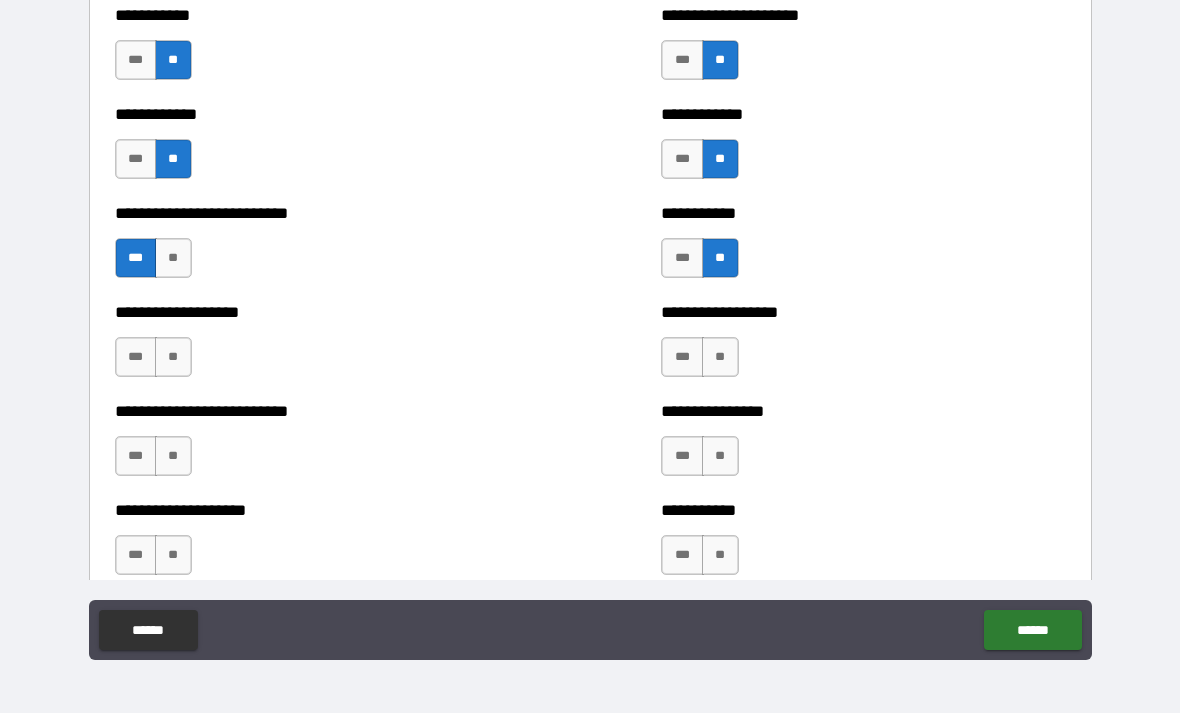 click on "**" at bounding box center (173, 357) 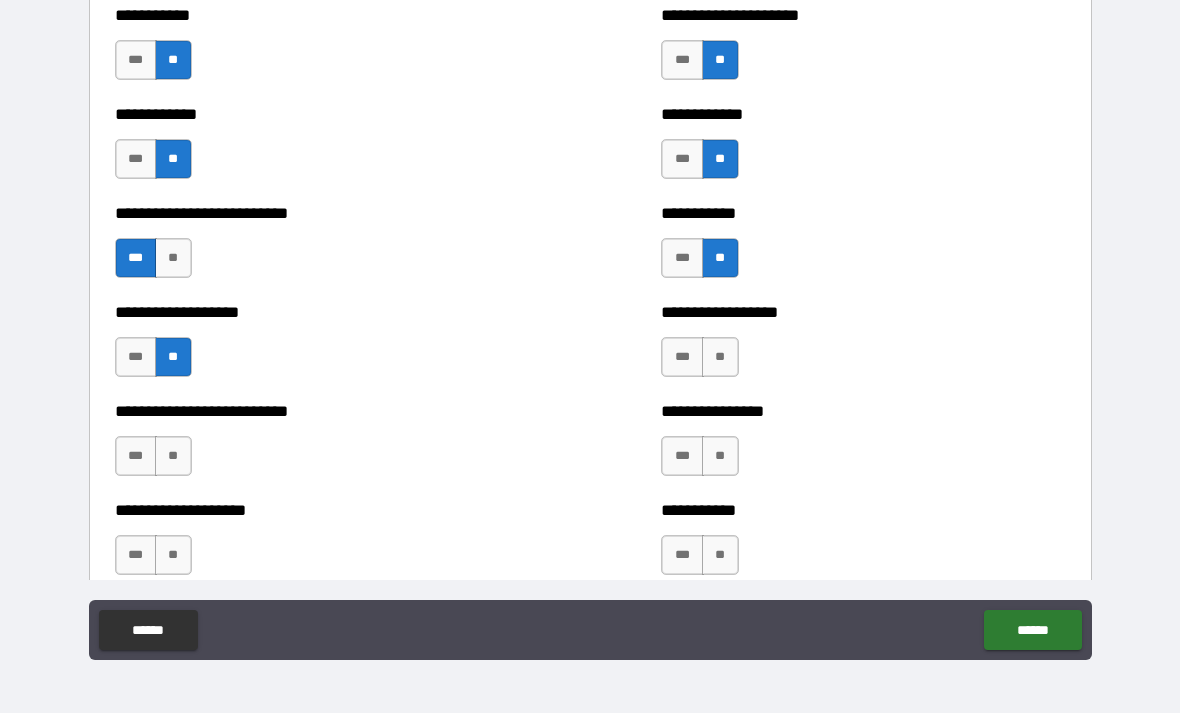 click on "**" at bounding box center [720, 357] 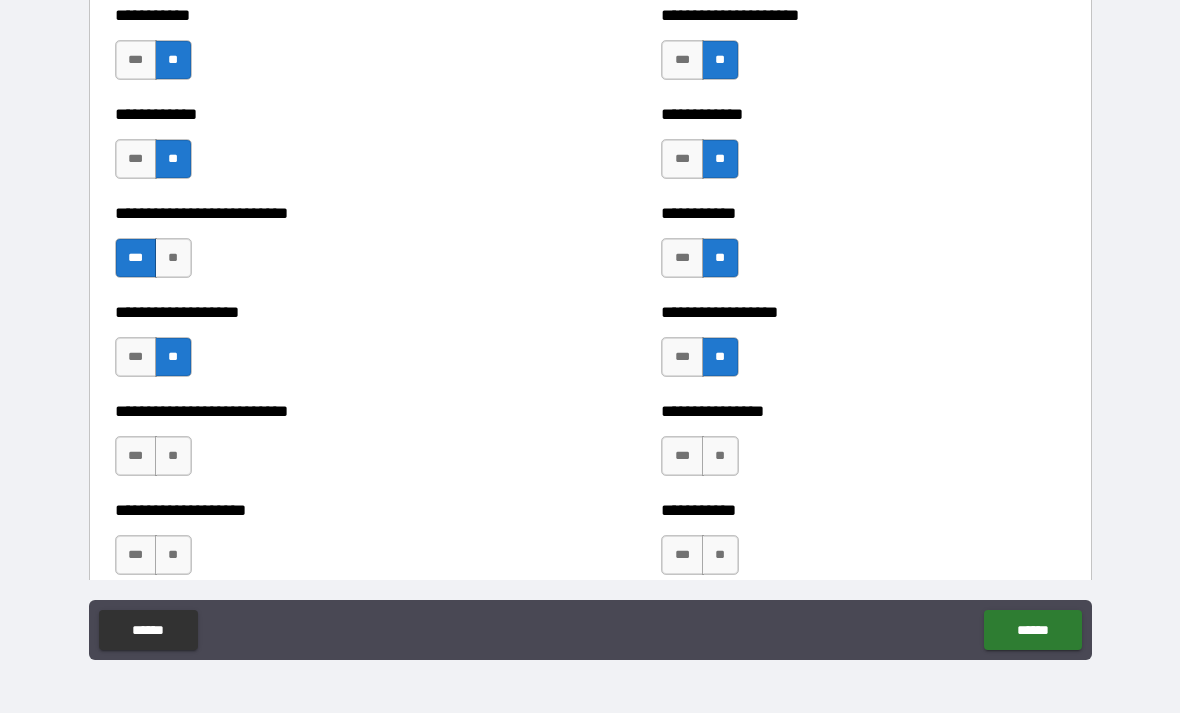 click on "**" at bounding box center [720, 456] 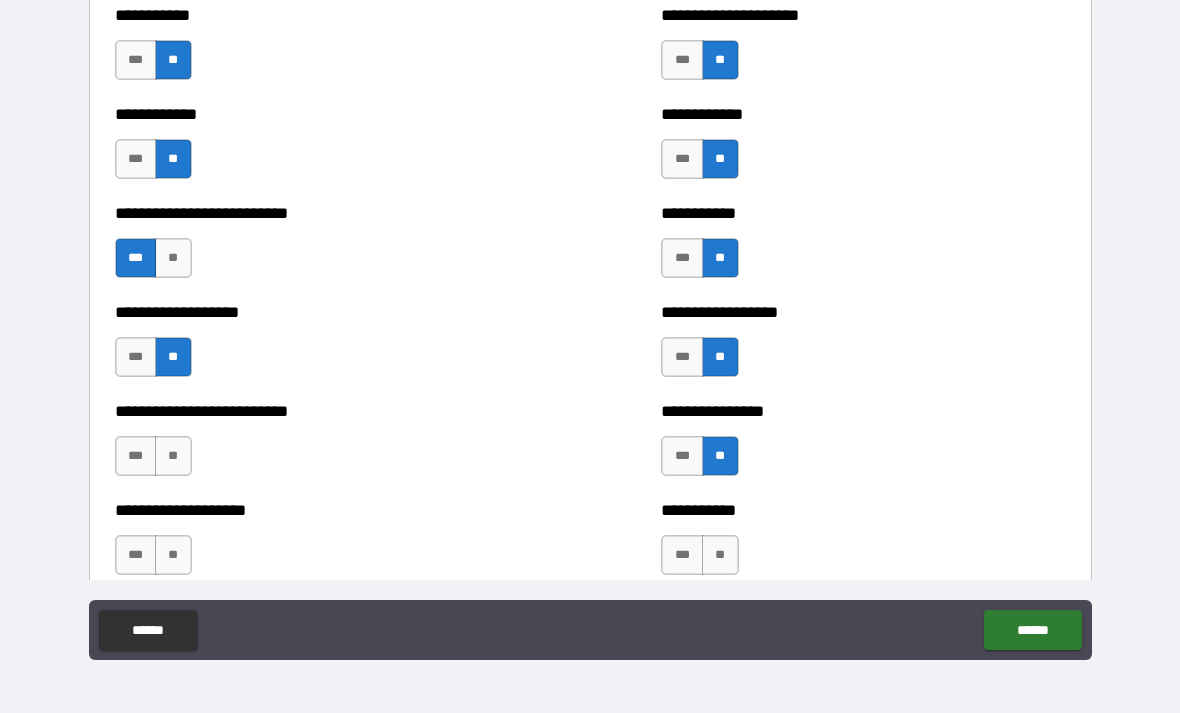 click on "**" at bounding box center (720, 555) 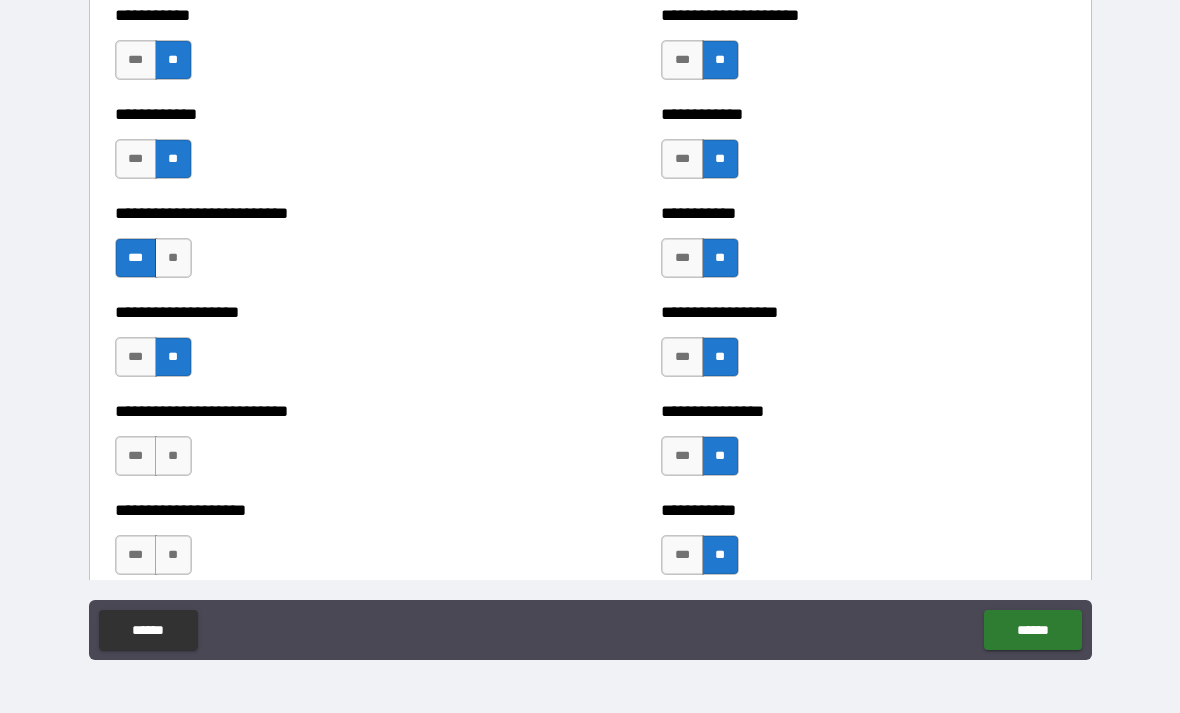 click on "**" at bounding box center (173, 555) 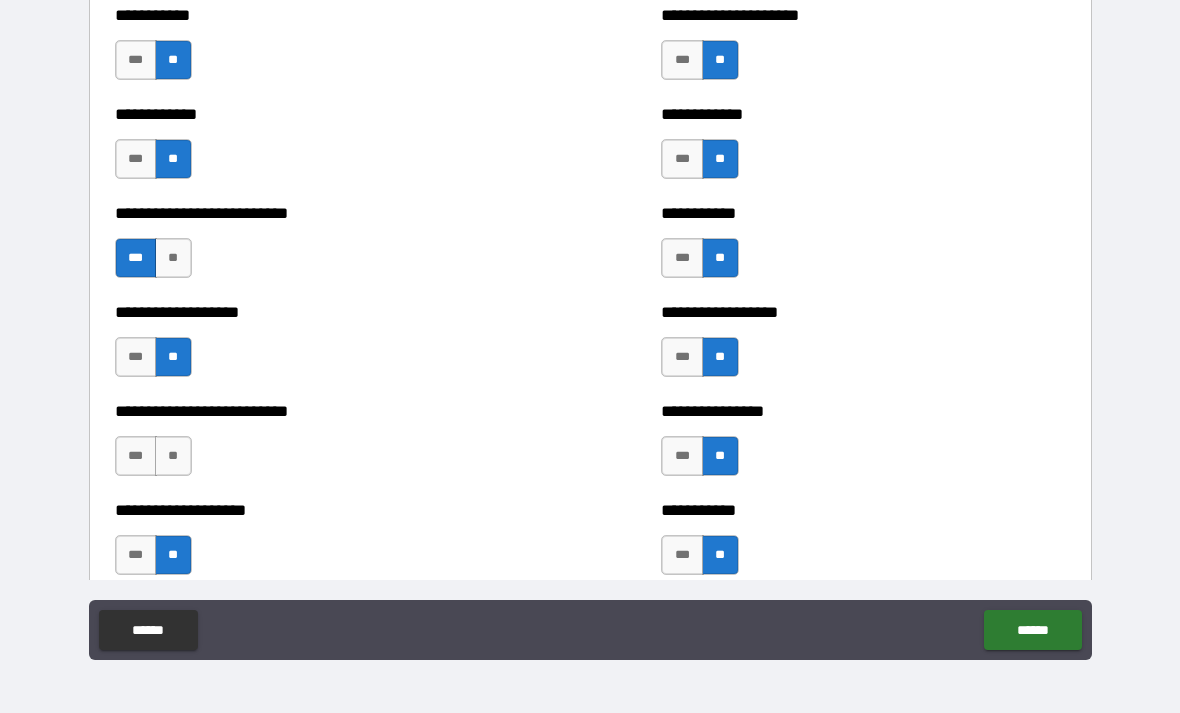 click on "**" at bounding box center [173, 456] 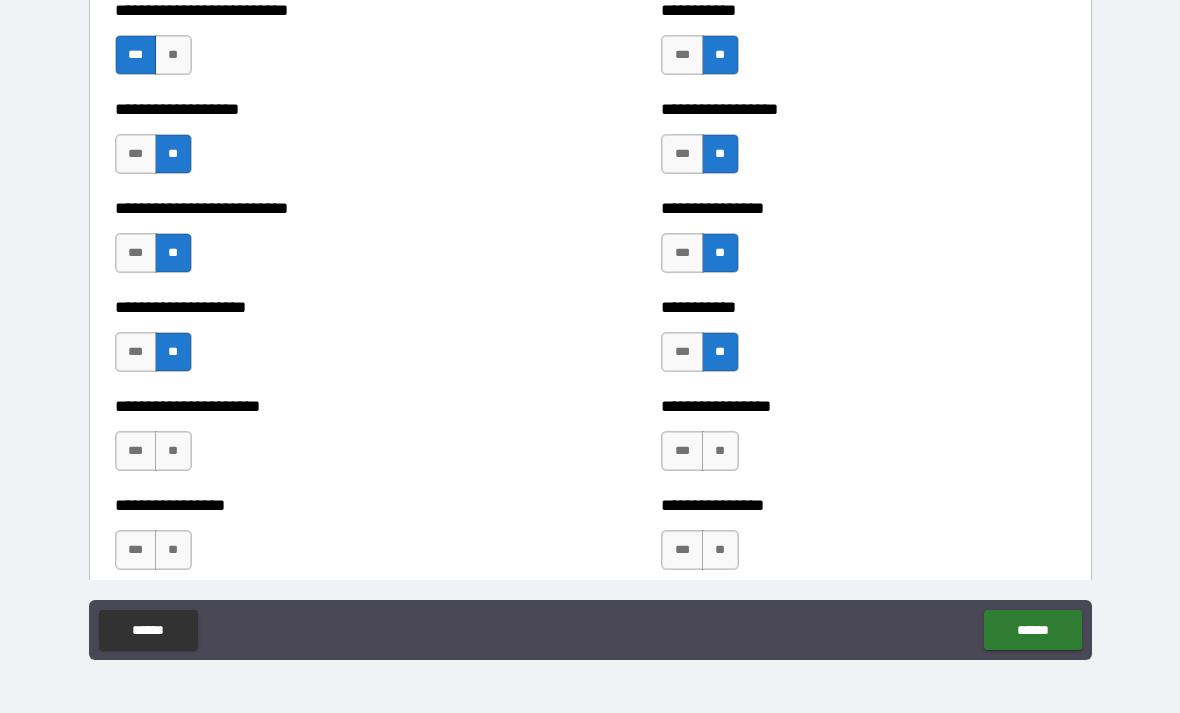 scroll, scrollTop: 5689, scrollLeft: 0, axis: vertical 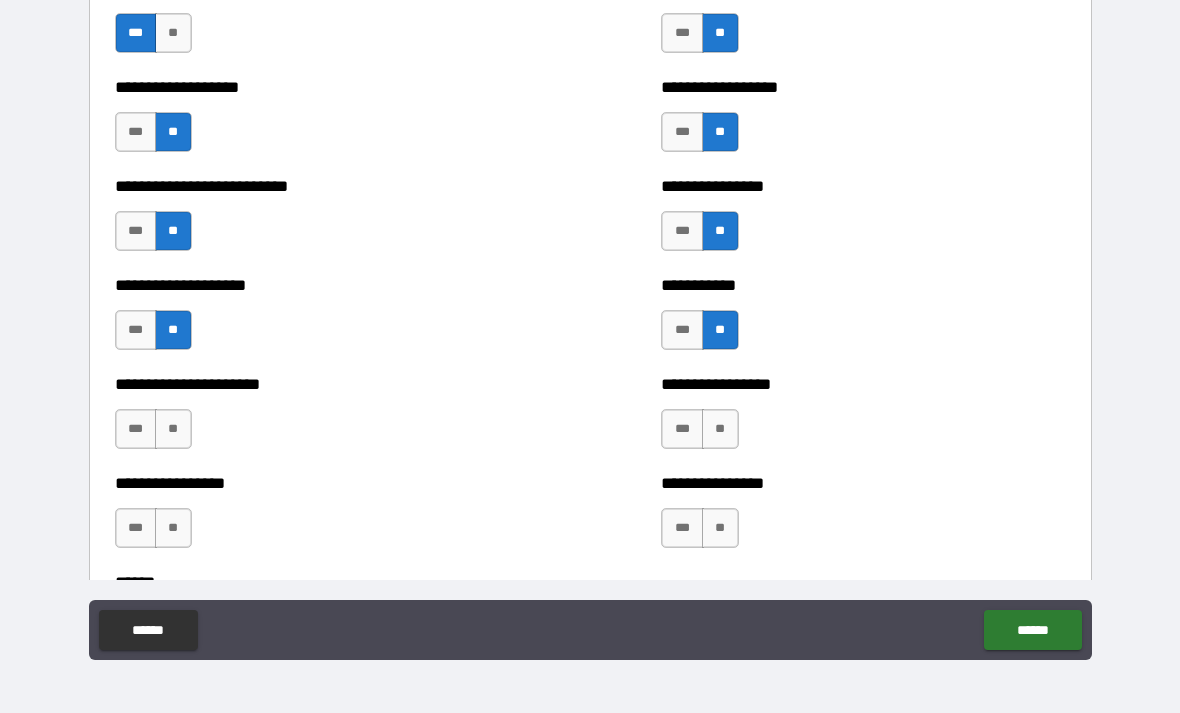 click on "**" at bounding box center [173, 429] 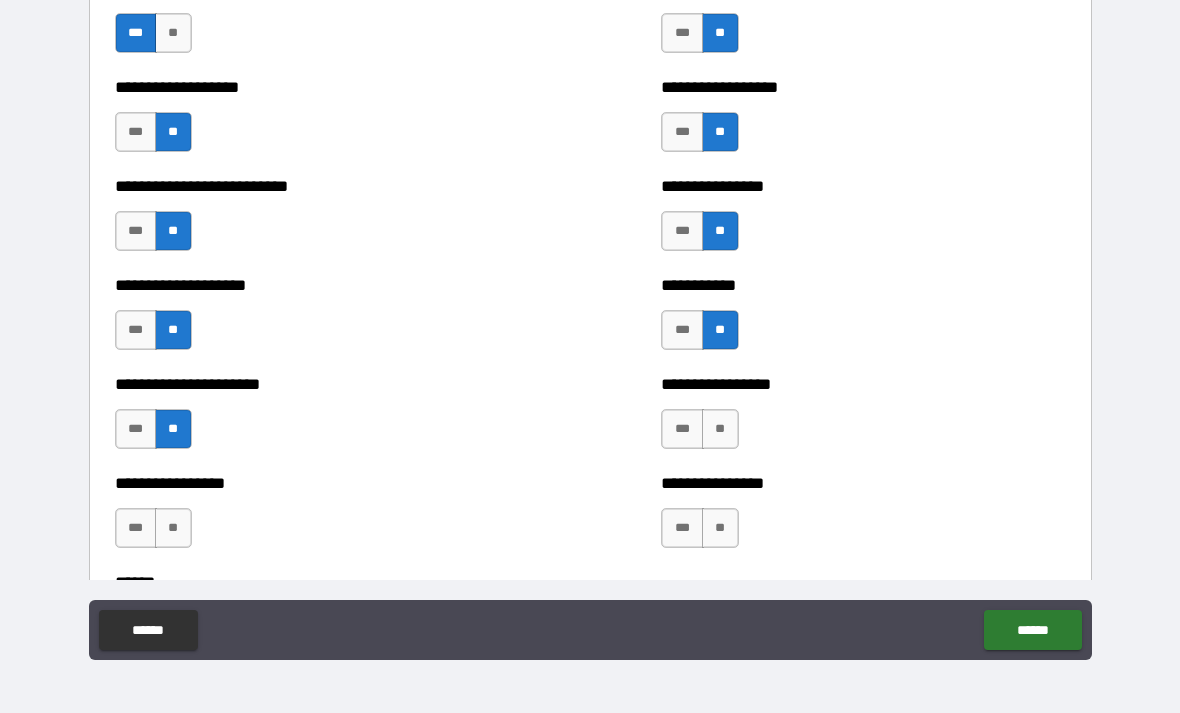 click on "**" at bounding box center (173, 528) 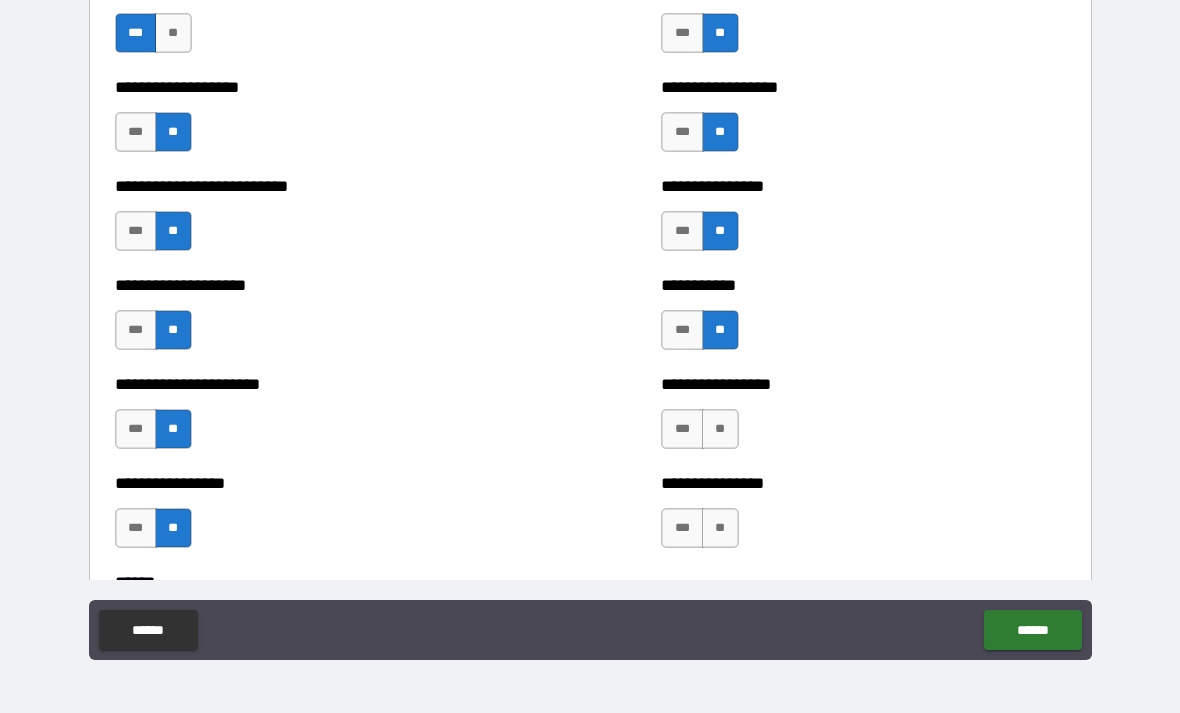 click on "**" at bounding box center (720, 429) 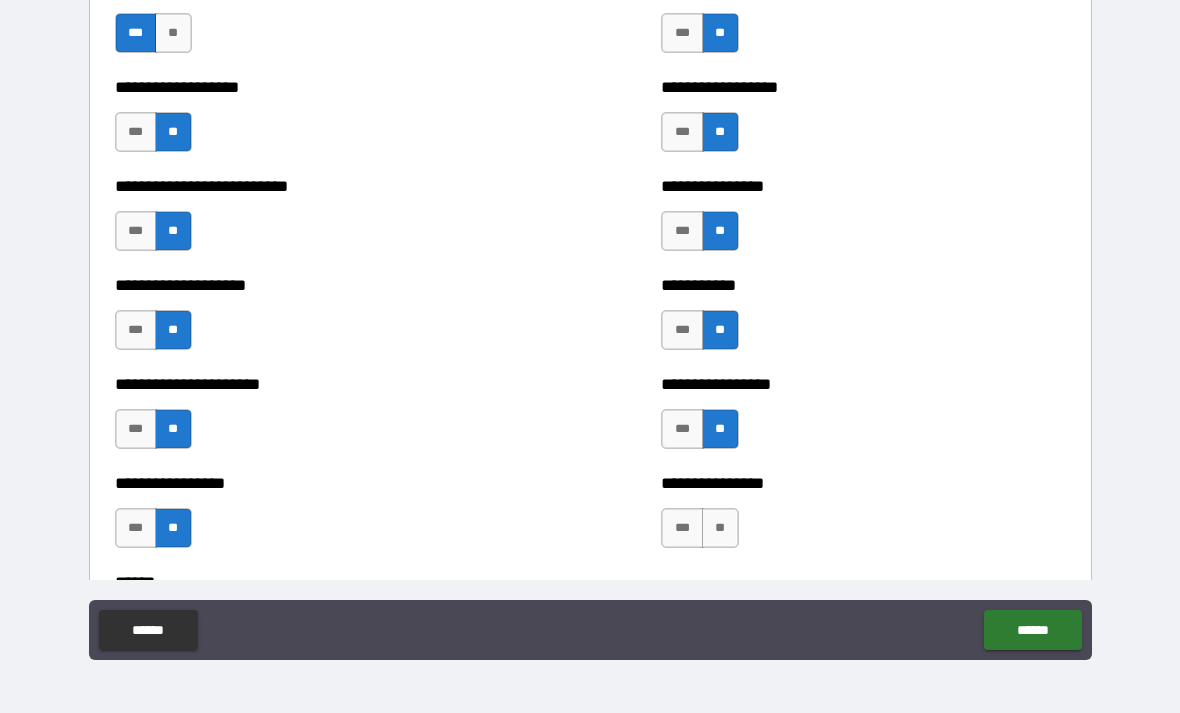 click on "**" at bounding box center (720, 528) 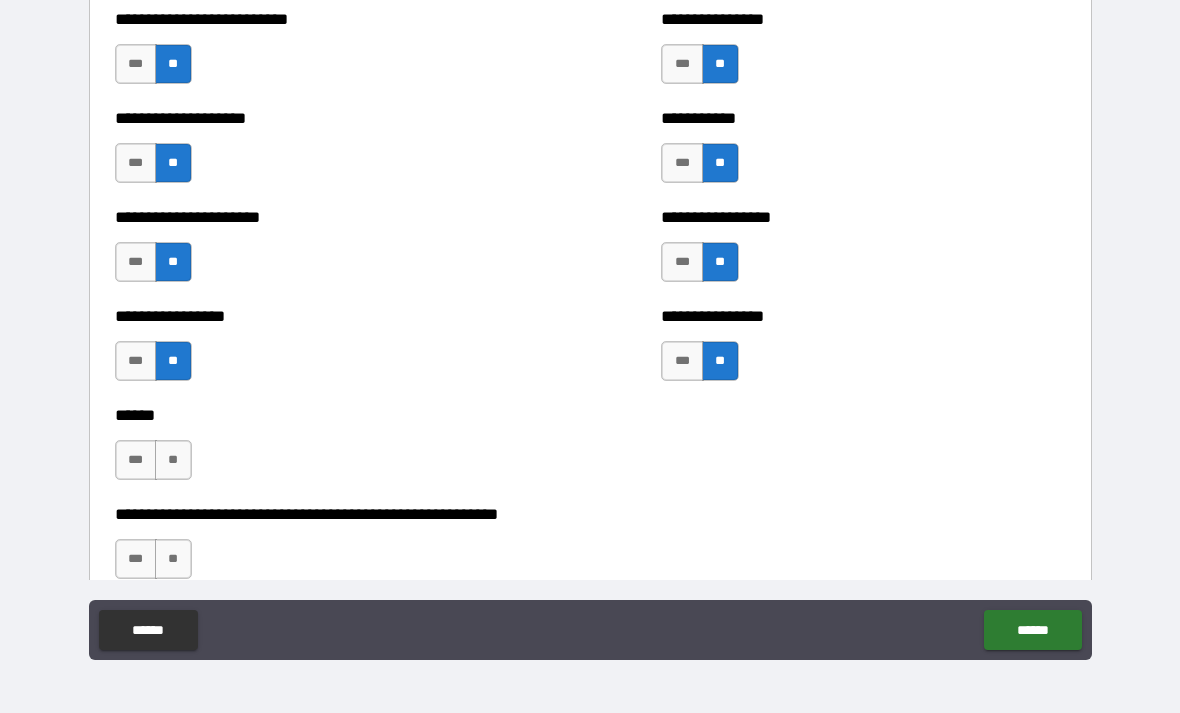 scroll, scrollTop: 5894, scrollLeft: 0, axis: vertical 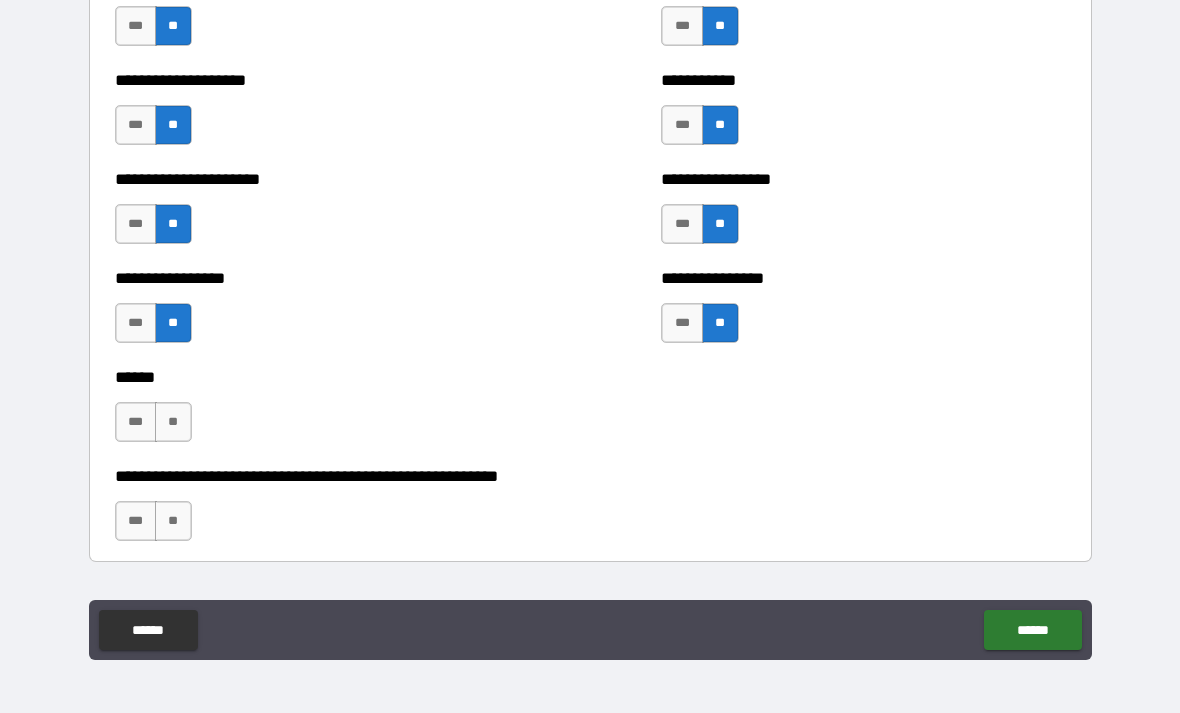 click on "**" at bounding box center (173, 422) 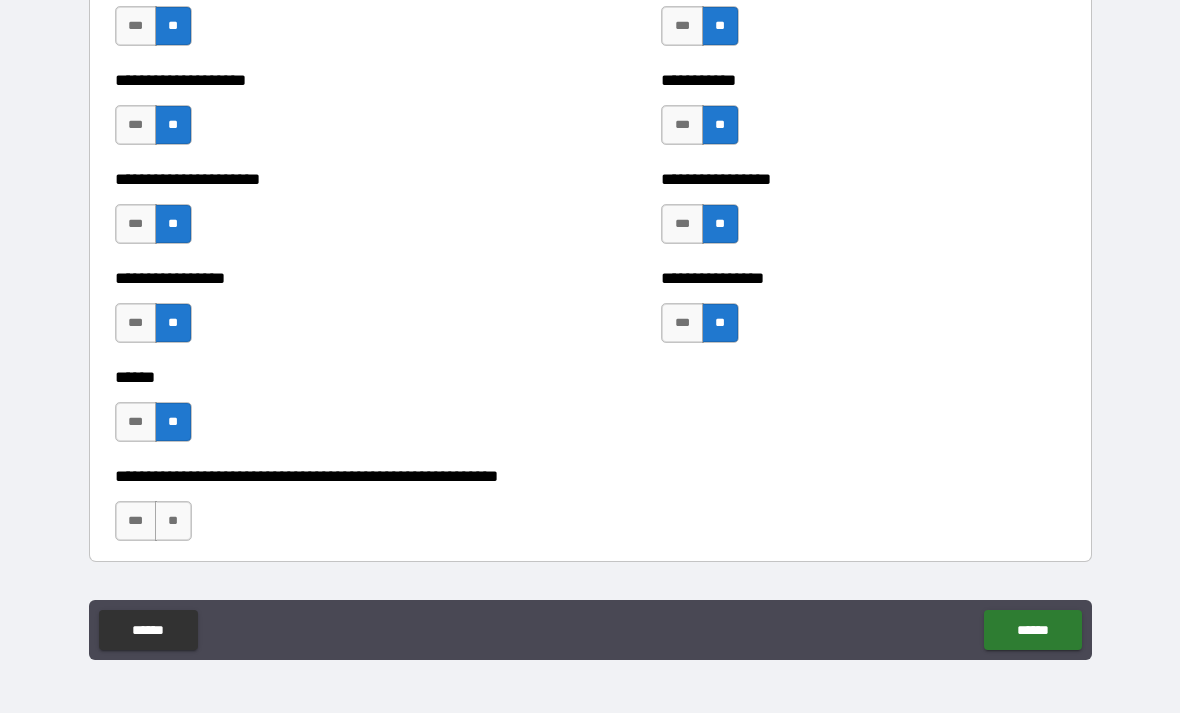 click on "**" at bounding box center (173, 521) 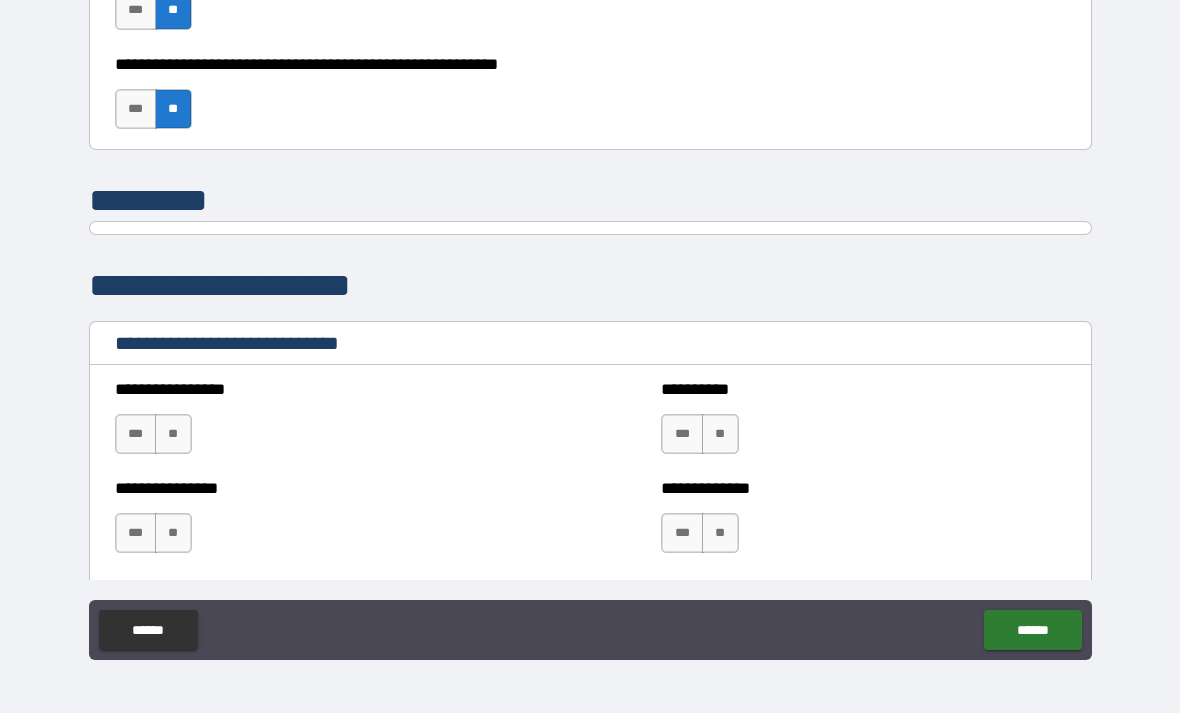scroll, scrollTop: 6311, scrollLeft: 0, axis: vertical 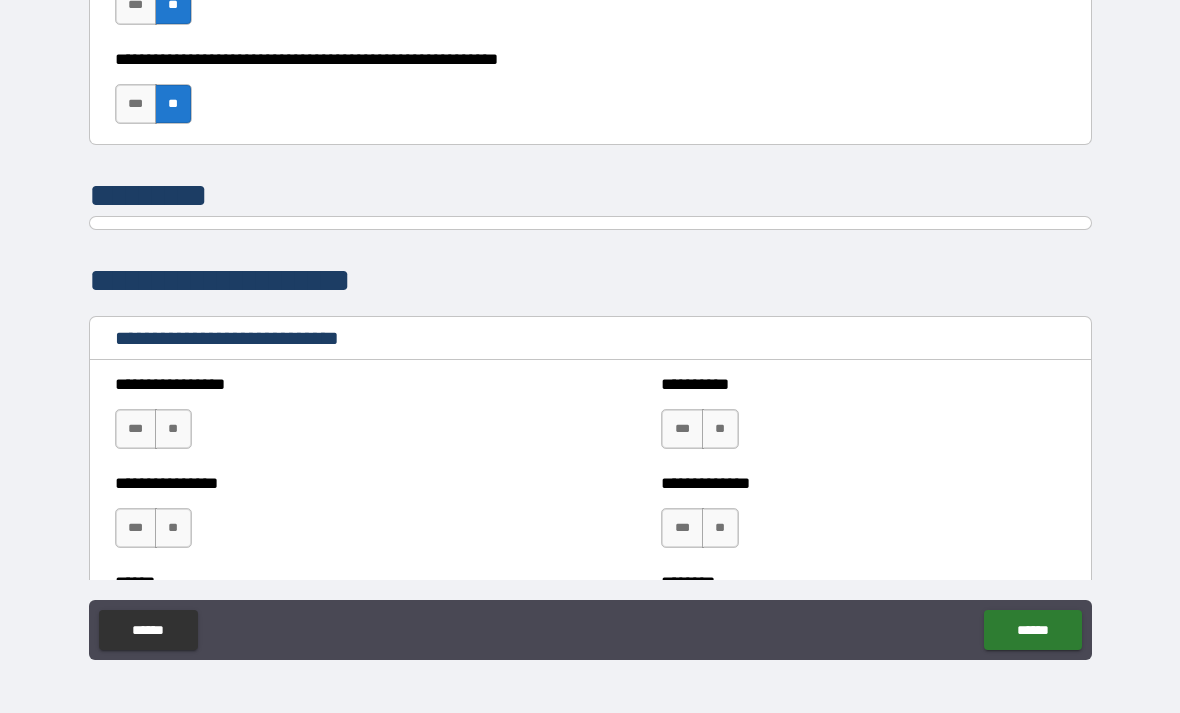 click on "***" at bounding box center [136, 429] 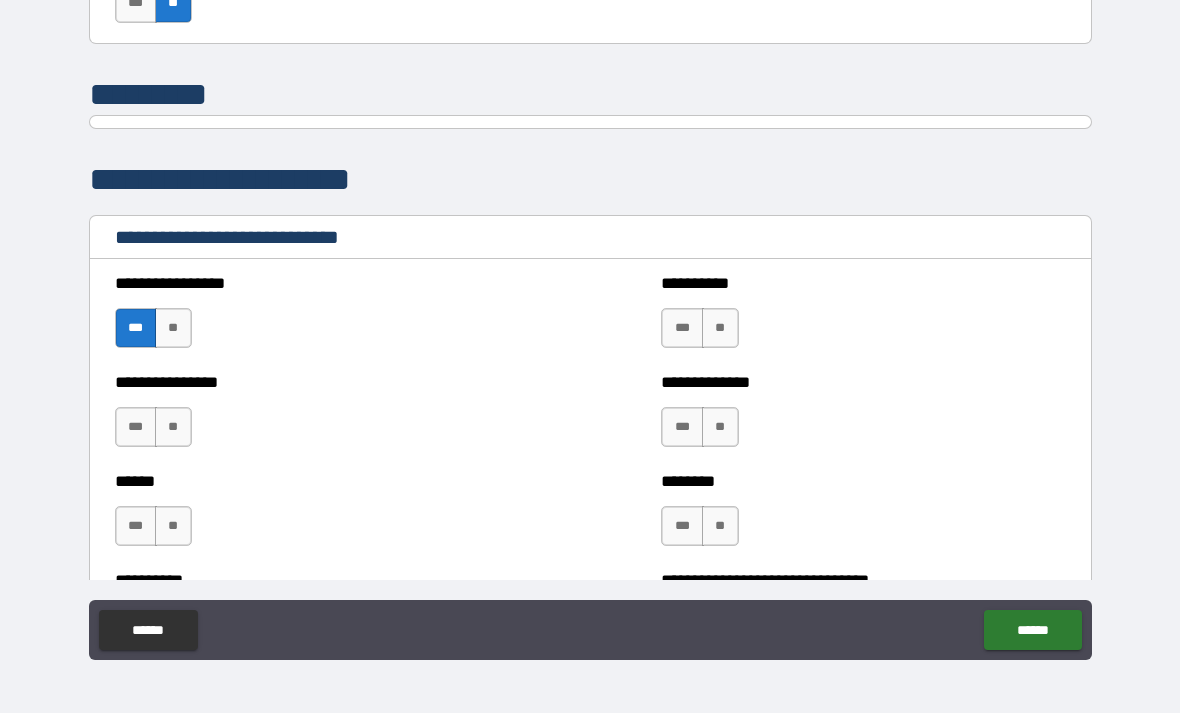 scroll, scrollTop: 6428, scrollLeft: 0, axis: vertical 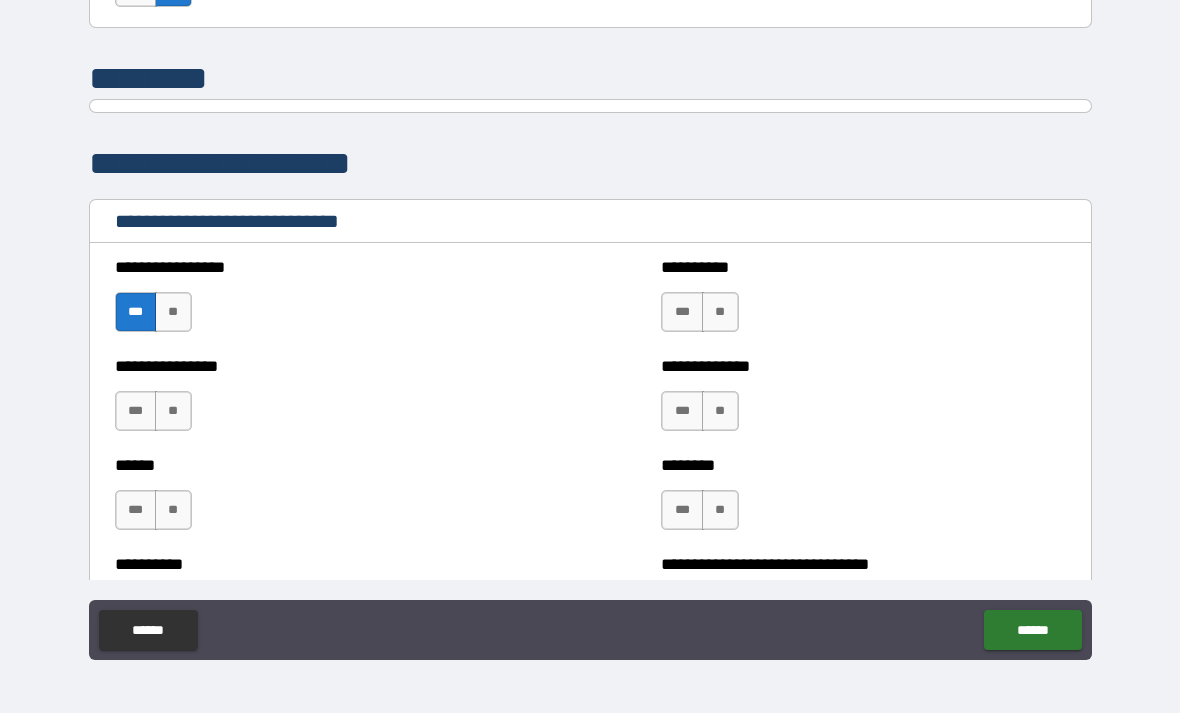 click on "***" at bounding box center (682, 312) 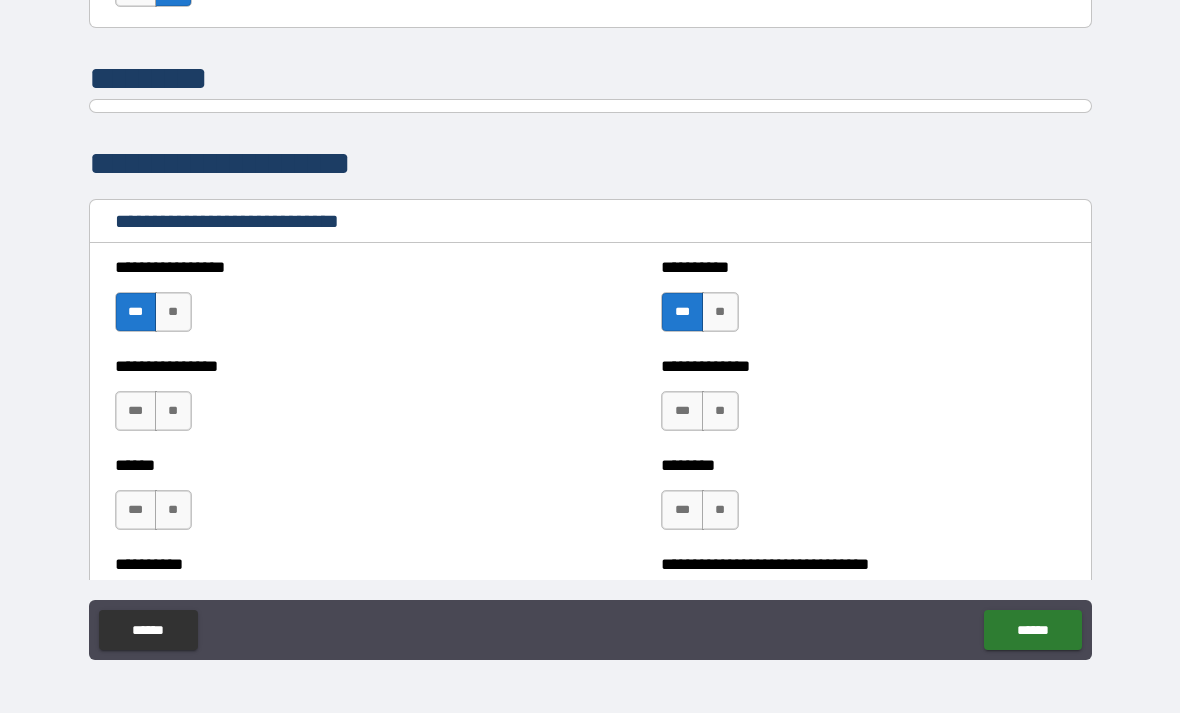 scroll, scrollTop: 6529, scrollLeft: 0, axis: vertical 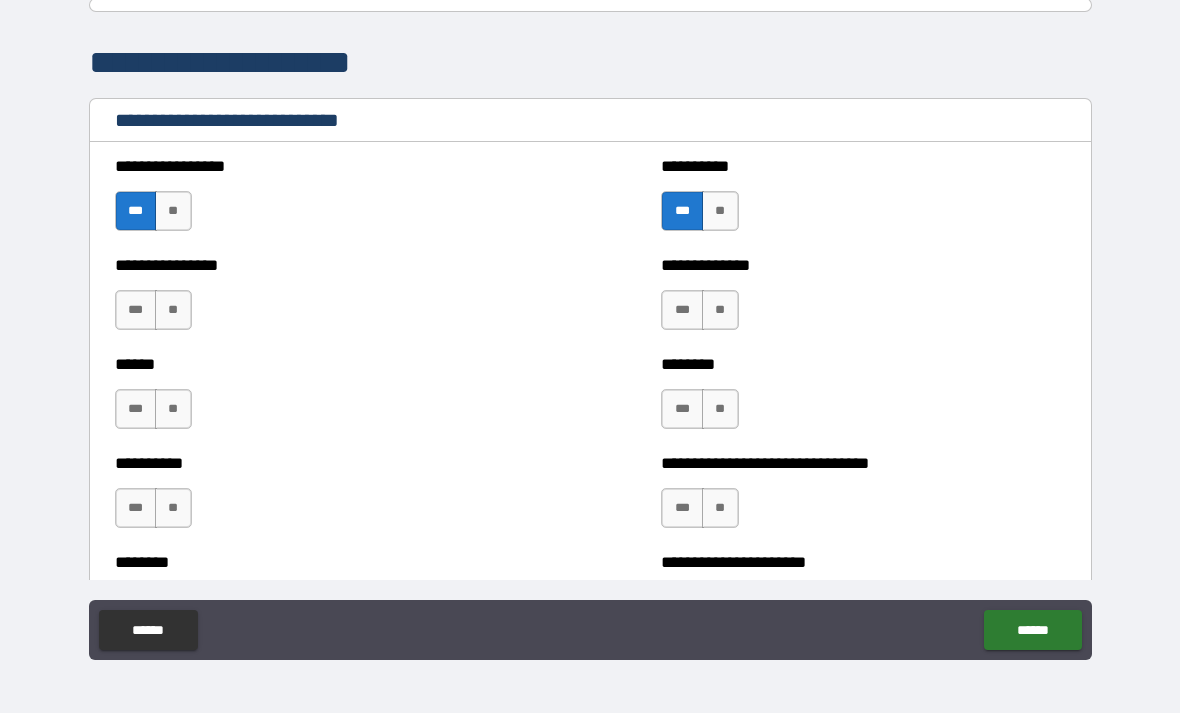 click on "***" at bounding box center [682, 310] 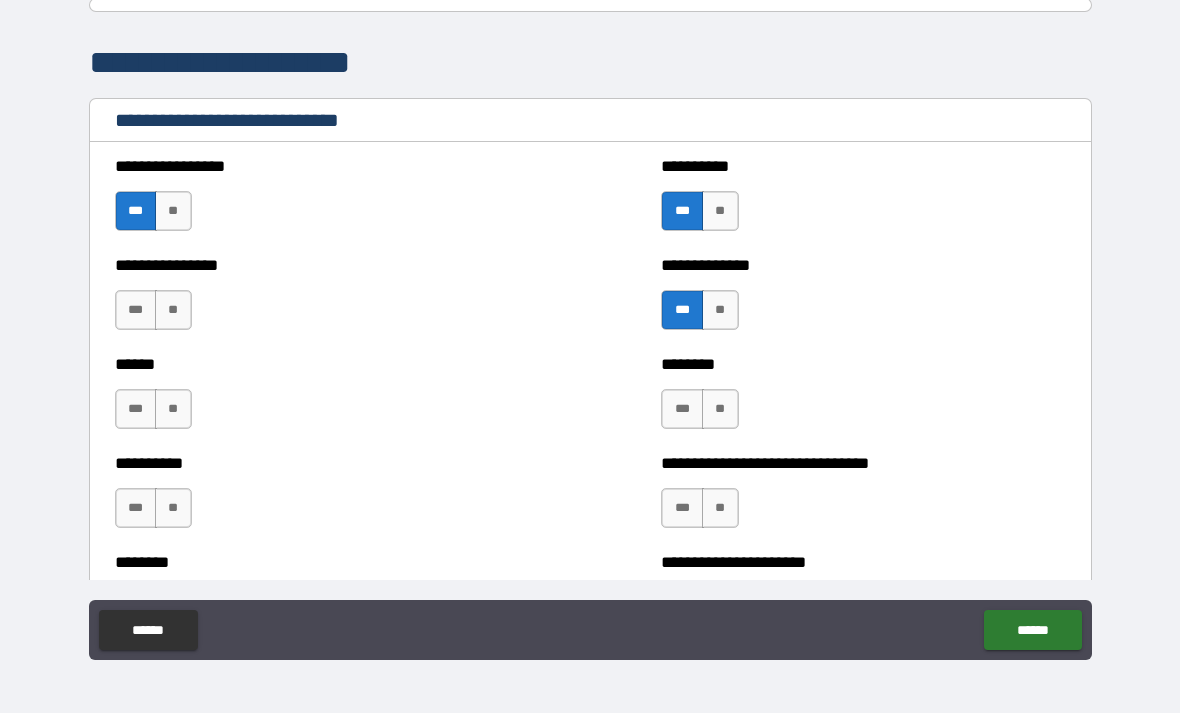 click on "**" at bounding box center [173, 310] 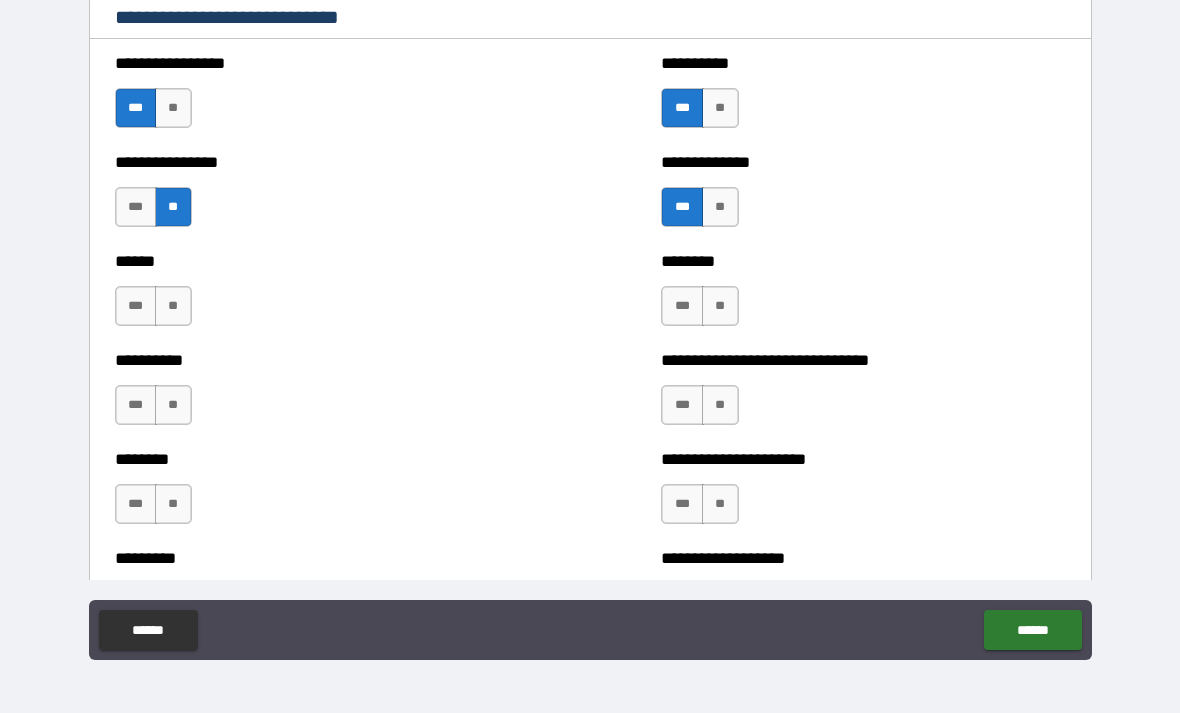 scroll, scrollTop: 6633, scrollLeft: 0, axis: vertical 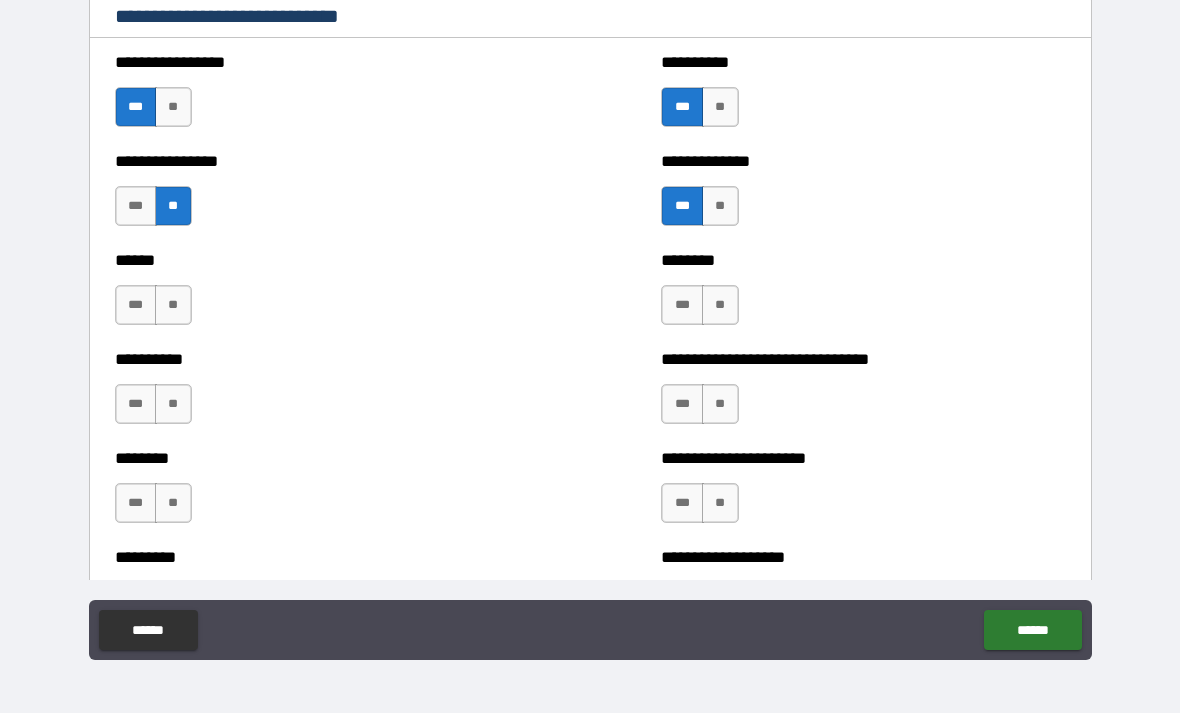 click on "**" at bounding box center [173, 404] 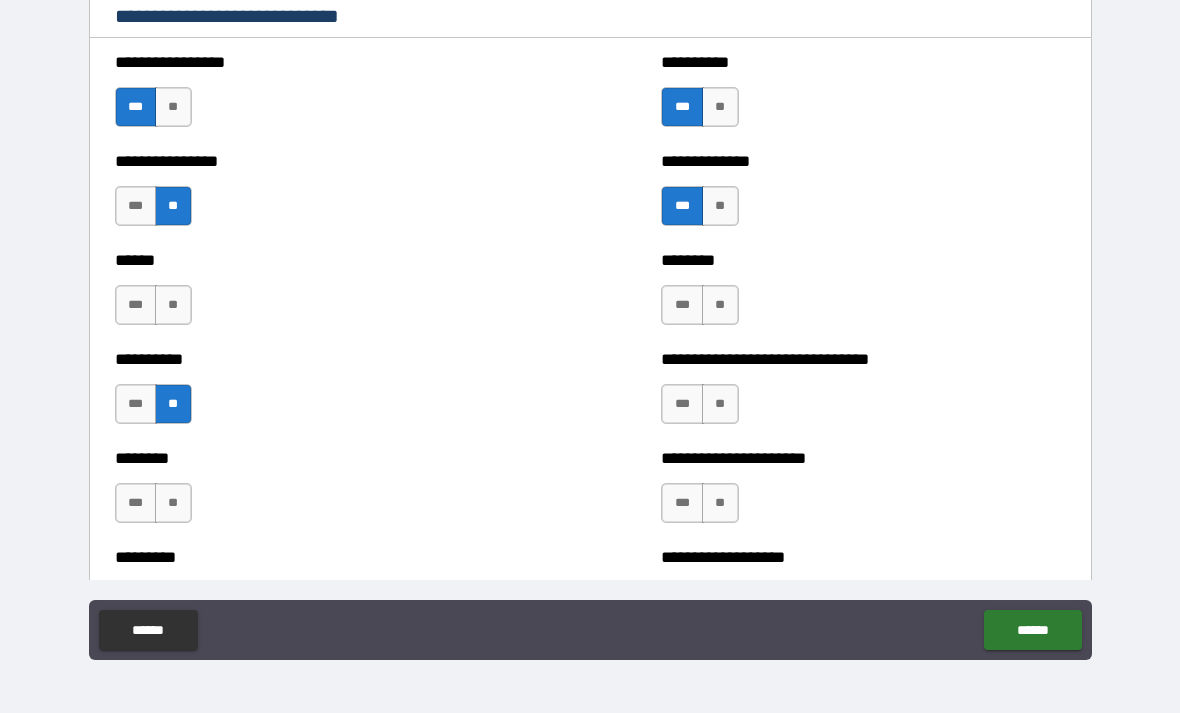 click on "**" at bounding box center [173, 503] 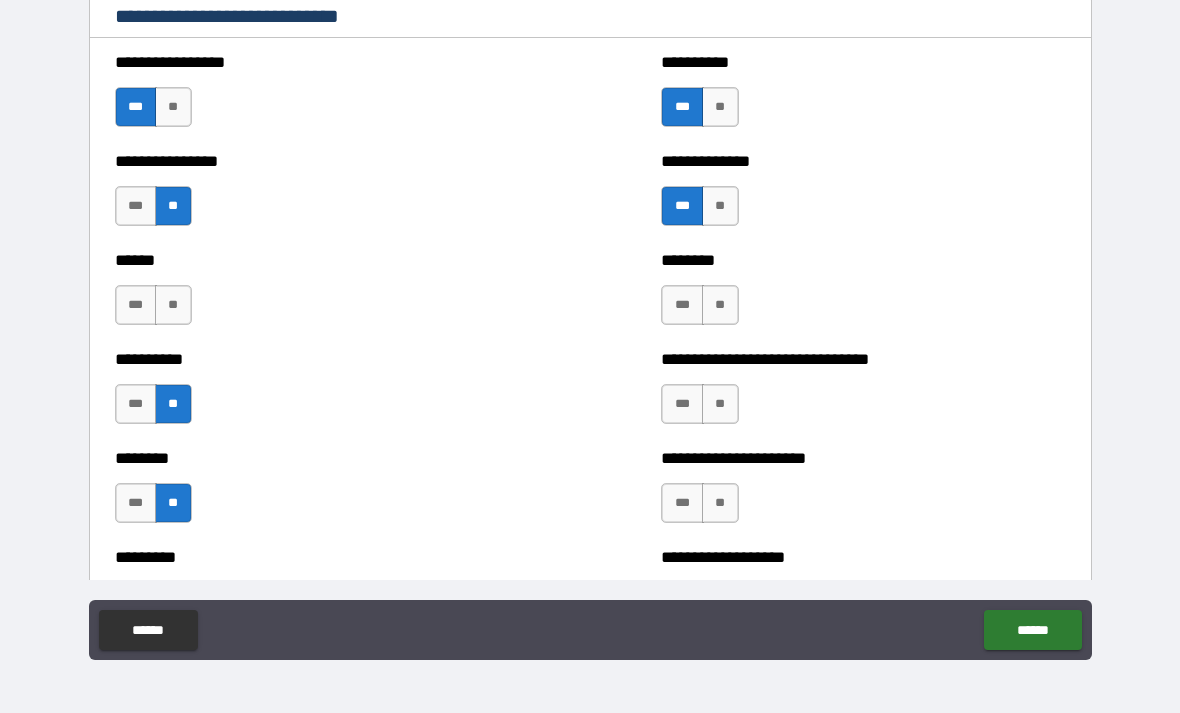 click on "**" at bounding box center (173, 305) 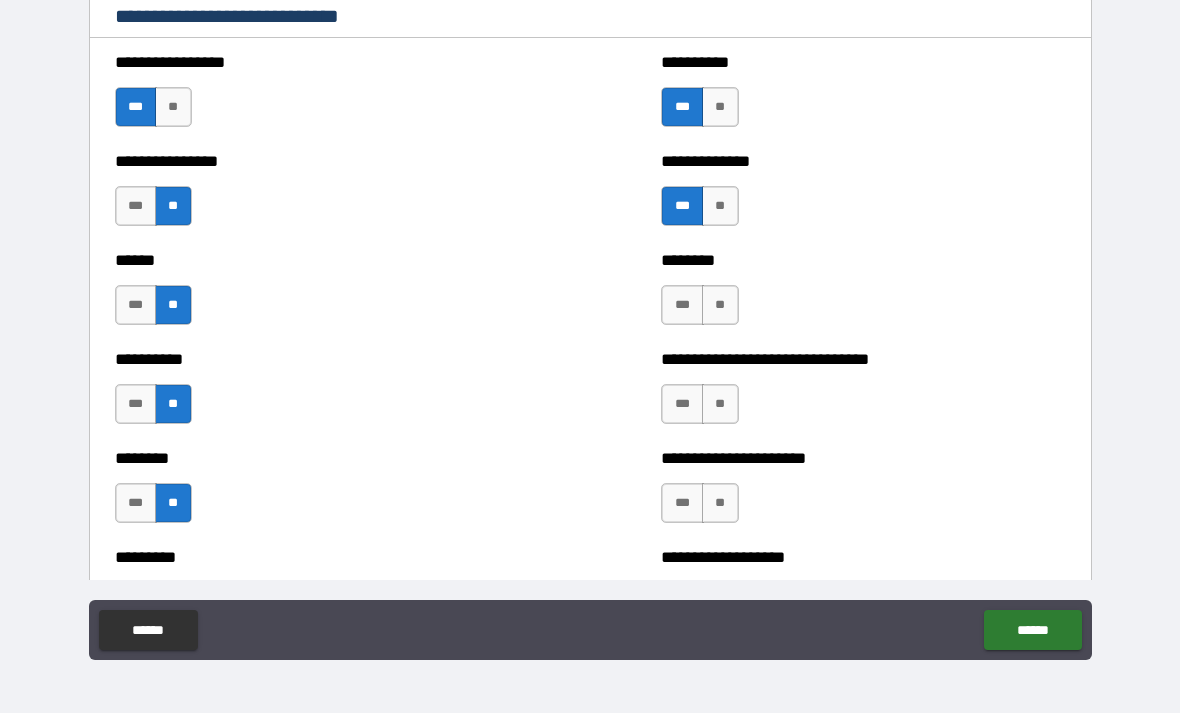click on "**" at bounding box center (720, 404) 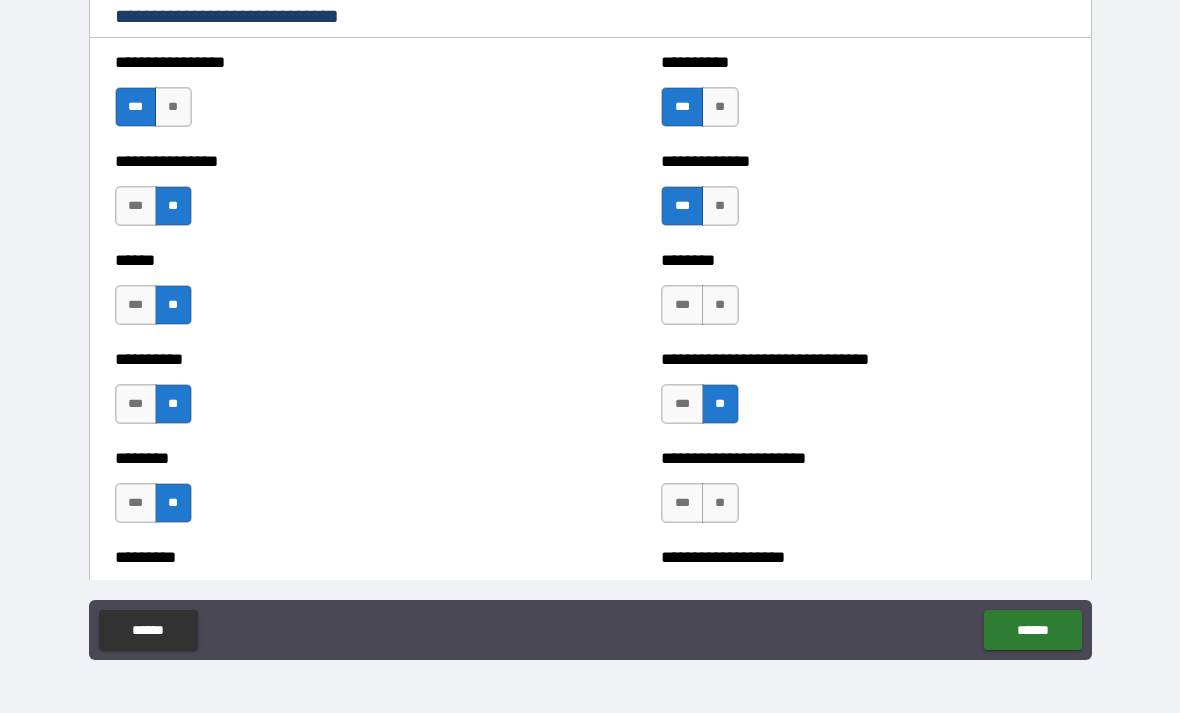 click on "**" at bounding box center (720, 503) 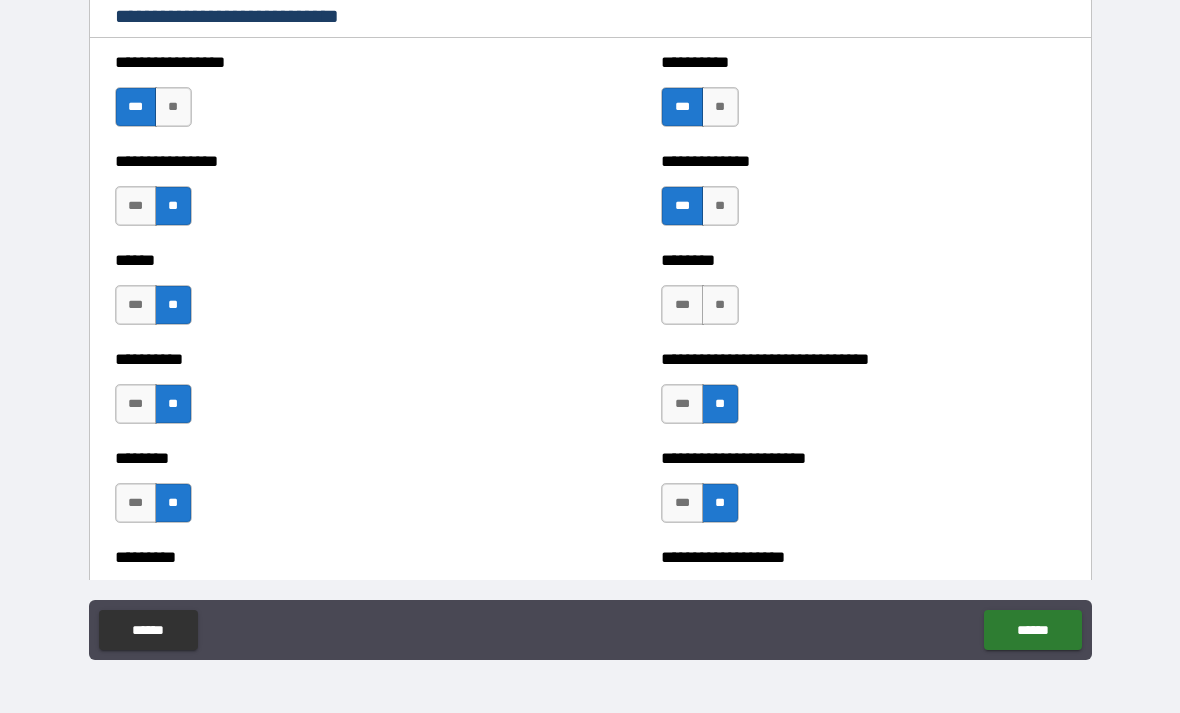 click on "***" at bounding box center [682, 503] 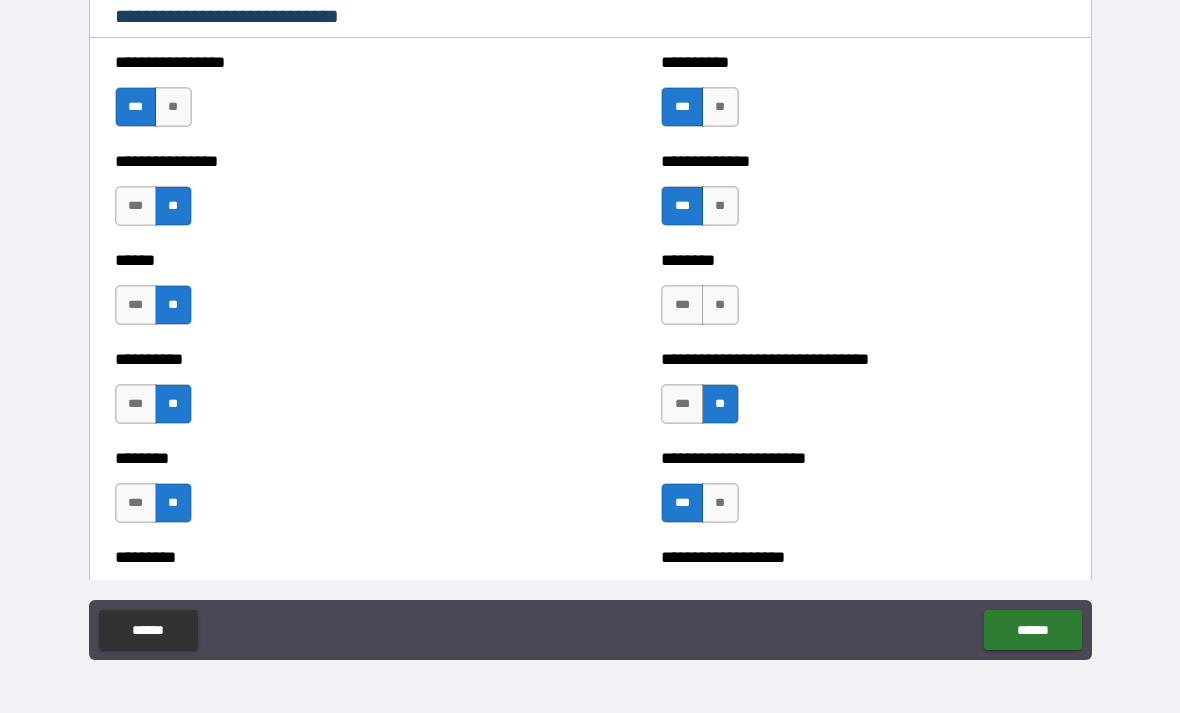 click on "**" at bounding box center (720, 305) 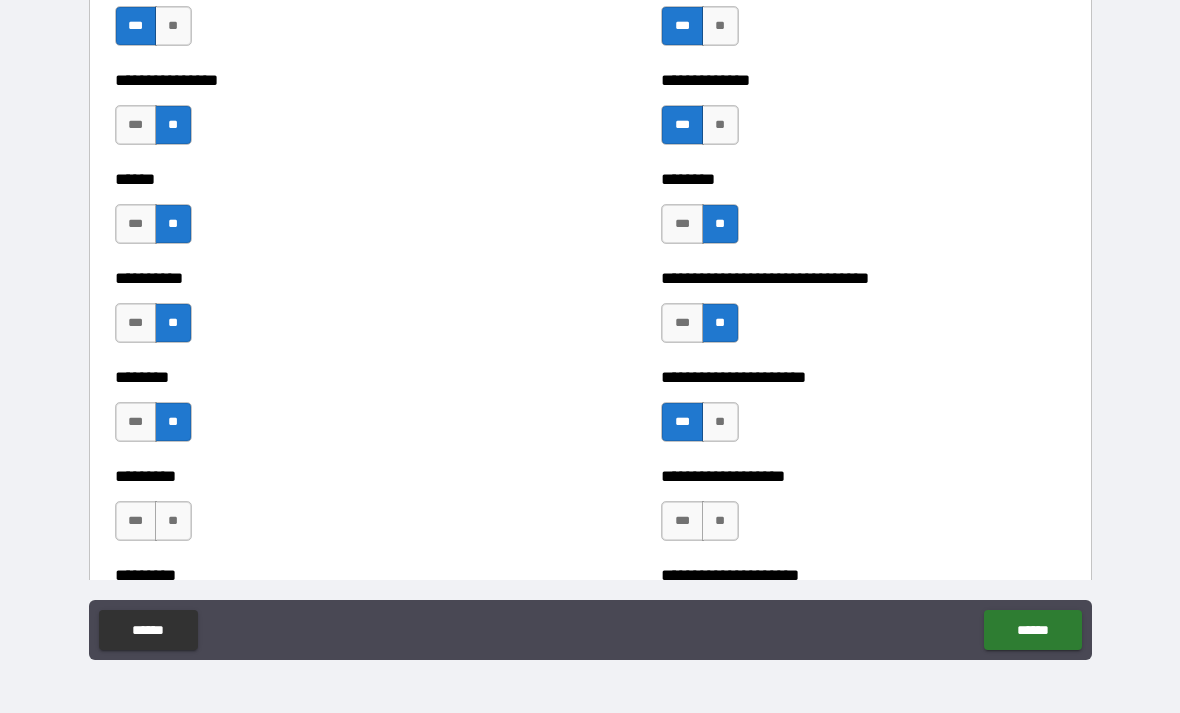 scroll, scrollTop: 6721, scrollLeft: 0, axis: vertical 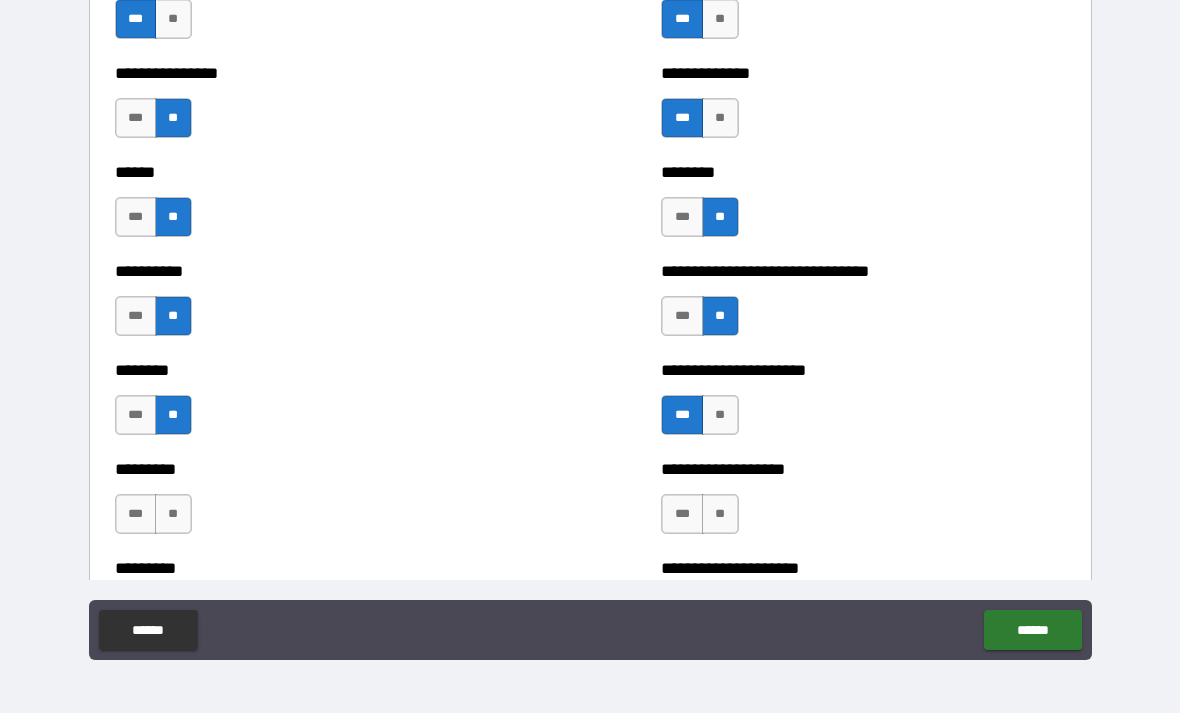 click on "***" at bounding box center (682, 217) 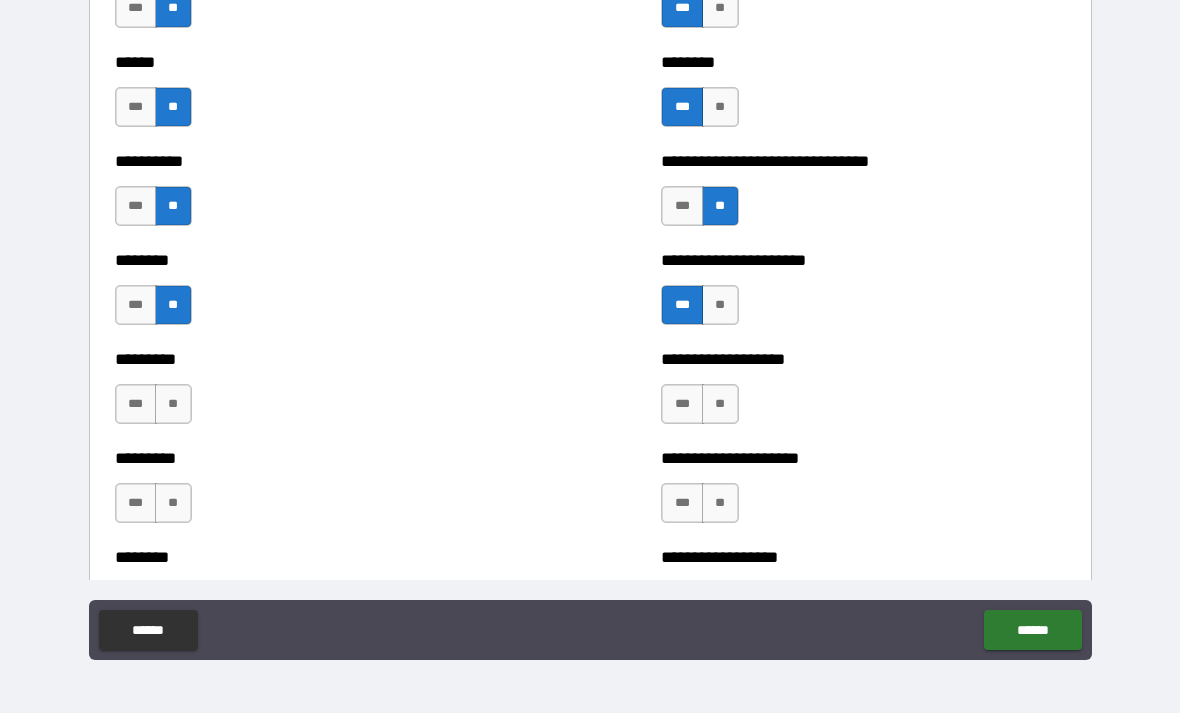scroll, scrollTop: 6838, scrollLeft: 0, axis: vertical 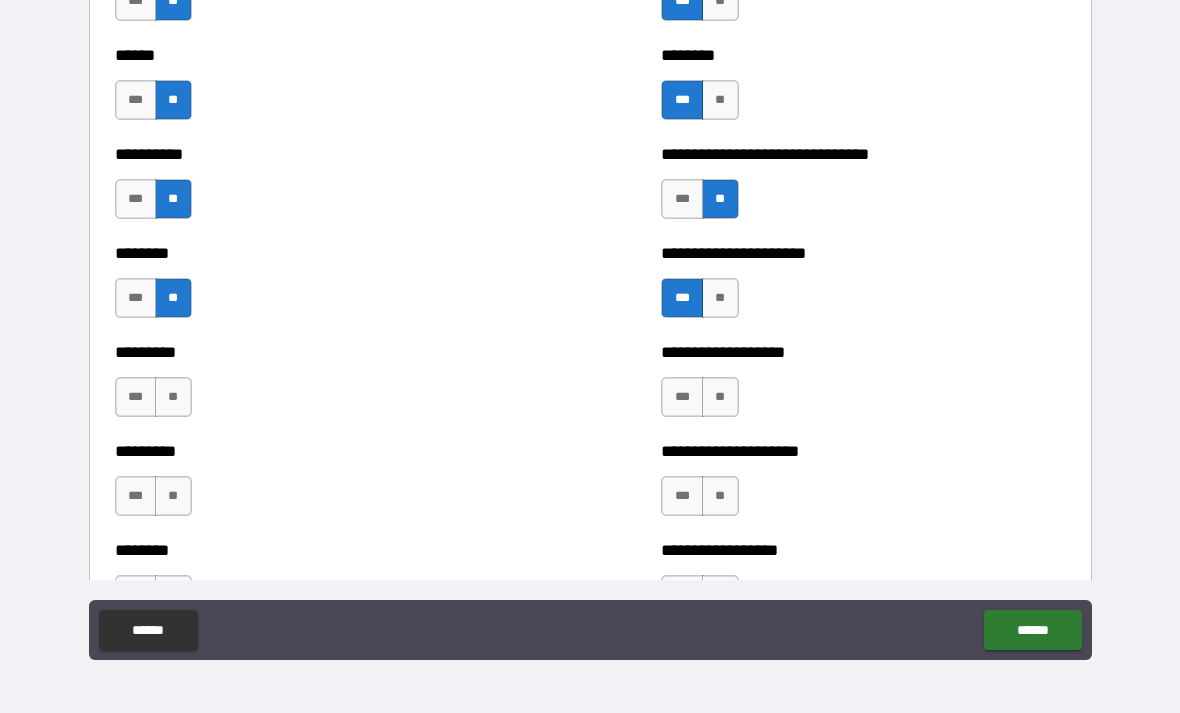 click on "***" at bounding box center (682, 397) 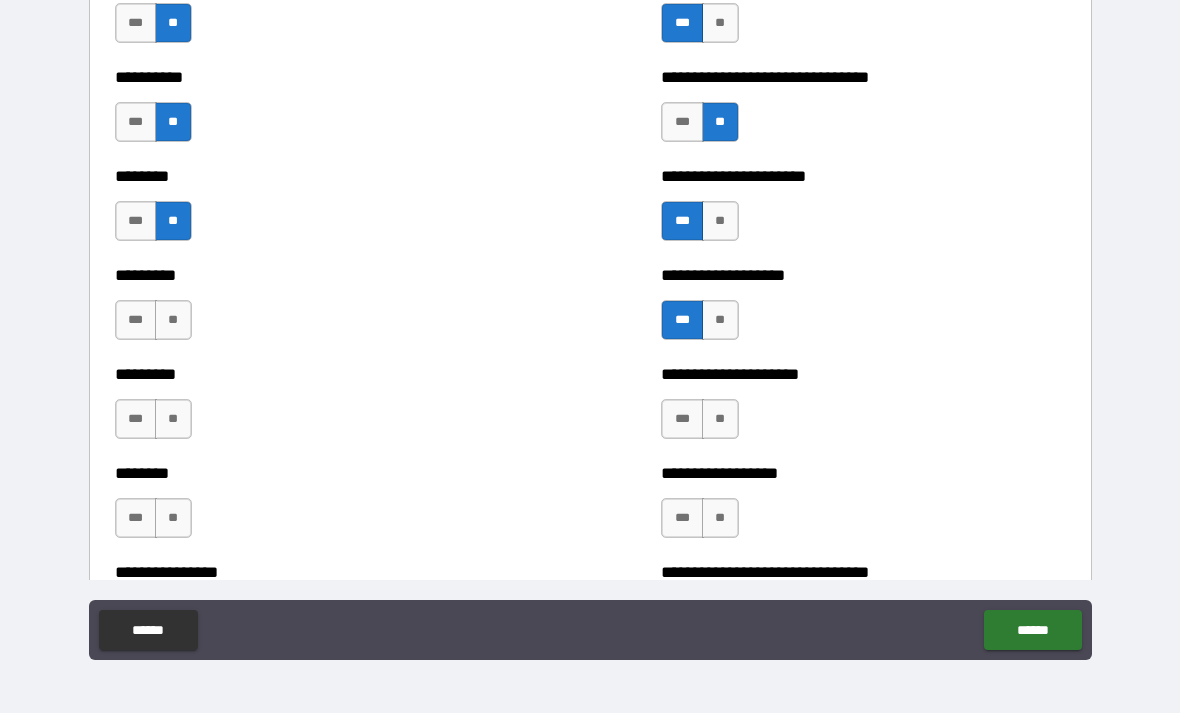 scroll, scrollTop: 6919, scrollLeft: 0, axis: vertical 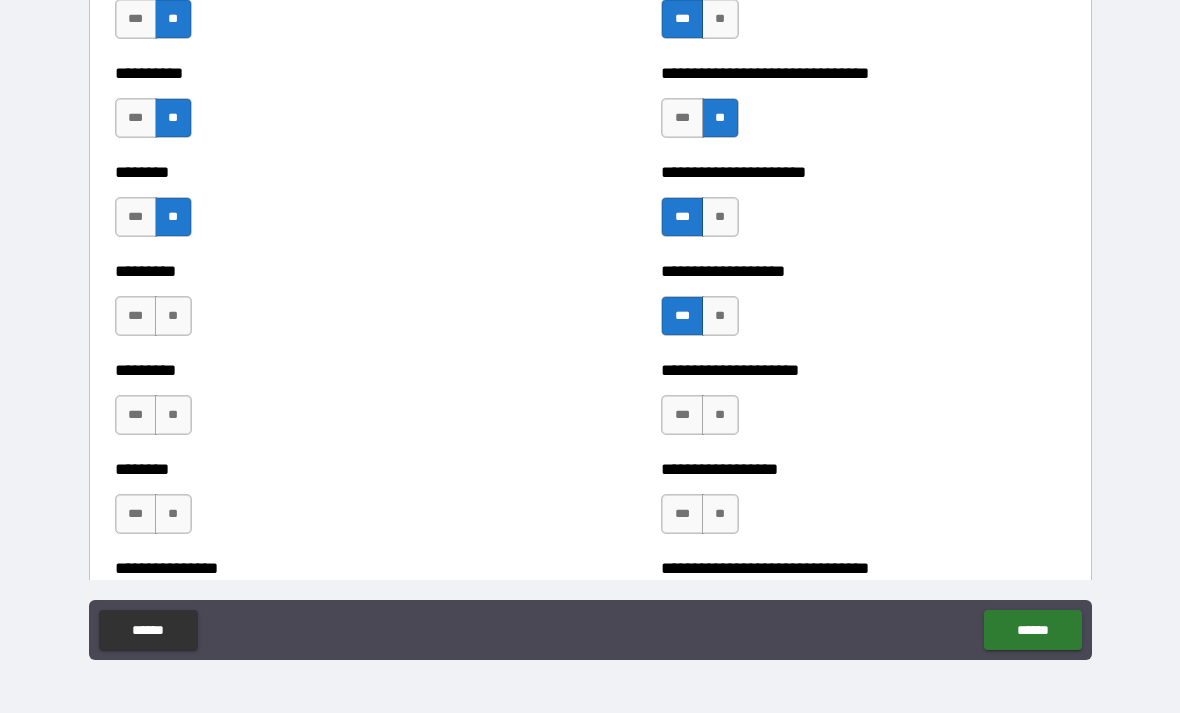 click on "**" at bounding box center [720, 415] 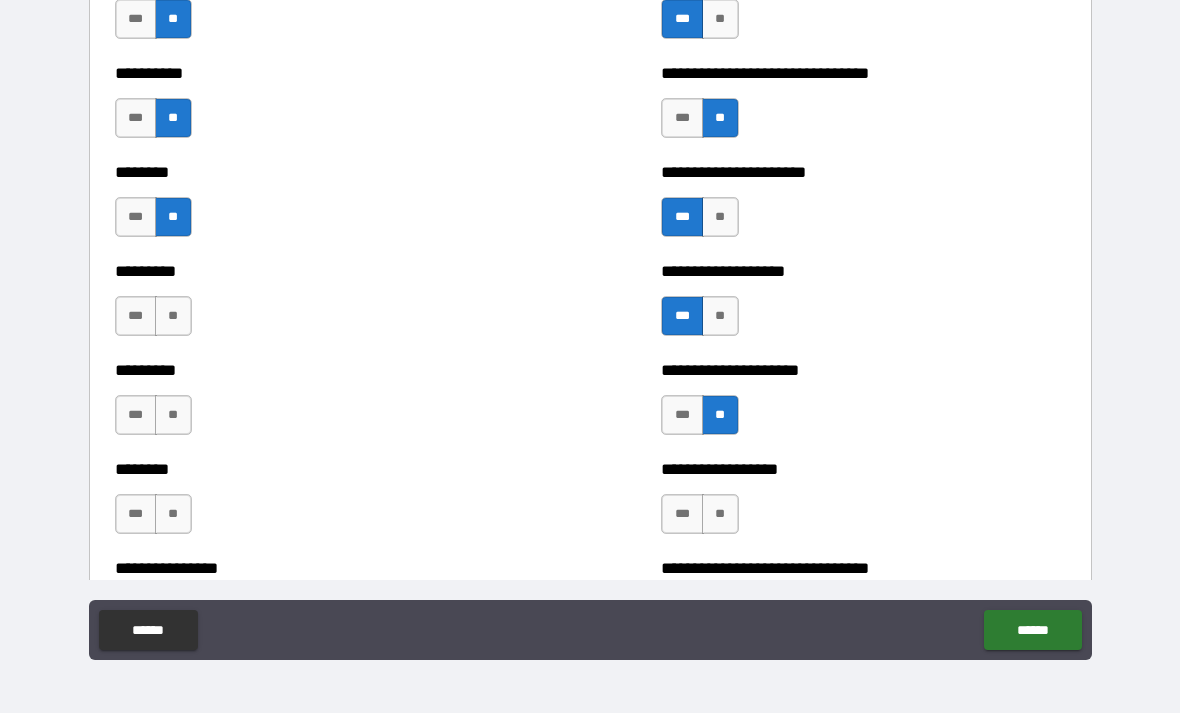 click on "**" at bounding box center (720, 514) 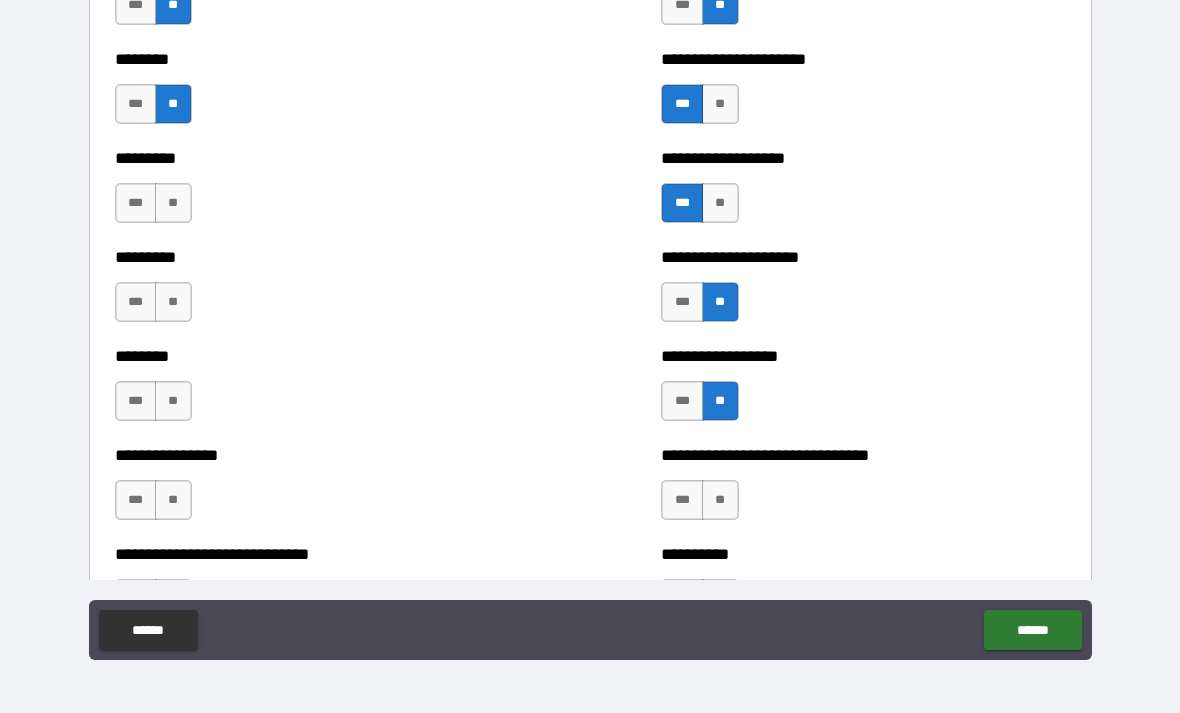 scroll, scrollTop: 7071, scrollLeft: 0, axis: vertical 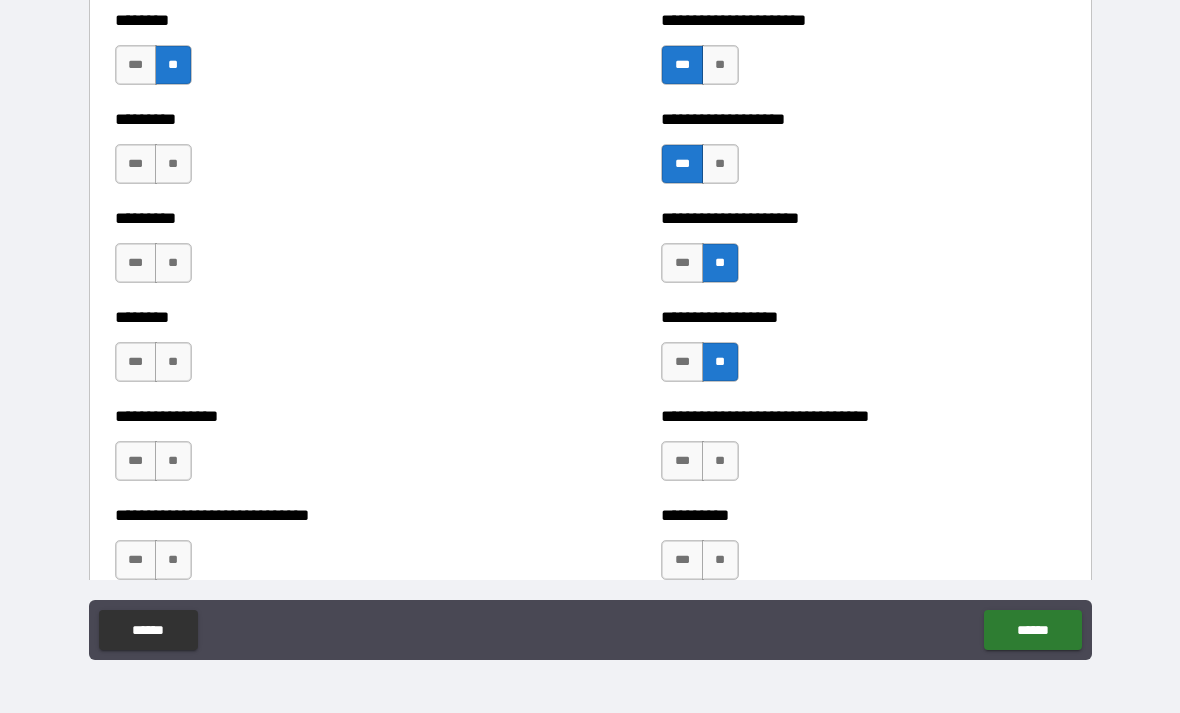 click on "**" at bounding box center [720, 461] 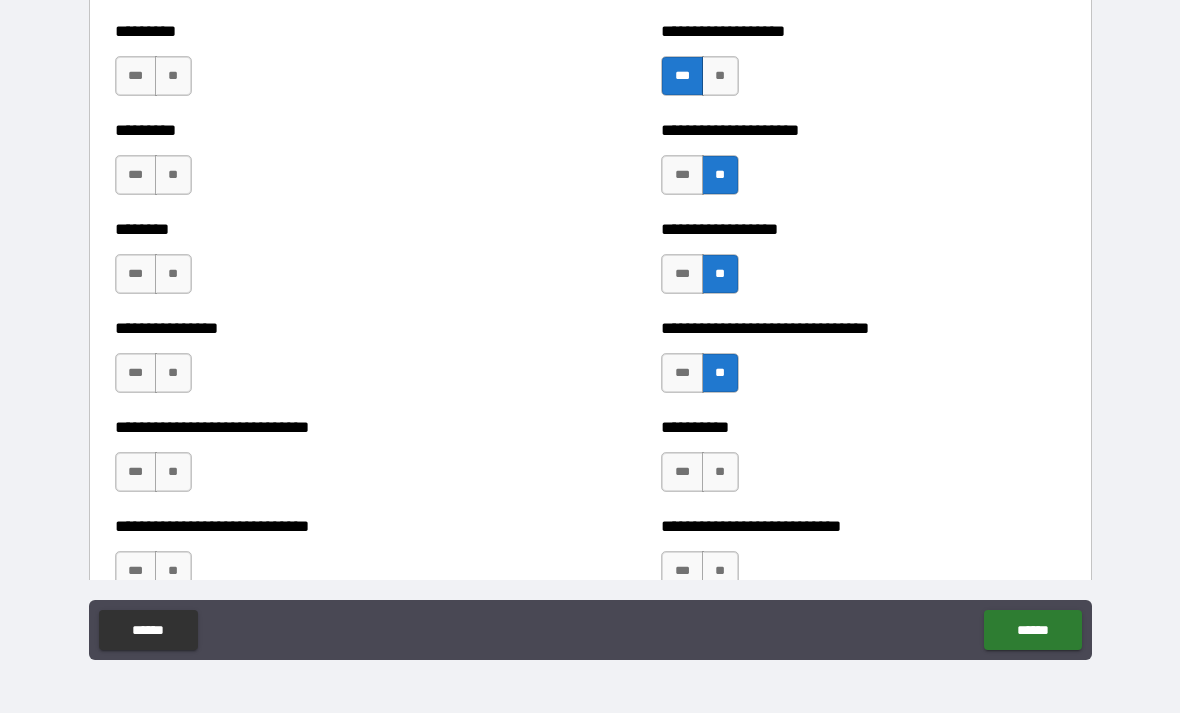 scroll, scrollTop: 7163, scrollLeft: 0, axis: vertical 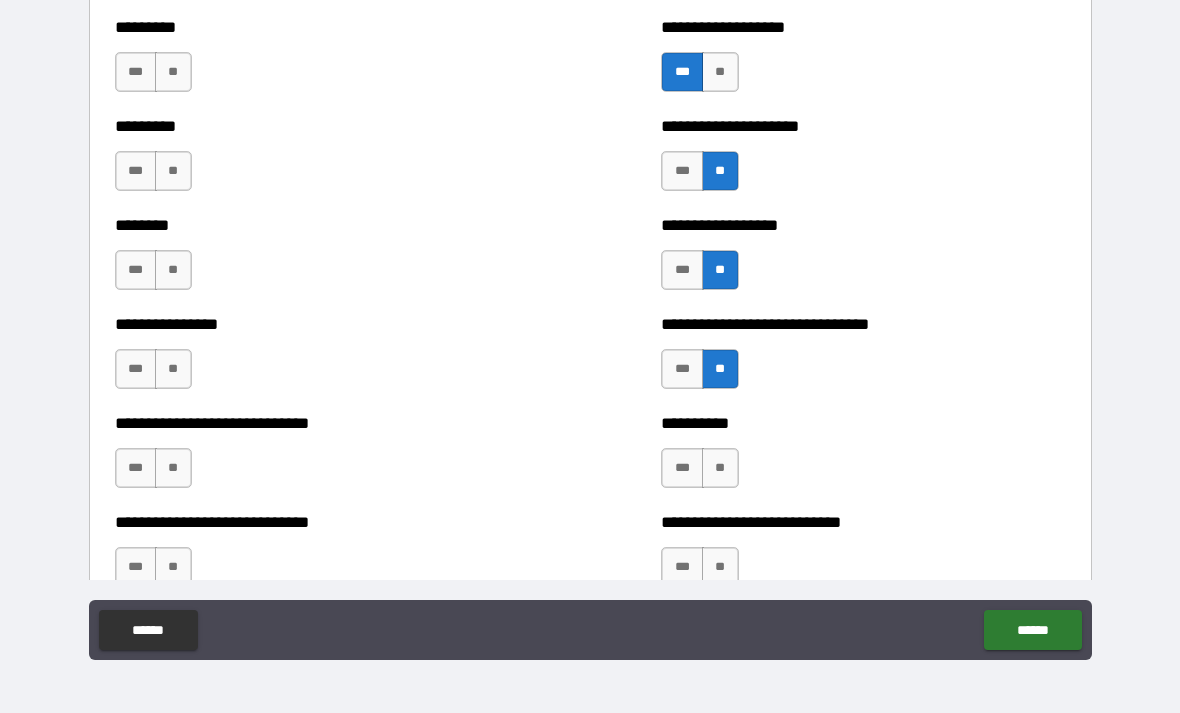 click on "***" at bounding box center [682, 468] 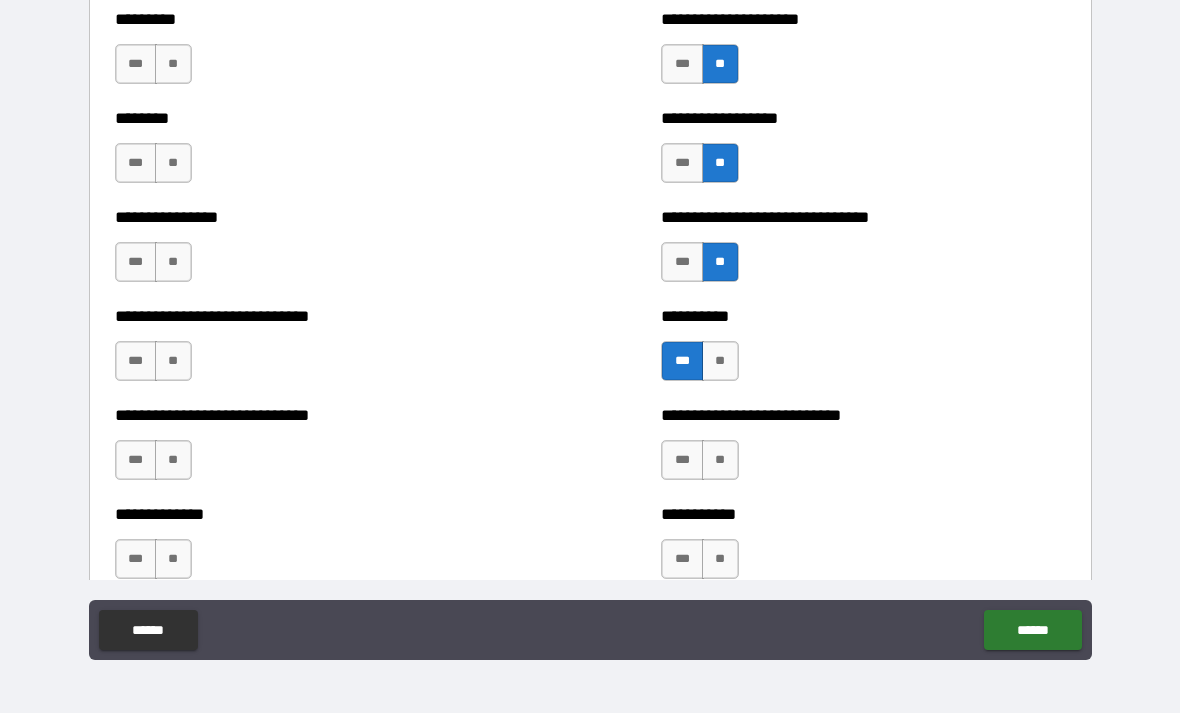 scroll, scrollTop: 7271, scrollLeft: 0, axis: vertical 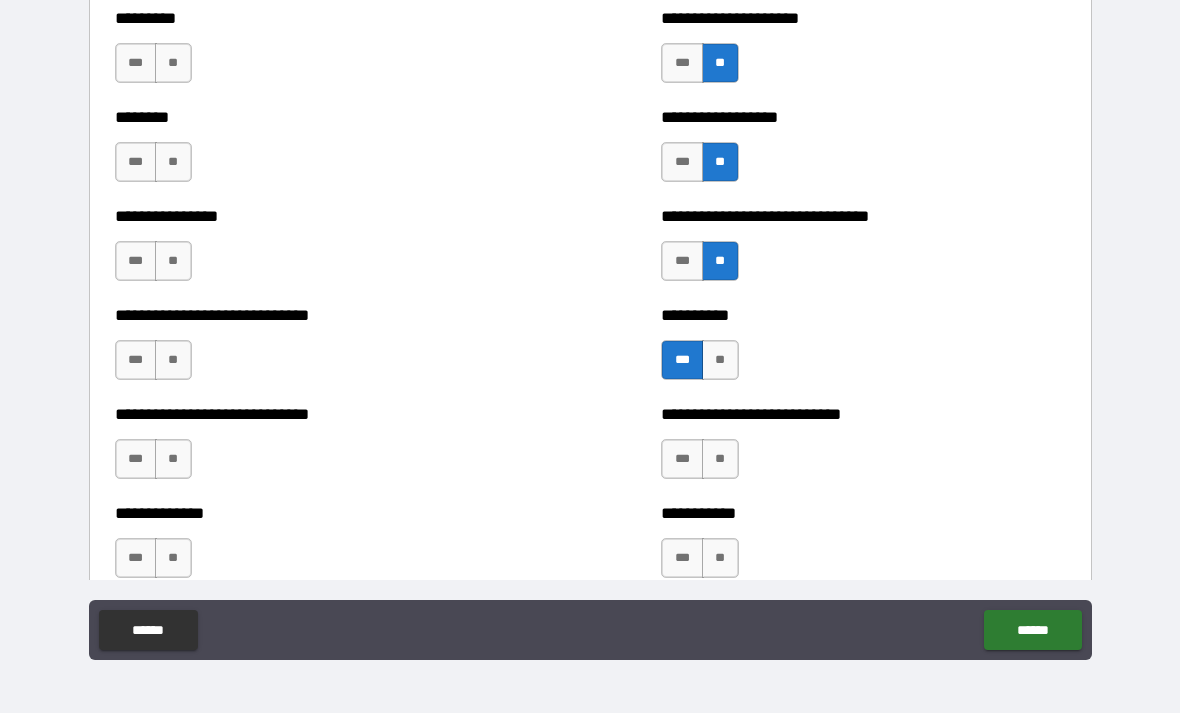 click on "***" at bounding box center (682, 459) 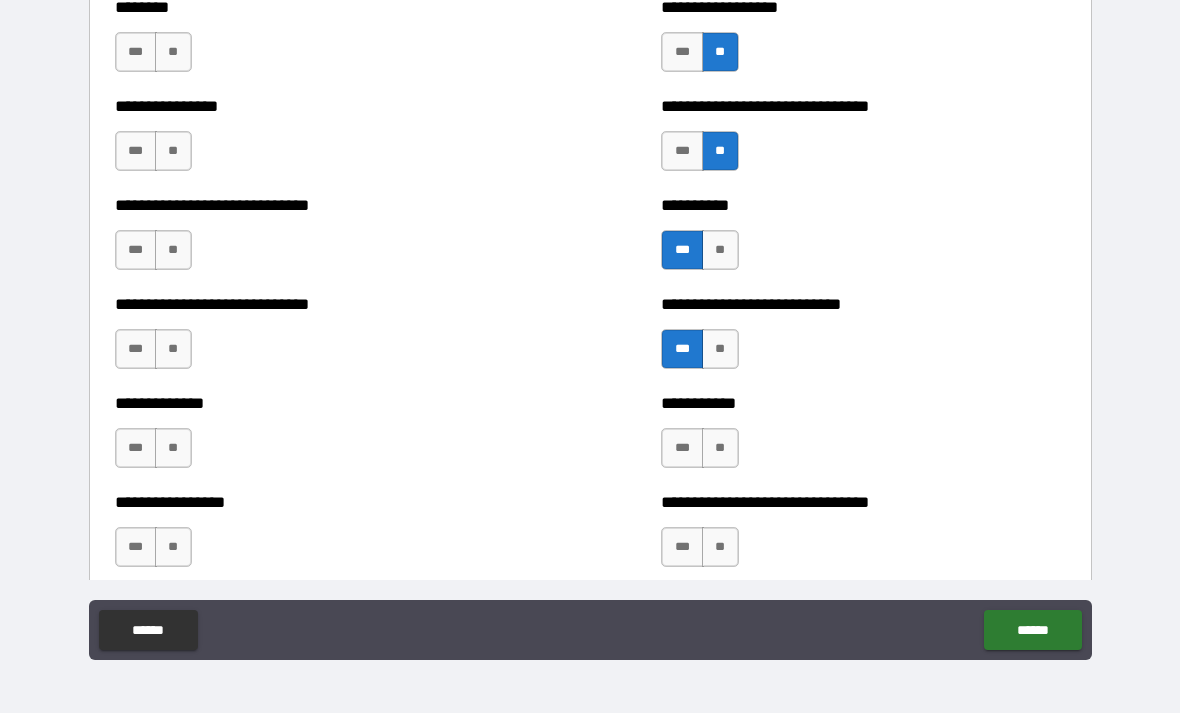 scroll, scrollTop: 7381, scrollLeft: 0, axis: vertical 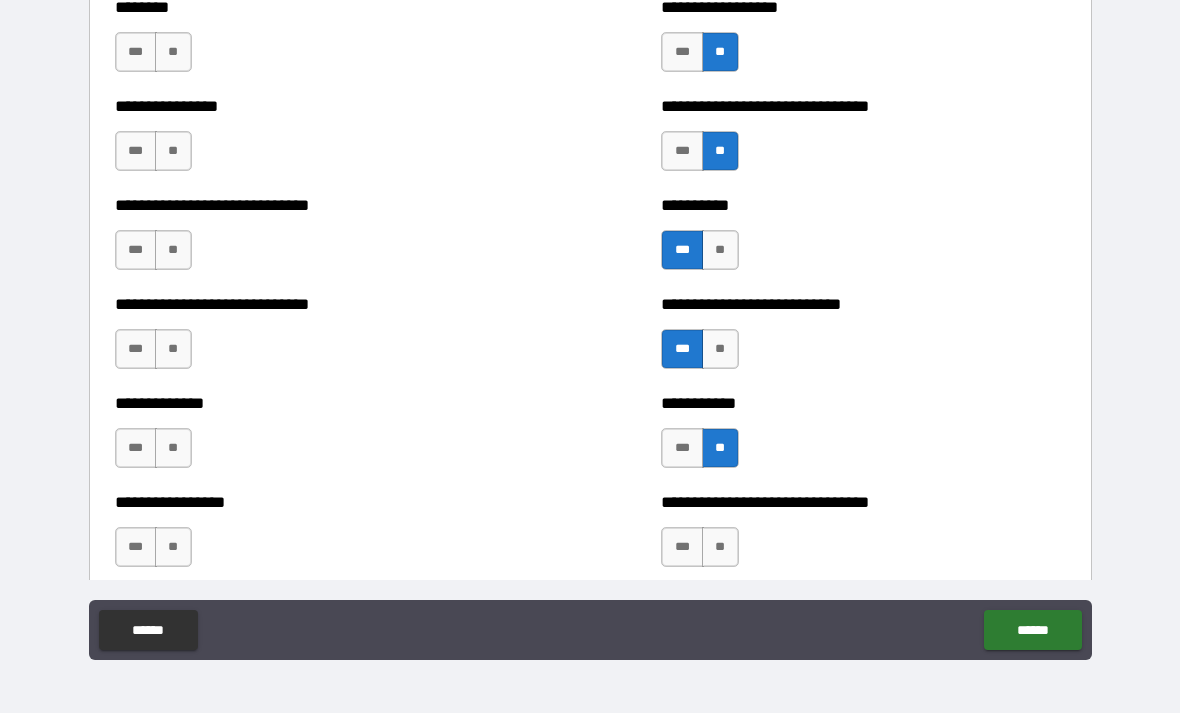 click on "**" at bounding box center (720, 547) 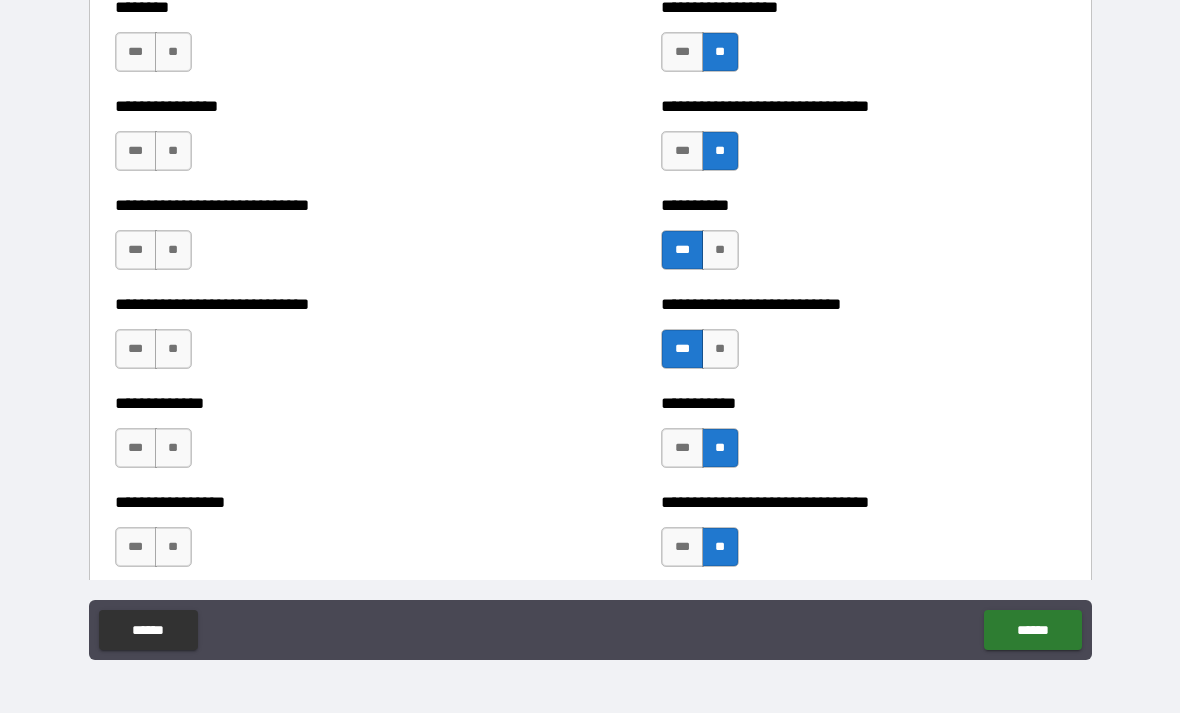 click on "**" at bounding box center [173, 547] 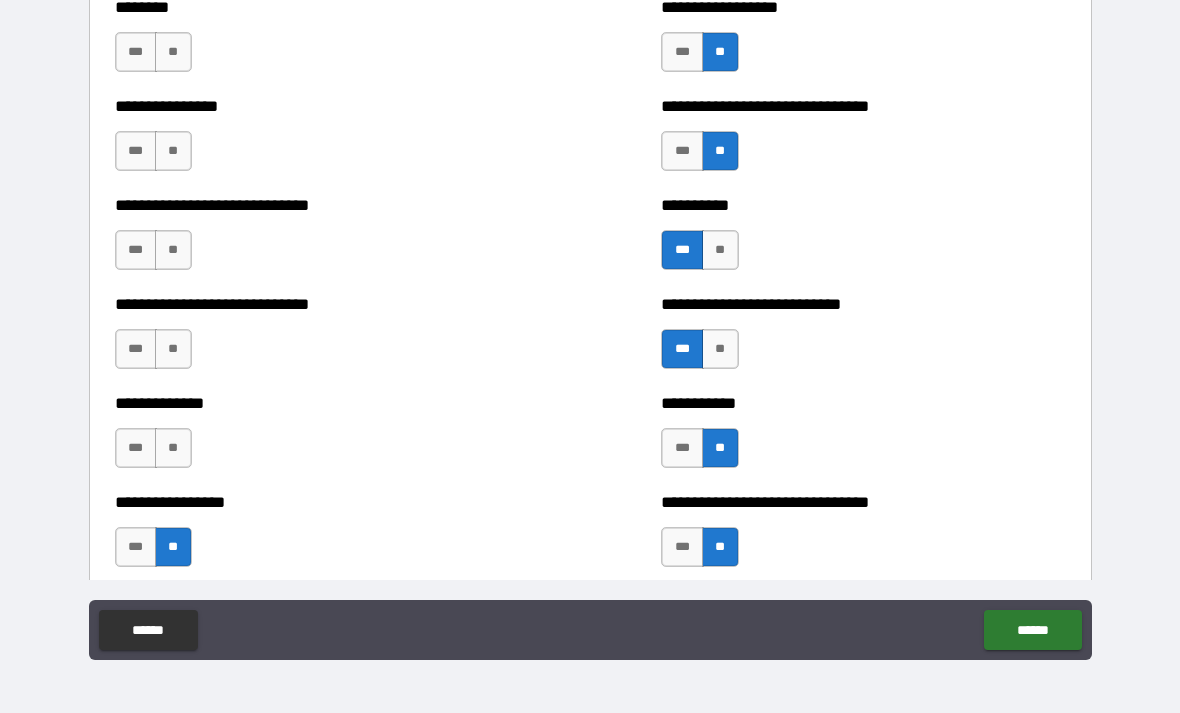 click on "**" at bounding box center [173, 448] 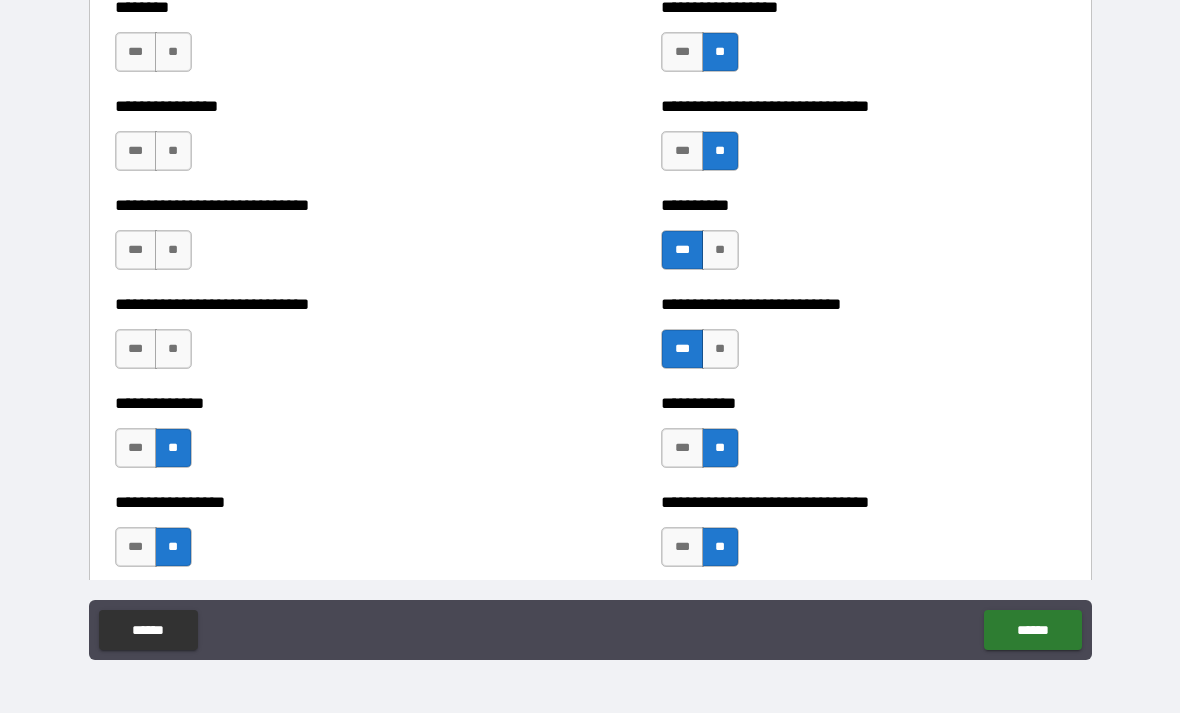 click on "**" at bounding box center [173, 349] 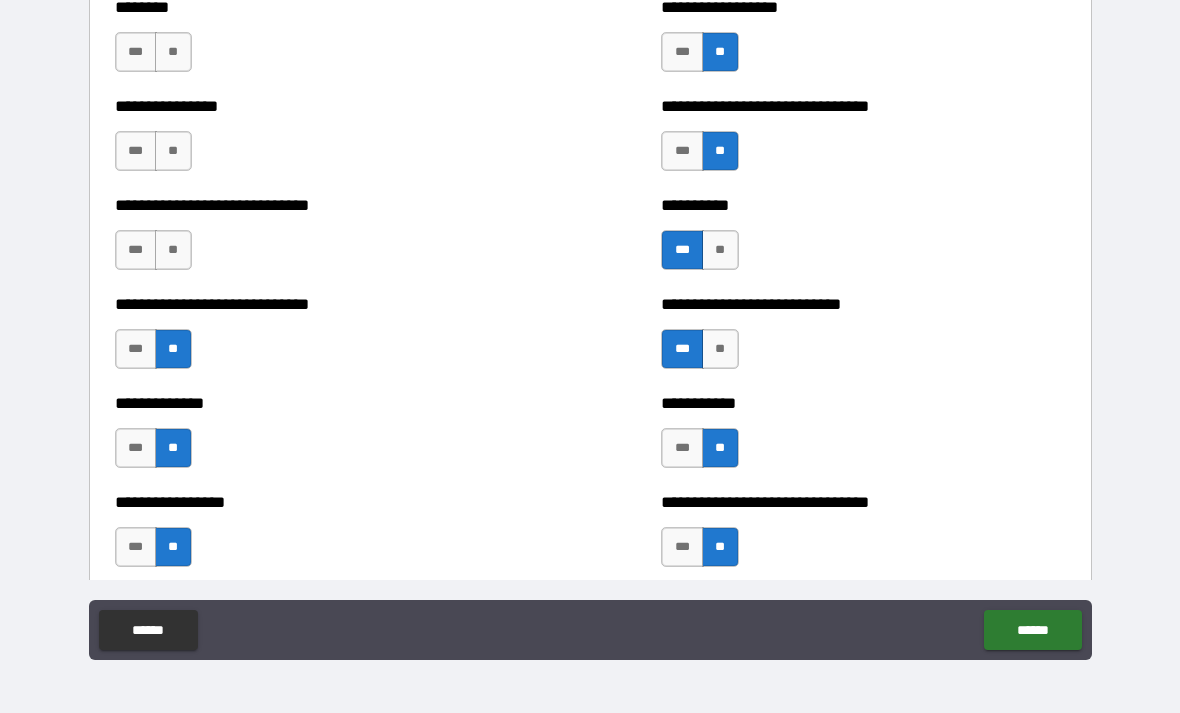 click on "**" at bounding box center [173, 250] 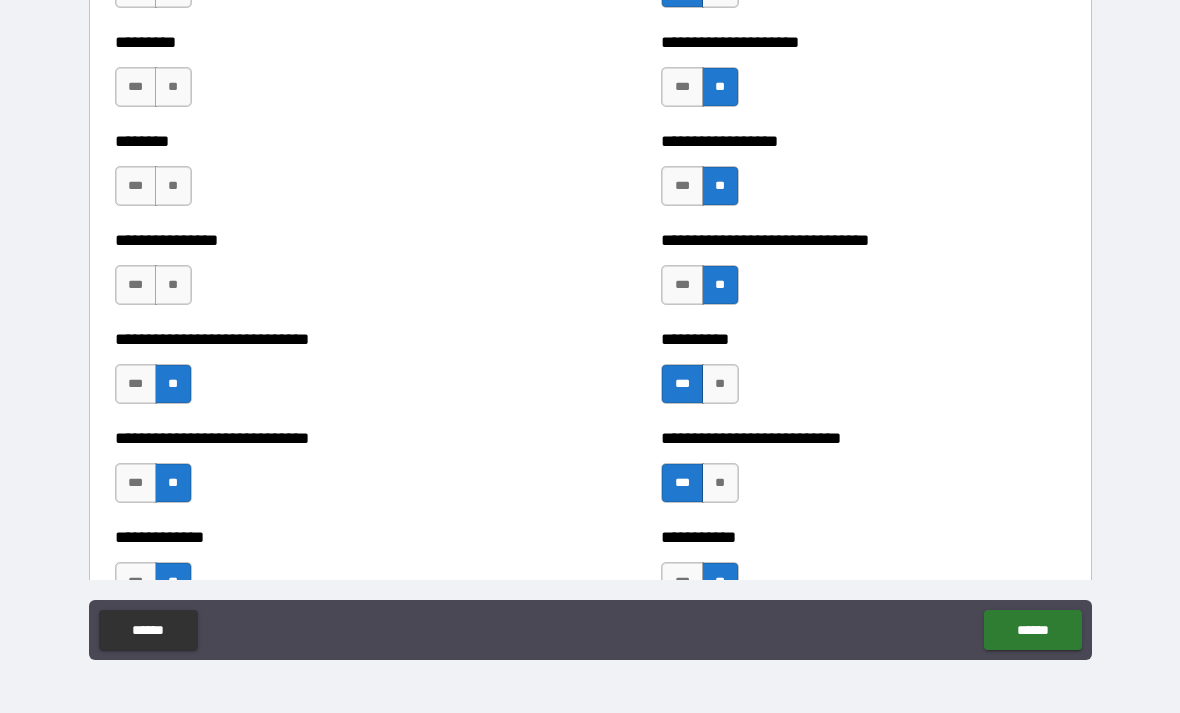 scroll, scrollTop: 7244, scrollLeft: 0, axis: vertical 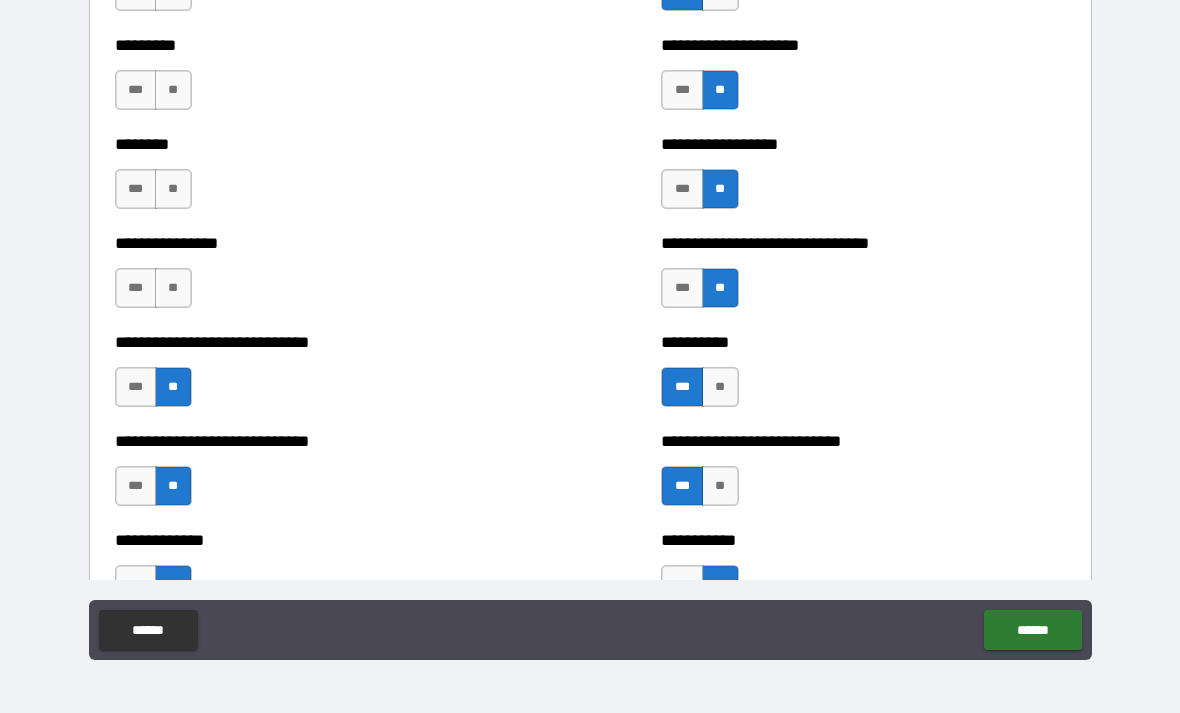 click on "***" at bounding box center [136, 387] 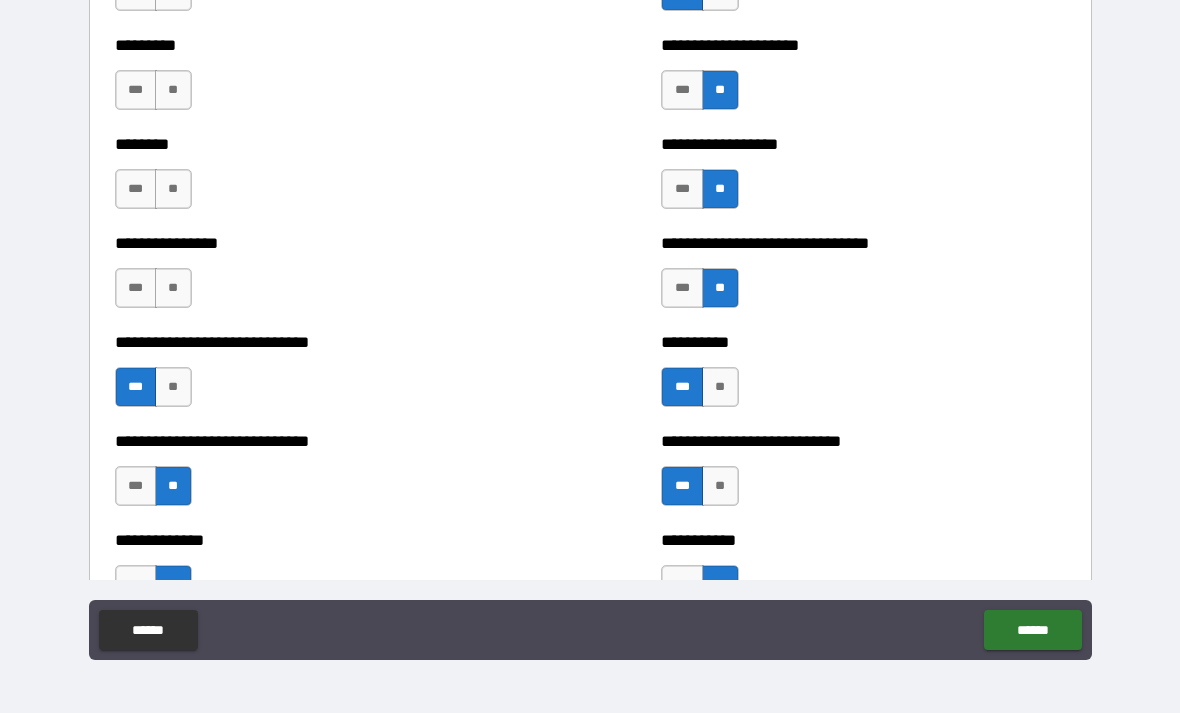 click on "**" at bounding box center [173, 288] 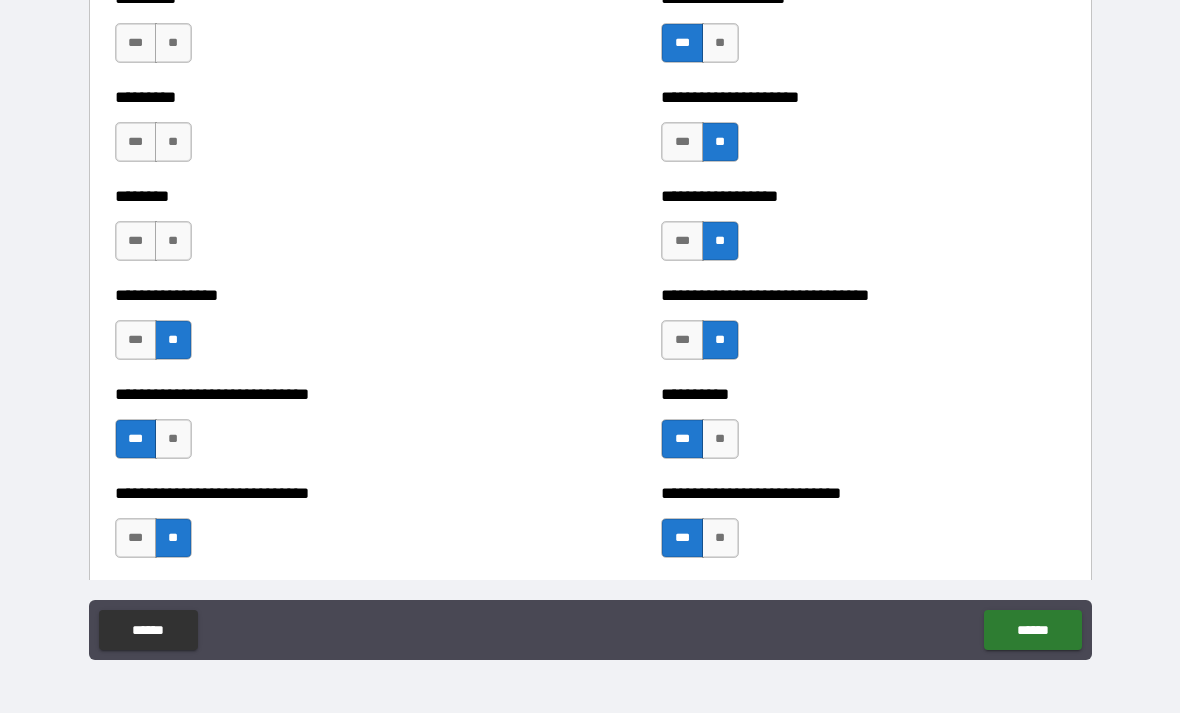 scroll, scrollTop: 7182, scrollLeft: 0, axis: vertical 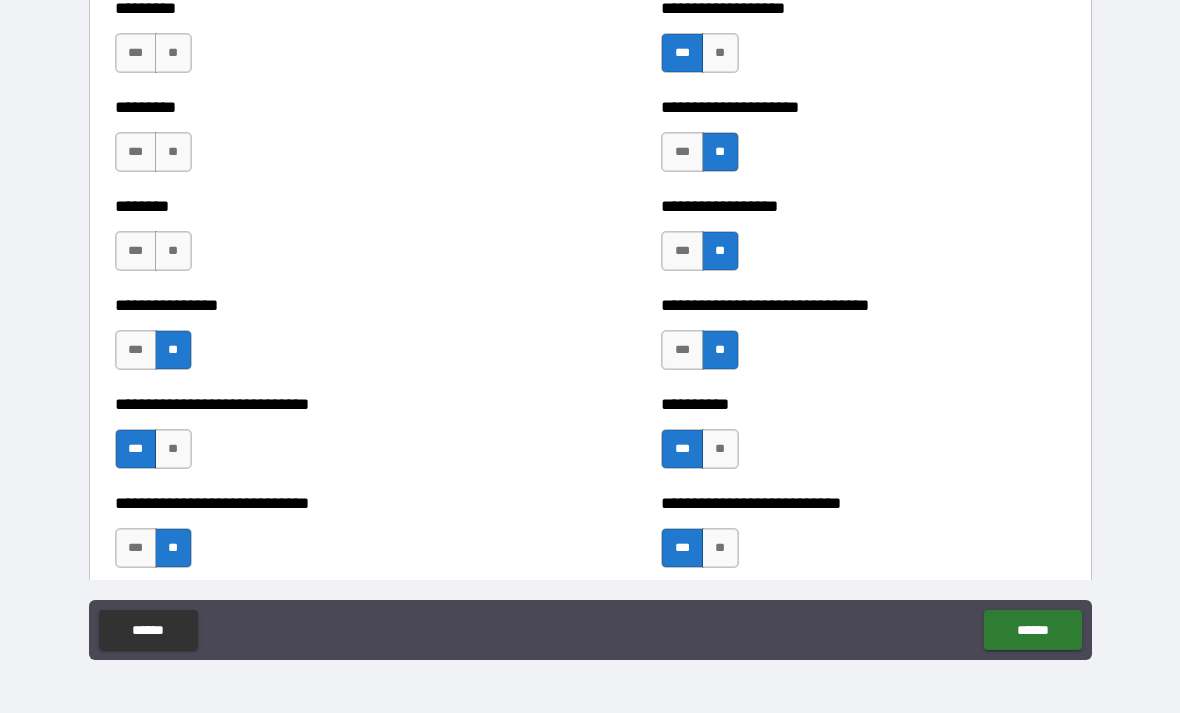 click on "***" at bounding box center (136, 350) 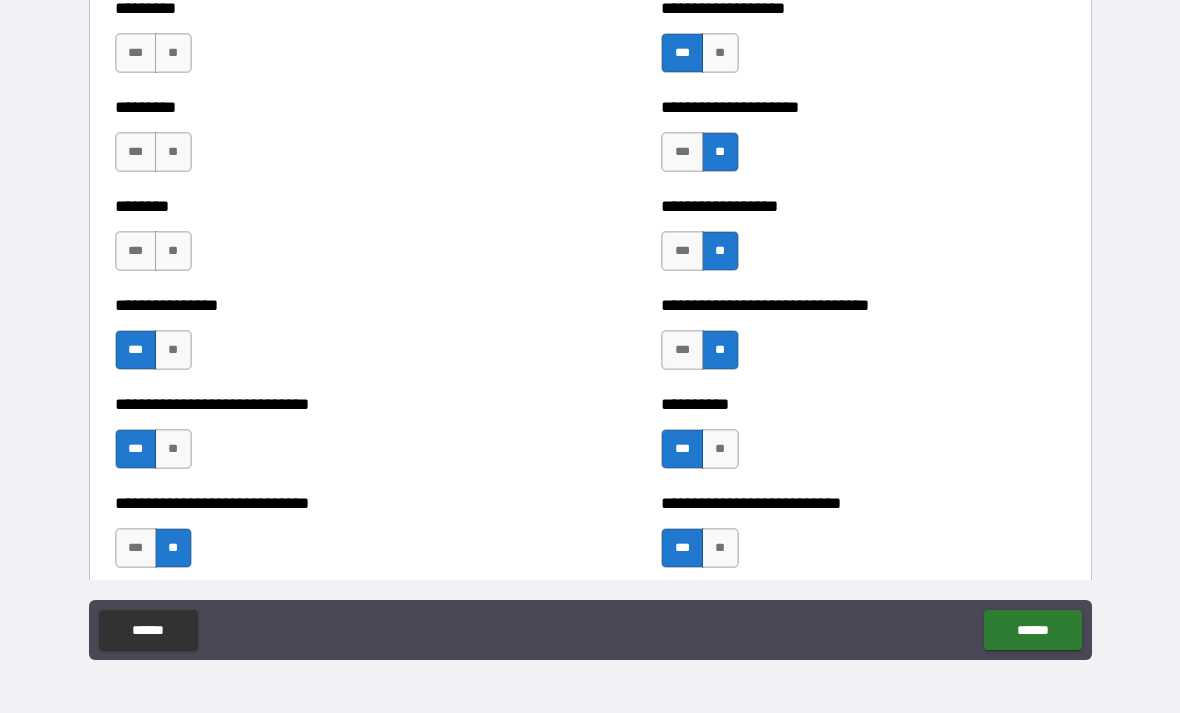click on "**" at bounding box center (173, 251) 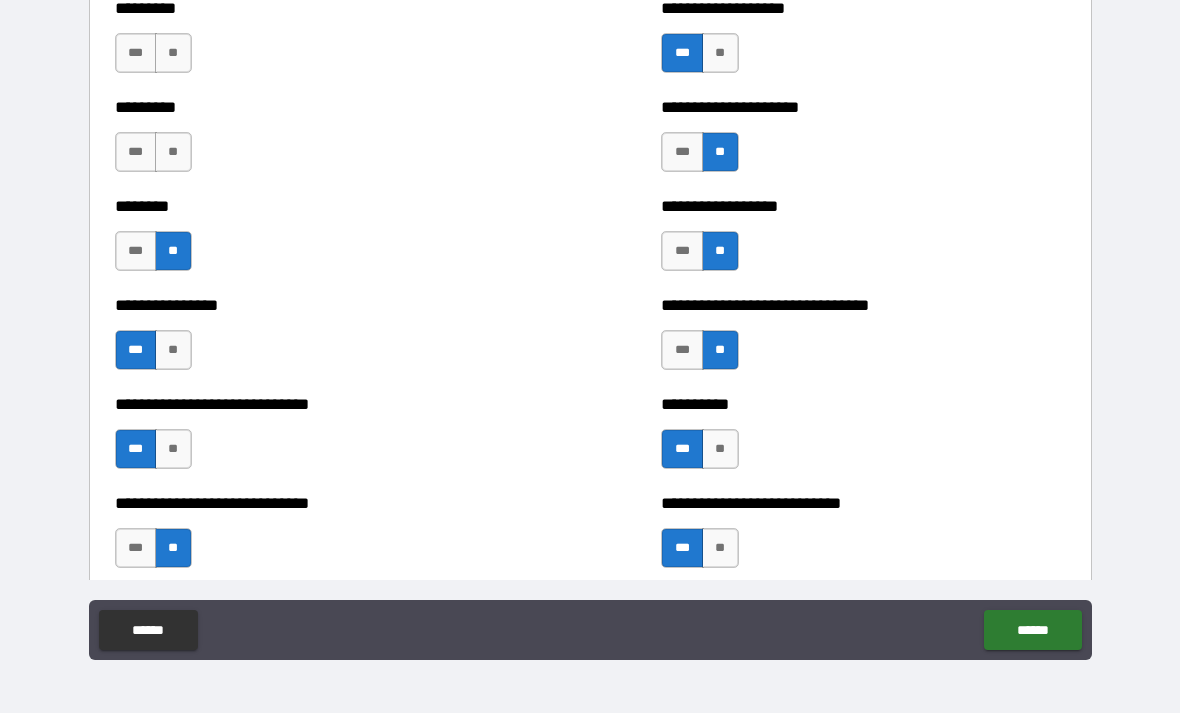 click on "**" at bounding box center [173, 152] 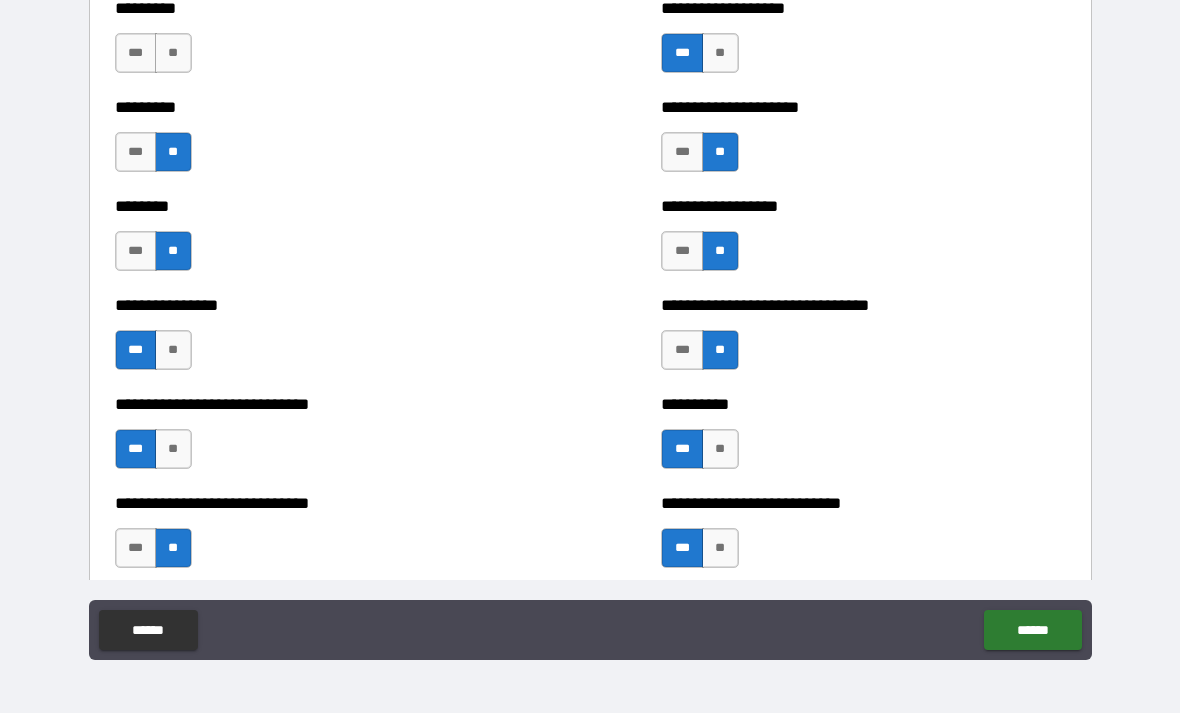 click on "**" at bounding box center (173, 53) 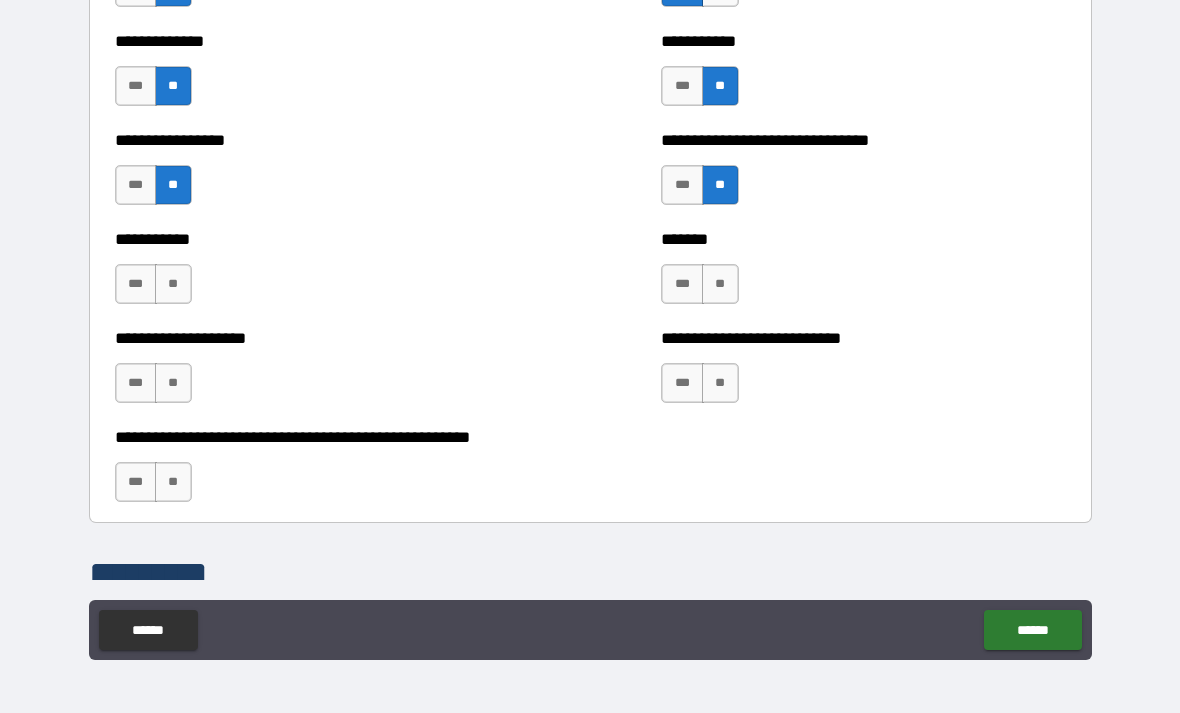 scroll, scrollTop: 7741, scrollLeft: 0, axis: vertical 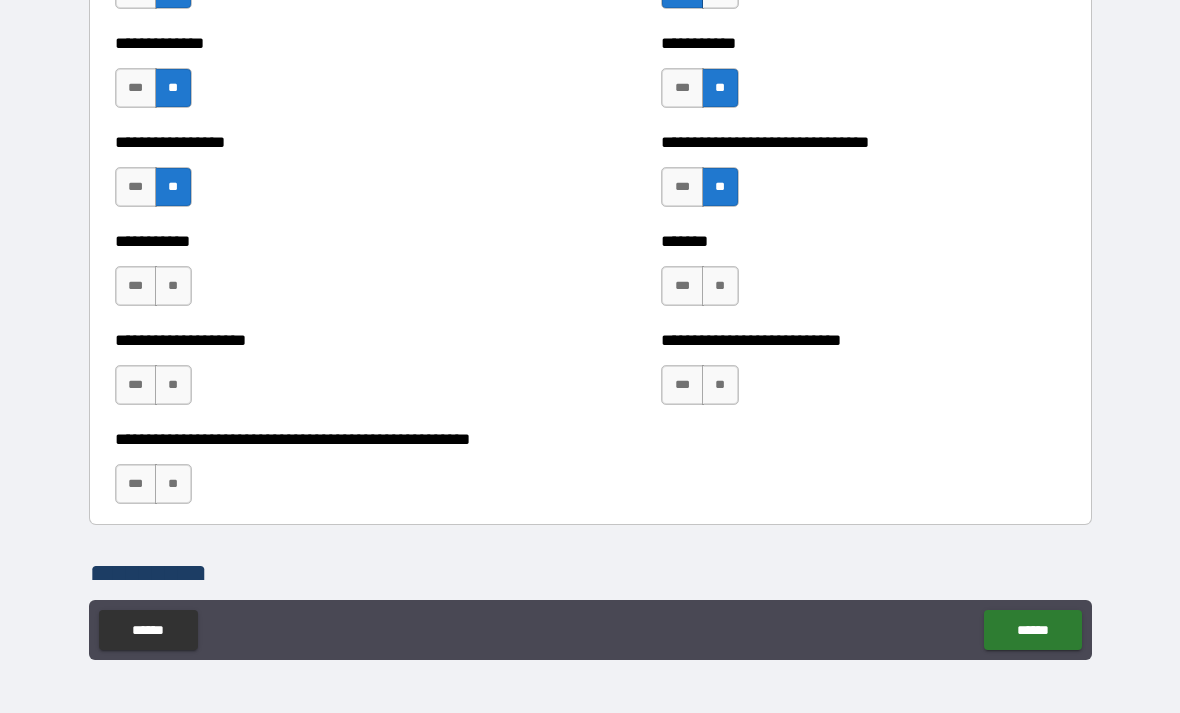 click on "**" at bounding box center [173, 286] 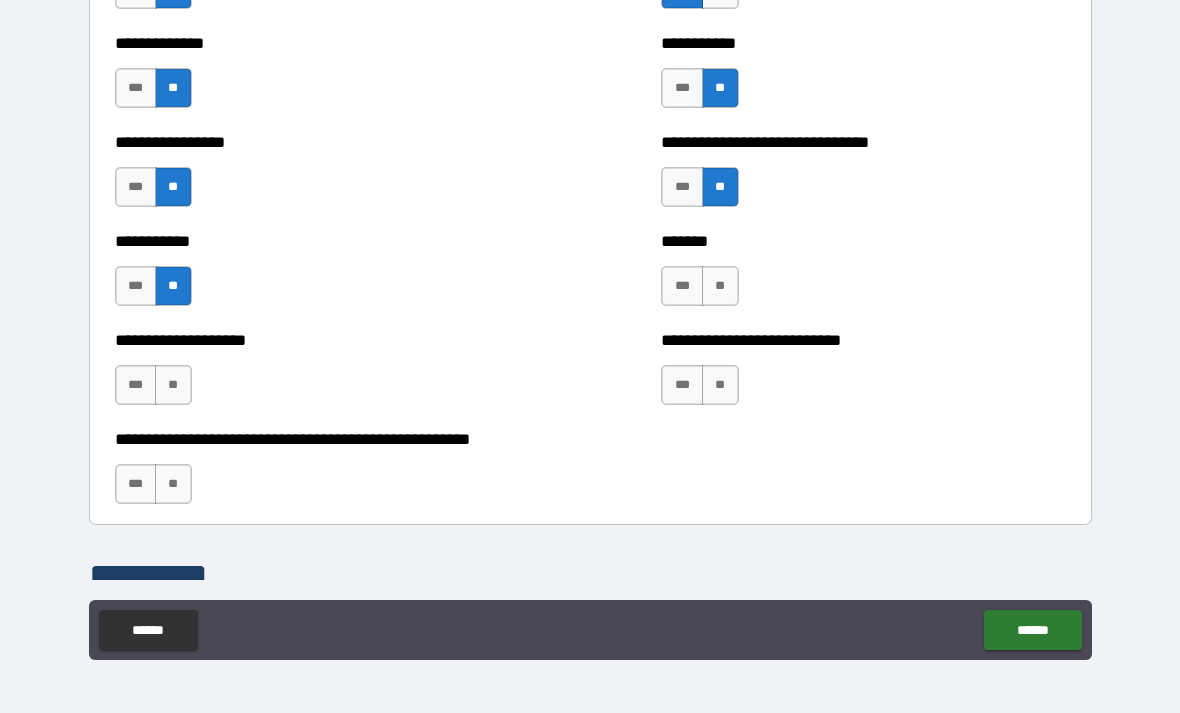 click on "**" at bounding box center (173, 385) 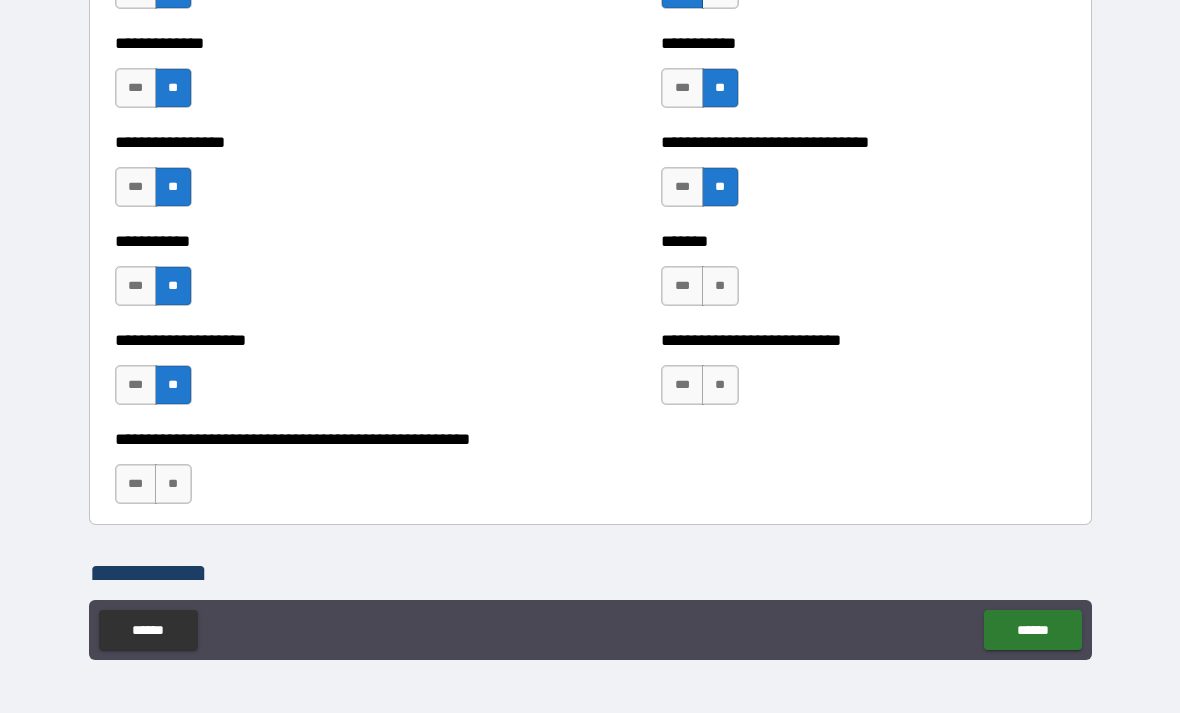 click on "**" at bounding box center [173, 484] 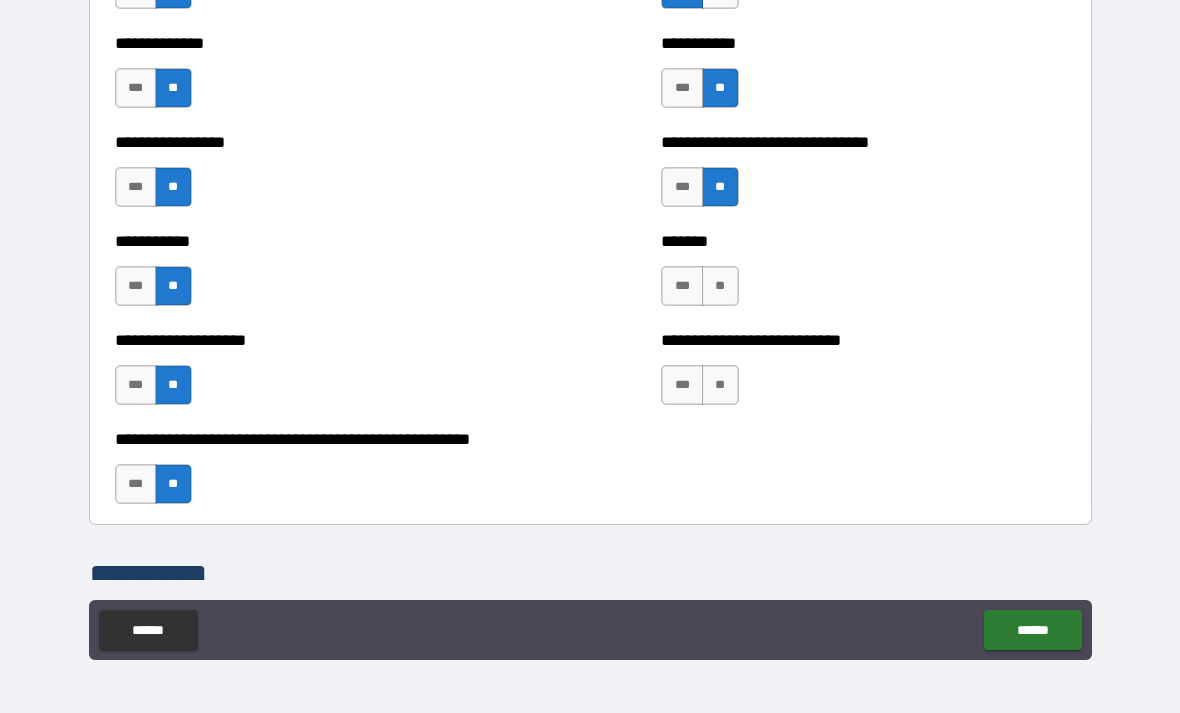 click on "**" at bounding box center (720, 385) 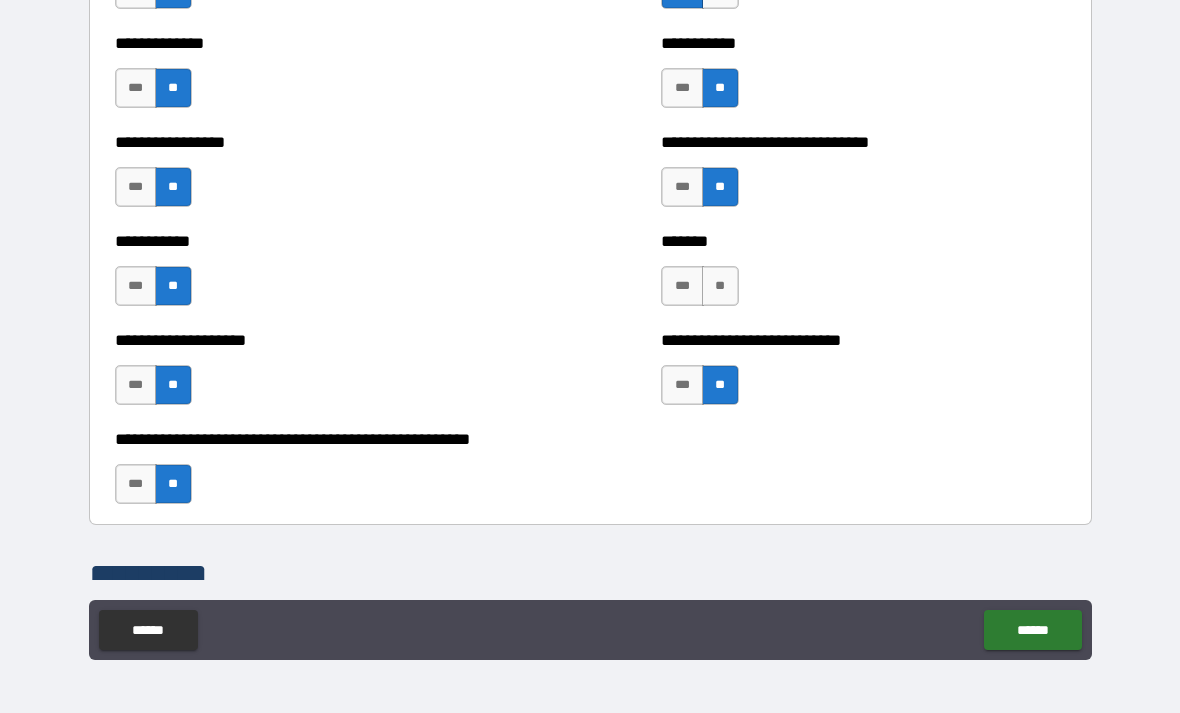 click on "***" at bounding box center (682, 286) 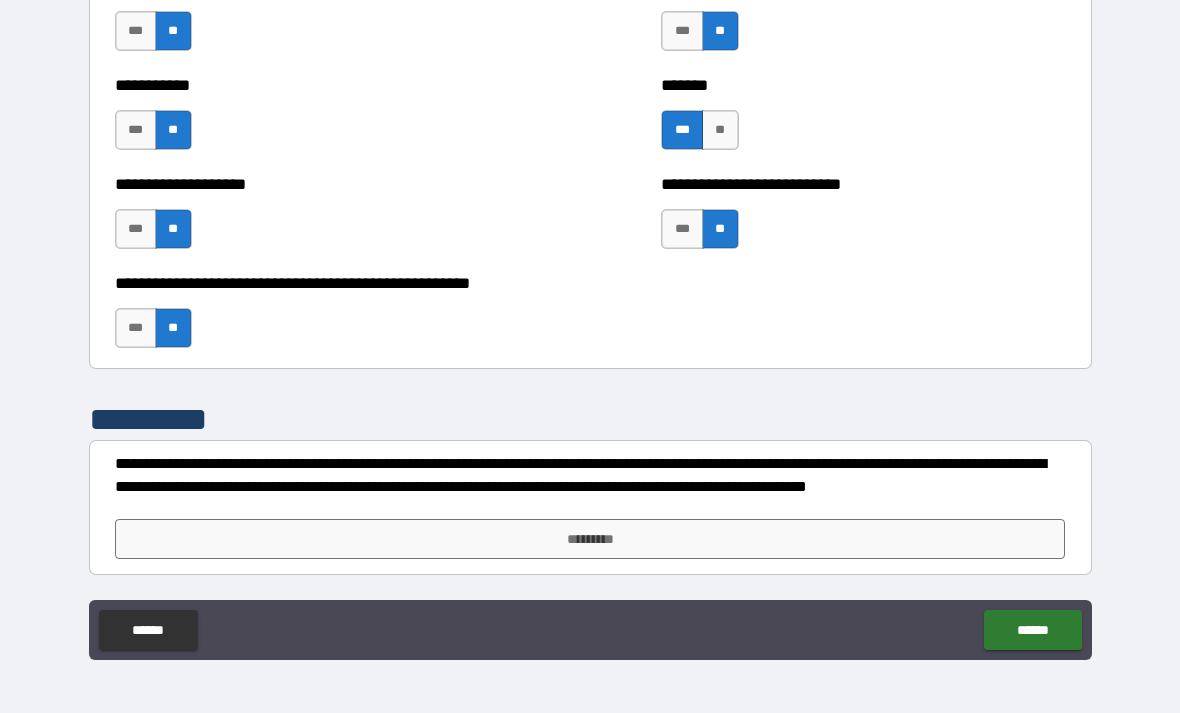 scroll, scrollTop: 7897, scrollLeft: 0, axis: vertical 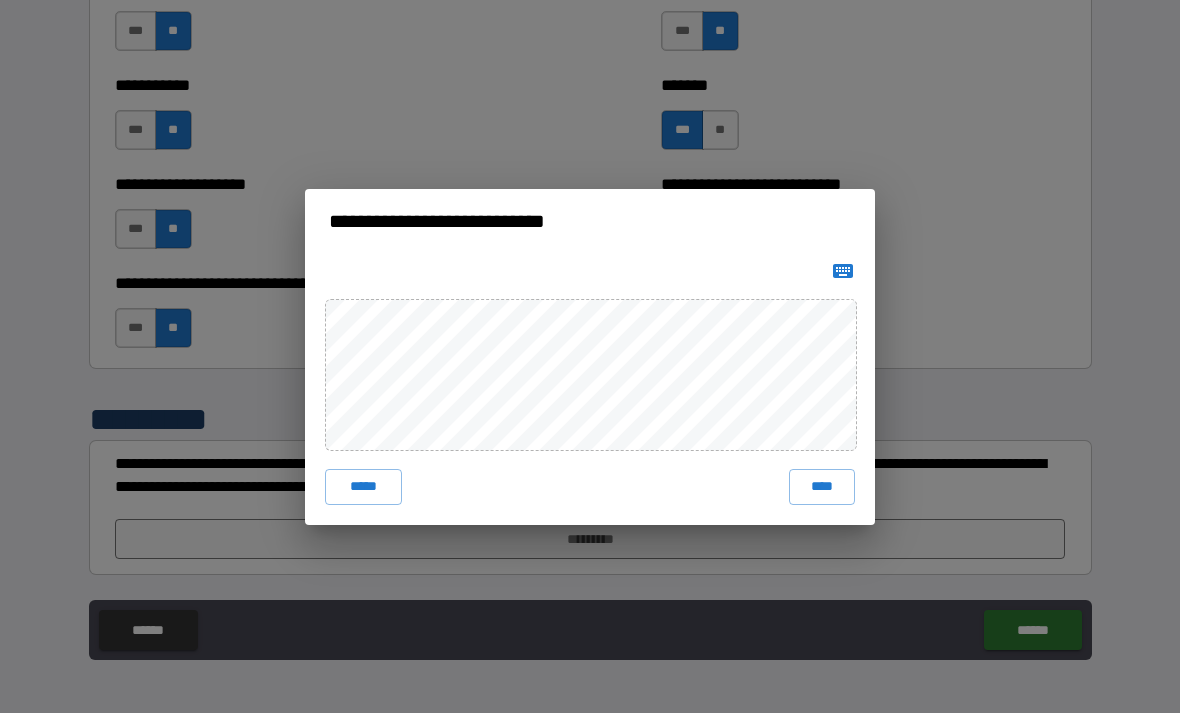 click on "****" at bounding box center (822, 487) 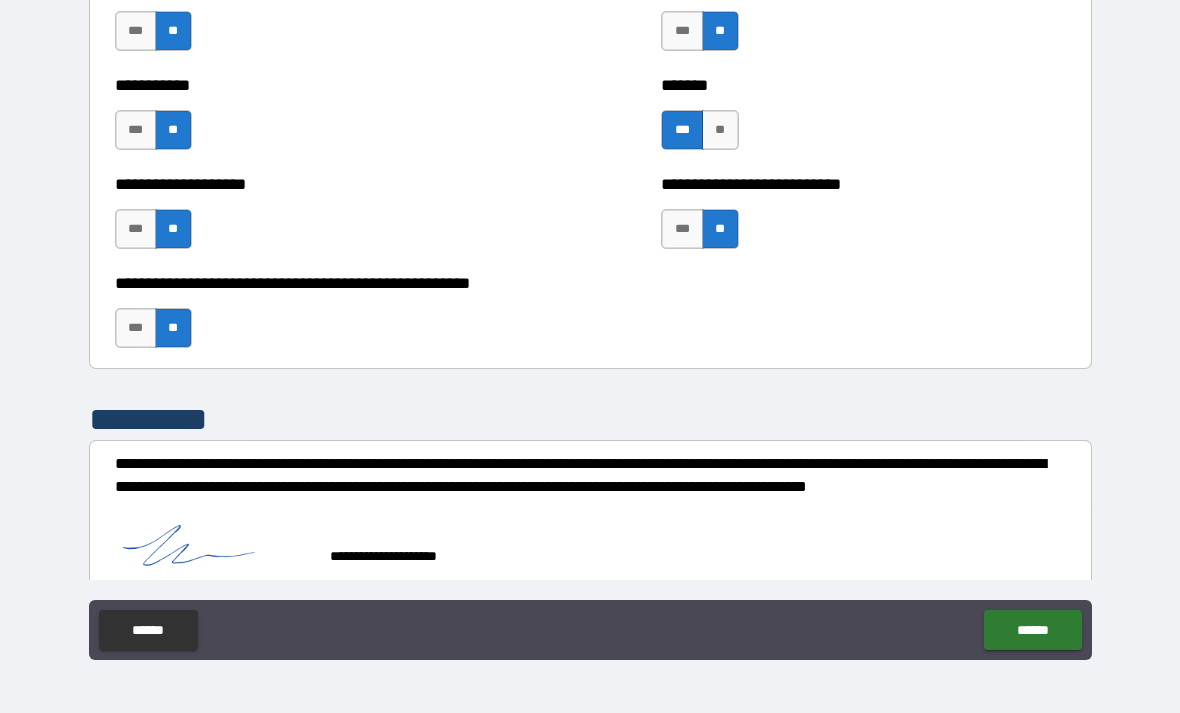 scroll, scrollTop: 7887, scrollLeft: 0, axis: vertical 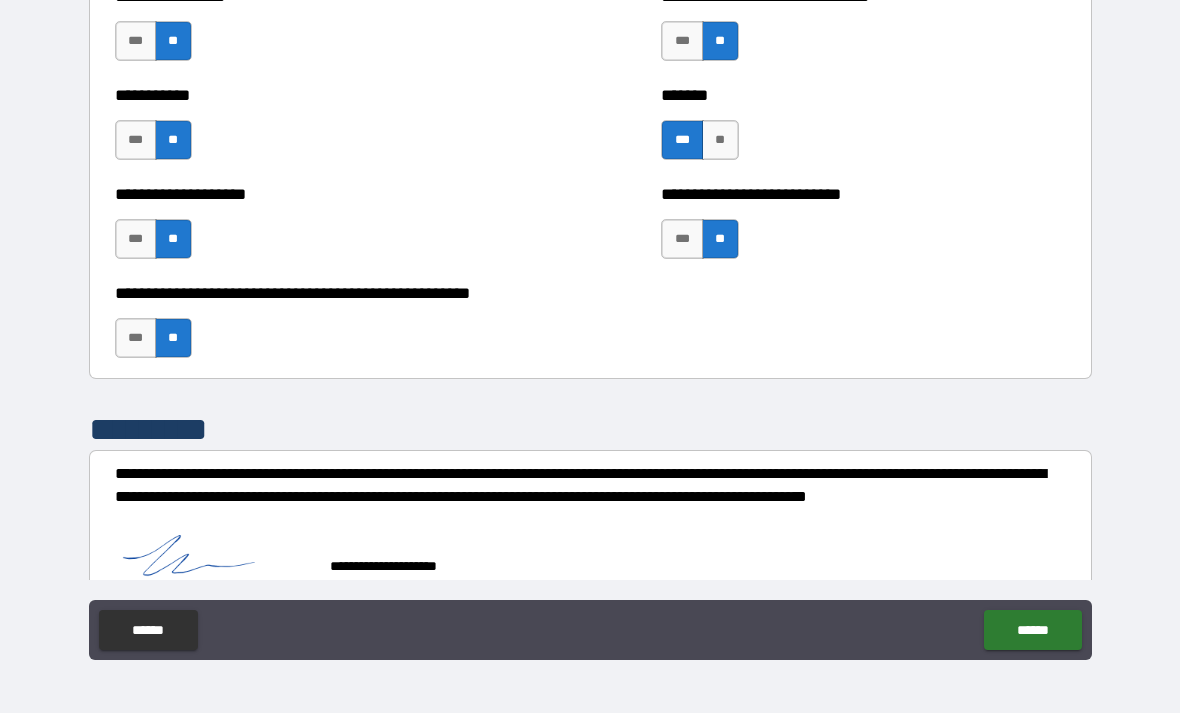 click on "******" at bounding box center (1032, 630) 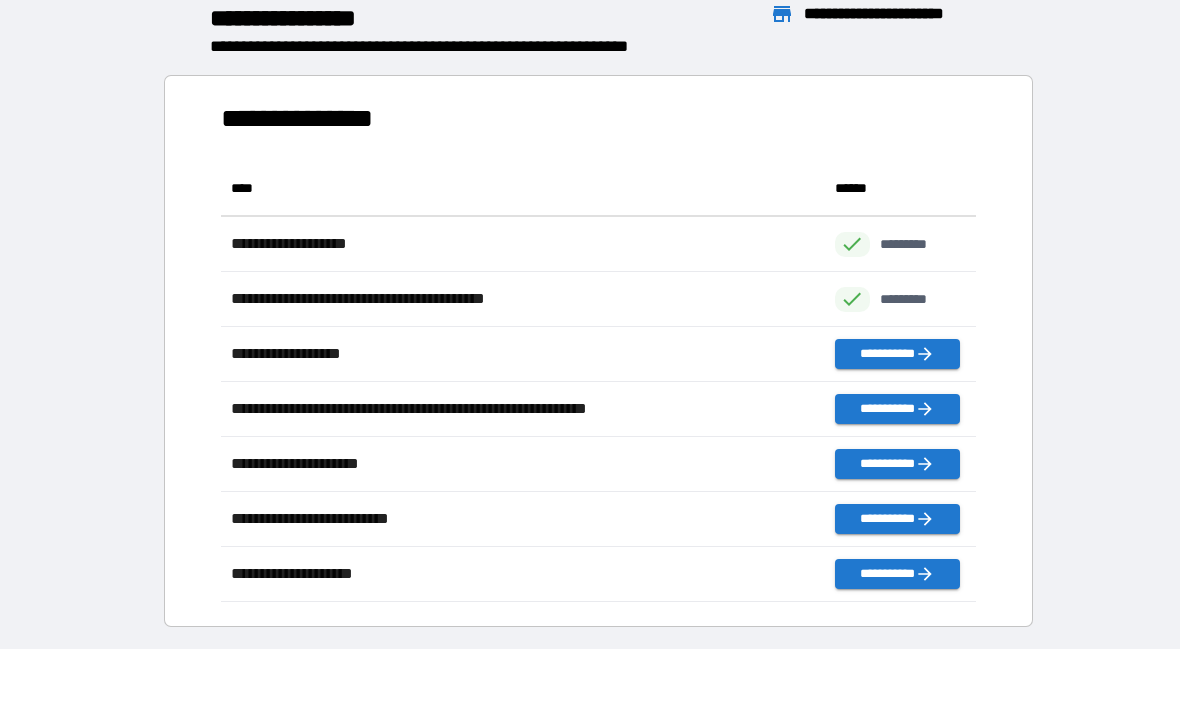 scroll, scrollTop: 441, scrollLeft: 755, axis: both 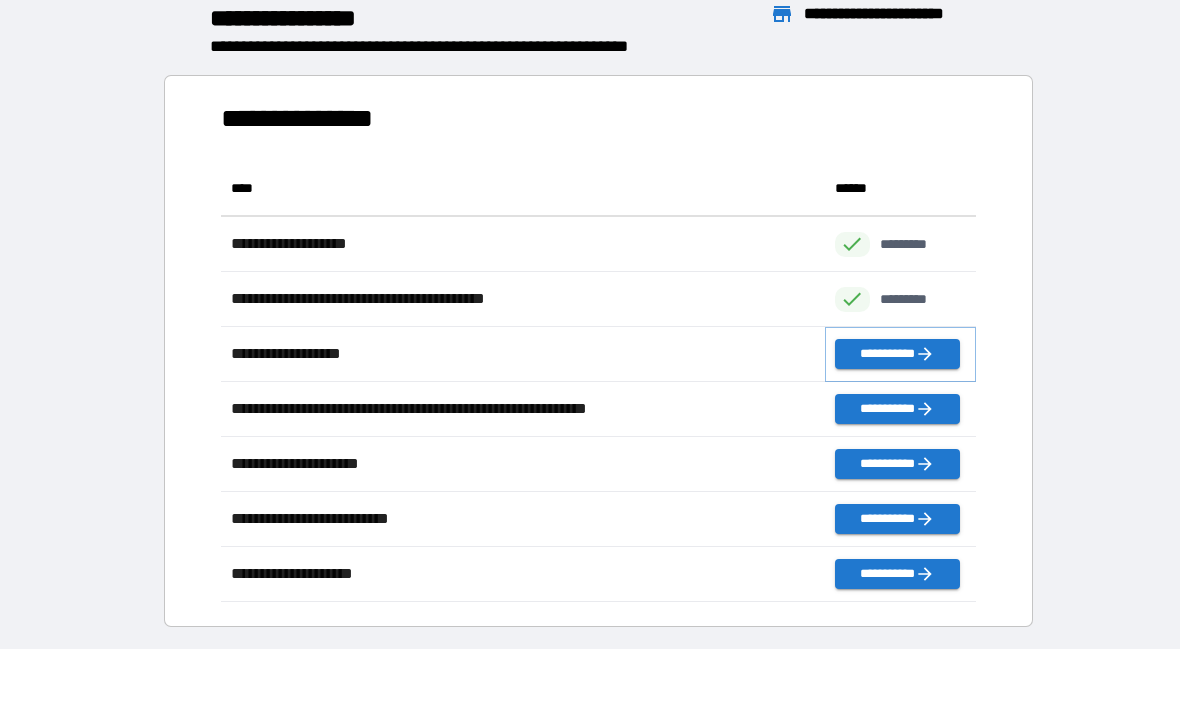 click on "**********" at bounding box center [897, 354] 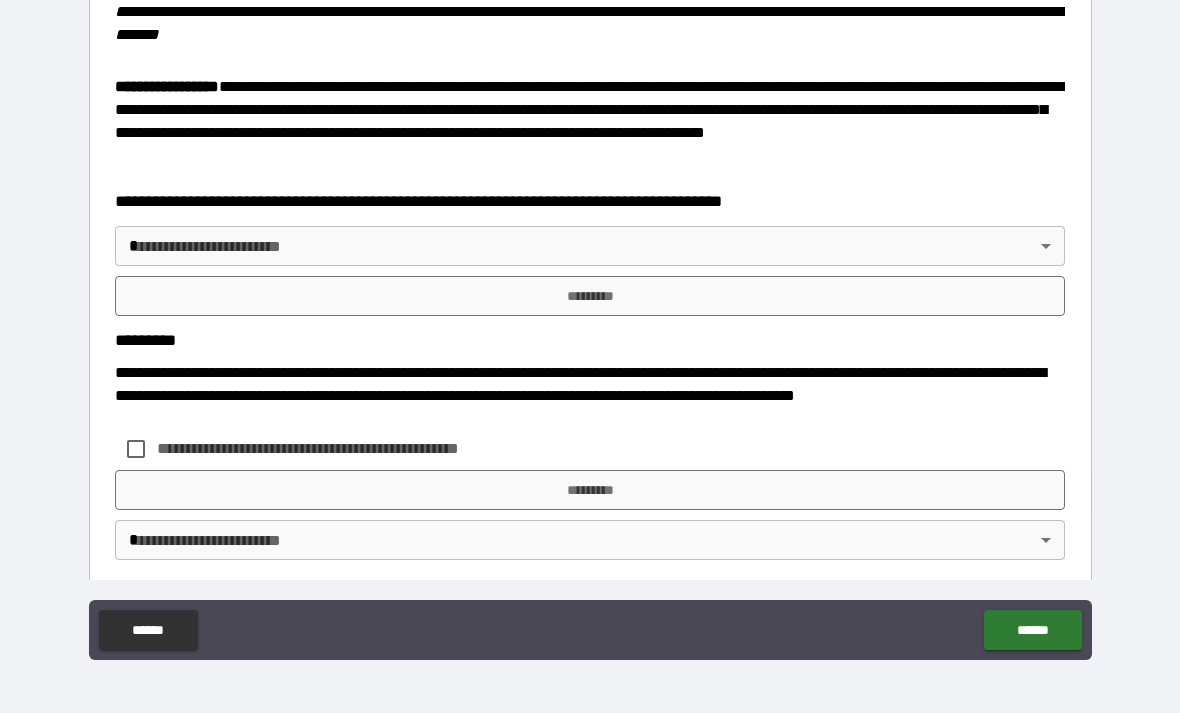 scroll, scrollTop: 3033, scrollLeft: 0, axis: vertical 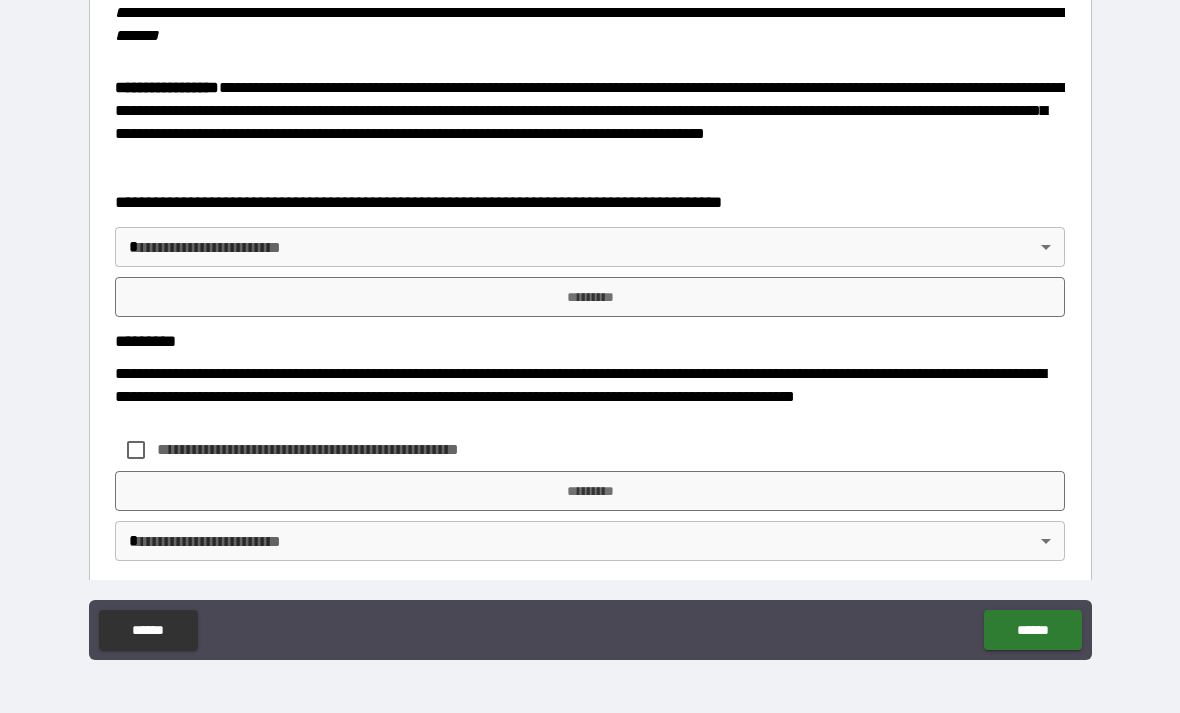 click on "**********" at bounding box center (590, 324) 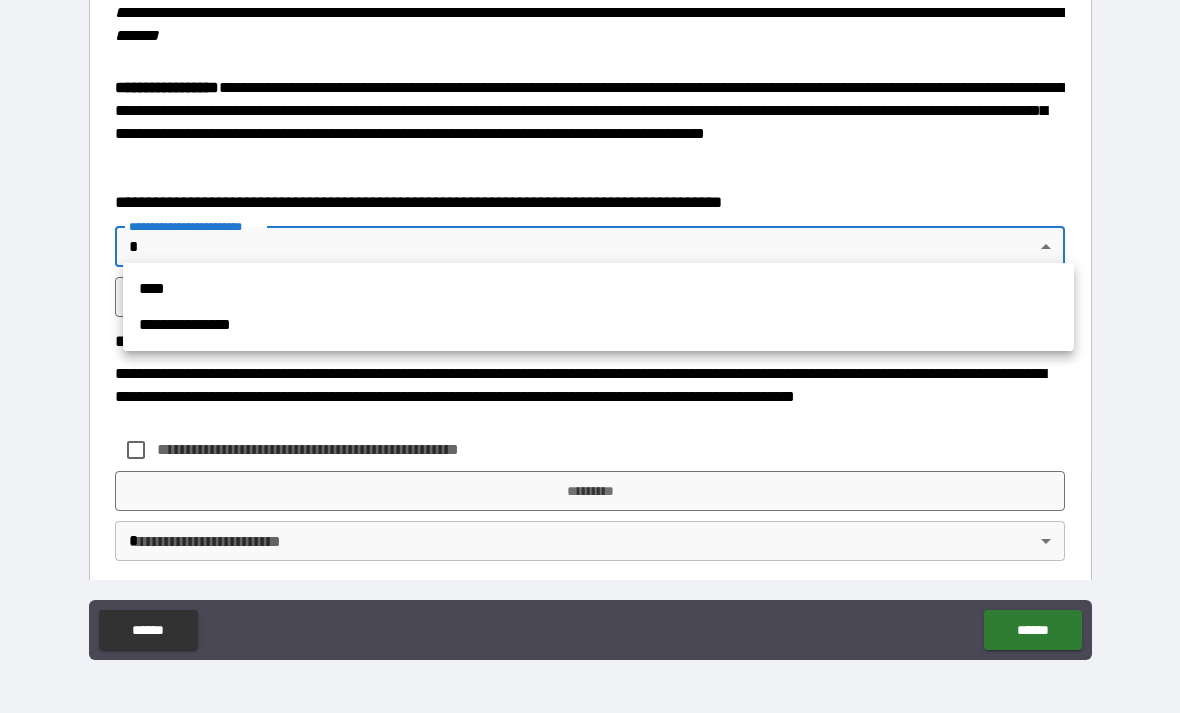 click on "****" at bounding box center (598, 289) 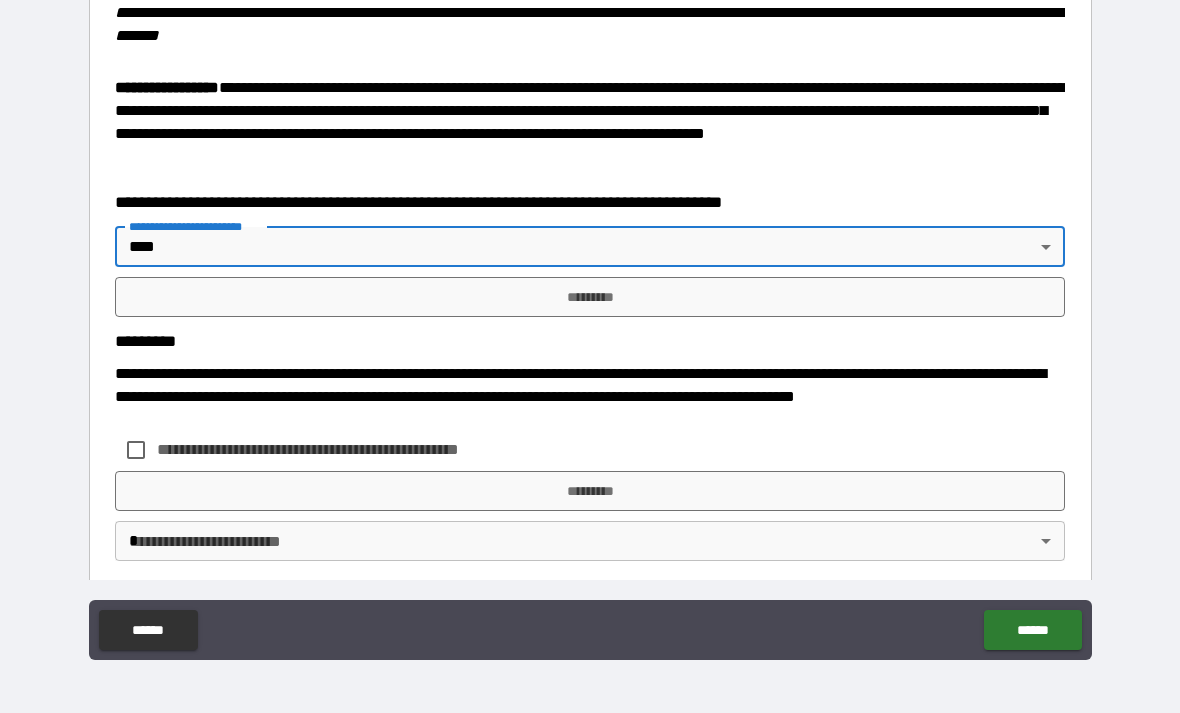 click on "*********" at bounding box center [590, 297] 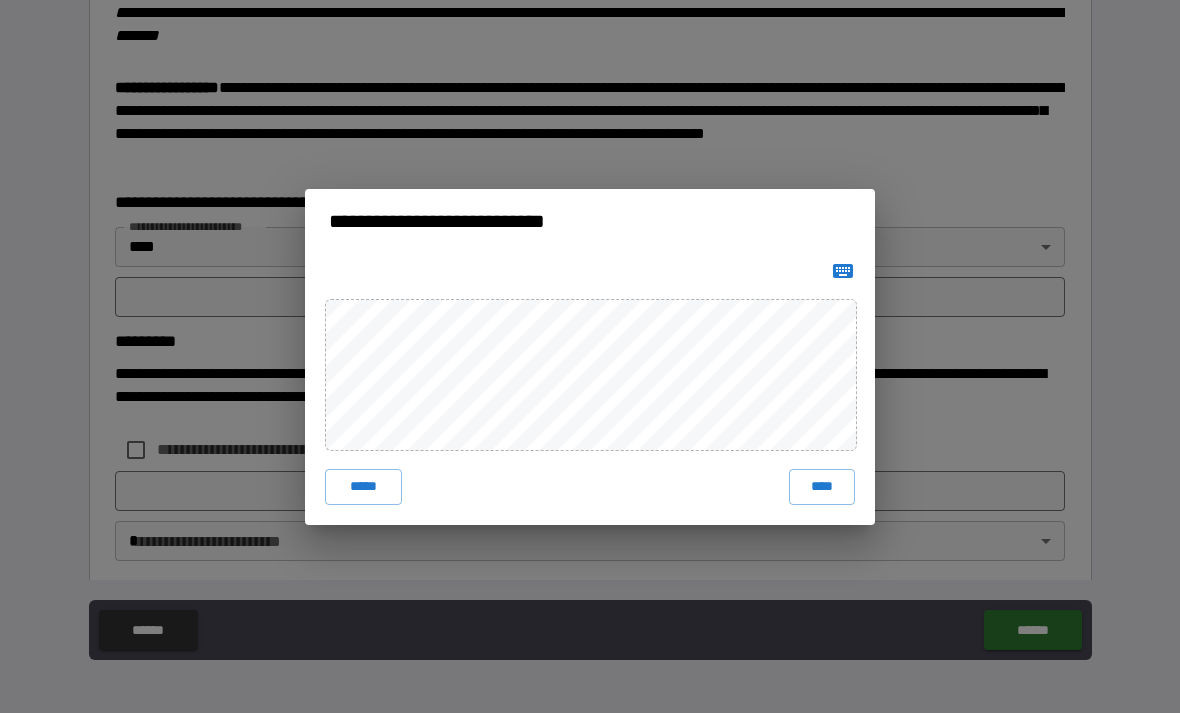 click on "****" at bounding box center [822, 487] 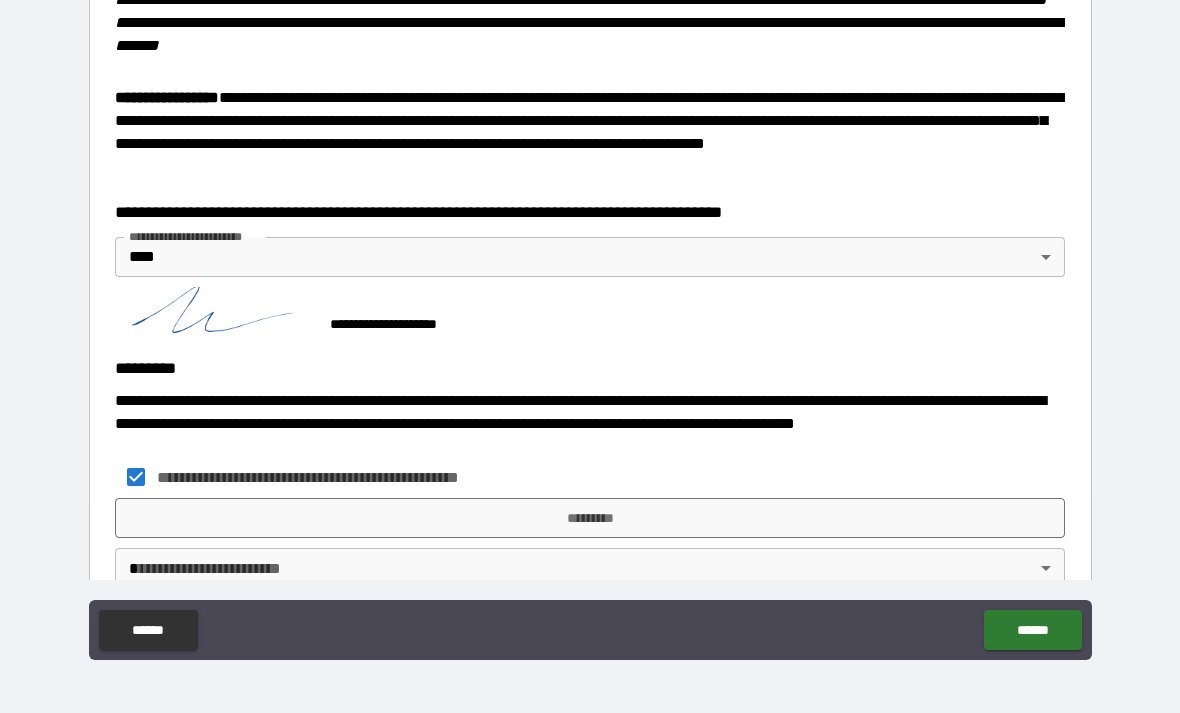 click on "*********" at bounding box center (590, 518) 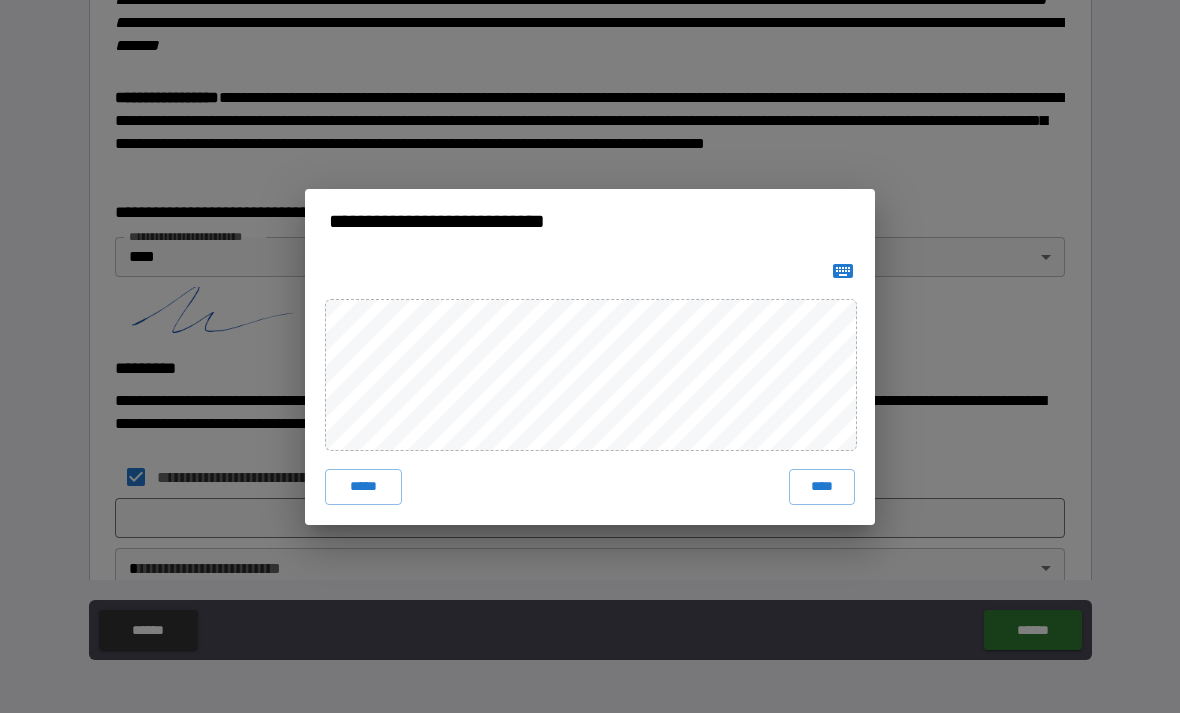 click on "****" at bounding box center [822, 487] 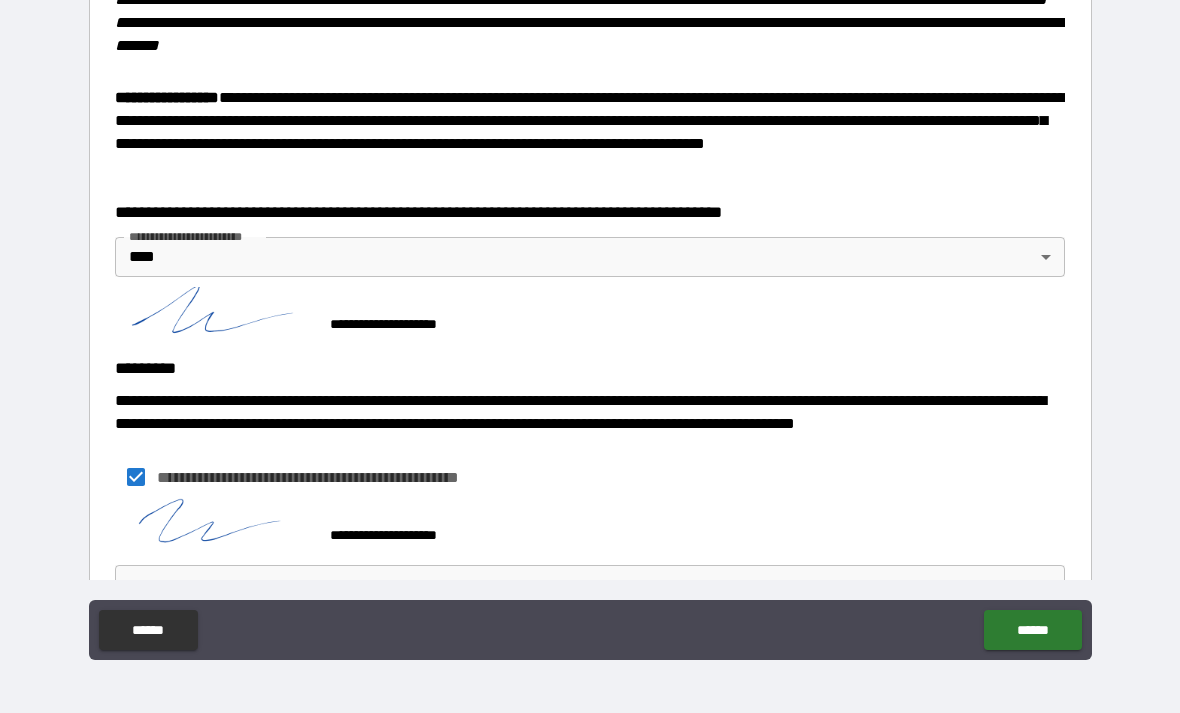 click on "**********" at bounding box center [590, 324] 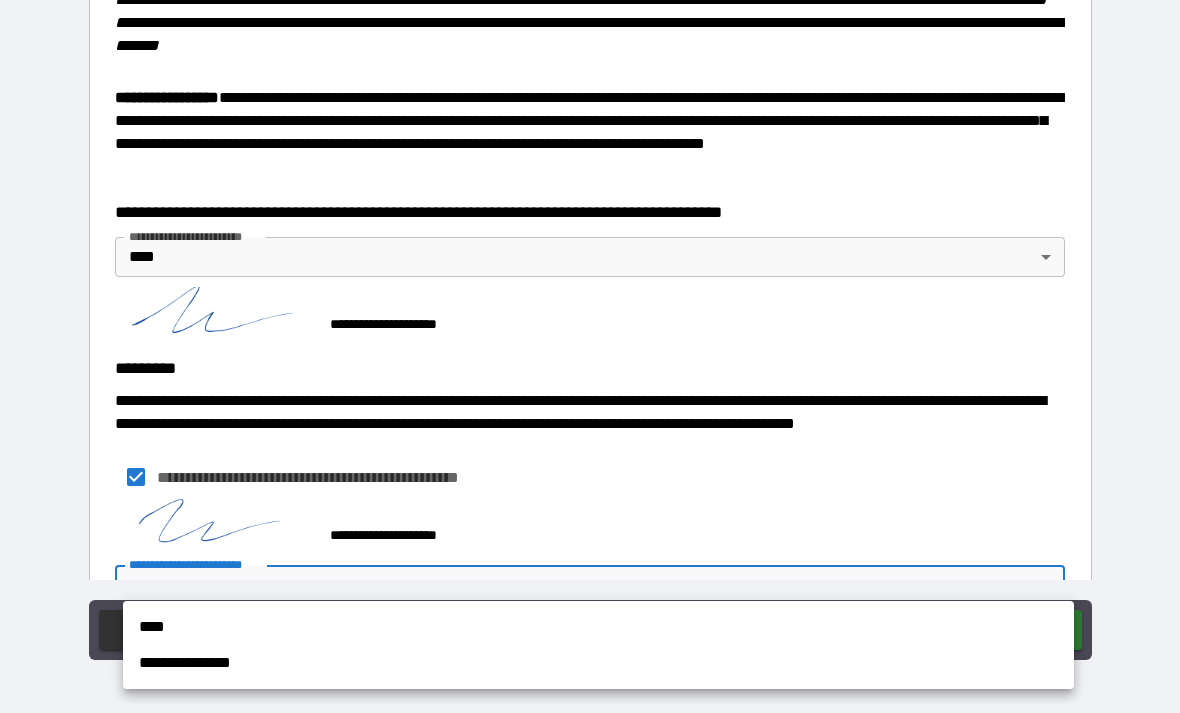 click on "****" at bounding box center [598, 627] 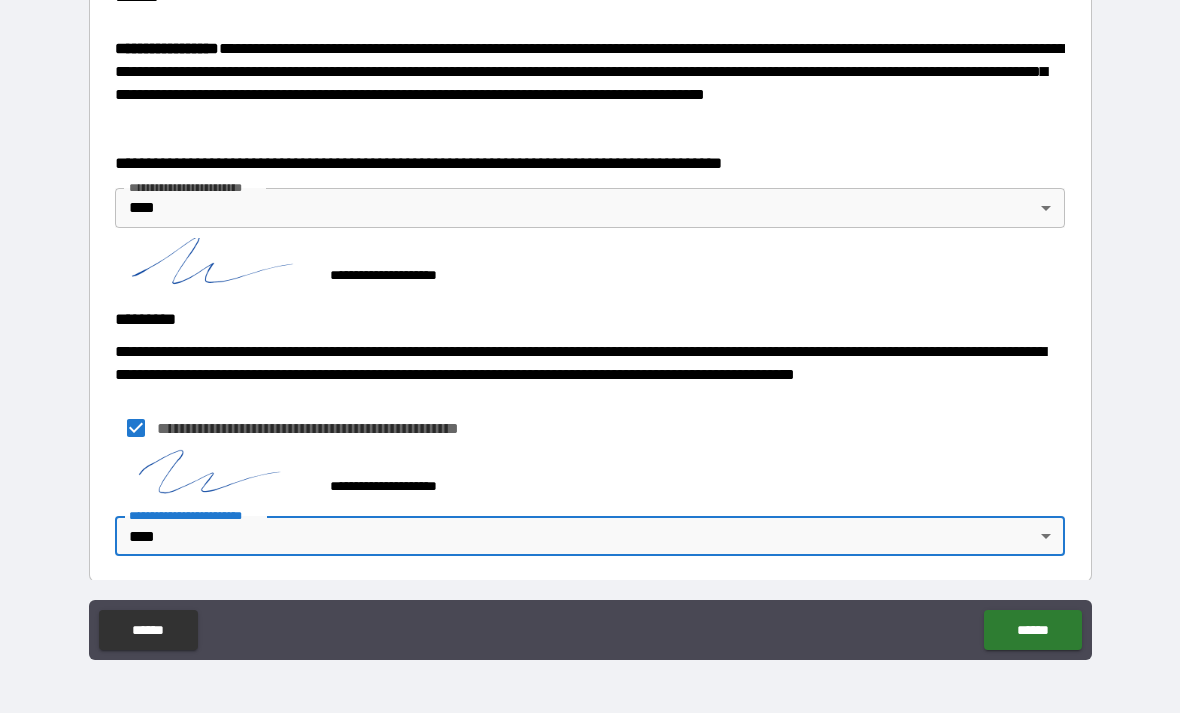 scroll, scrollTop: 3067, scrollLeft: 0, axis: vertical 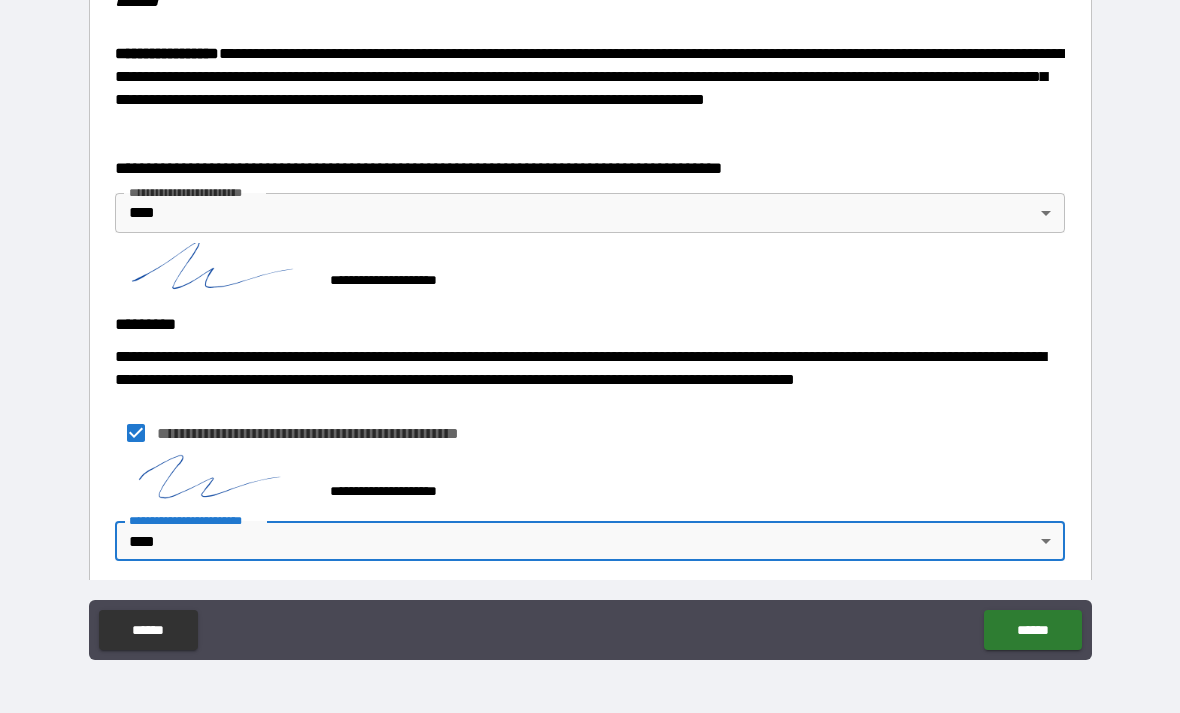 click on "******" at bounding box center [1032, 630] 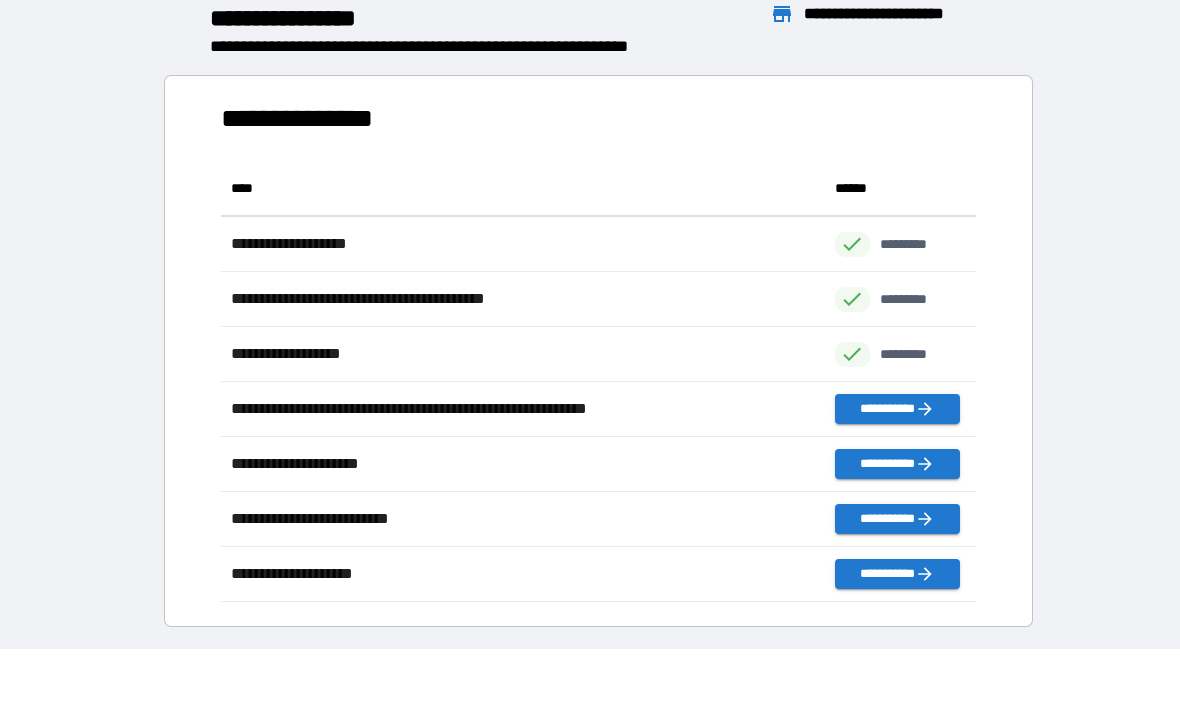 scroll, scrollTop: 1, scrollLeft: 1, axis: both 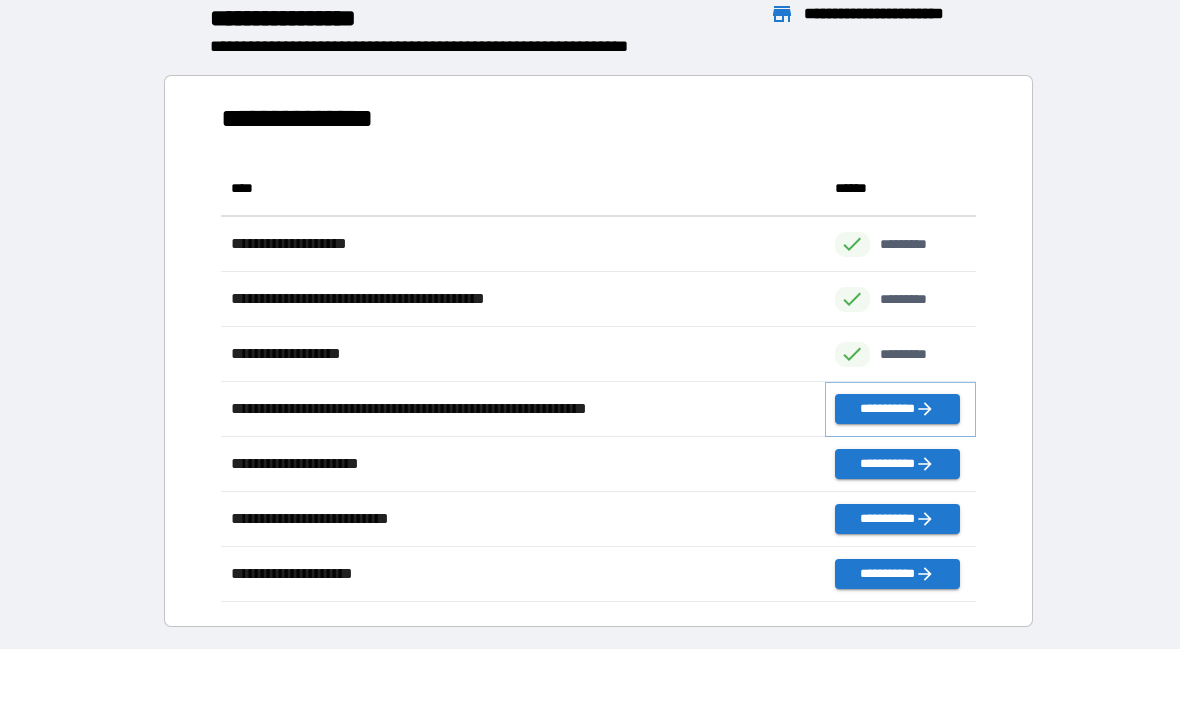 click on "**********" at bounding box center (897, 409) 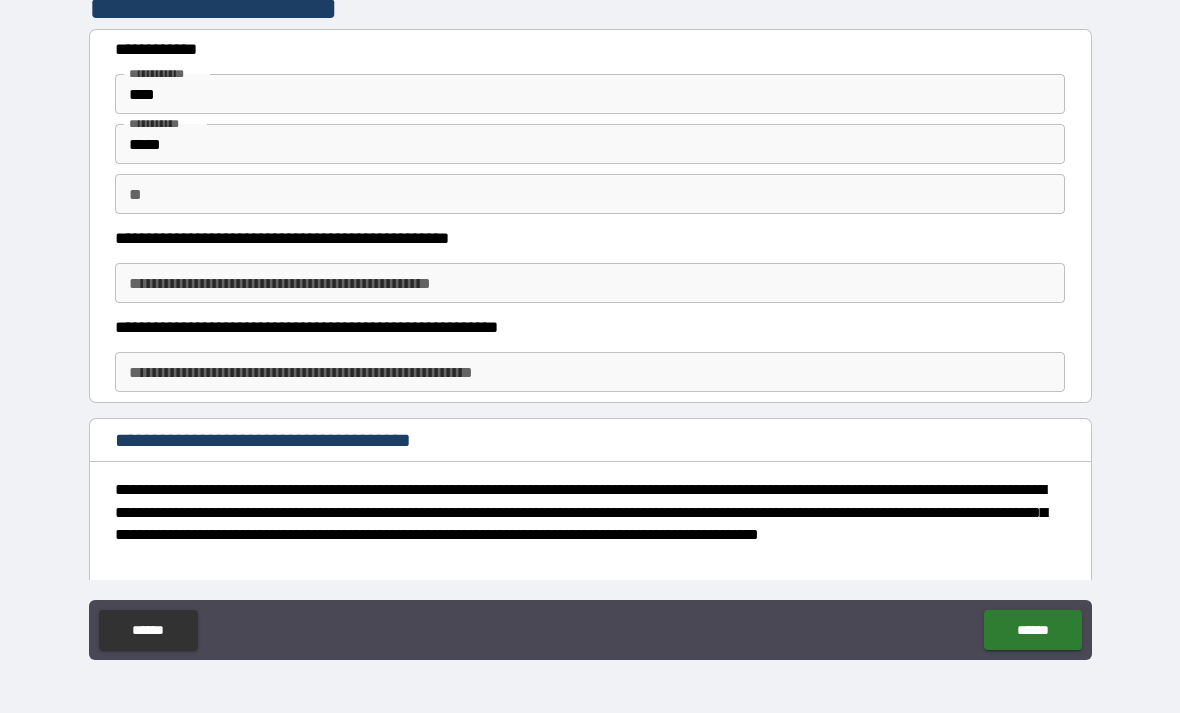 click on "**********" at bounding box center [590, 283] 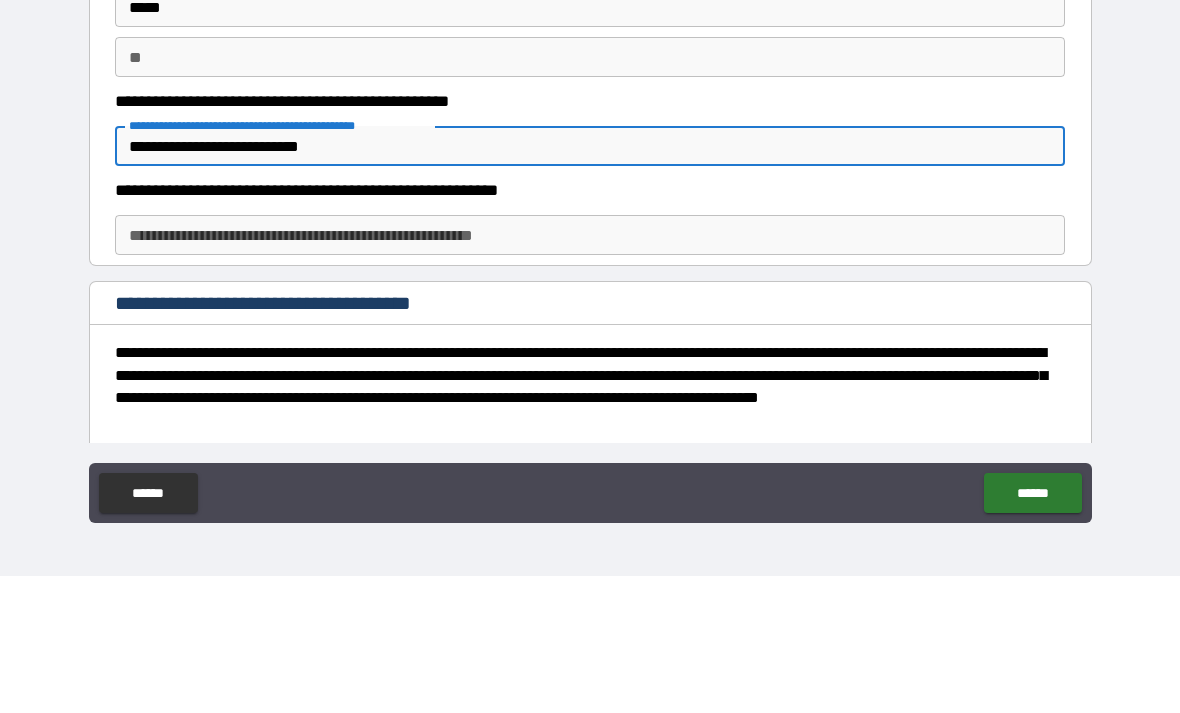 type on "**********" 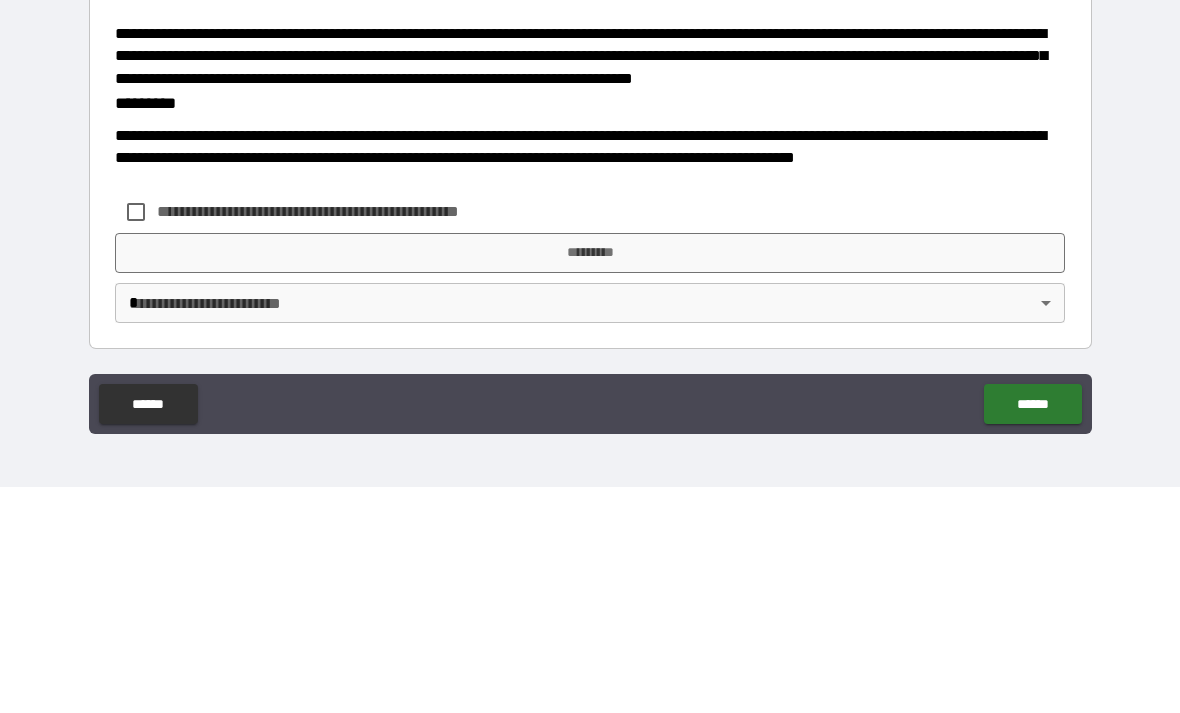 scroll, scrollTop: 340, scrollLeft: 0, axis: vertical 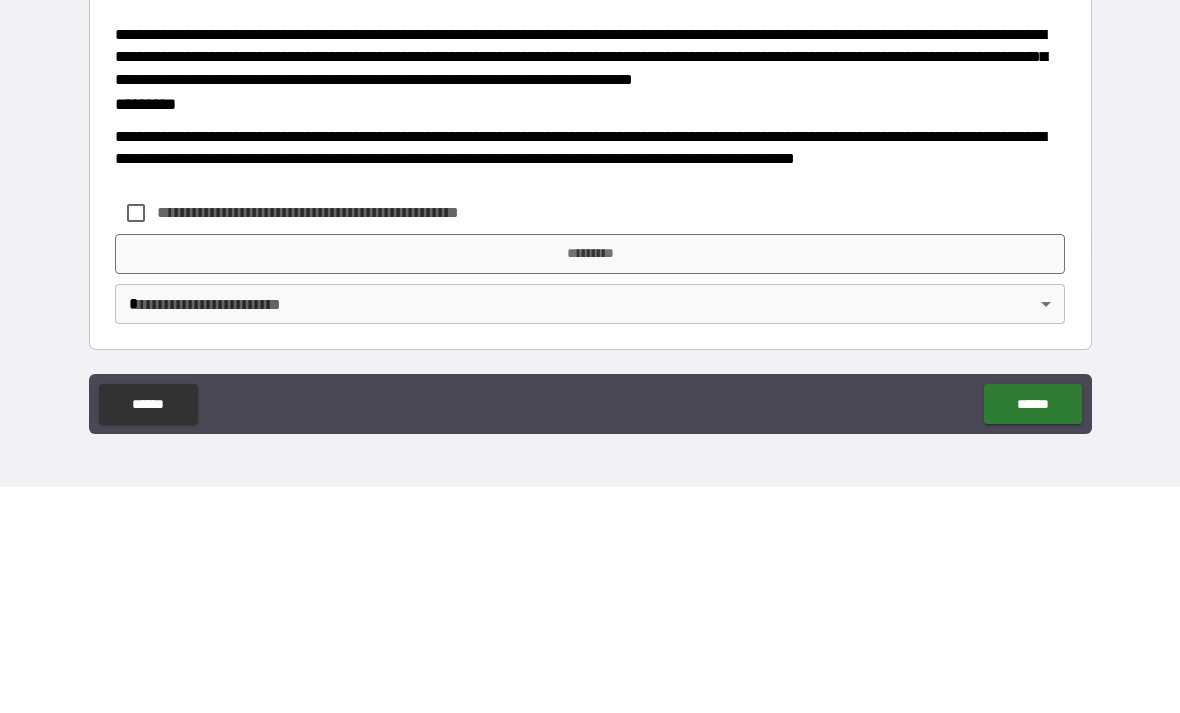 type on "**********" 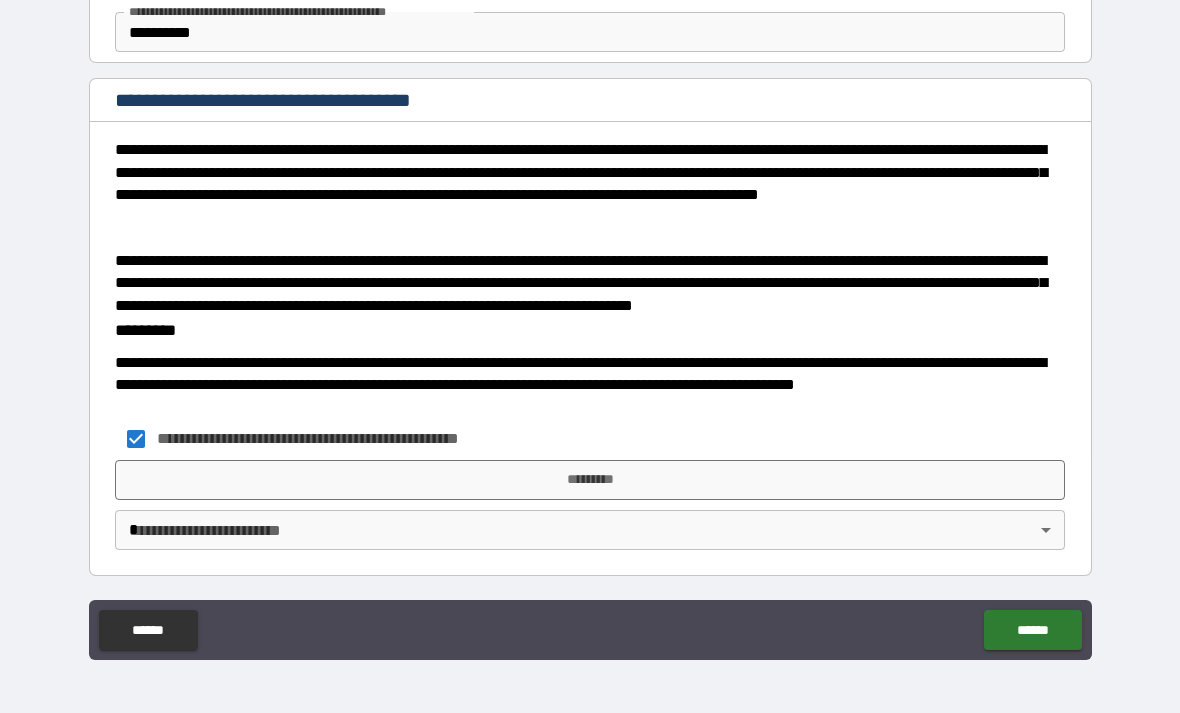 click on "*********" at bounding box center [590, 480] 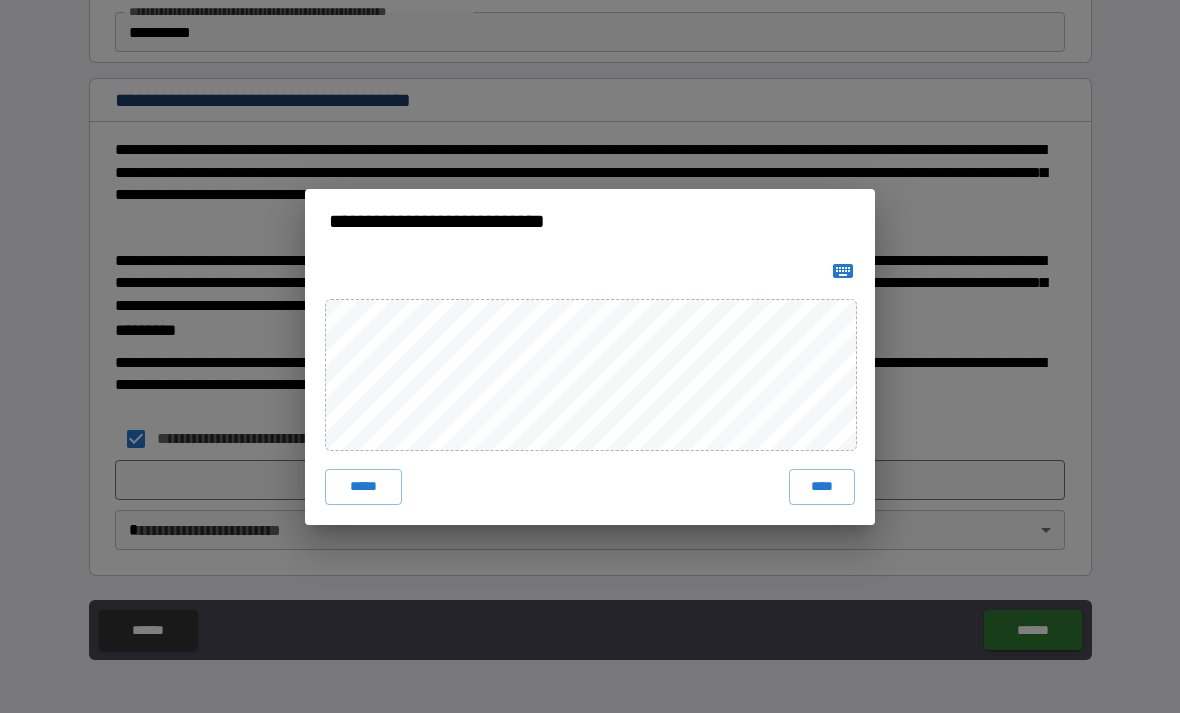 click on "****" at bounding box center [822, 487] 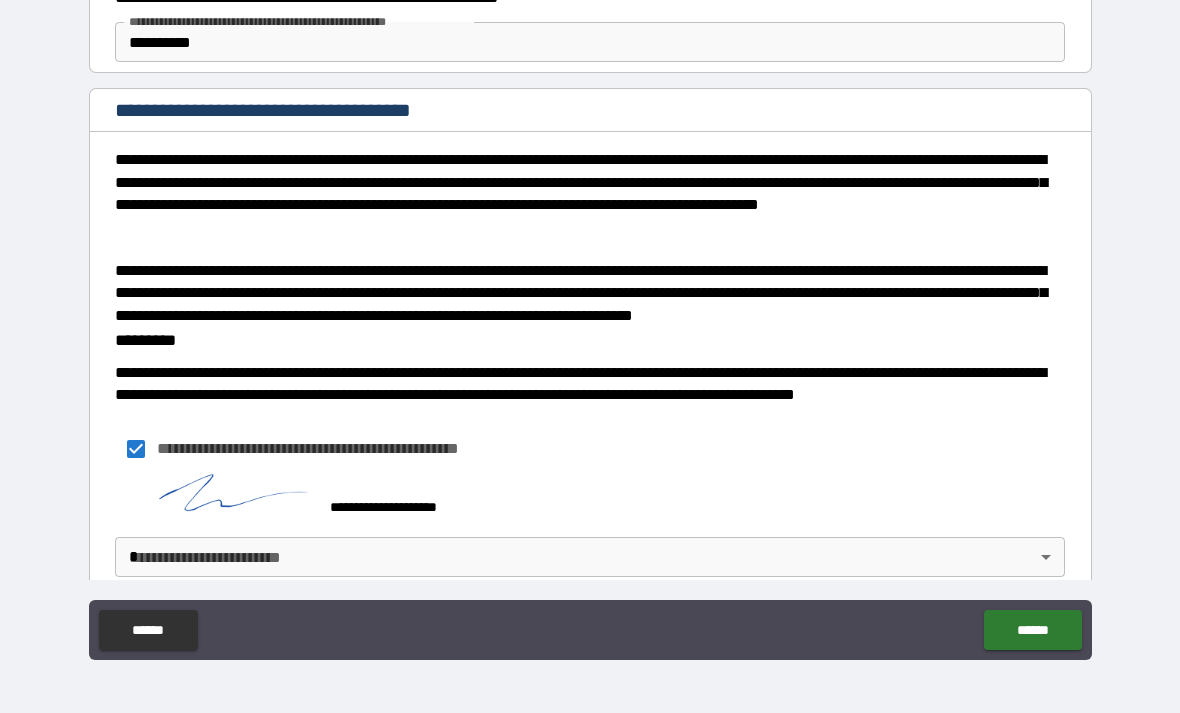 click on "**********" at bounding box center (590, 324) 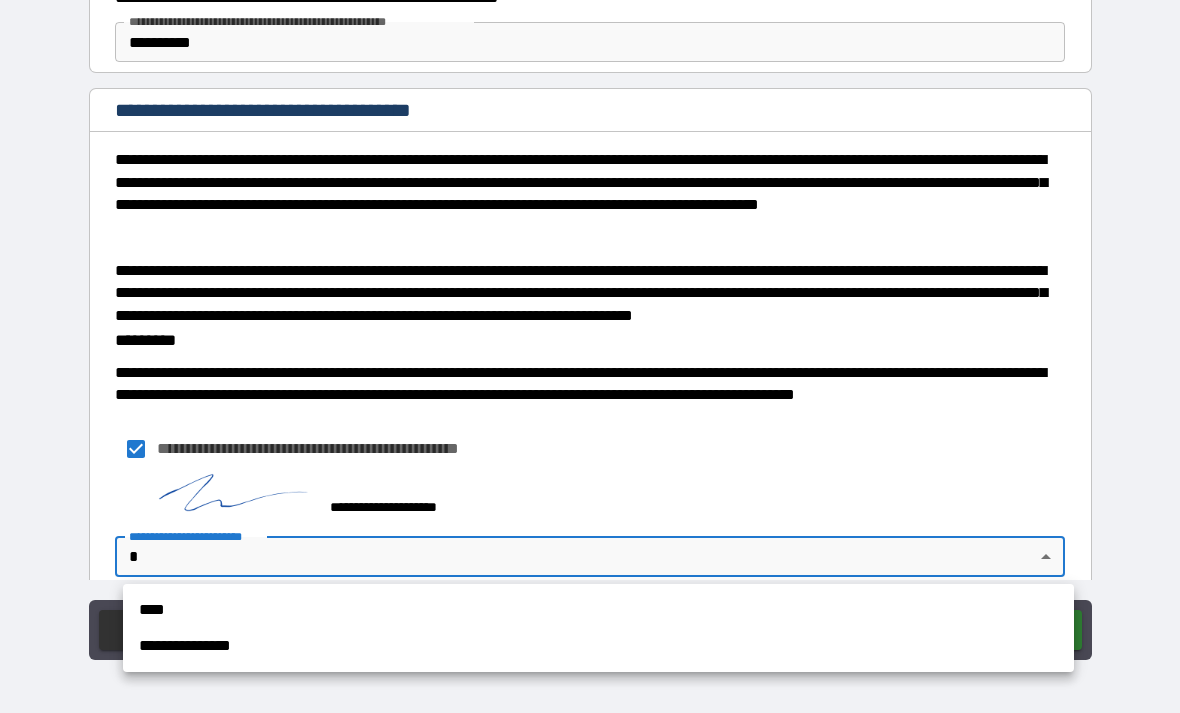 click on "****" at bounding box center [598, 610] 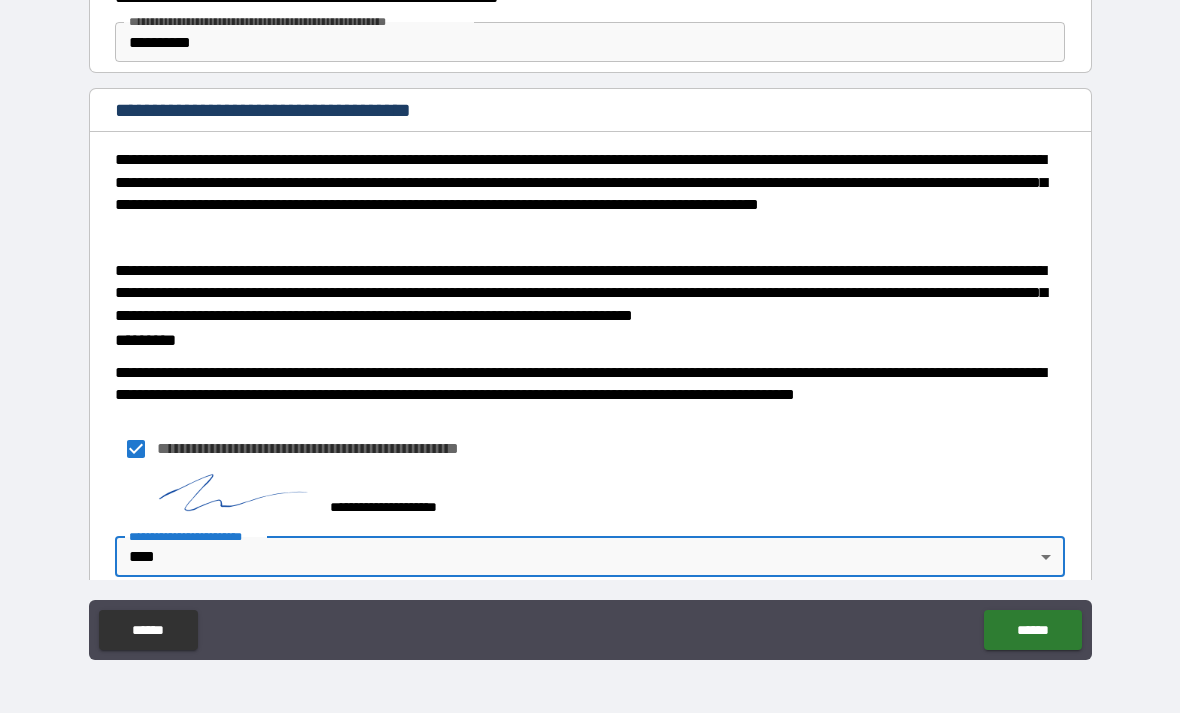 click on "******" at bounding box center [1032, 630] 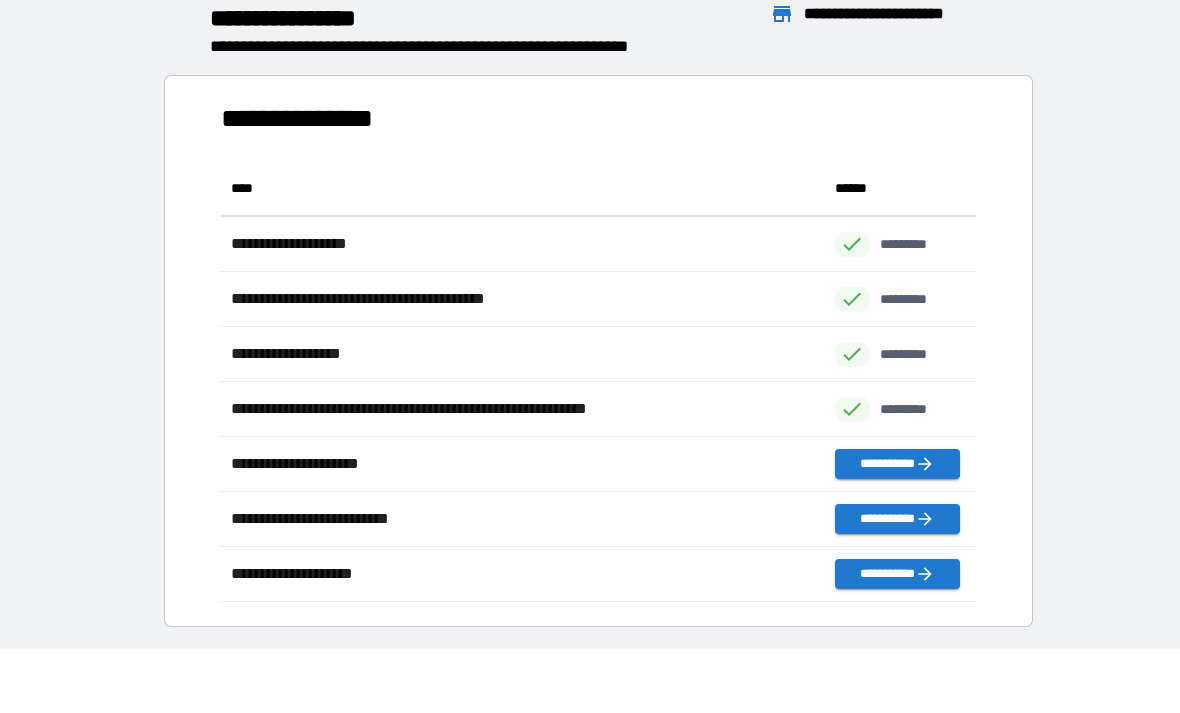 scroll, scrollTop: 1, scrollLeft: 1, axis: both 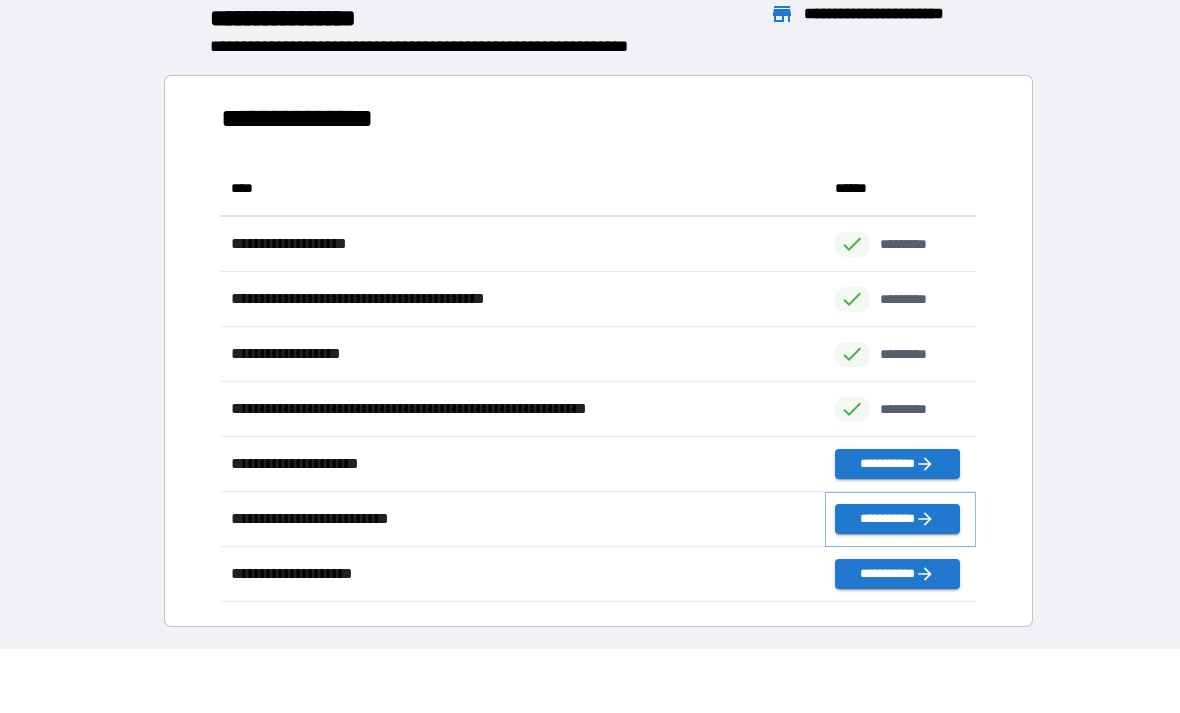 click on "**********" at bounding box center [897, 519] 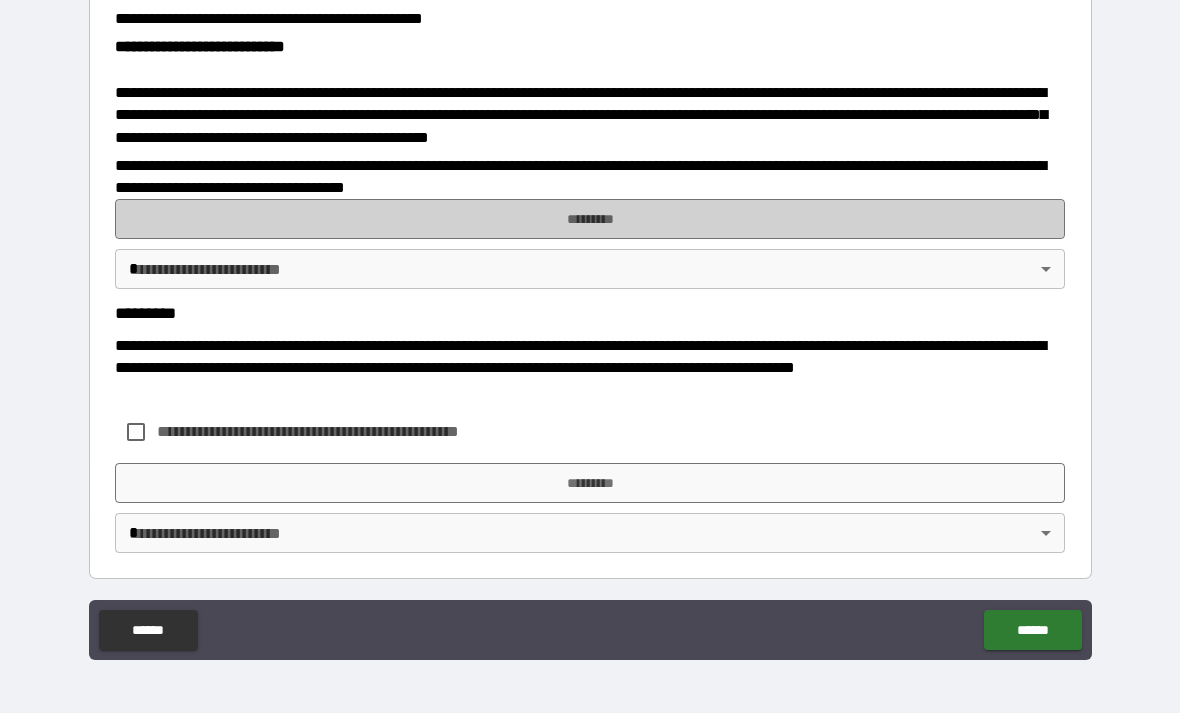 scroll, scrollTop: 706, scrollLeft: 0, axis: vertical 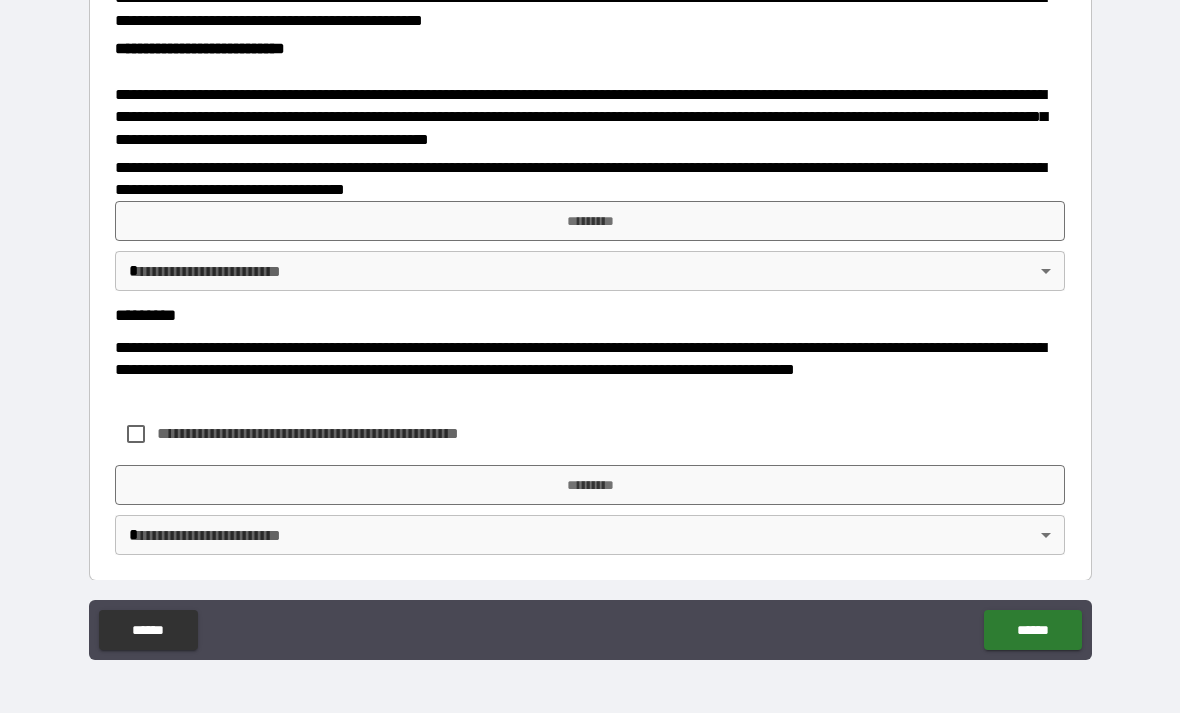 click on "*********" at bounding box center [590, 221] 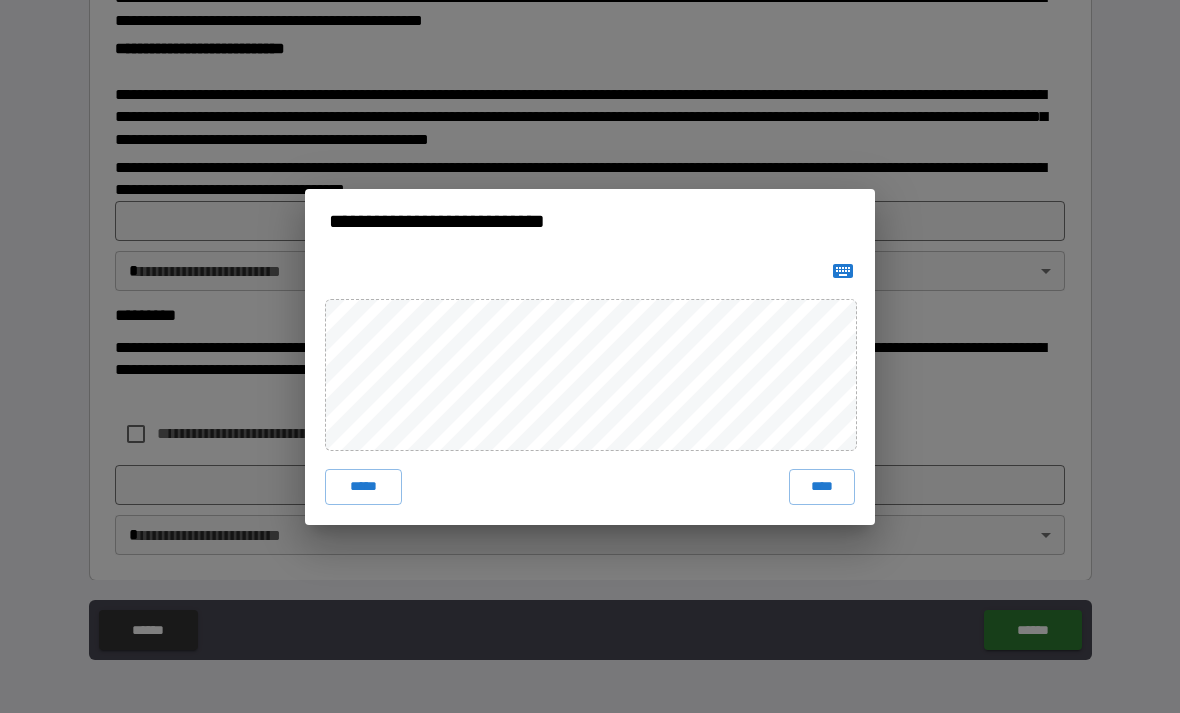 click on "****" at bounding box center (822, 487) 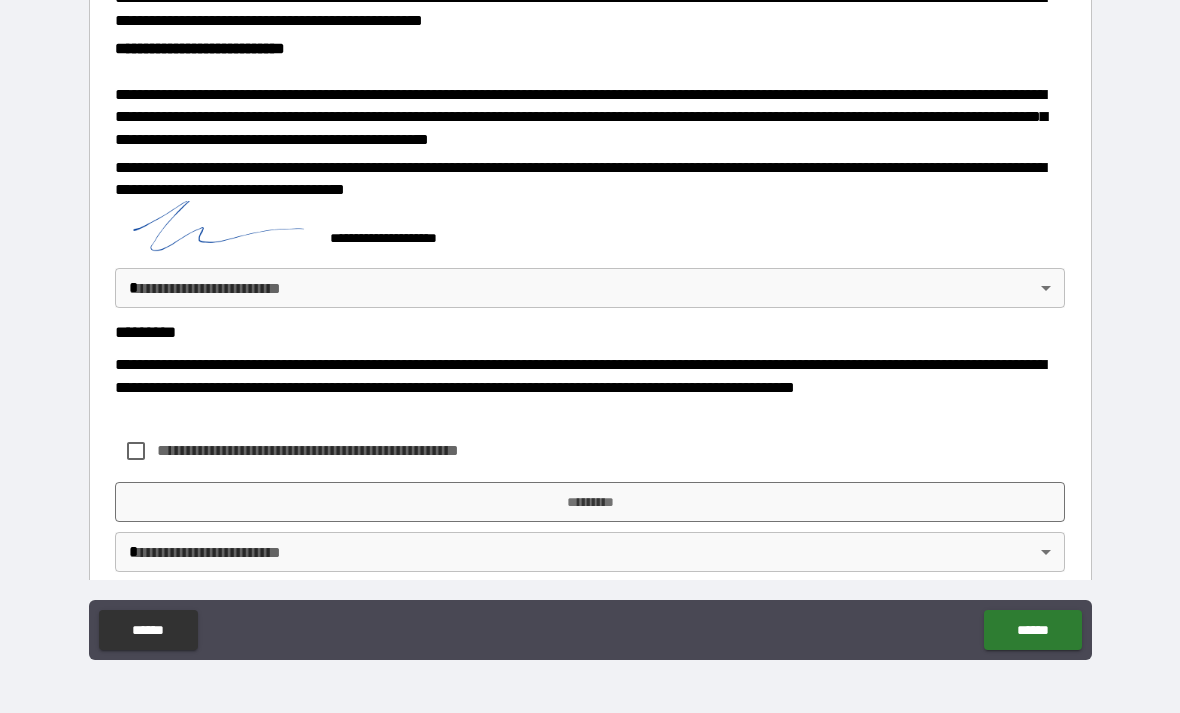 click on "**********" at bounding box center [590, 324] 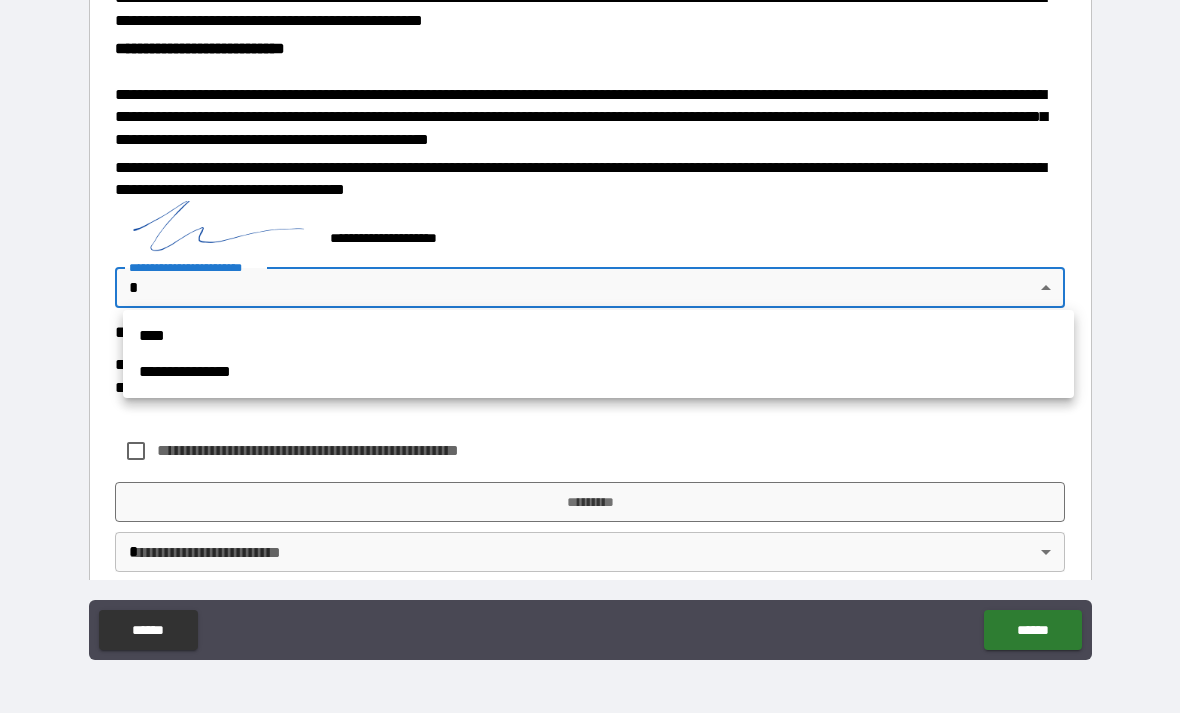 click on "****" at bounding box center (598, 336) 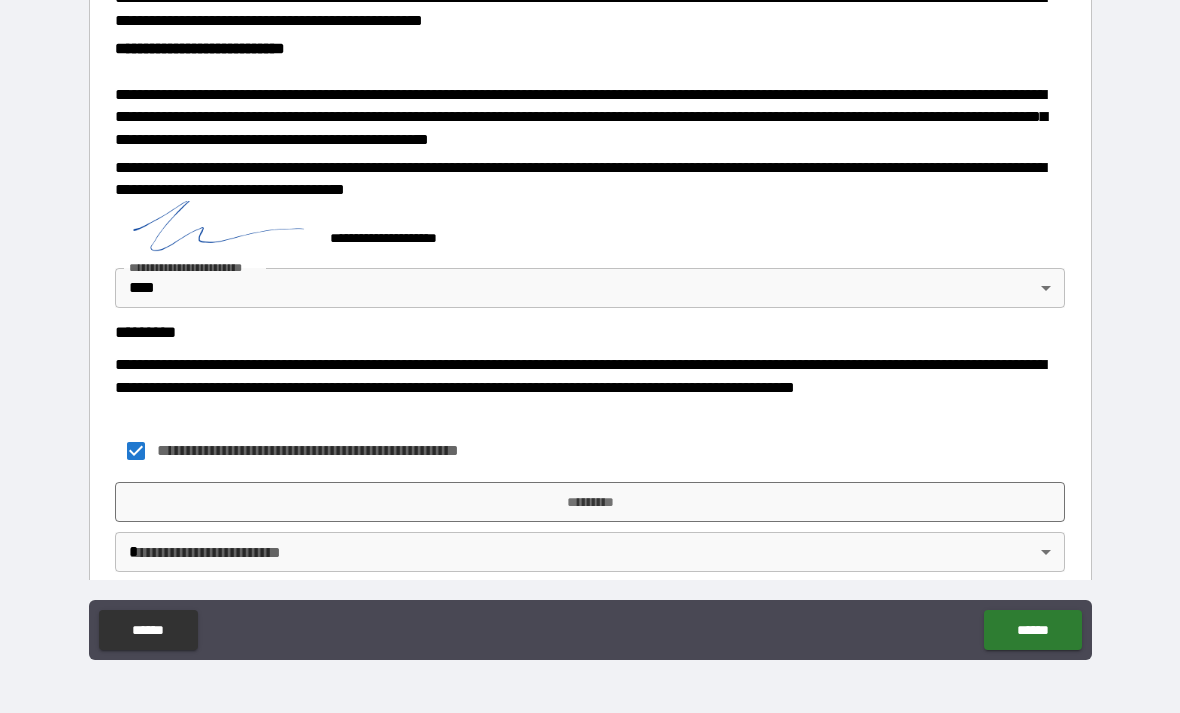 click on "*********" at bounding box center [590, 502] 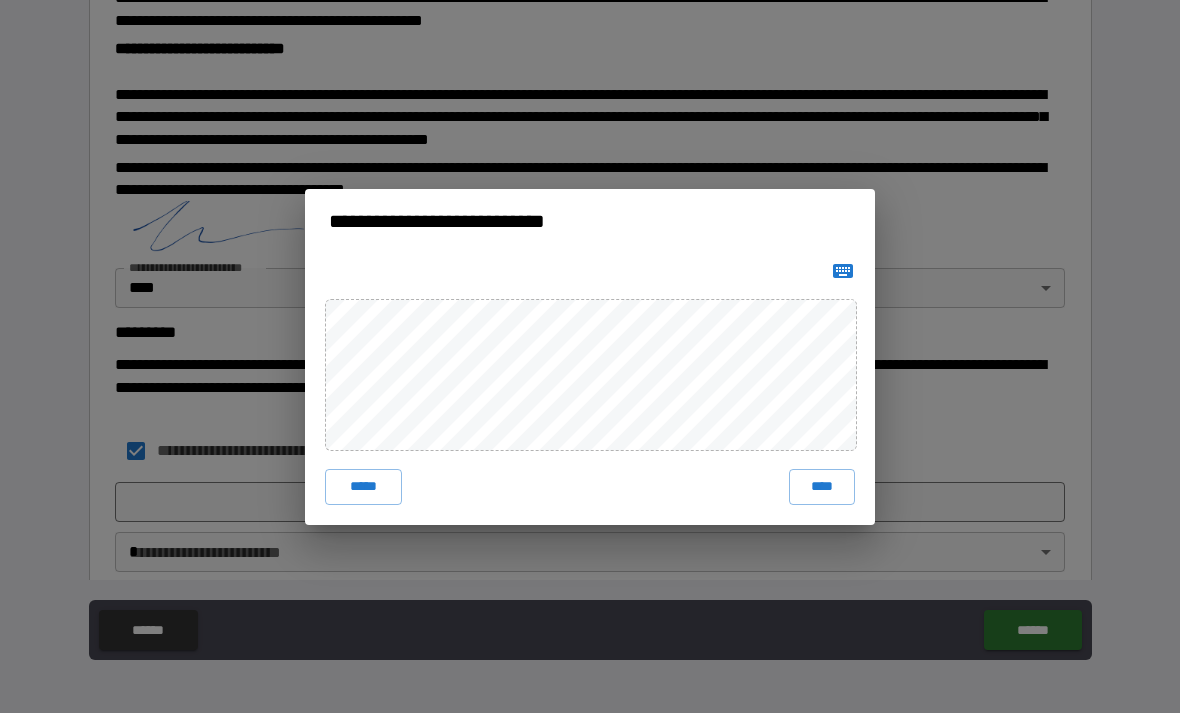 click on "****" at bounding box center (822, 487) 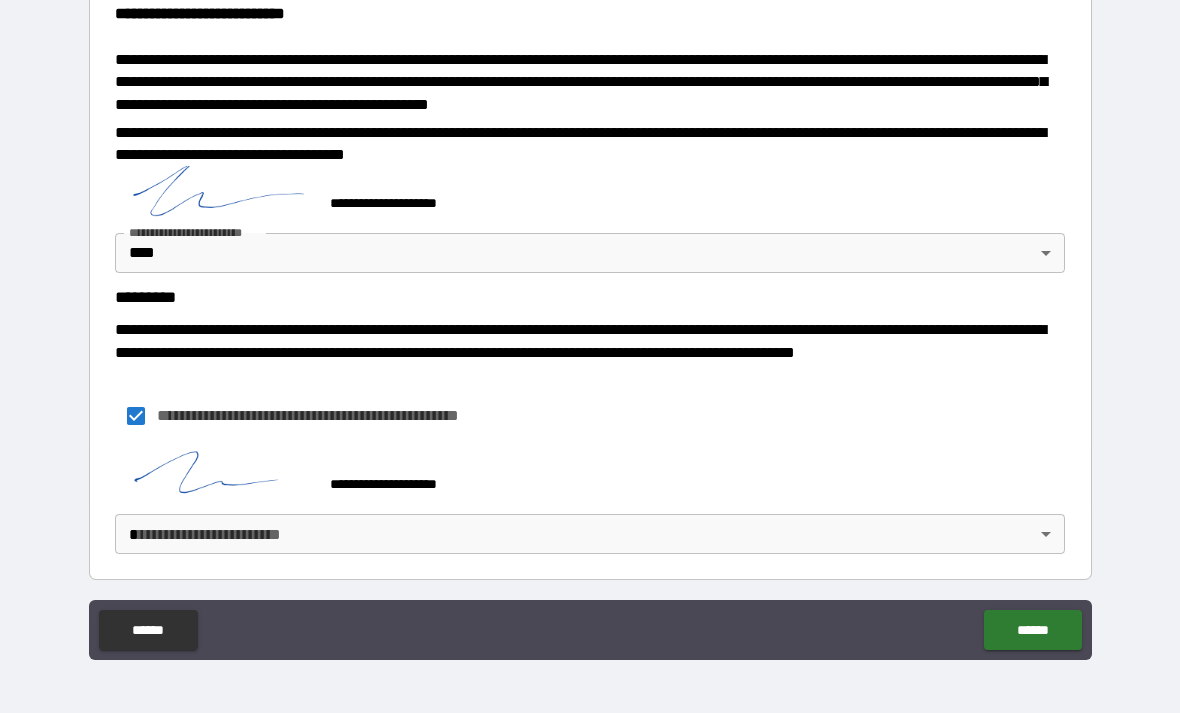scroll, scrollTop: 740, scrollLeft: 0, axis: vertical 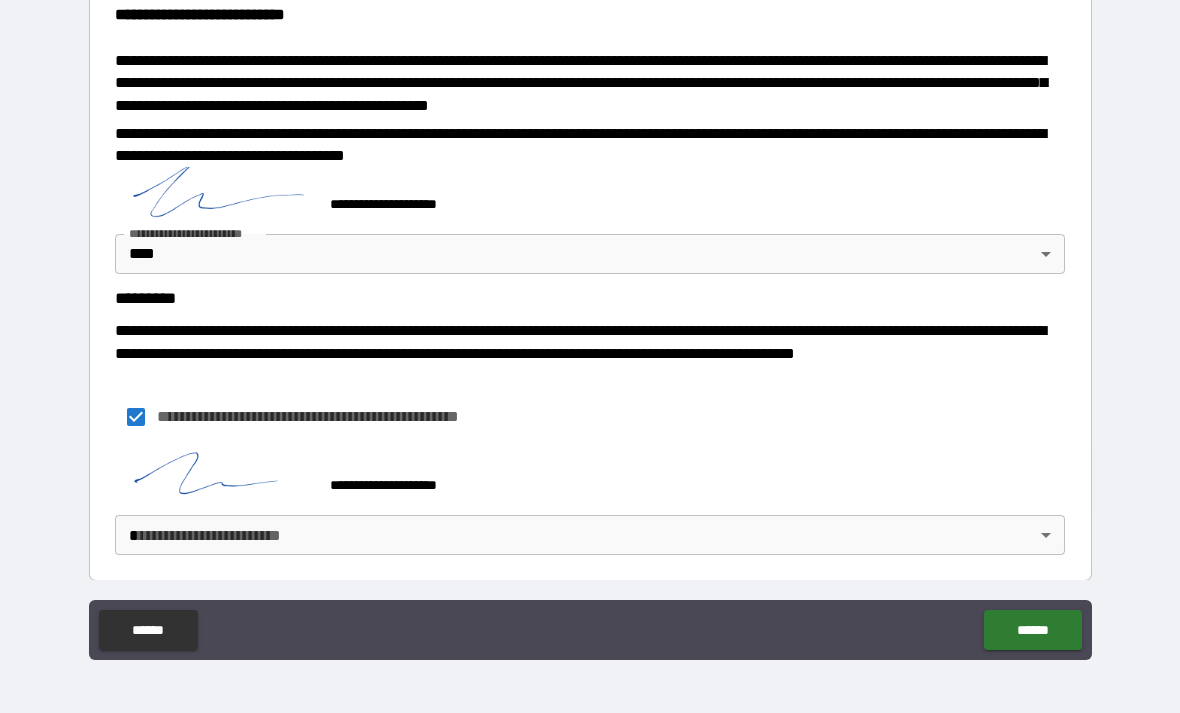 click on "**********" at bounding box center [590, 324] 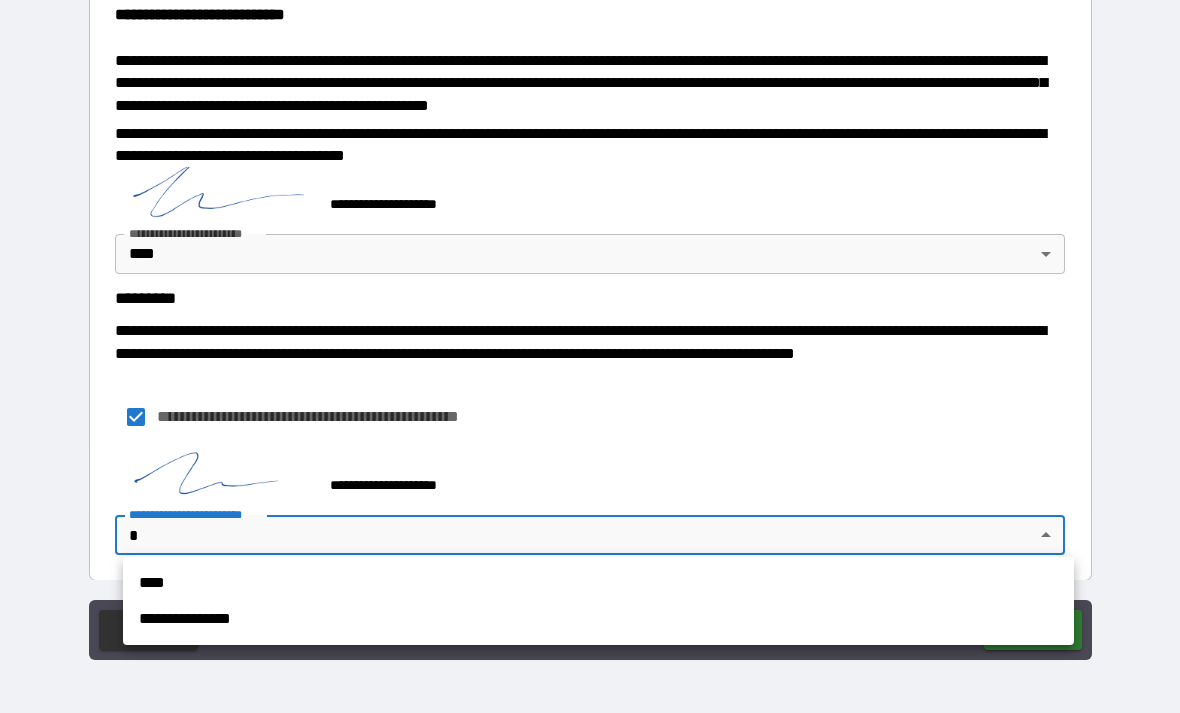 click on "****" at bounding box center (598, 583) 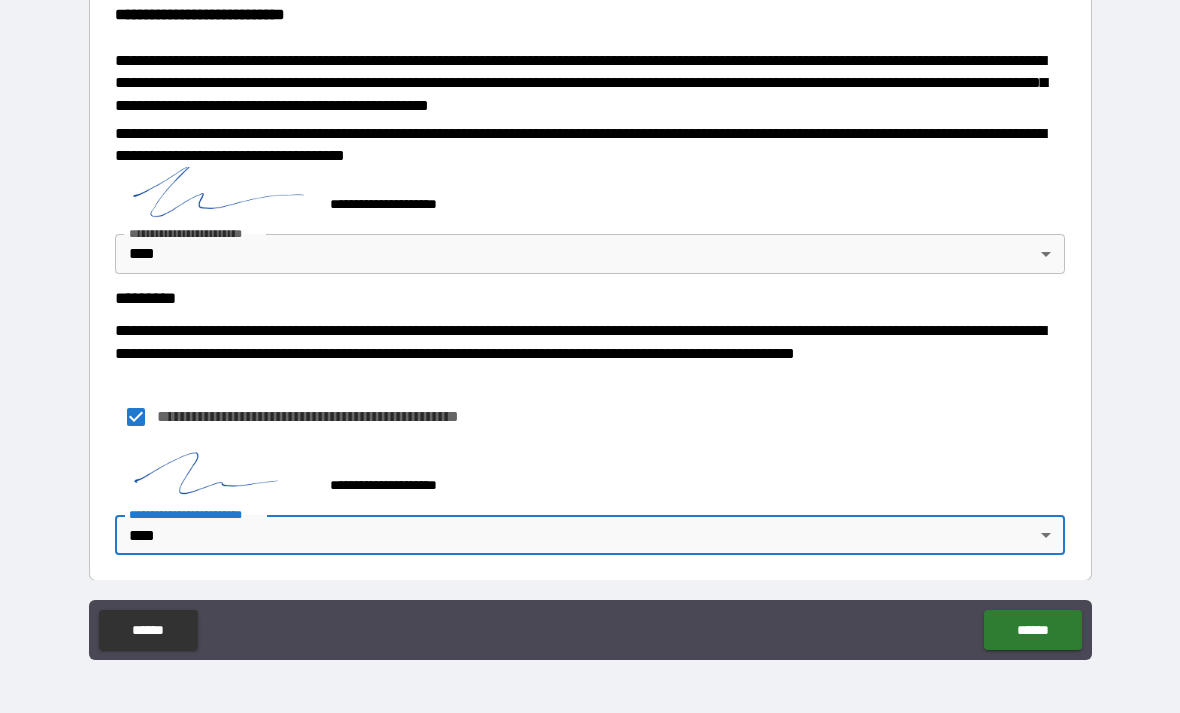 click on "******" at bounding box center [1032, 630] 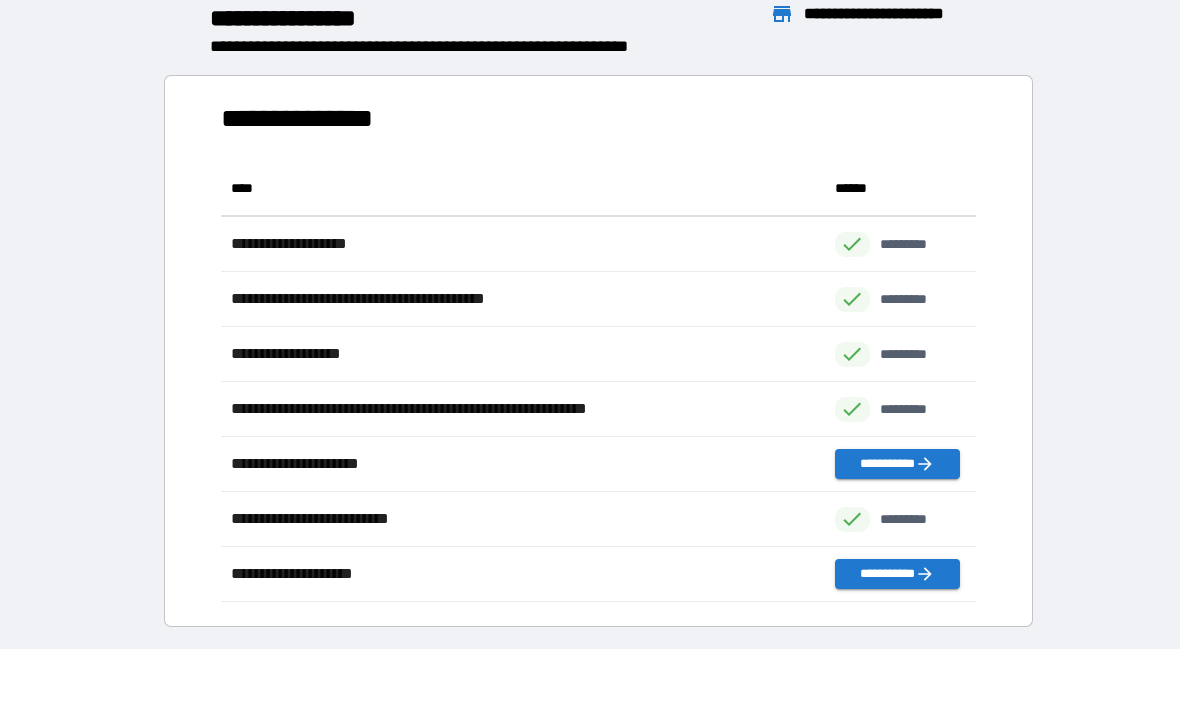 scroll, scrollTop: 1, scrollLeft: 1, axis: both 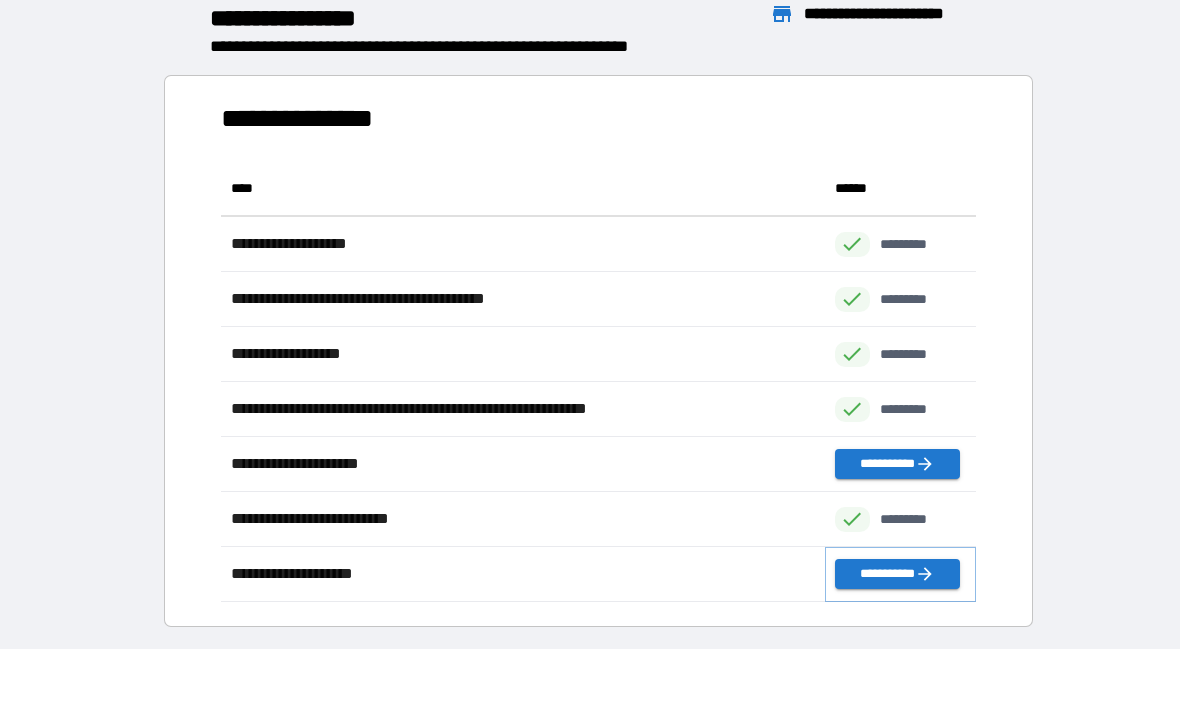 click on "**********" at bounding box center [897, 574] 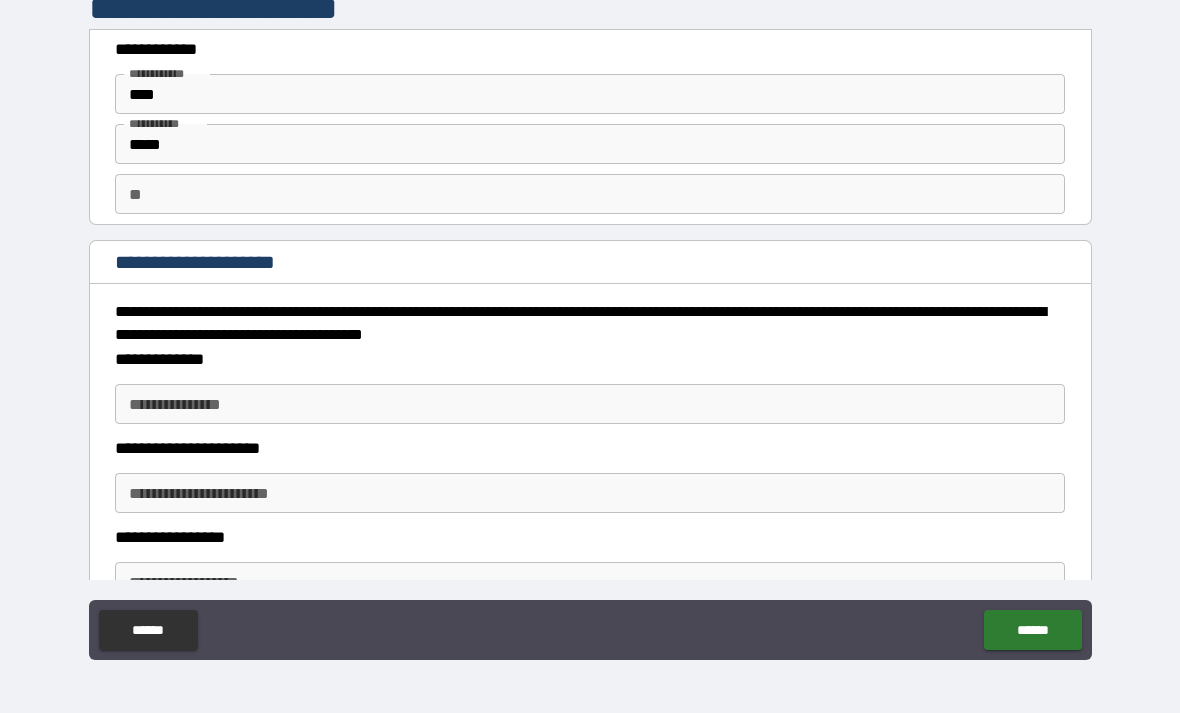 click on "**********" at bounding box center [590, 404] 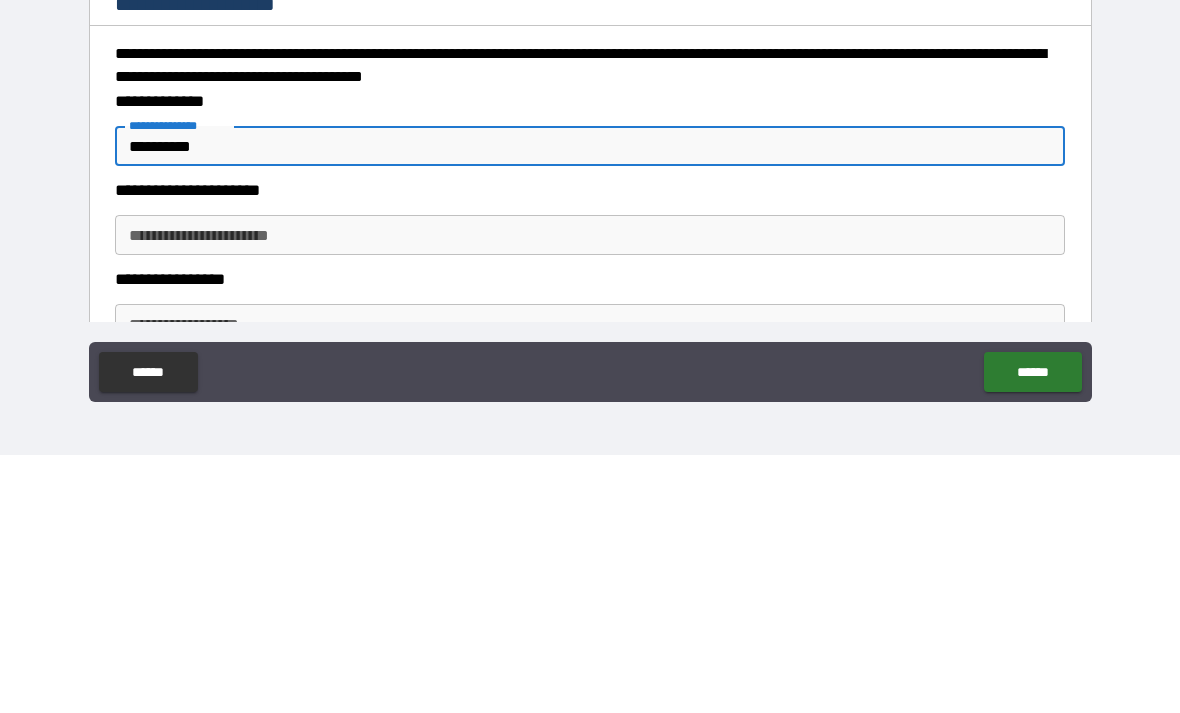type on "*********" 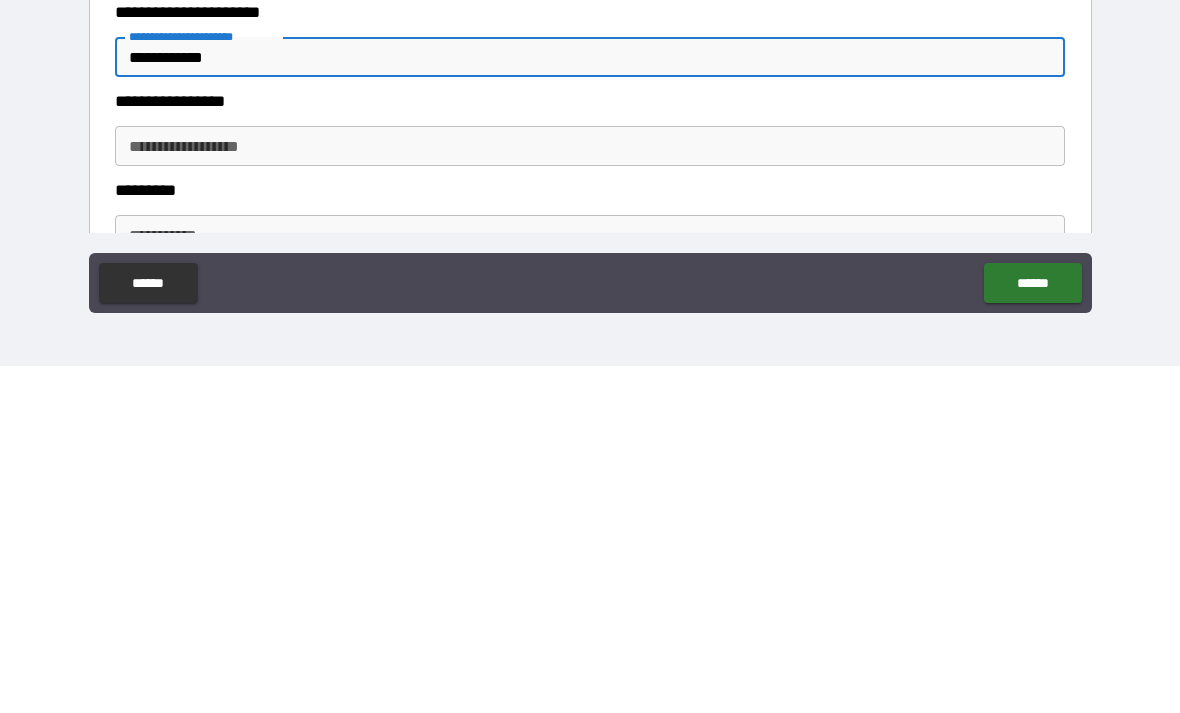 scroll, scrollTop: 87, scrollLeft: 0, axis: vertical 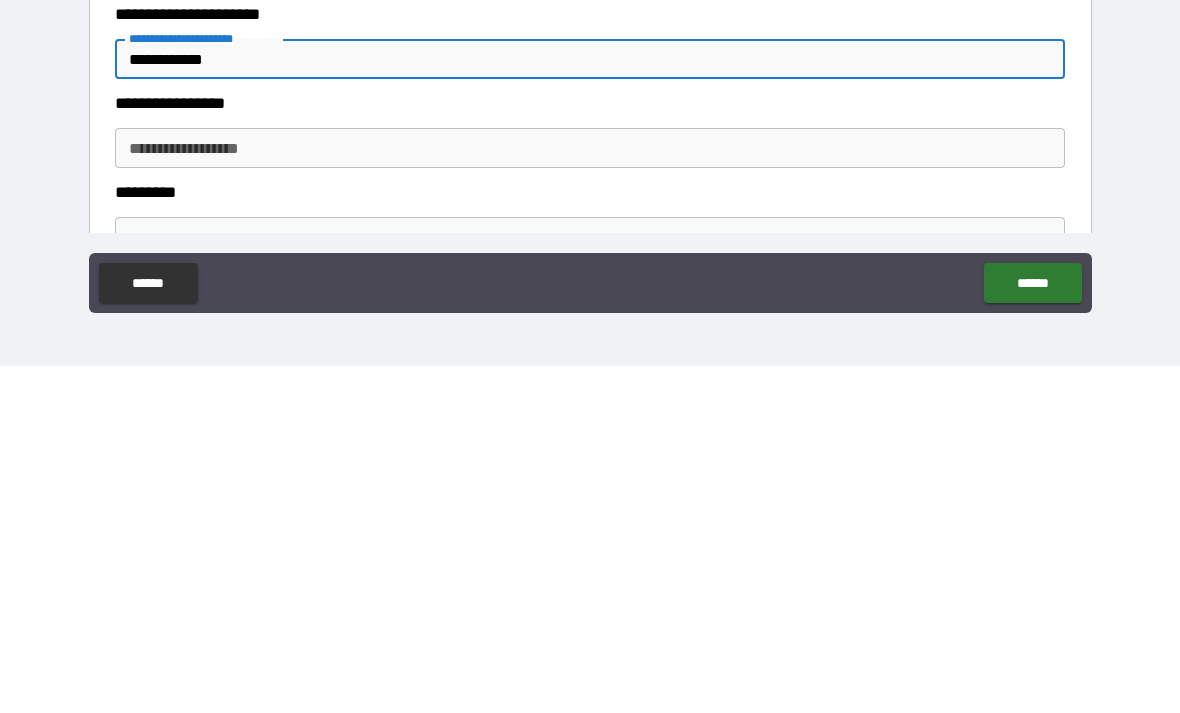 type on "**********" 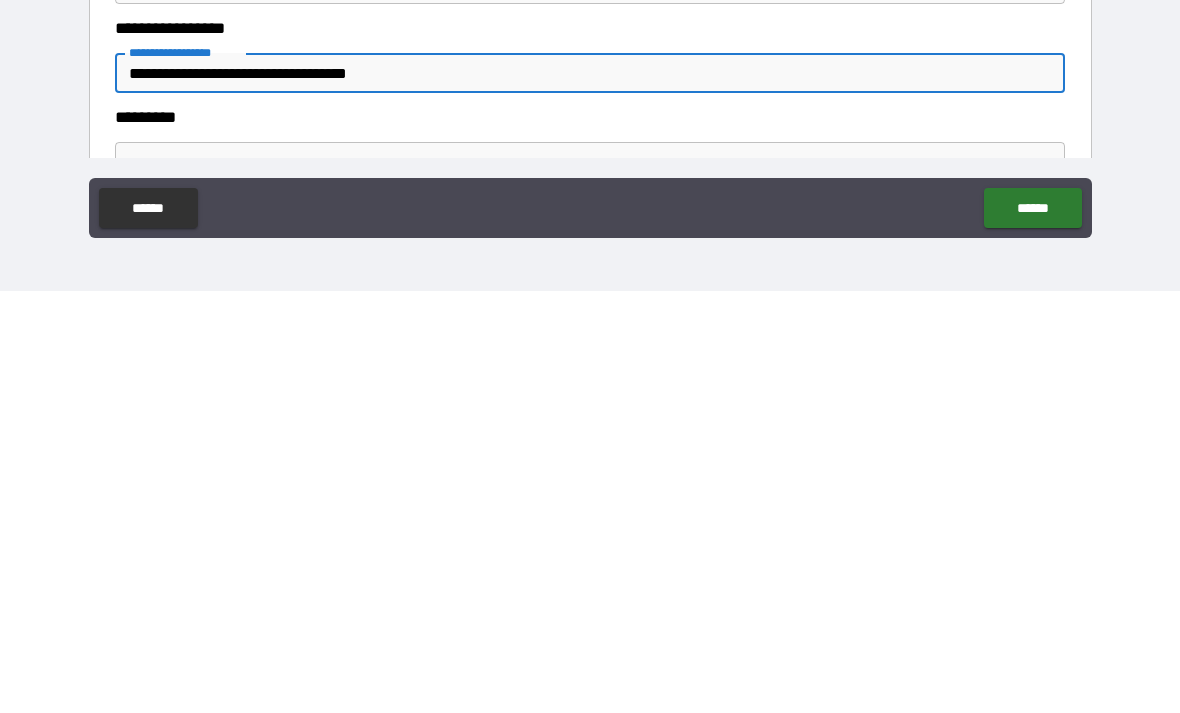 type on "**********" 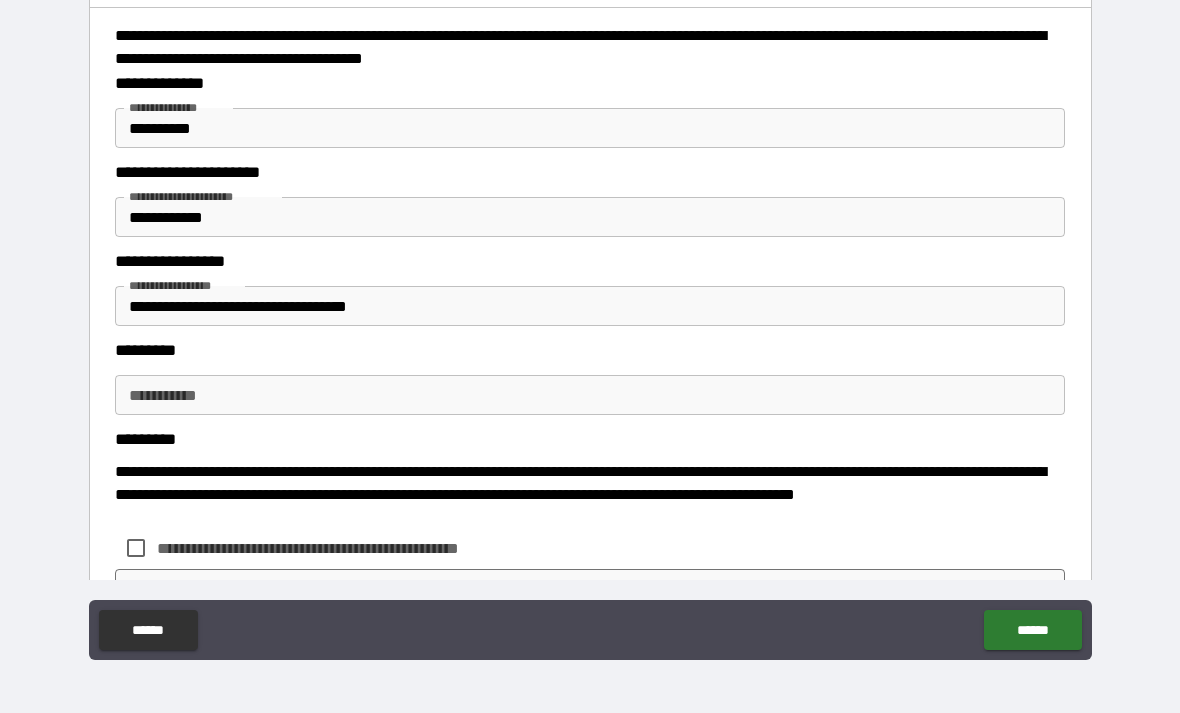 scroll, scrollTop: 277, scrollLeft: 0, axis: vertical 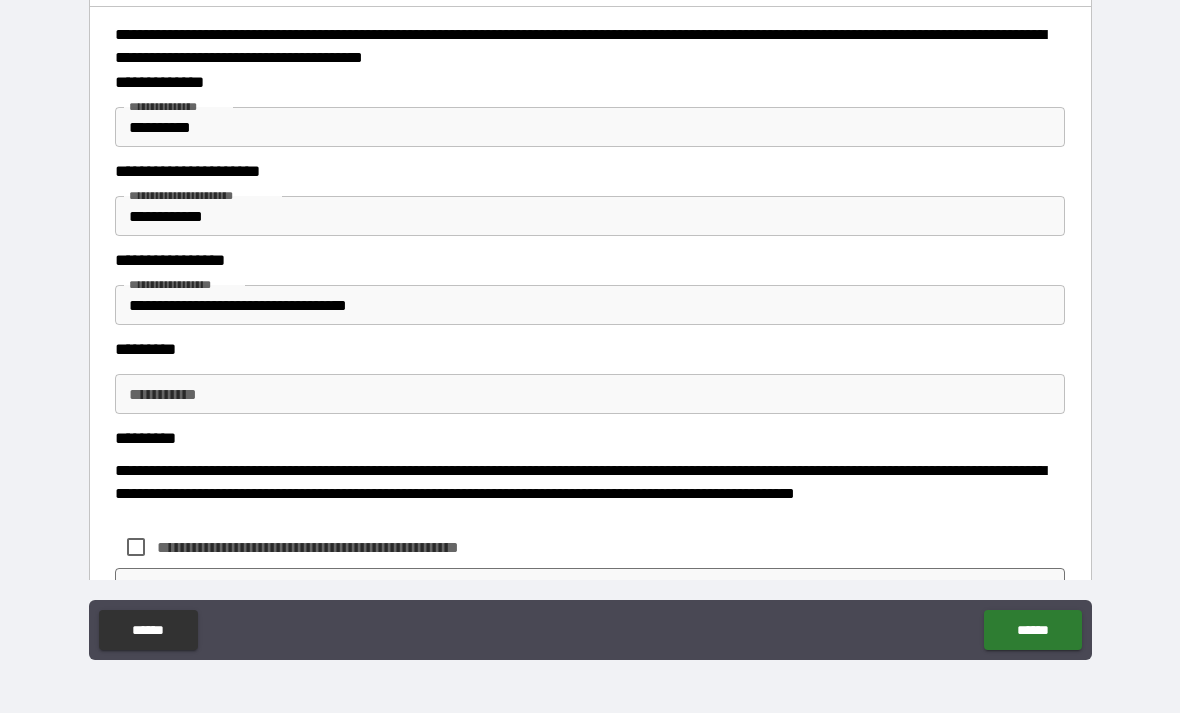 click on "*********   *" at bounding box center [590, 394] 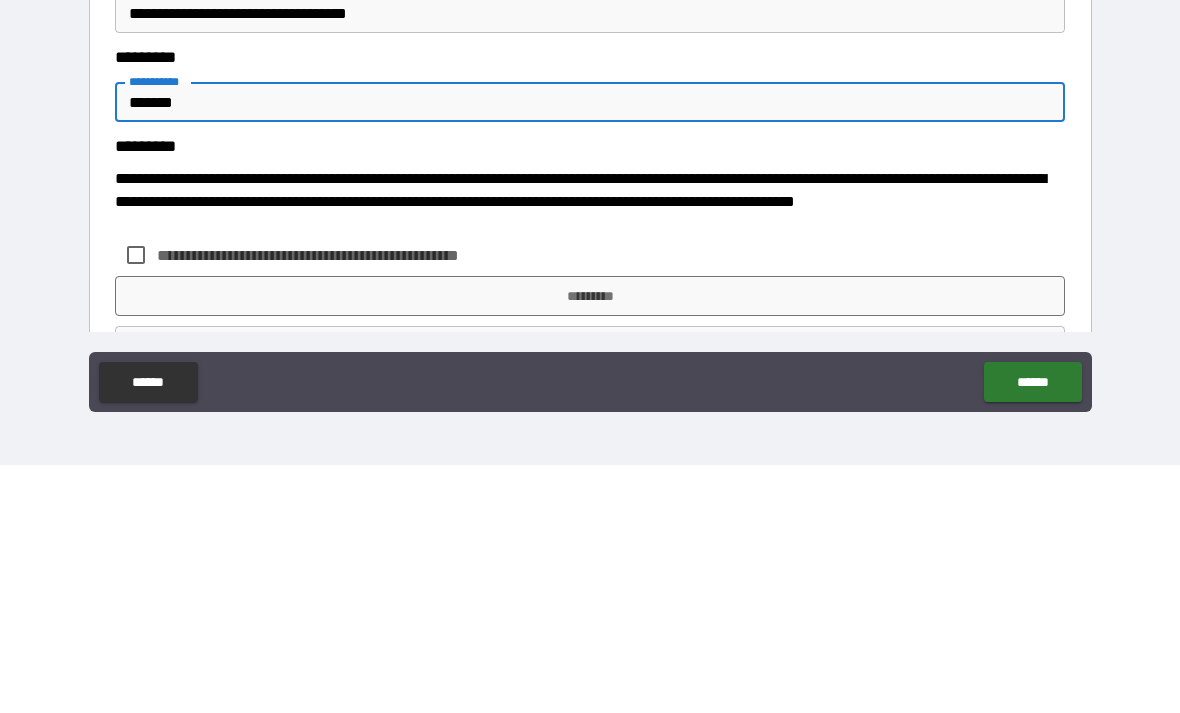 scroll, scrollTop: 341, scrollLeft: 0, axis: vertical 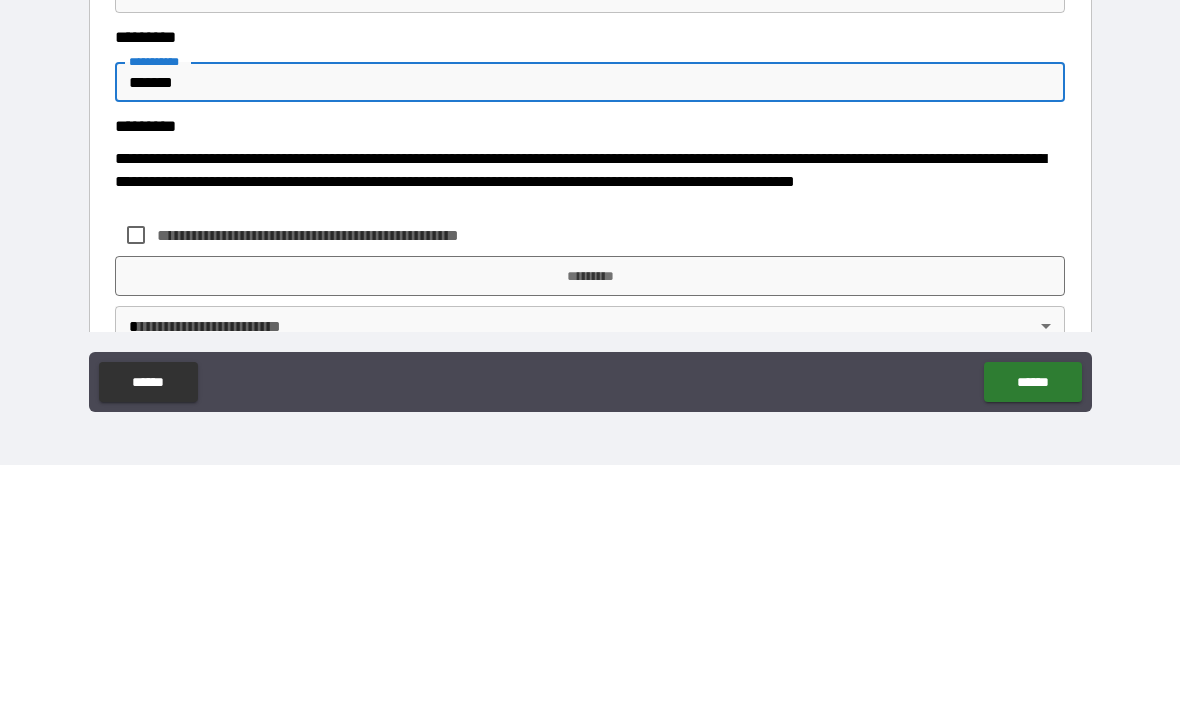 type on "*******" 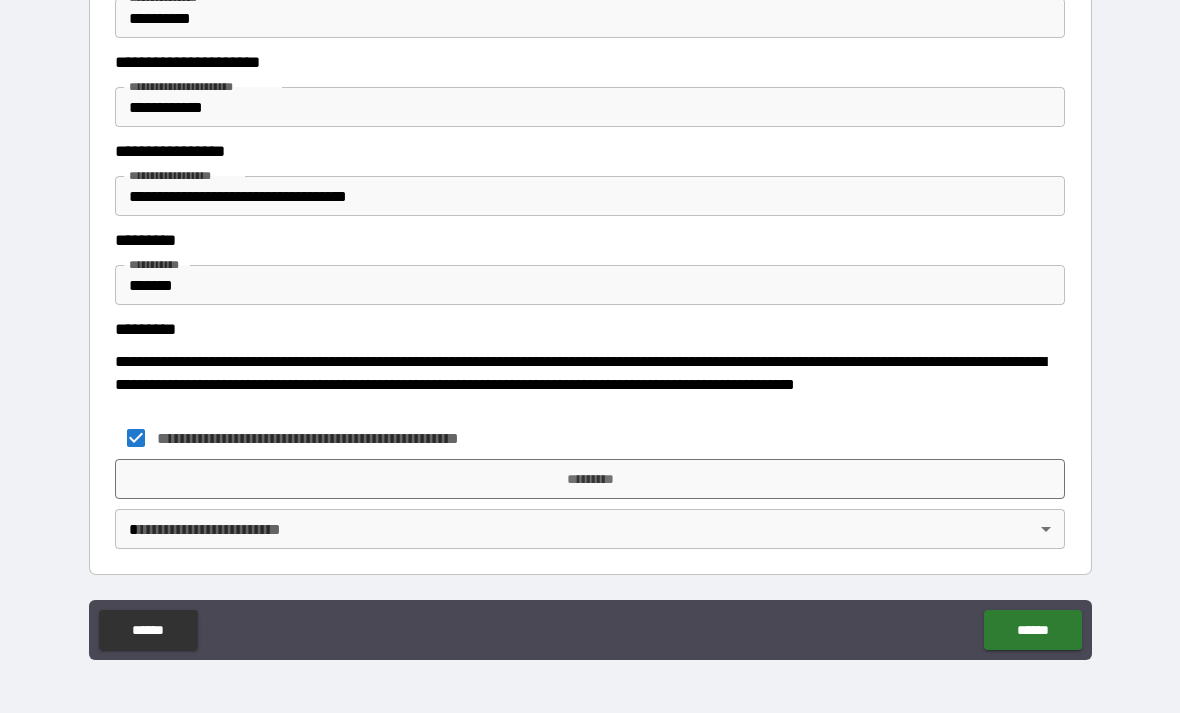scroll, scrollTop: 386, scrollLeft: 0, axis: vertical 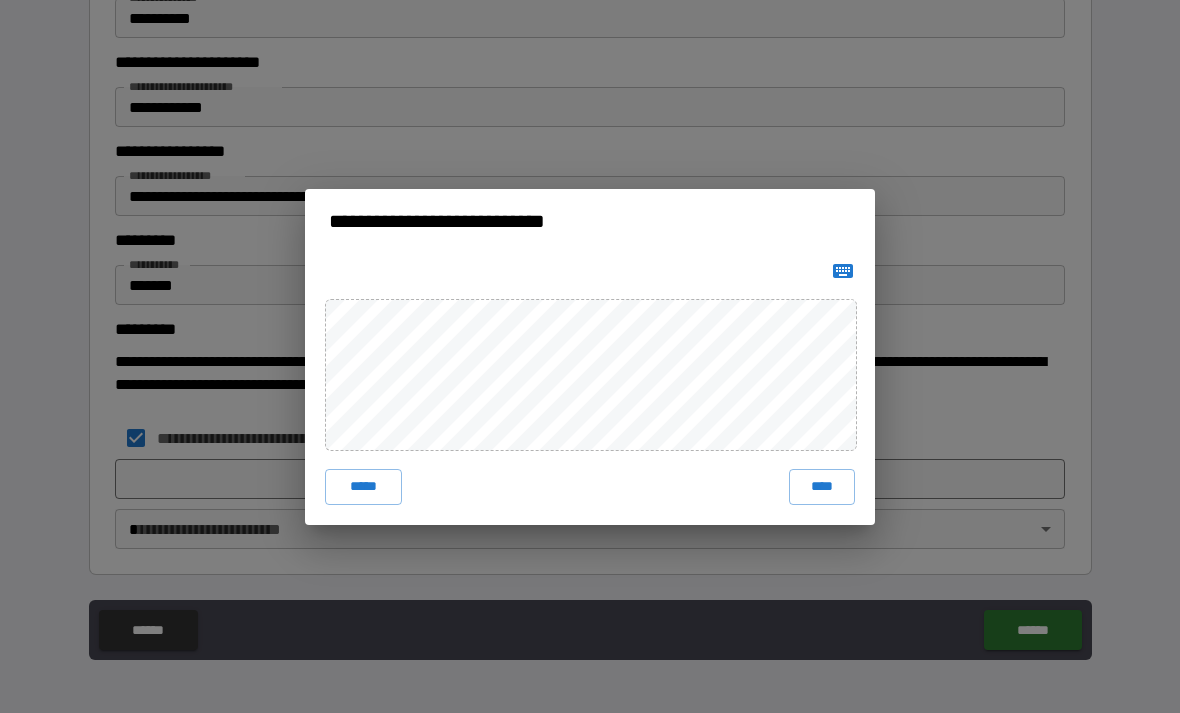 click on "****" at bounding box center (822, 487) 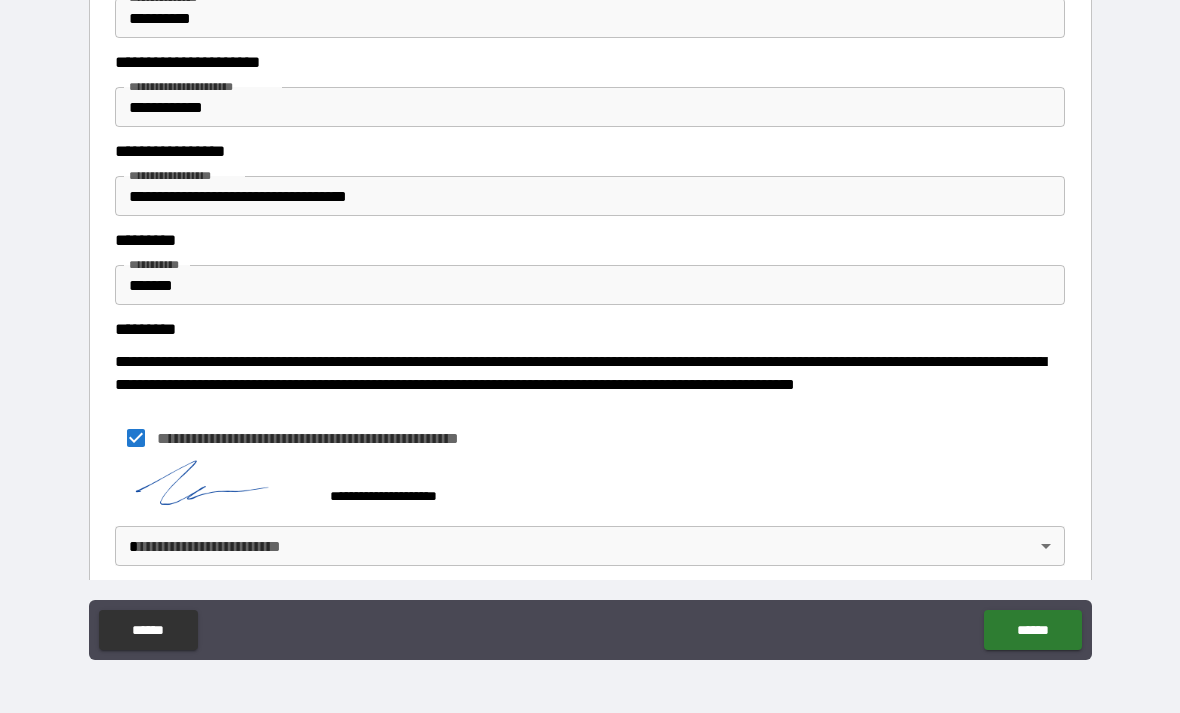click on "******" at bounding box center [1032, 630] 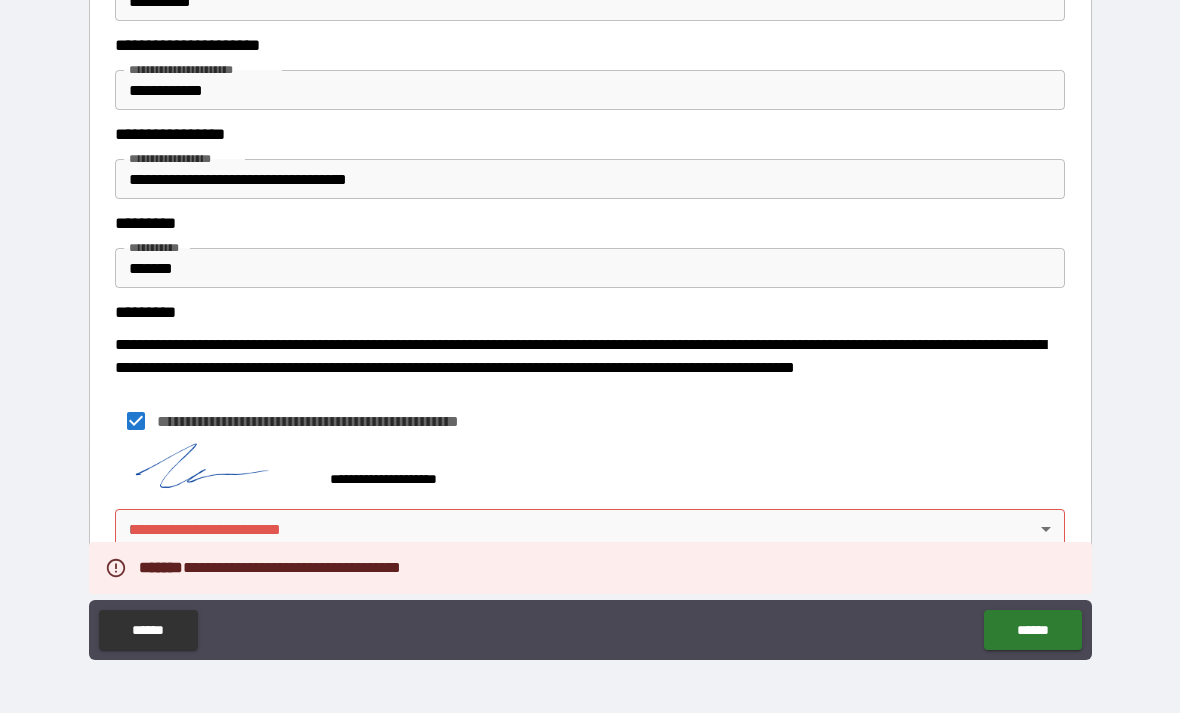 scroll, scrollTop: 403, scrollLeft: 0, axis: vertical 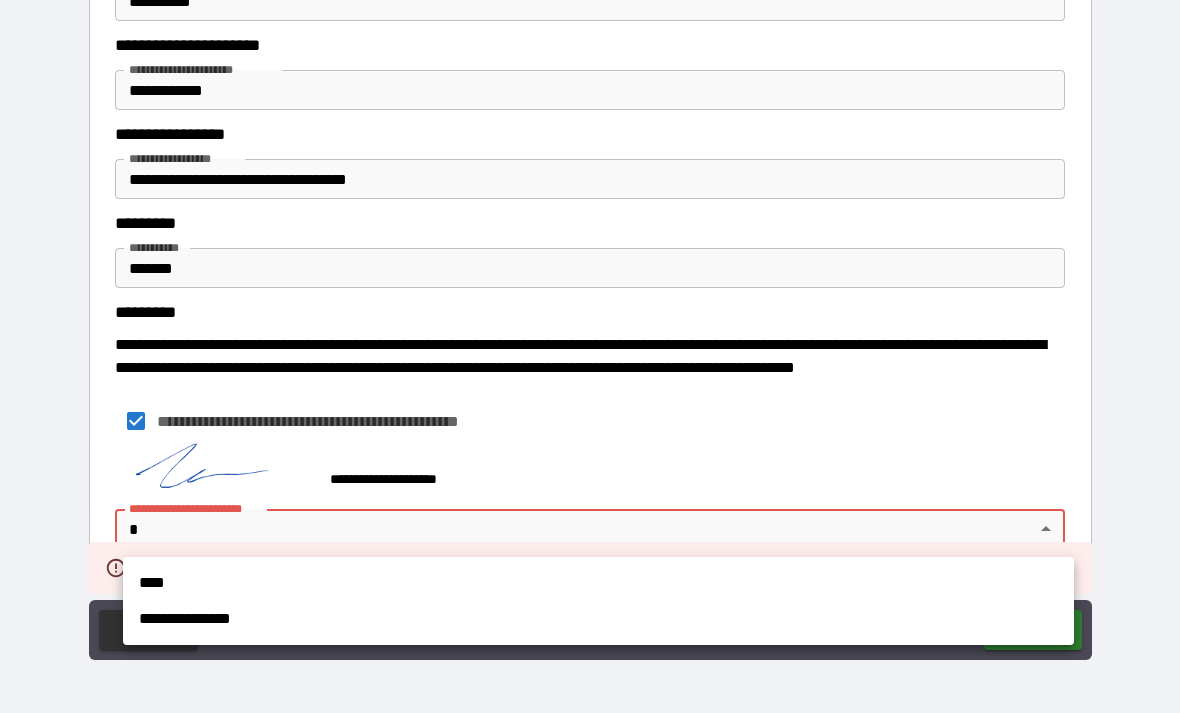 click on "****" at bounding box center [598, 583] 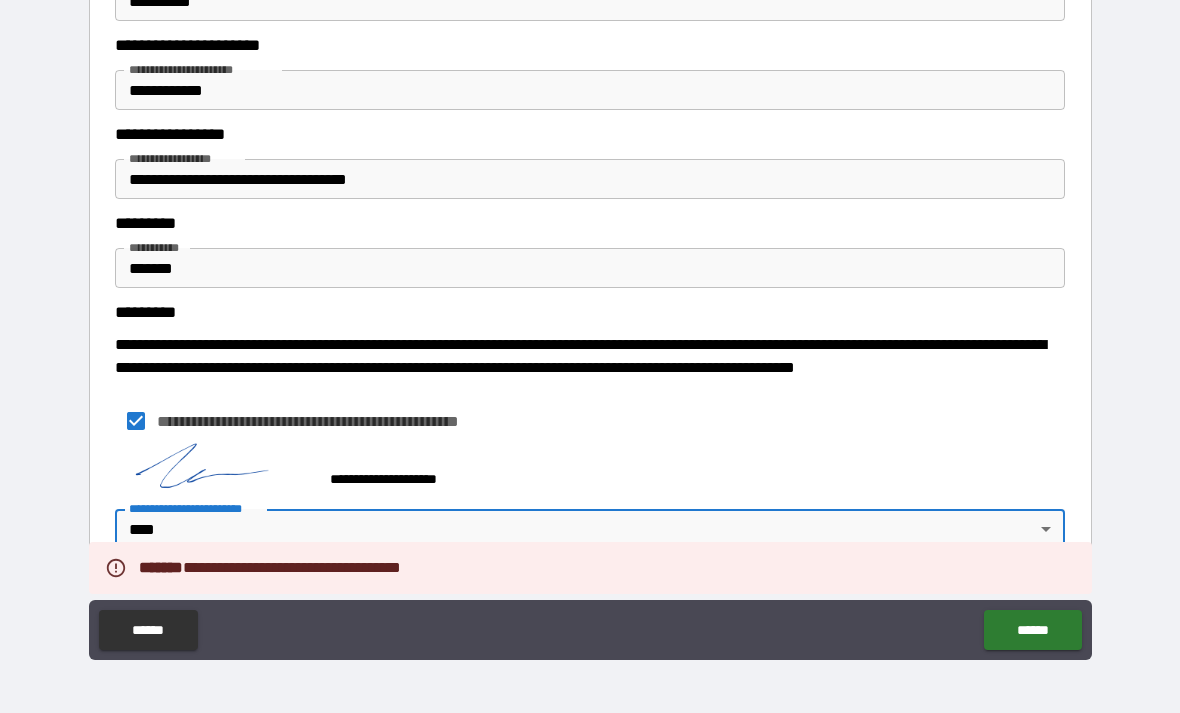 click on "******" at bounding box center [1032, 630] 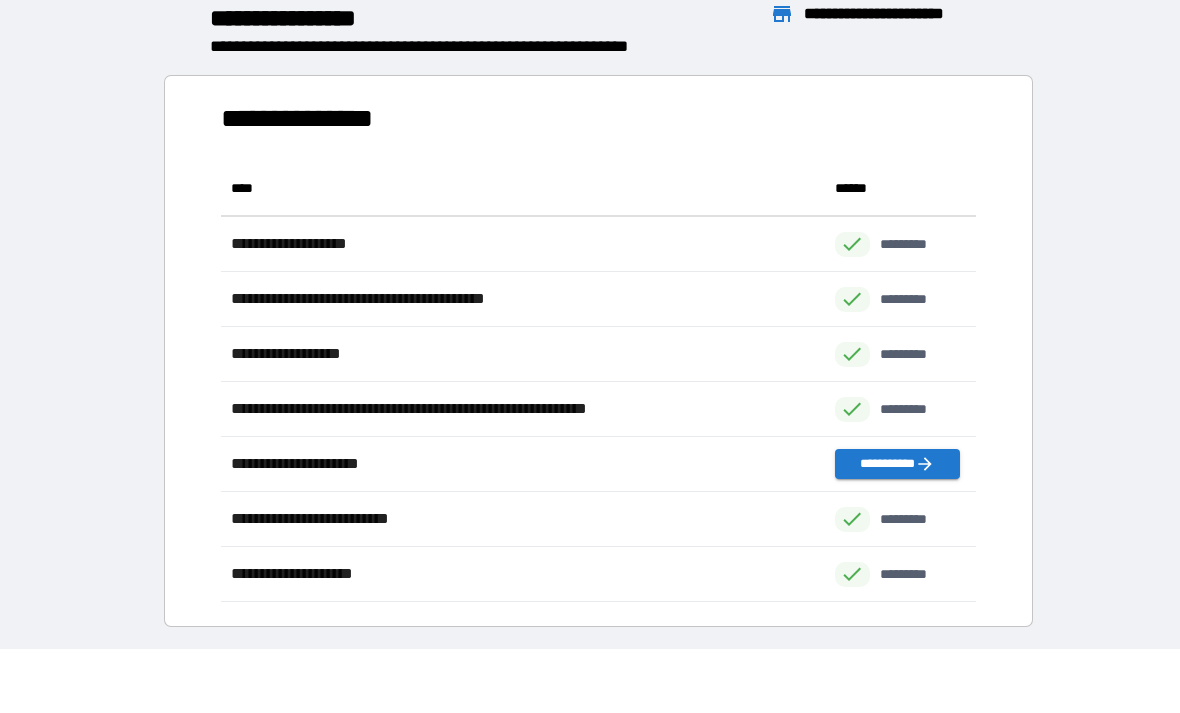 scroll, scrollTop: 441, scrollLeft: 755, axis: both 